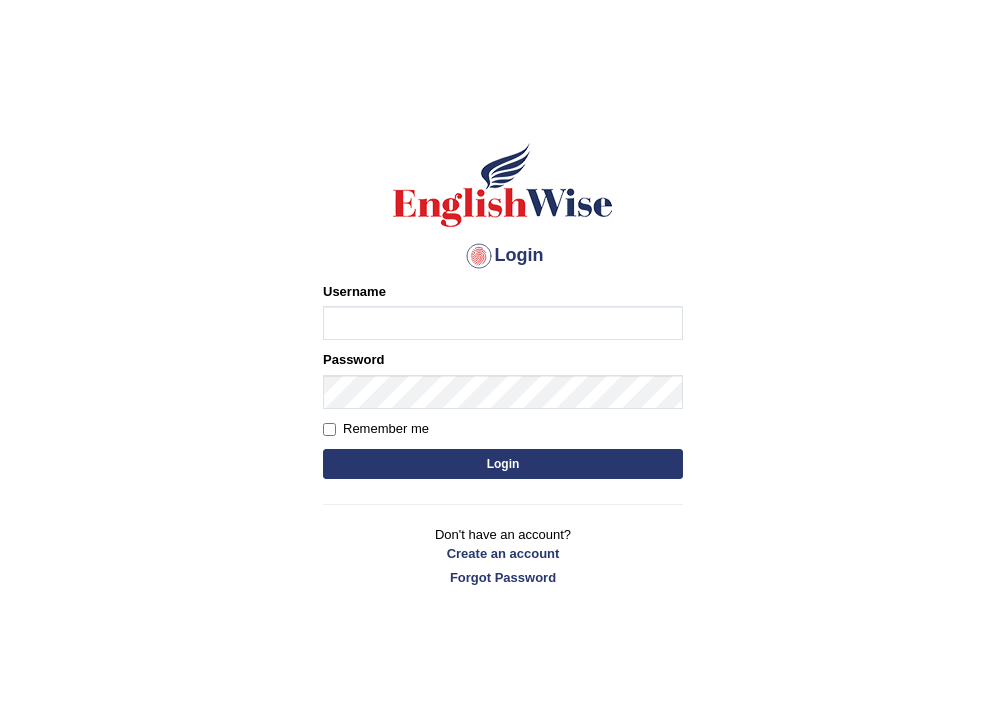 scroll, scrollTop: 0, scrollLeft: 0, axis: both 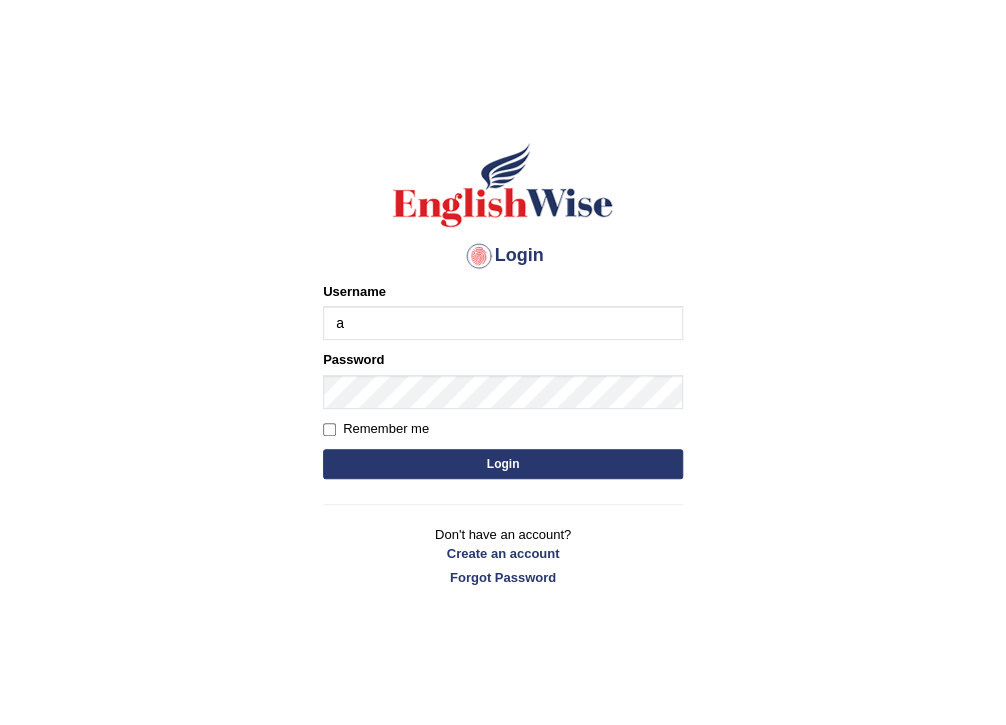 type on "Aqsa15" 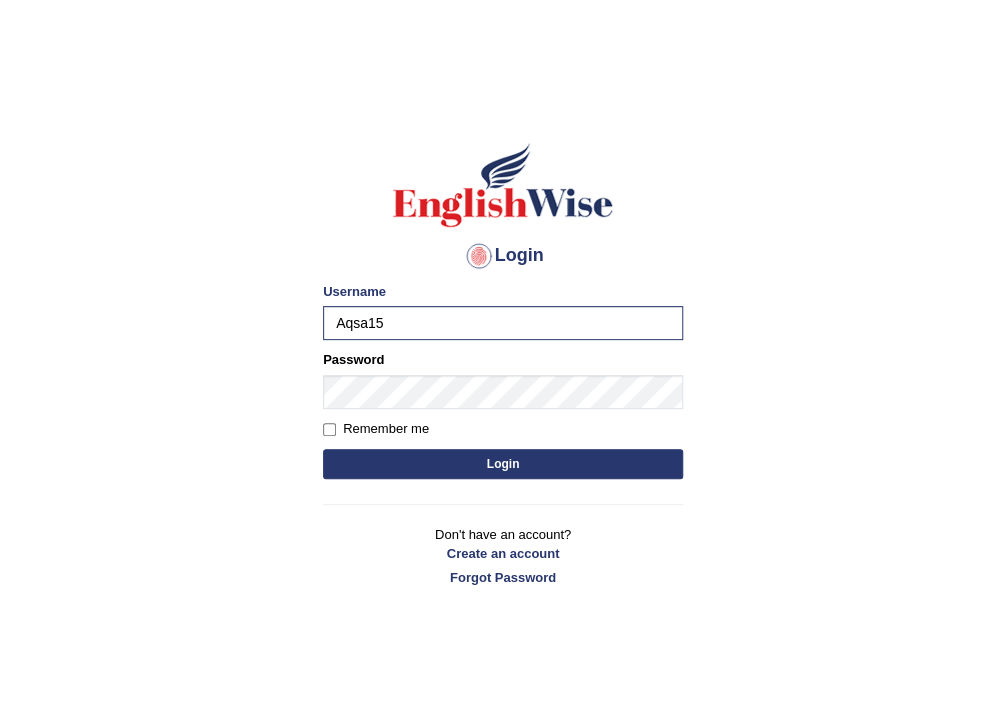 click on "Please fix the following errors:
Username
Aqsa15
Password
Remember me
Login" at bounding box center [503, 382] 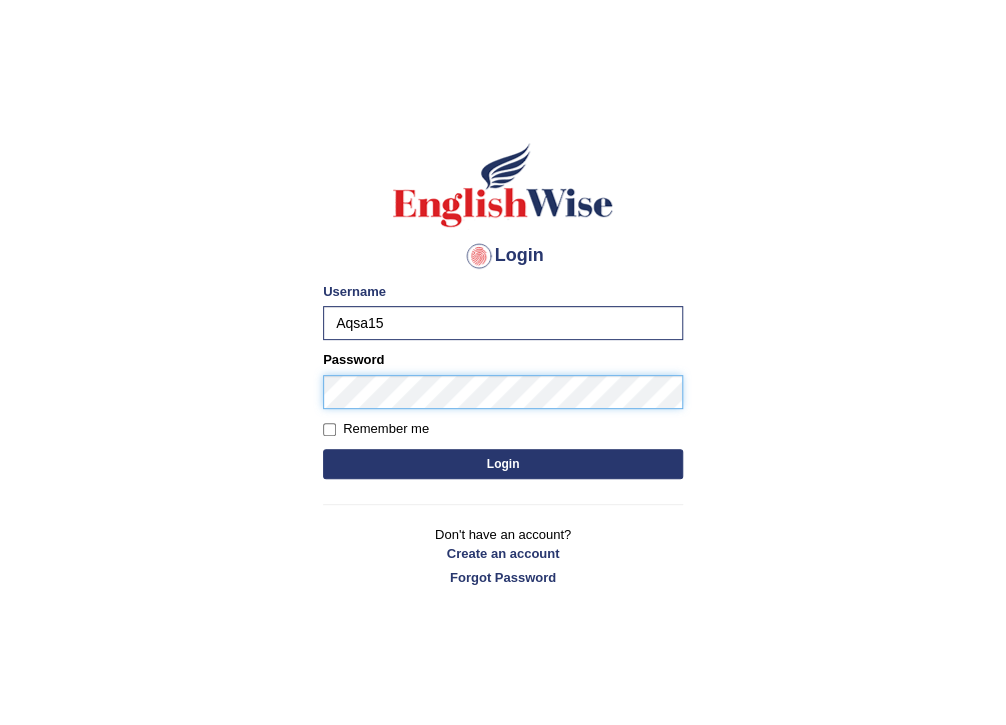 click on "Login" at bounding box center (503, 464) 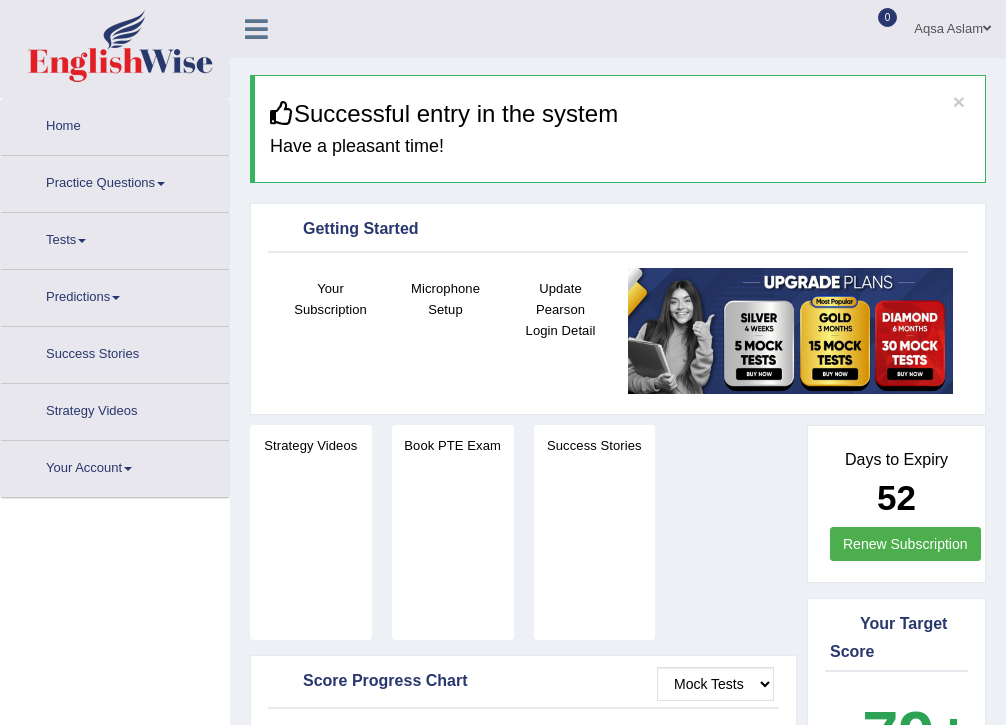 scroll, scrollTop: 0, scrollLeft: 0, axis: both 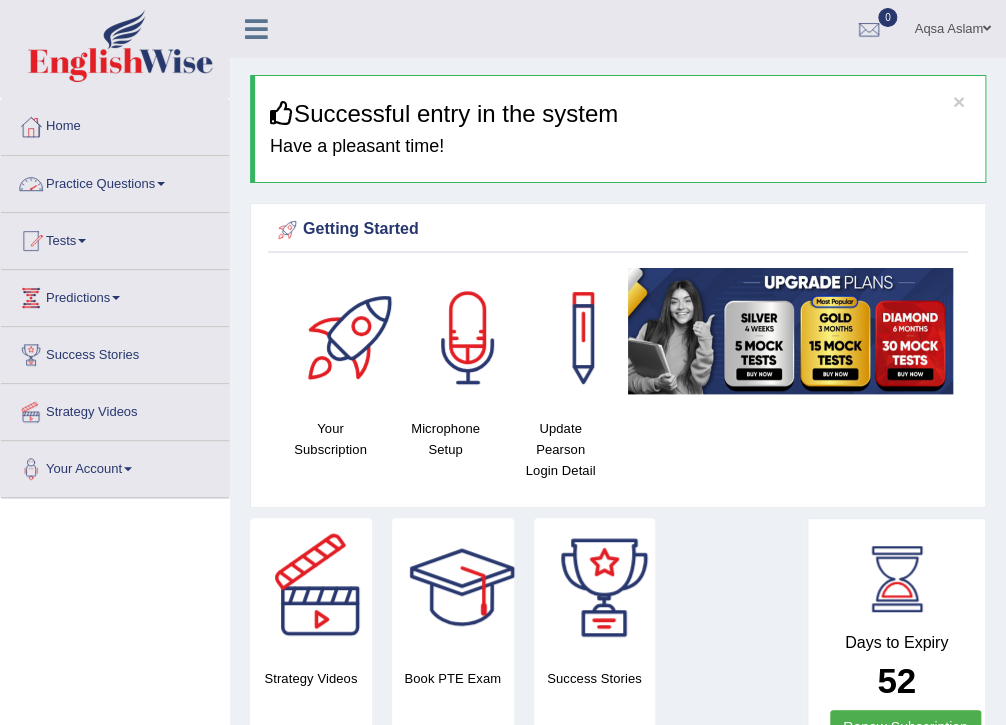 click at bounding box center (161, 184) 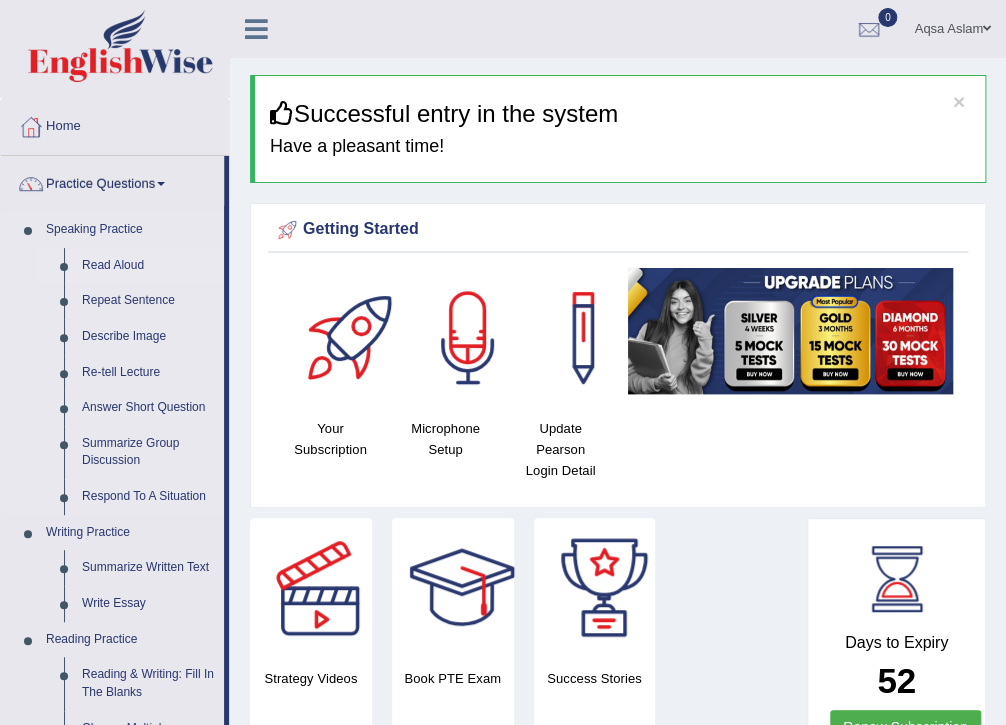 click on "Read Aloud" at bounding box center [148, 266] 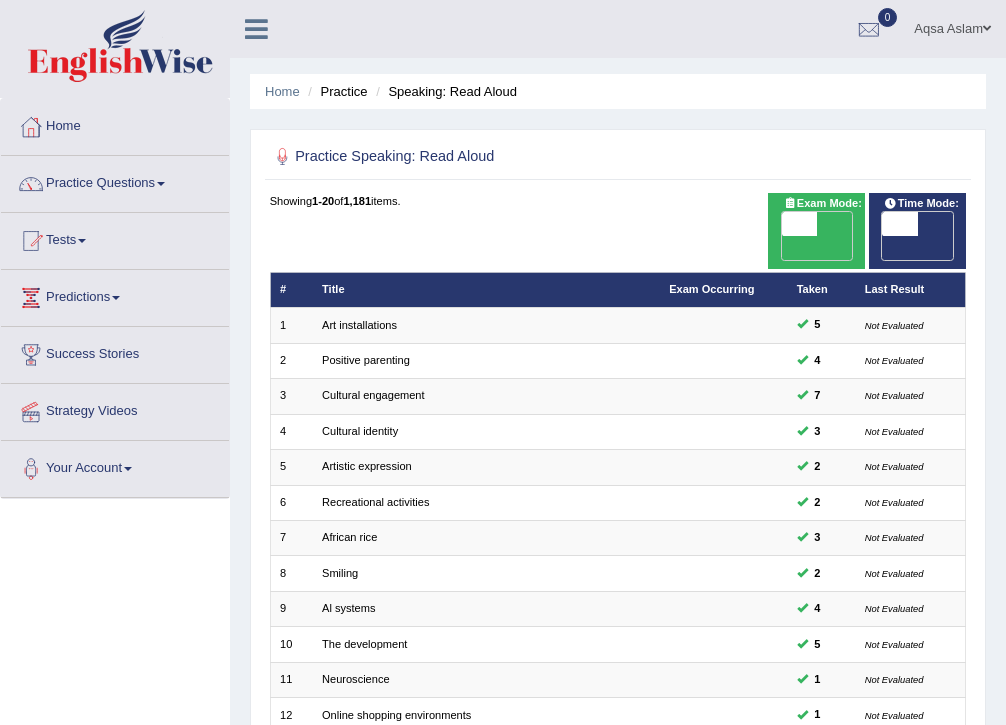 scroll, scrollTop: 0, scrollLeft: 0, axis: both 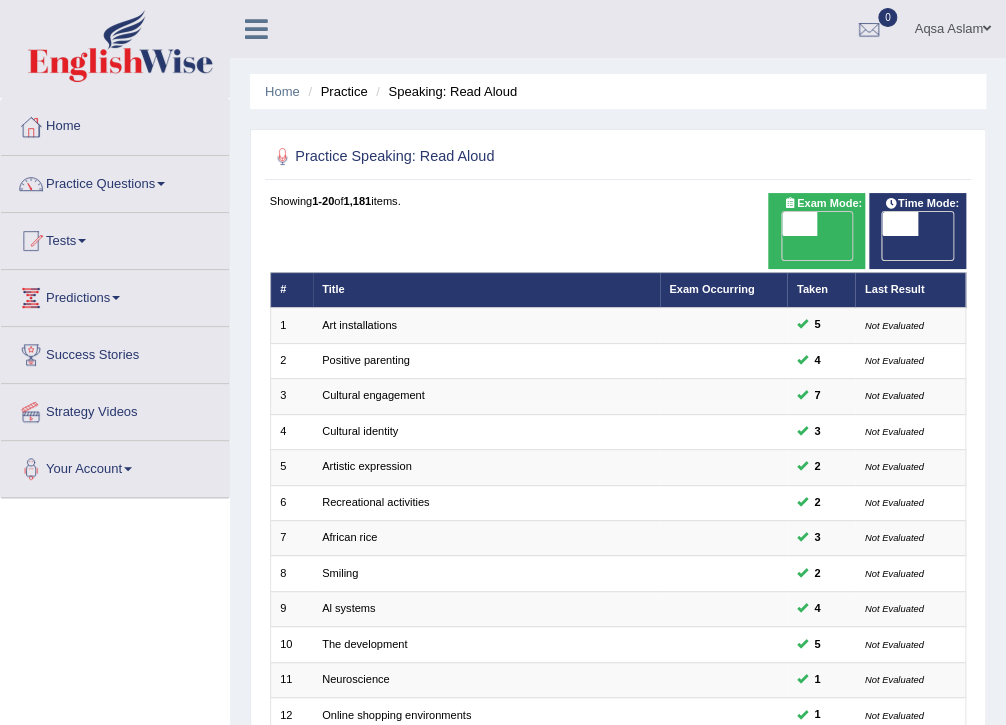 click at bounding box center (799, 224) 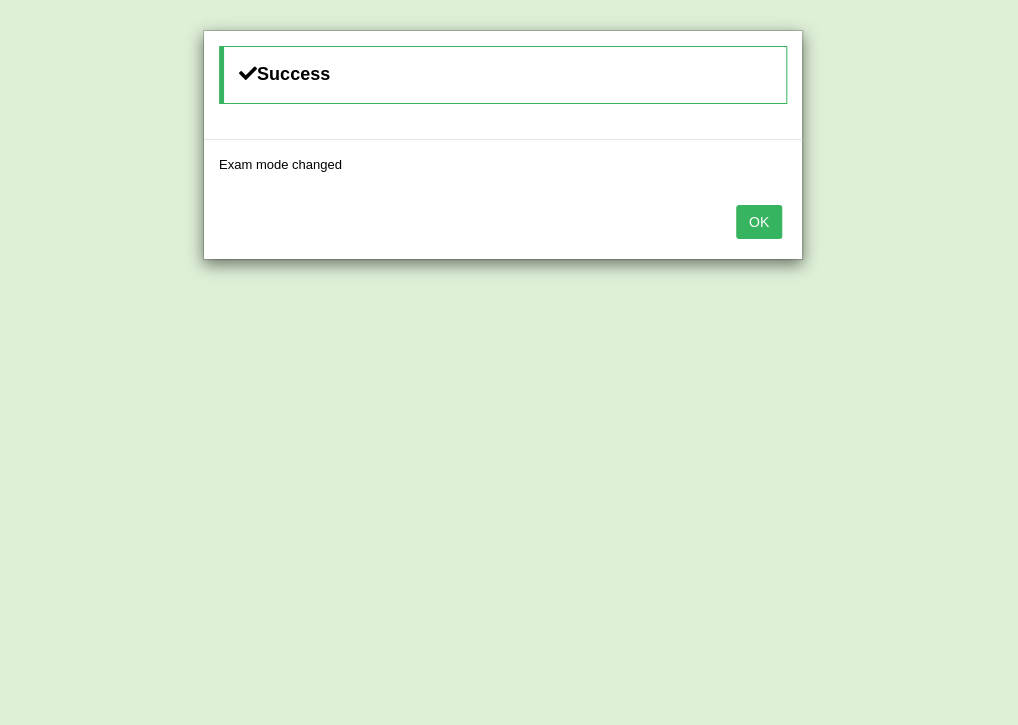 click on "OK" at bounding box center [759, 222] 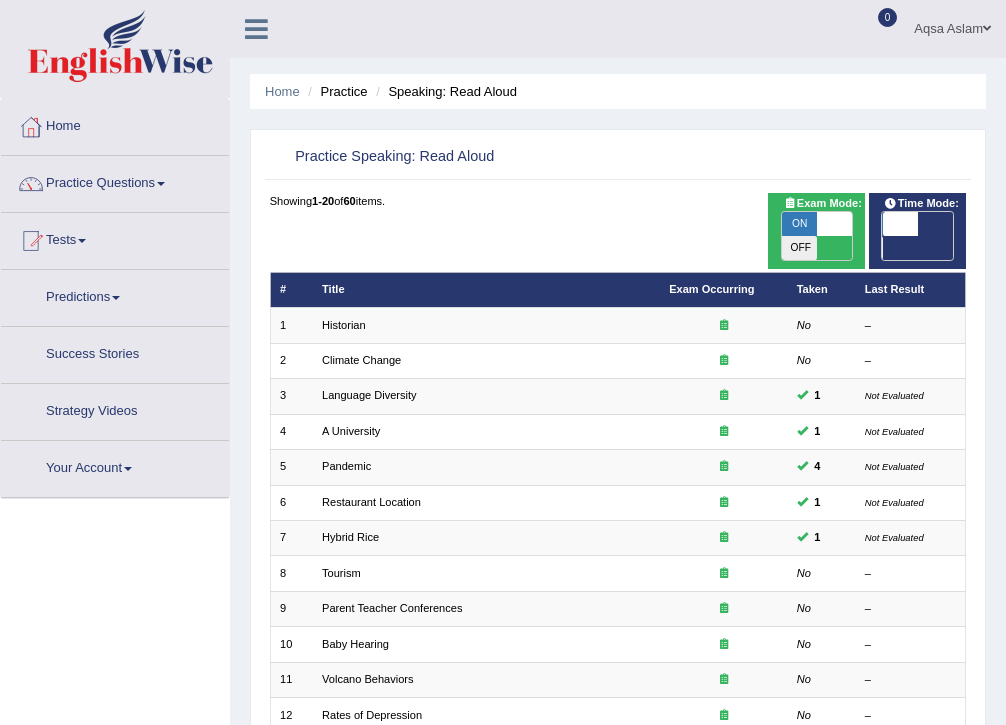 scroll, scrollTop: 0, scrollLeft: 0, axis: both 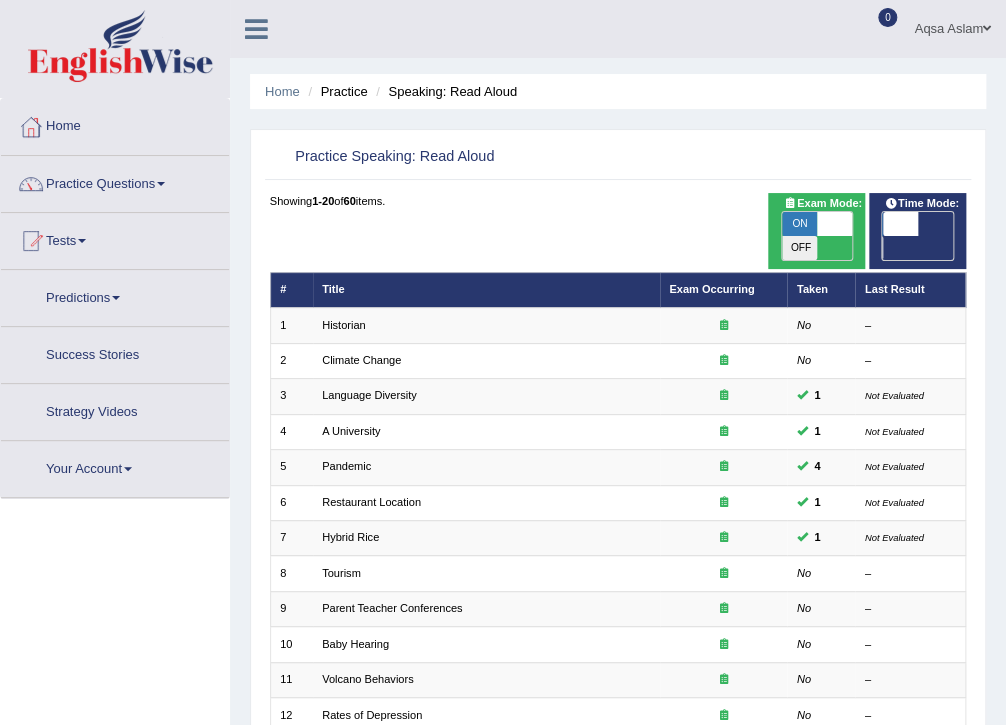 click at bounding box center (899, 224) 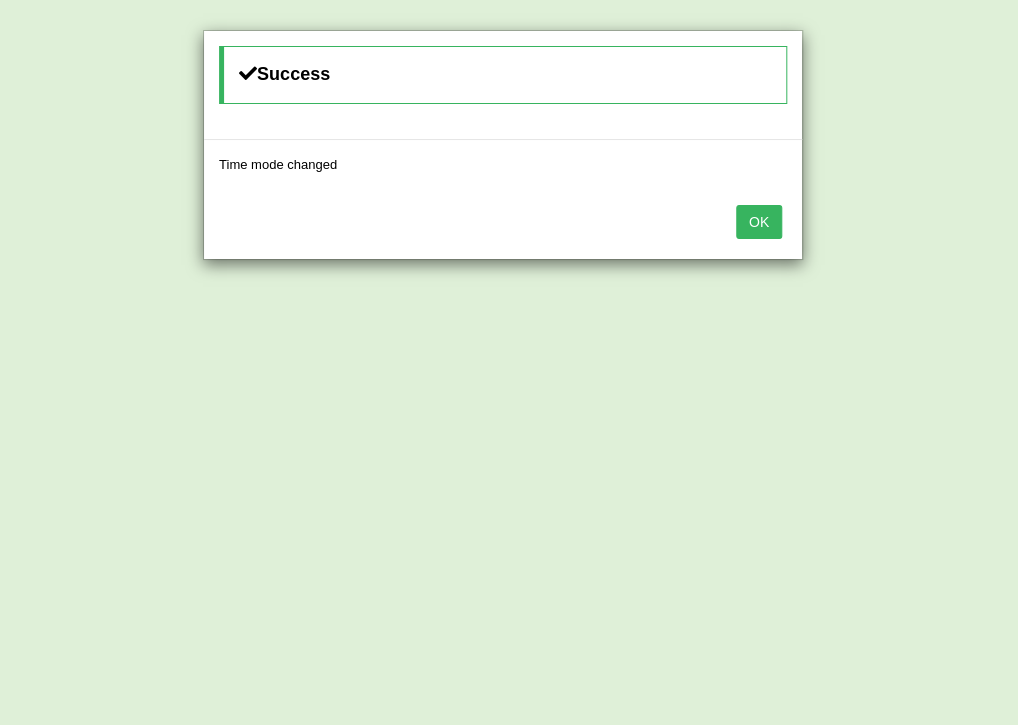 click on "OK" at bounding box center [759, 222] 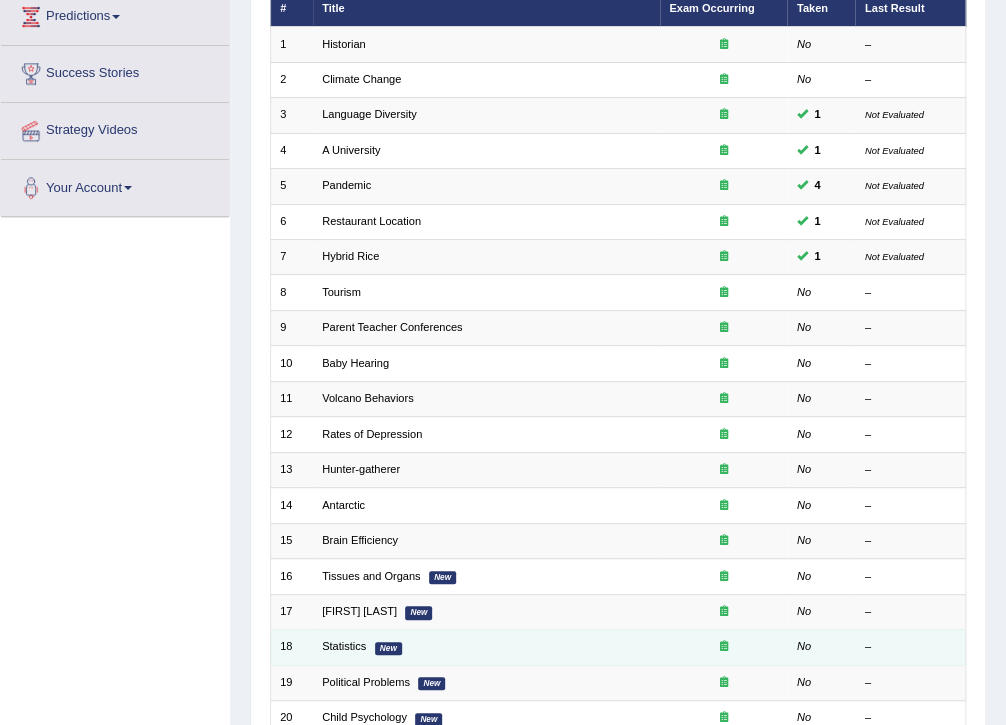 scroll, scrollTop: 266, scrollLeft: 0, axis: vertical 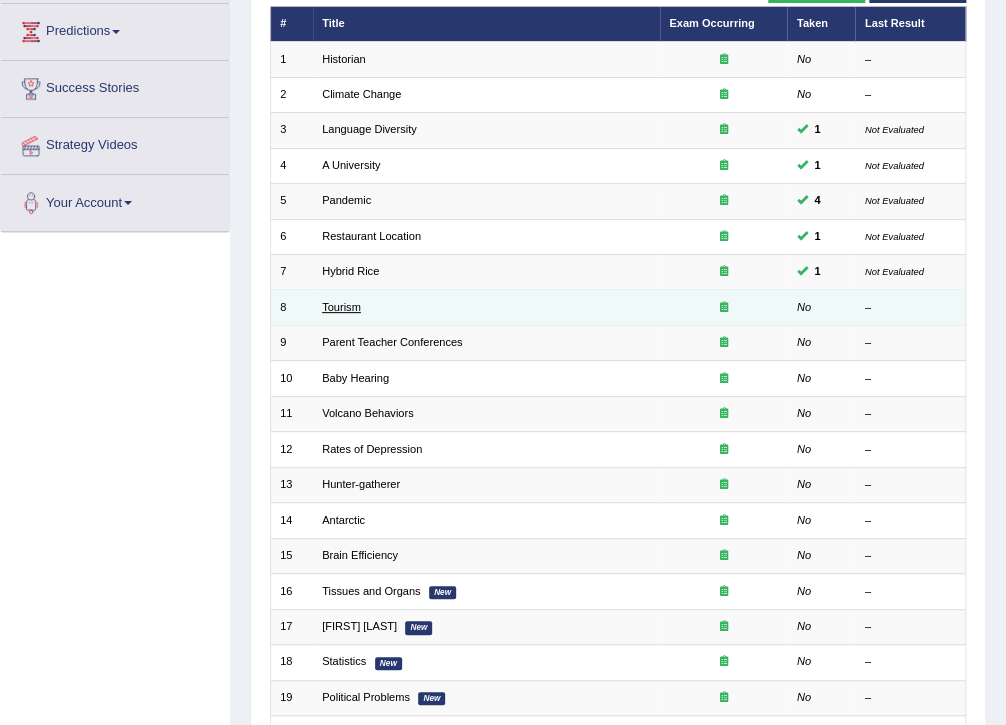 click on "Tourism" at bounding box center (341, 307) 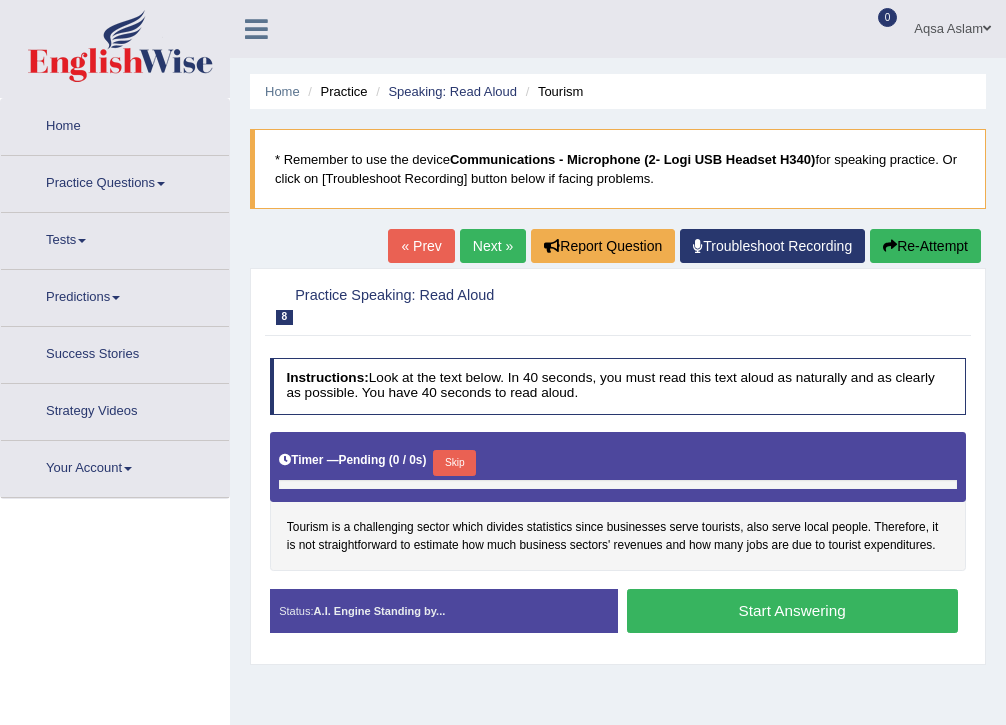 scroll, scrollTop: 0, scrollLeft: 0, axis: both 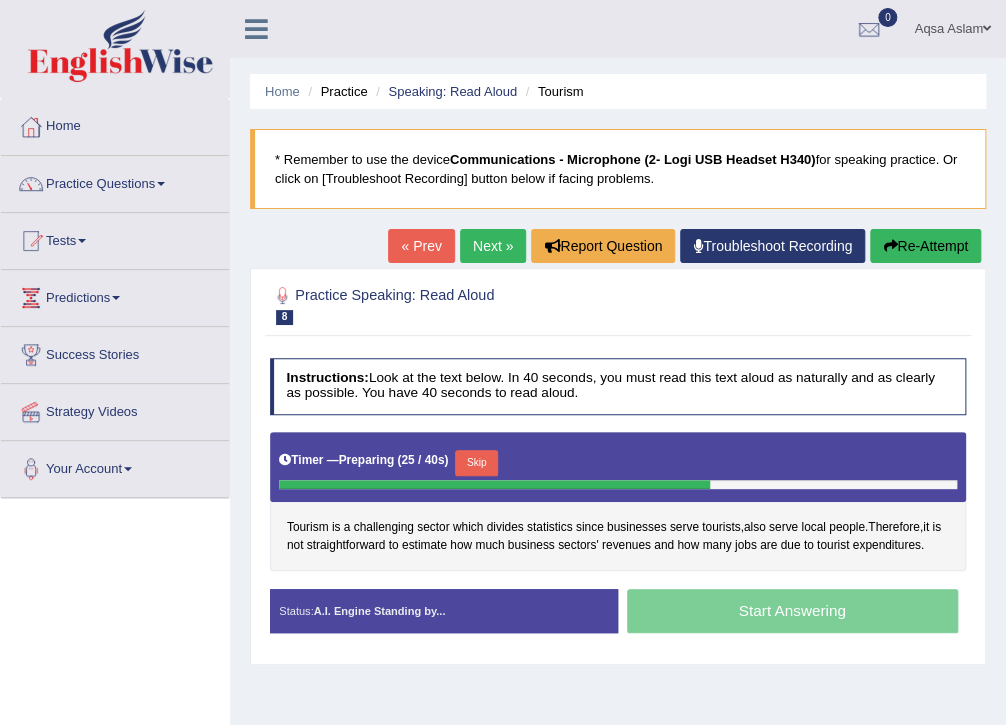 click on "Skip" at bounding box center (476, 463) 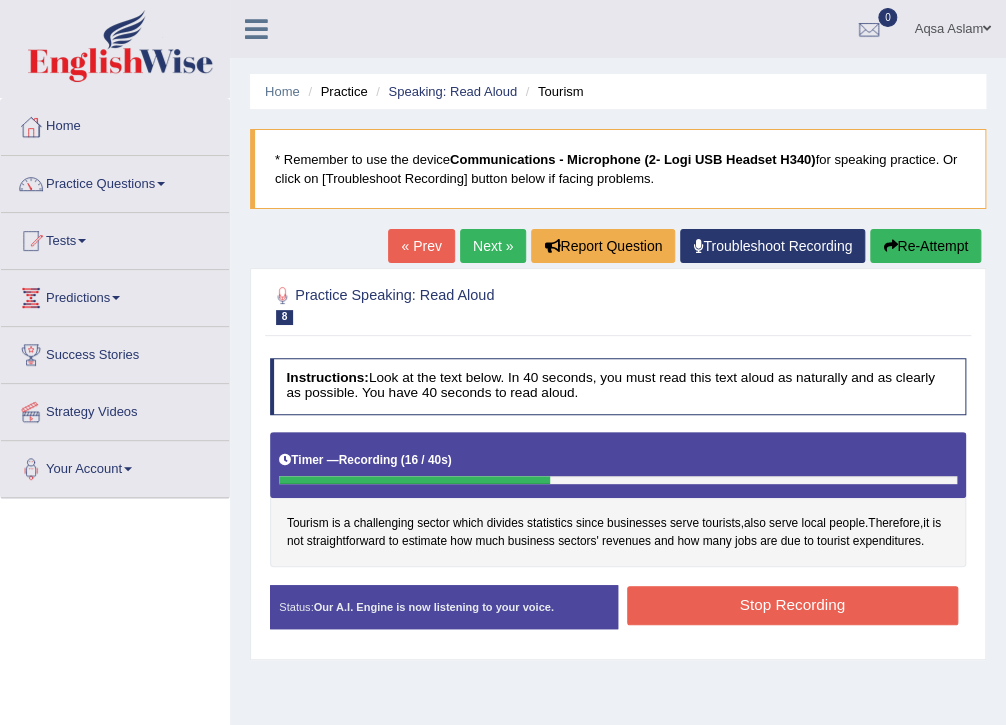 click on "Stop Recording" at bounding box center [792, 605] 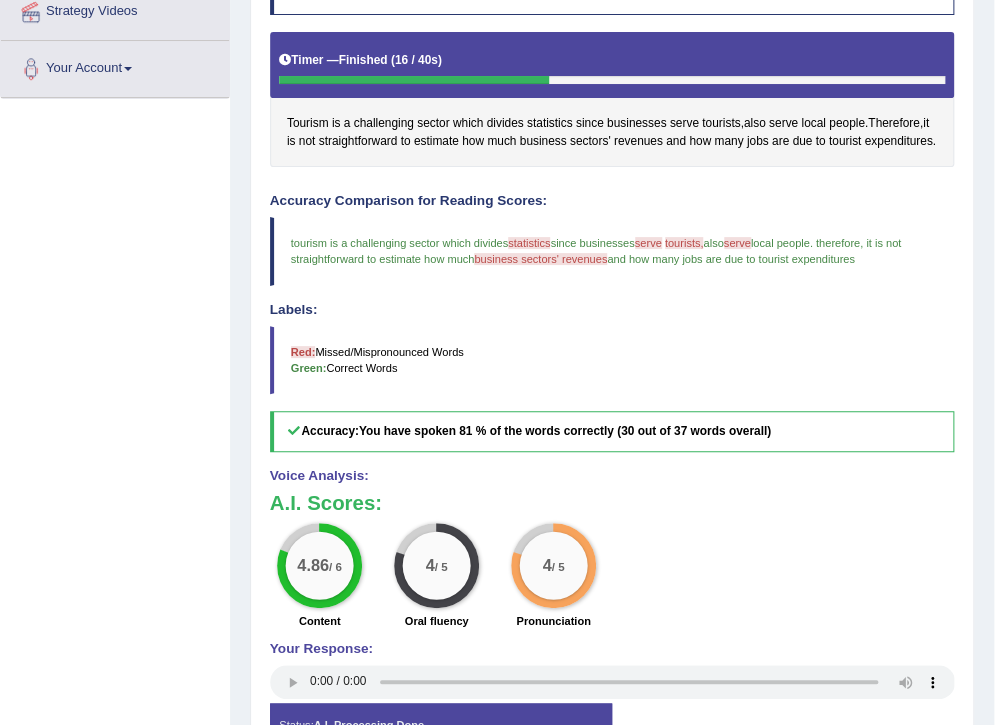 scroll, scrollTop: 0, scrollLeft: 0, axis: both 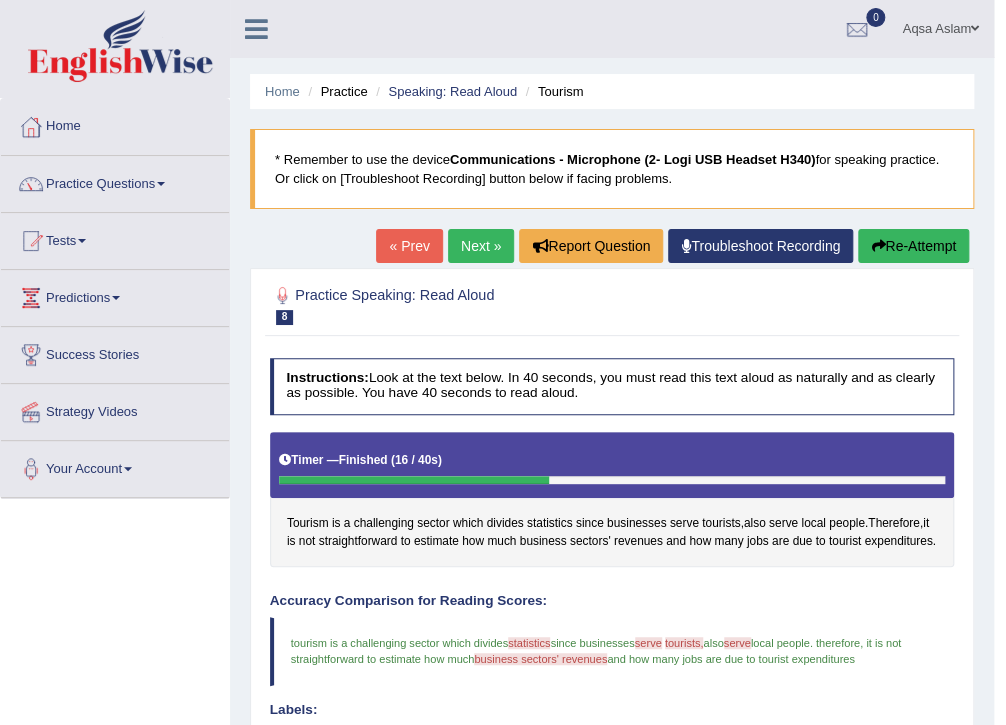 click on "Next »" at bounding box center [481, 246] 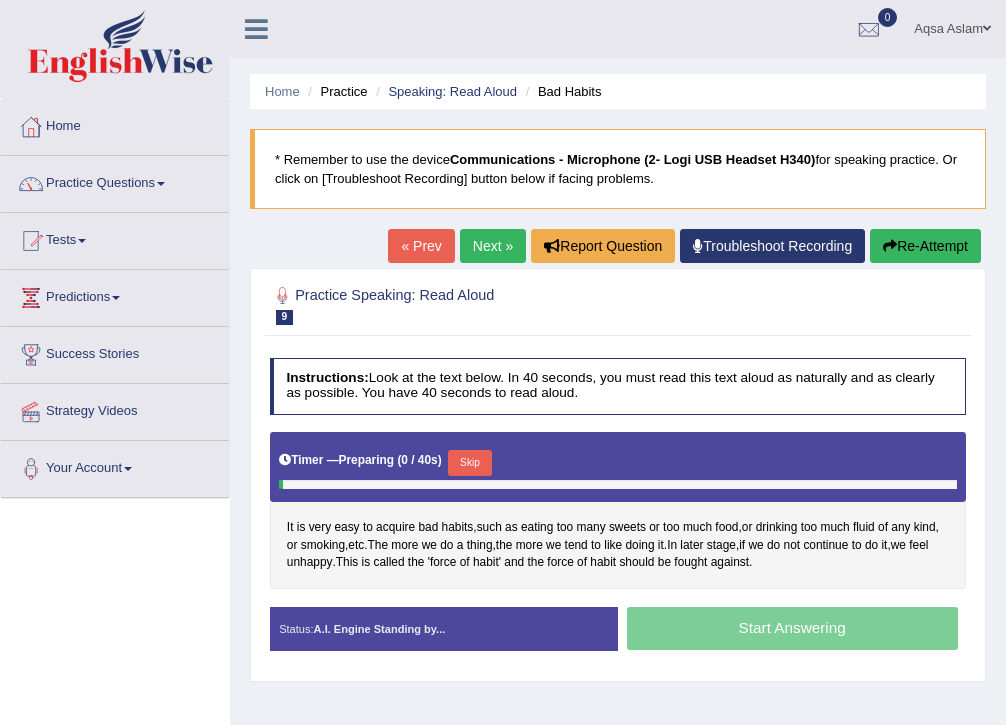 scroll, scrollTop: 0, scrollLeft: 0, axis: both 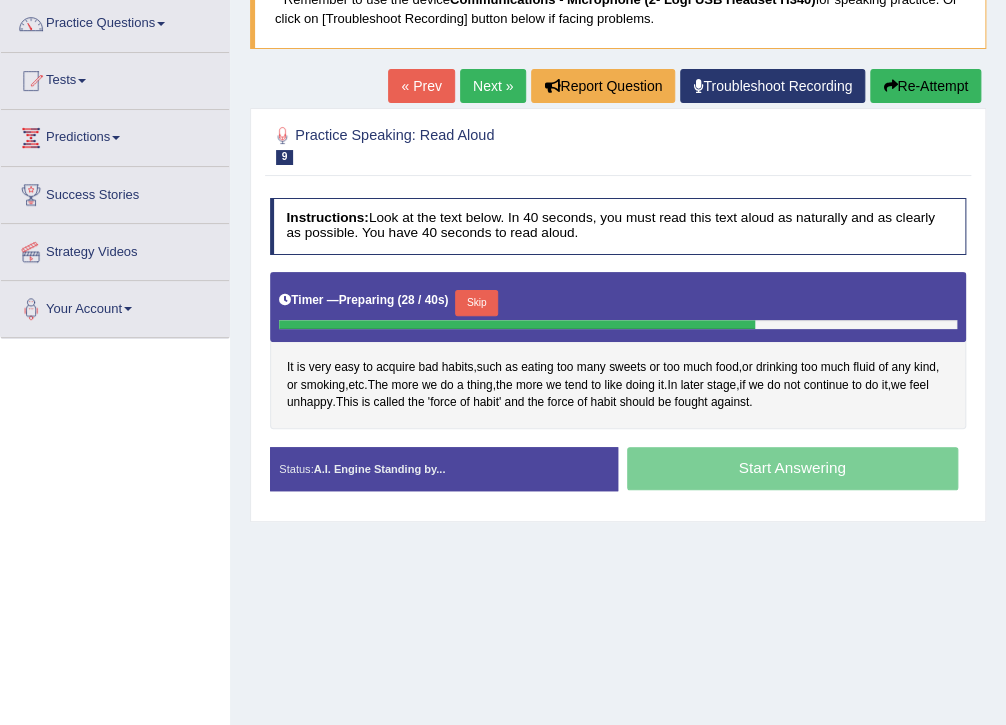 click on "Skip" at bounding box center [476, 303] 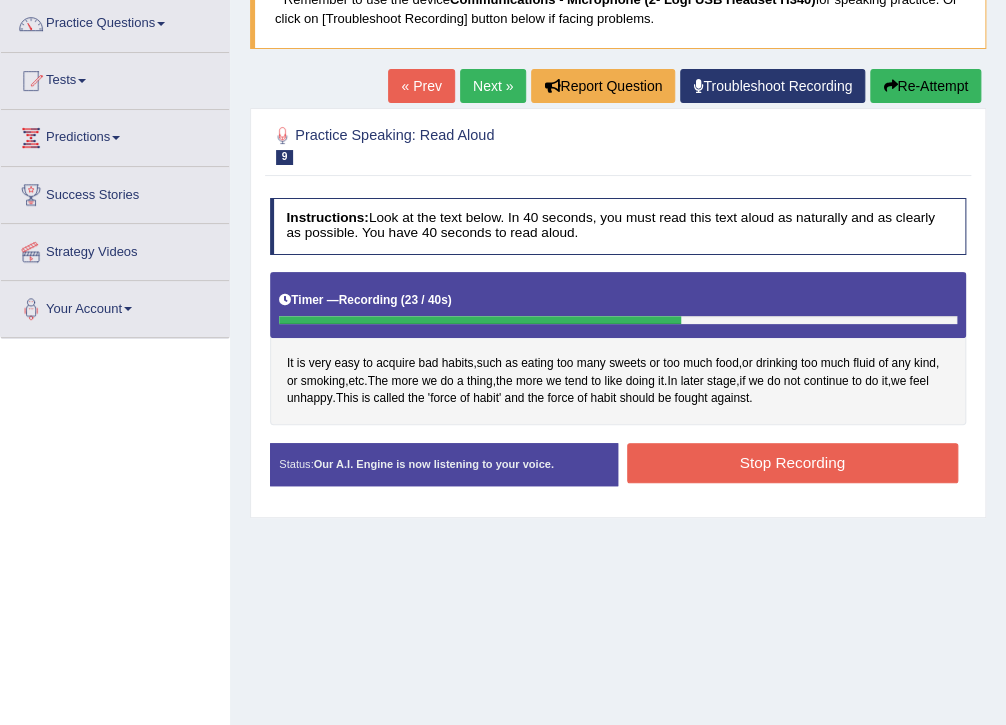 click on "Stop Recording" at bounding box center [792, 462] 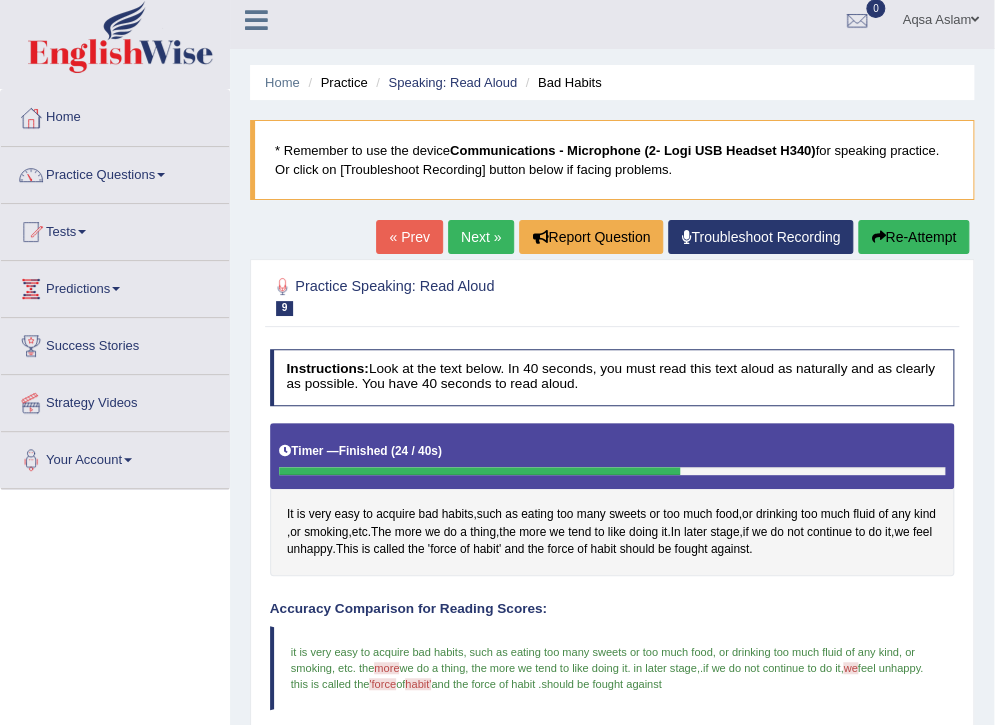 scroll, scrollTop: 0, scrollLeft: 0, axis: both 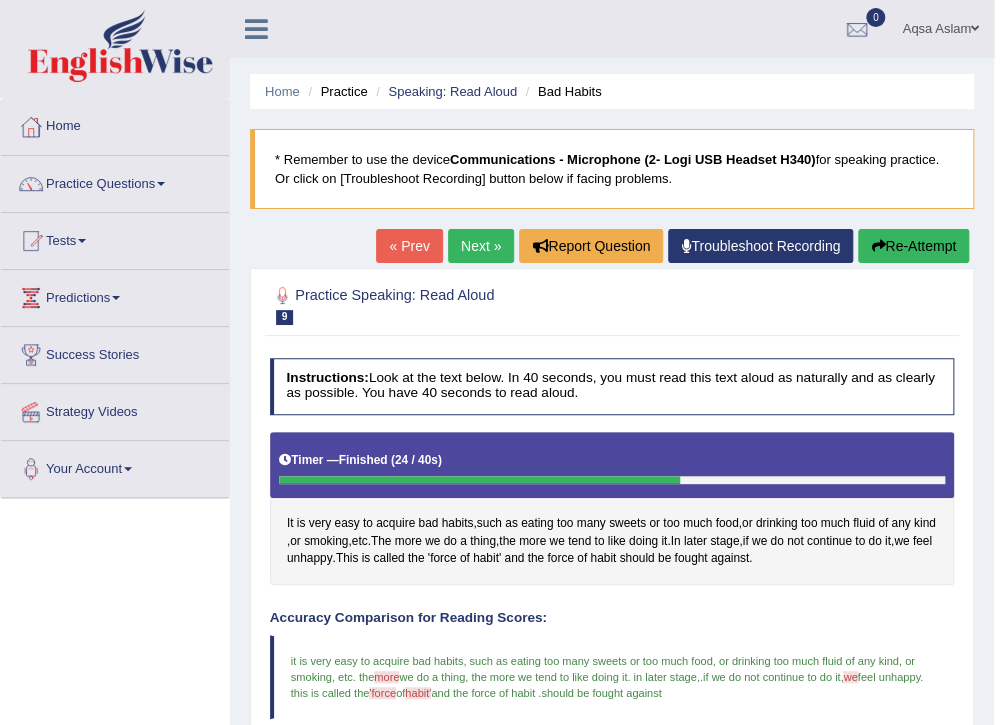 click on "Next »" at bounding box center (481, 246) 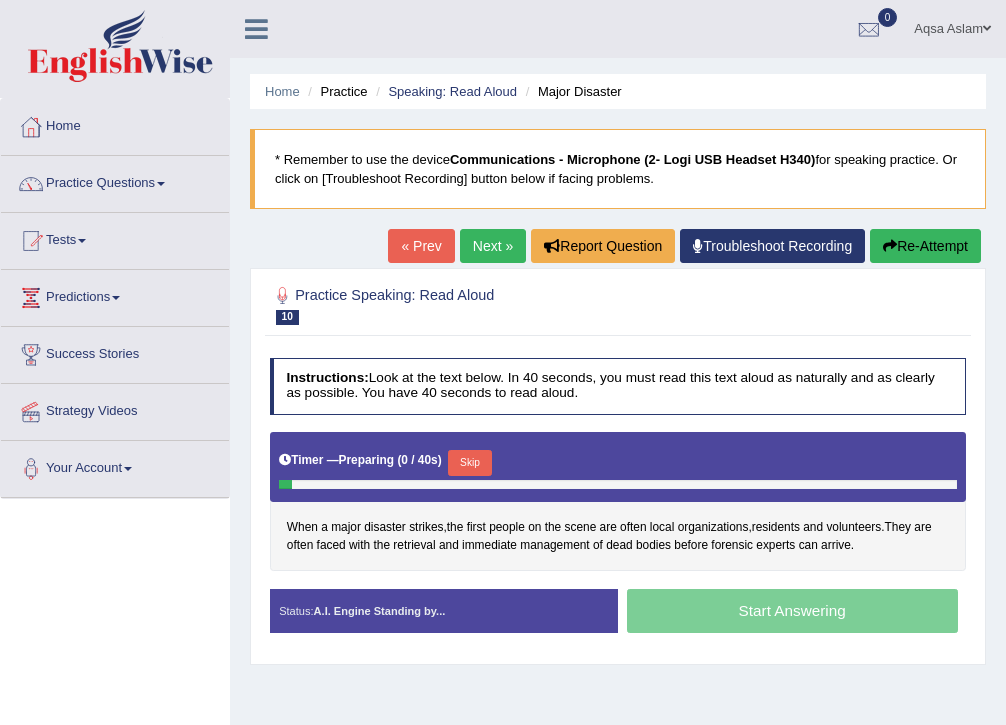 scroll, scrollTop: 0, scrollLeft: 0, axis: both 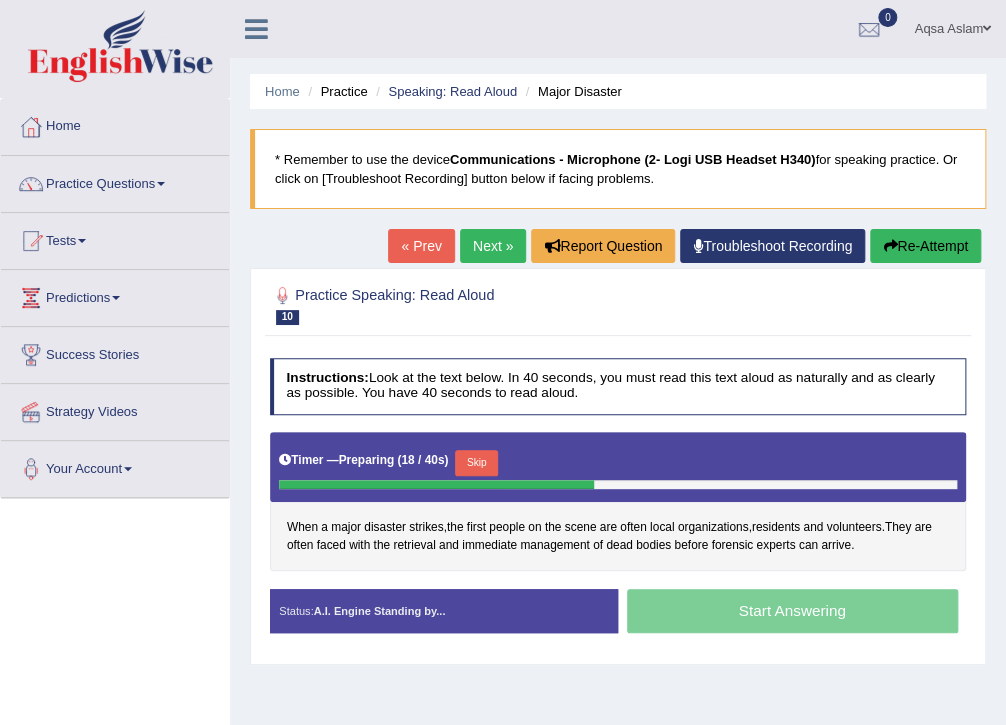 click on "Skip" at bounding box center [476, 463] 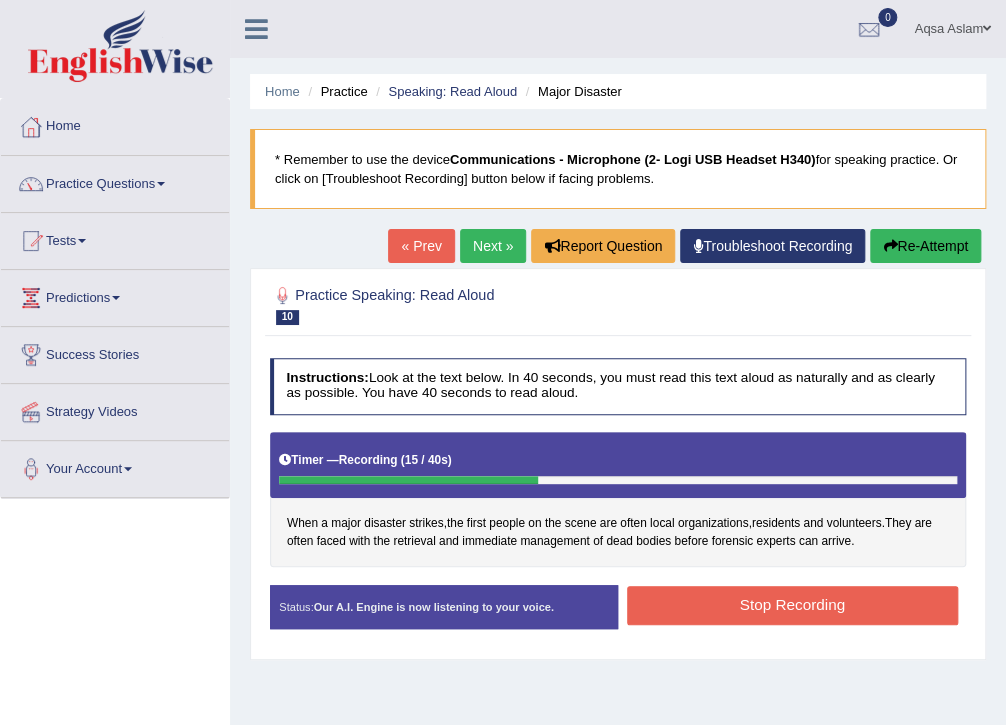 click on "Stop Recording" at bounding box center (792, 605) 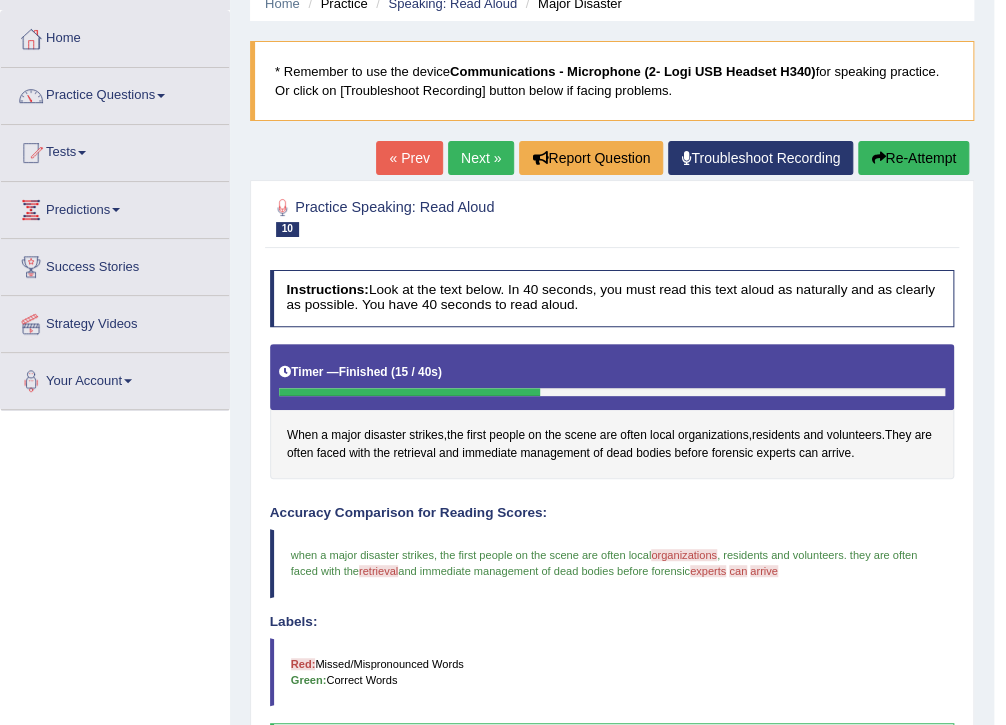 scroll, scrollTop: 80, scrollLeft: 0, axis: vertical 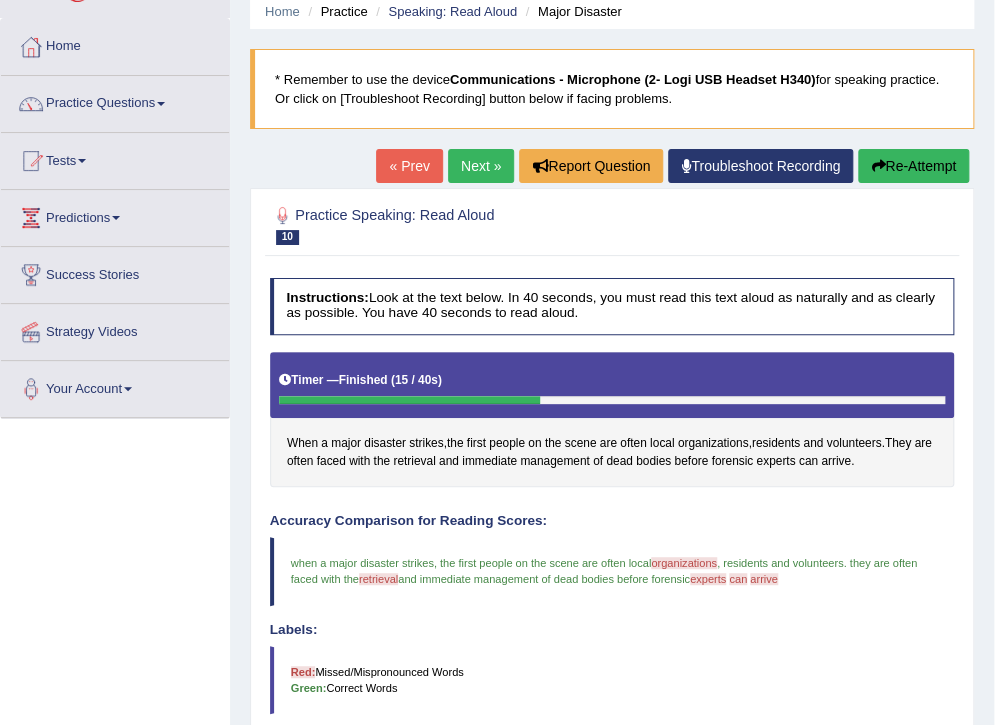 click at bounding box center (878, 166) 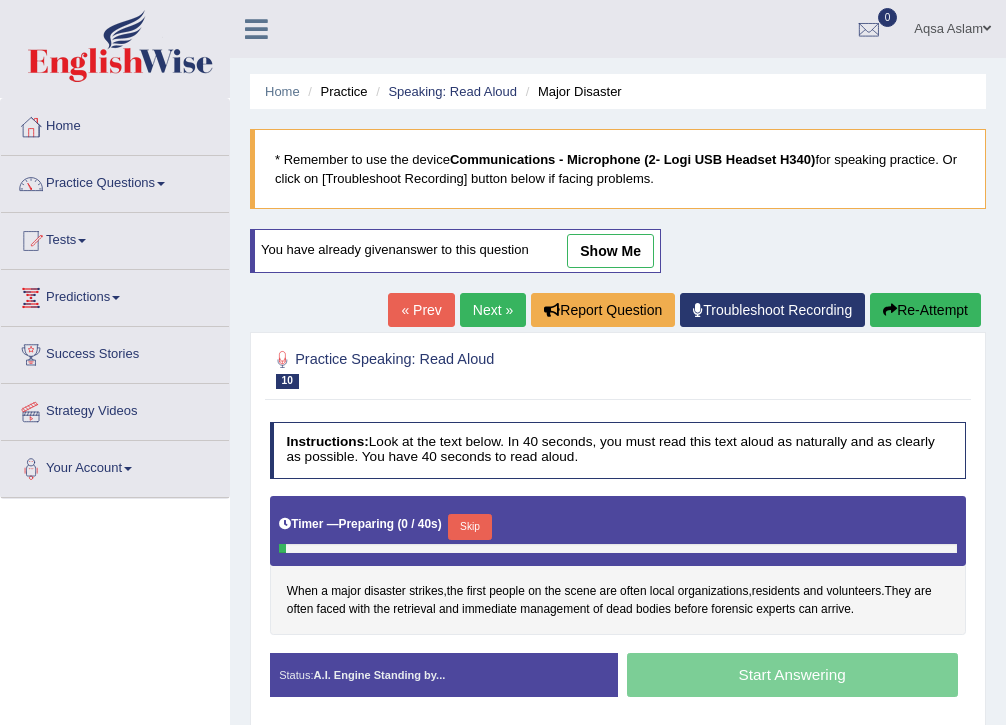 scroll, scrollTop: 80, scrollLeft: 0, axis: vertical 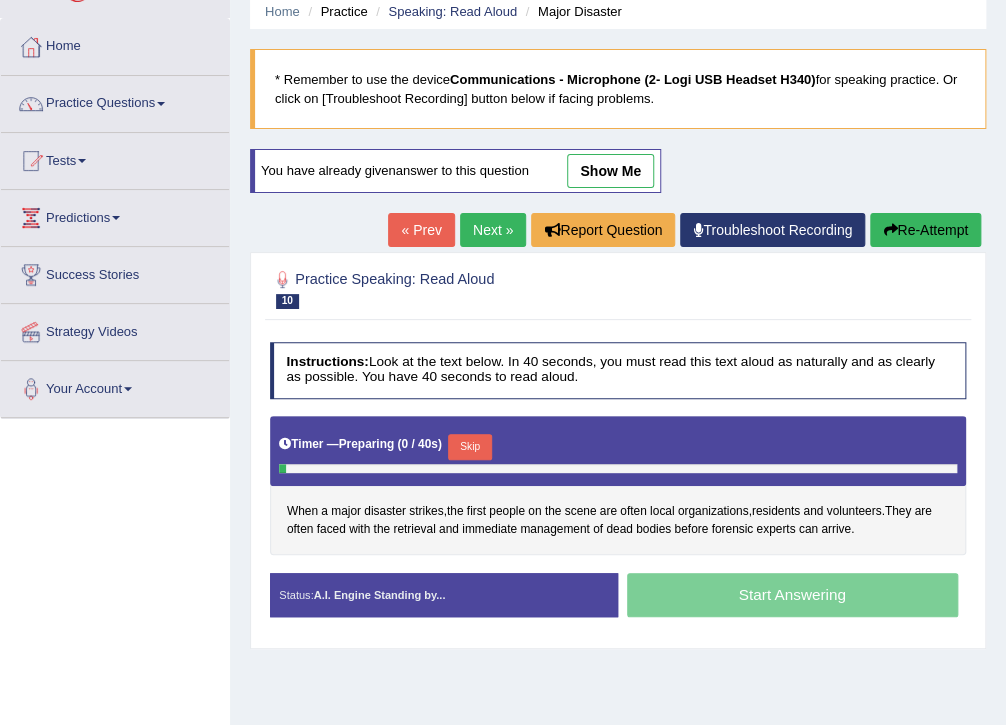 click on "Skip" at bounding box center [469, 447] 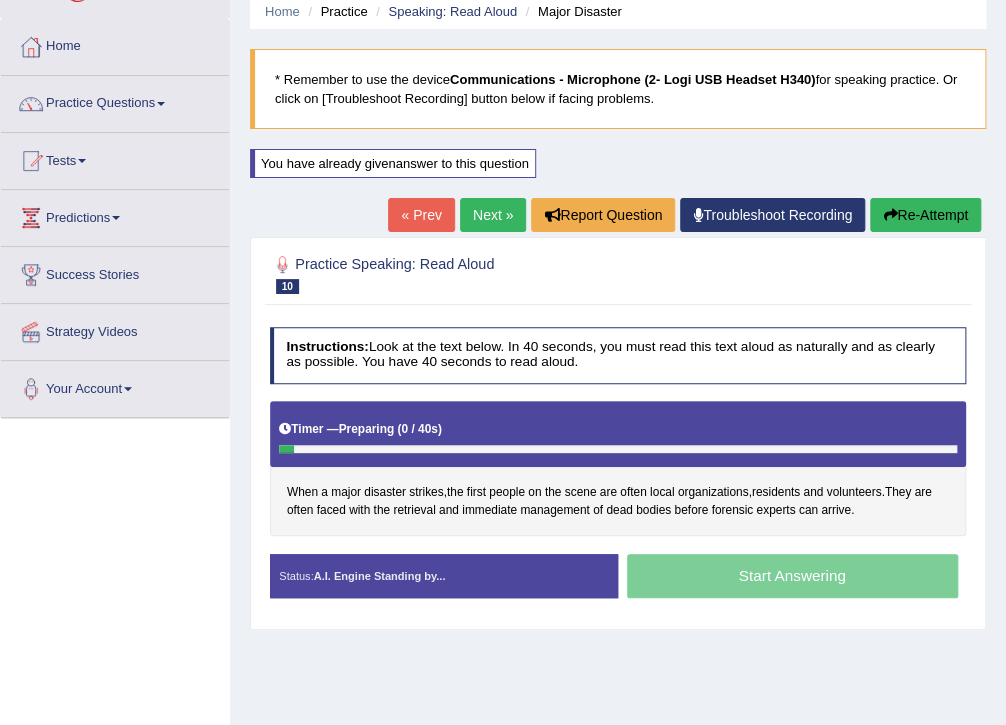 scroll, scrollTop: 0, scrollLeft: 0, axis: both 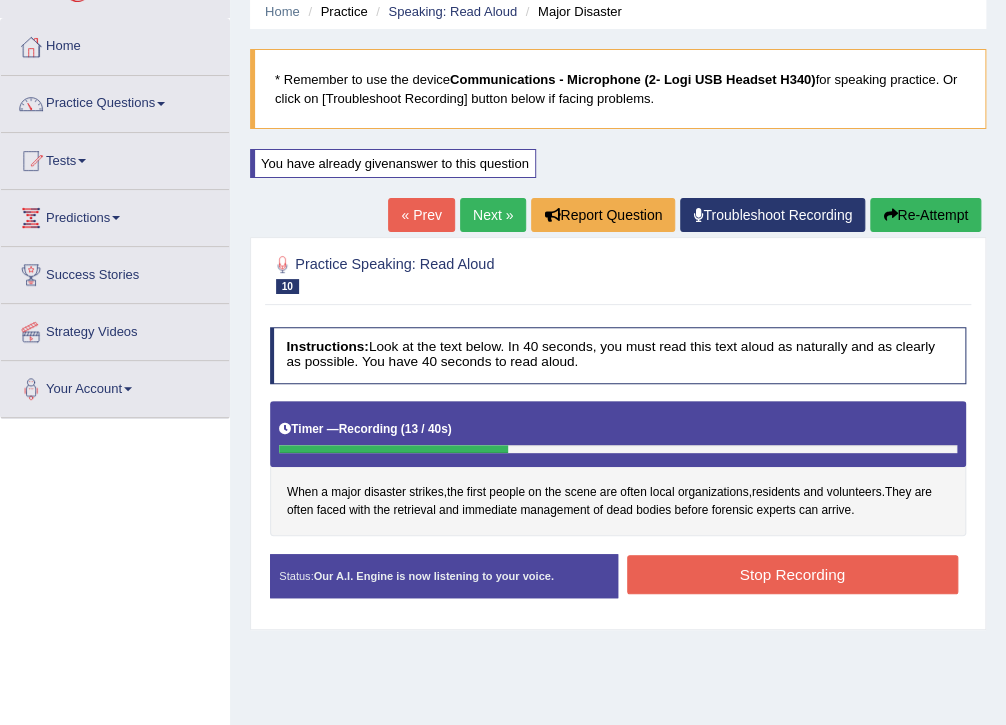 click on "Stop Recording" at bounding box center (792, 574) 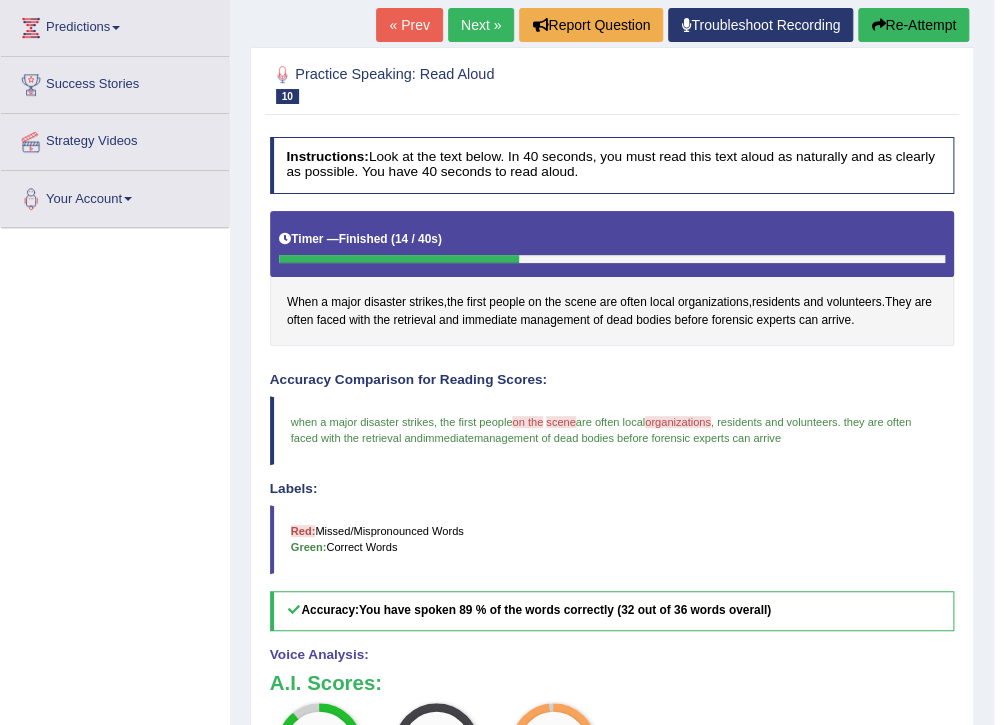 scroll, scrollTop: 240, scrollLeft: 0, axis: vertical 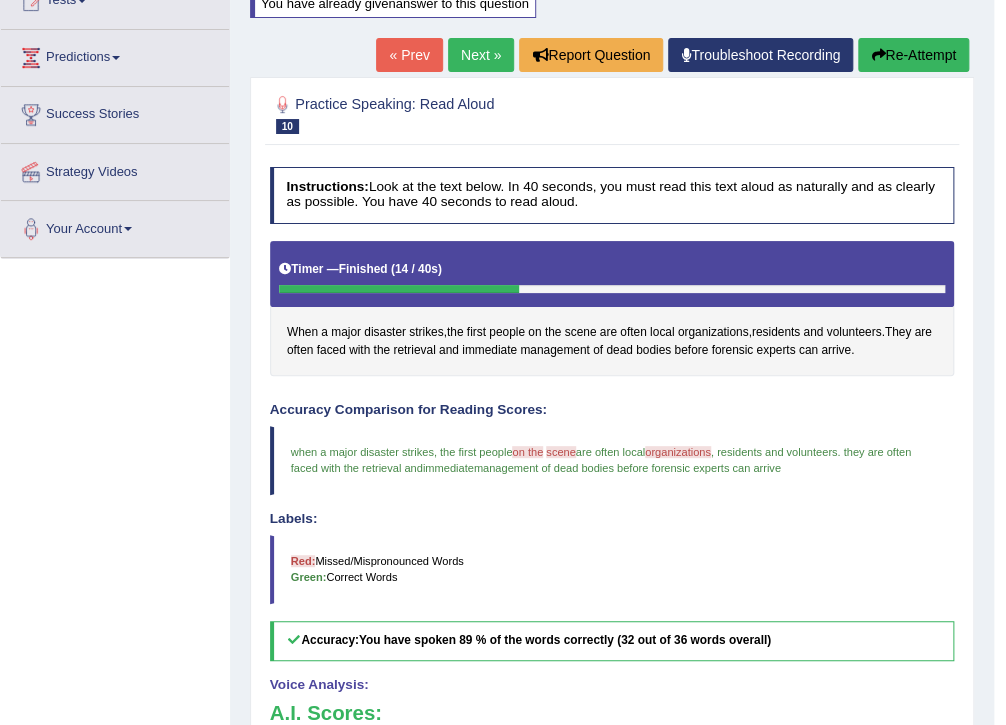 click on "Next »" at bounding box center [481, 55] 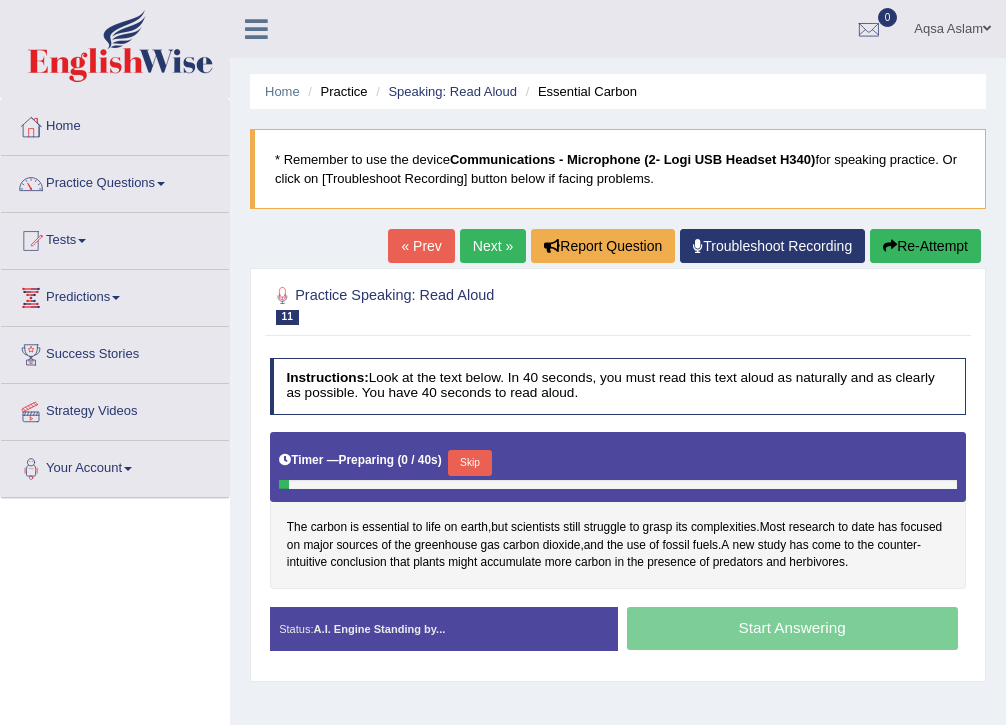 scroll, scrollTop: 0, scrollLeft: 0, axis: both 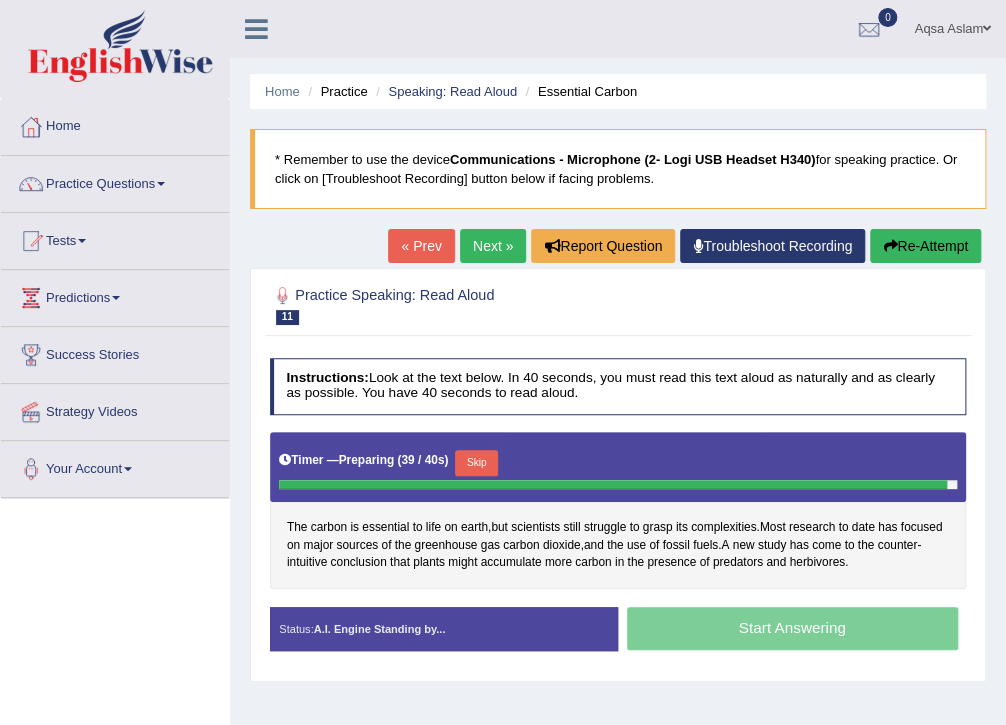 click on "Skip" at bounding box center [476, 463] 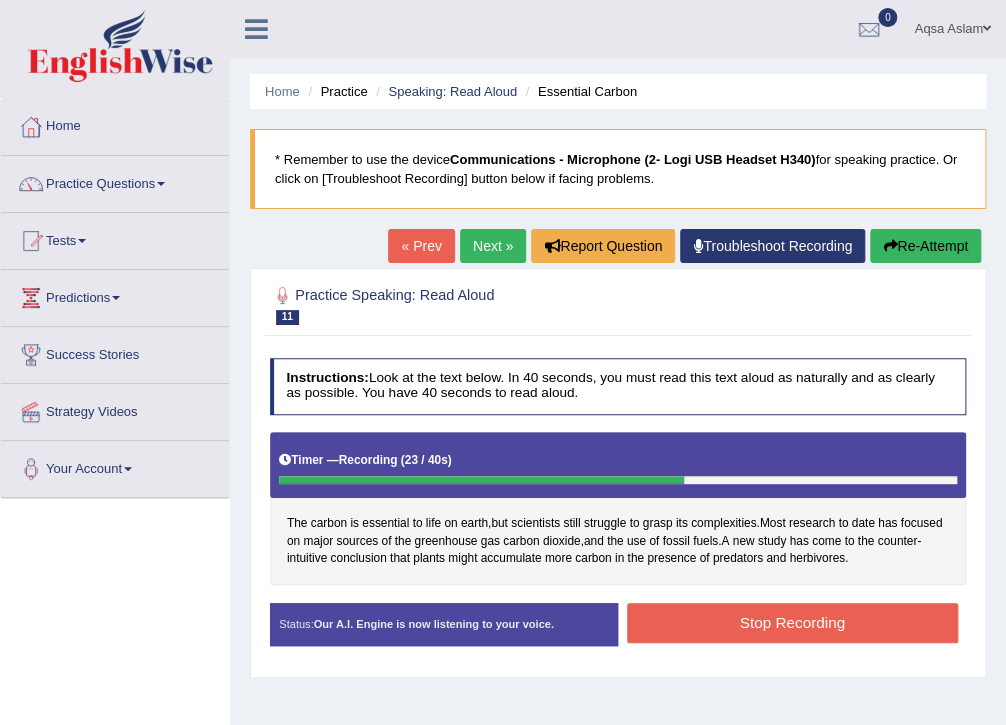 click on "Stop Recording" at bounding box center (792, 622) 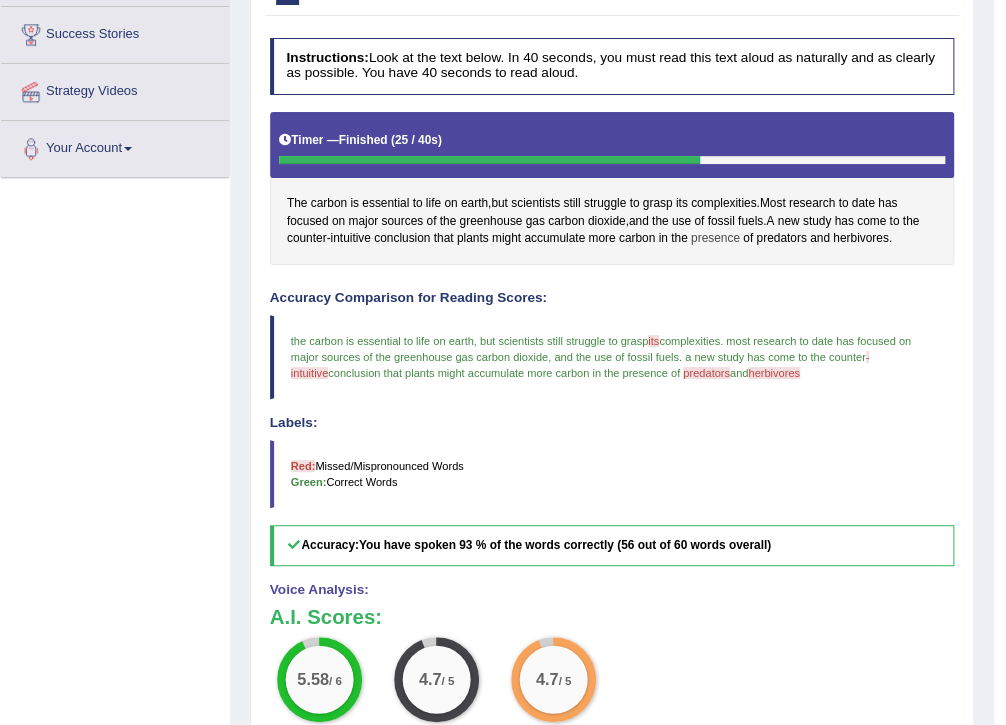 scroll, scrollTop: 0, scrollLeft: 0, axis: both 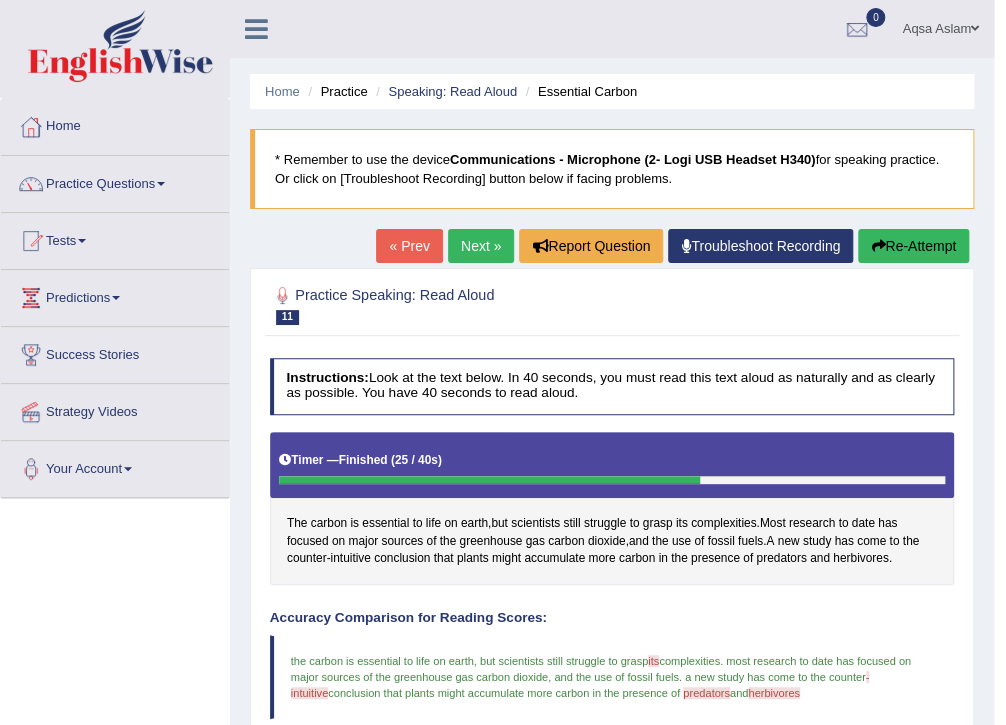 click on "Next »" at bounding box center (481, 246) 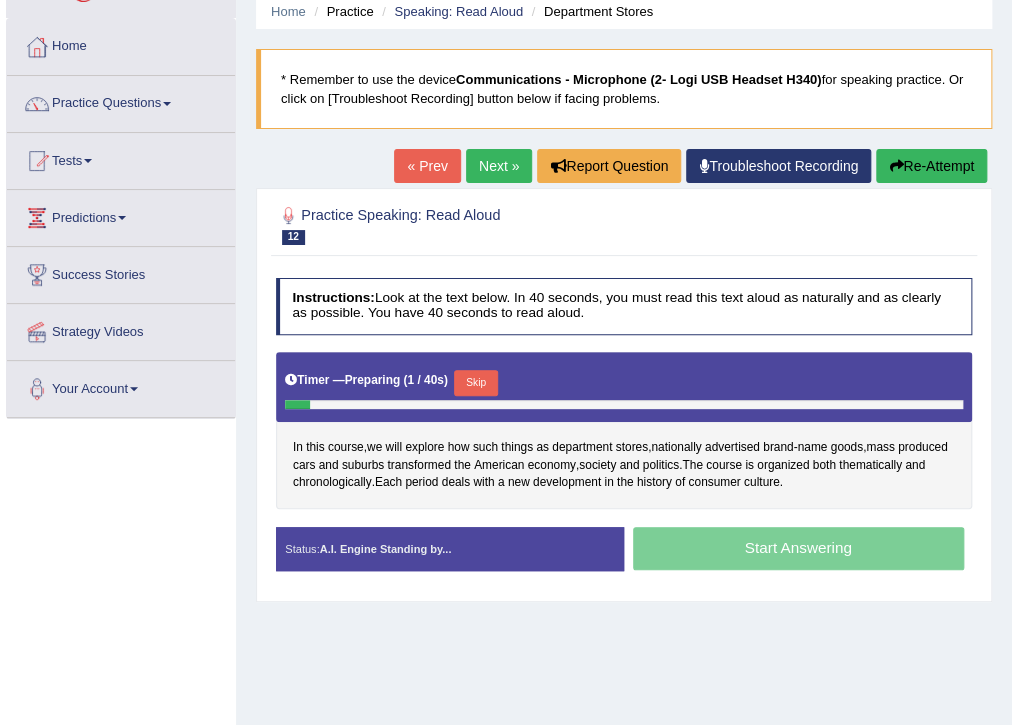 scroll, scrollTop: 0, scrollLeft: 0, axis: both 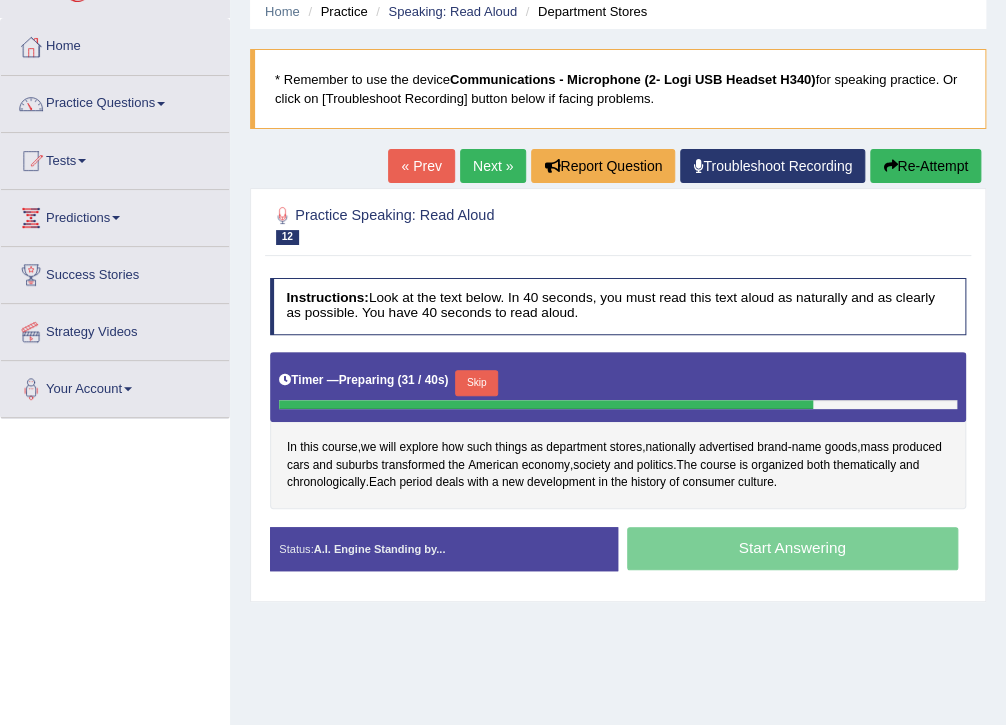 click on "Skip" at bounding box center (476, 383) 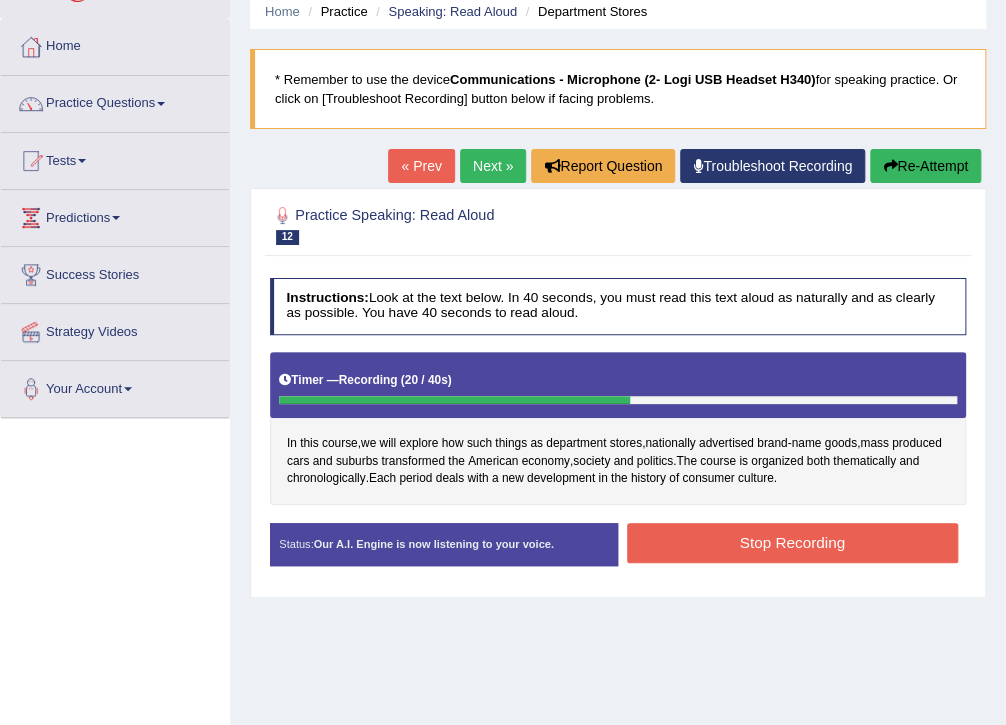 click on "Stop Recording" at bounding box center [792, 542] 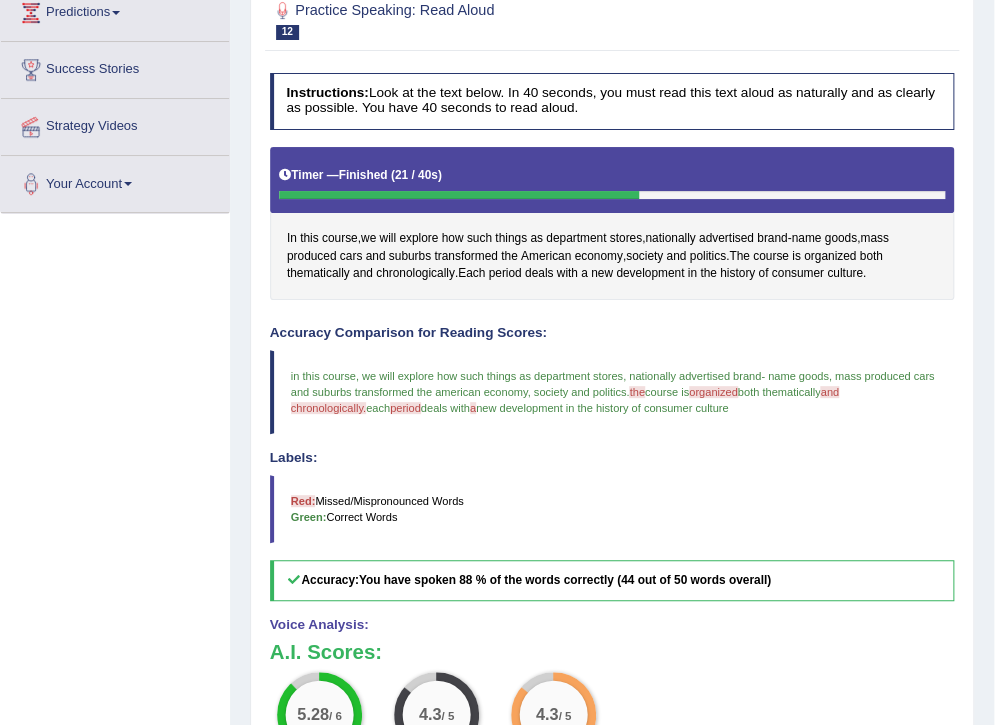 scroll, scrollTop: 160, scrollLeft: 0, axis: vertical 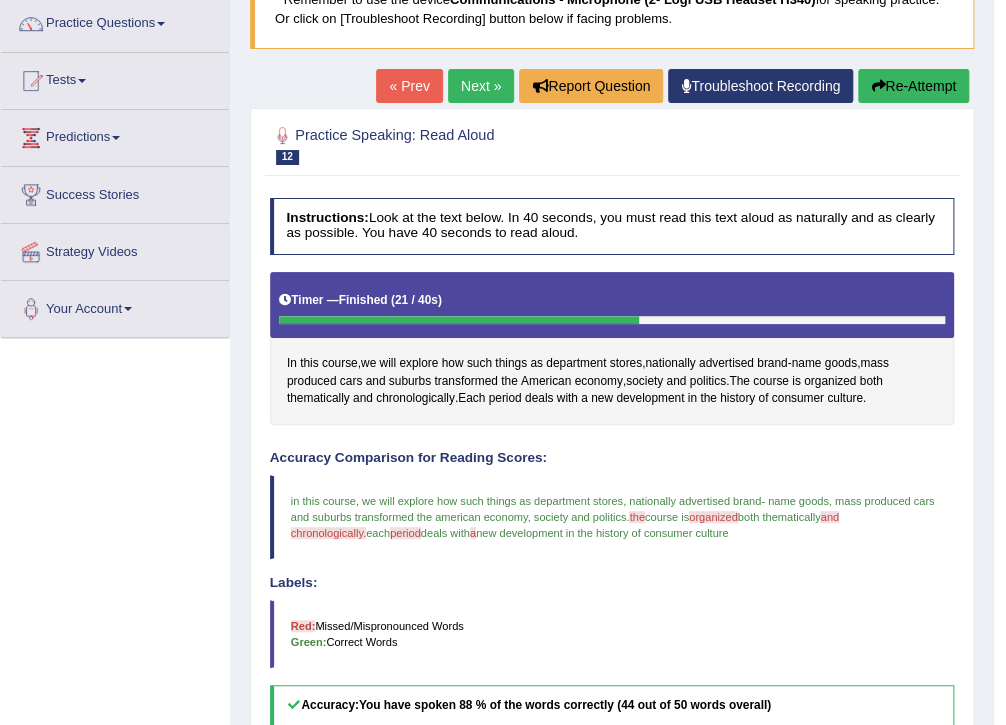 click on "Next »" at bounding box center (481, 86) 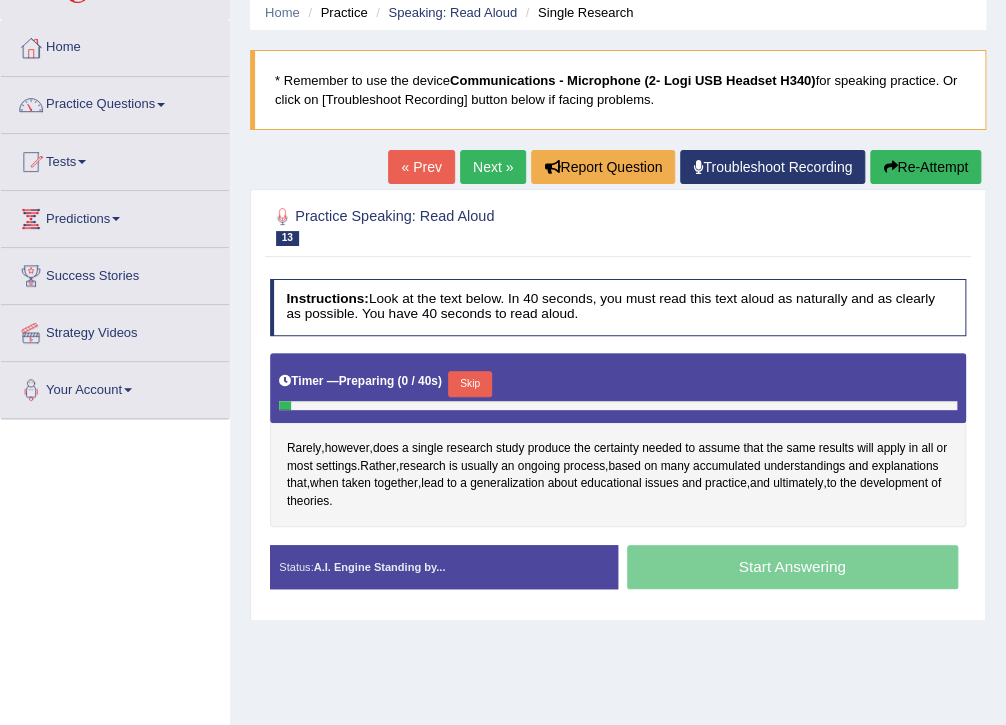 scroll, scrollTop: 0, scrollLeft: 0, axis: both 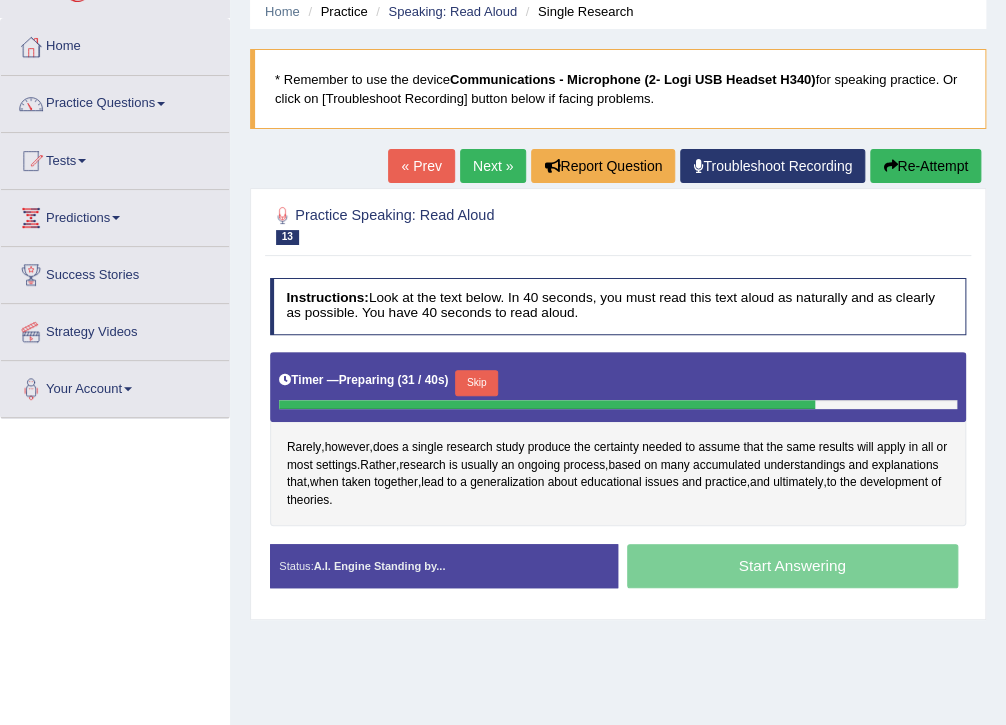 click on "Skip" at bounding box center (476, 383) 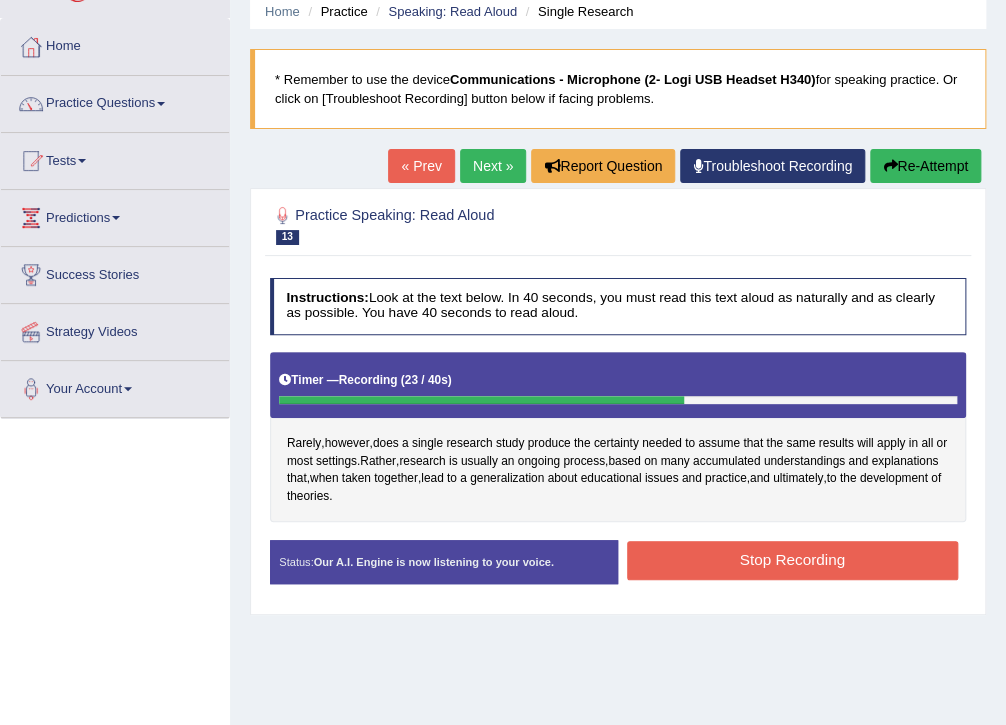 click on "Stop Recording" at bounding box center (792, 560) 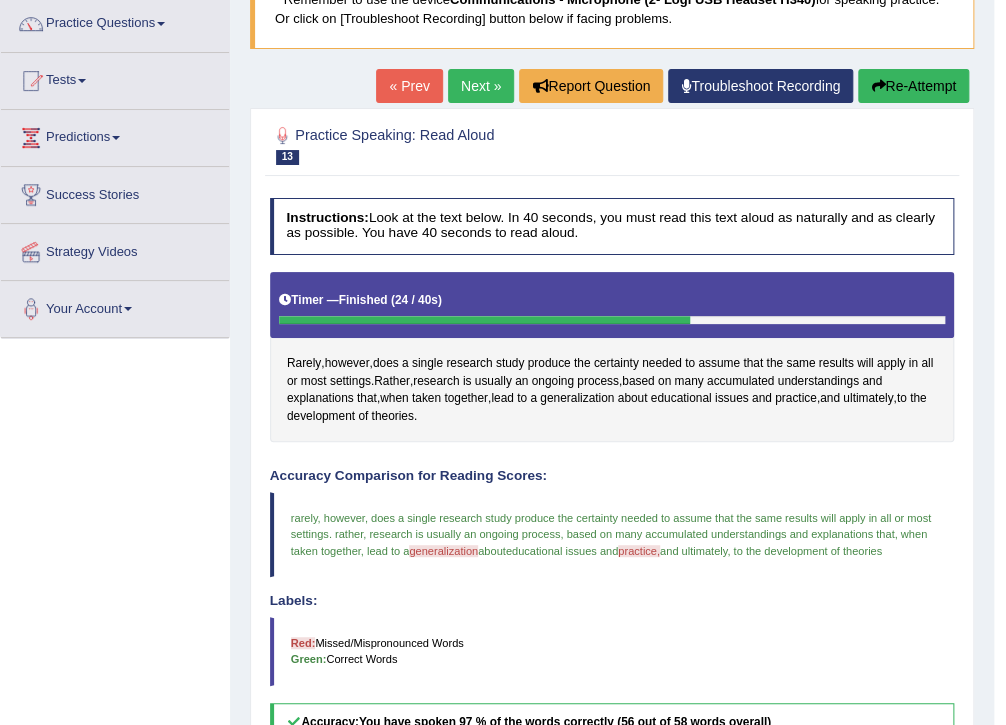 scroll, scrollTop: 160, scrollLeft: 0, axis: vertical 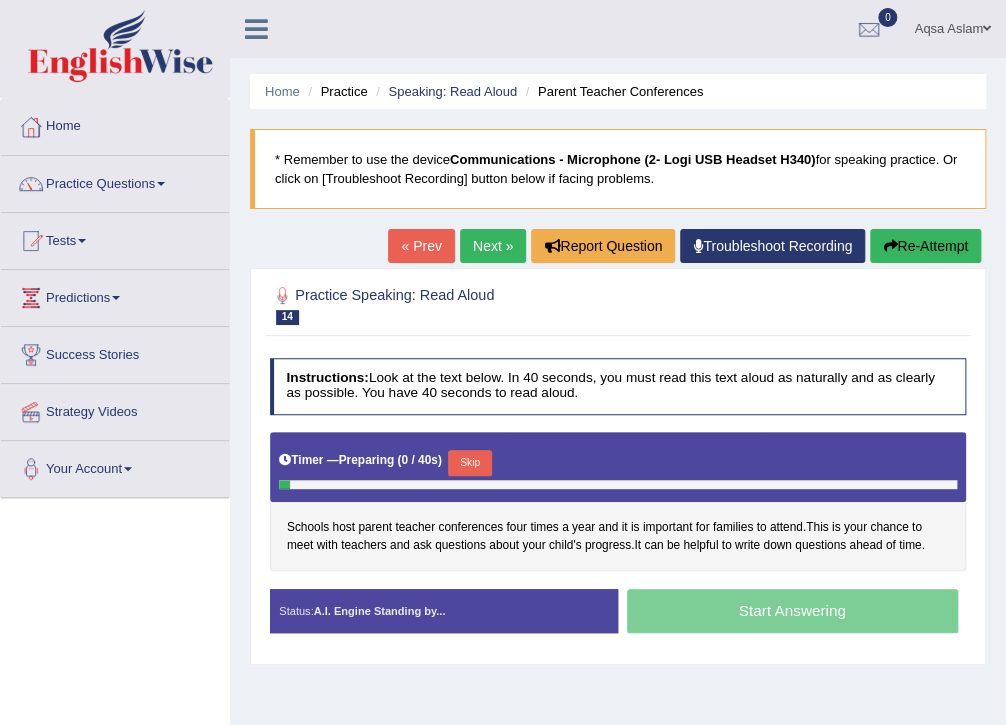 click on "Skip" at bounding box center [469, 463] 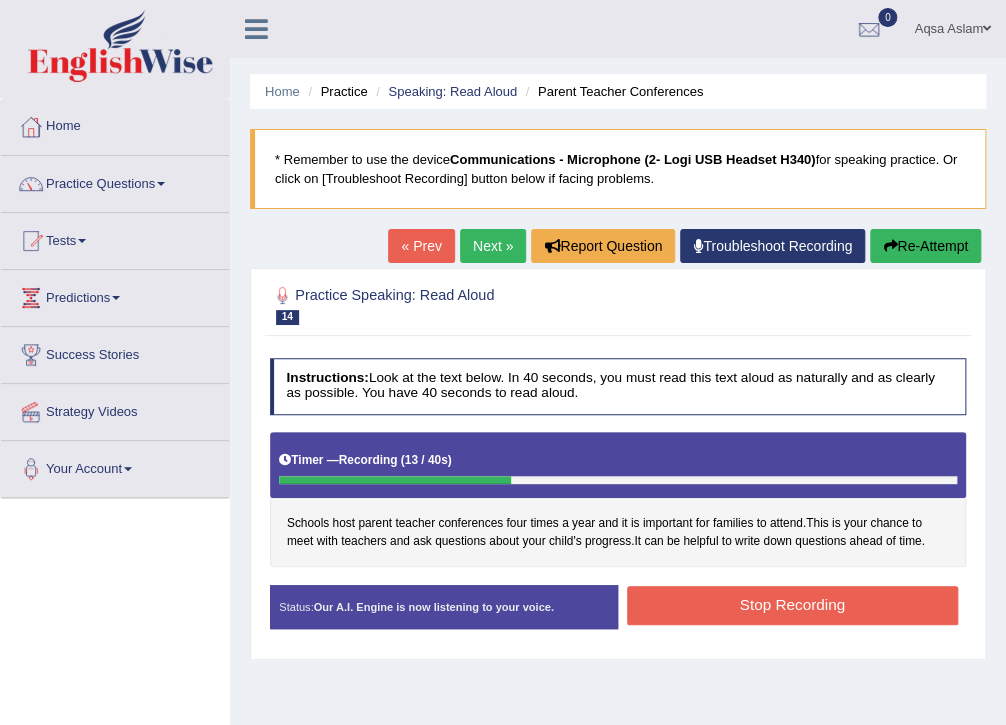 click on "Stop Recording" at bounding box center [792, 605] 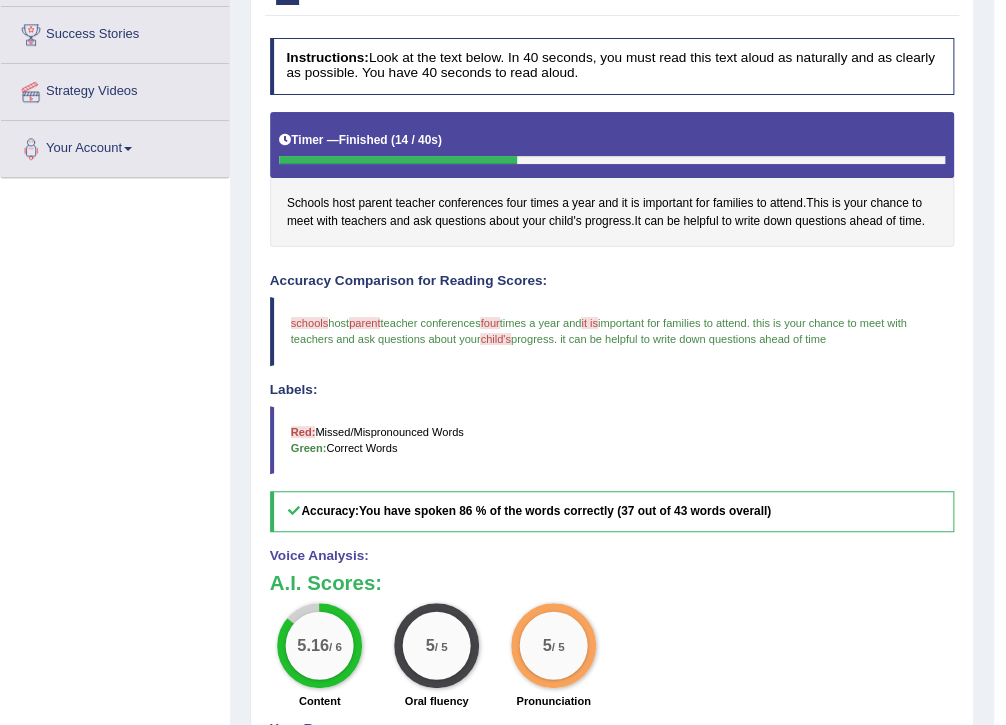 scroll, scrollTop: 0, scrollLeft: 0, axis: both 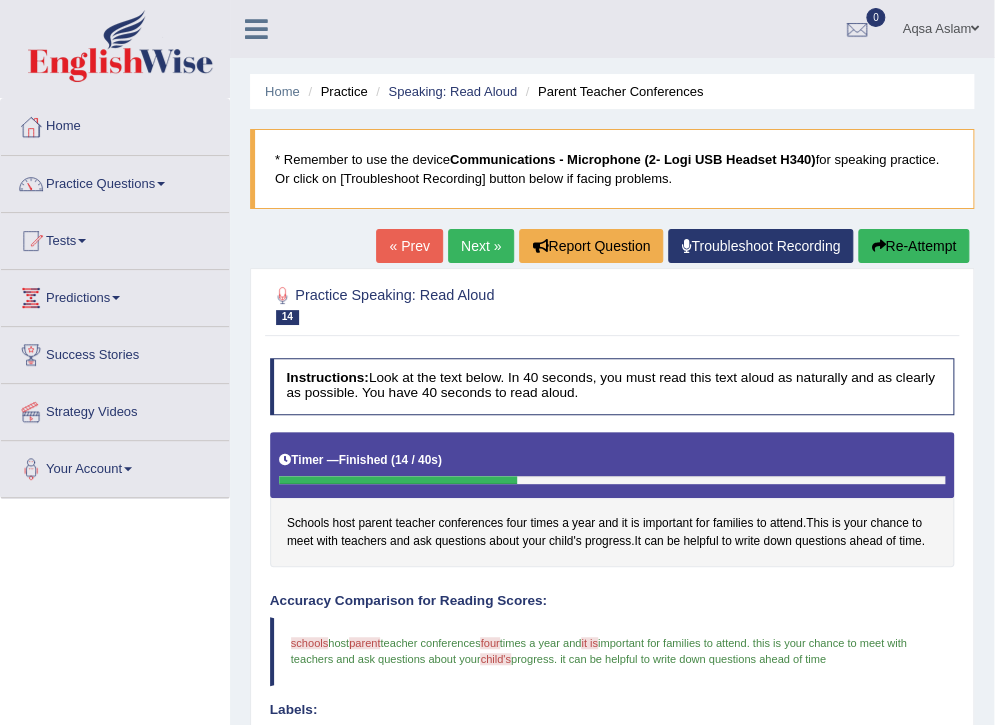 click on "Next »" at bounding box center [481, 246] 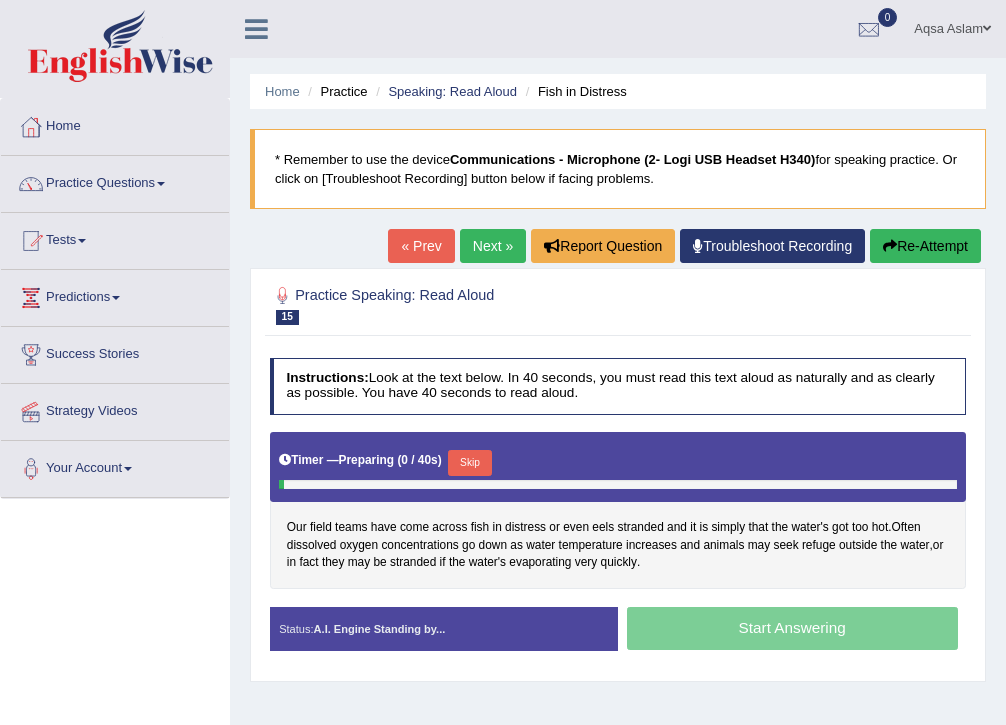 scroll, scrollTop: 0, scrollLeft: 0, axis: both 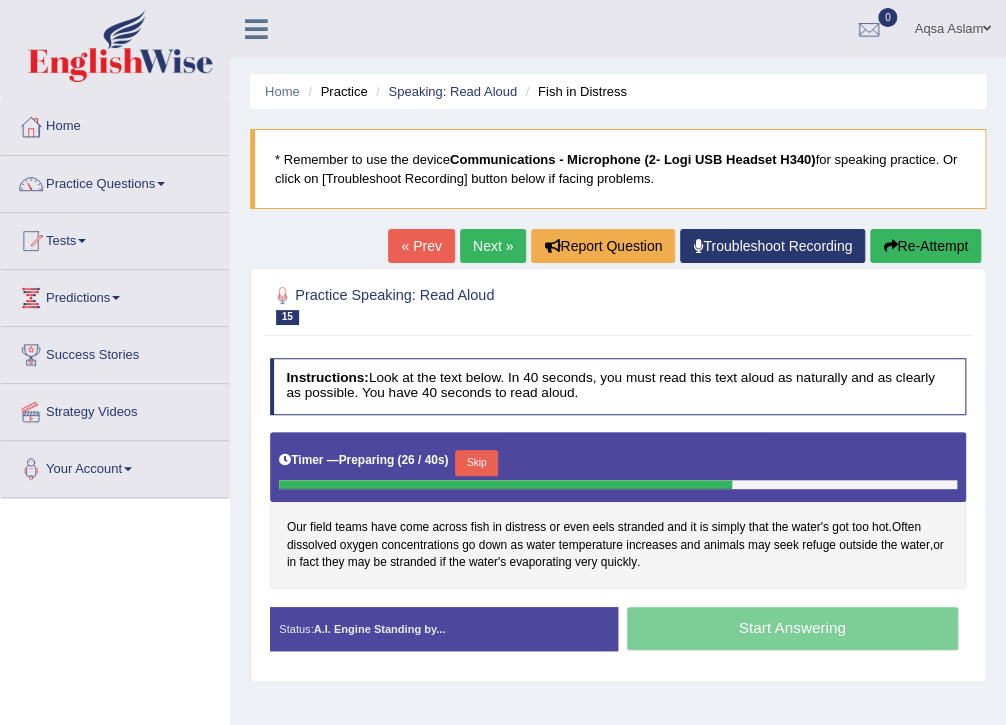click on "Skip" at bounding box center [476, 463] 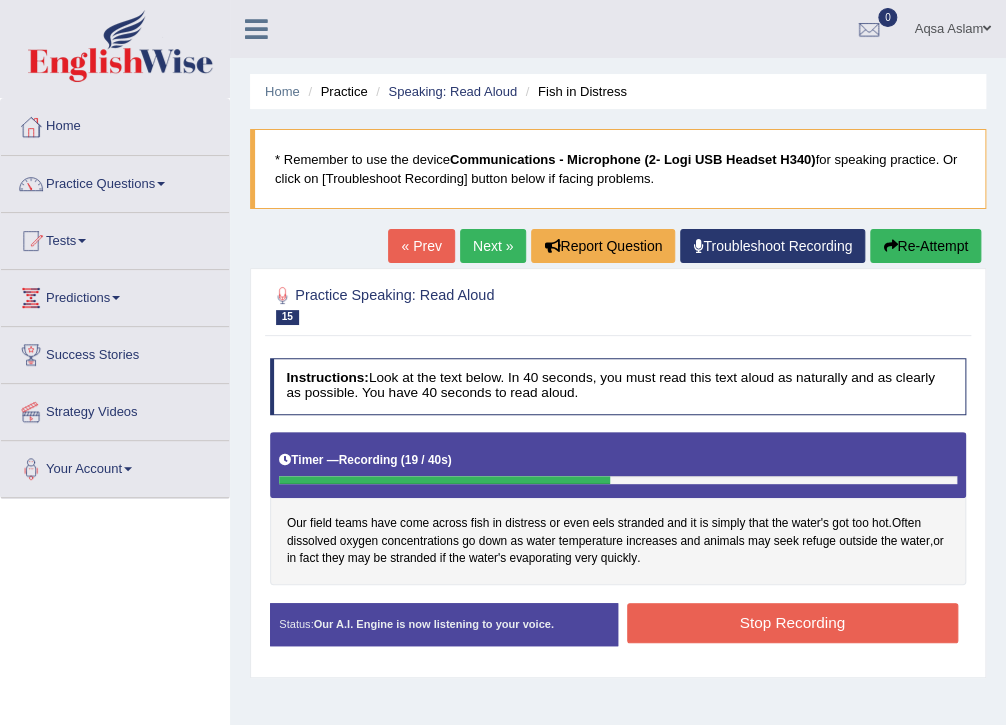 click on "Stop Recording" at bounding box center (792, 622) 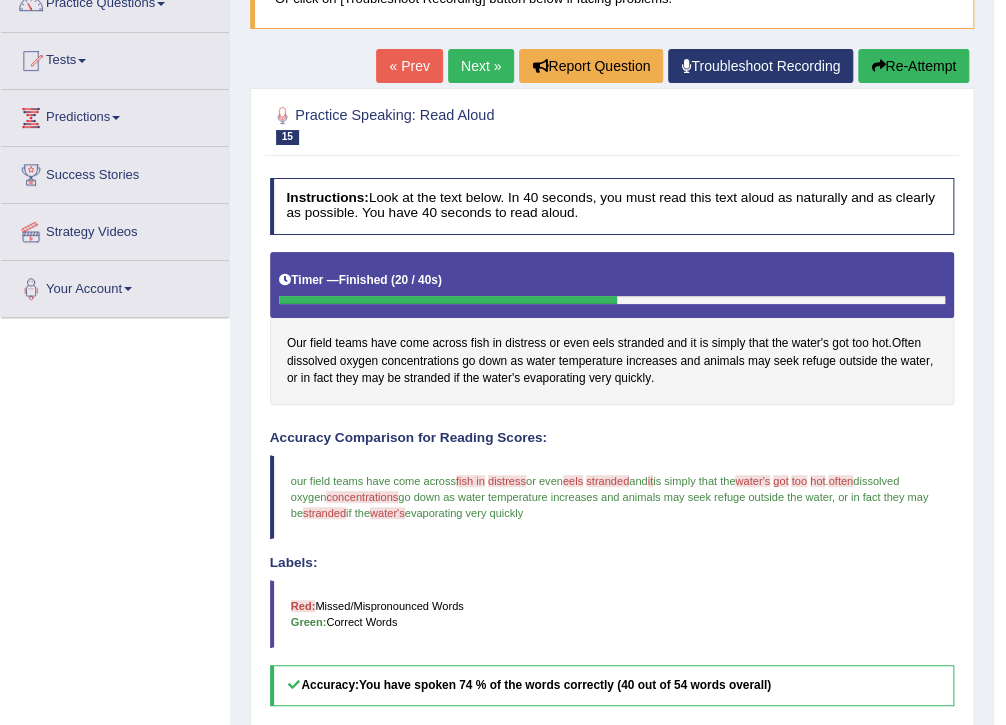 scroll, scrollTop: 0, scrollLeft: 0, axis: both 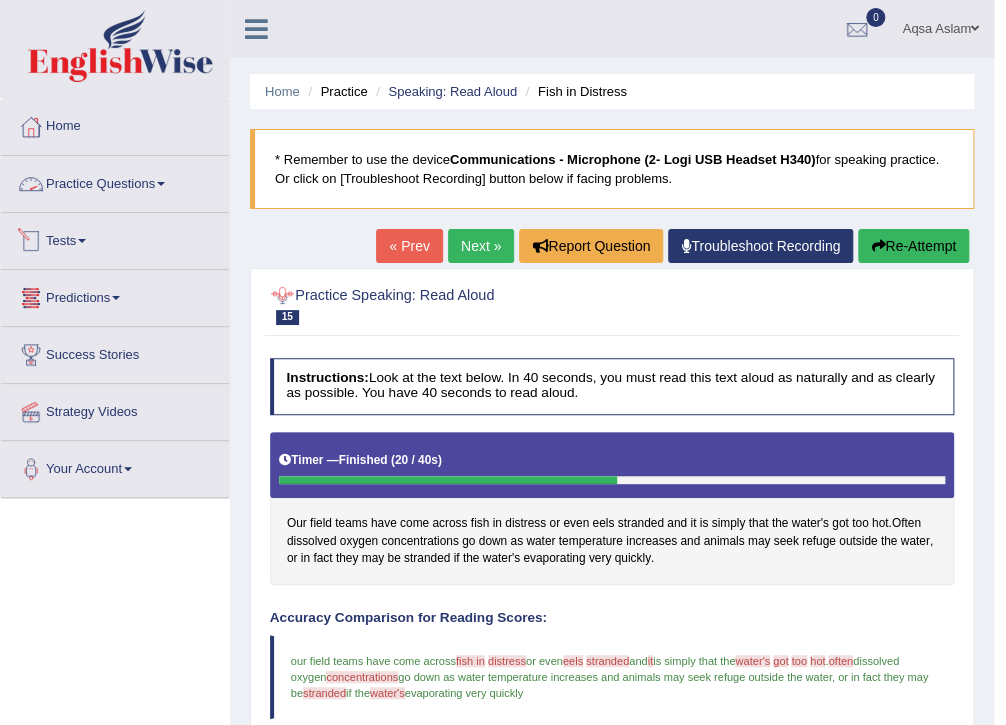 click on "Practice Questions" at bounding box center (115, 181) 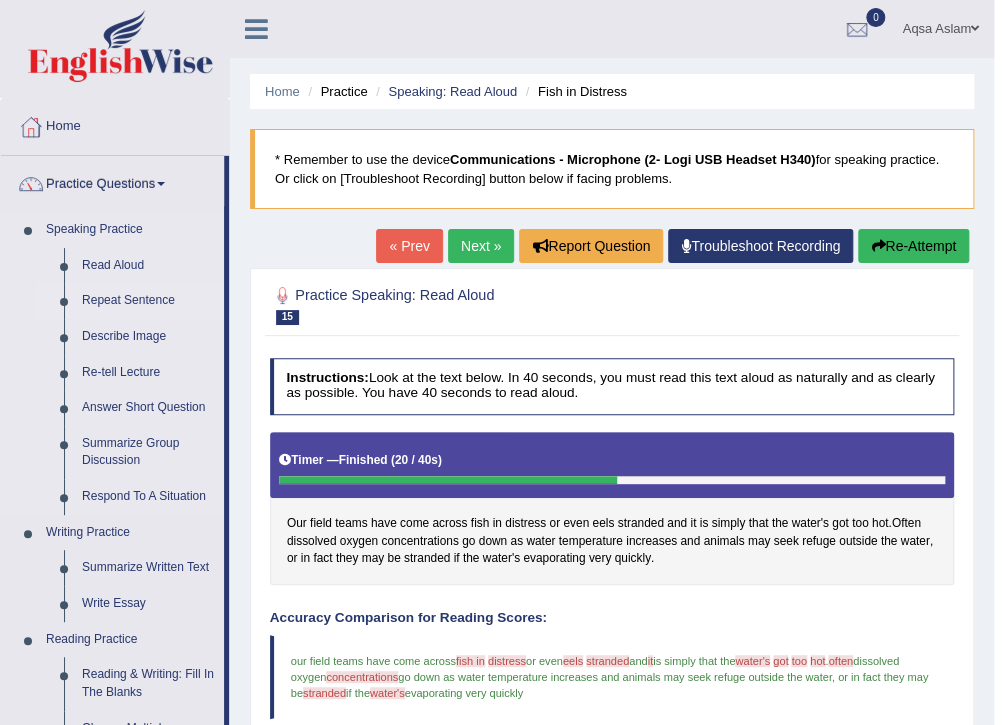 click on "Repeat Sentence" at bounding box center (148, 301) 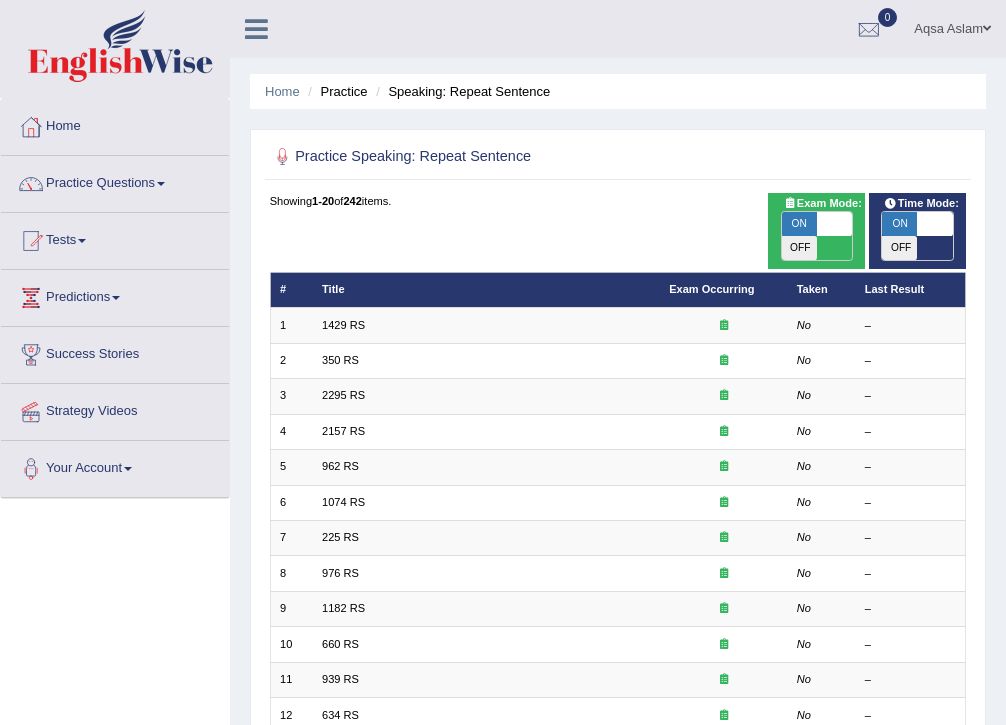 scroll, scrollTop: 0, scrollLeft: 0, axis: both 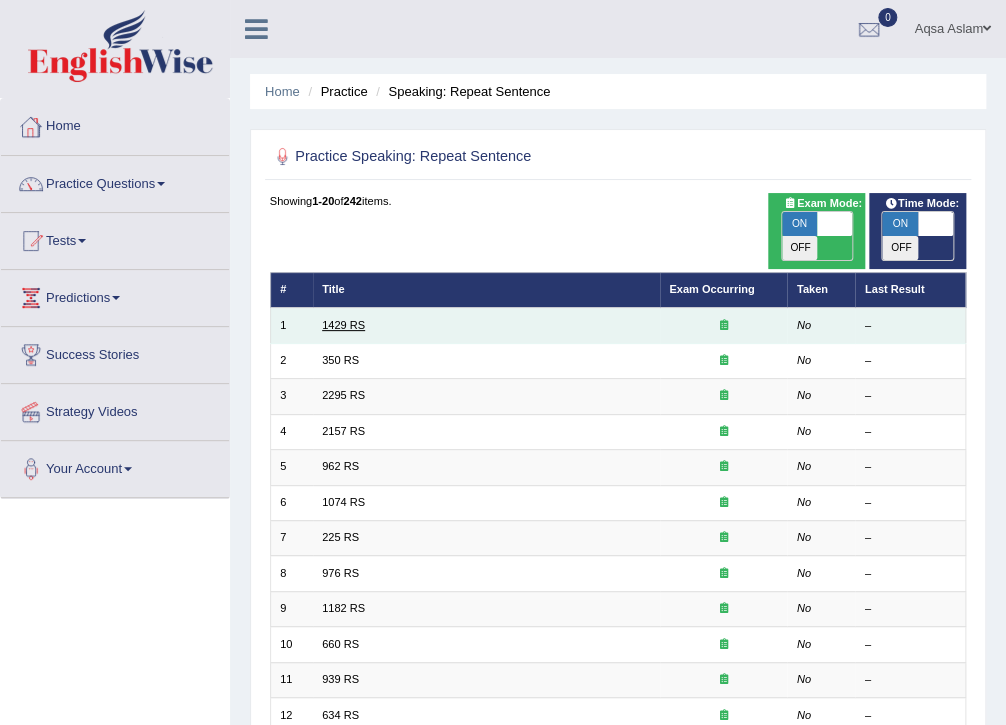 click on "1429 RS" at bounding box center (343, 325) 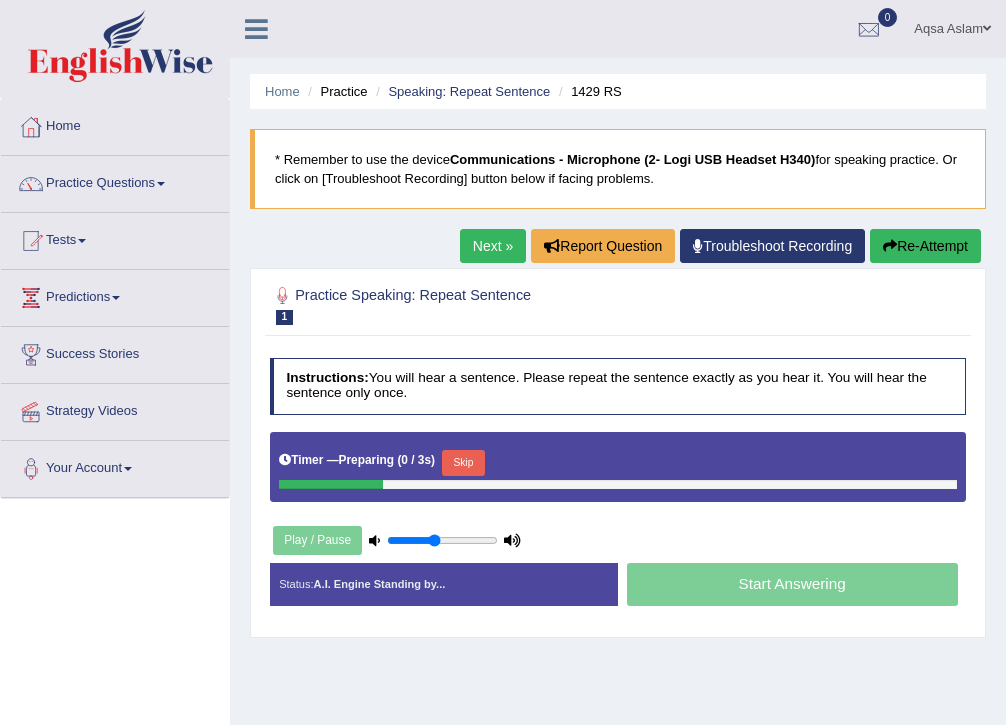 scroll, scrollTop: 0, scrollLeft: 0, axis: both 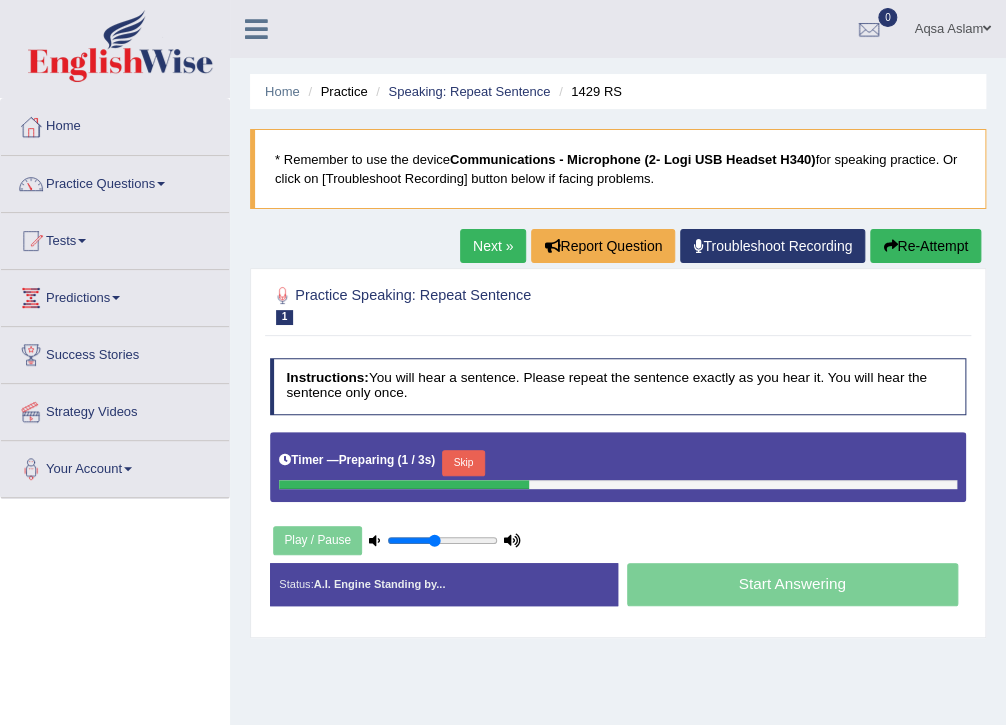 drag, startPoint x: 0, startPoint y: 0, endPoint x: 713, endPoint y: 545, distance: 897.43744 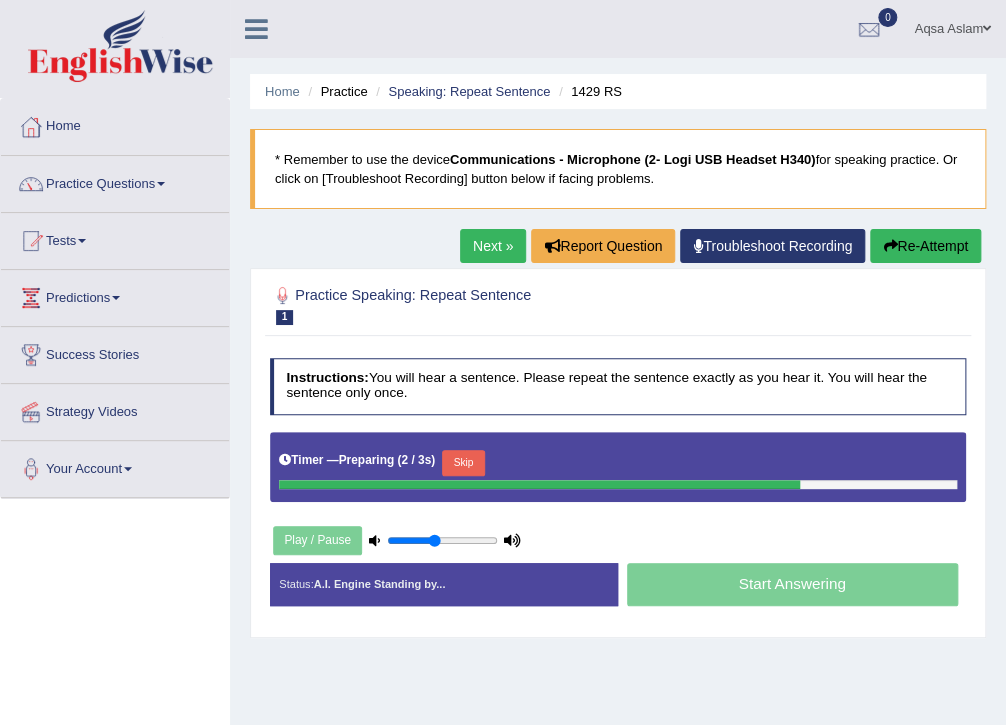 click on "Skip" at bounding box center [463, 463] 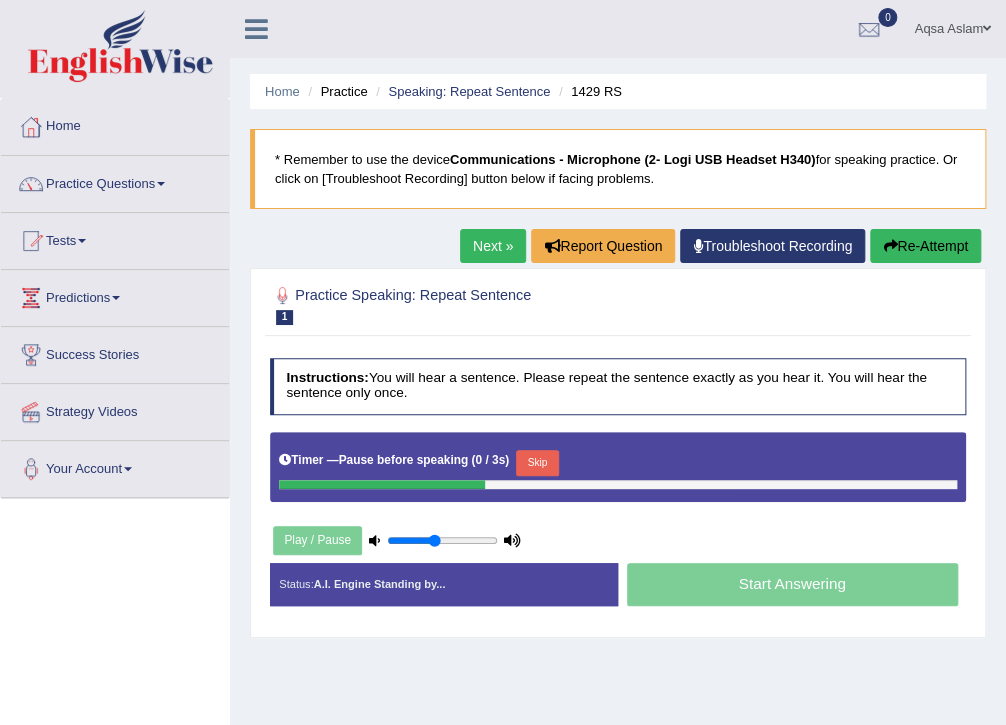 click on "Skip" at bounding box center (537, 463) 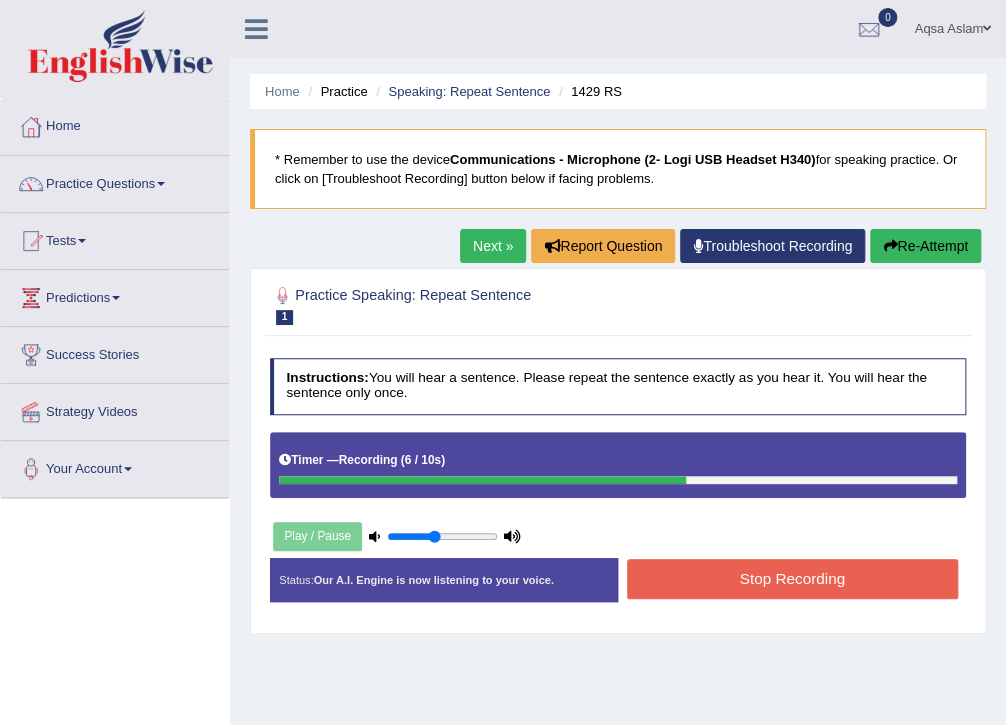 click on "Stop Recording" at bounding box center (792, 578) 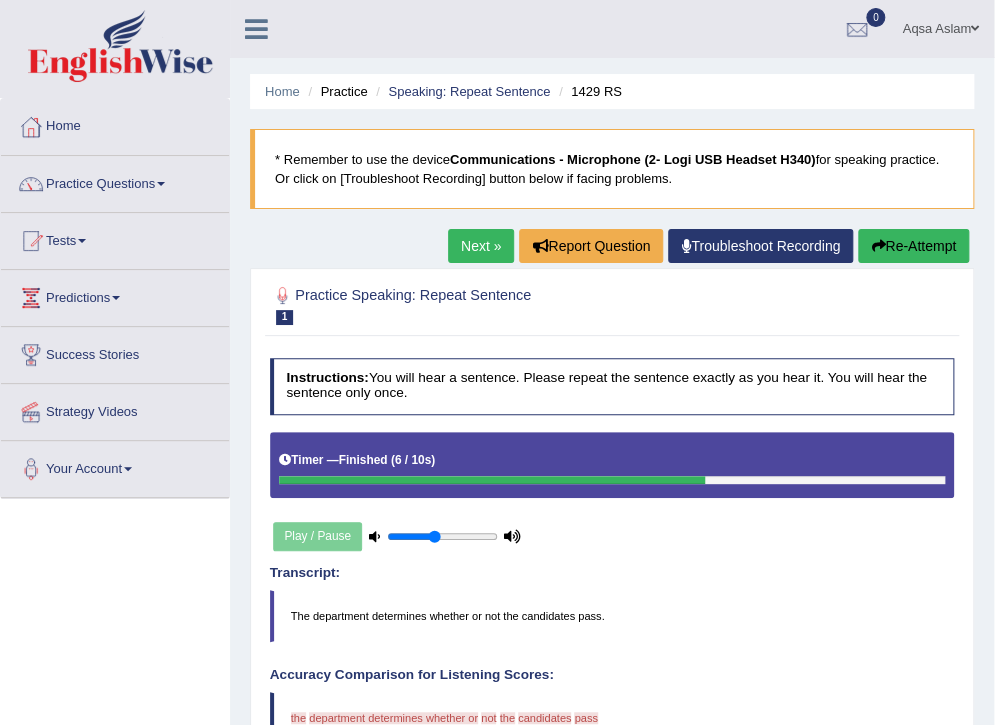 click on "Next »" at bounding box center [481, 246] 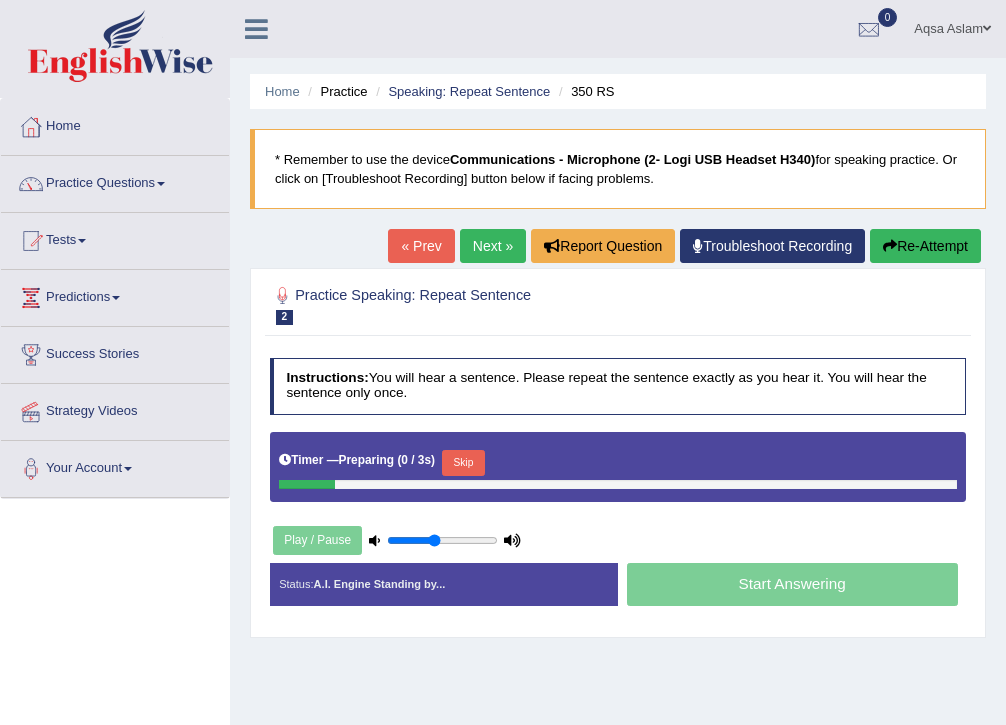 scroll, scrollTop: 0, scrollLeft: 0, axis: both 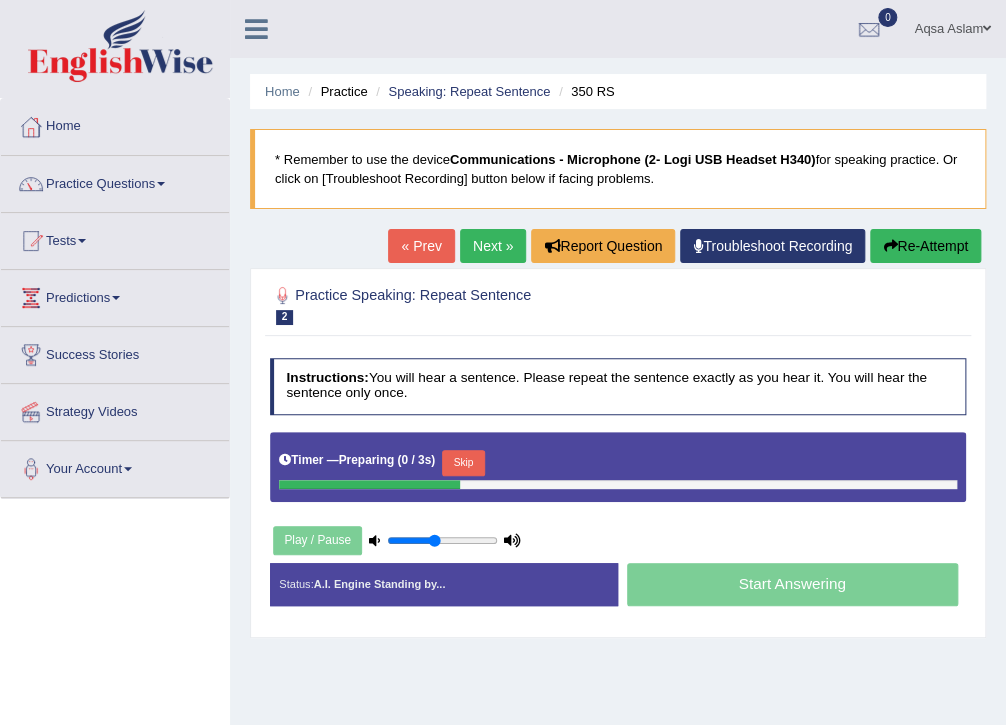 click on "Skip" at bounding box center (463, 463) 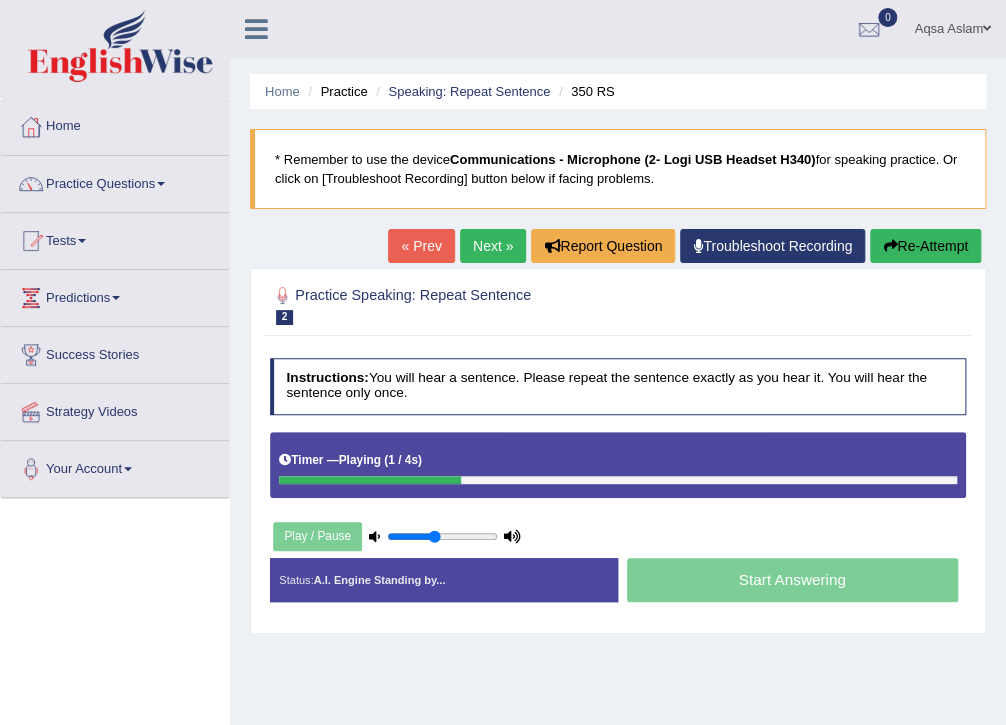 click on "Next »" at bounding box center (493, 246) 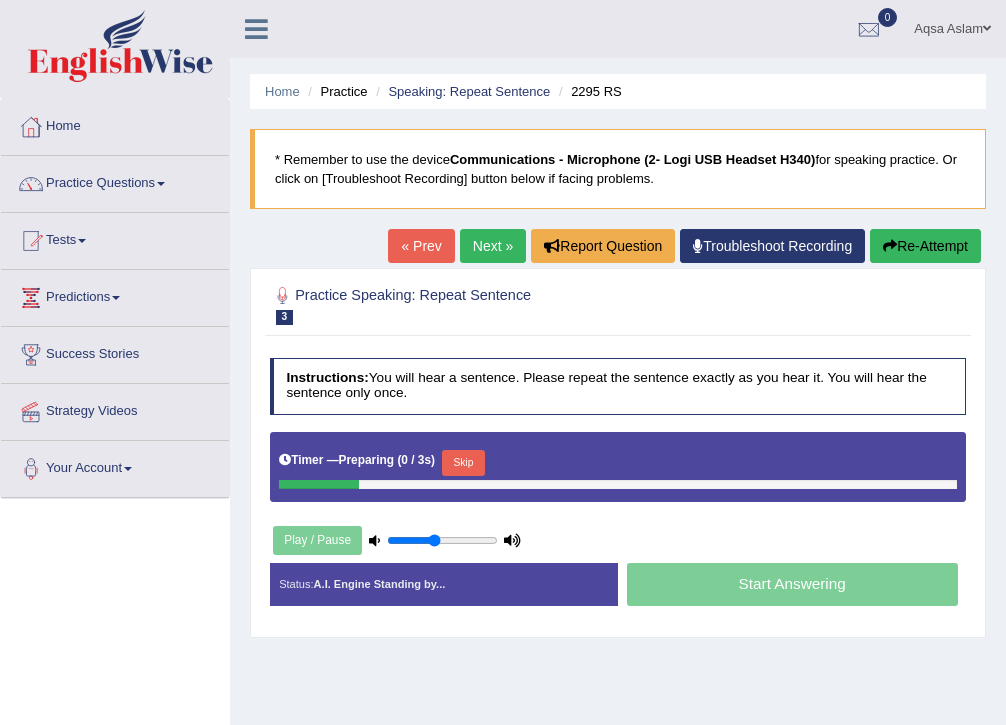 scroll, scrollTop: 0, scrollLeft: 0, axis: both 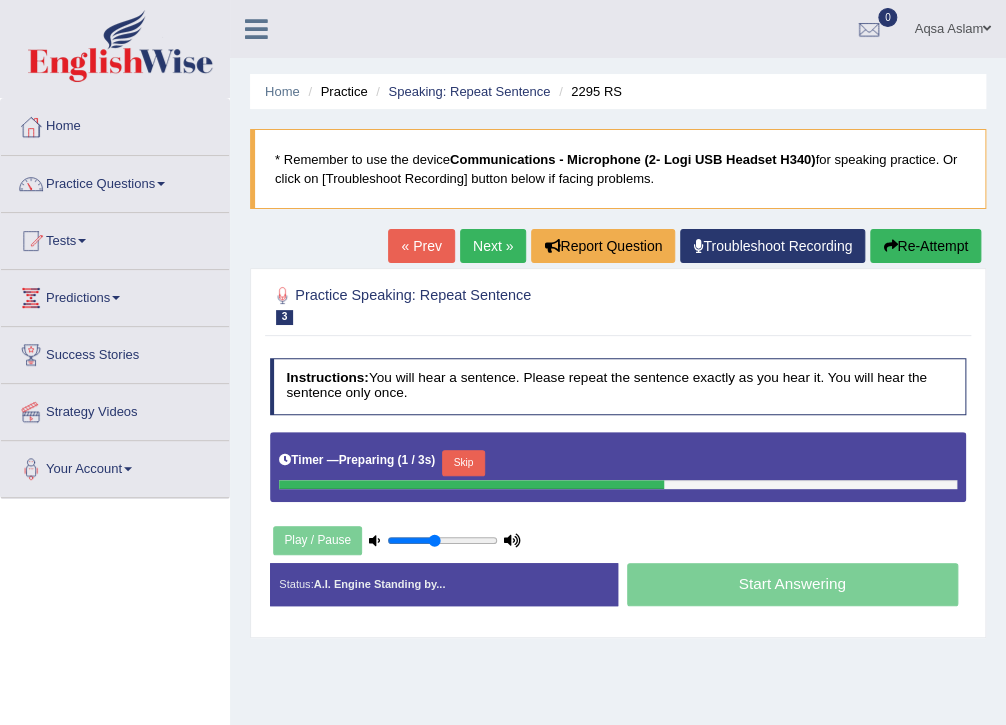 click on "Skip" at bounding box center (463, 463) 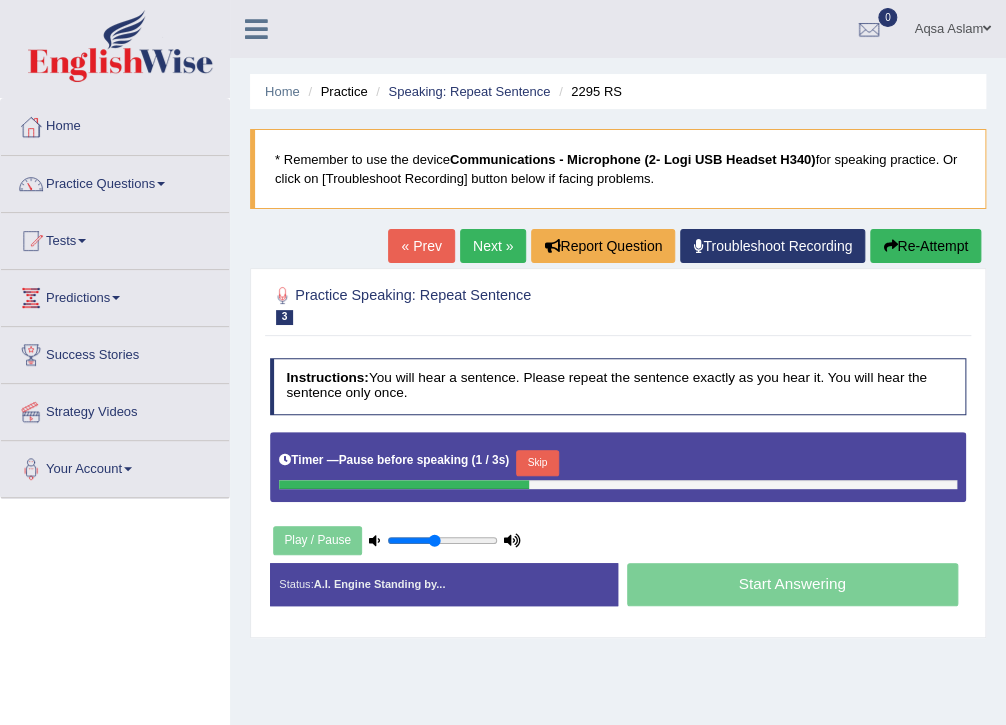 click on "Skip" at bounding box center (537, 463) 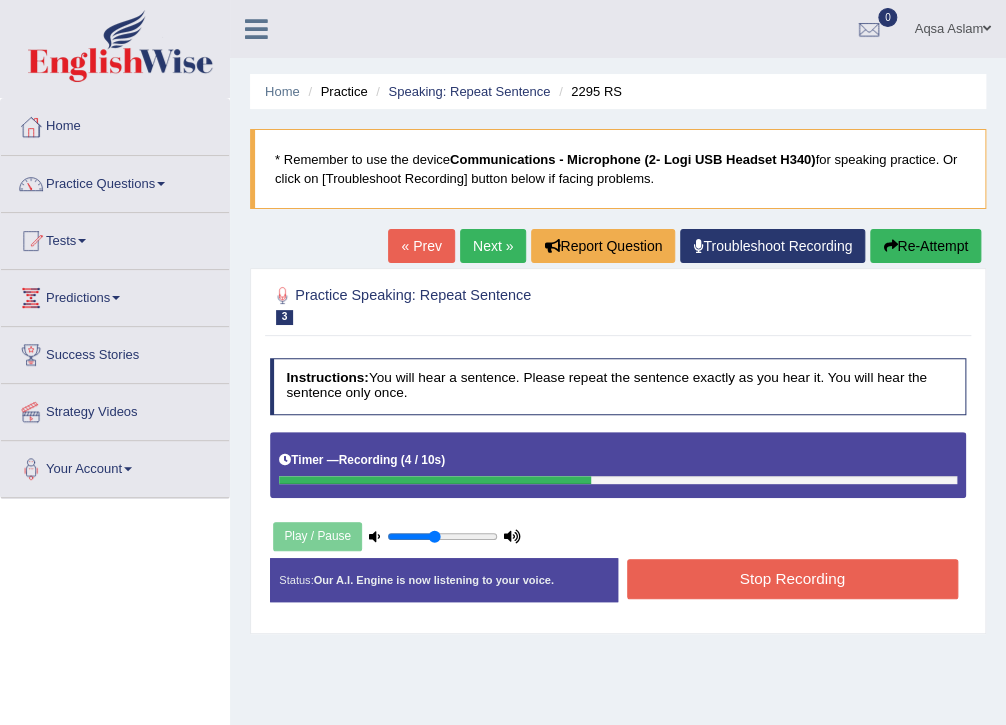click on "Stop Recording" at bounding box center (792, 578) 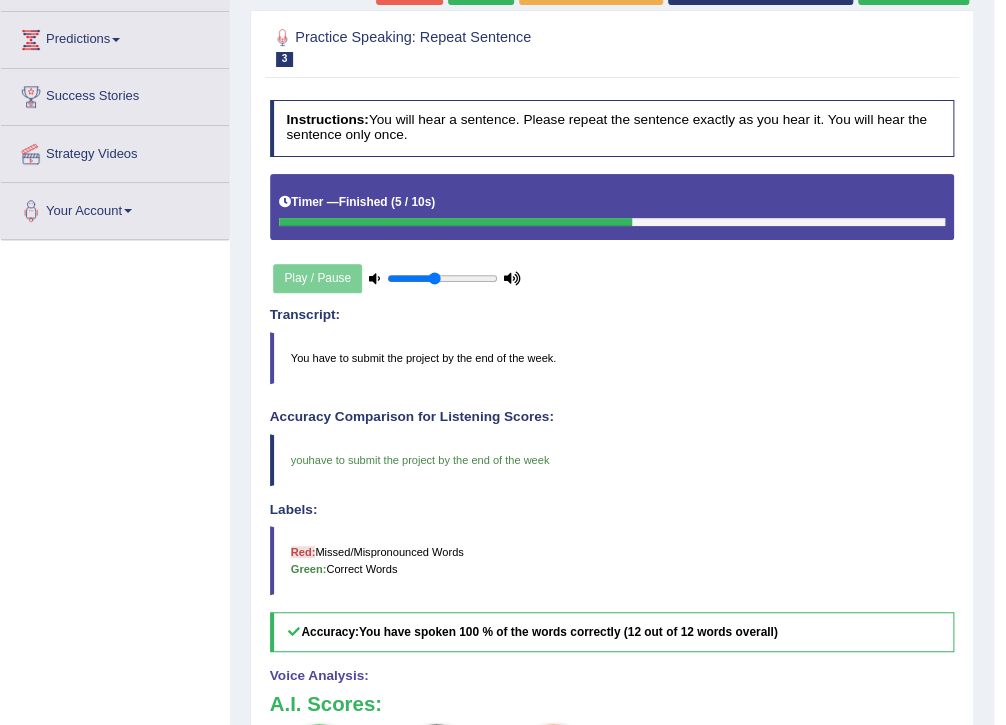 scroll, scrollTop: 240, scrollLeft: 0, axis: vertical 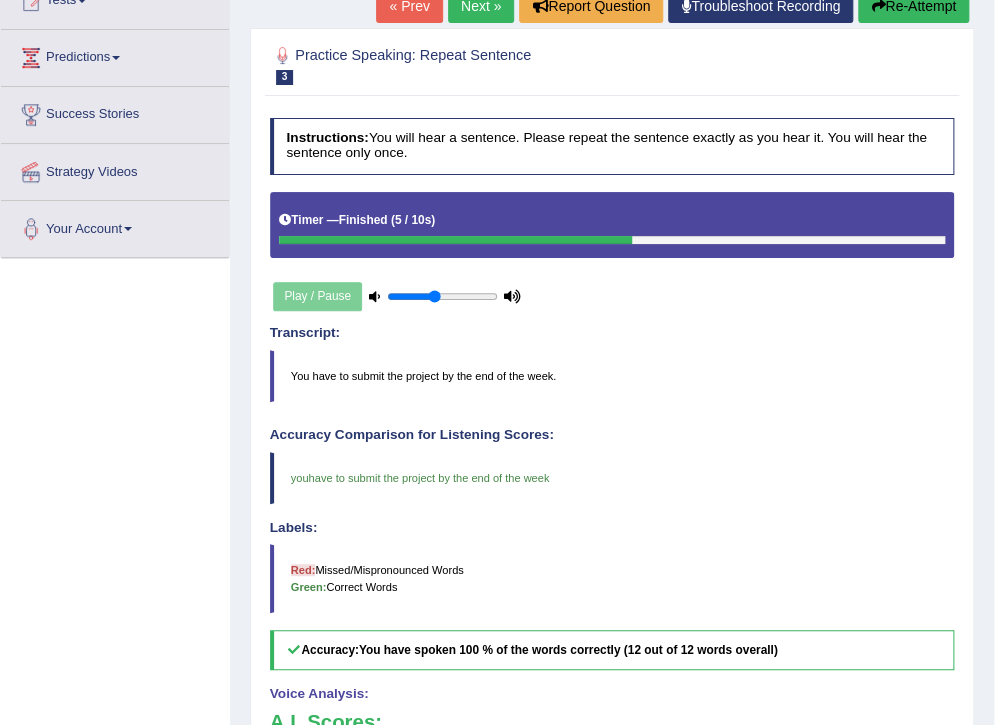click on "Next »" at bounding box center (481, 6) 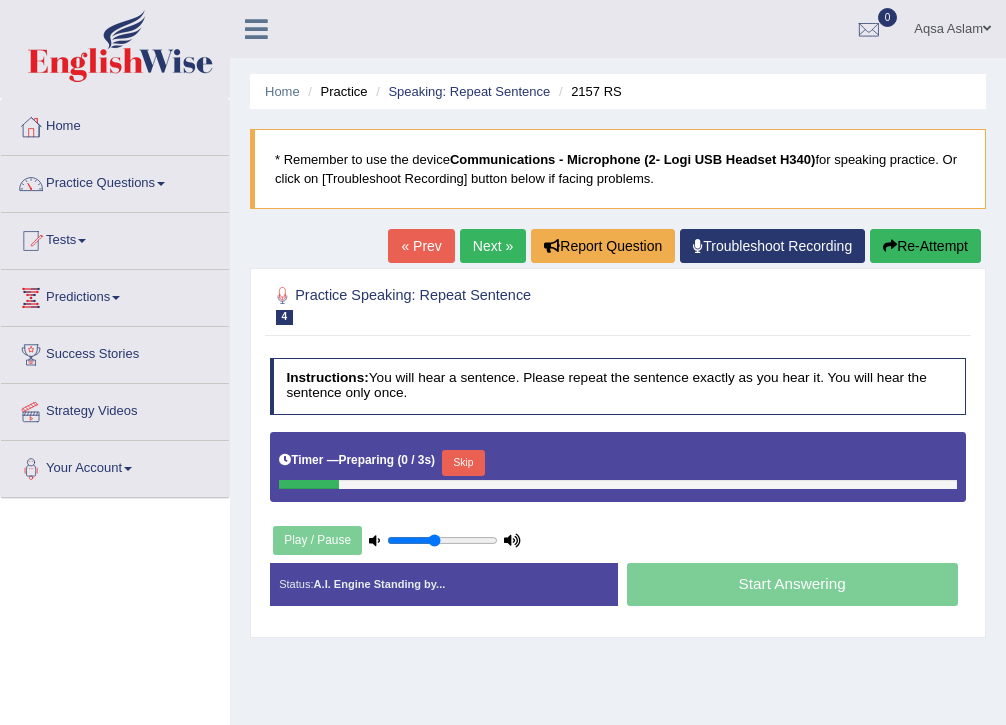 scroll, scrollTop: 0, scrollLeft: 0, axis: both 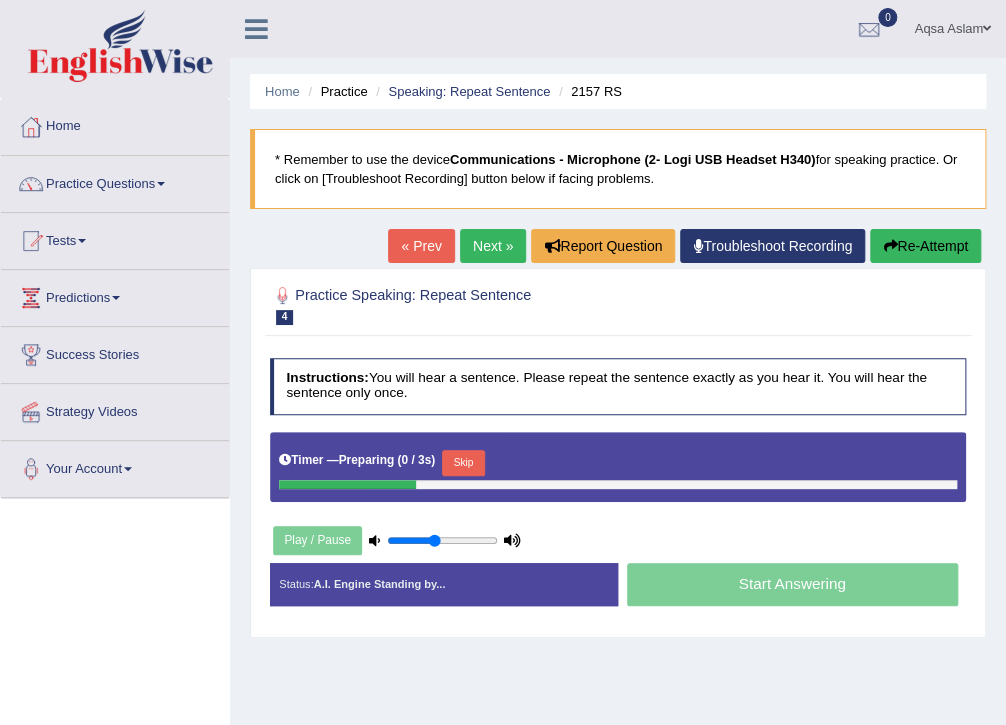 click on "Timer —  Preparing   ( 0 / 3s ) Skip" at bounding box center [618, 463] 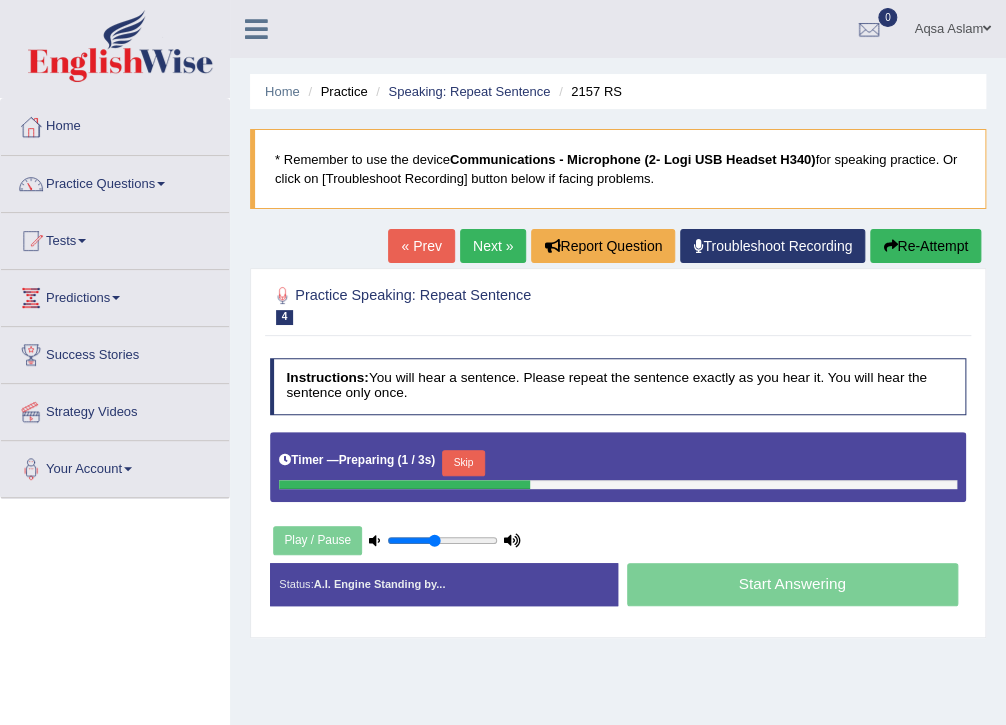 click on "Skip" at bounding box center (463, 463) 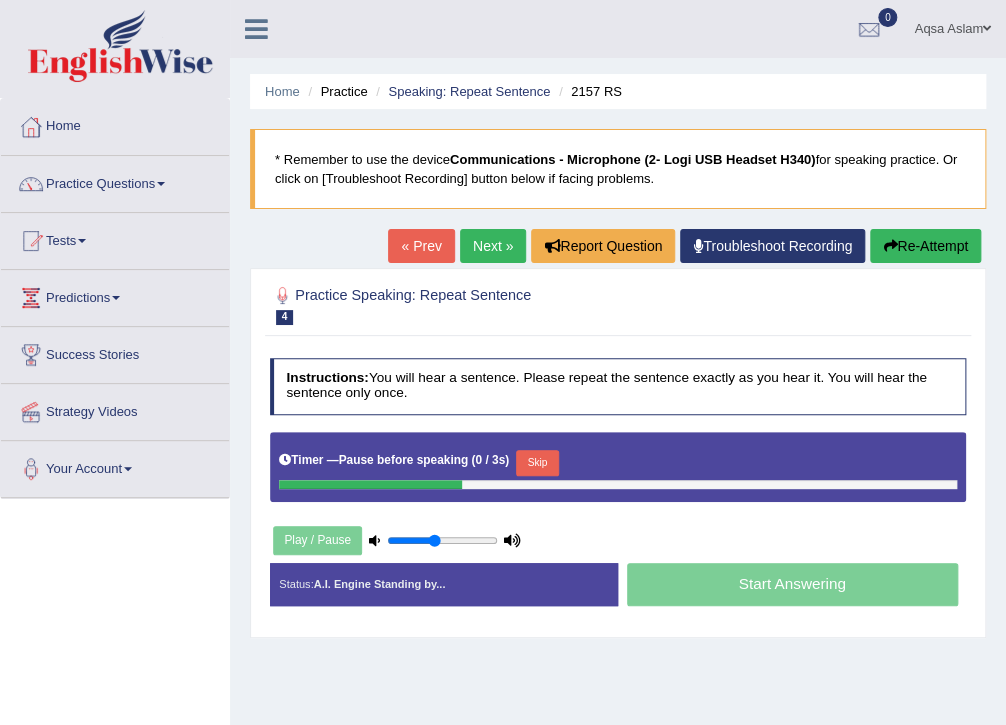 click on "Skip" at bounding box center (537, 463) 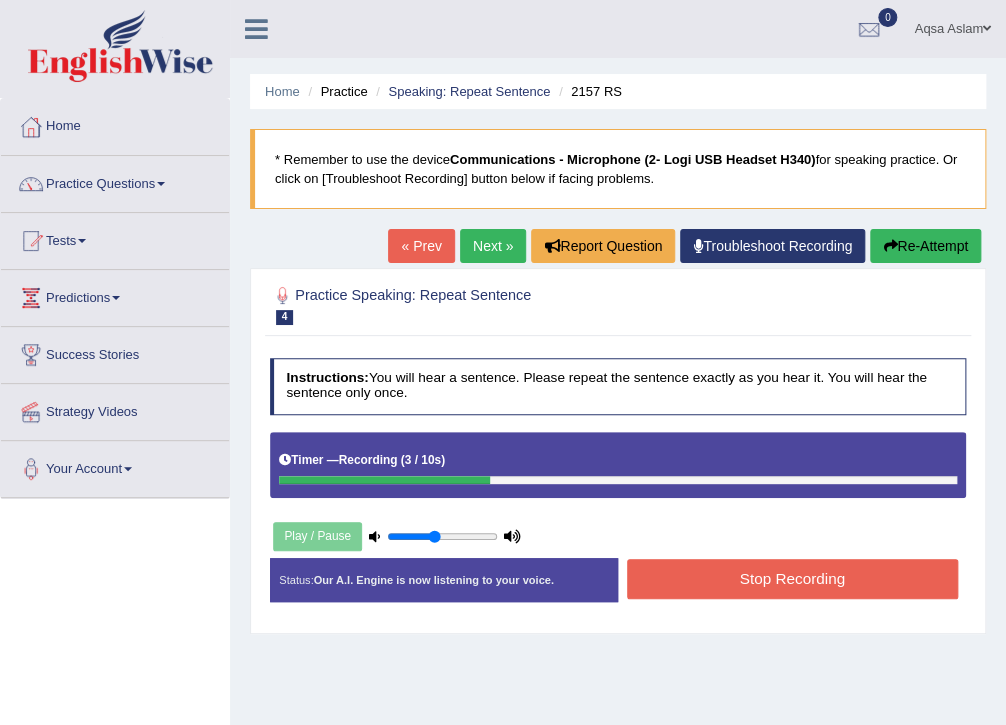 click on "Stop Recording" at bounding box center (792, 578) 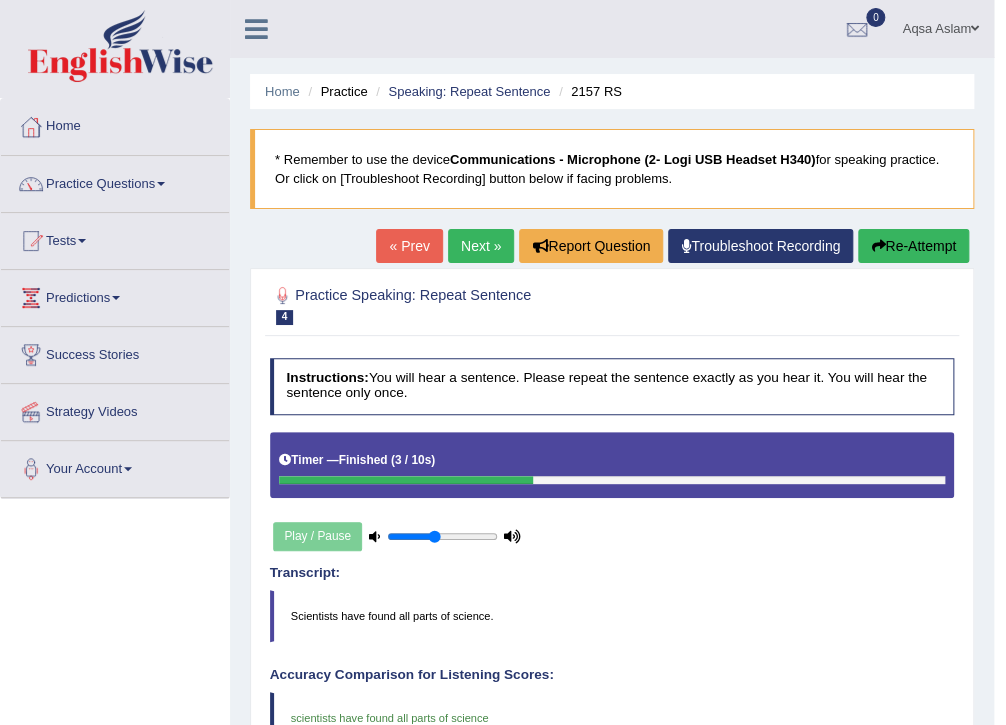 click on "Next »" at bounding box center (481, 246) 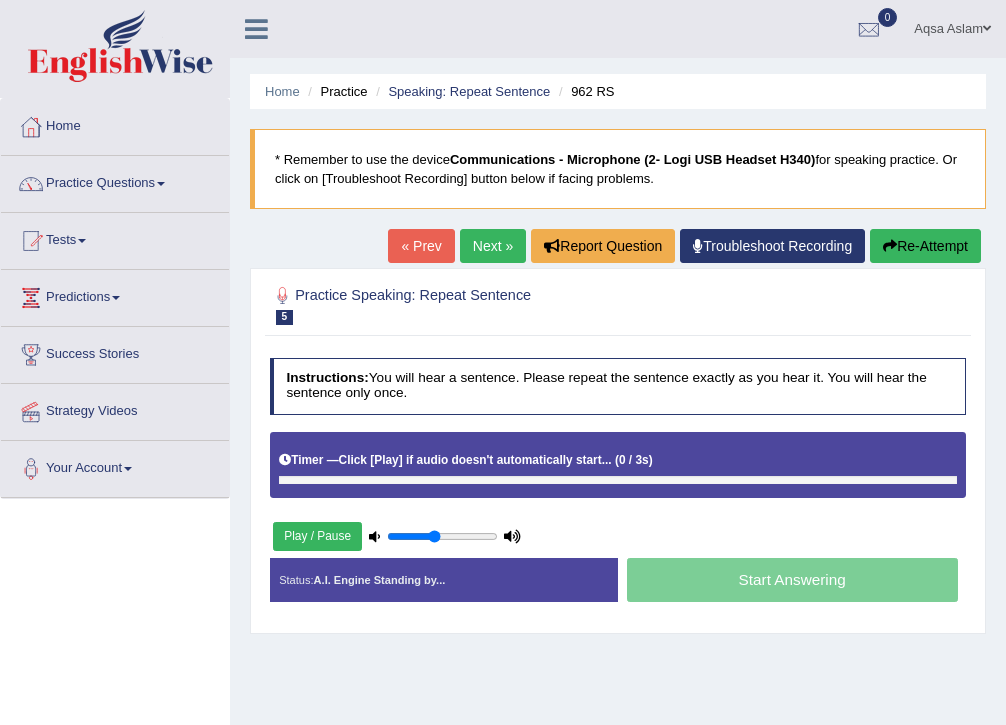 scroll, scrollTop: 0, scrollLeft: 0, axis: both 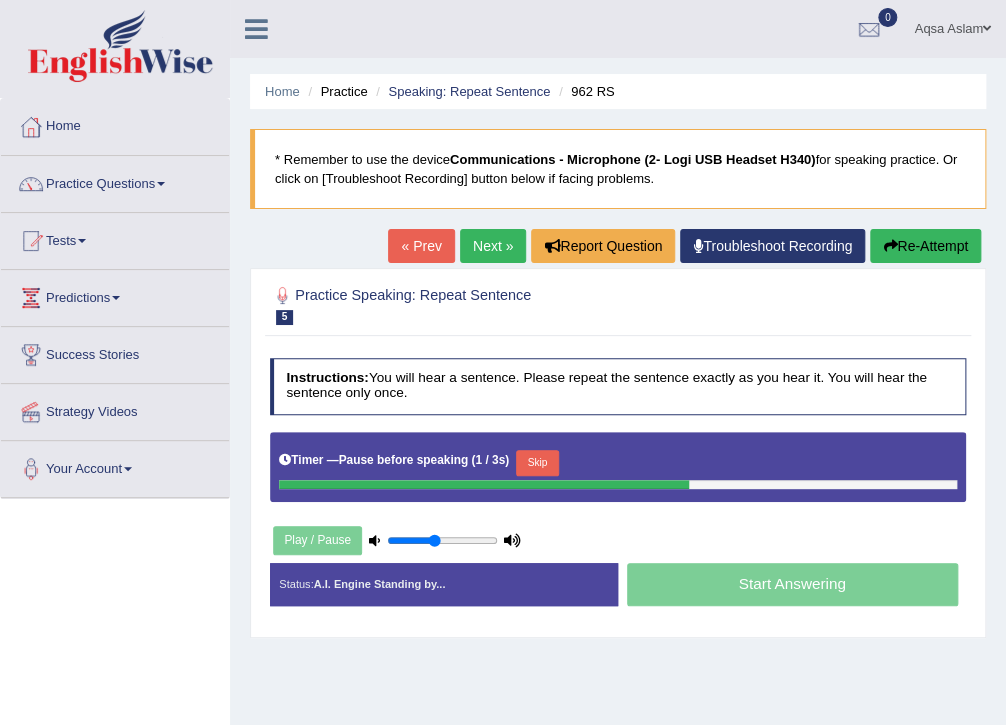 click on "Re-Attempt" at bounding box center [925, 246] 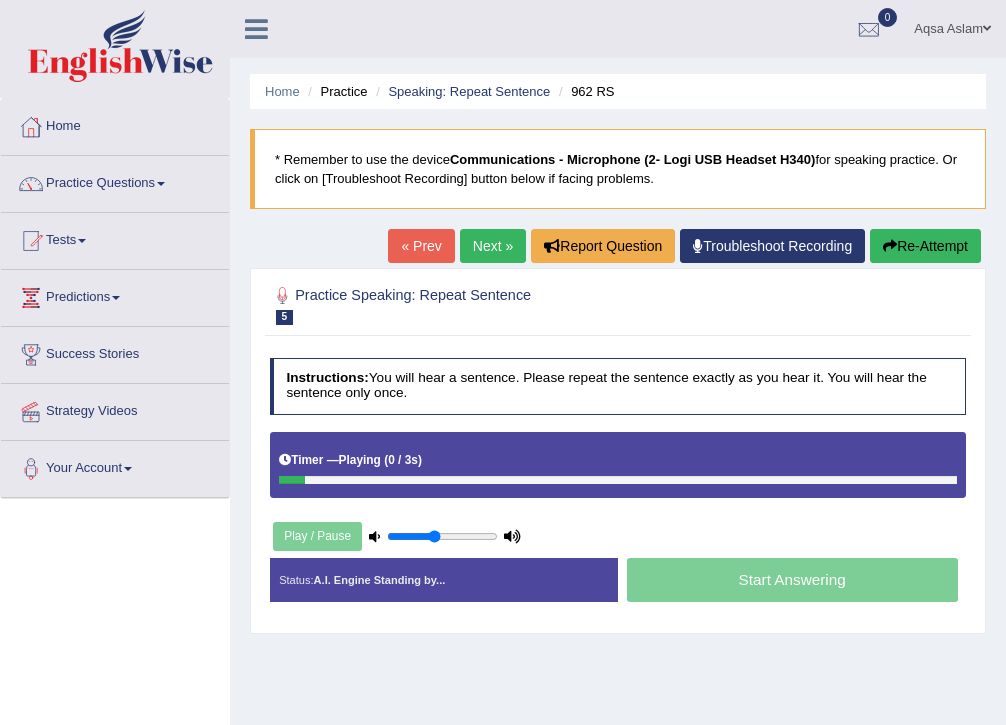 scroll, scrollTop: 0, scrollLeft: 0, axis: both 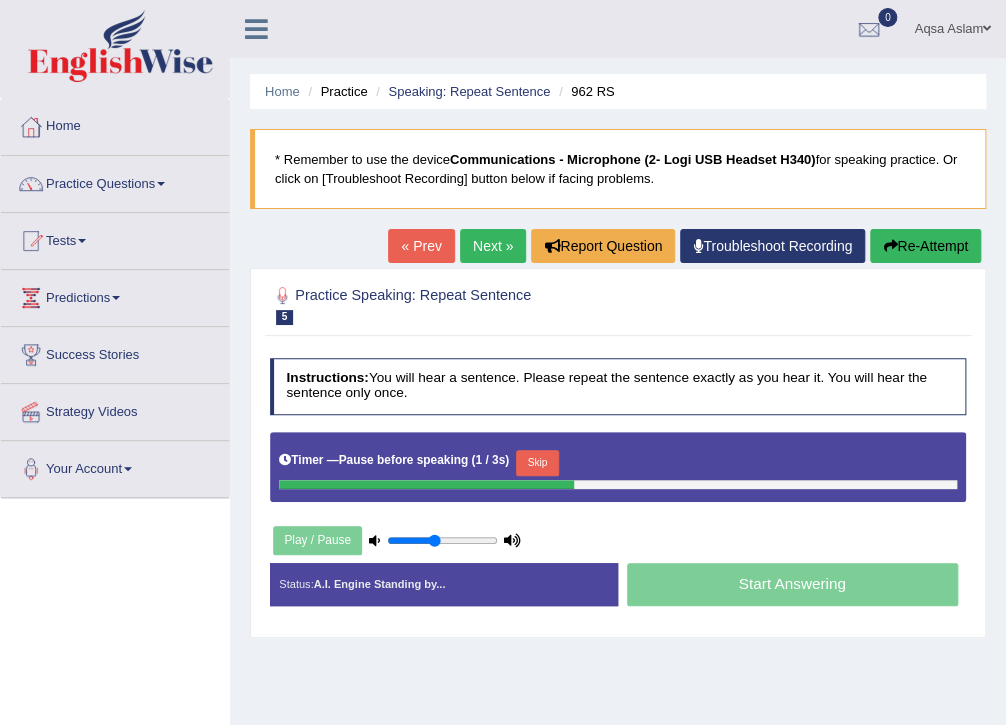 click on "Re-Attempt" at bounding box center (925, 246) 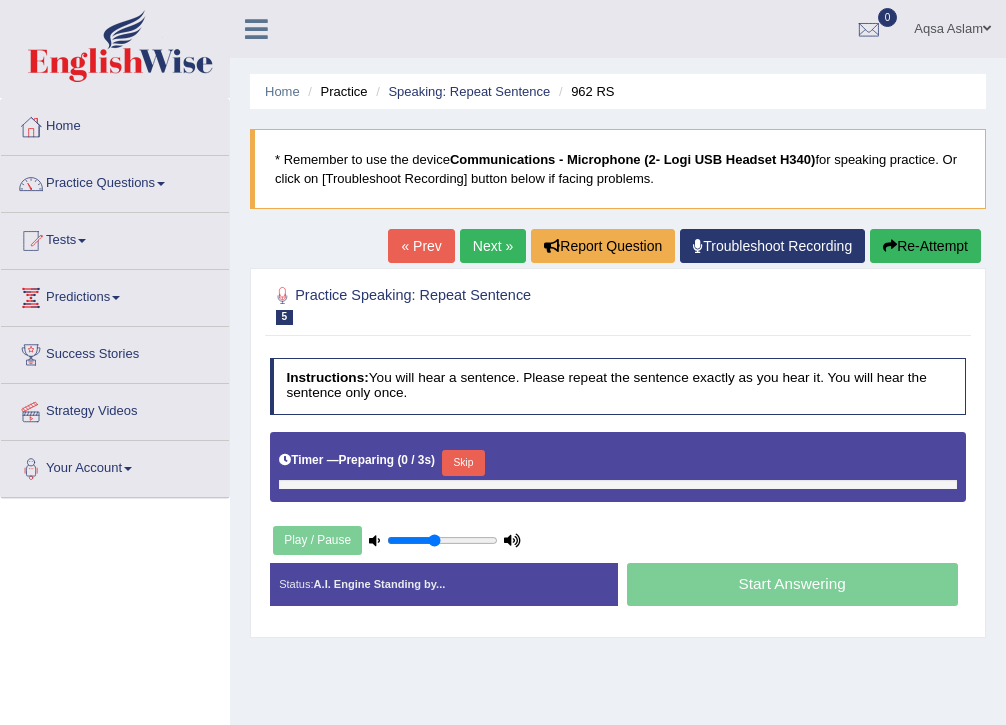 scroll, scrollTop: 0, scrollLeft: 0, axis: both 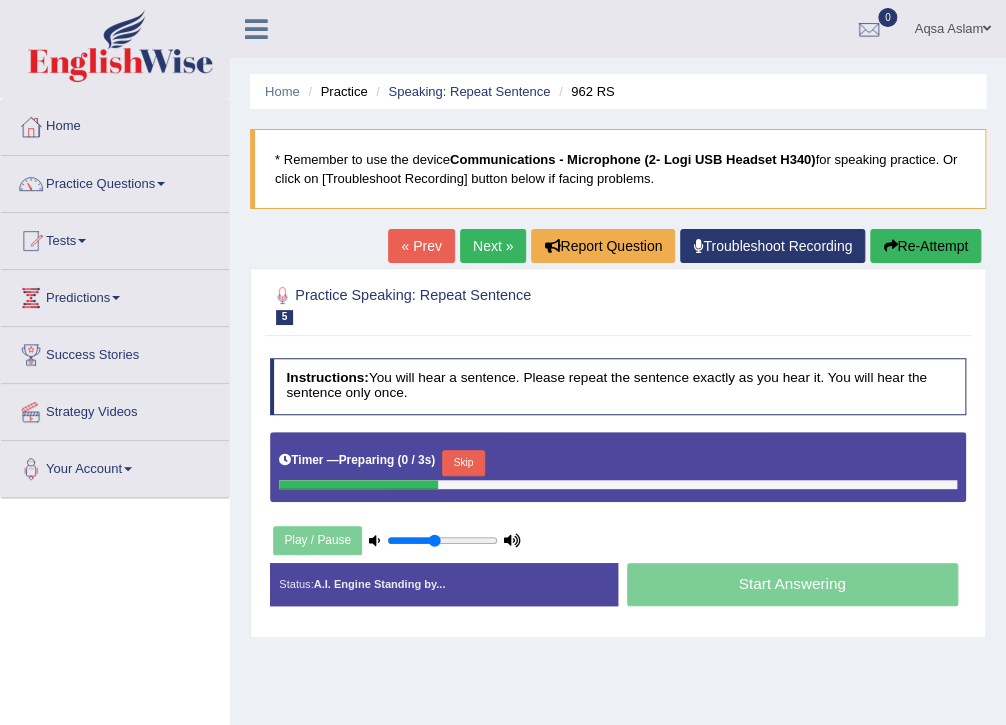 click on "Skip" at bounding box center (463, 463) 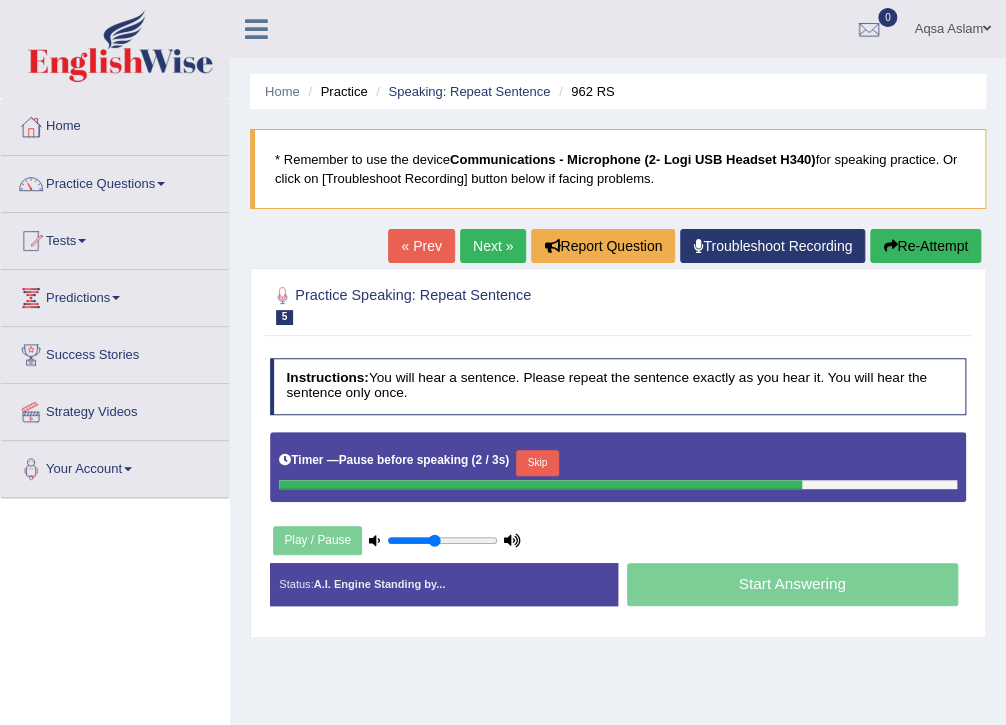 click on "Skip" at bounding box center (537, 463) 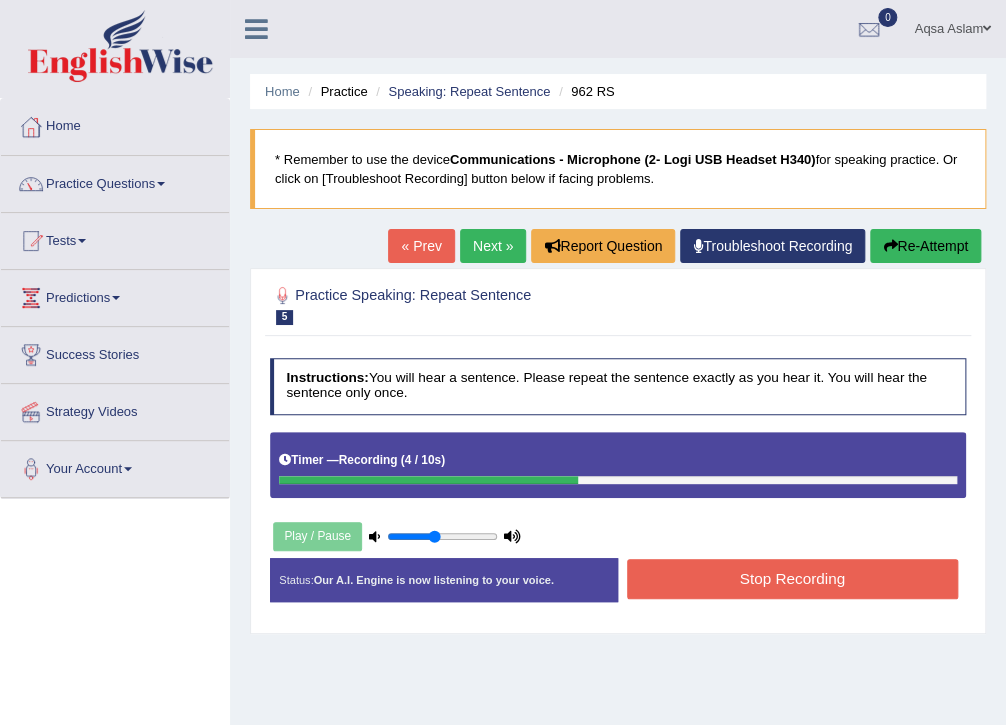 click on "Stop Recording" at bounding box center (792, 578) 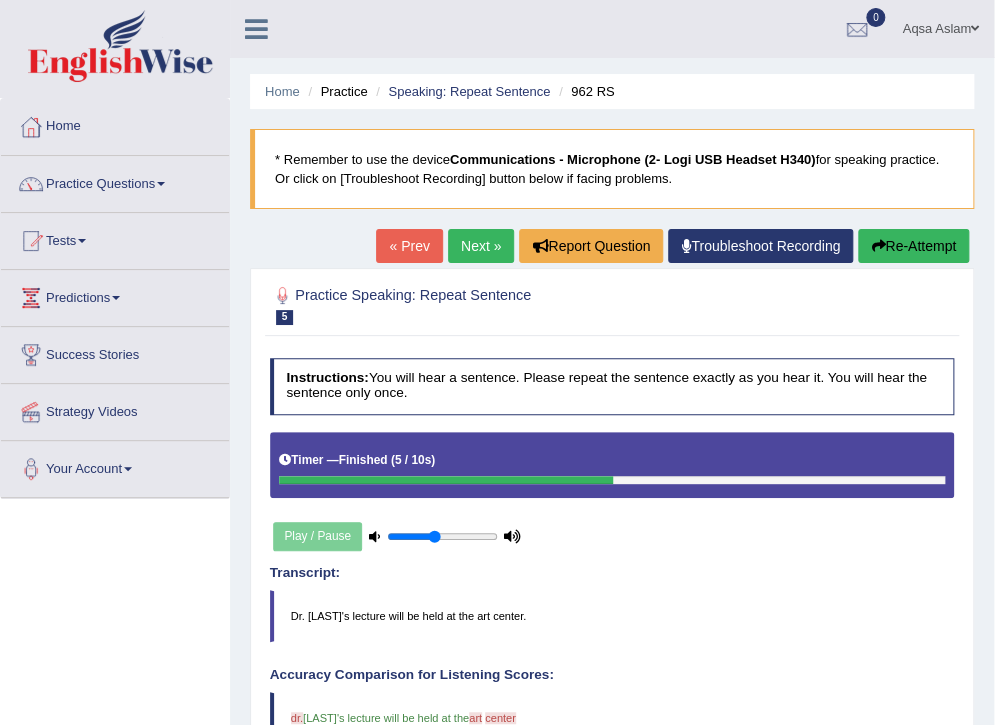 click on "Re-Attempt" at bounding box center [913, 246] 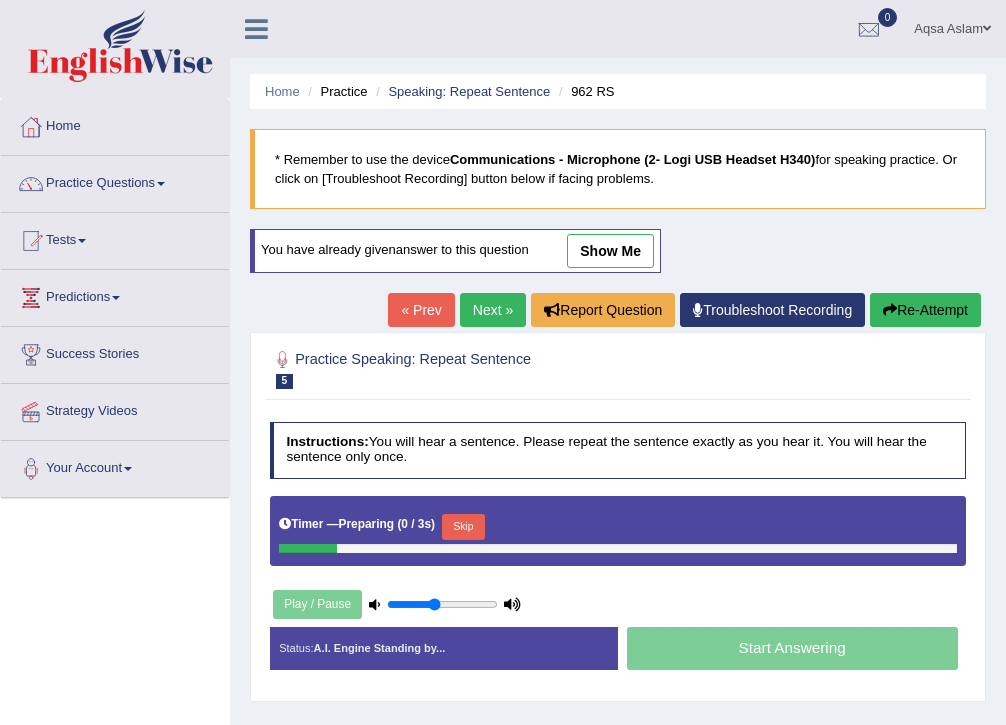 scroll, scrollTop: 0, scrollLeft: 0, axis: both 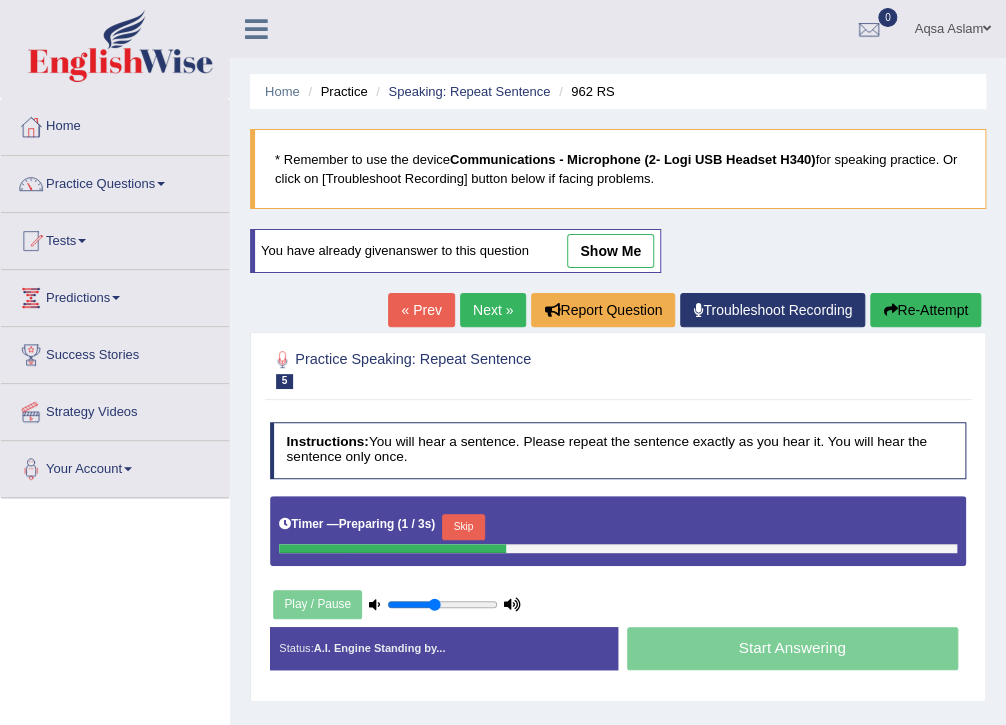 click on "Skip" at bounding box center (463, 527) 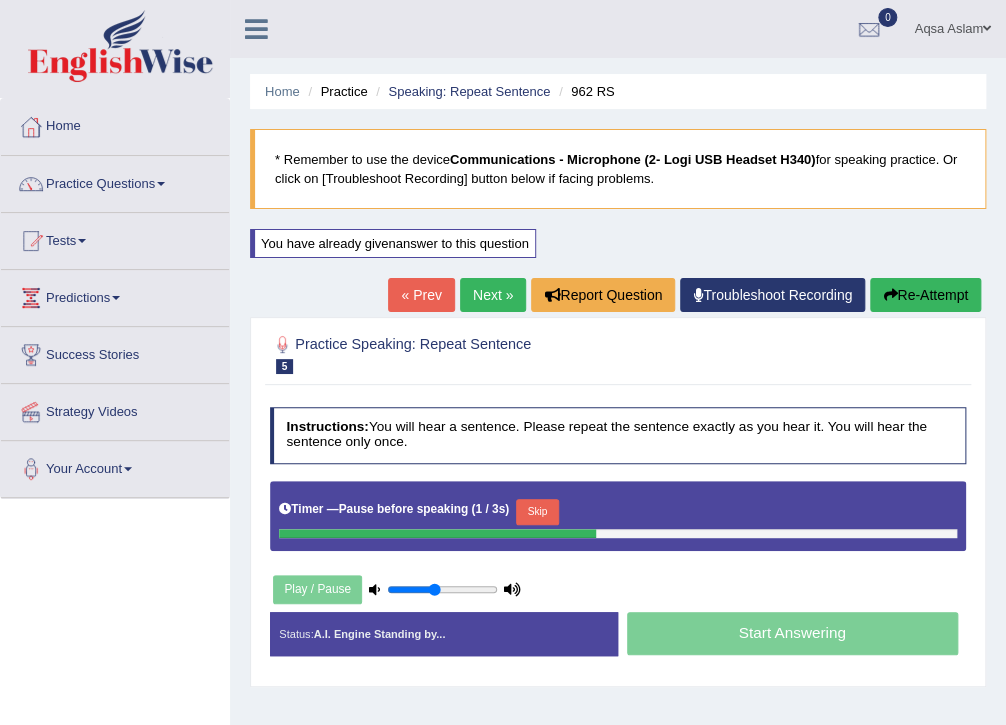 click on "Skip" at bounding box center (537, 512) 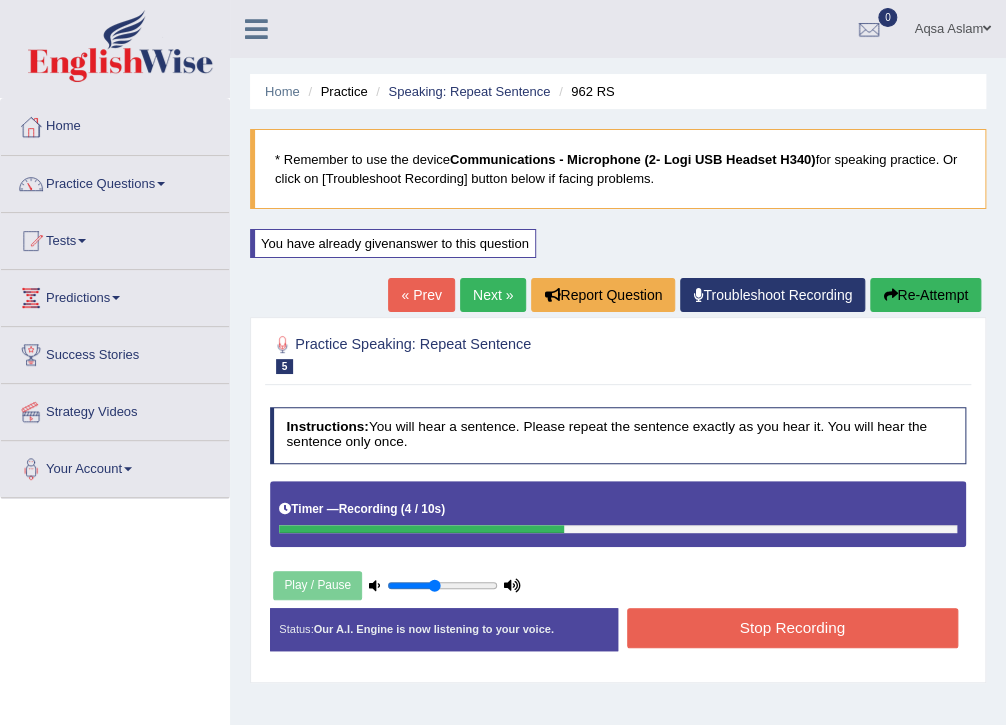 click on "Stop Recording" at bounding box center (792, 627) 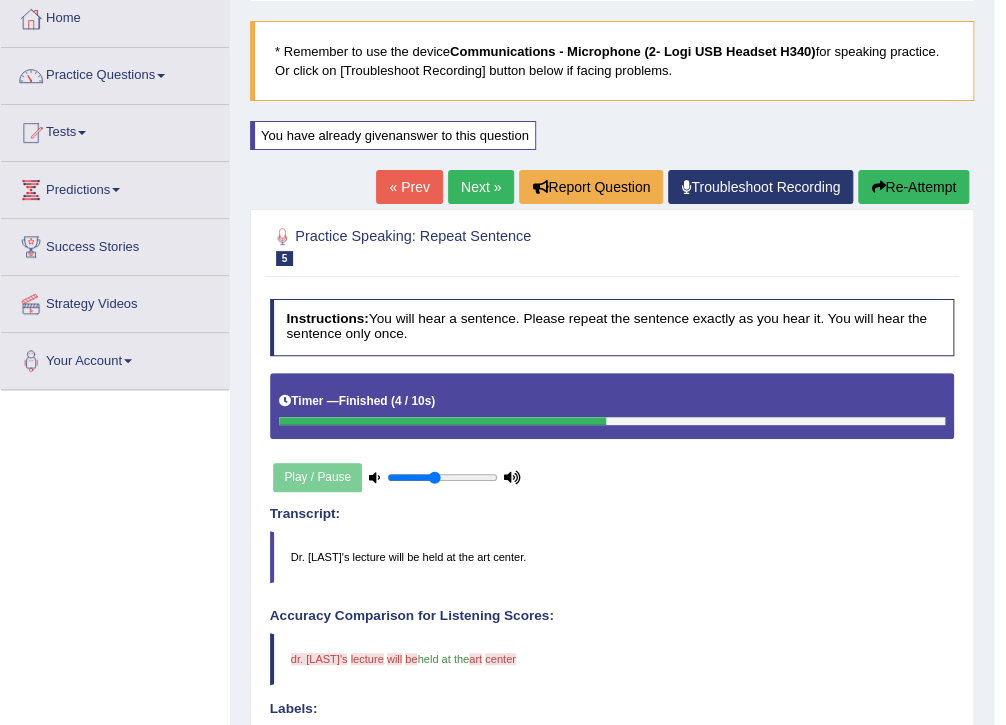 scroll, scrollTop: 80, scrollLeft: 0, axis: vertical 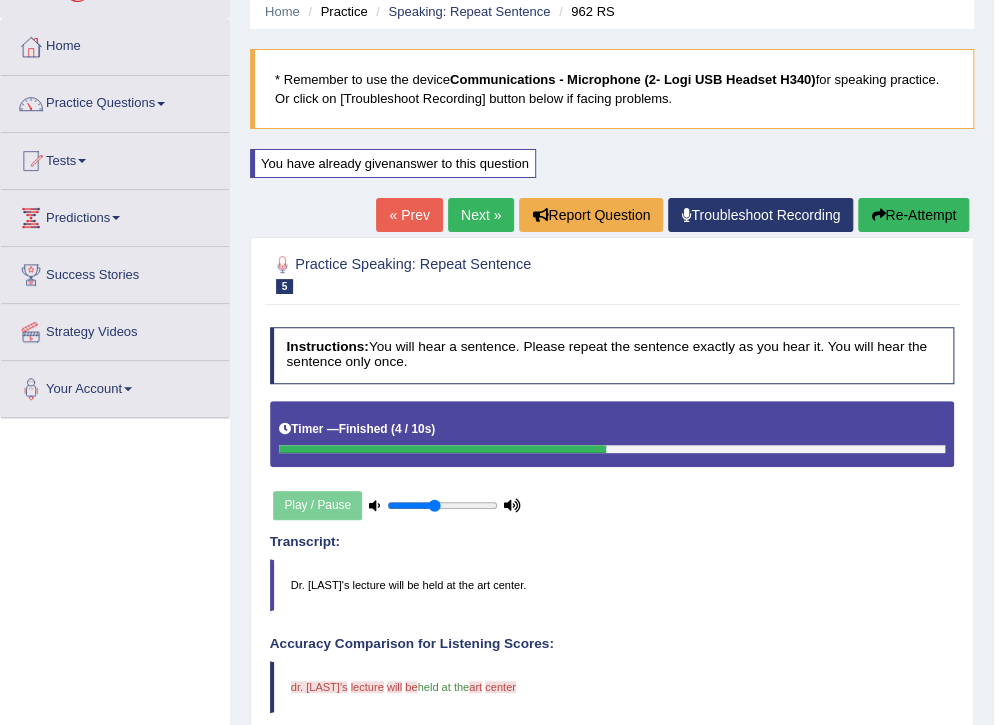 click on "Re-Attempt" at bounding box center [913, 215] 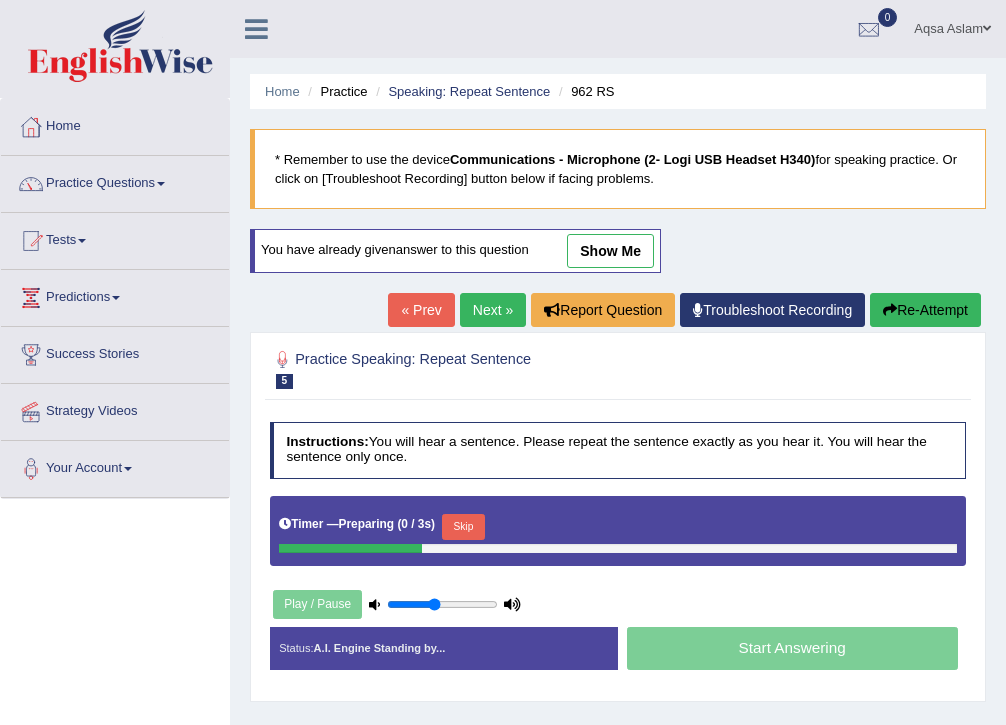 click on "Skip" at bounding box center [463, 527] 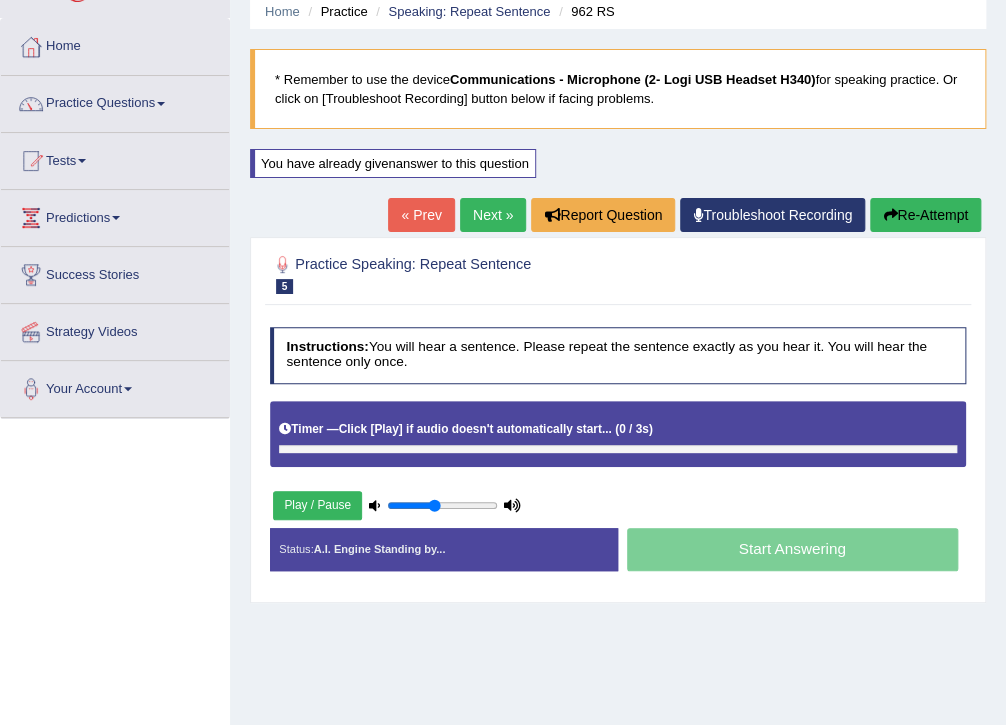 scroll, scrollTop: 80, scrollLeft: 0, axis: vertical 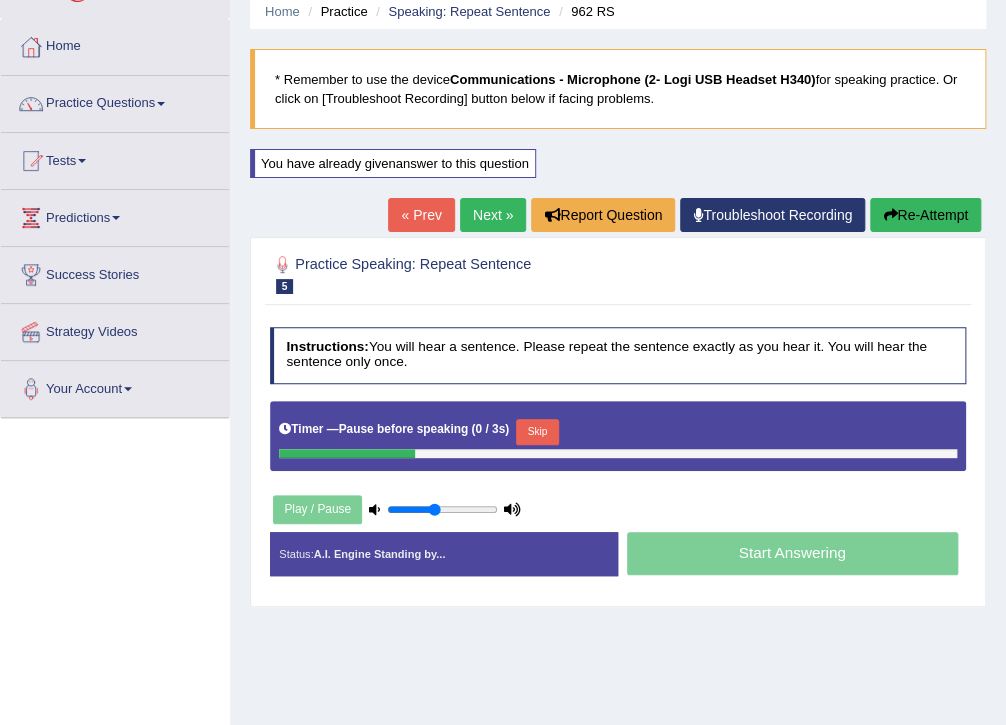 click on "Skip" at bounding box center [537, 432] 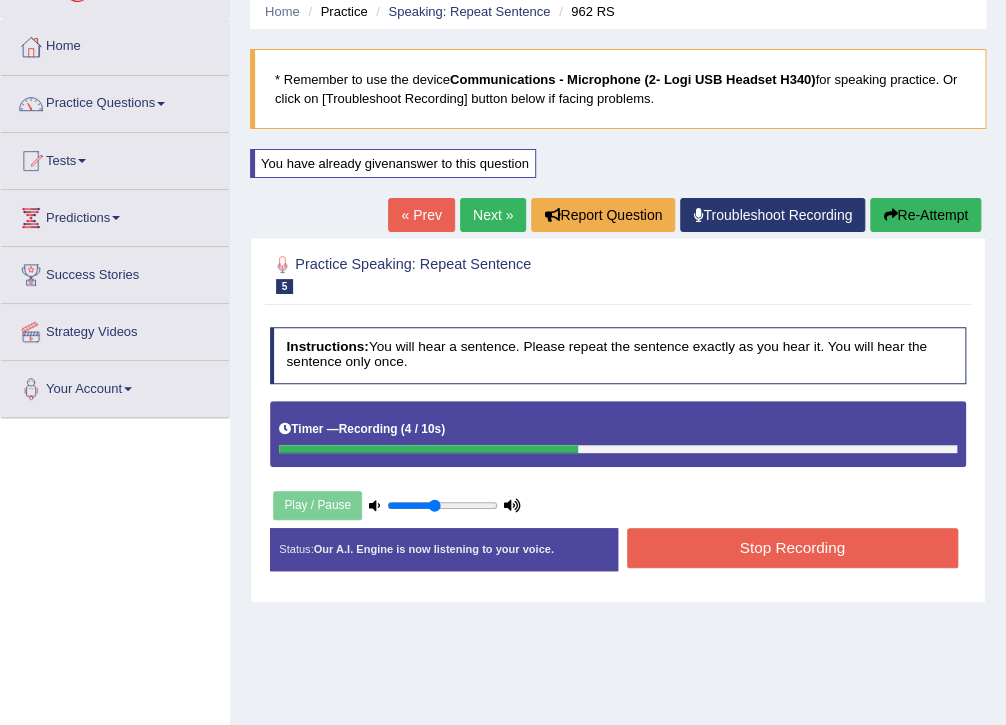 click on "Stop Recording" at bounding box center [792, 547] 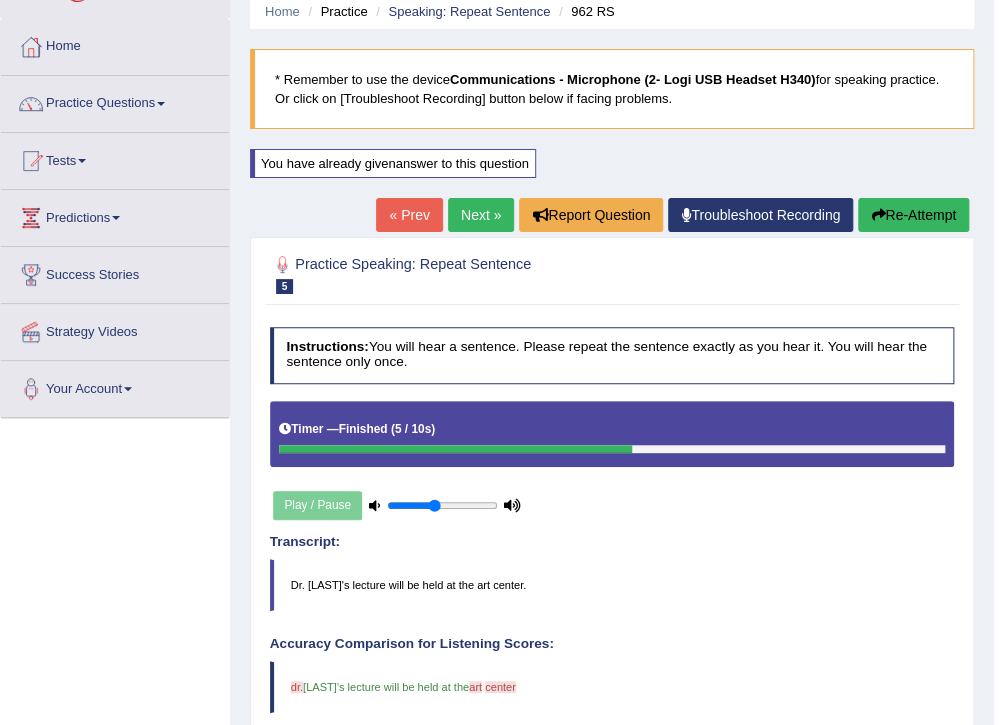click on "Next »" at bounding box center [481, 215] 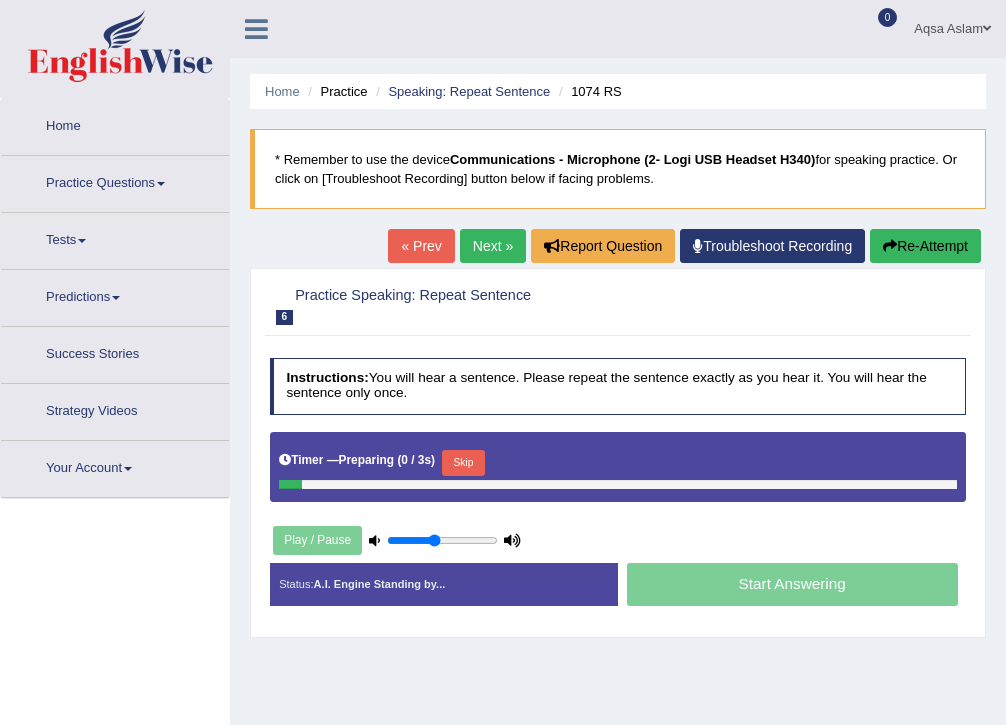 scroll, scrollTop: 0, scrollLeft: 0, axis: both 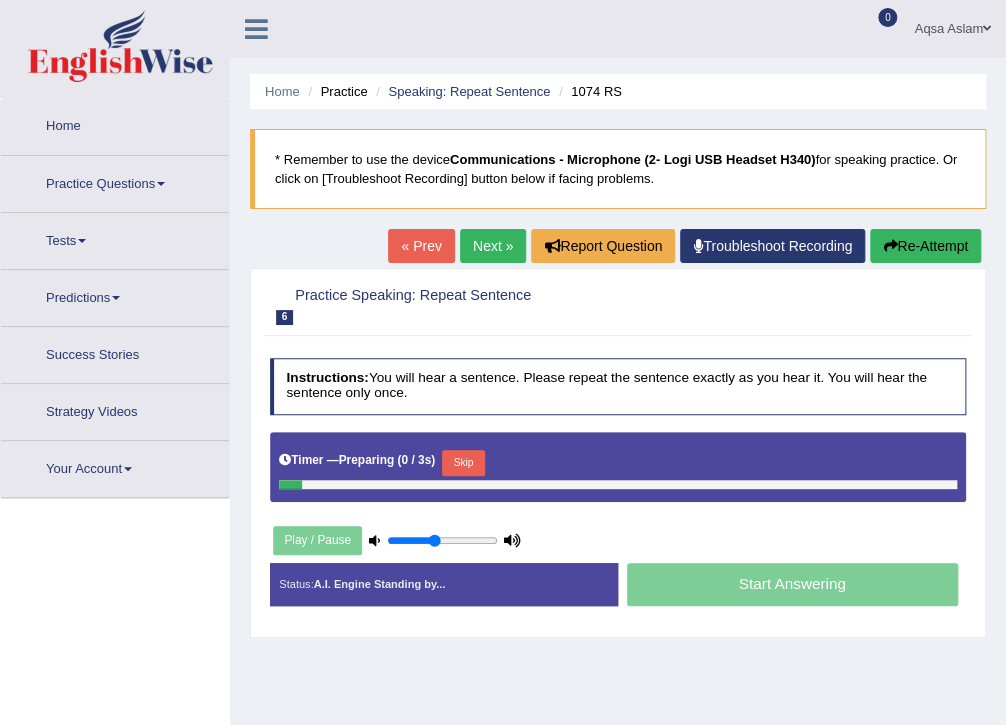 click on "Skip" at bounding box center (463, 465) 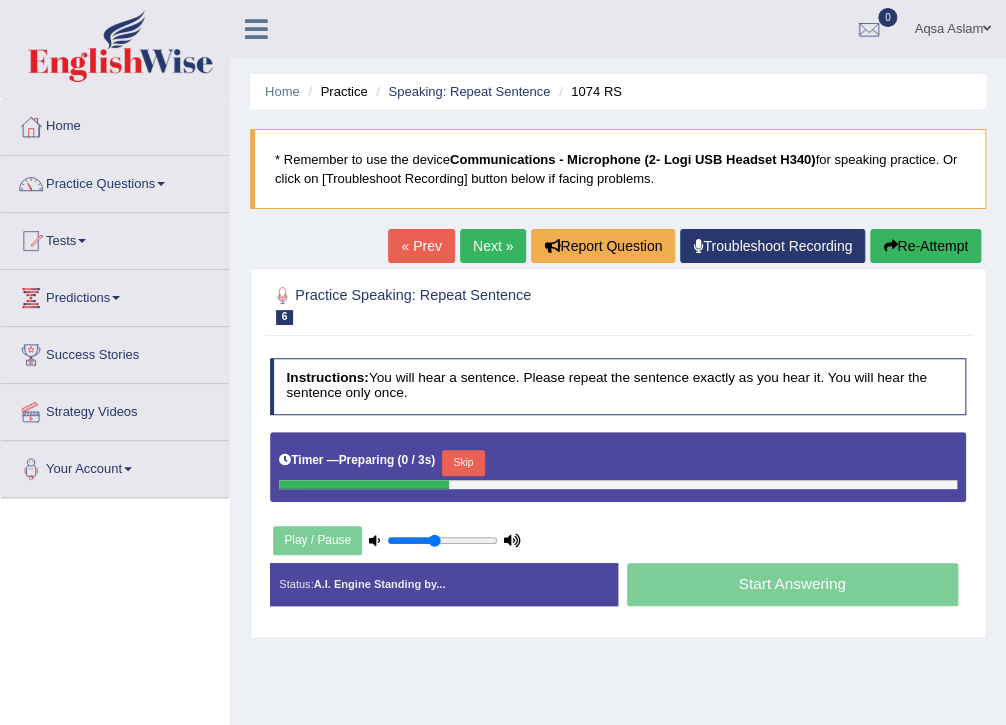 click on "Skip" at bounding box center (463, 463) 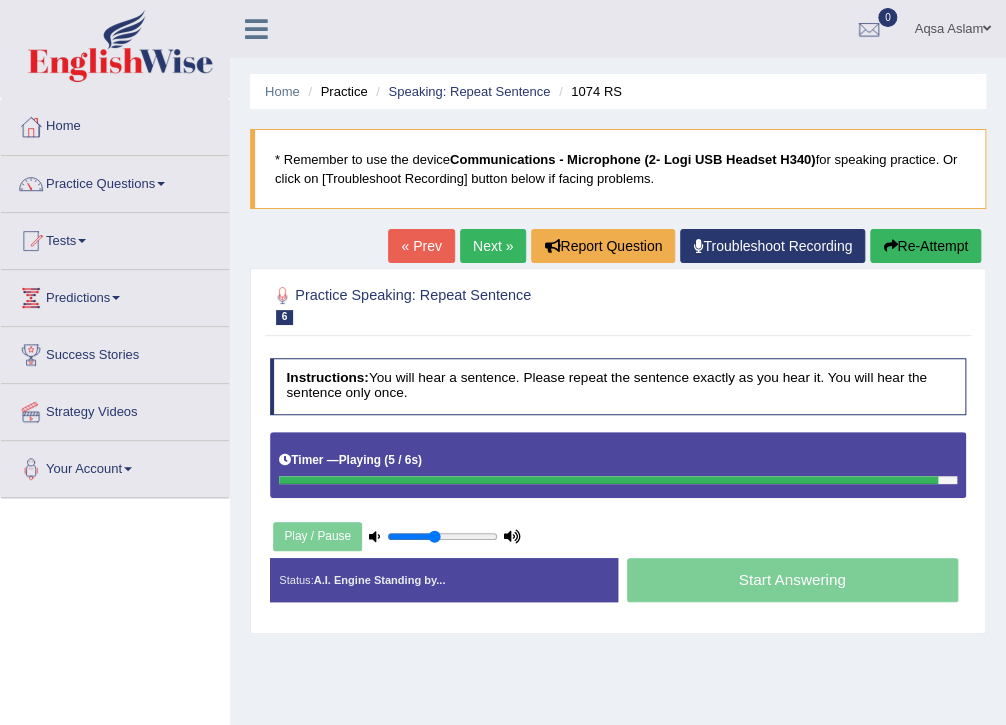 click on "Next »" at bounding box center (493, 246) 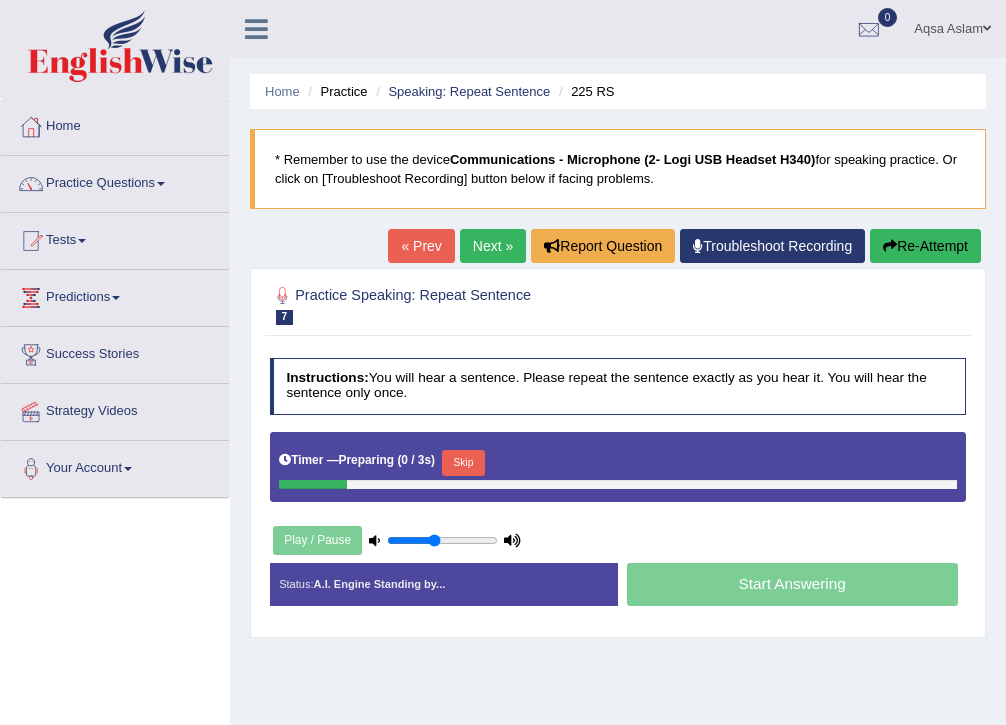 scroll, scrollTop: 0, scrollLeft: 0, axis: both 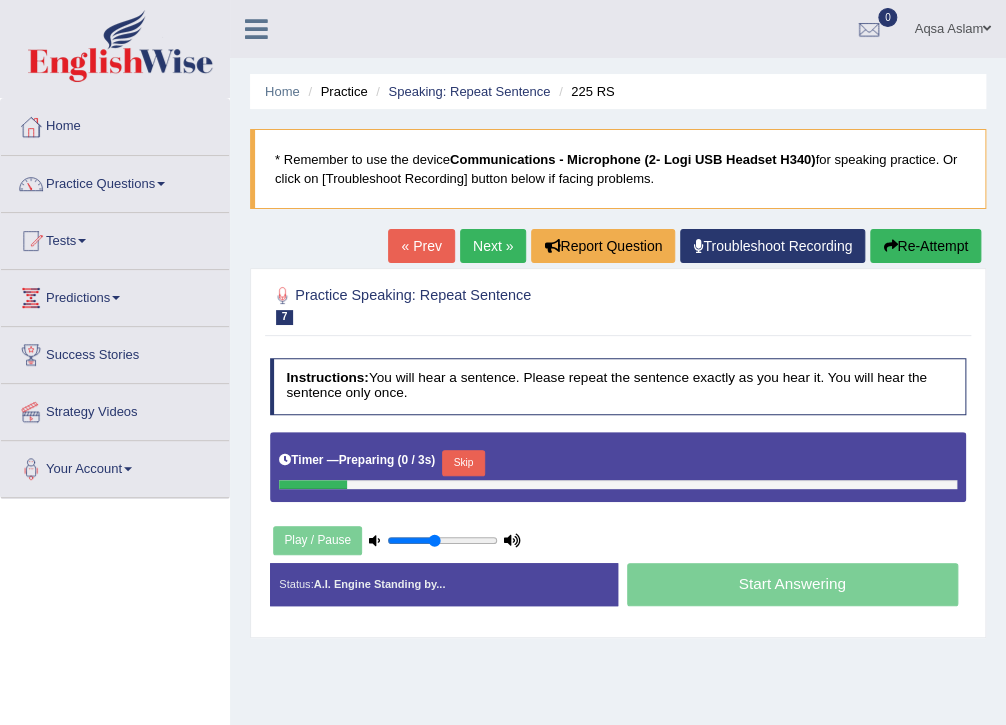click on "Skip" at bounding box center [463, 463] 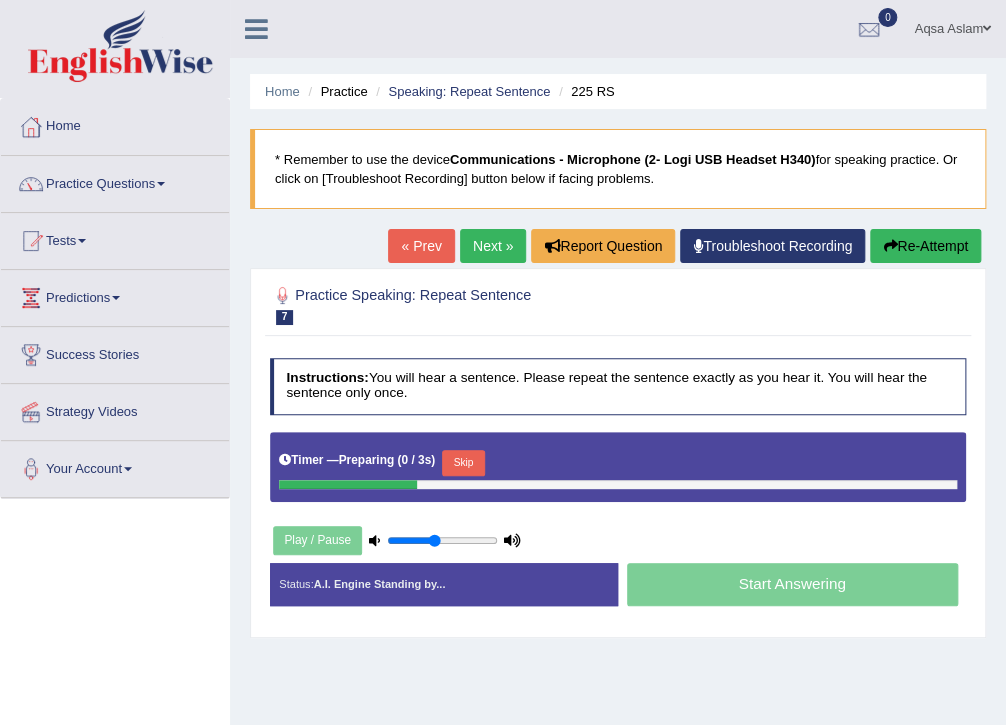 scroll, scrollTop: 0, scrollLeft: 0, axis: both 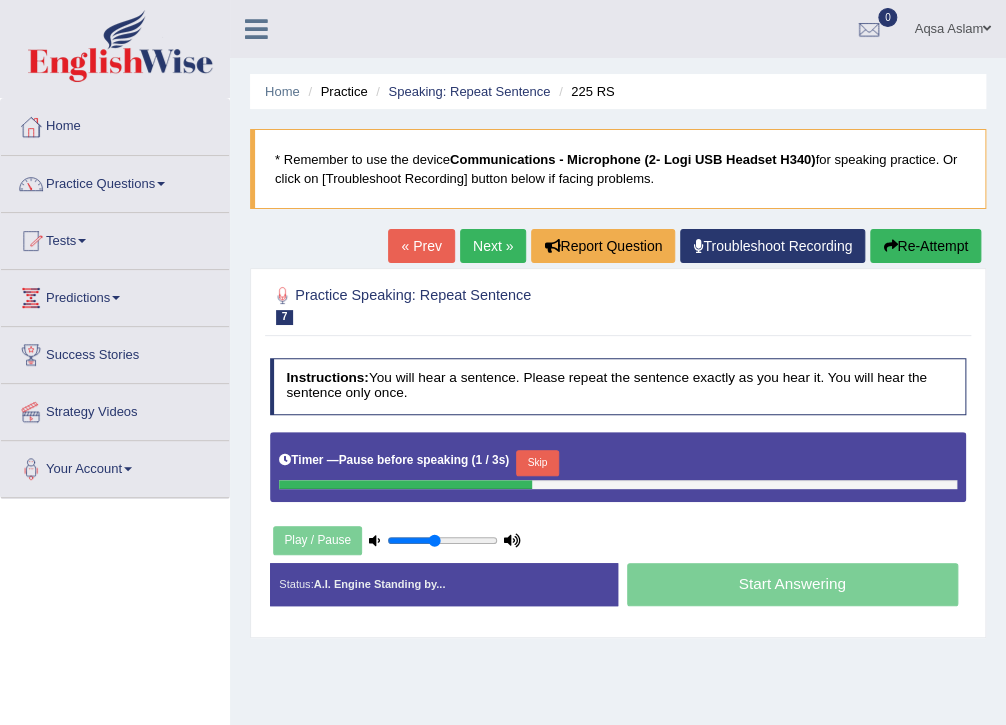 click on "Next »" at bounding box center (493, 246) 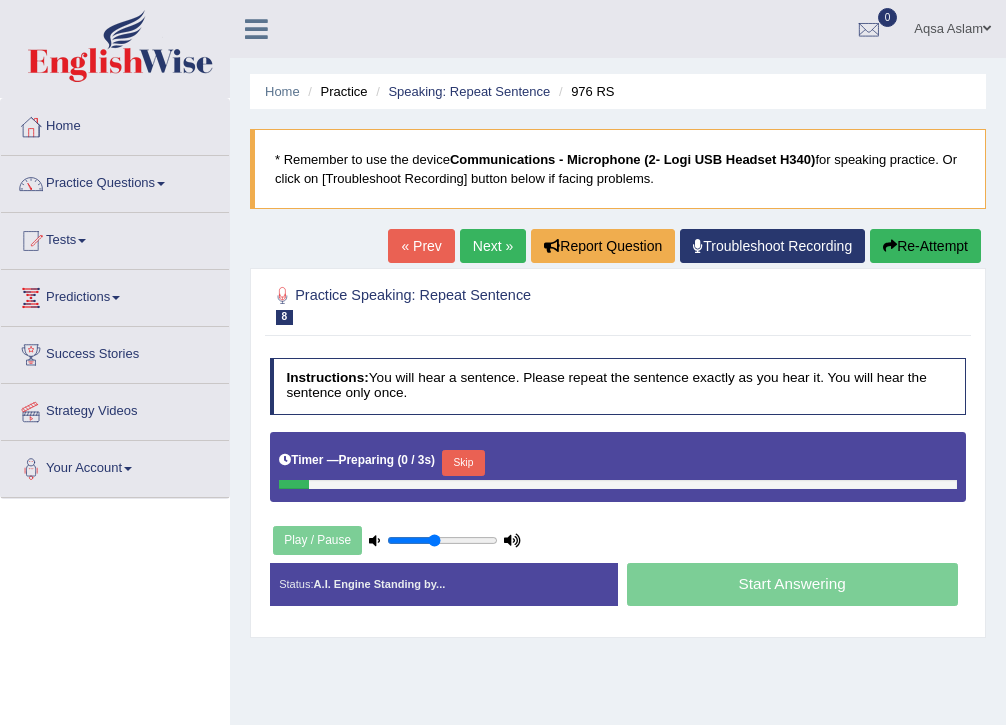 scroll, scrollTop: 0, scrollLeft: 0, axis: both 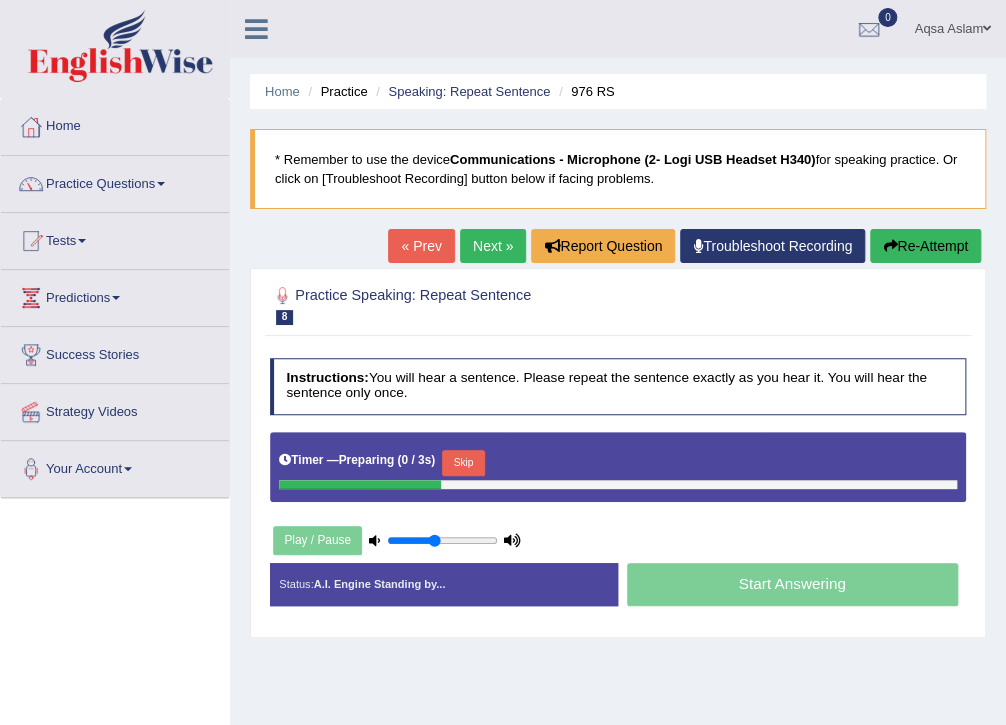 click on "Skip" at bounding box center [463, 463] 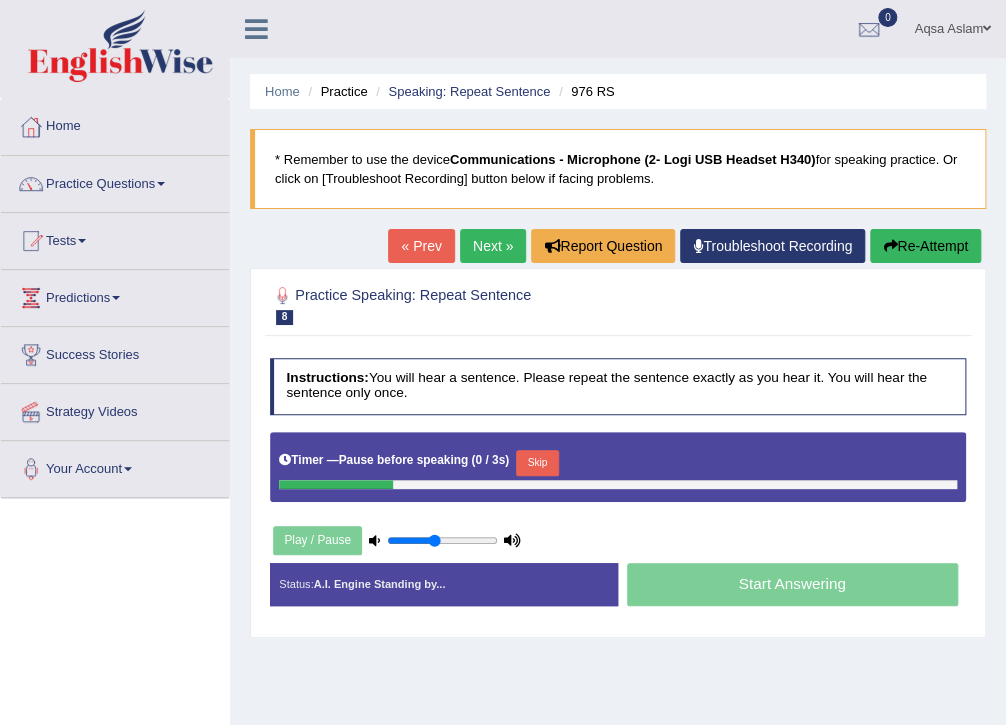 click on "Skip" at bounding box center [537, 463] 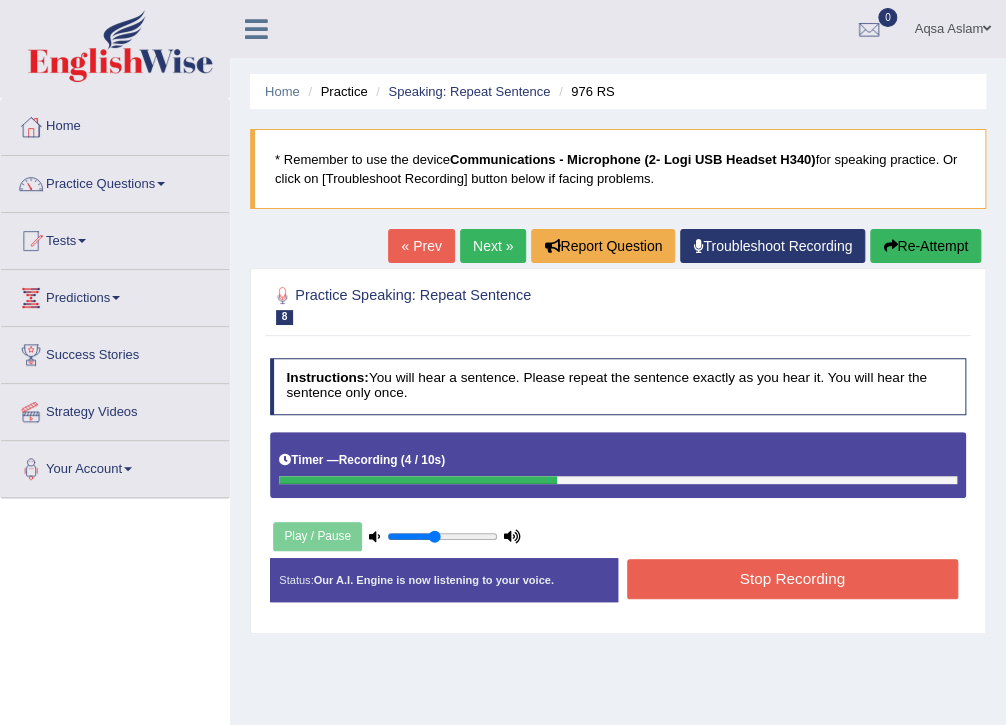 click on "Stop Recording" at bounding box center (792, 578) 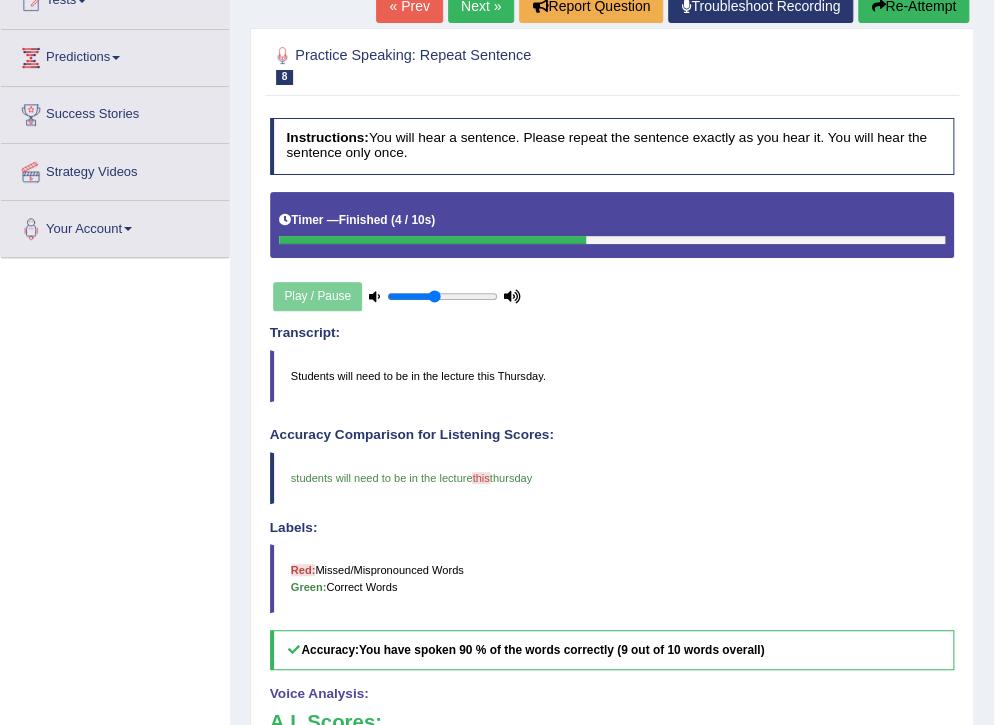 scroll, scrollTop: 160, scrollLeft: 0, axis: vertical 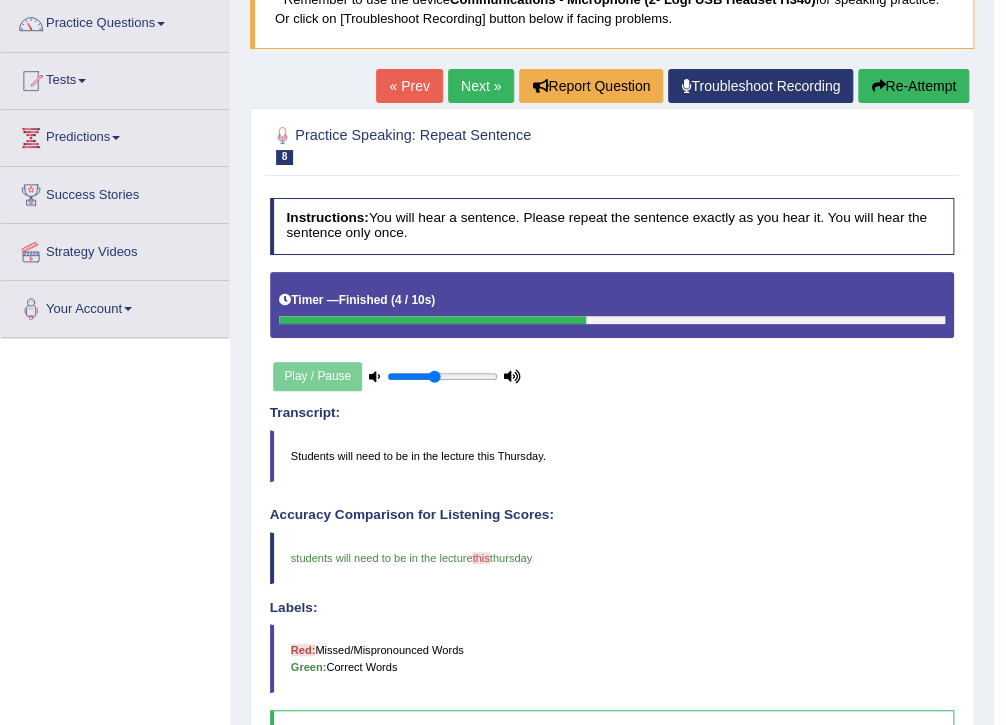 click on "Next »" at bounding box center (481, 86) 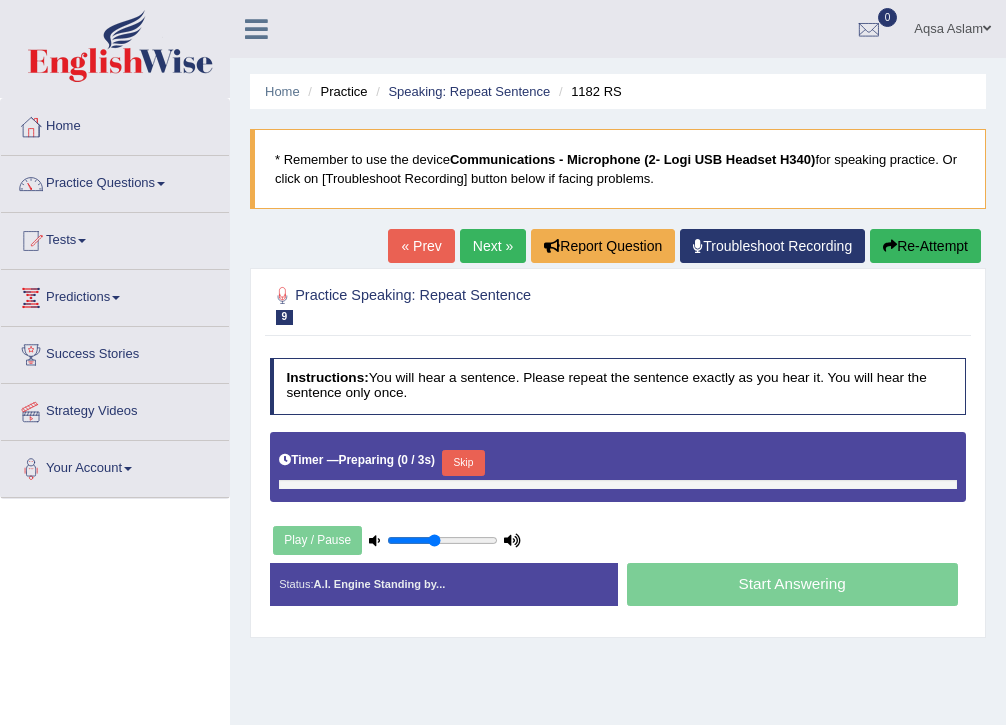 scroll, scrollTop: 0, scrollLeft: 0, axis: both 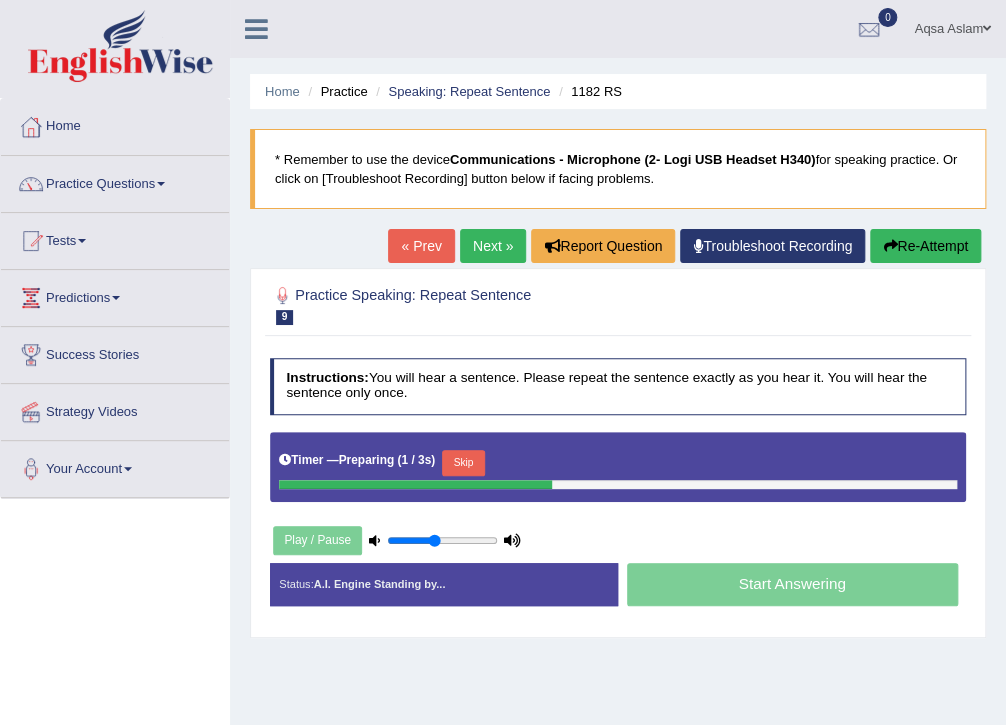 click on "Skip" at bounding box center [463, 463] 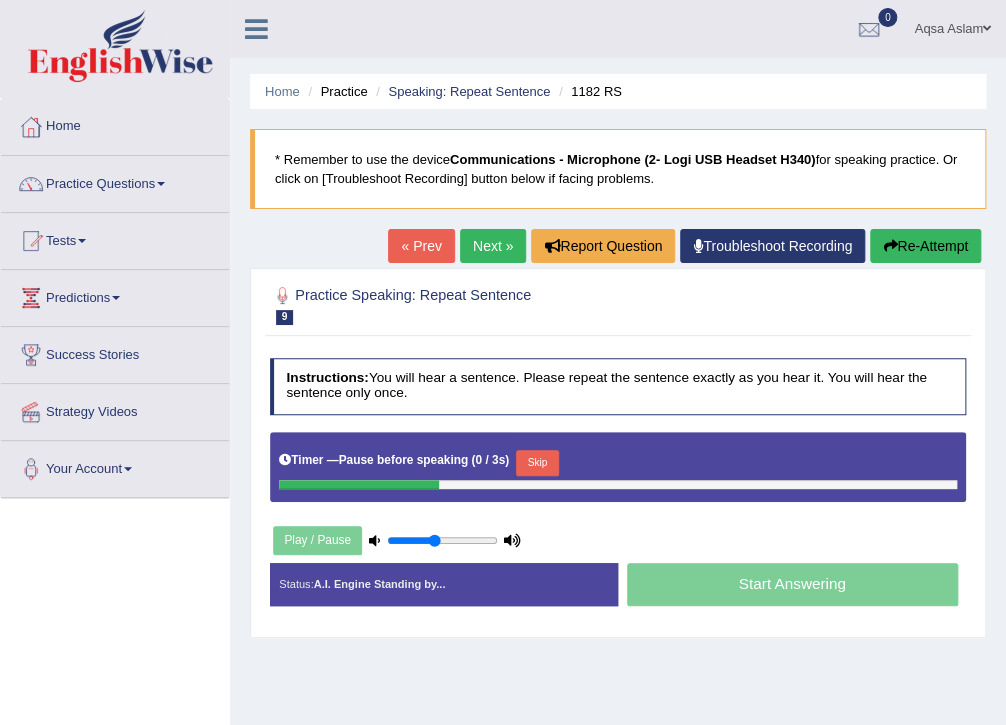 click on "Skip" at bounding box center (537, 463) 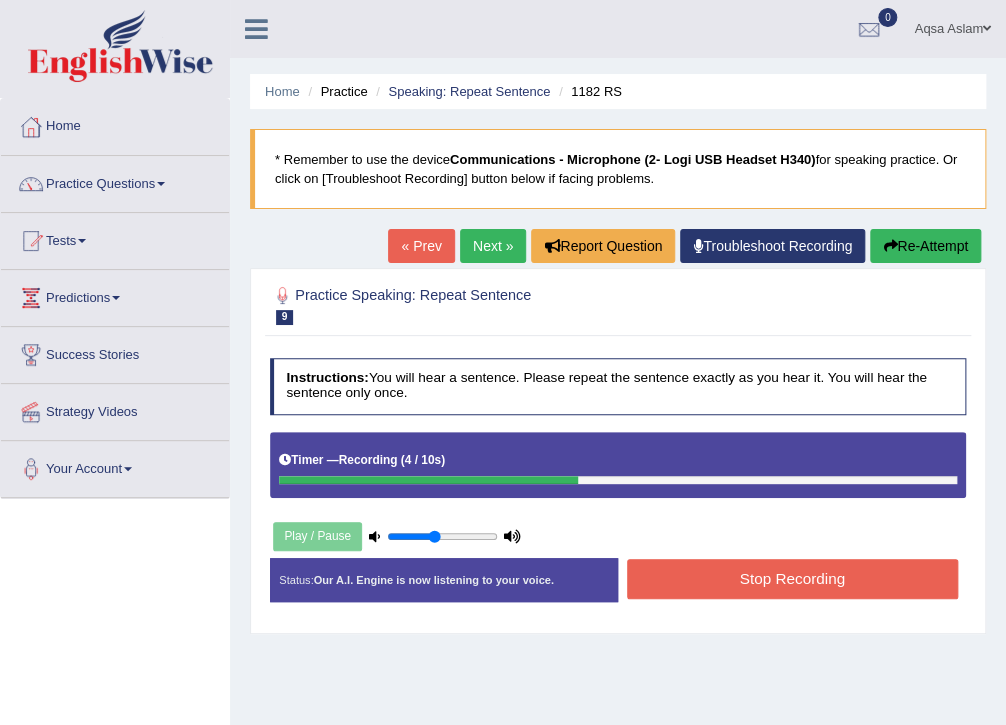 click on "Stop Recording" at bounding box center [792, 578] 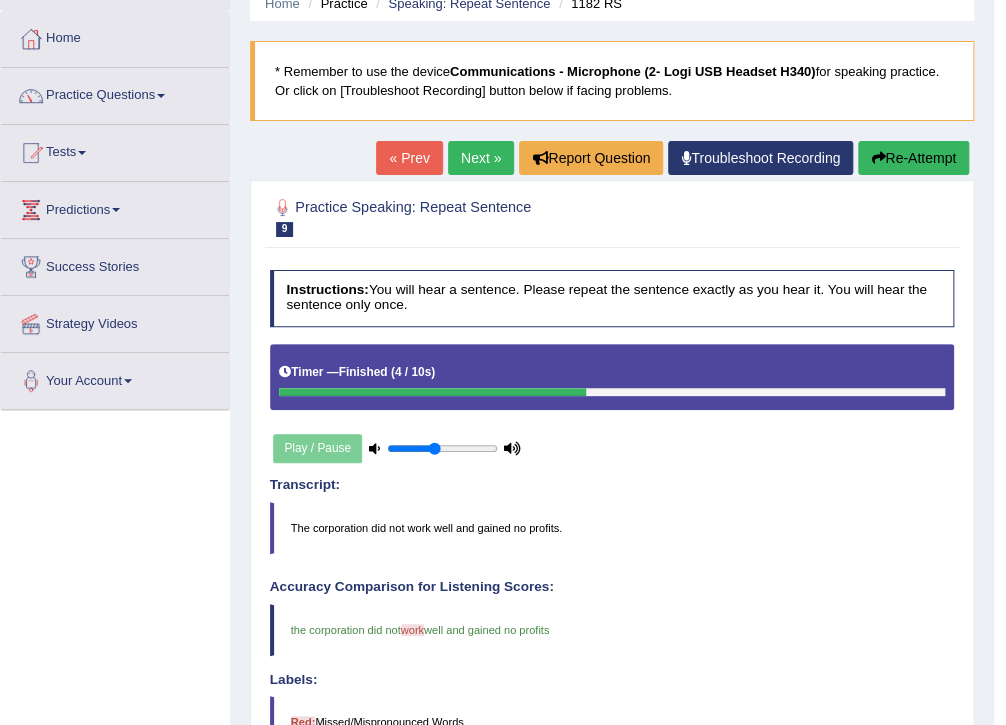 scroll, scrollTop: 80, scrollLeft: 0, axis: vertical 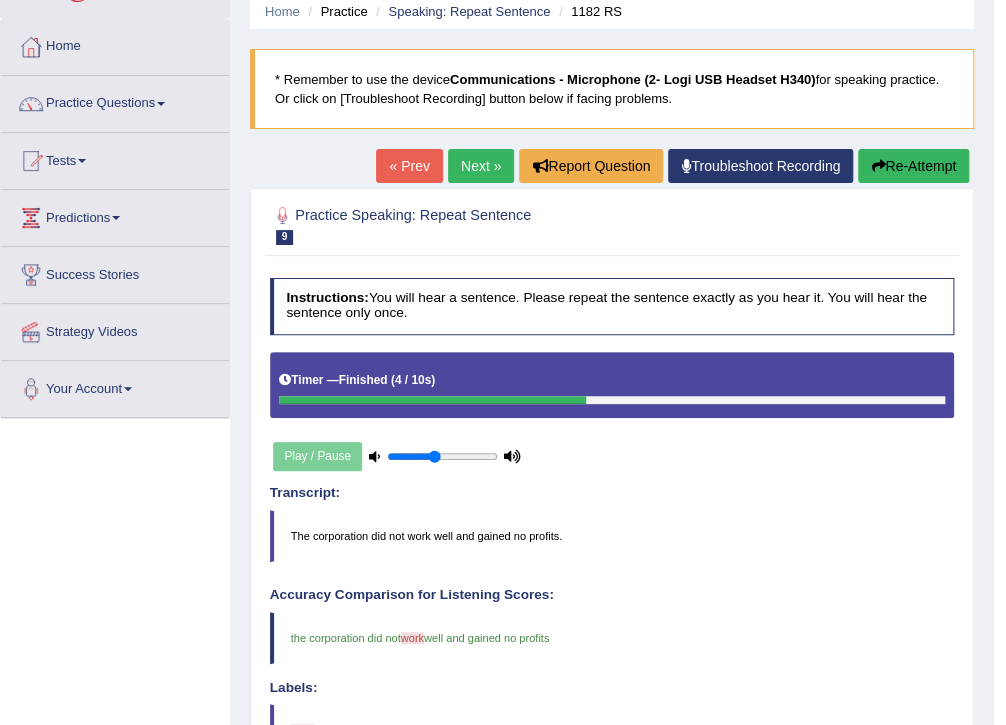 click on "Next »" at bounding box center [481, 166] 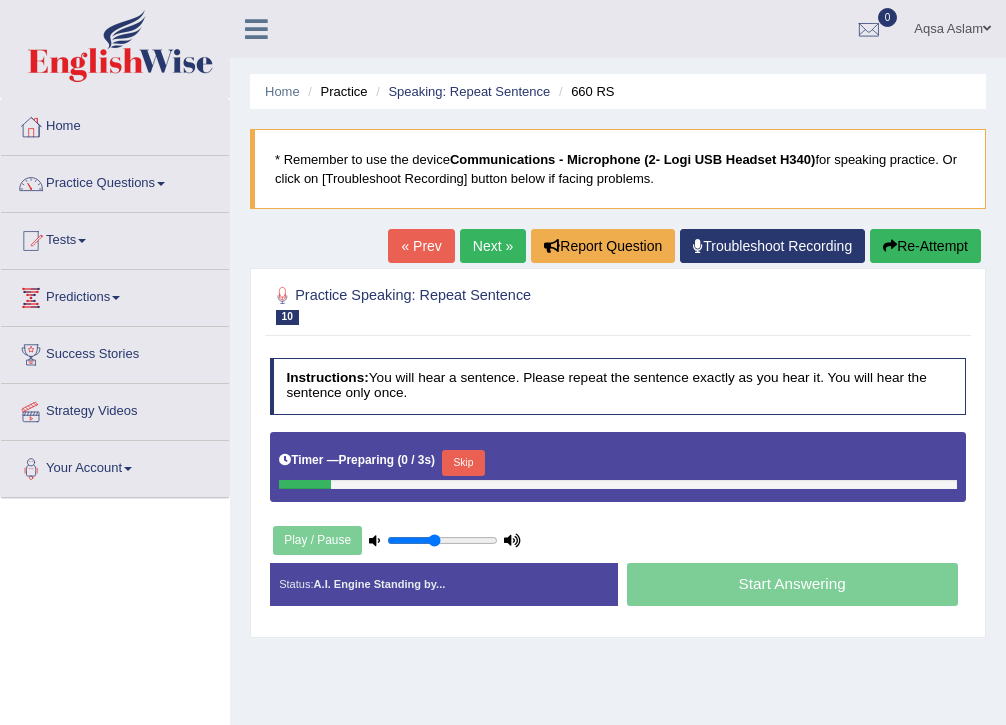 scroll, scrollTop: 0, scrollLeft: 0, axis: both 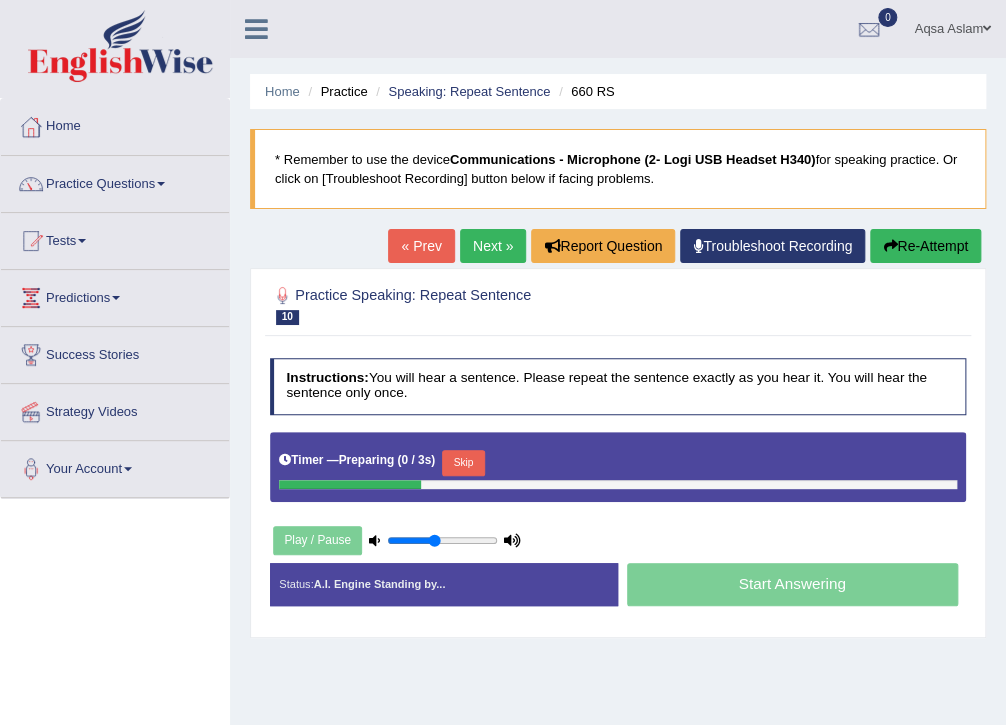 click on "Skip" at bounding box center (463, 463) 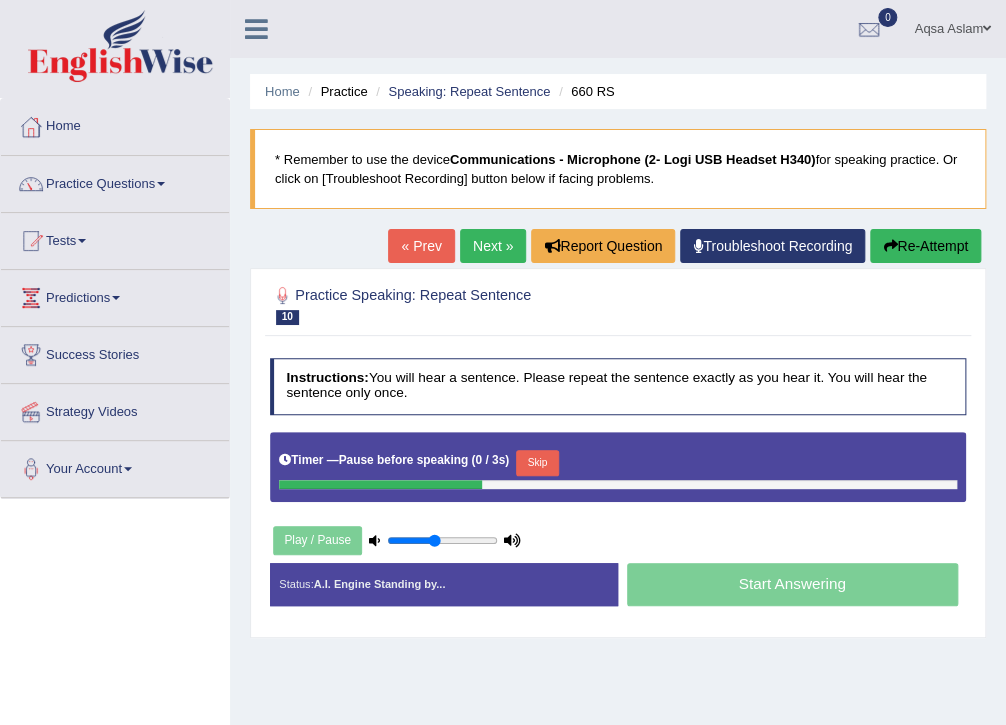 click on "Skip" at bounding box center [537, 463] 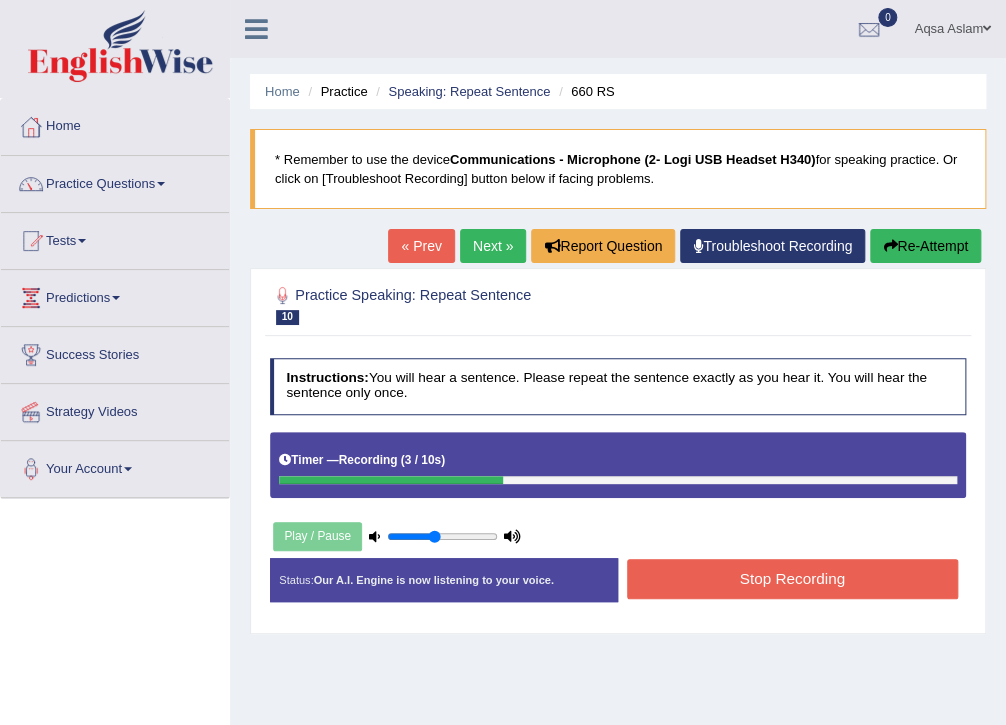 click on "Stop Recording" at bounding box center (792, 578) 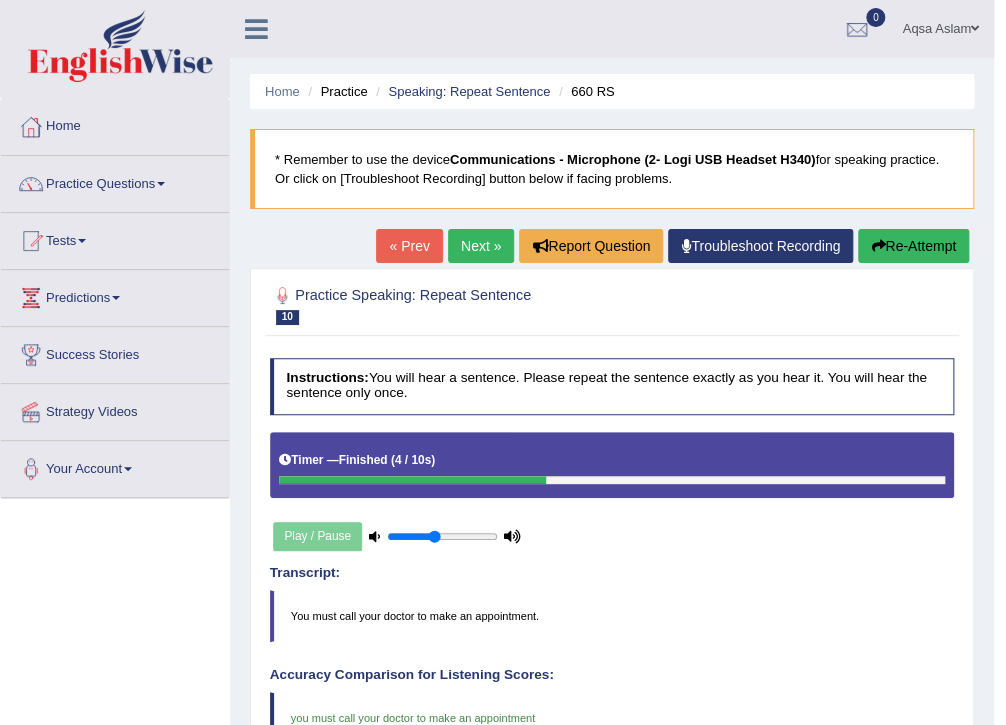 click on "Next »" at bounding box center [481, 246] 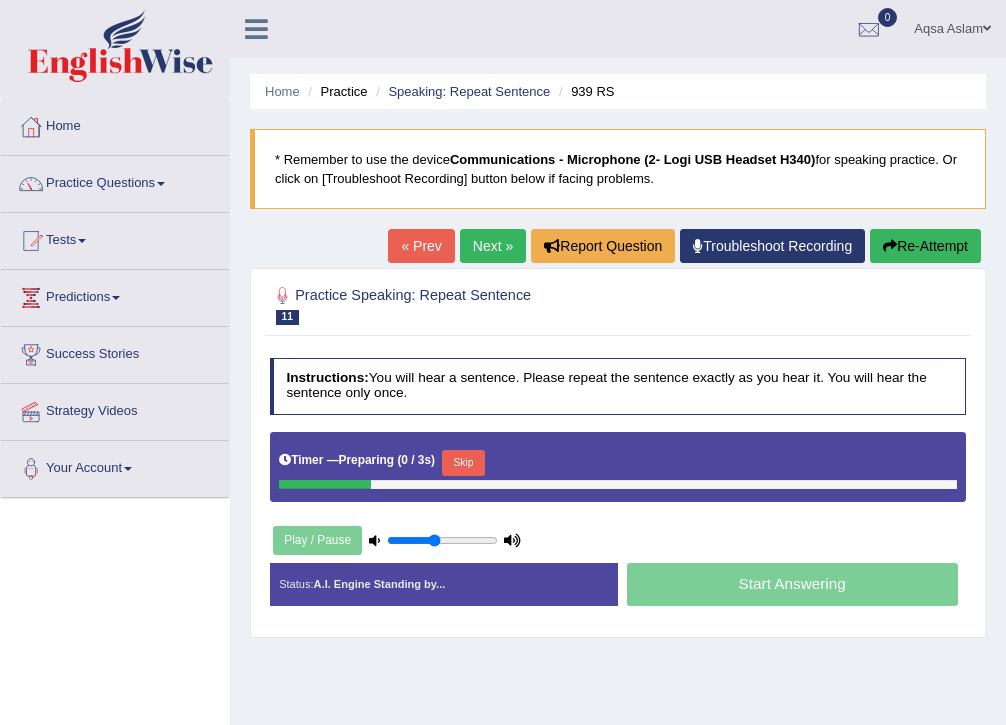 scroll, scrollTop: 0, scrollLeft: 0, axis: both 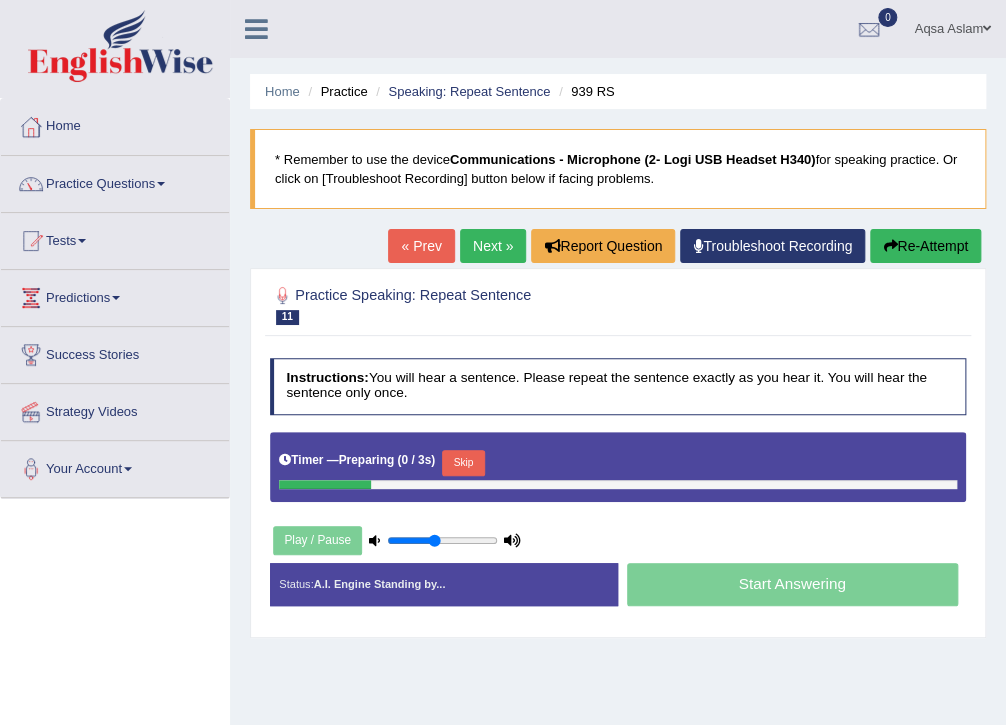 click on "Skip" at bounding box center (463, 463) 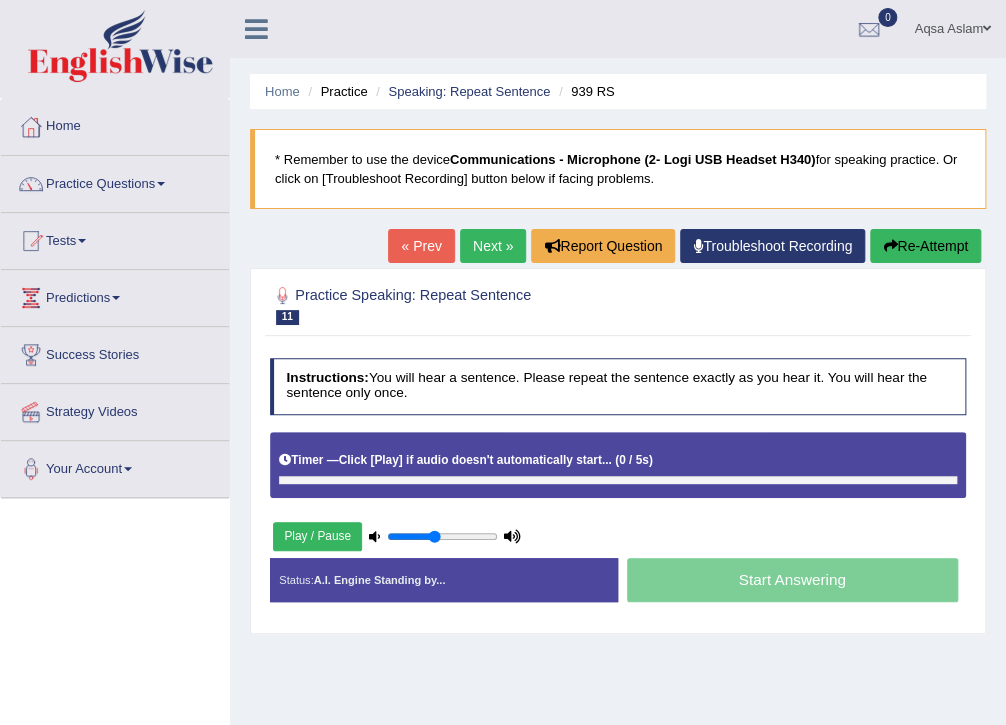 scroll, scrollTop: 0, scrollLeft: 0, axis: both 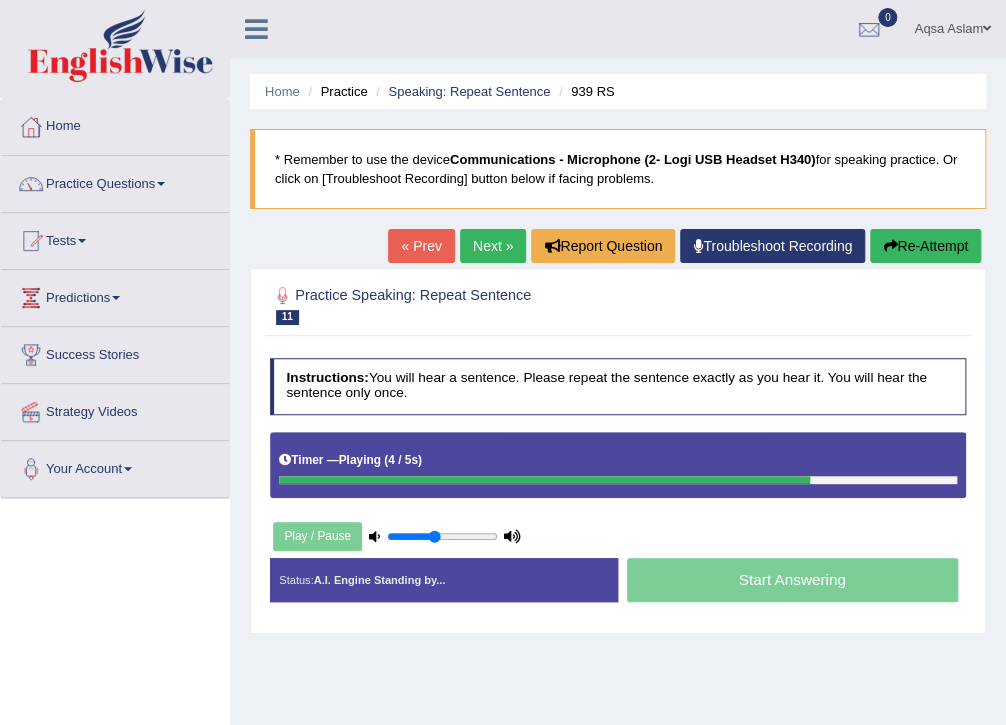 click on "Next »" at bounding box center [493, 246] 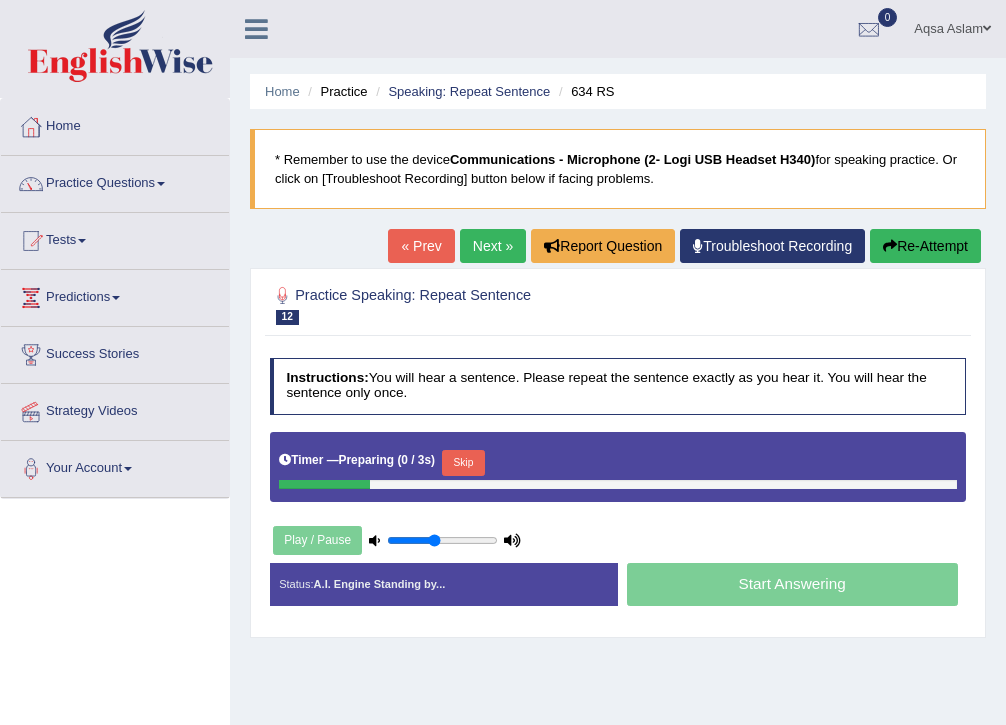 click on "Skip" at bounding box center (463, 463) 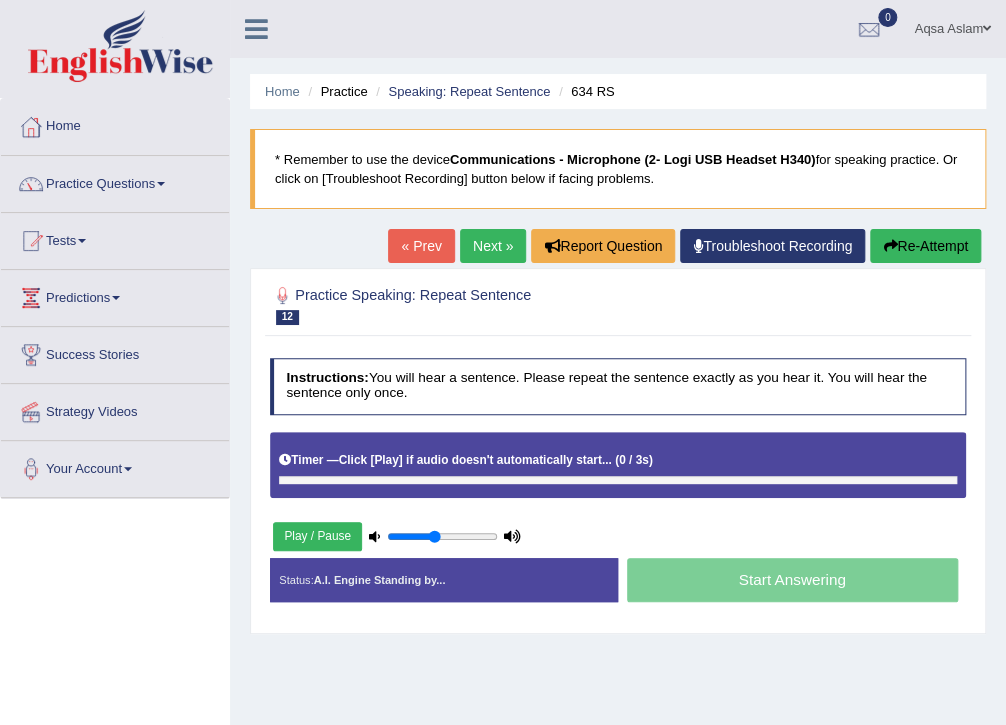 scroll, scrollTop: 0, scrollLeft: 0, axis: both 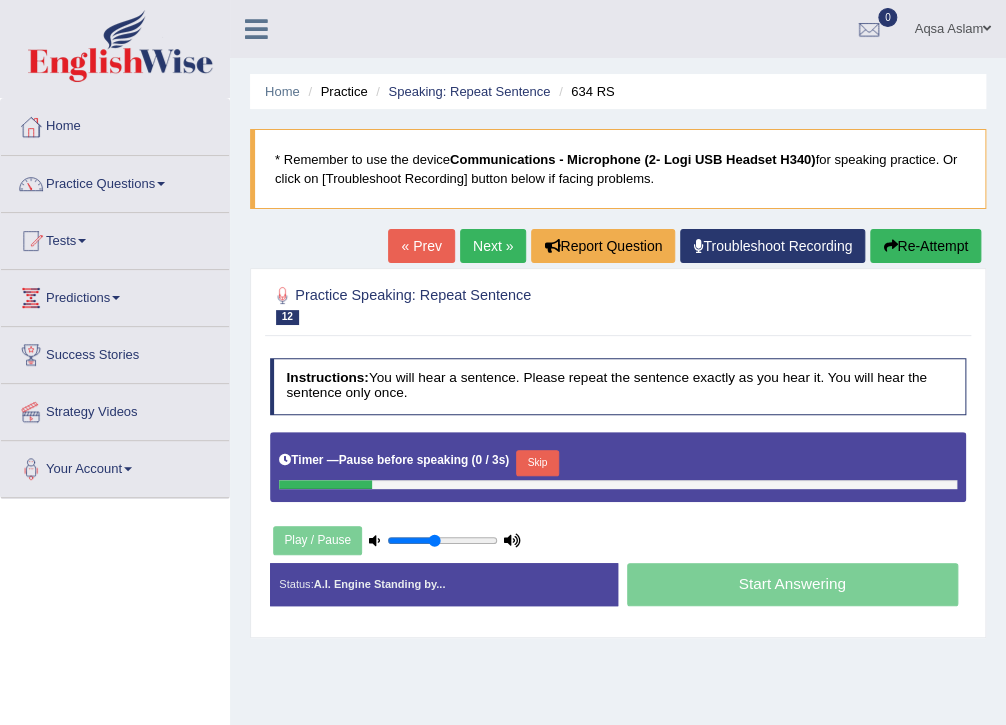 click on "Skip" at bounding box center (537, 463) 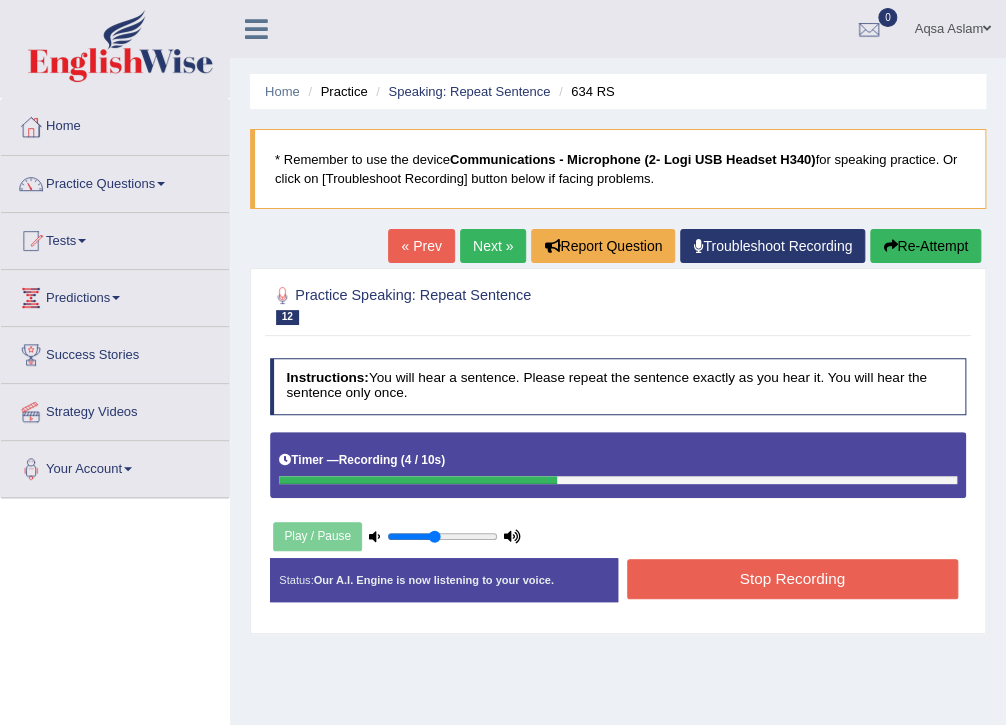 click on "Stop Recording" at bounding box center [792, 578] 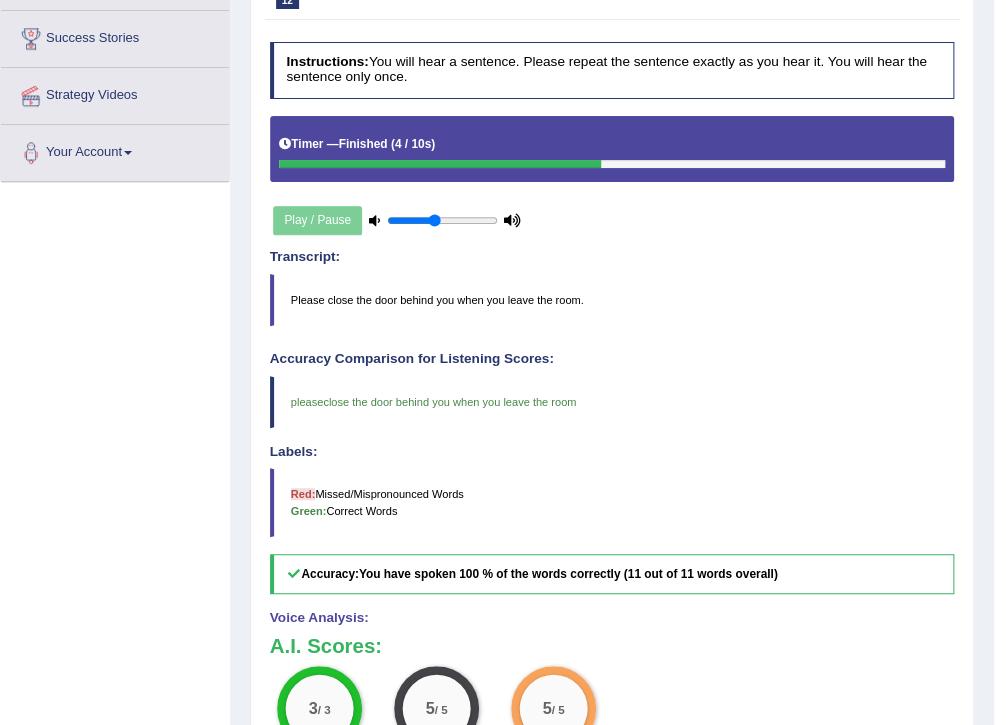 scroll, scrollTop: 160, scrollLeft: 0, axis: vertical 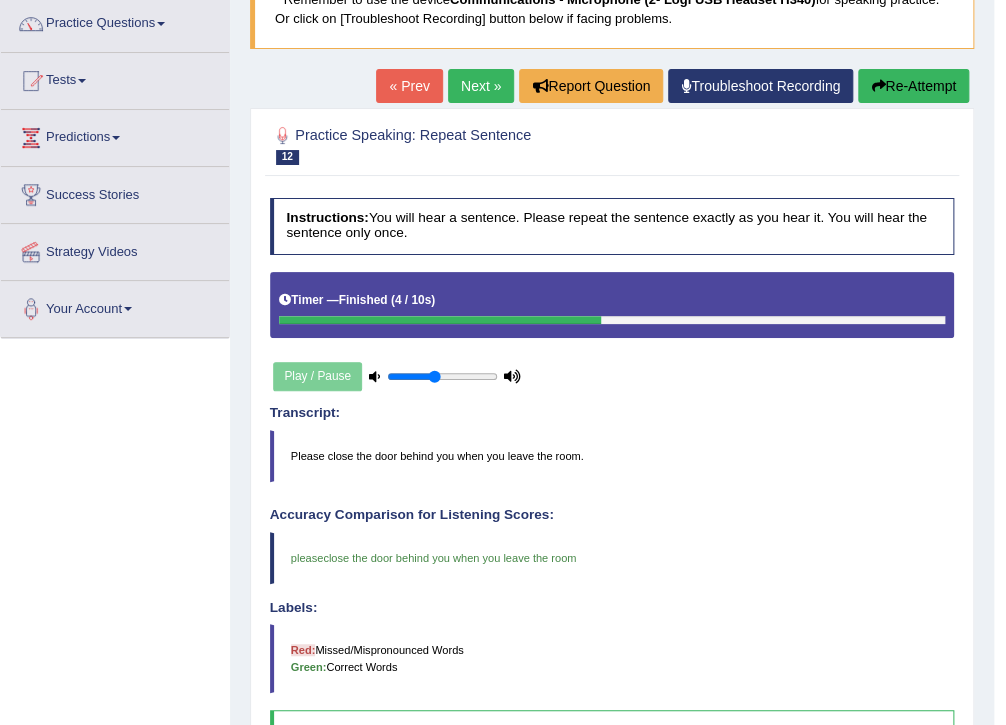 click on "Next »" at bounding box center (481, 86) 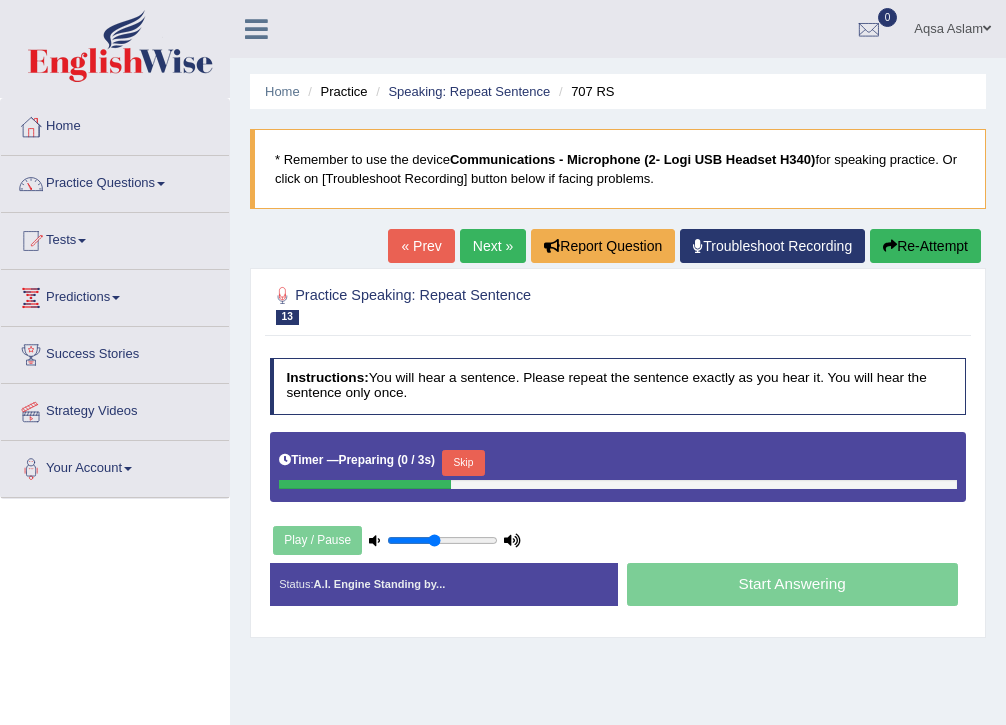 scroll, scrollTop: 0, scrollLeft: 0, axis: both 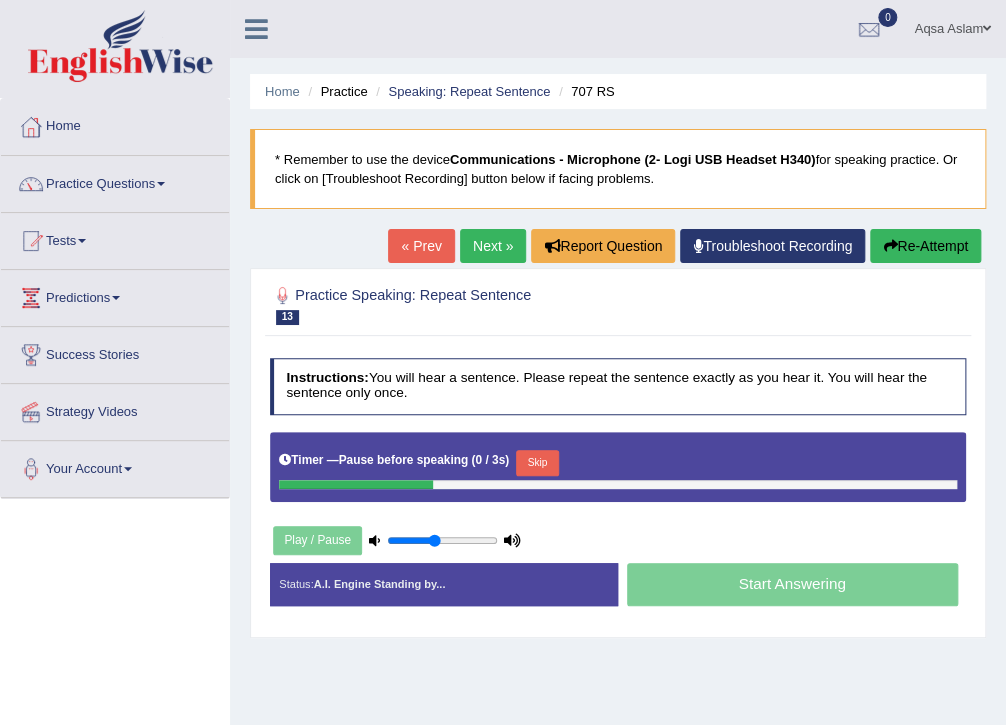 click on "Skip" at bounding box center (537, 463) 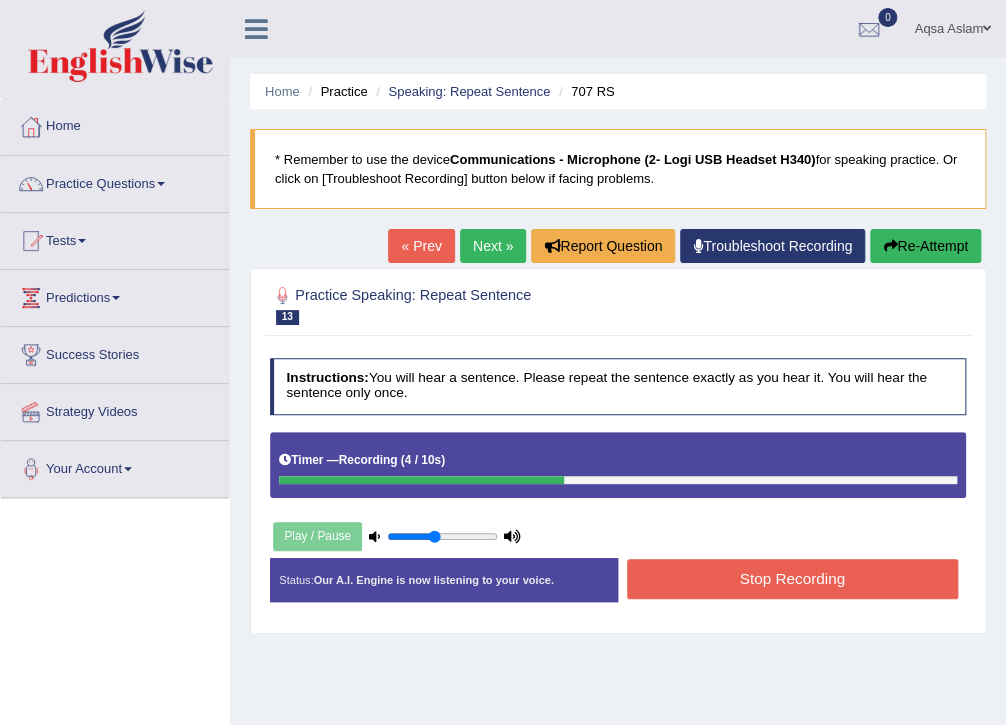 click on "Stop Recording" at bounding box center (792, 578) 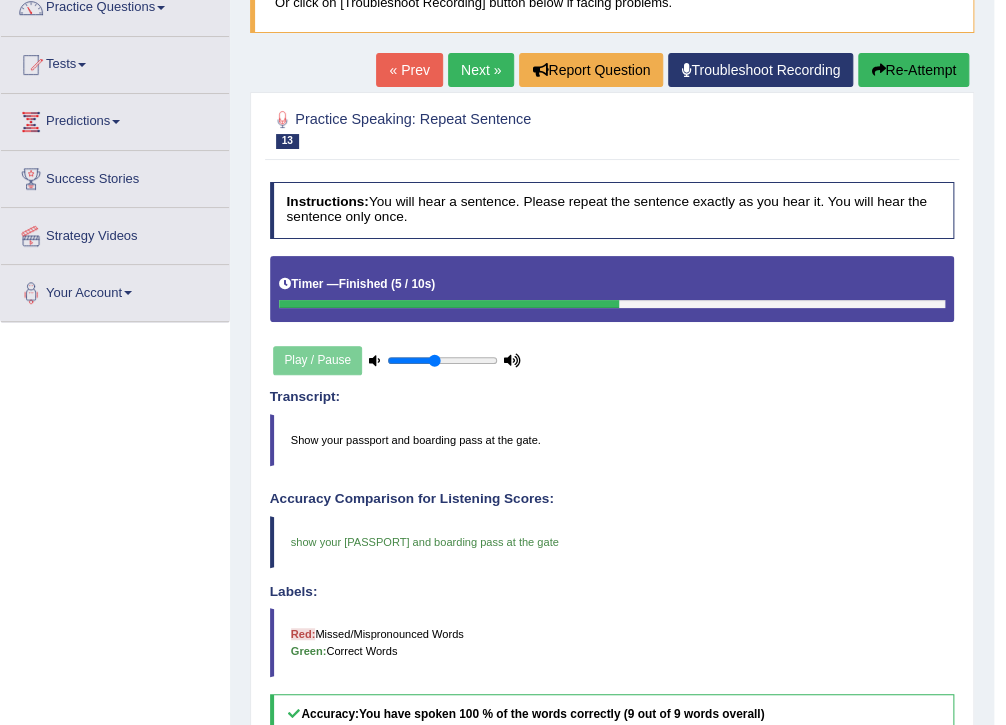 scroll, scrollTop: 80, scrollLeft: 0, axis: vertical 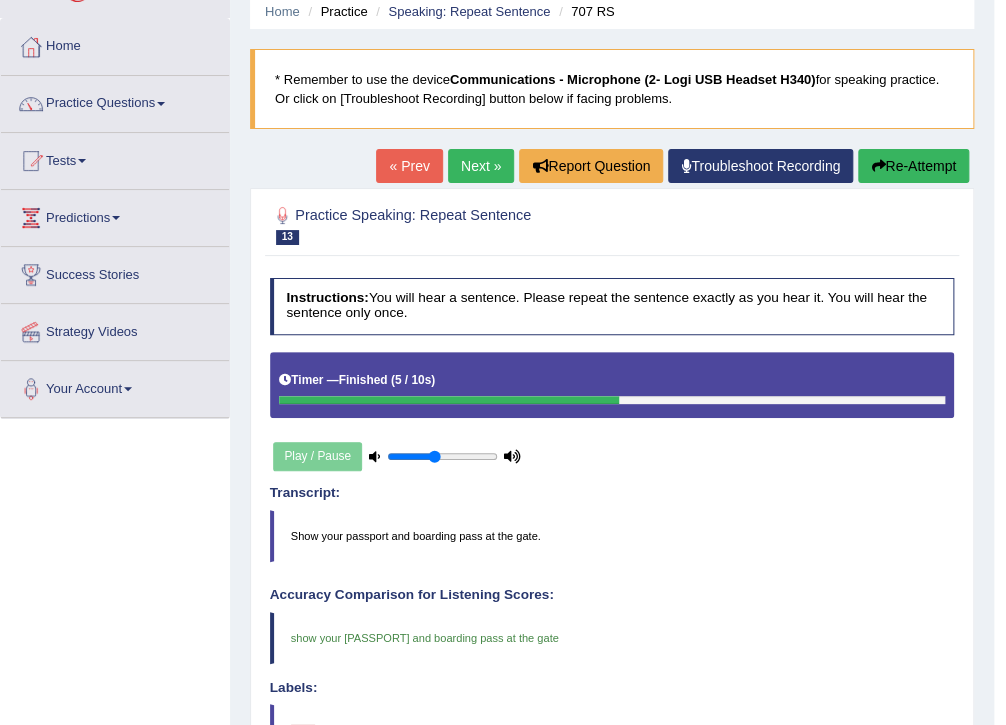 click on "Next »" at bounding box center (481, 166) 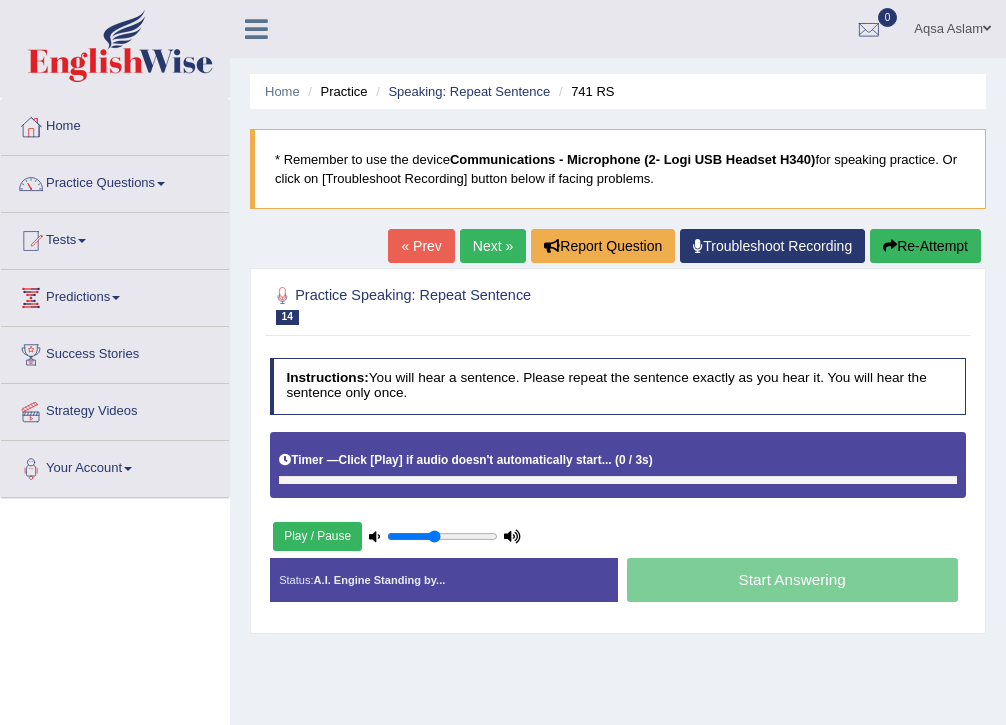 scroll, scrollTop: 0, scrollLeft: 0, axis: both 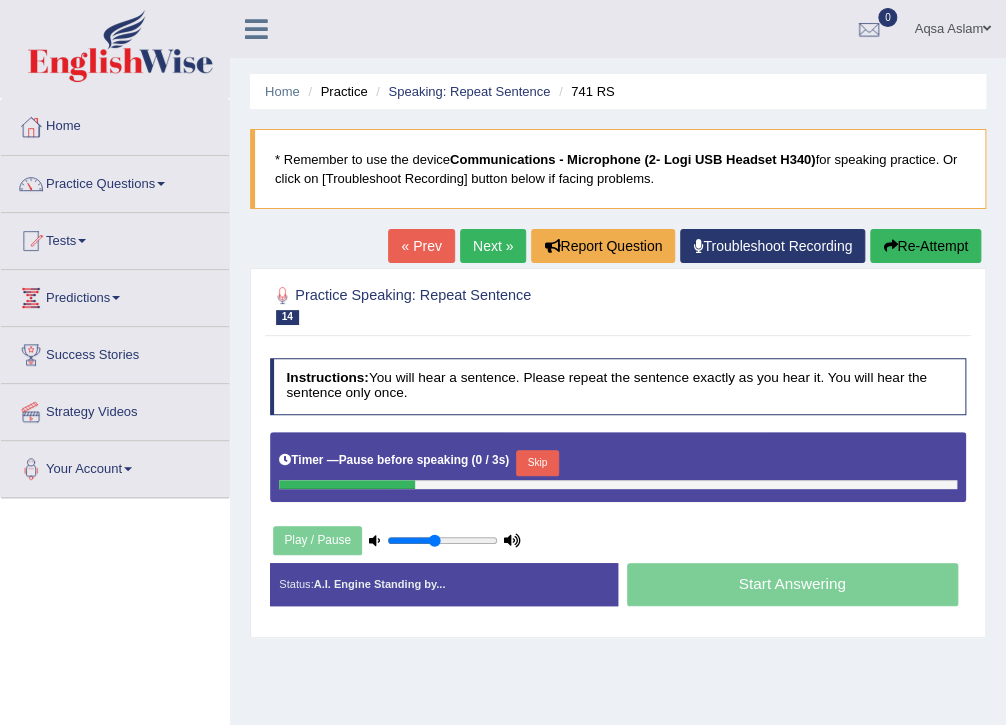 click on "Skip" at bounding box center (537, 463) 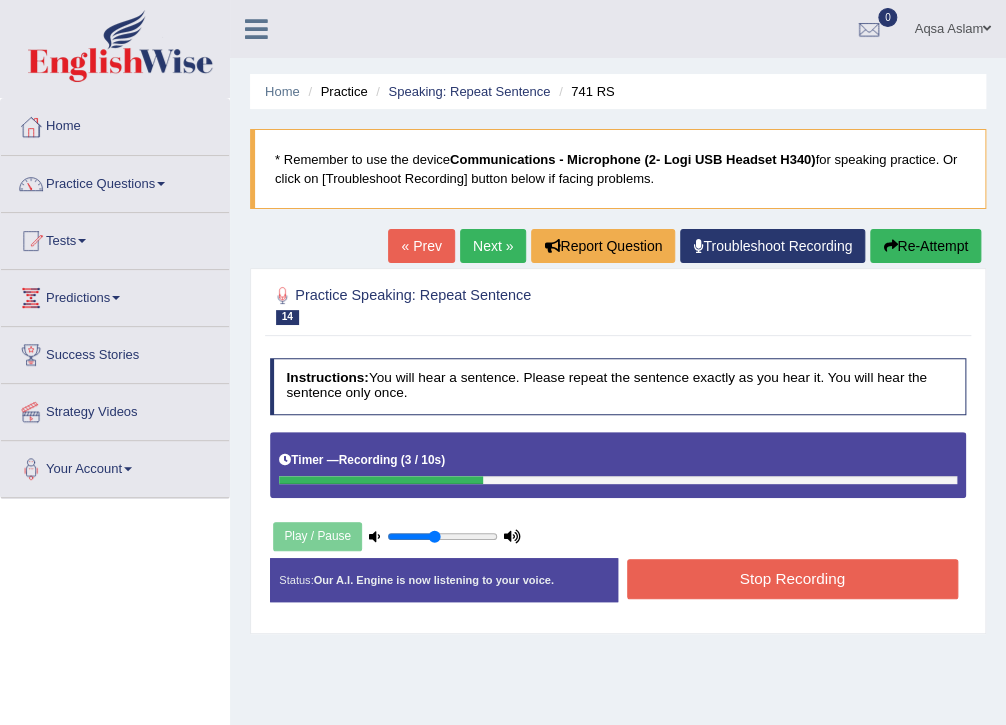 click on "Stop Recording" at bounding box center (792, 578) 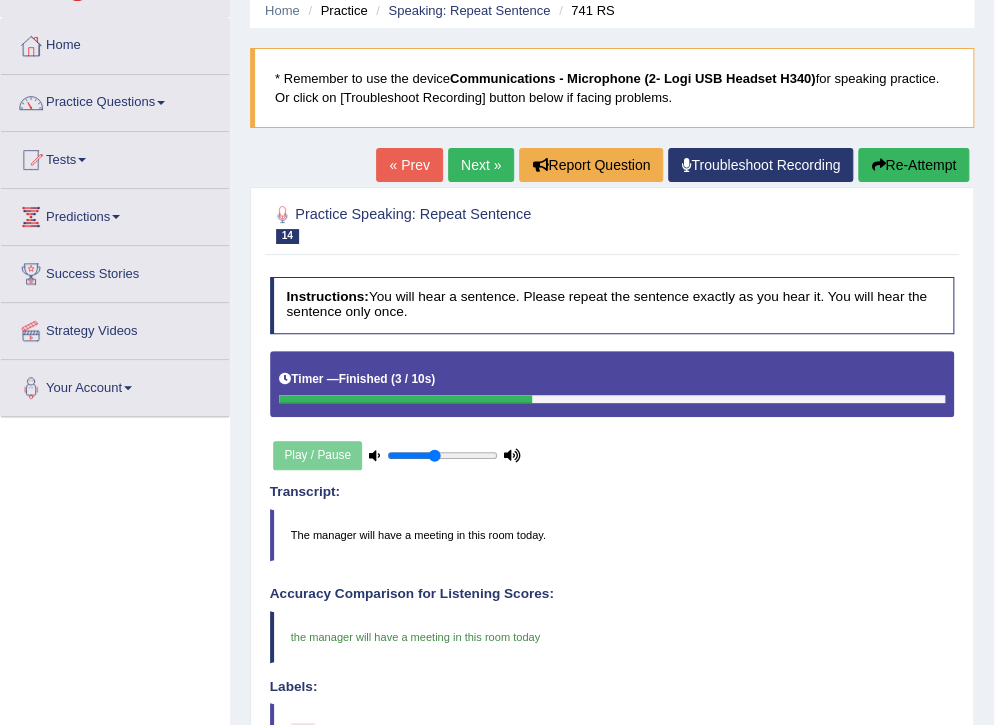 scroll, scrollTop: 80, scrollLeft: 0, axis: vertical 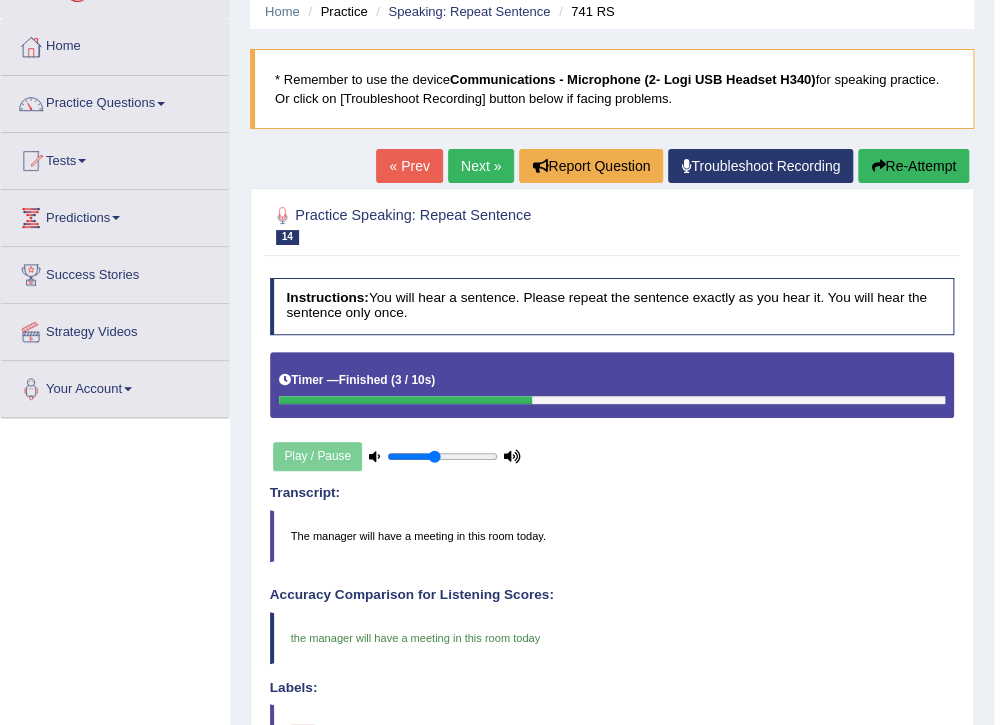 click on "Next »" at bounding box center (481, 166) 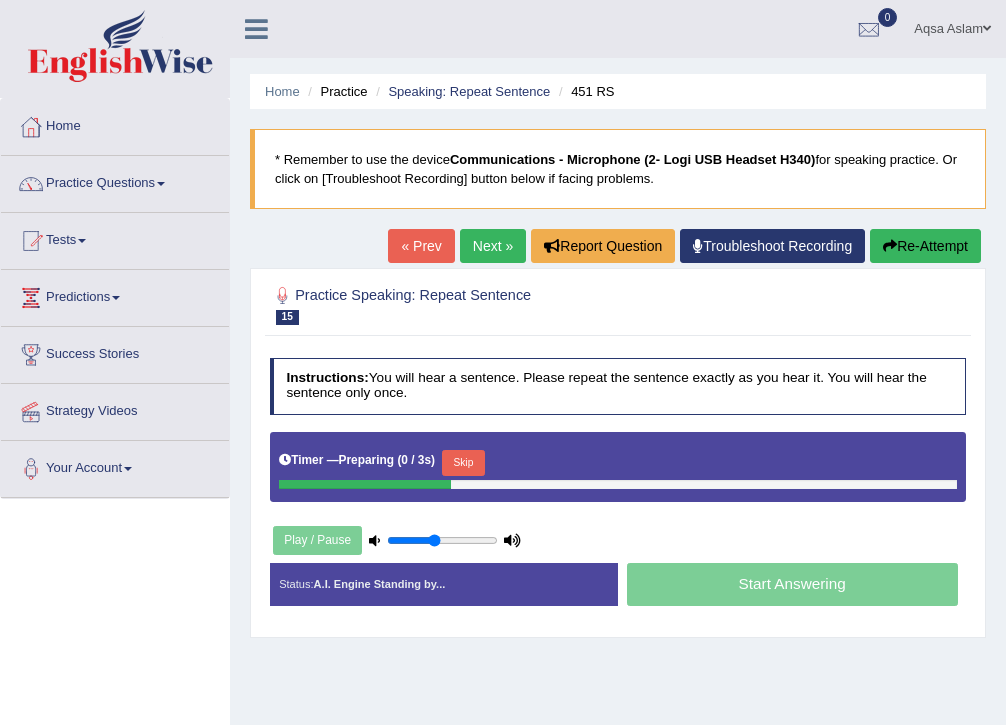 click on "Skip" at bounding box center (463, 463) 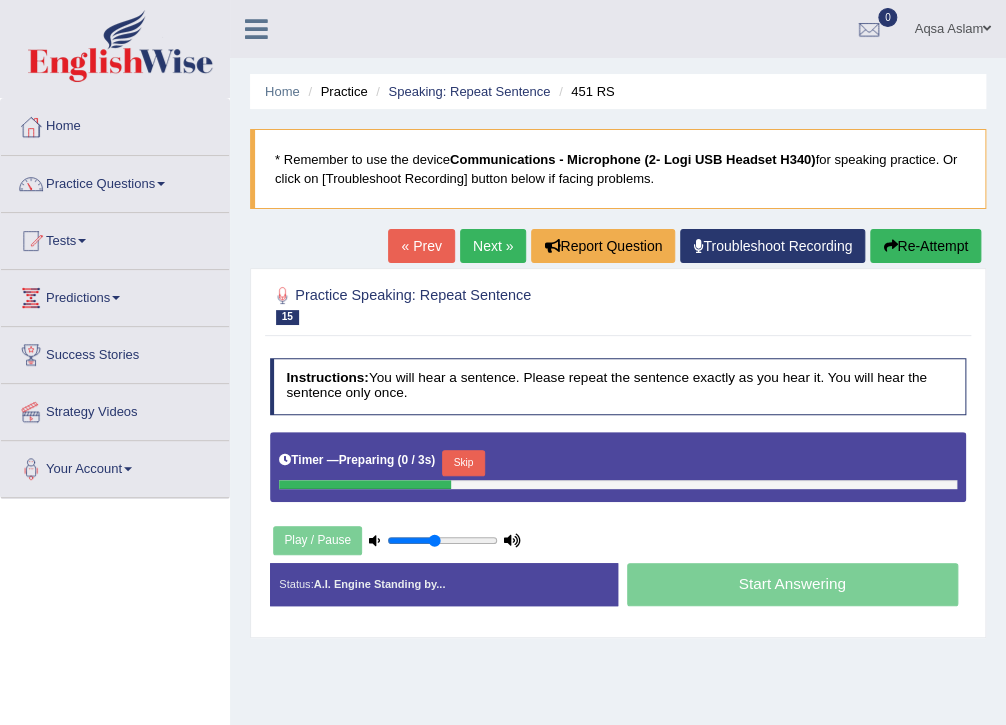 scroll, scrollTop: 0, scrollLeft: 0, axis: both 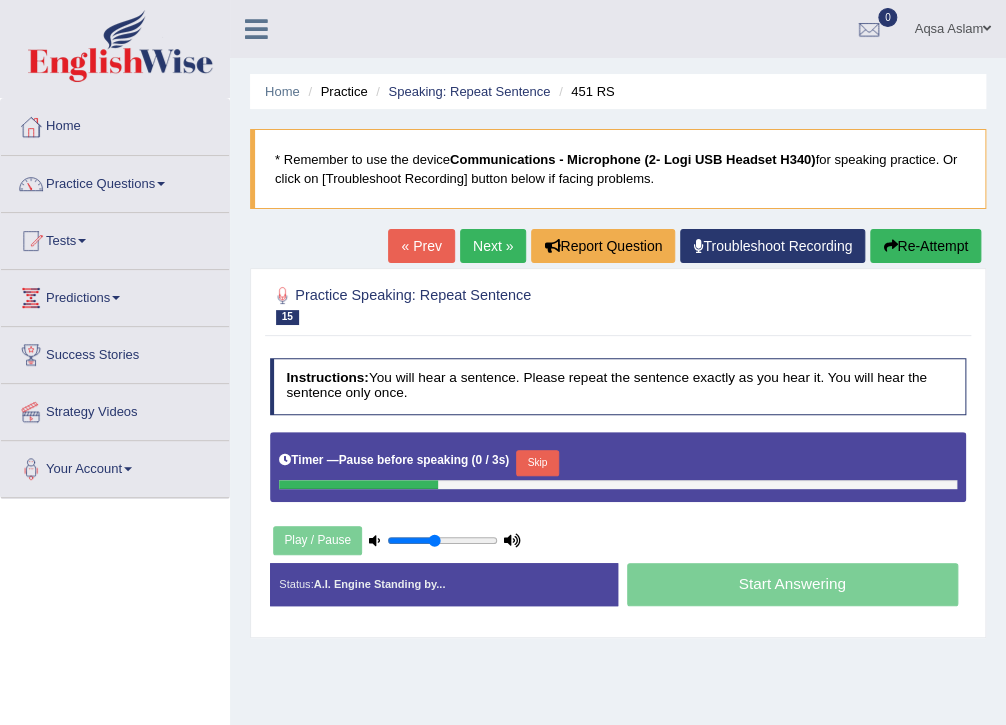 click on "Skip" at bounding box center (537, 463) 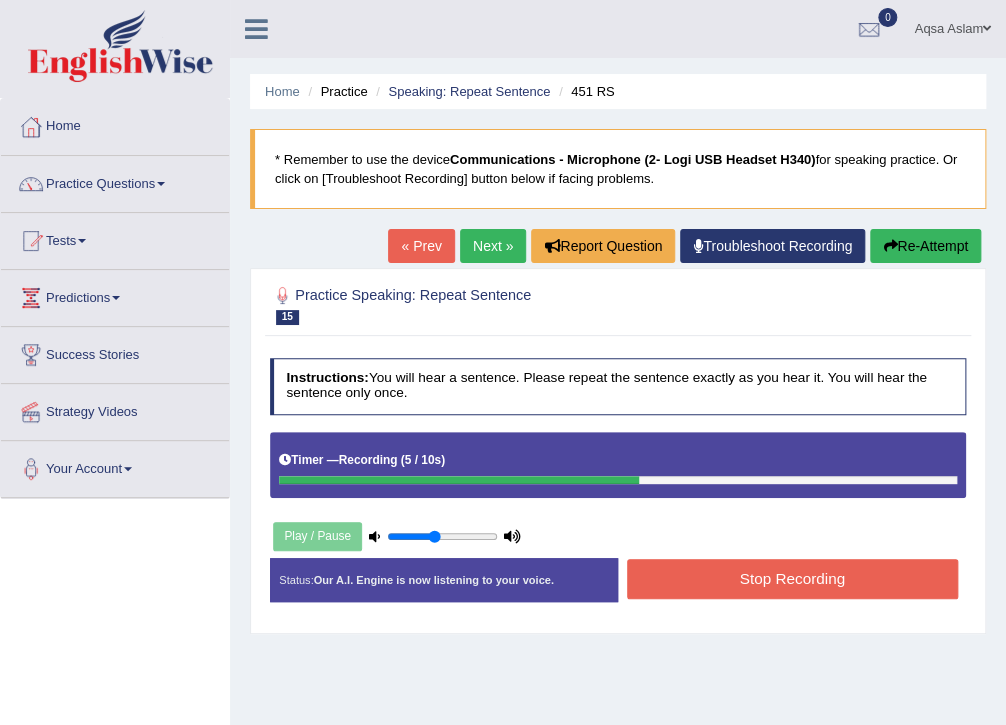 click on "Stop Recording" at bounding box center [792, 578] 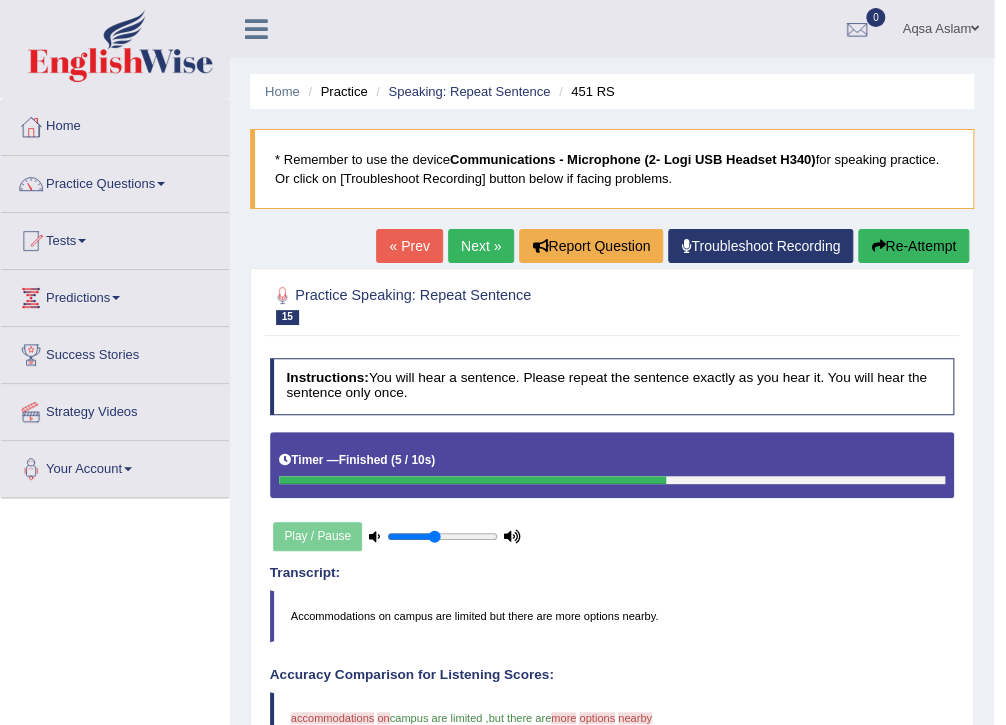 click on "Next »" at bounding box center (481, 246) 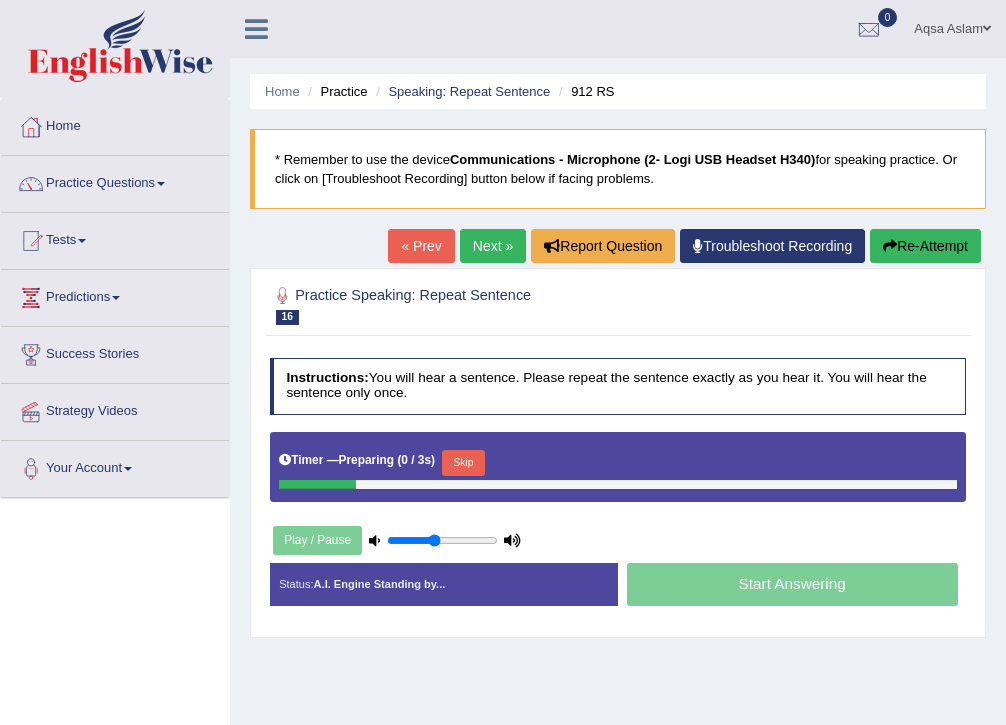 click on "Skip" at bounding box center [463, 463] 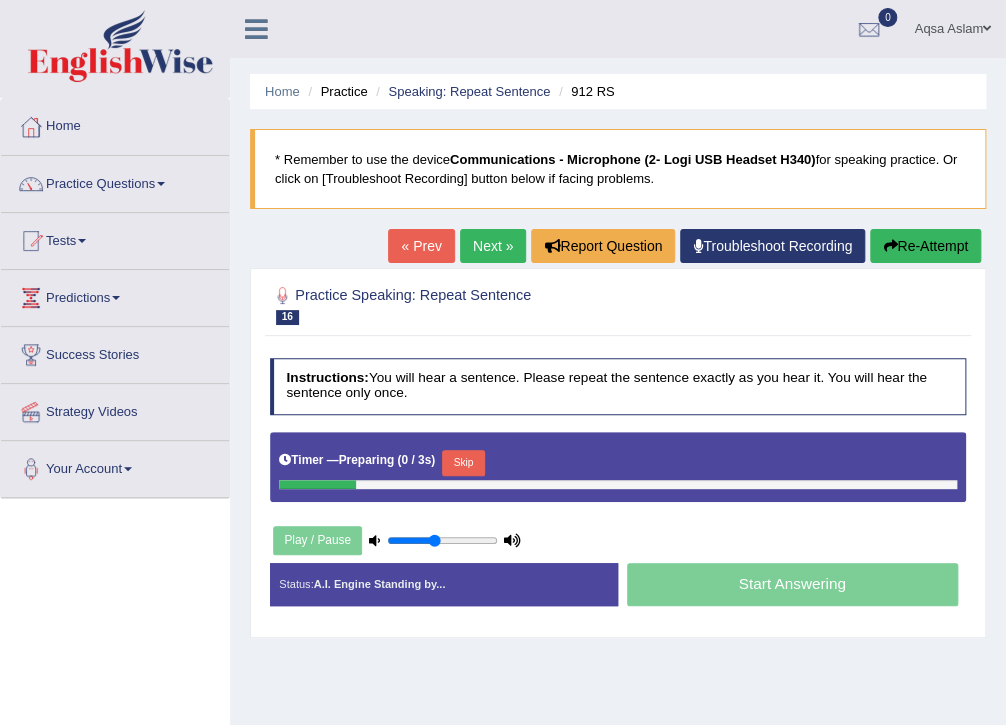 scroll, scrollTop: 0, scrollLeft: 0, axis: both 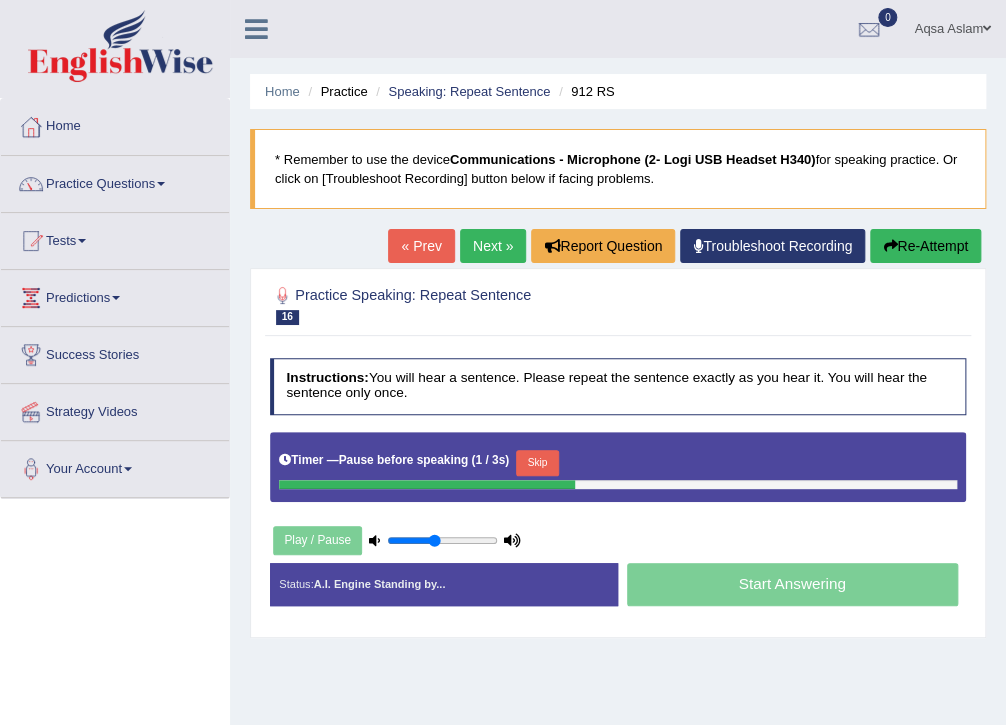 click on "Re-Attempt" at bounding box center (925, 246) 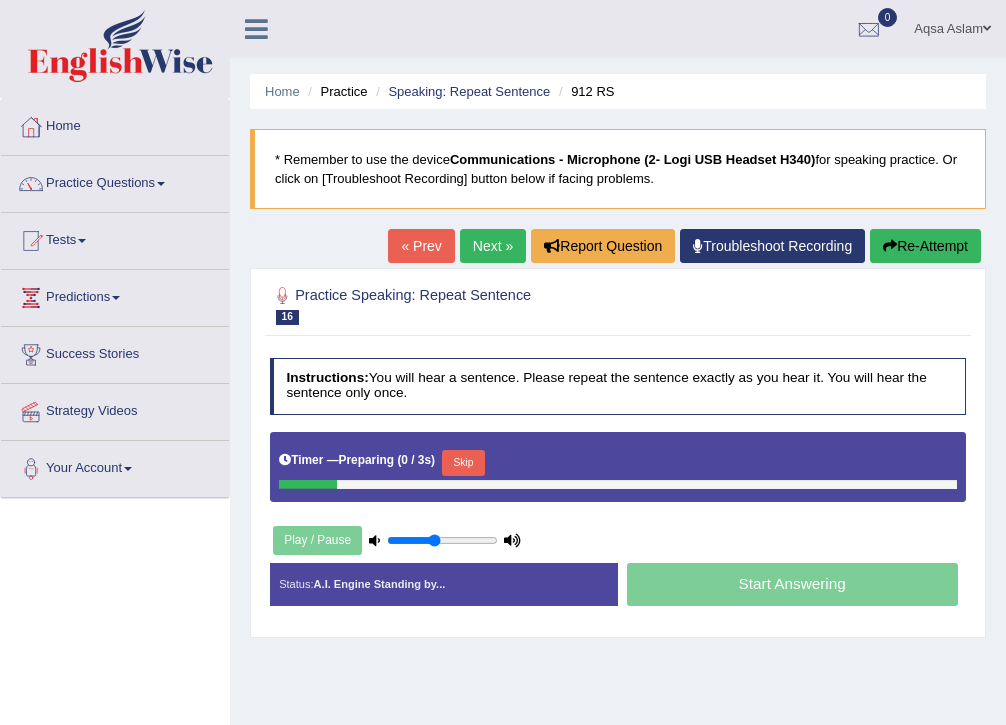 click on "Skip" at bounding box center (463, 463) 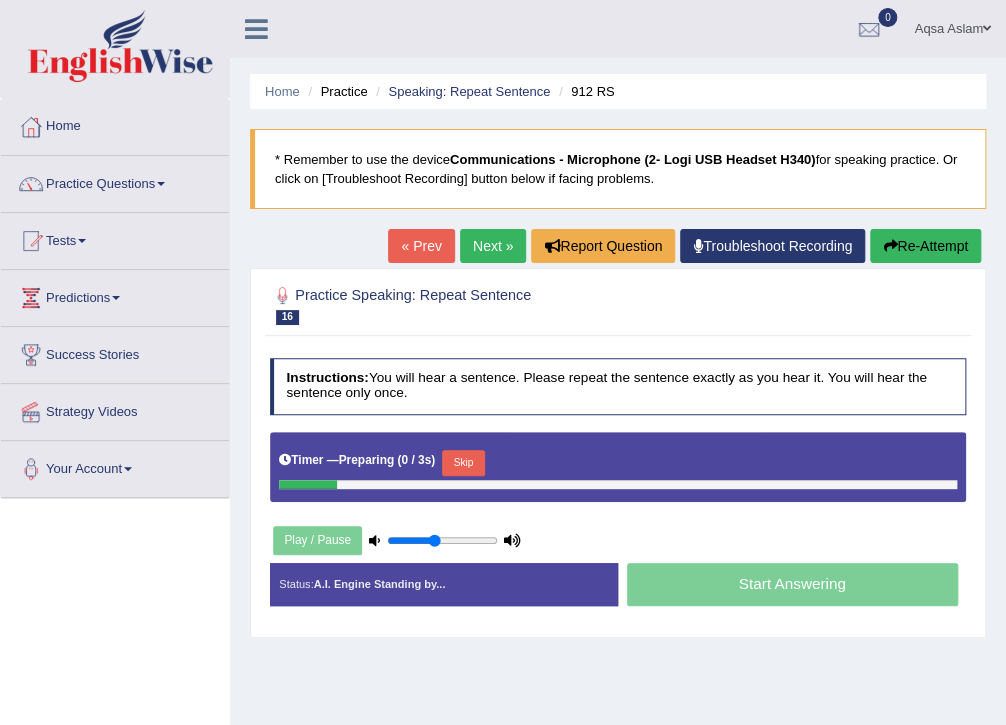 scroll, scrollTop: 0, scrollLeft: 0, axis: both 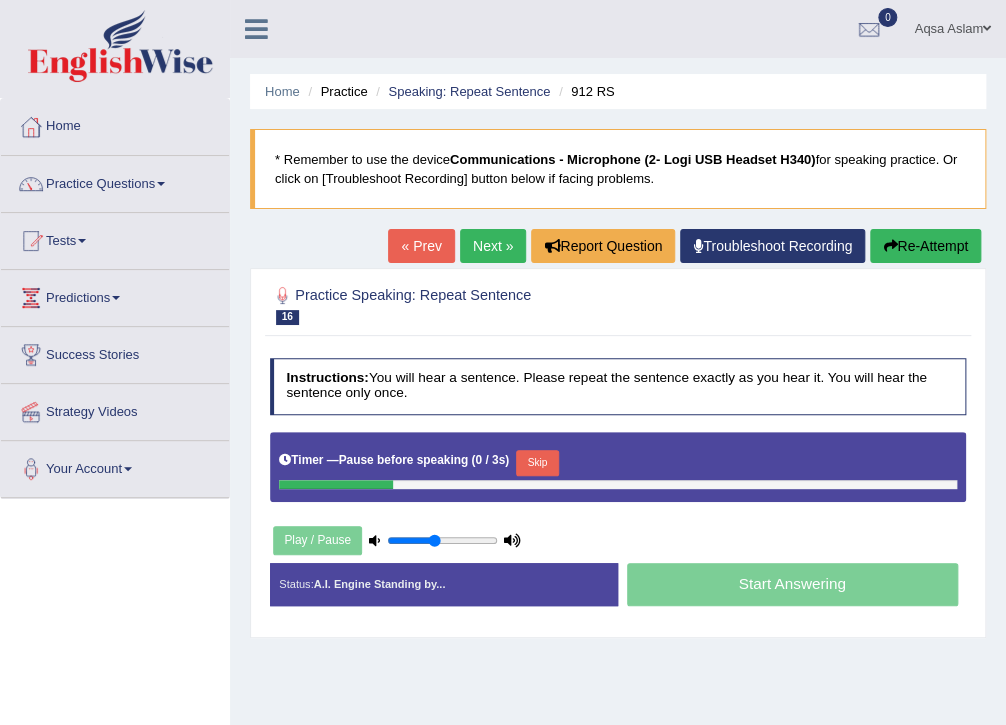 click on "Skip" at bounding box center [537, 463] 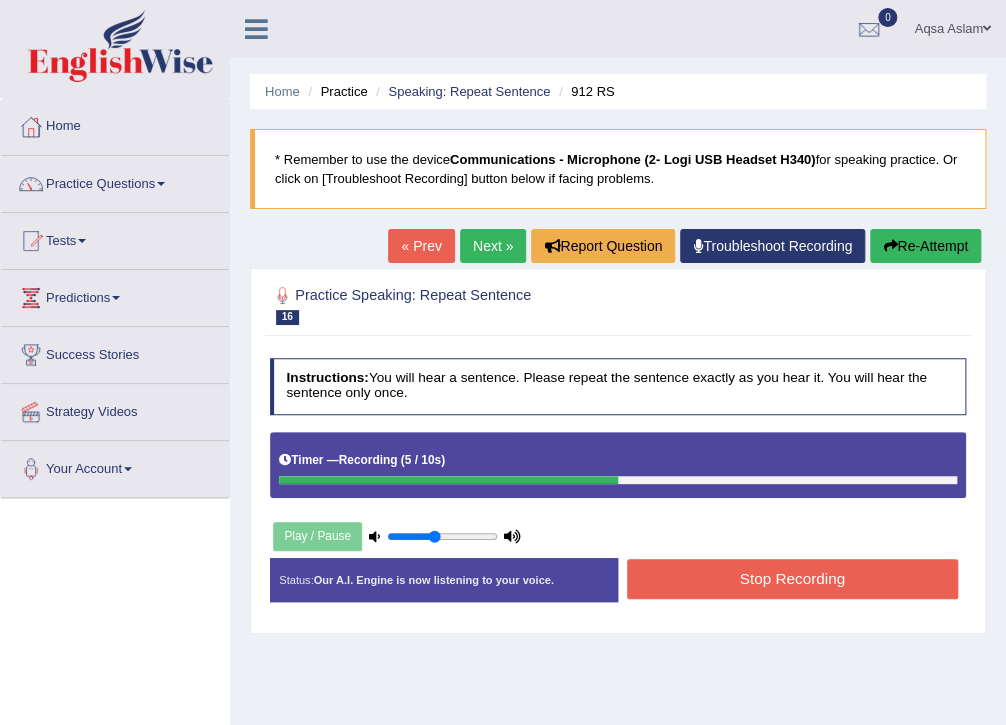 click on "Stop Recording" at bounding box center [792, 578] 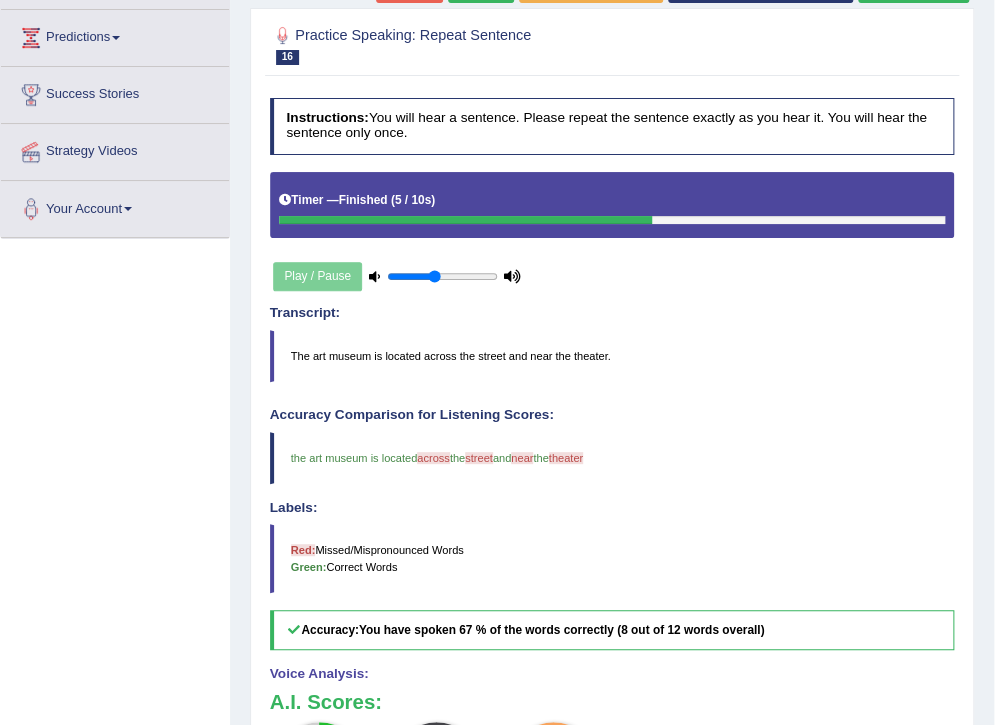 scroll, scrollTop: 80, scrollLeft: 0, axis: vertical 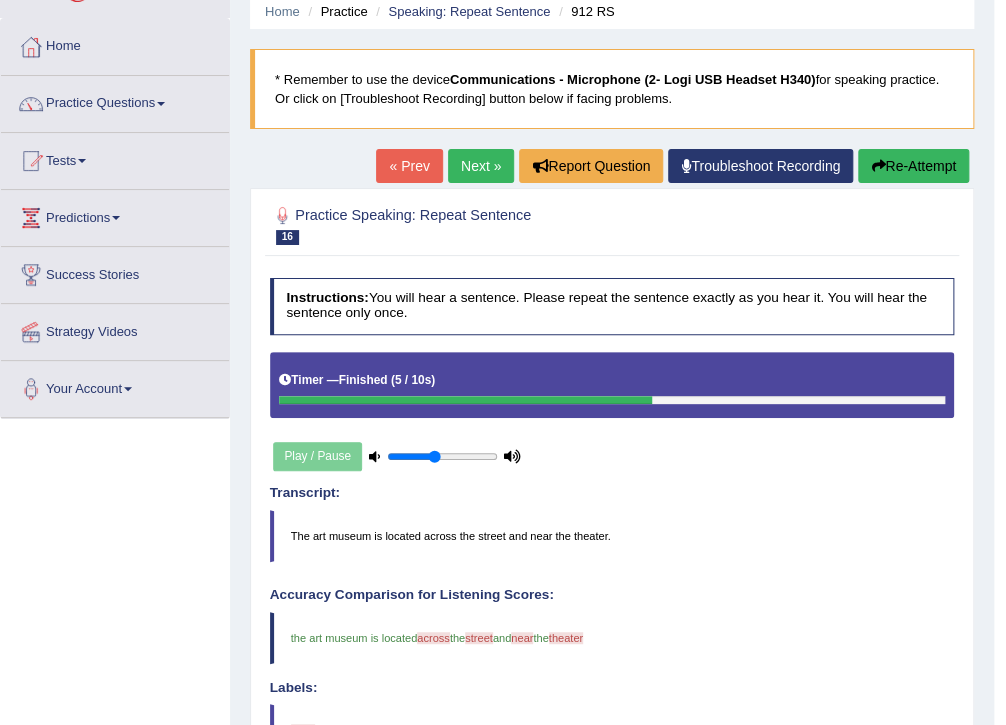 click on "Next »" at bounding box center [481, 166] 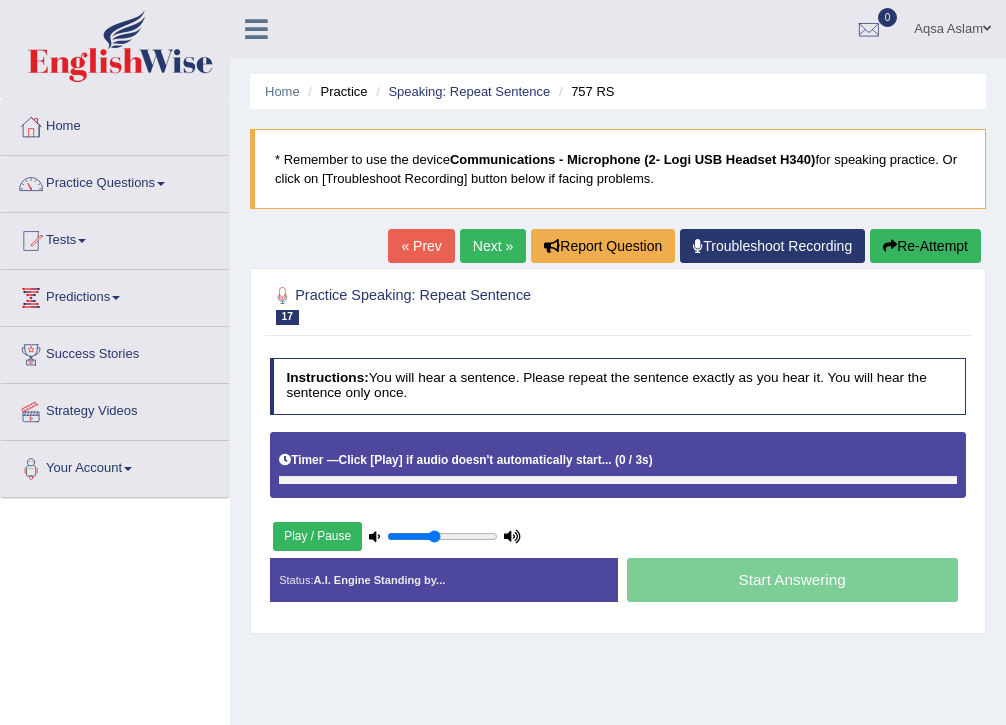 scroll, scrollTop: 0, scrollLeft: 0, axis: both 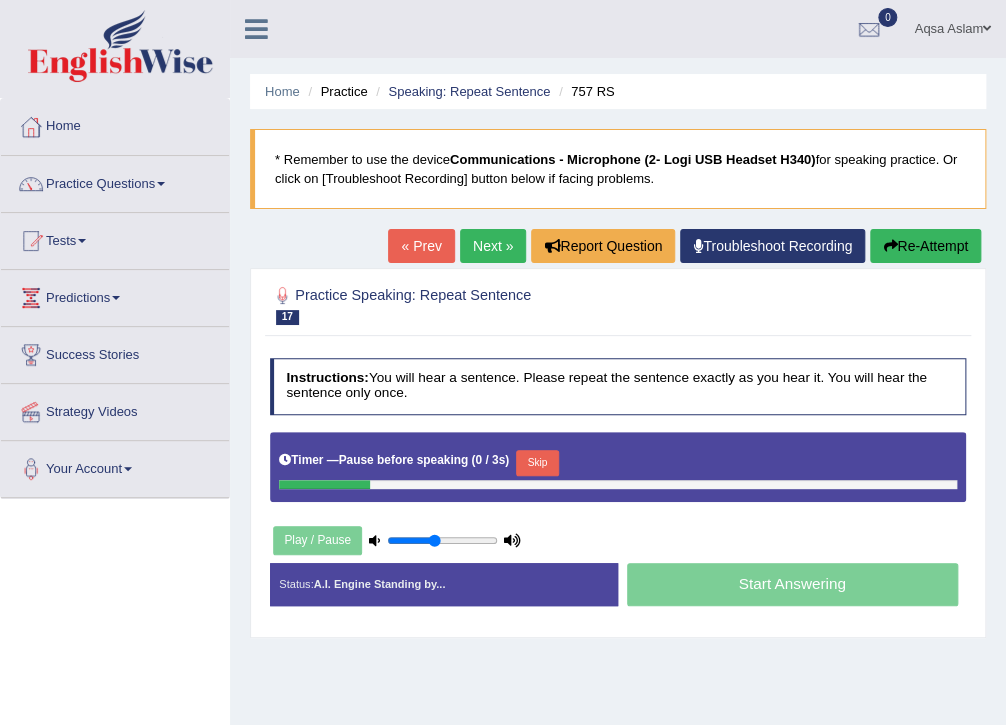 click on "Skip" at bounding box center (537, 463) 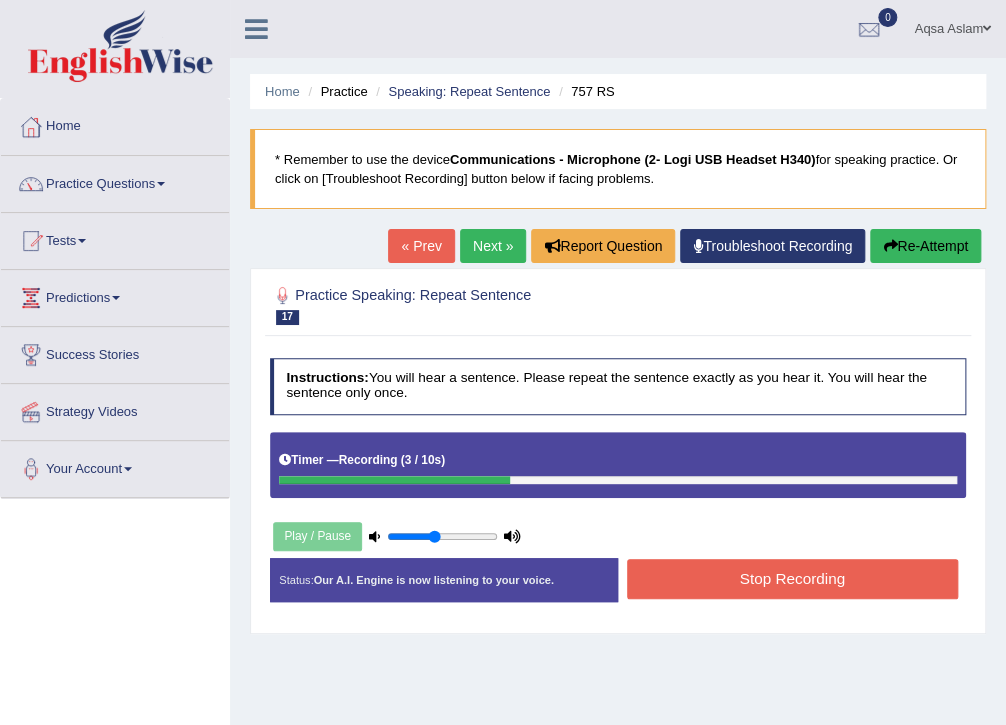 click on "Stop Recording" at bounding box center (792, 578) 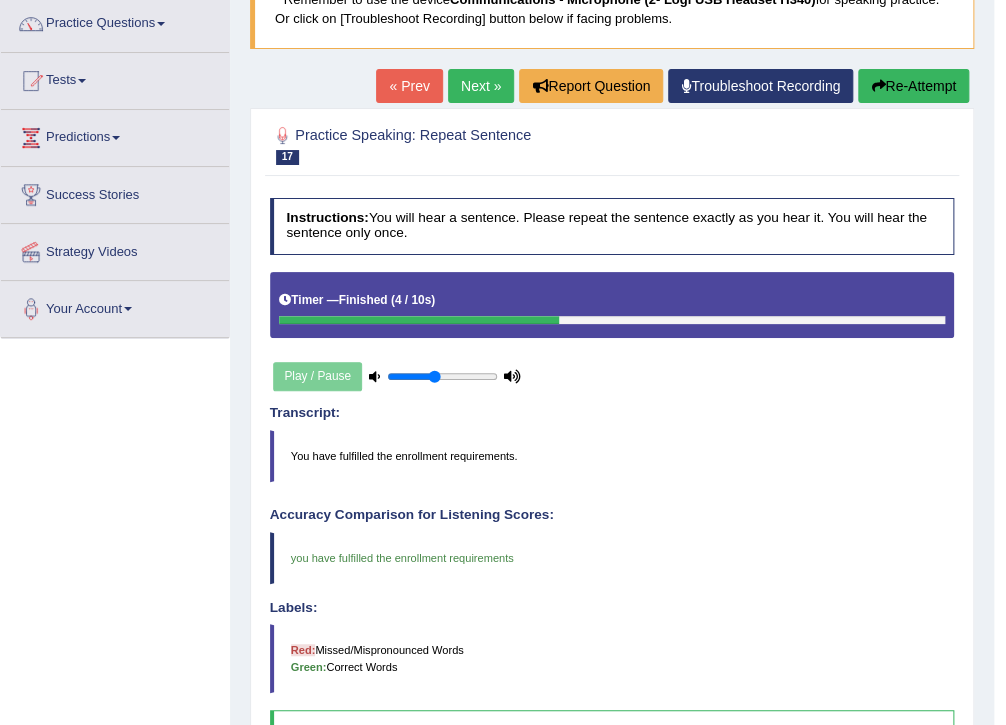 scroll, scrollTop: 160, scrollLeft: 0, axis: vertical 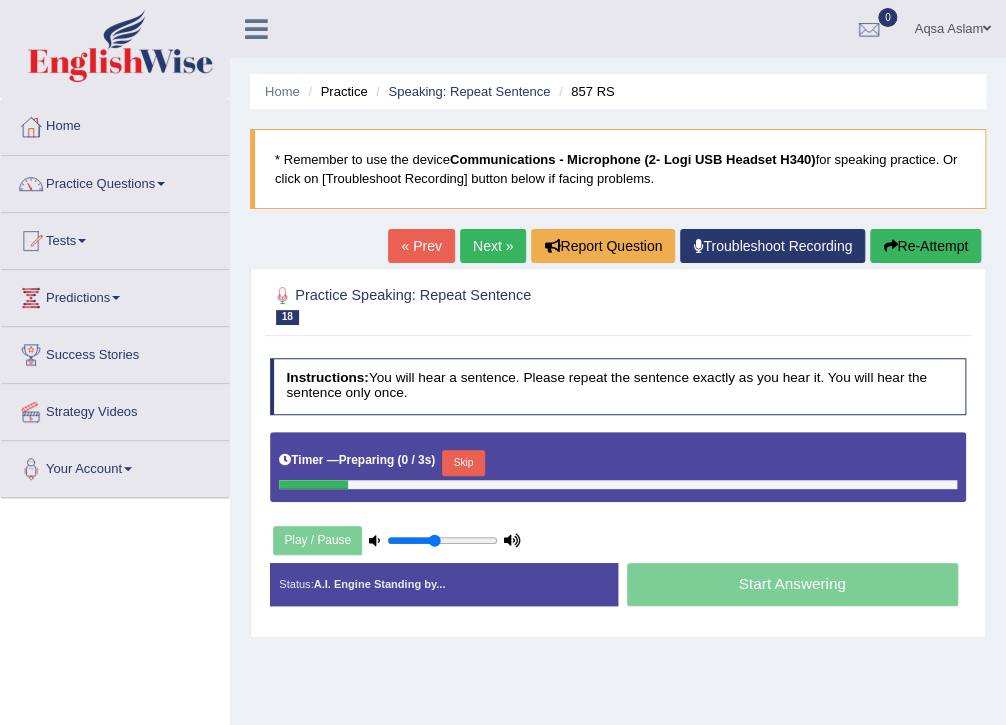 click on "Skip" at bounding box center [463, 463] 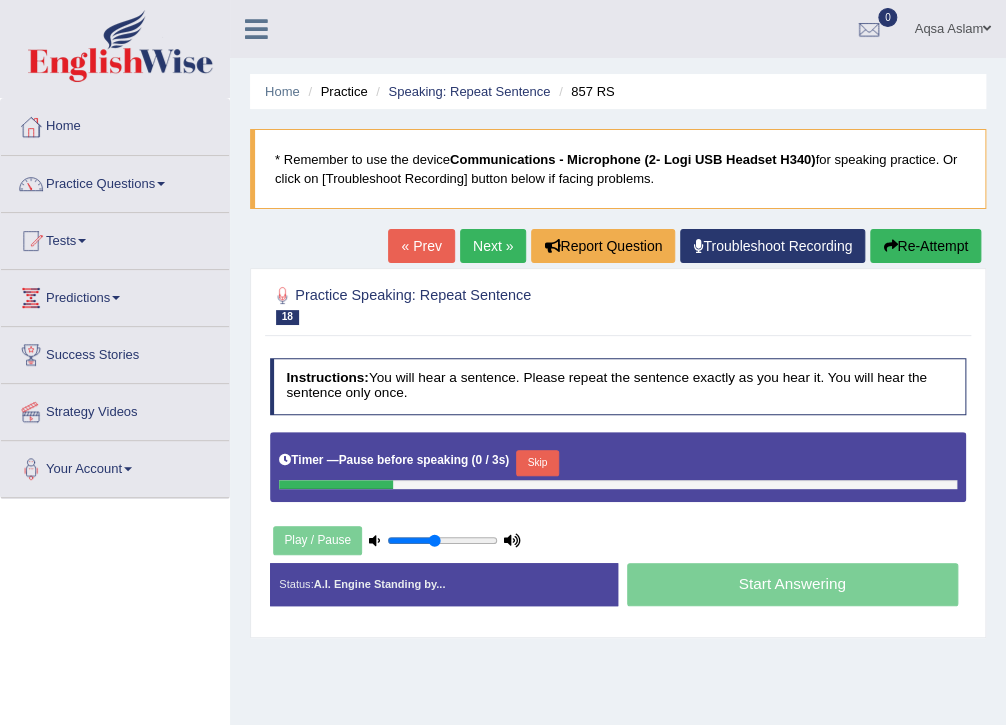 click on "Skip" at bounding box center (537, 463) 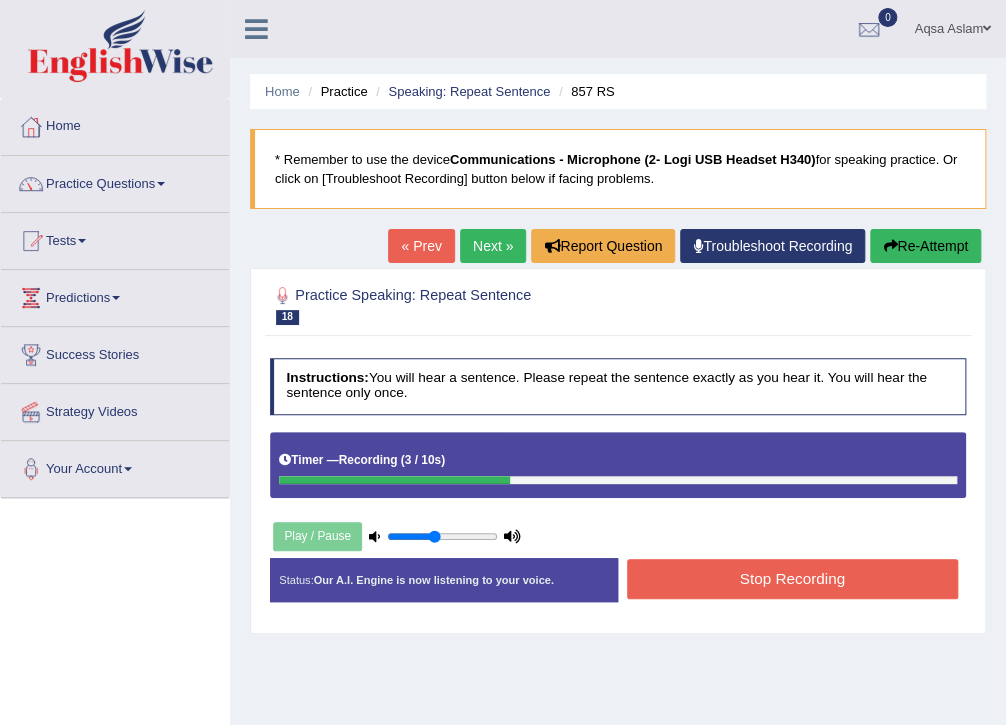 click on "Stop Recording" at bounding box center [792, 578] 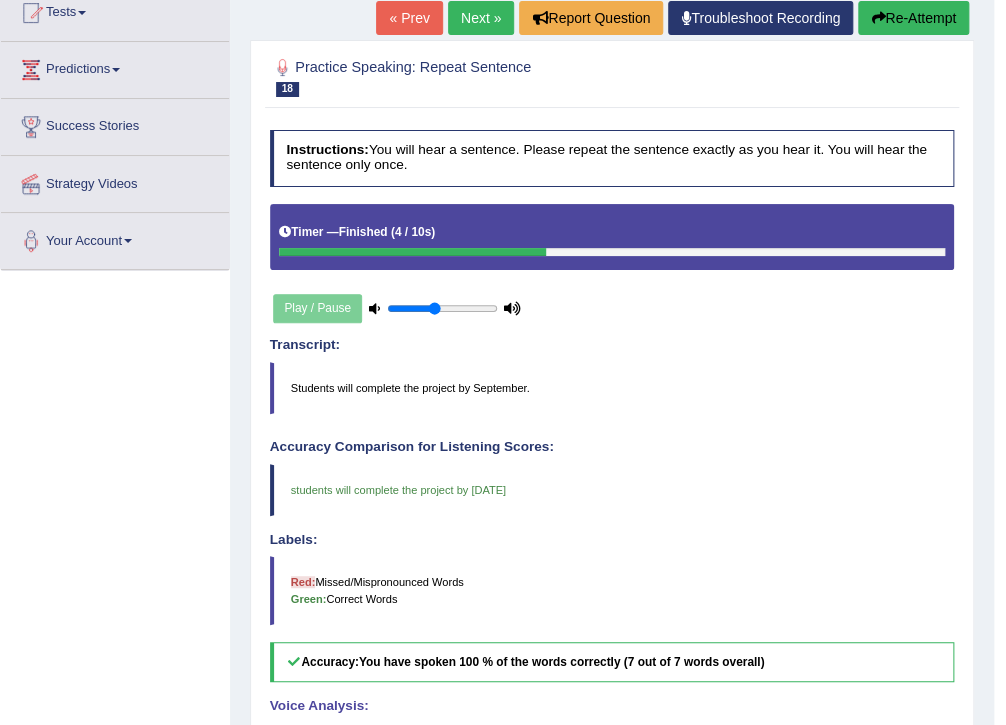 scroll, scrollTop: 80, scrollLeft: 0, axis: vertical 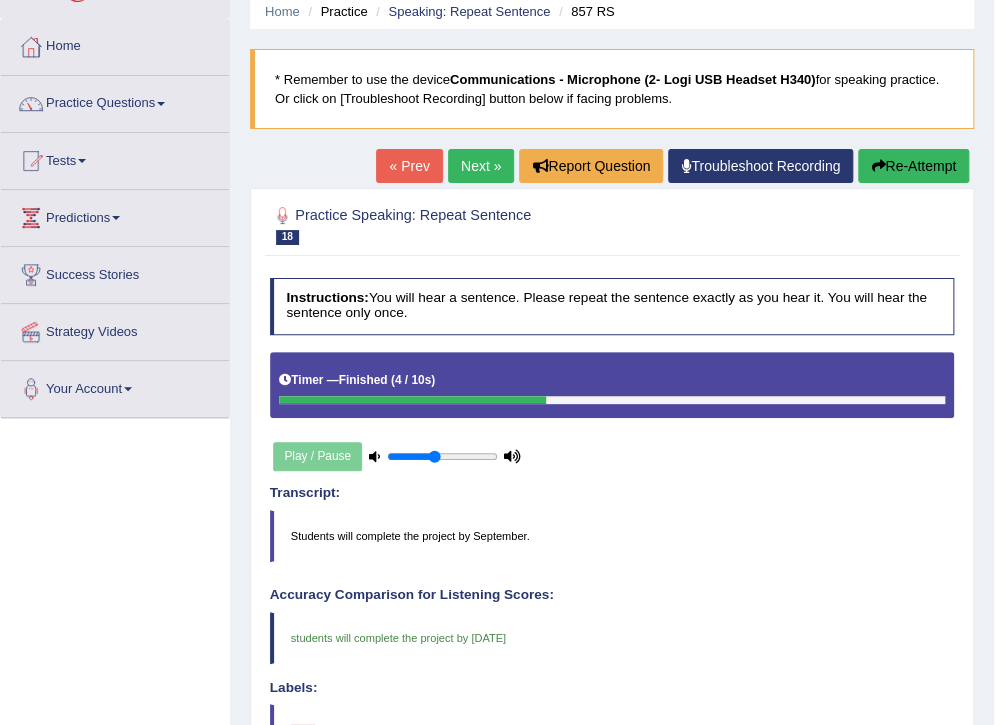 click on "Next »" at bounding box center [481, 166] 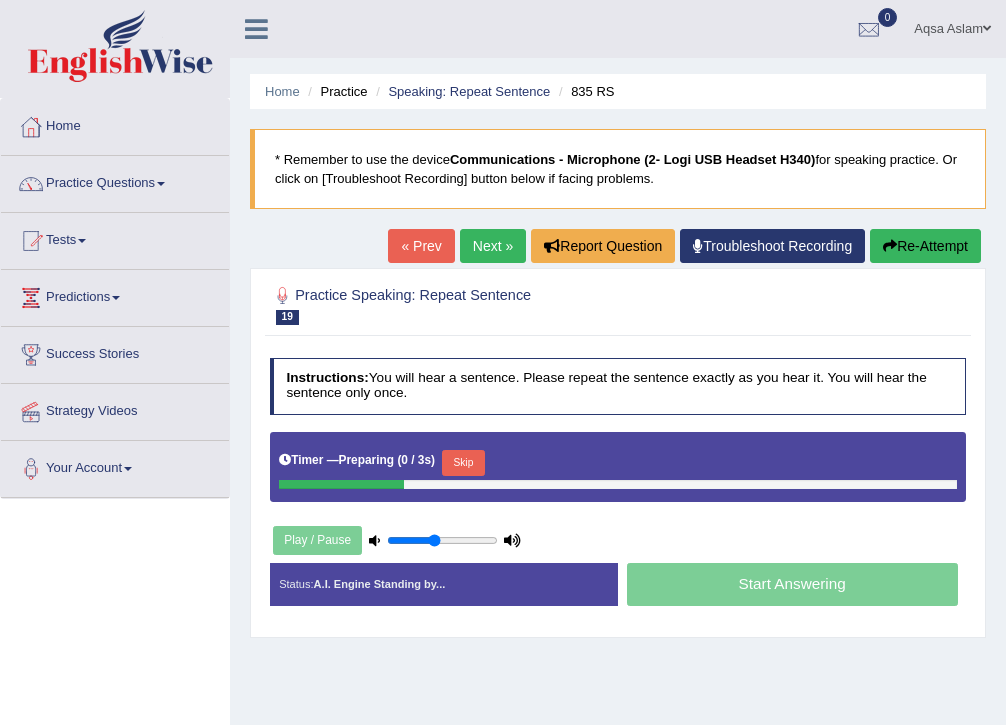 click on "Skip" at bounding box center [463, 463] 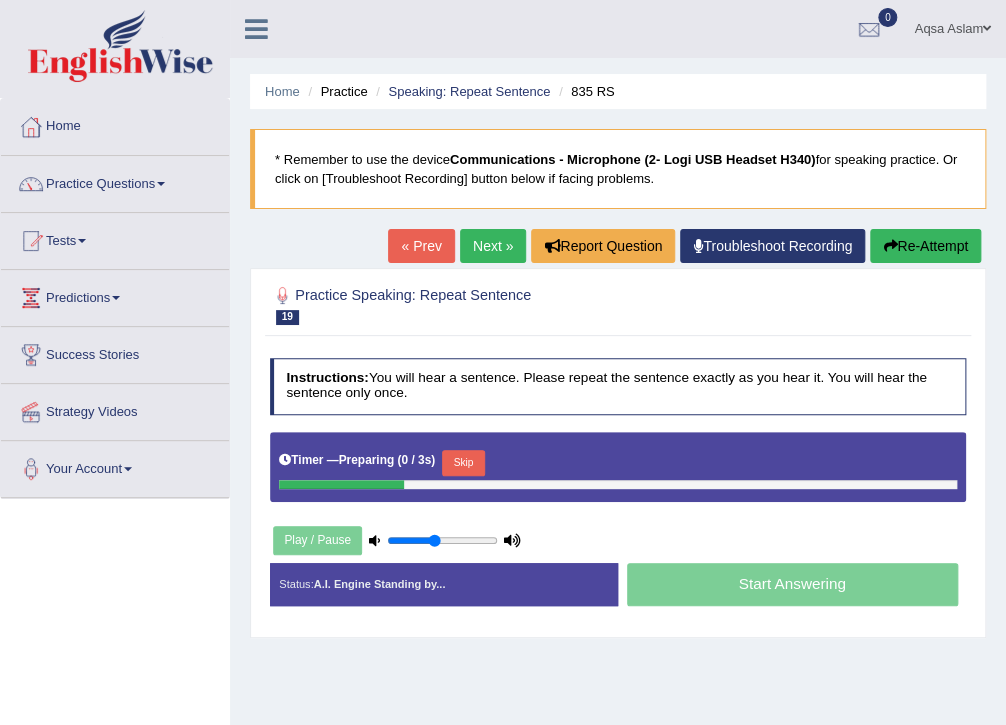 scroll, scrollTop: 0, scrollLeft: 0, axis: both 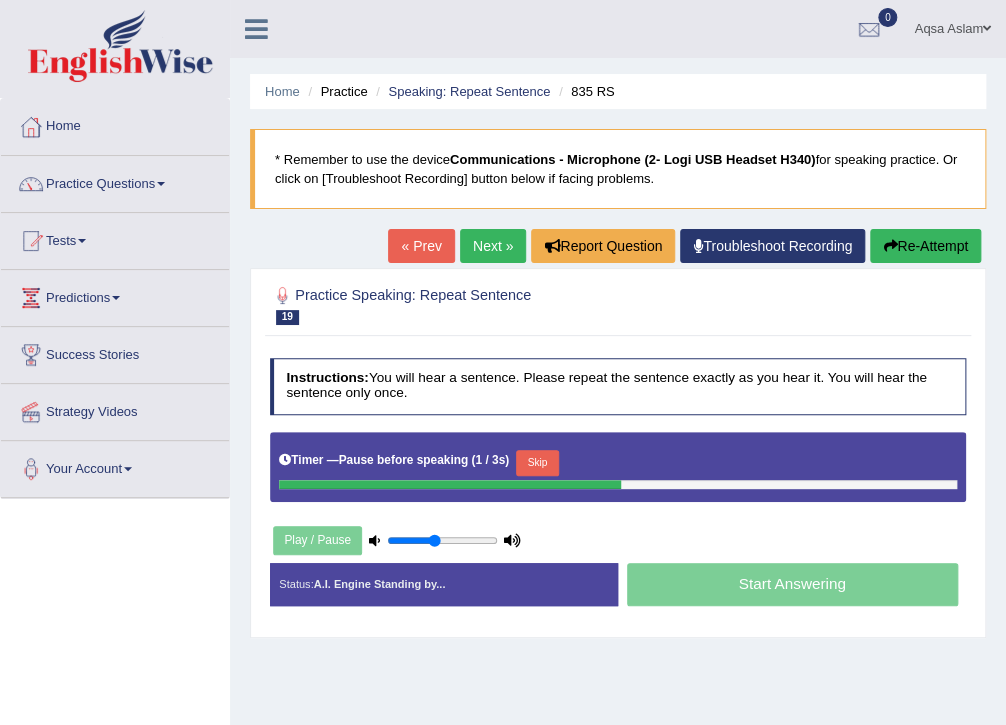 click on "Skip" at bounding box center (537, 463) 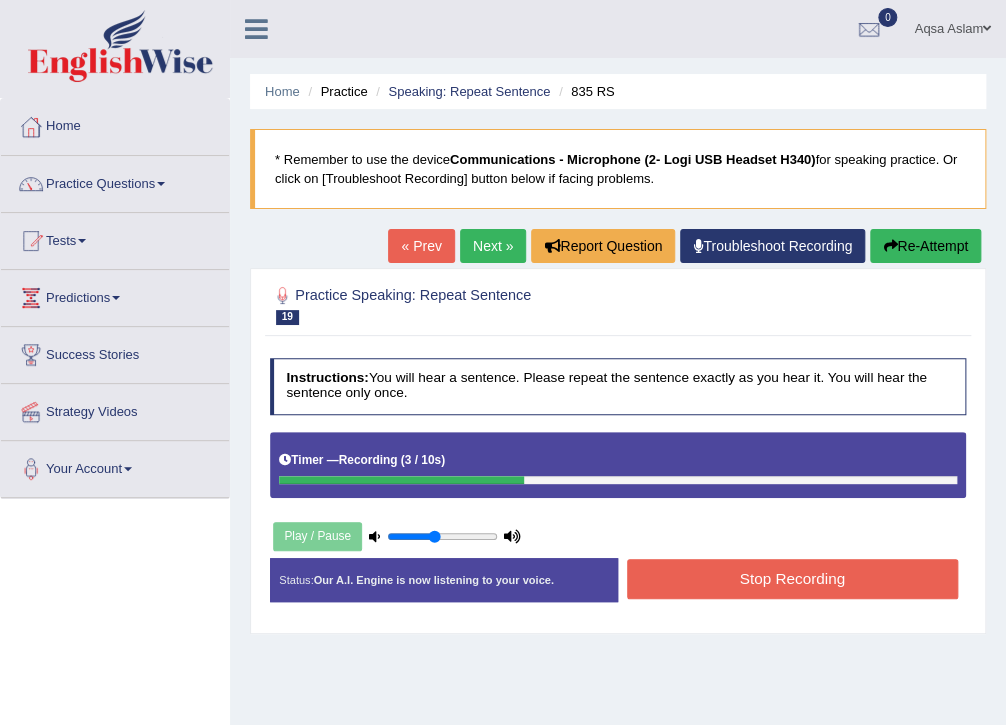 click on "Stop Recording" at bounding box center (792, 578) 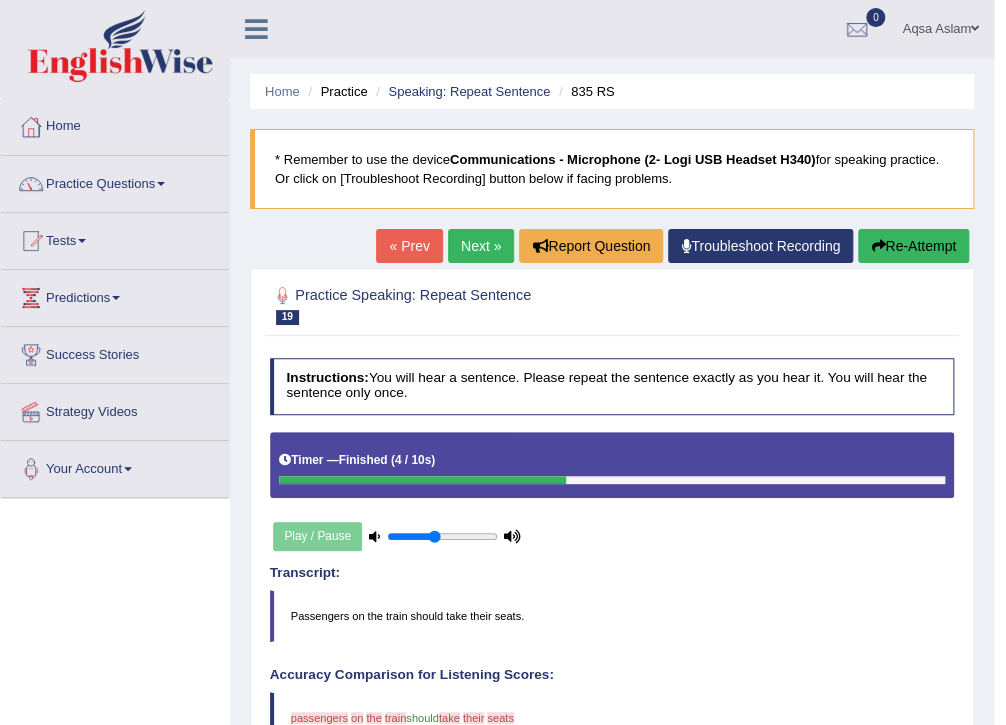click on "Next »" at bounding box center [481, 246] 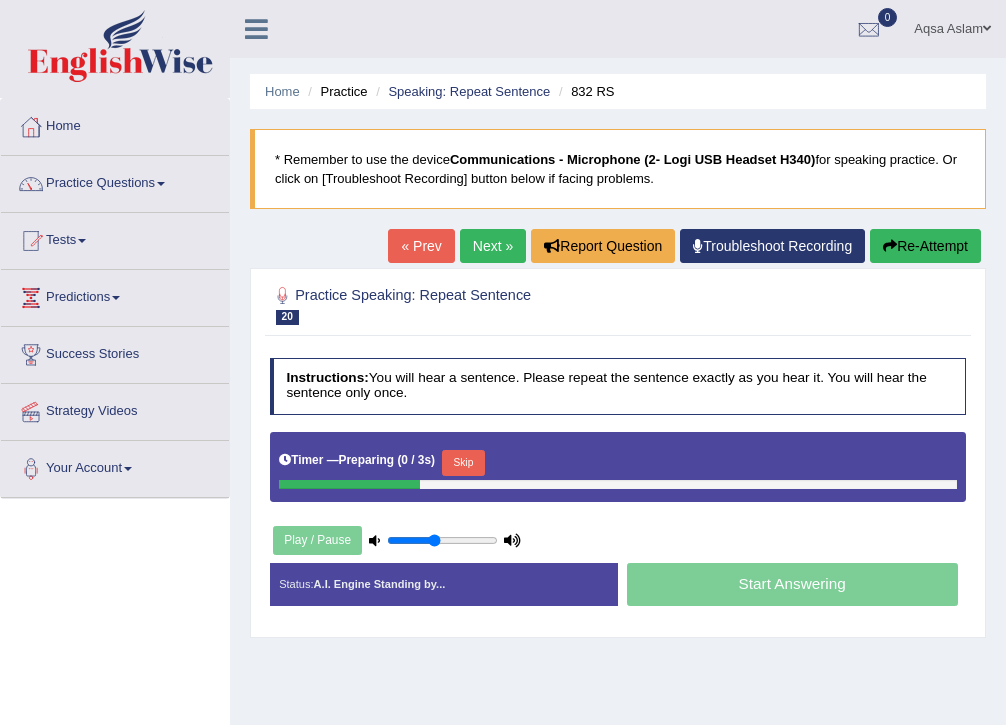 scroll, scrollTop: 0, scrollLeft: 0, axis: both 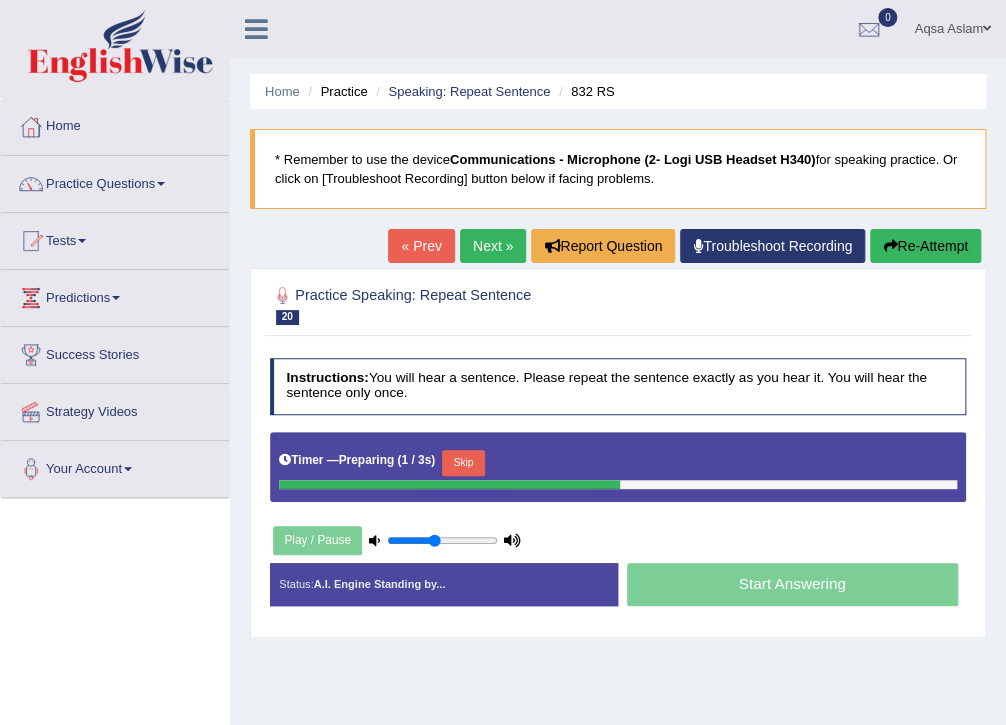 click on "Timer —  Preparing   ( 1 / 3s ) Skip" at bounding box center (618, 463) 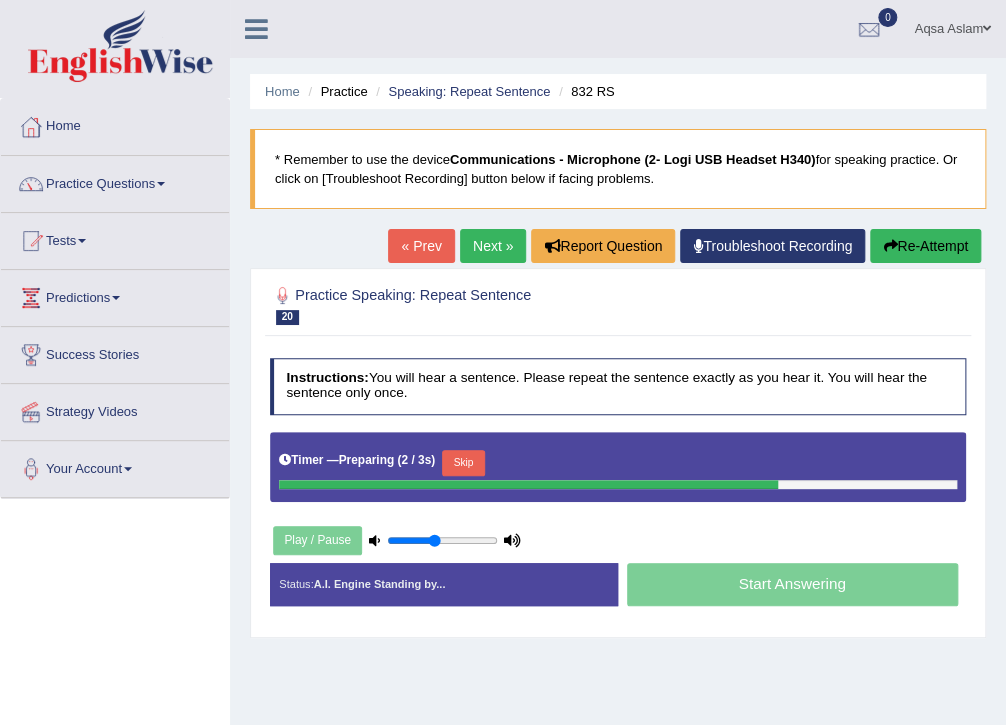 click on "Skip" at bounding box center (463, 463) 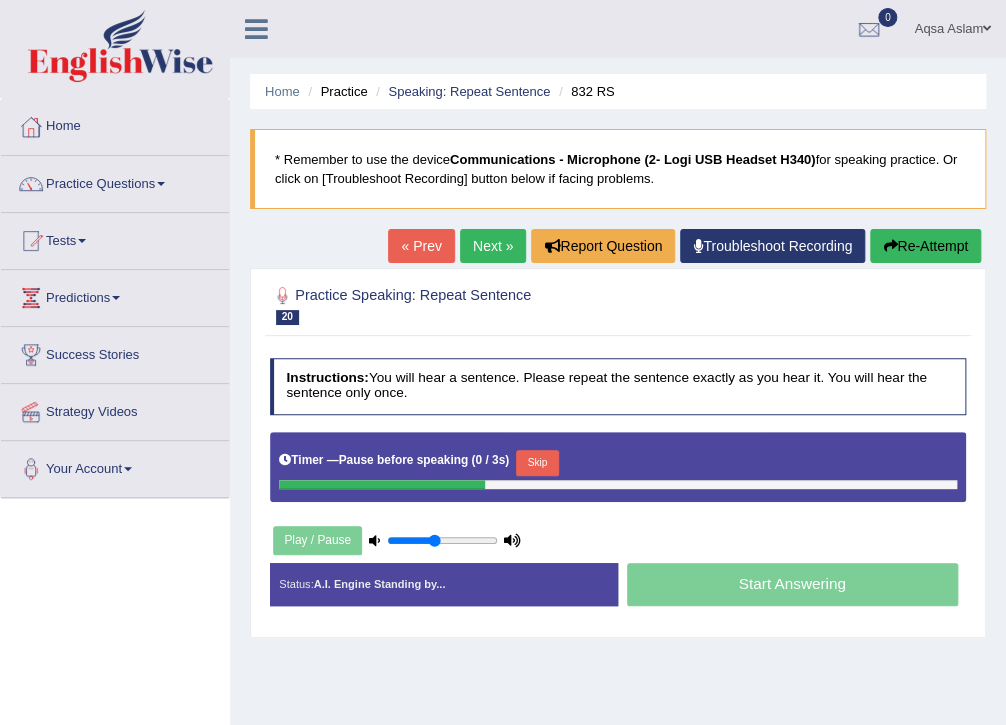 click on "Skip" at bounding box center [537, 463] 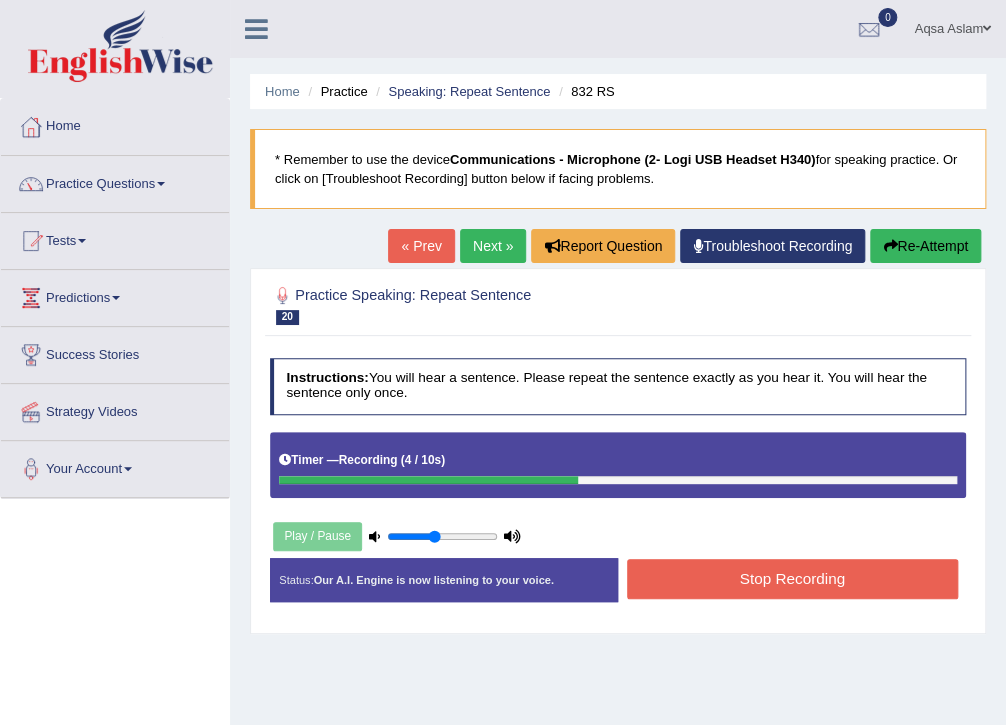 click on "Stop Recording" at bounding box center [792, 578] 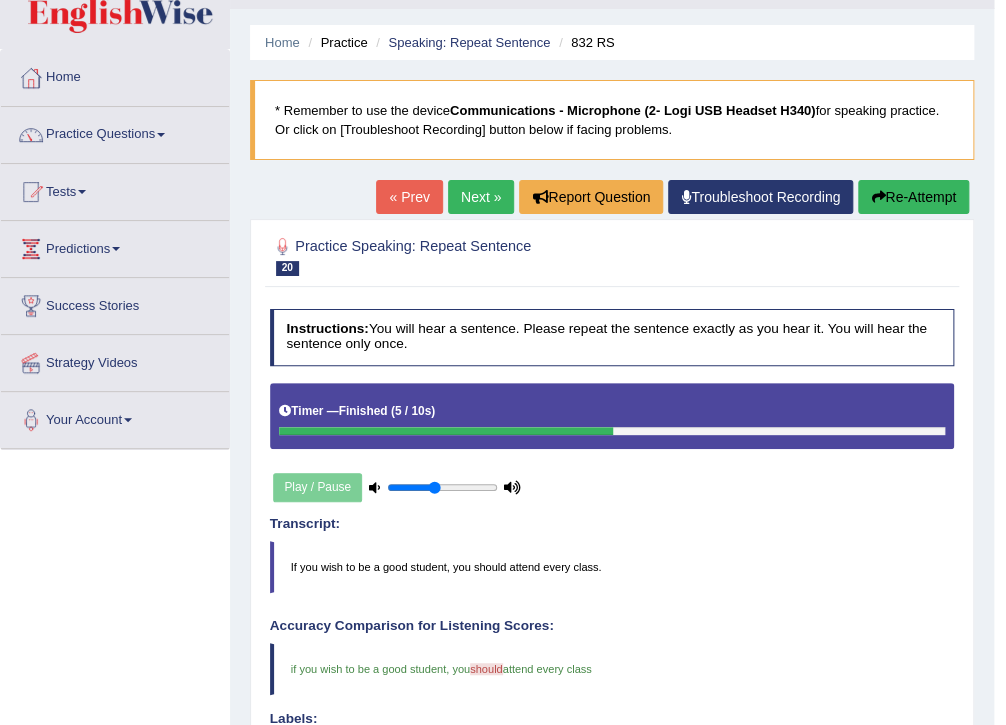 scroll, scrollTop: 0, scrollLeft: 0, axis: both 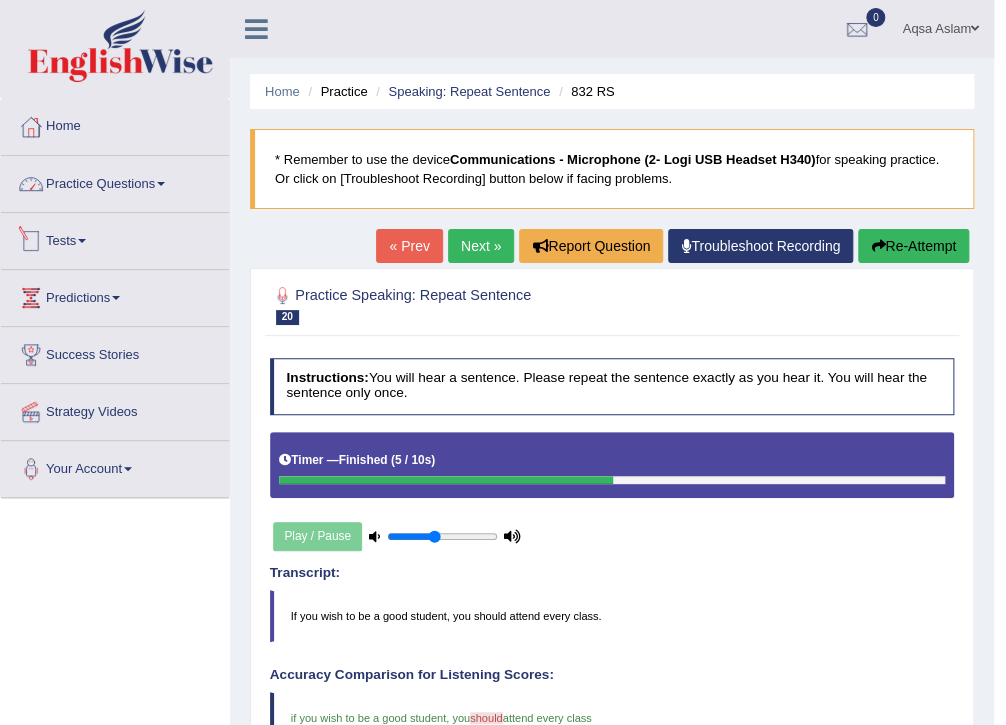 click on "Practice Questions" at bounding box center (115, 181) 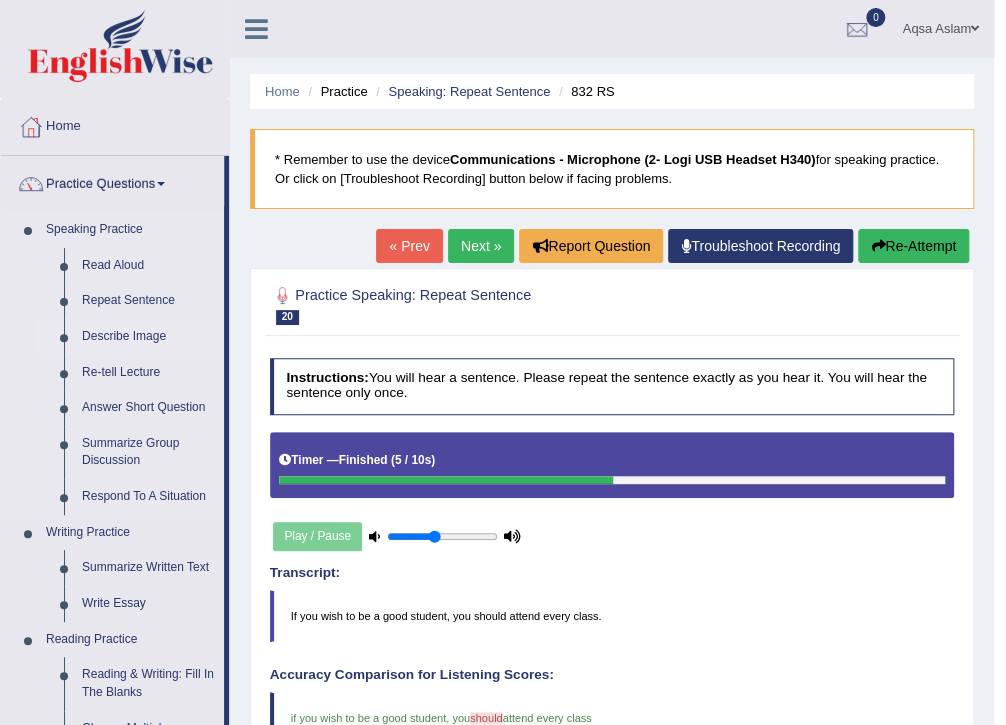 click on "Describe Image" at bounding box center [148, 337] 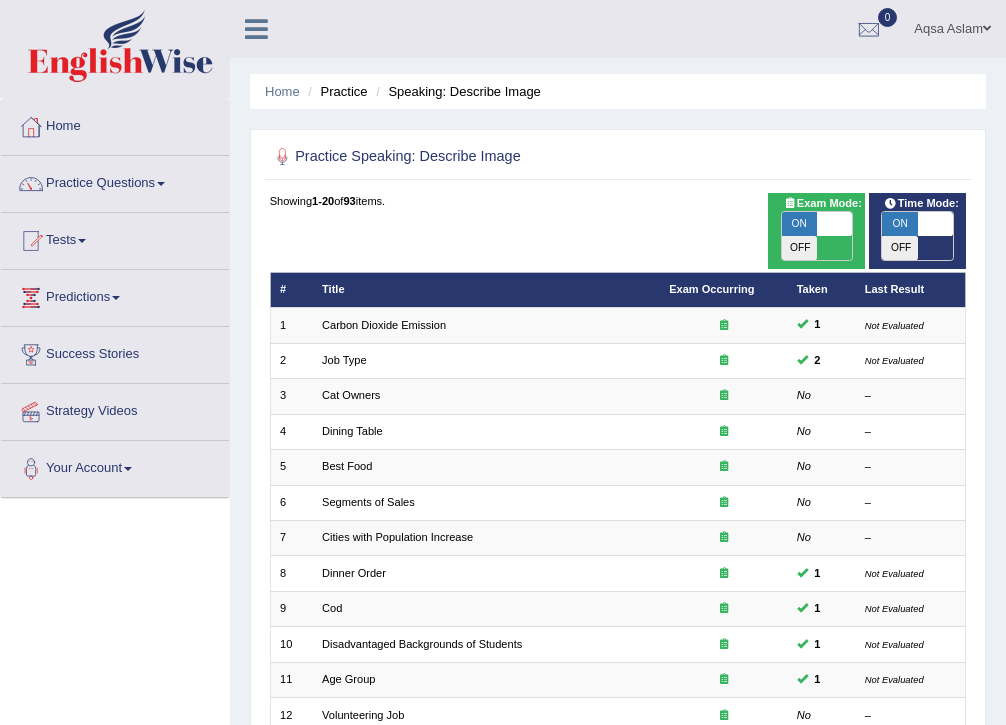 scroll, scrollTop: 0, scrollLeft: 0, axis: both 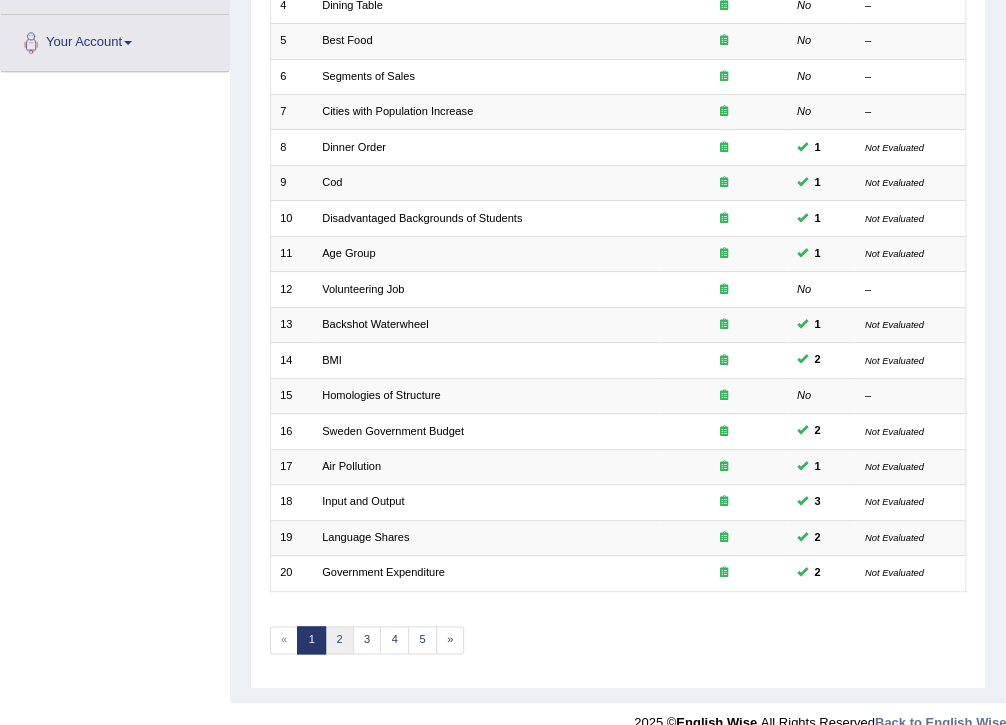 click on "2" at bounding box center (339, 640) 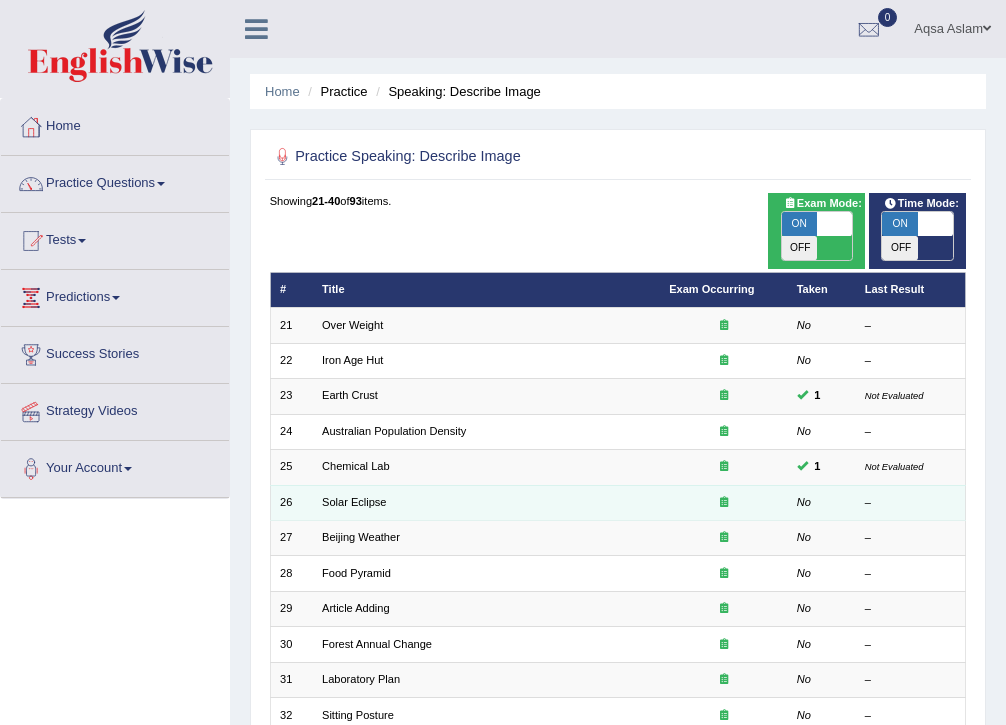 scroll, scrollTop: 0, scrollLeft: 0, axis: both 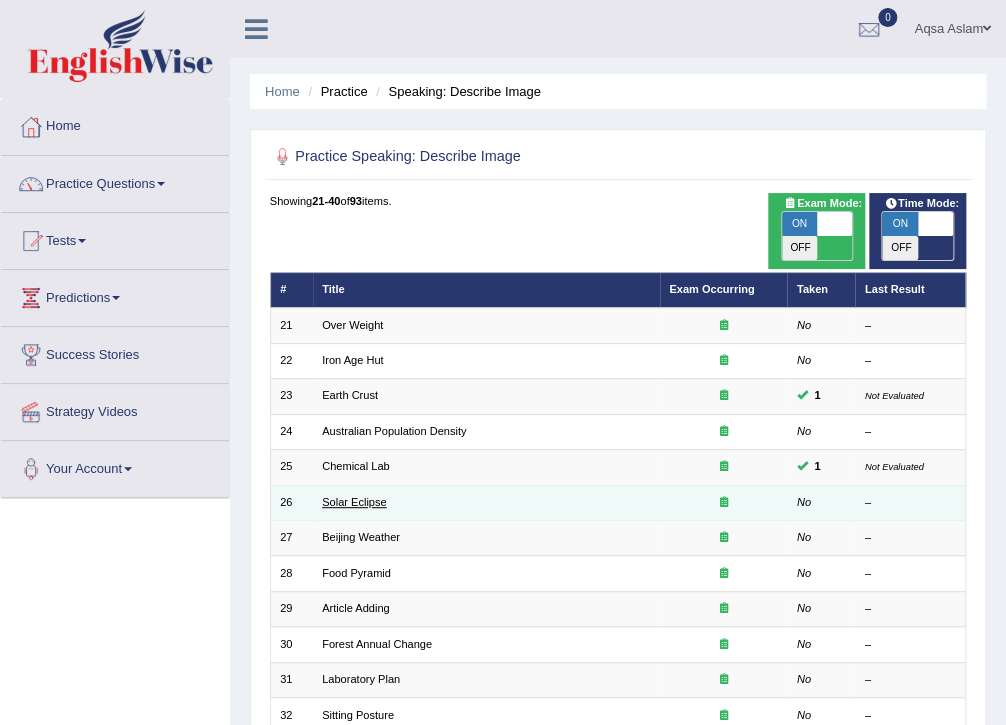 click on "Solar Eclipse" at bounding box center (354, 502) 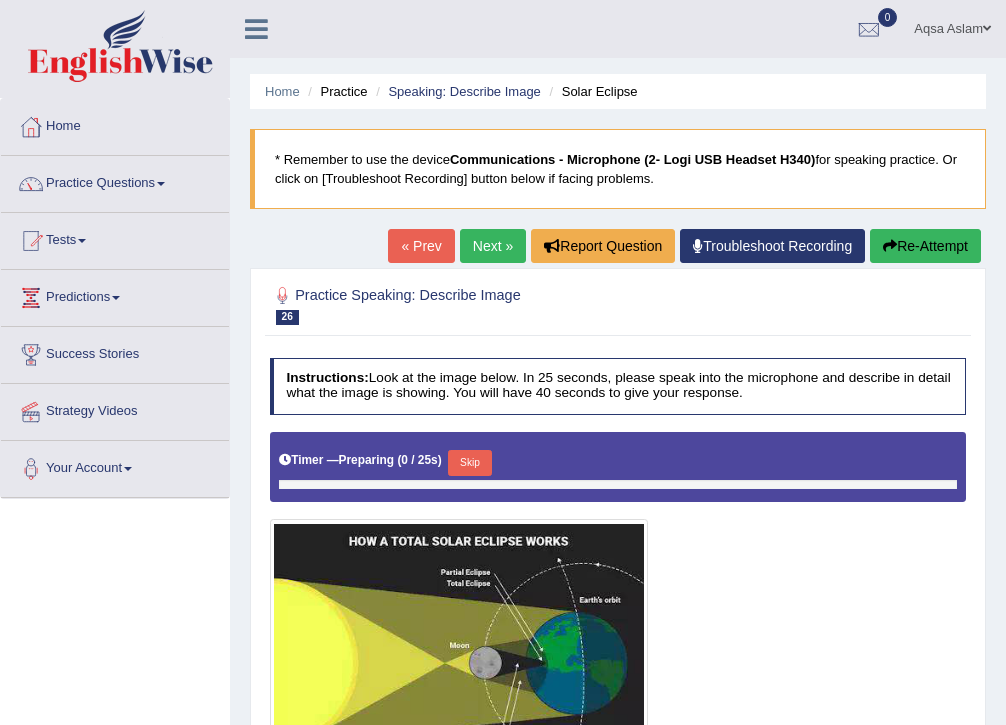 scroll, scrollTop: 0, scrollLeft: 0, axis: both 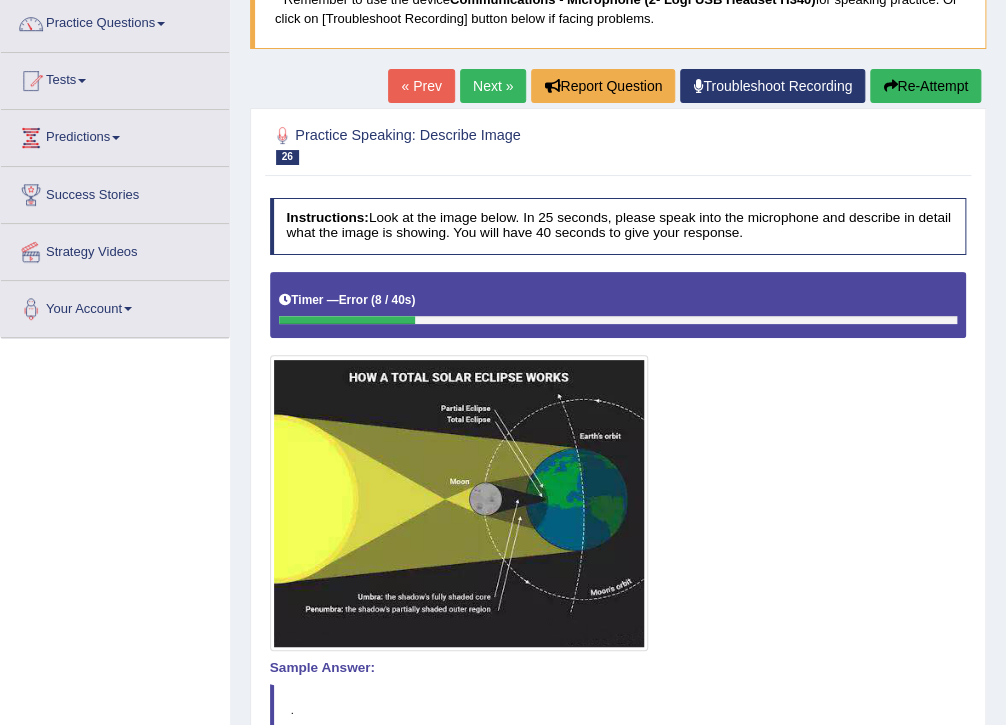 click on "Re-Attempt" at bounding box center (925, 86) 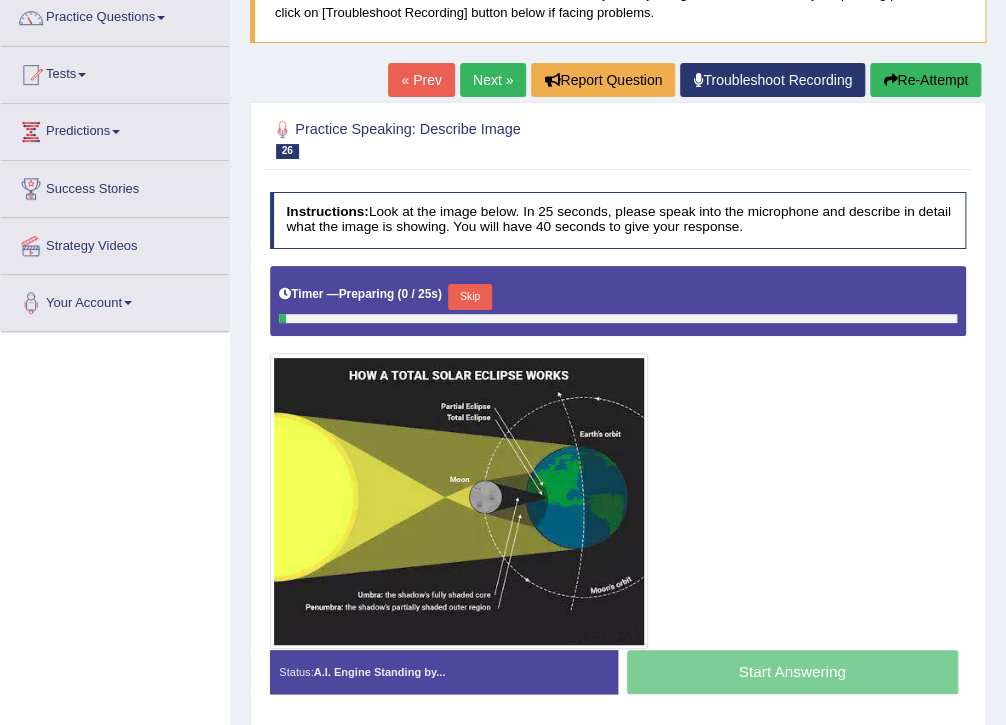 scroll, scrollTop: 0, scrollLeft: 0, axis: both 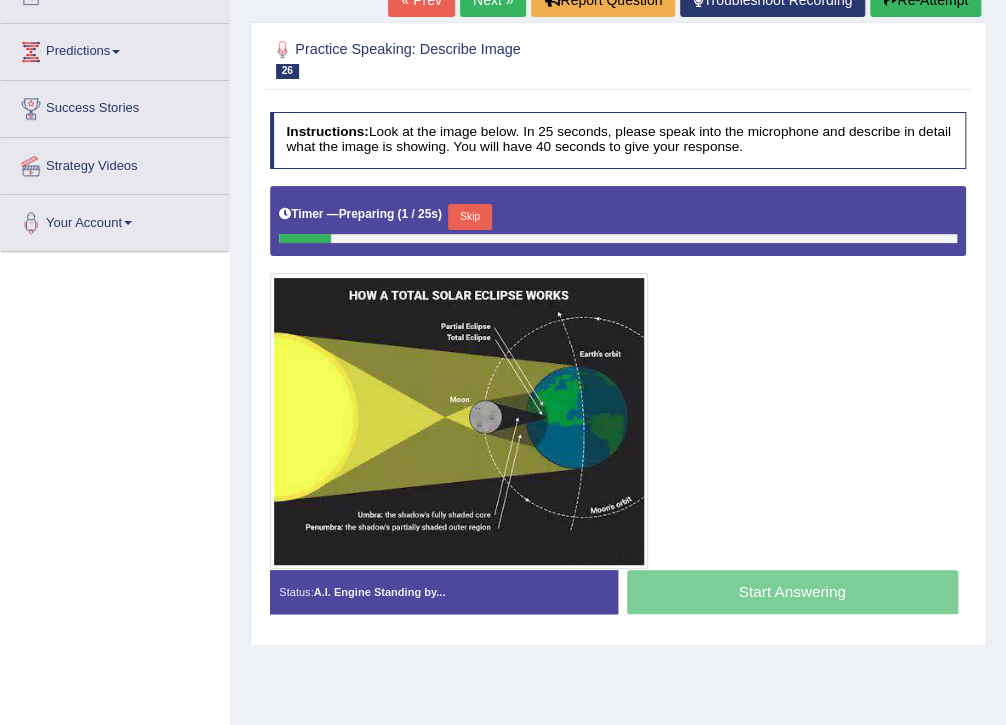 click on "Skip" at bounding box center [469, 217] 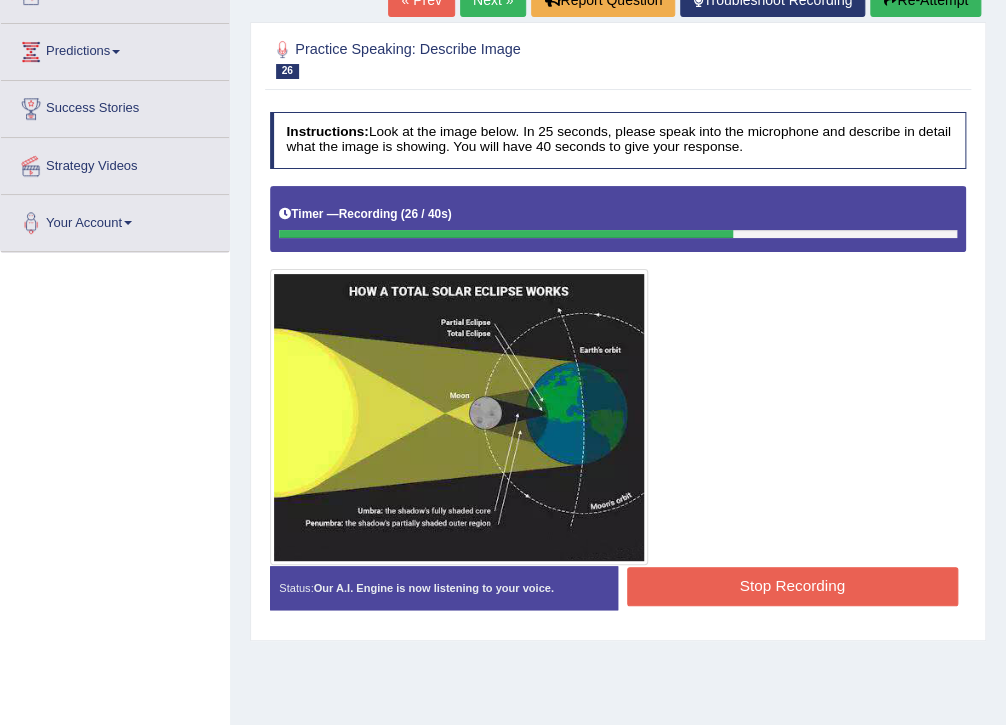 click on "Stop Recording" at bounding box center [792, 586] 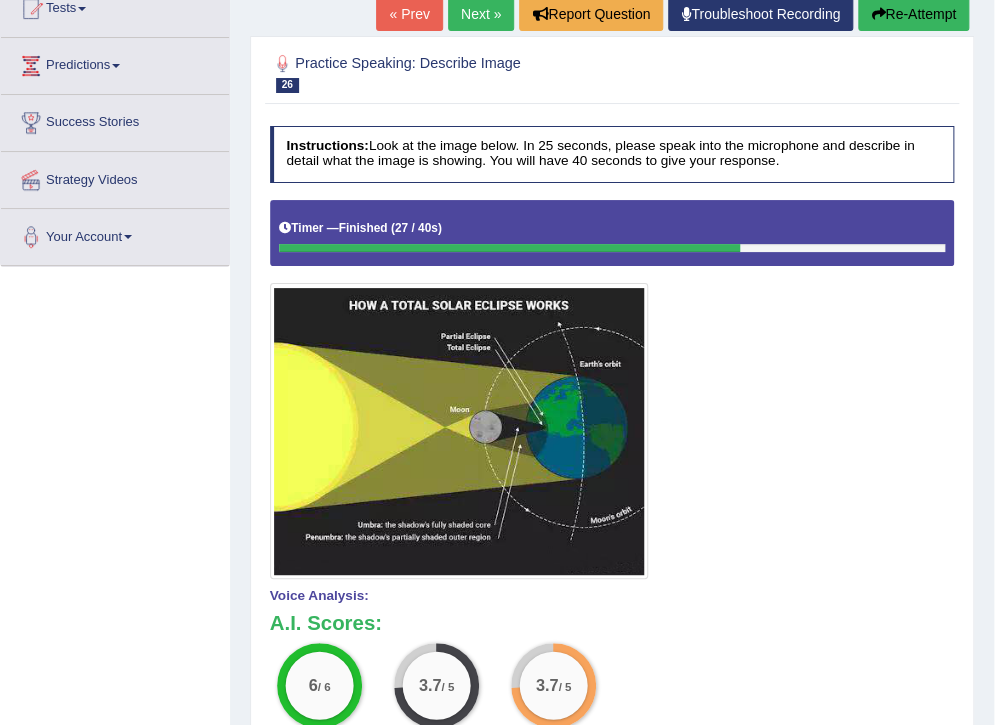 scroll, scrollTop: 6, scrollLeft: 0, axis: vertical 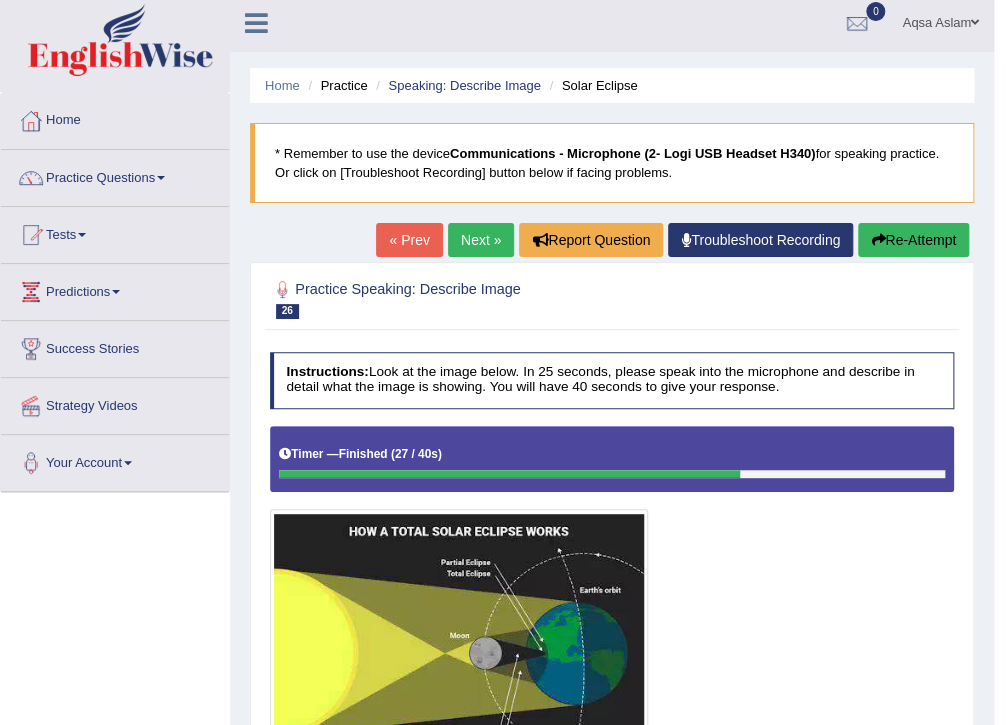 click on "Next »" at bounding box center (481, 240) 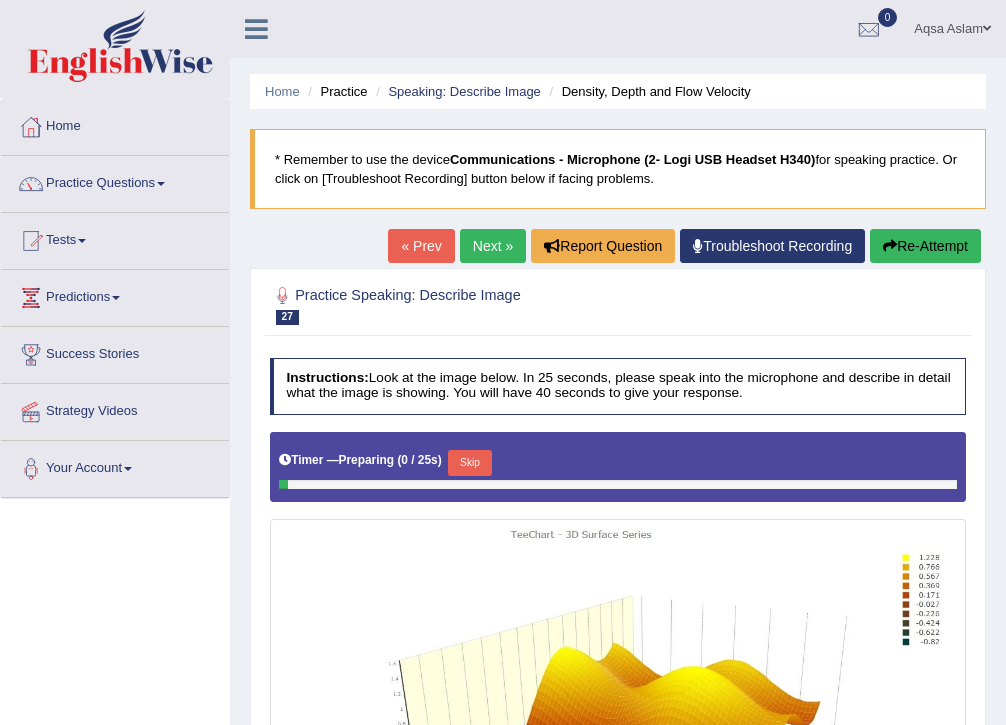 scroll, scrollTop: 0, scrollLeft: 0, axis: both 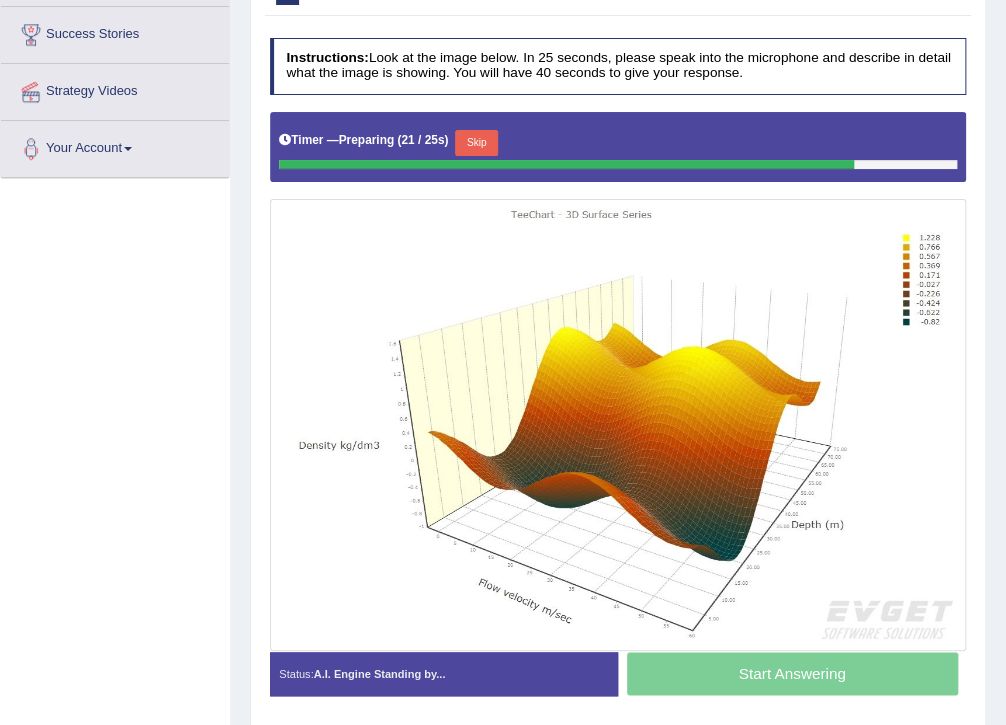 click on "Skip" at bounding box center (476, 143) 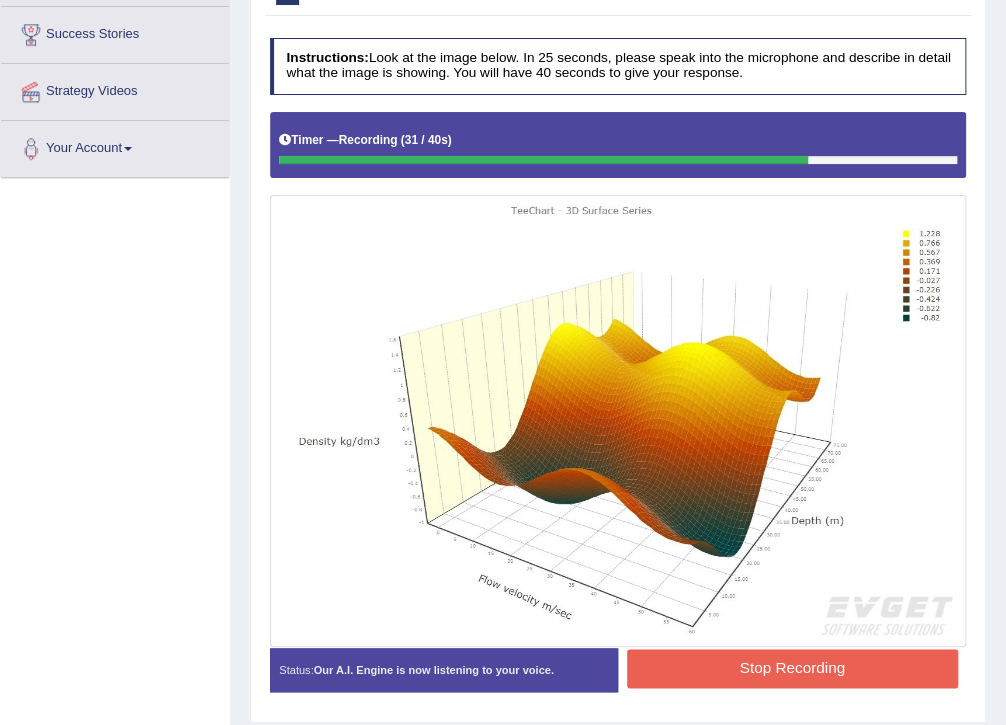 click on "Stop Recording" at bounding box center (792, 668) 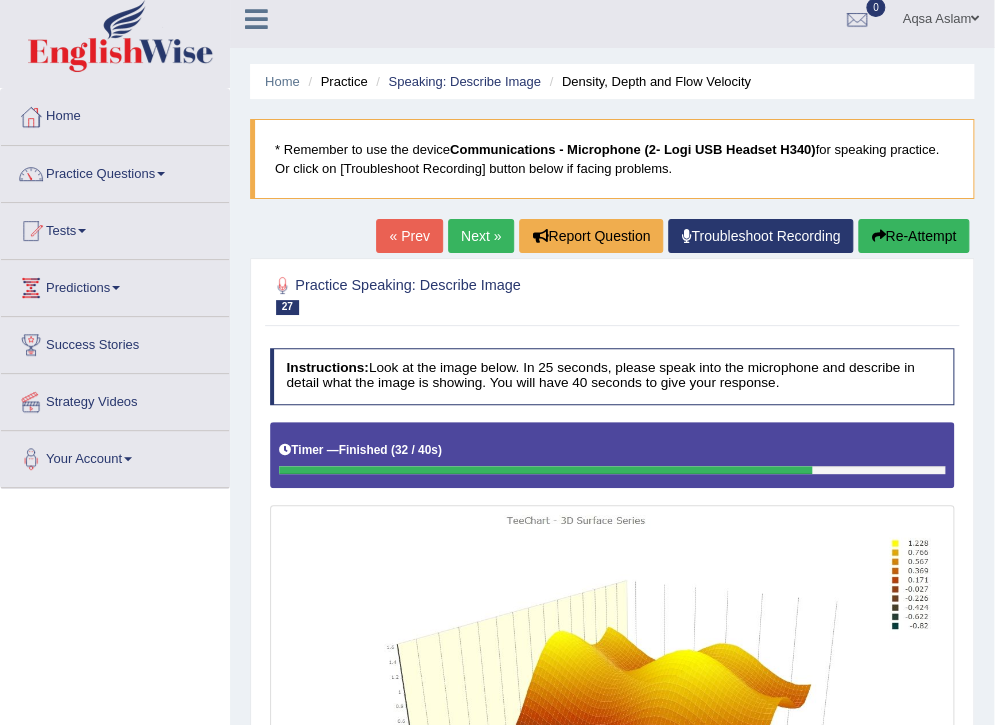 scroll, scrollTop: 0, scrollLeft: 0, axis: both 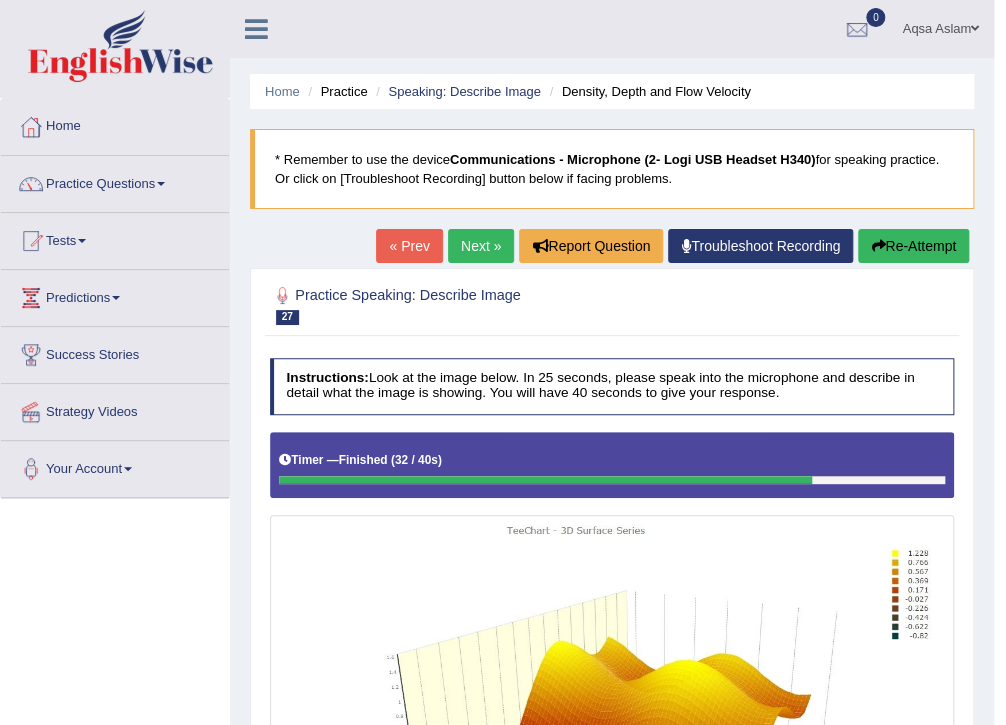 click on "Next »" at bounding box center (481, 246) 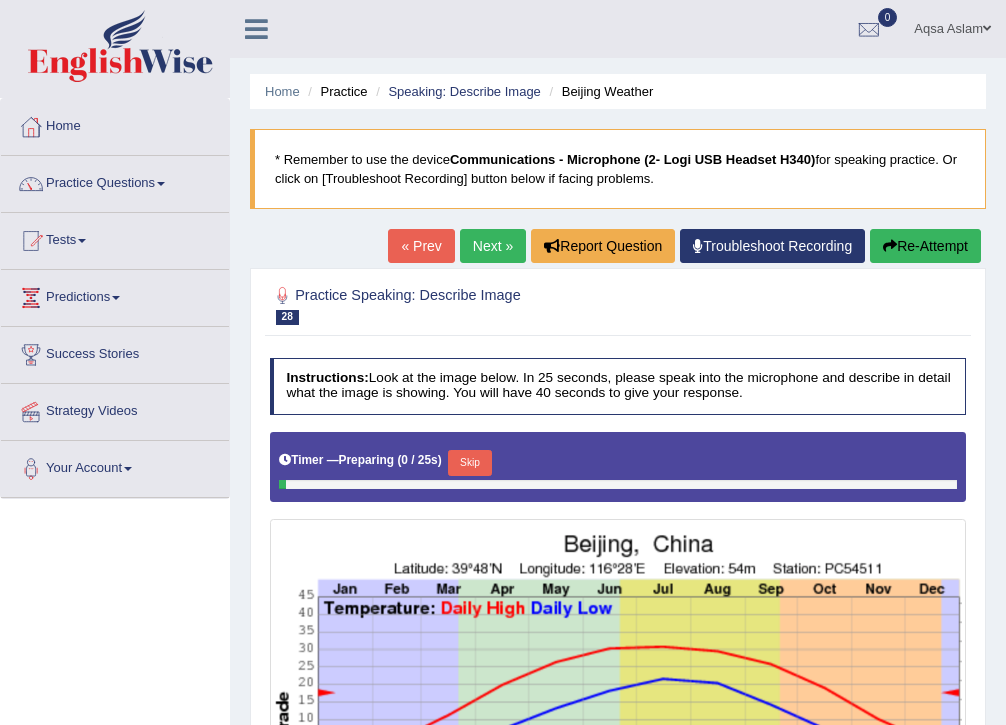 scroll, scrollTop: 320, scrollLeft: 0, axis: vertical 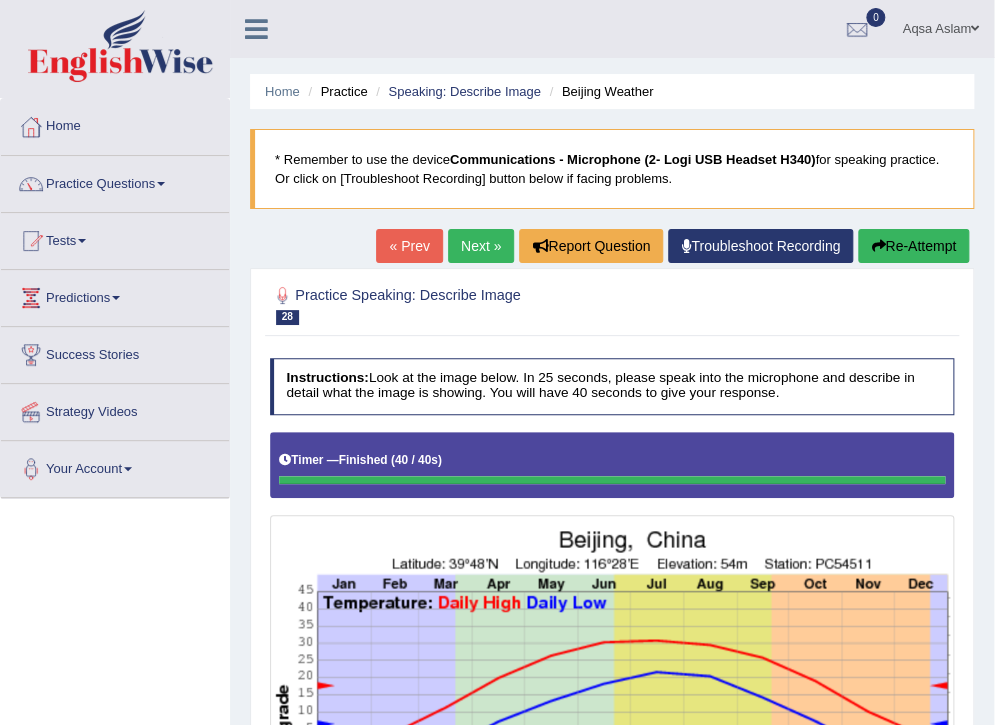 click on "Re-Attempt" at bounding box center [913, 246] 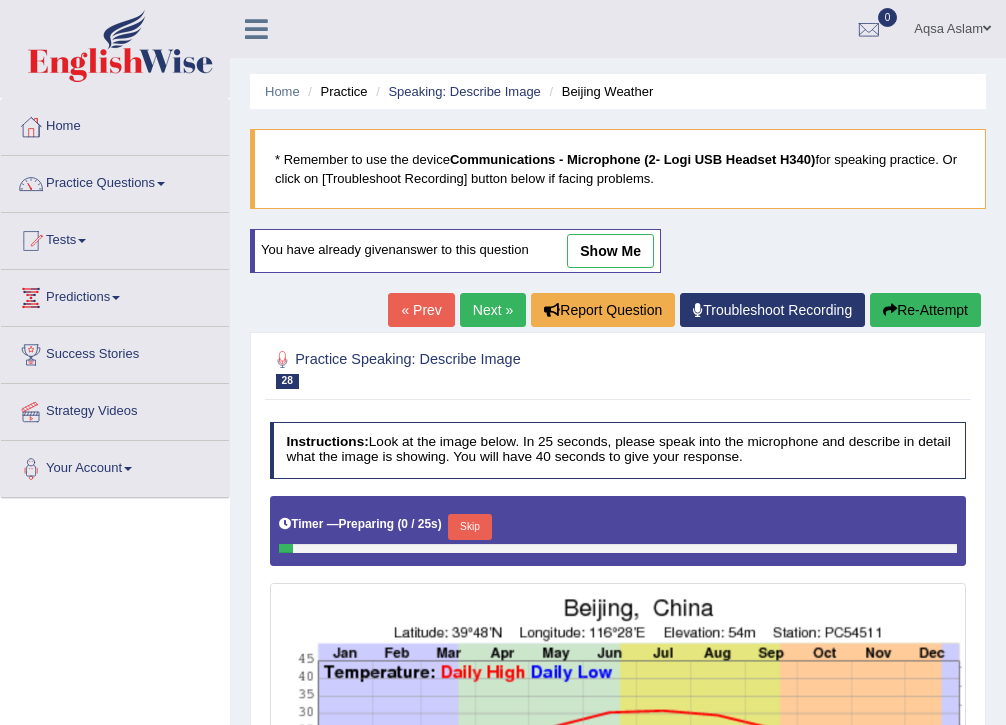 scroll, scrollTop: 0, scrollLeft: 0, axis: both 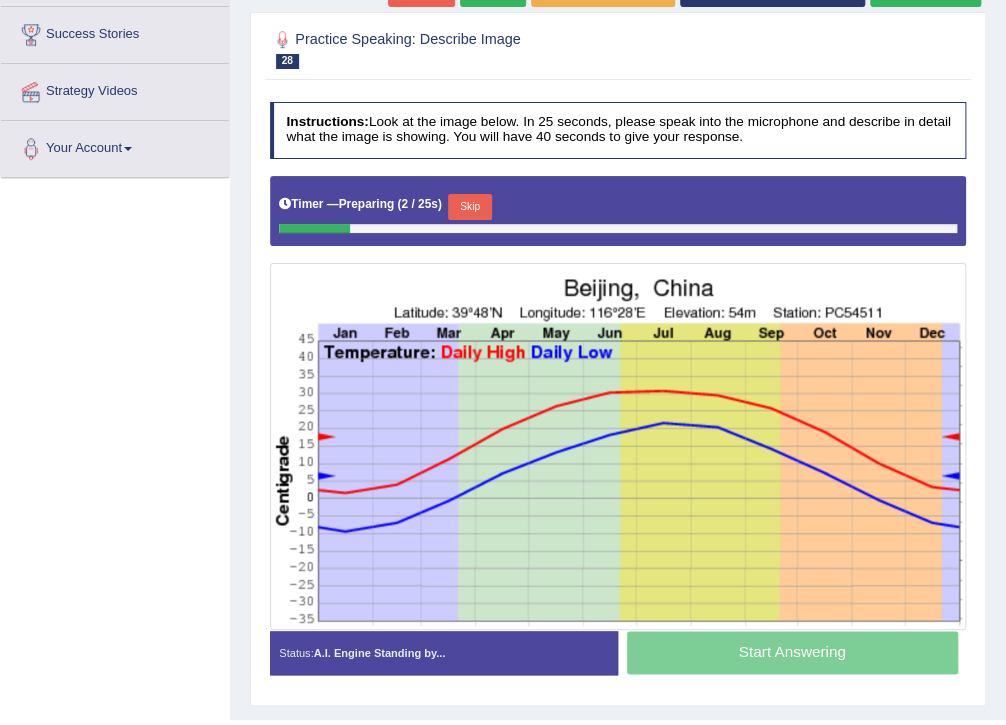 click on "Skip" at bounding box center (469, 207) 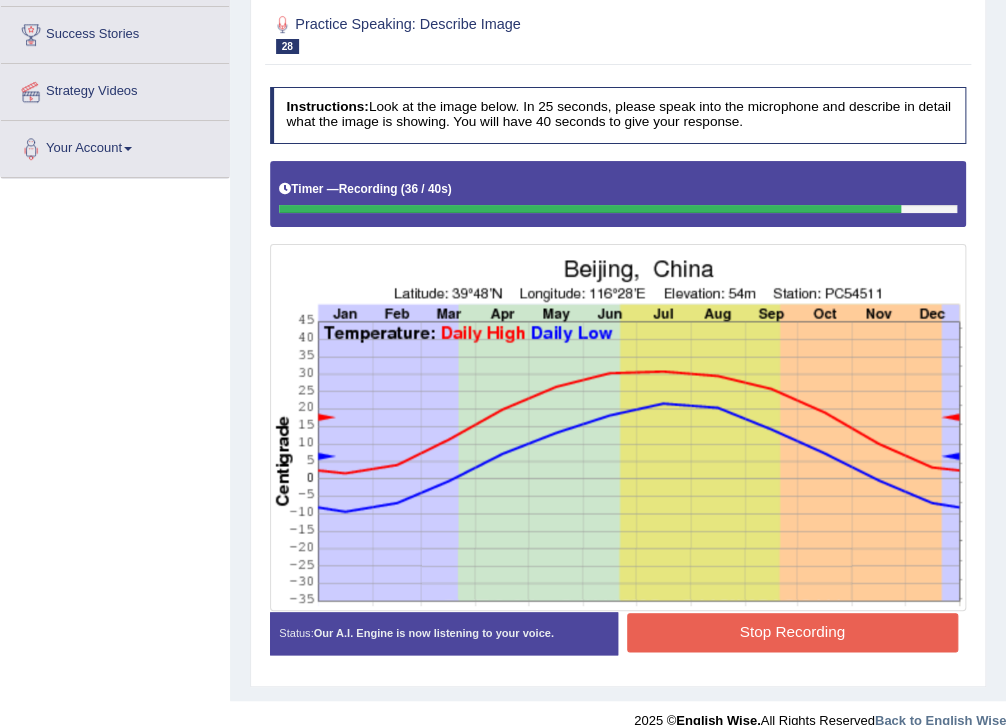 click on "Stop Recording" at bounding box center [792, 632] 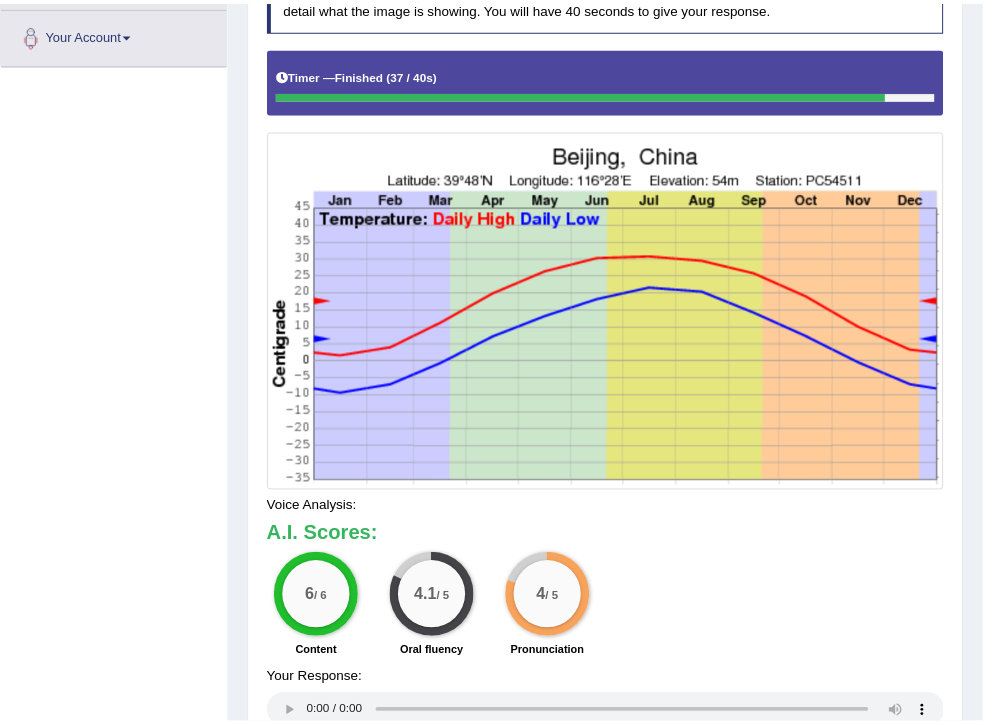 scroll, scrollTop: 438, scrollLeft: 0, axis: vertical 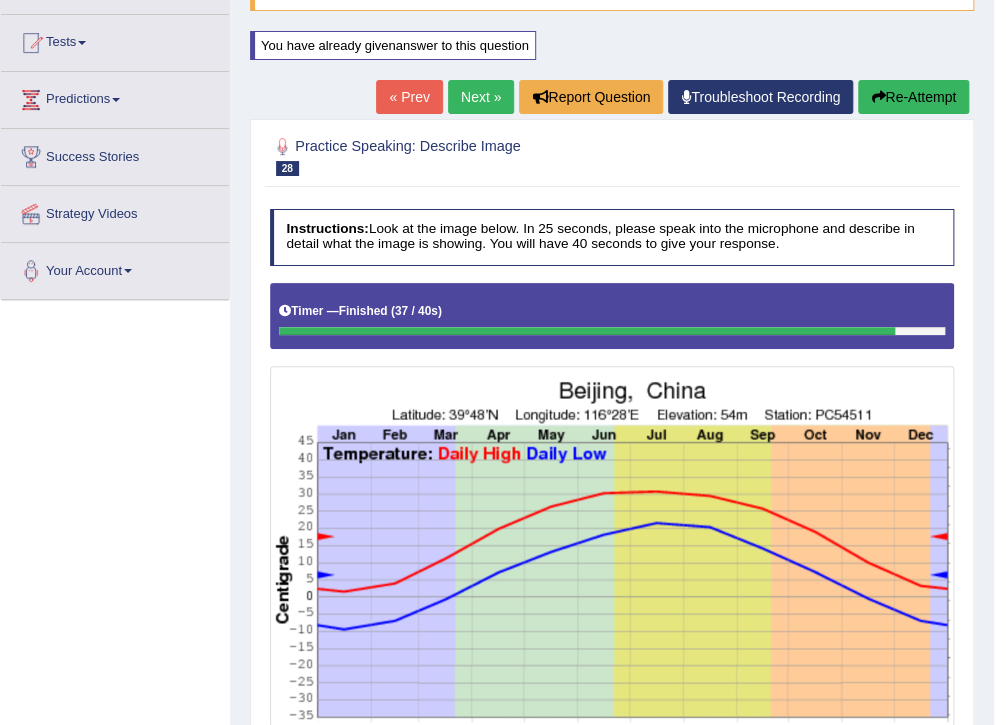 click on "Next »" at bounding box center (481, 97) 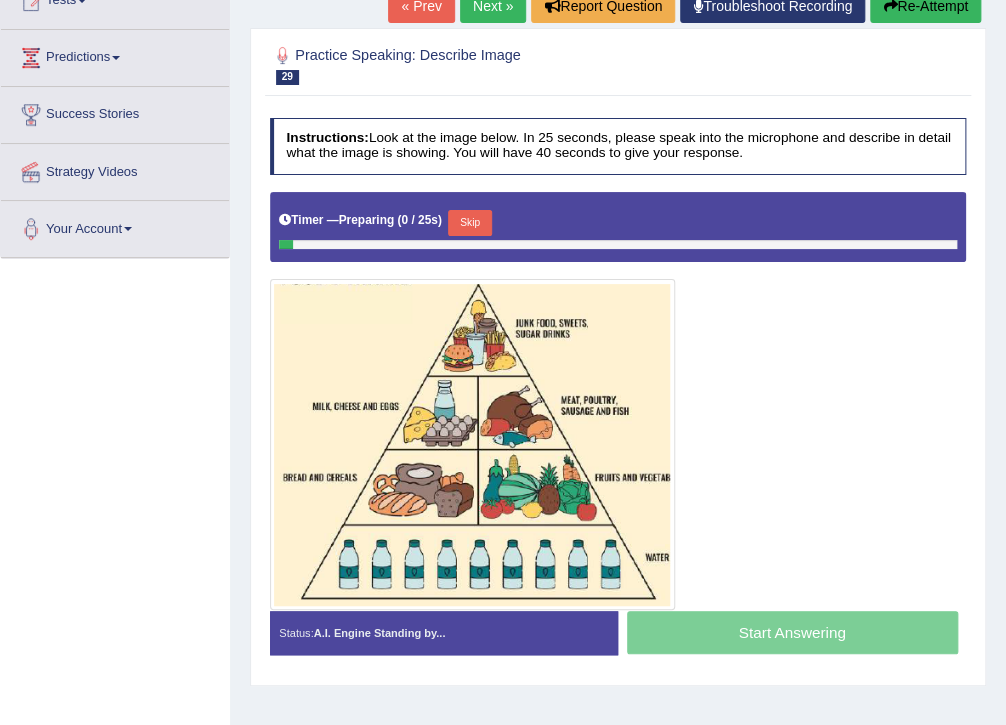 scroll, scrollTop: 240, scrollLeft: 0, axis: vertical 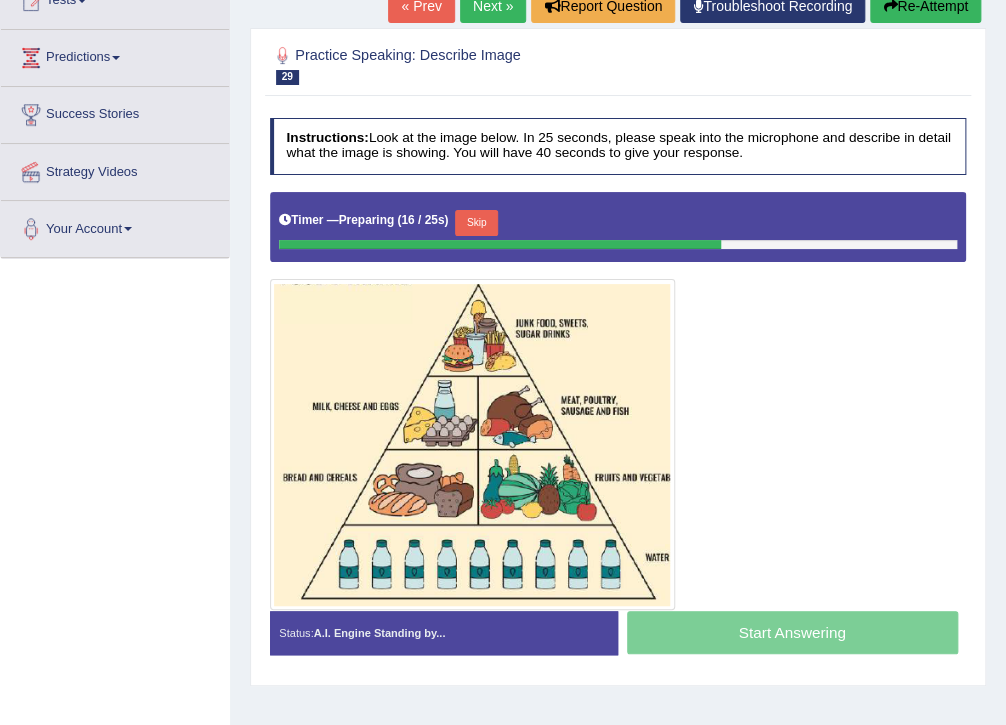 click on "Skip" at bounding box center (476, 223) 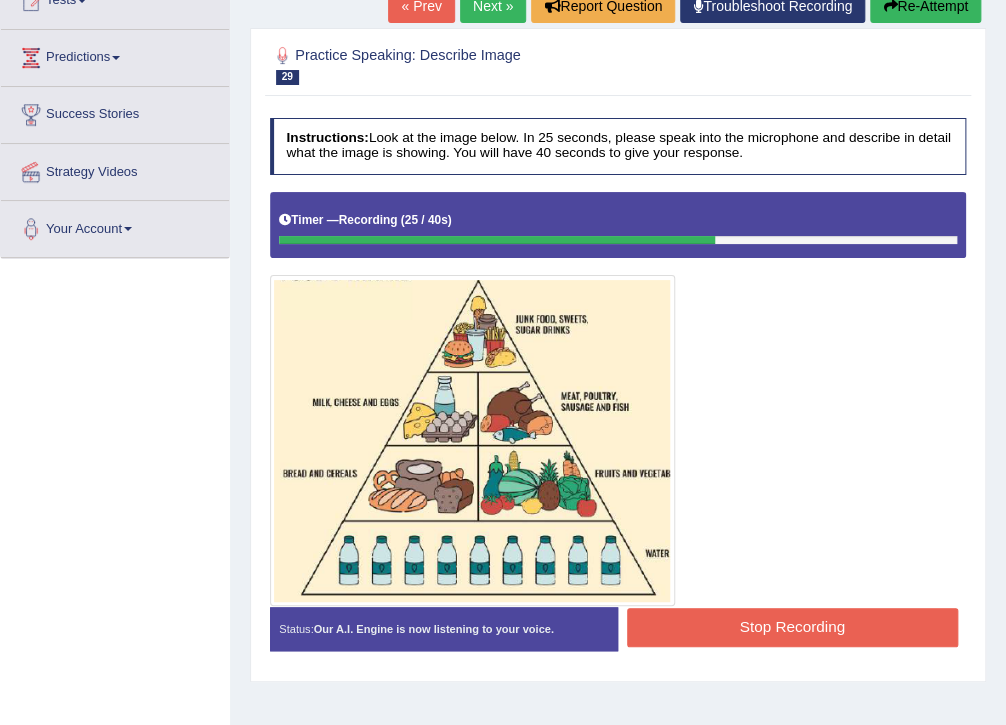 click on "Stop Recording" at bounding box center [792, 627] 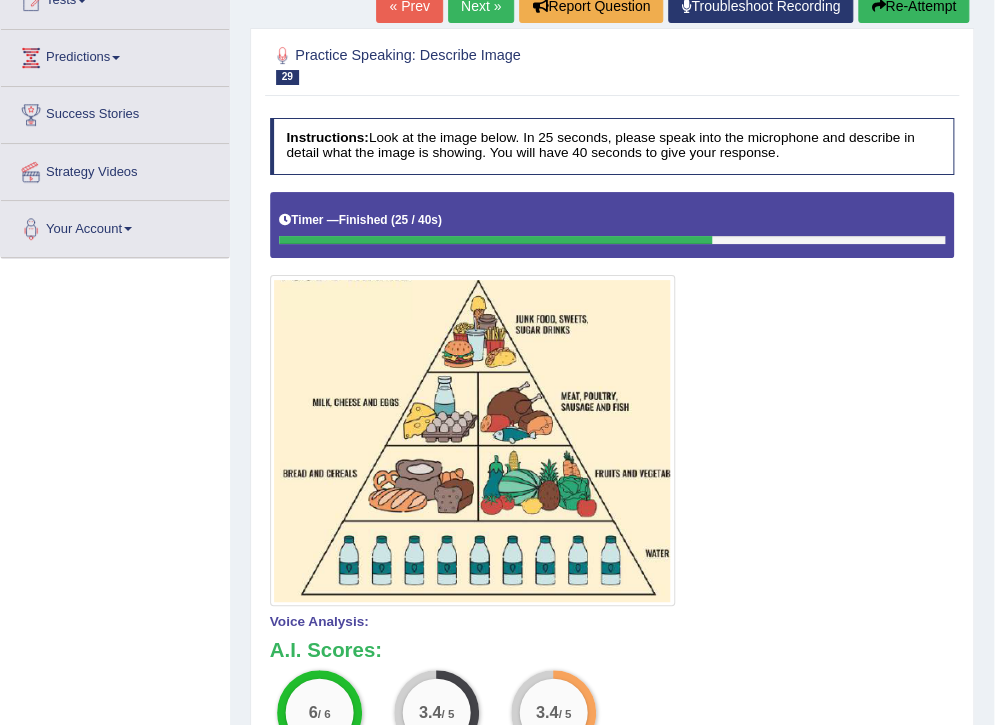 scroll, scrollTop: 160, scrollLeft: 0, axis: vertical 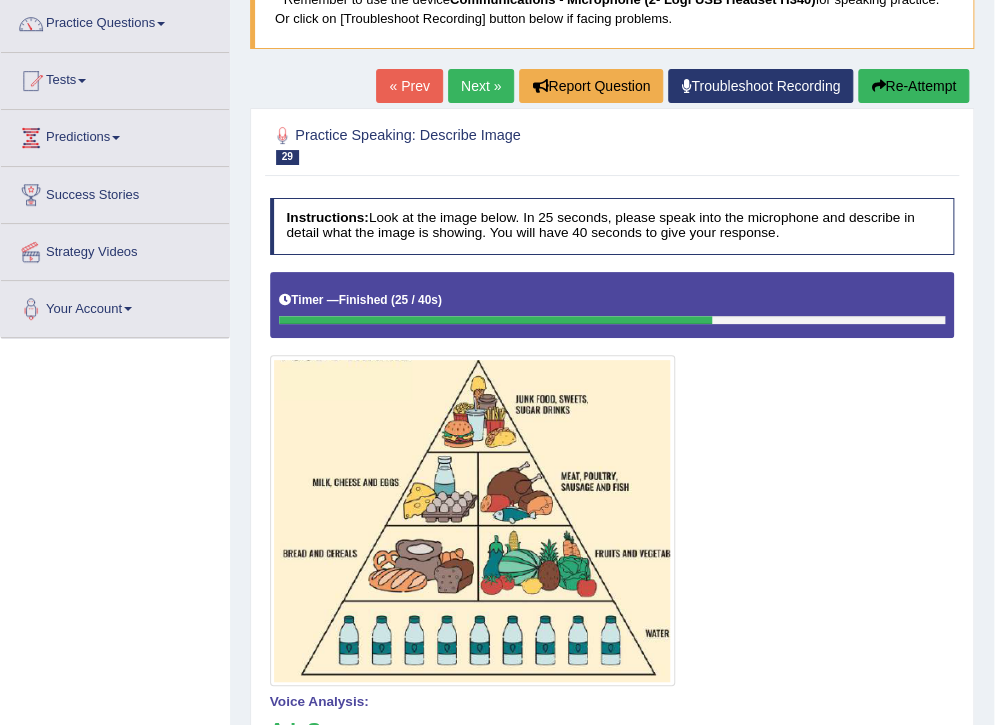 click on "Next »" at bounding box center [481, 86] 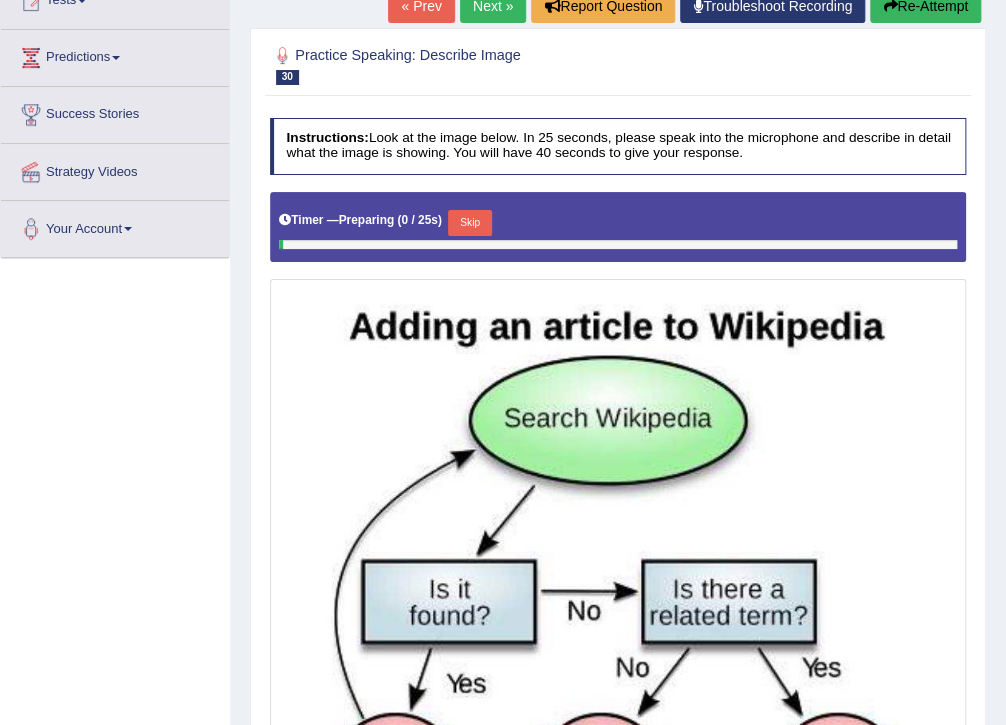 scroll, scrollTop: 0, scrollLeft: 0, axis: both 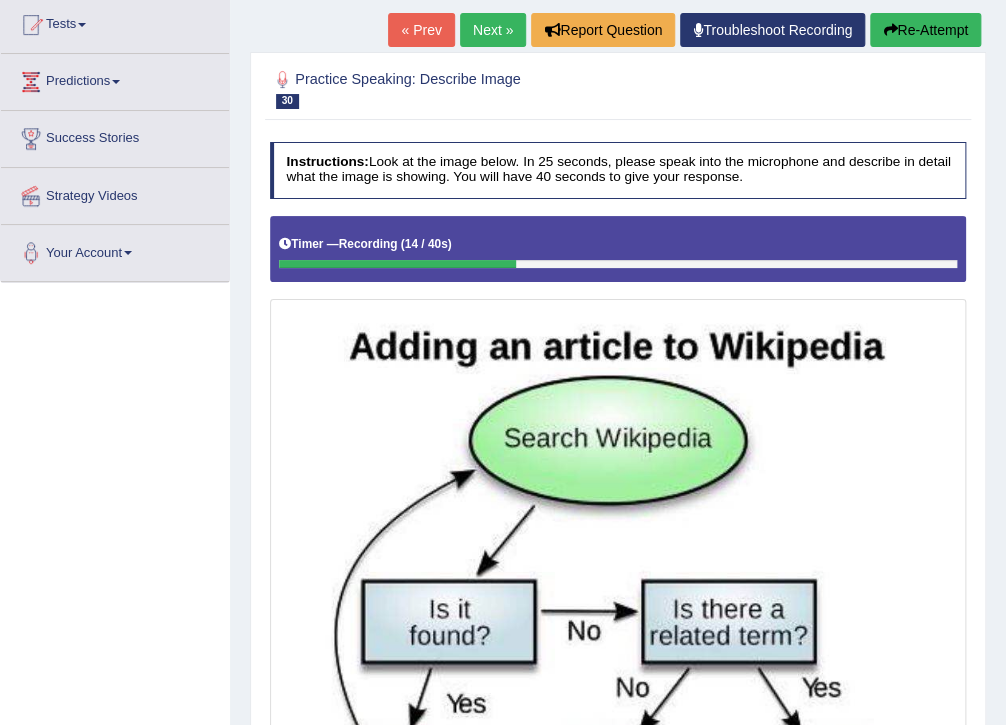 click on "Re-Attempt" at bounding box center (925, 30) 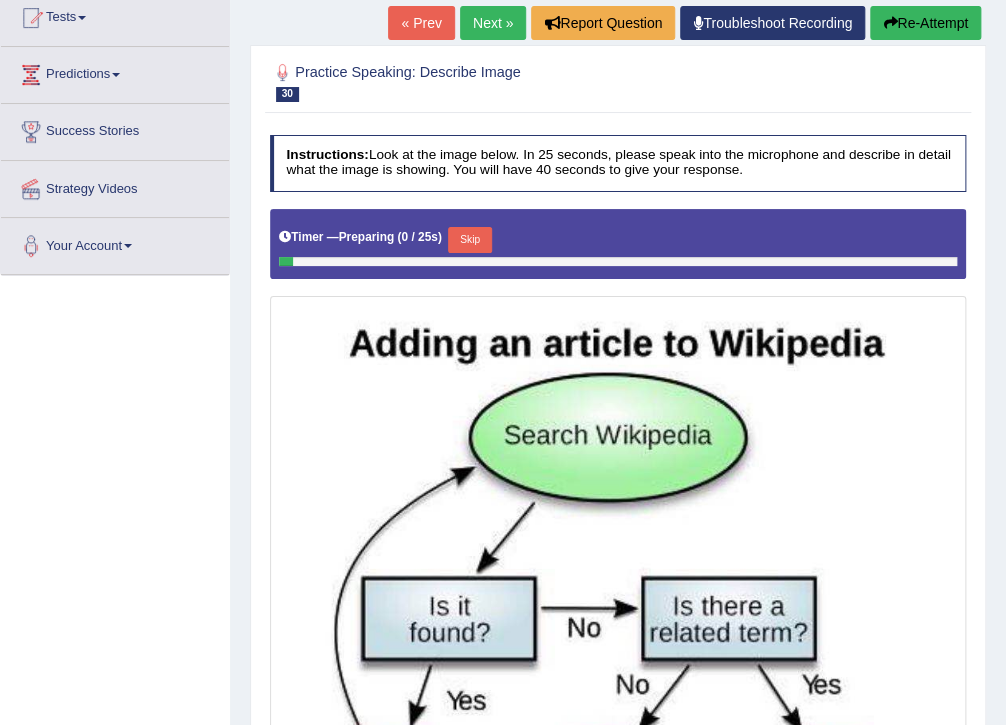 scroll, scrollTop: 0, scrollLeft: 0, axis: both 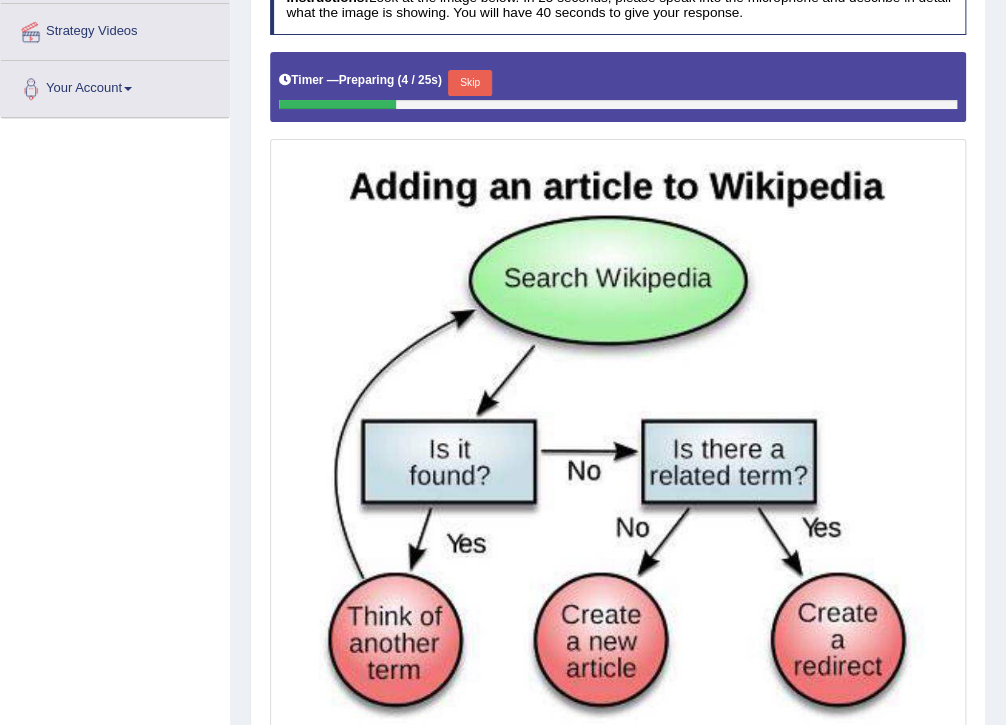 click on "Skip" at bounding box center (469, 83) 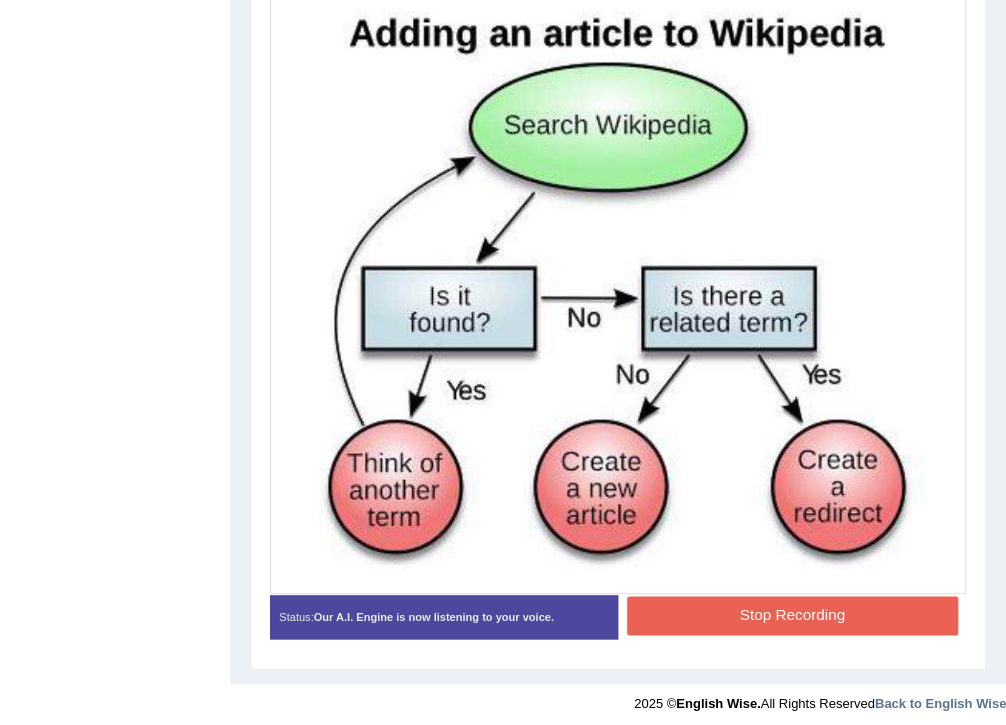 scroll, scrollTop: 536, scrollLeft: 0, axis: vertical 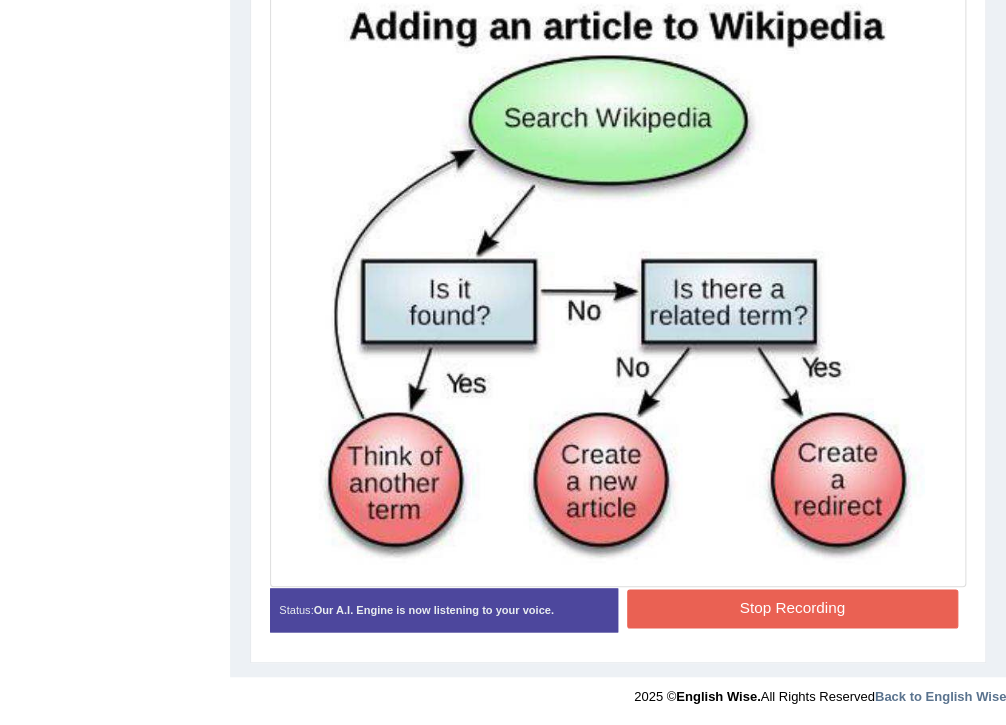 click on "Stop Recording" at bounding box center [792, 608] 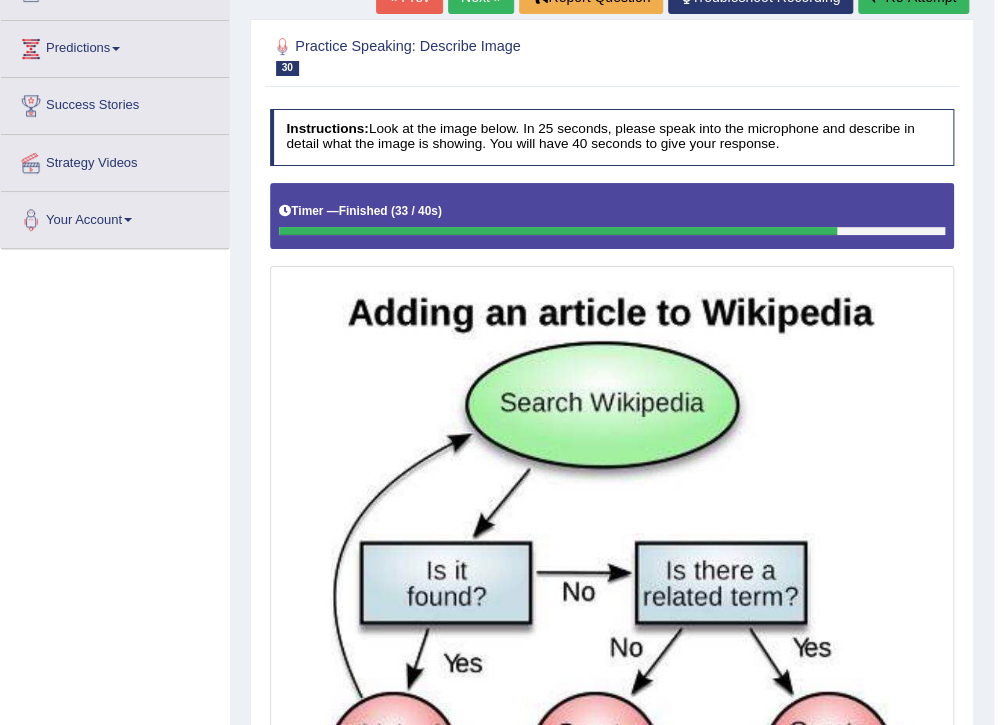 scroll, scrollTop: 136, scrollLeft: 0, axis: vertical 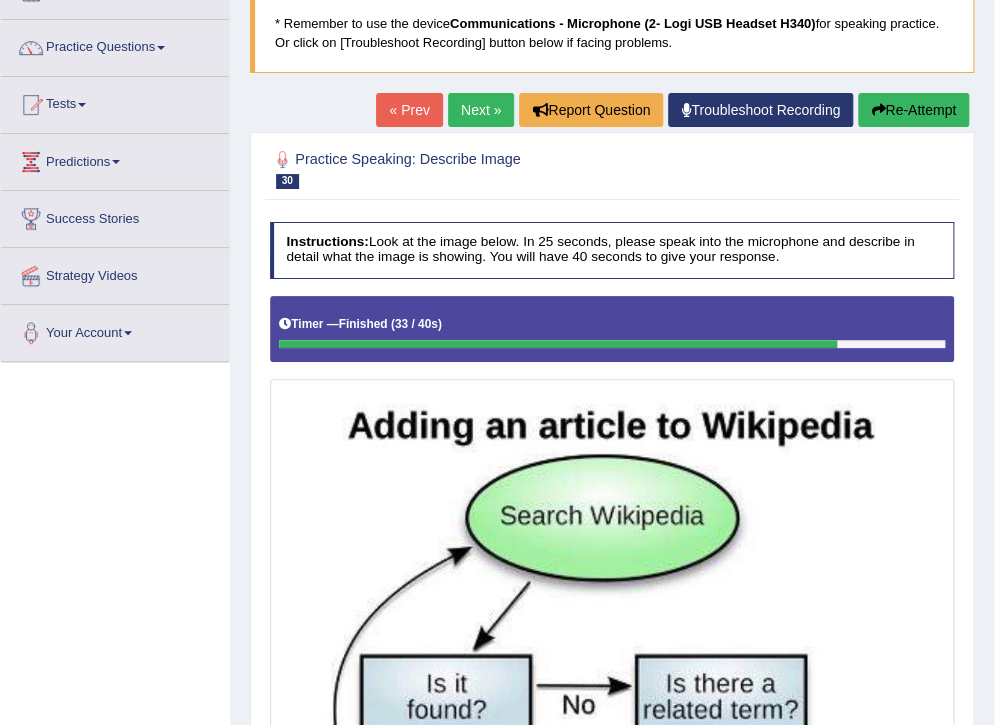 click on "Next »" at bounding box center [481, 110] 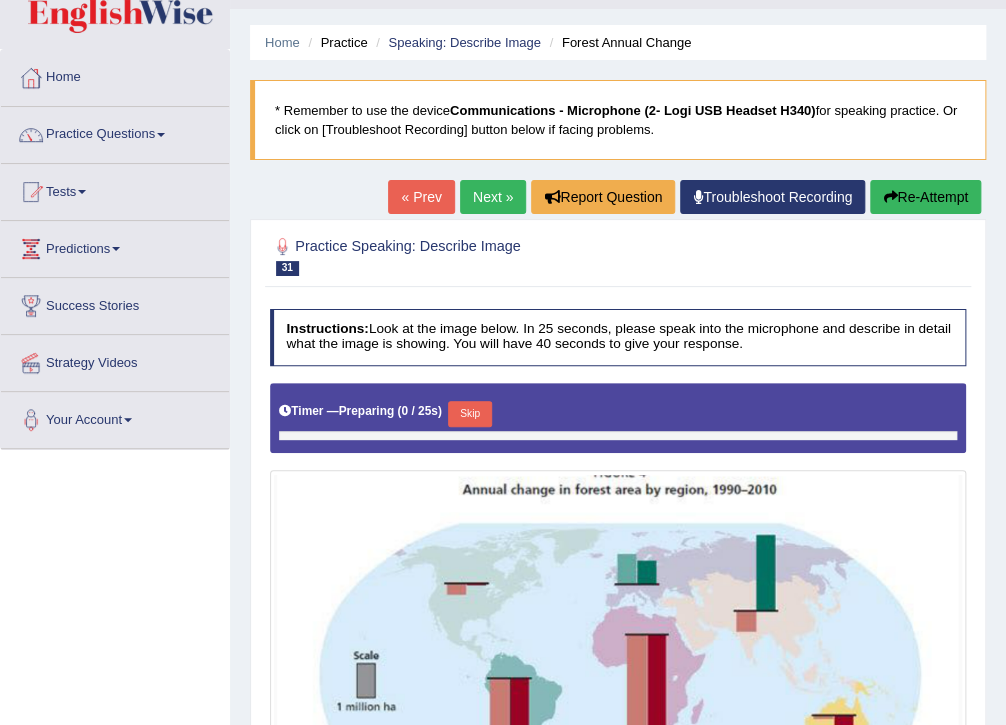 scroll, scrollTop: 240, scrollLeft: 0, axis: vertical 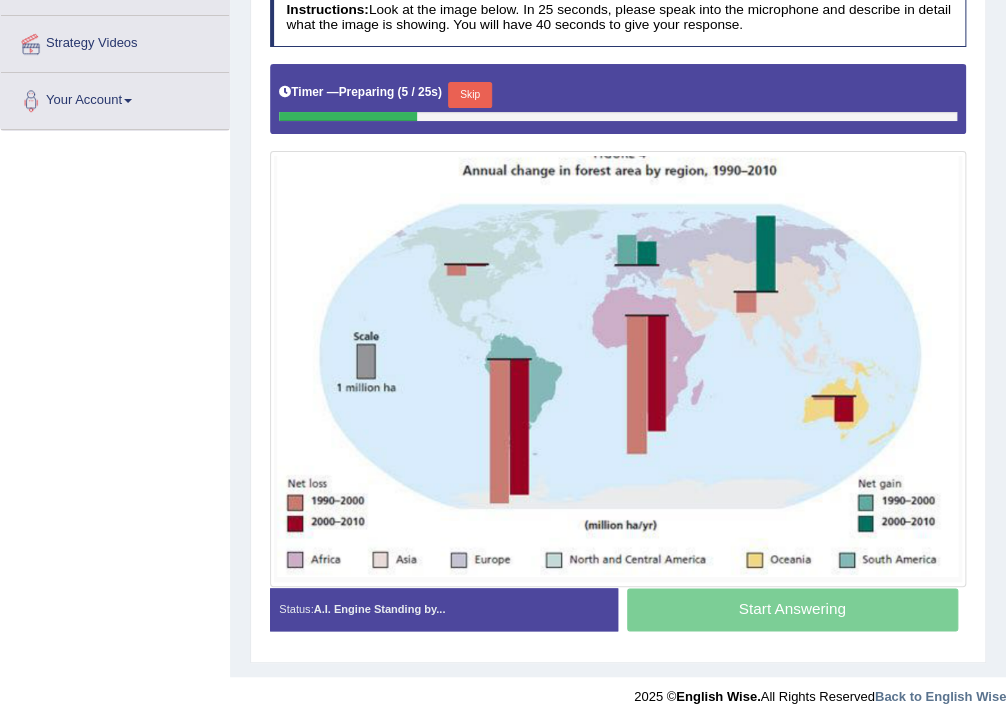 click on "Skip" at bounding box center [469, 95] 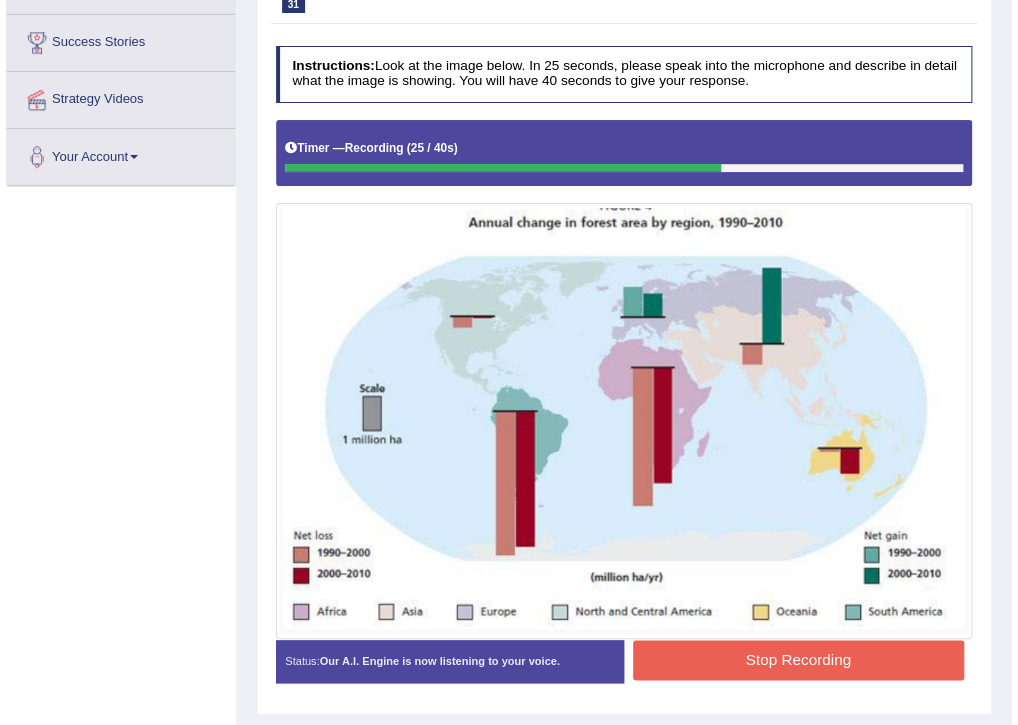 scroll, scrollTop: 284, scrollLeft: 0, axis: vertical 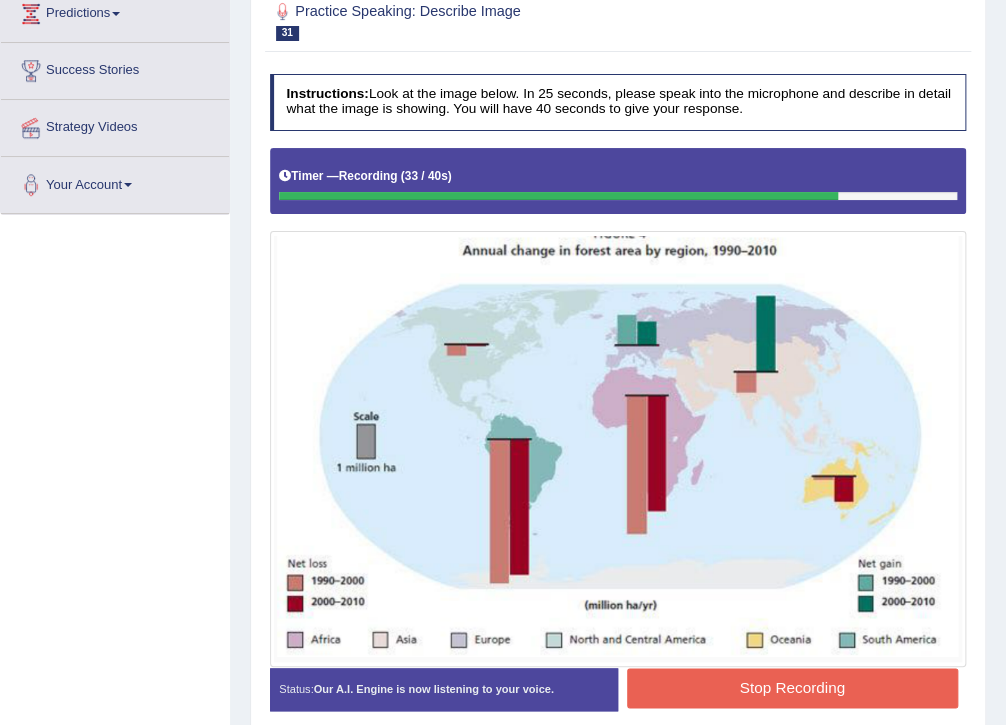 click on "Stop Recording" at bounding box center (792, 687) 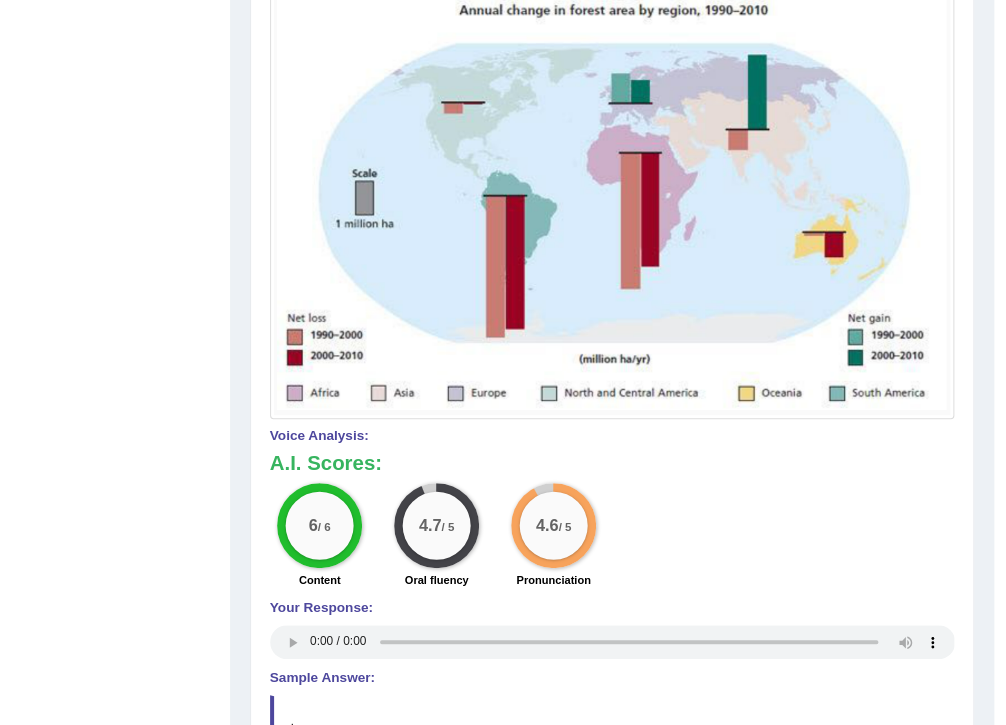scroll, scrollTop: 204, scrollLeft: 0, axis: vertical 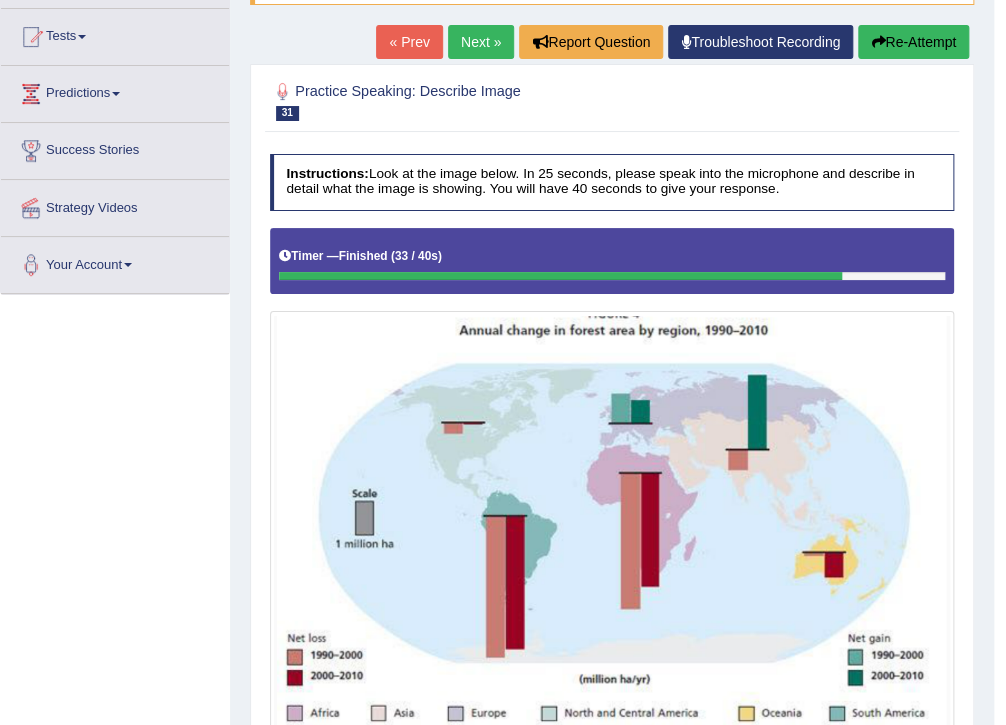 click on "Next »" at bounding box center (481, 42) 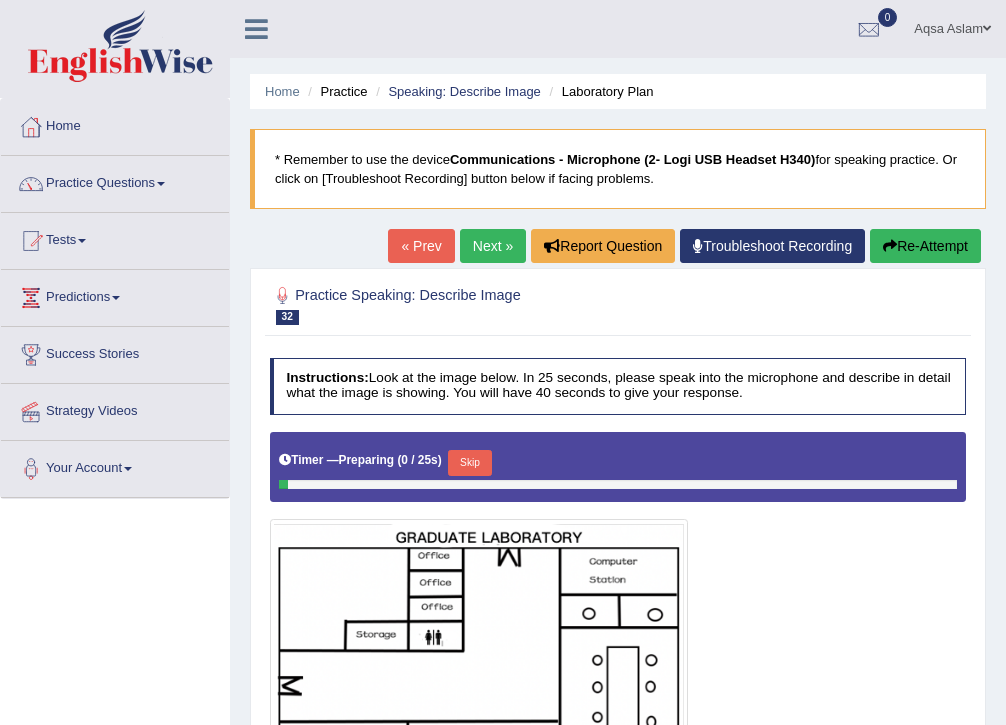 scroll, scrollTop: 160, scrollLeft: 0, axis: vertical 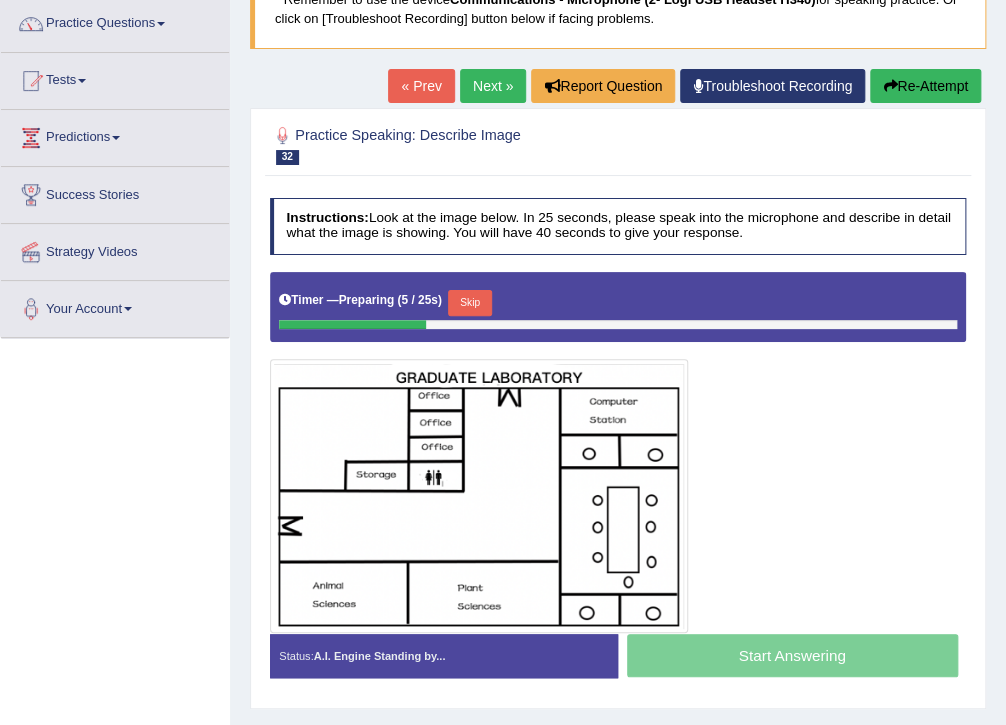 click on "Skip" at bounding box center (469, 303) 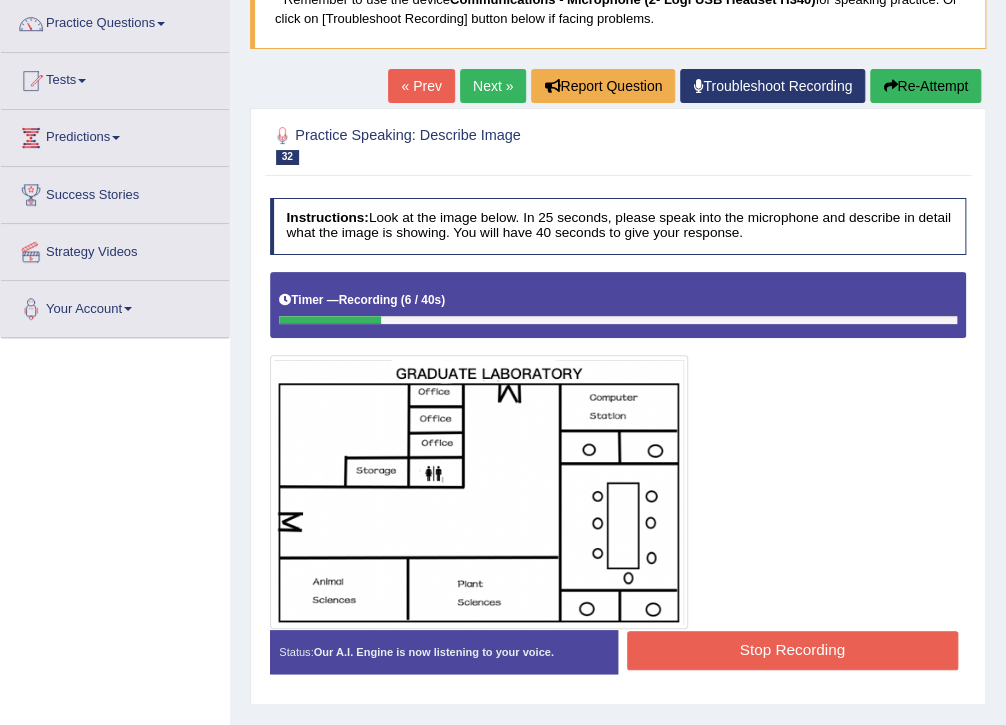 click on "Re-Attempt" at bounding box center (925, 86) 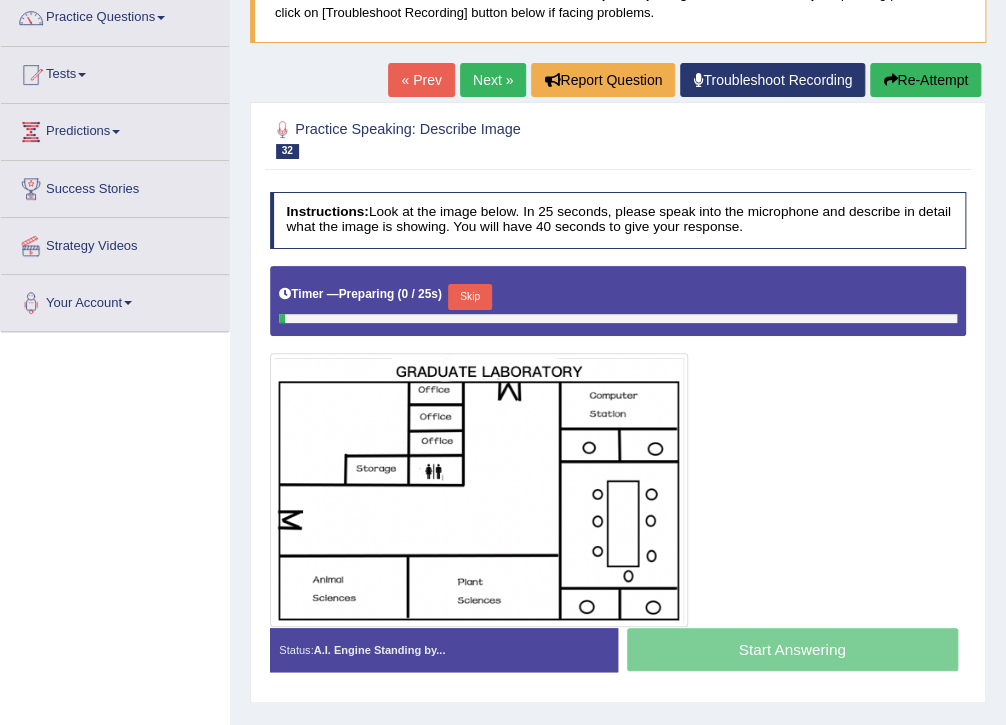scroll, scrollTop: 166, scrollLeft: 0, axis: vertical 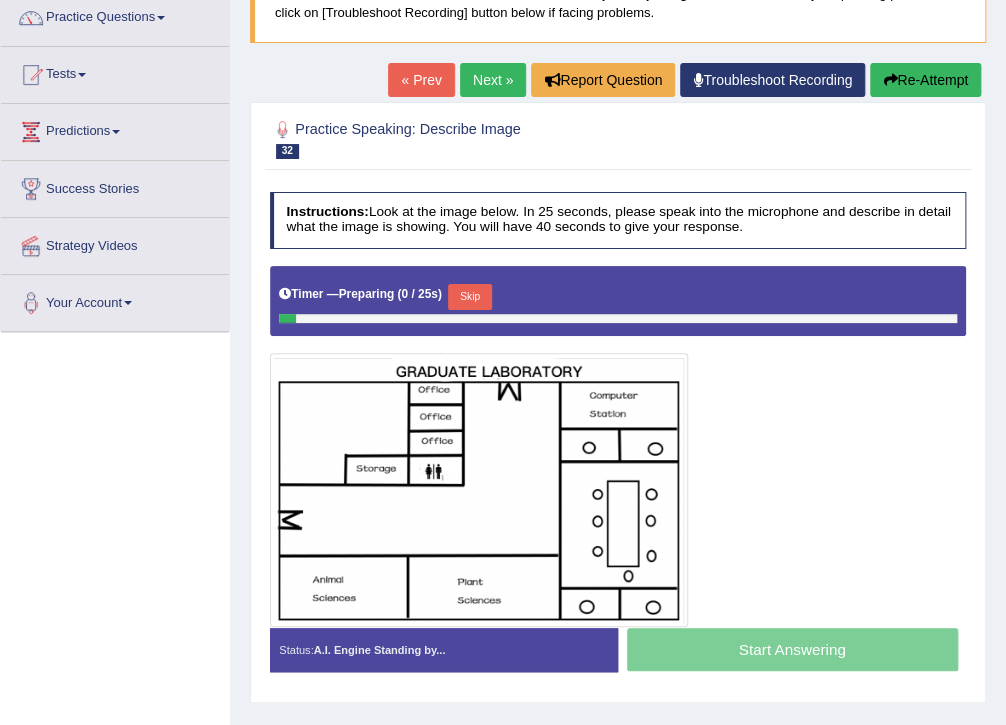 click on "Skip" at bounding box center (469, 297) 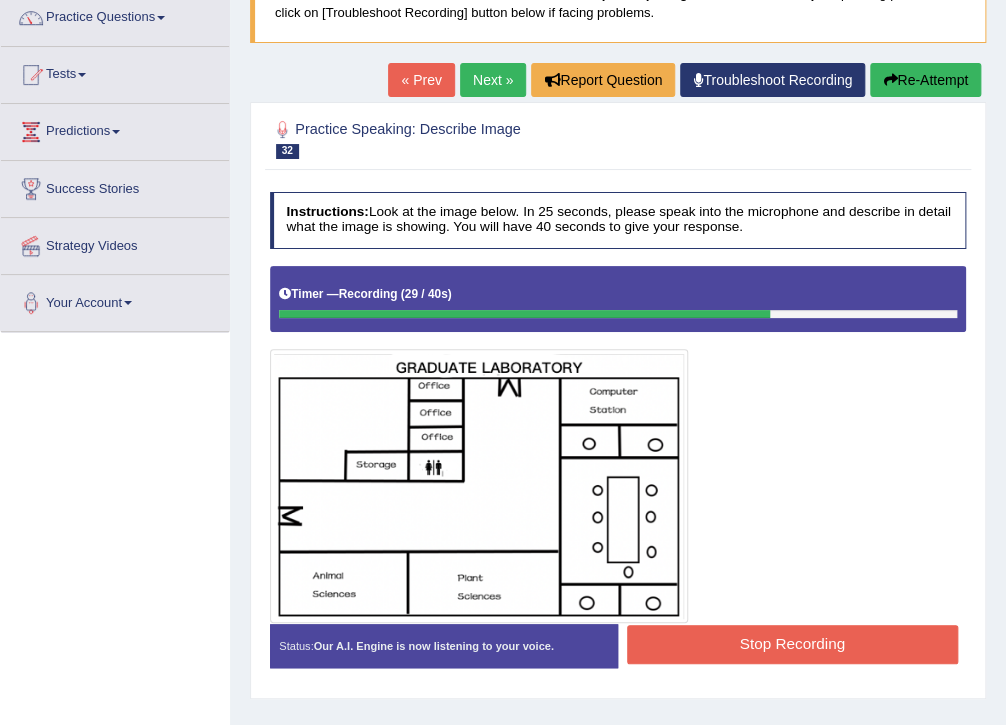 click on "Stop Recording" at bounding box center [792, 644] 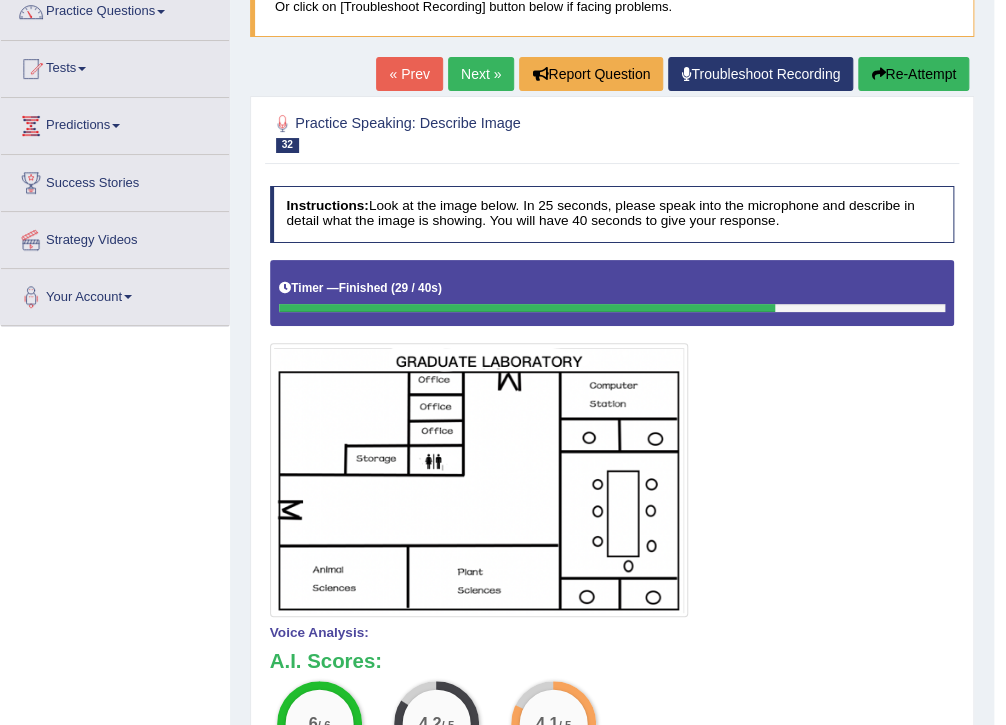 scroll, scrollTop: 165, scrollLeft: 0, axis: vertical 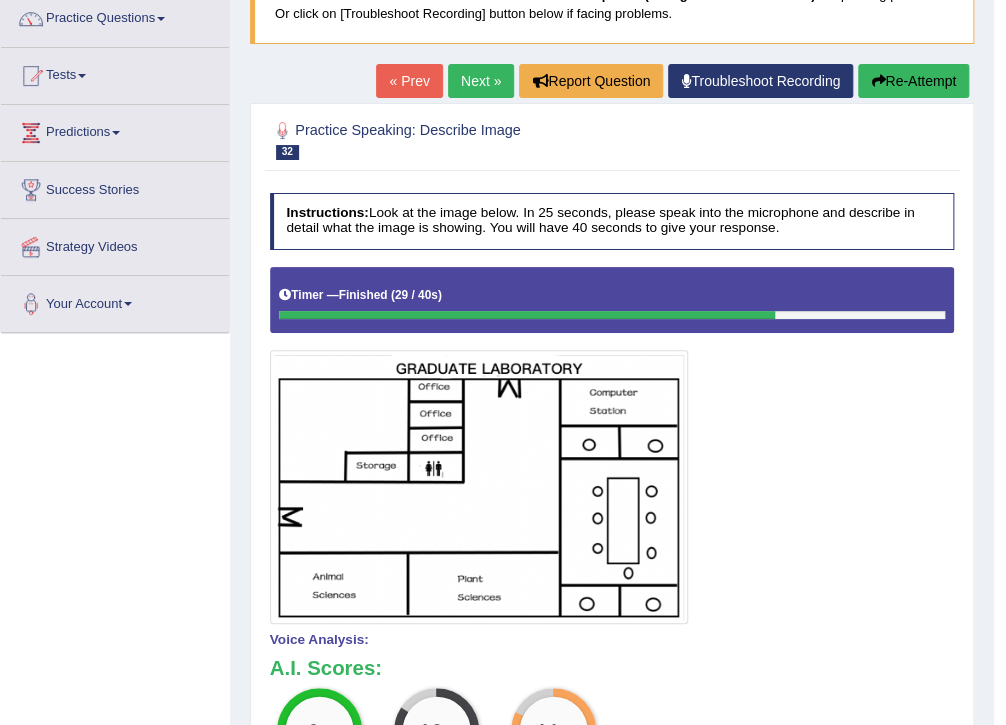 click on "Next »" at bounding box center (481, 81) 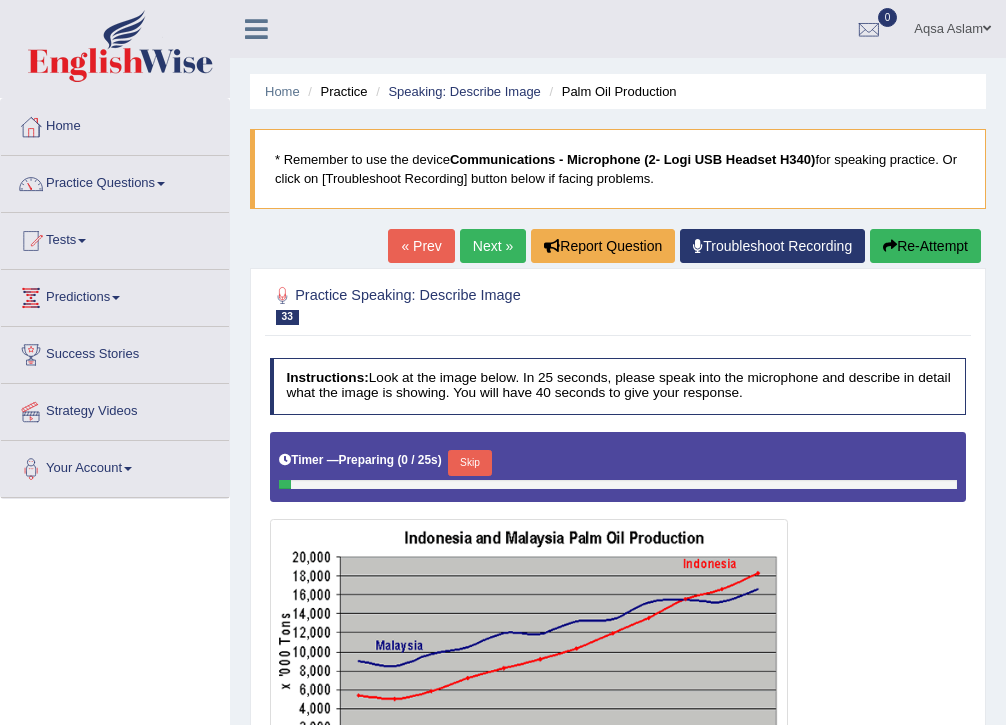 scroll, scrollTop: 160, scrollLeft: 0, axis: vertical 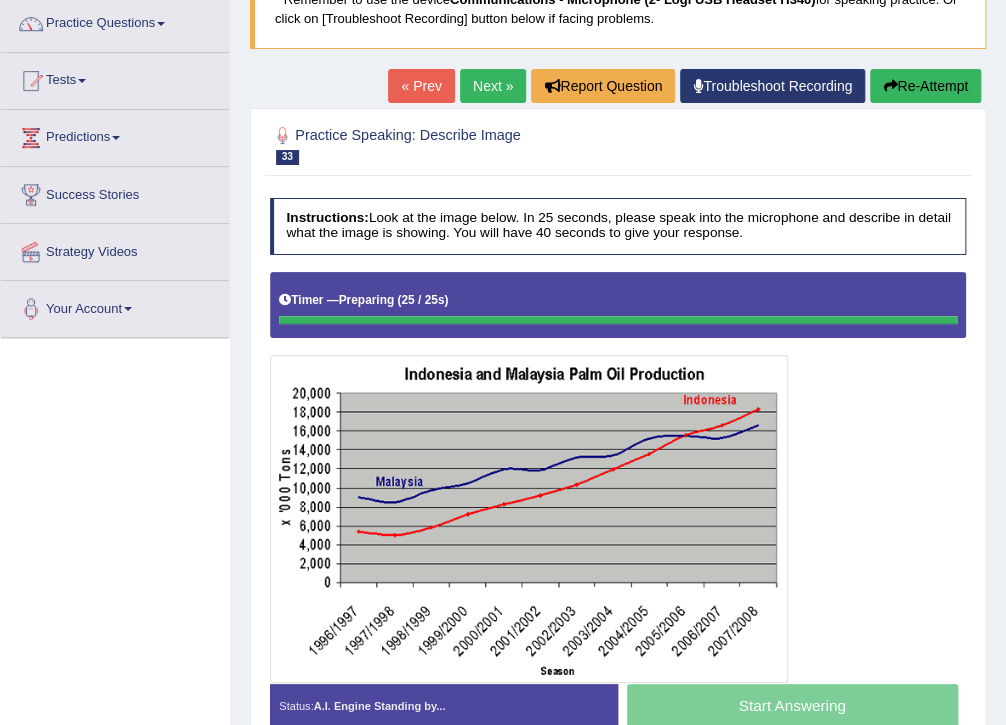 click on "Timer —  Preparing   ( 25 / 25s )" at bounding box center (618, 301) 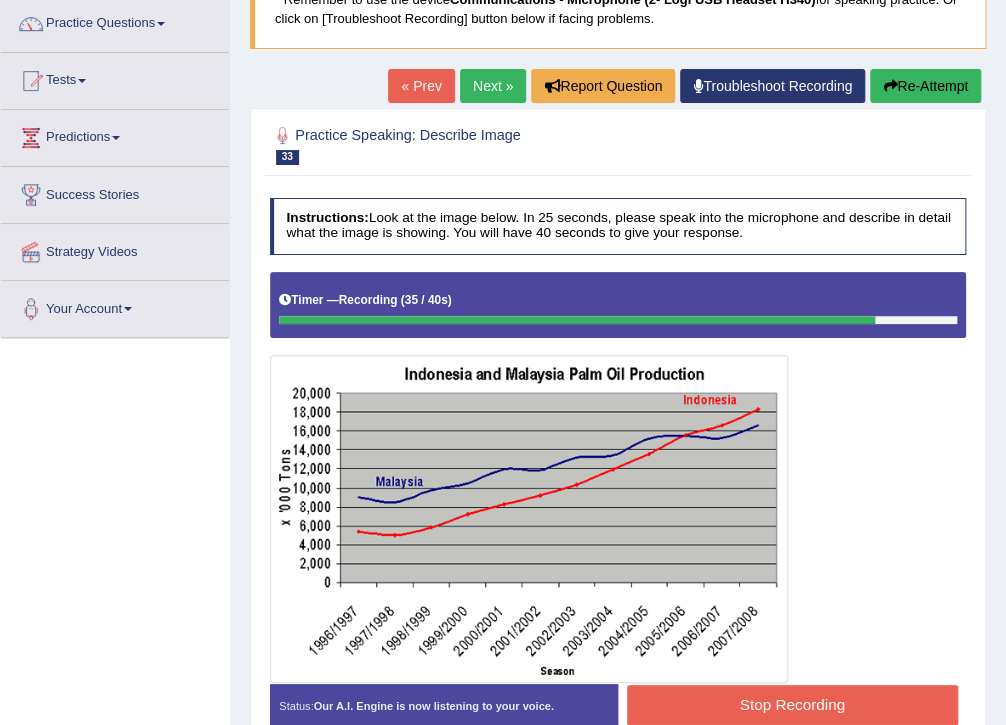click on "Stop Recording" at bounding box center (792, 704) 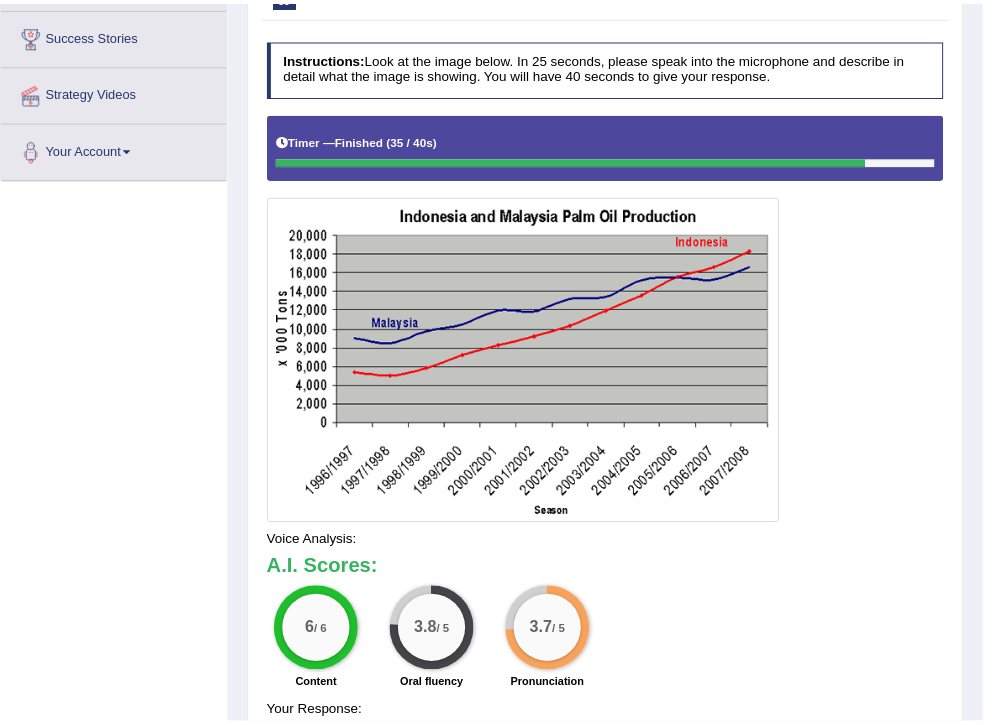 scroll, scrollTop: 320, scrollLeft: 0, axis: vertical 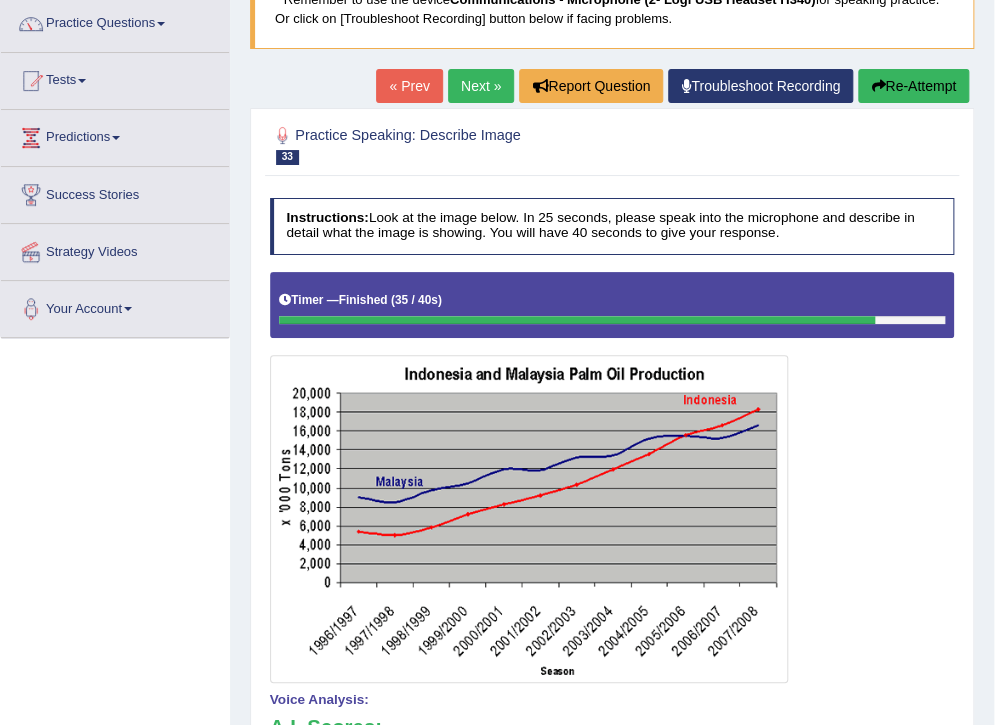 click on "Re-Attempt" at bounding box center [913, 86] 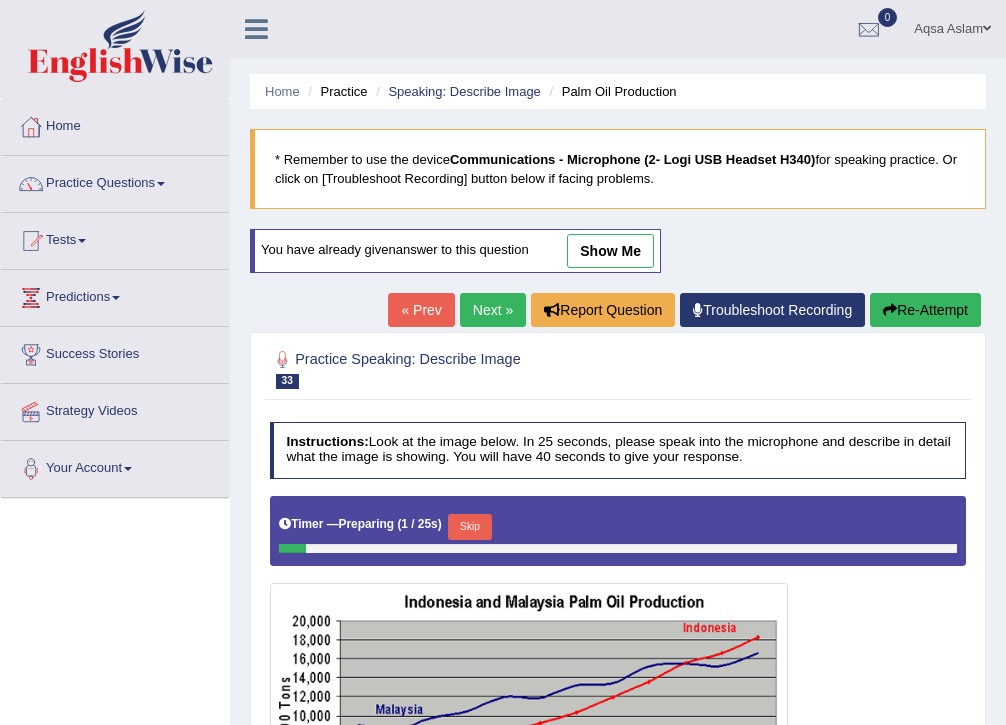 scroll, scrollTop: 166, scrollLeft: 0, axis: vertical 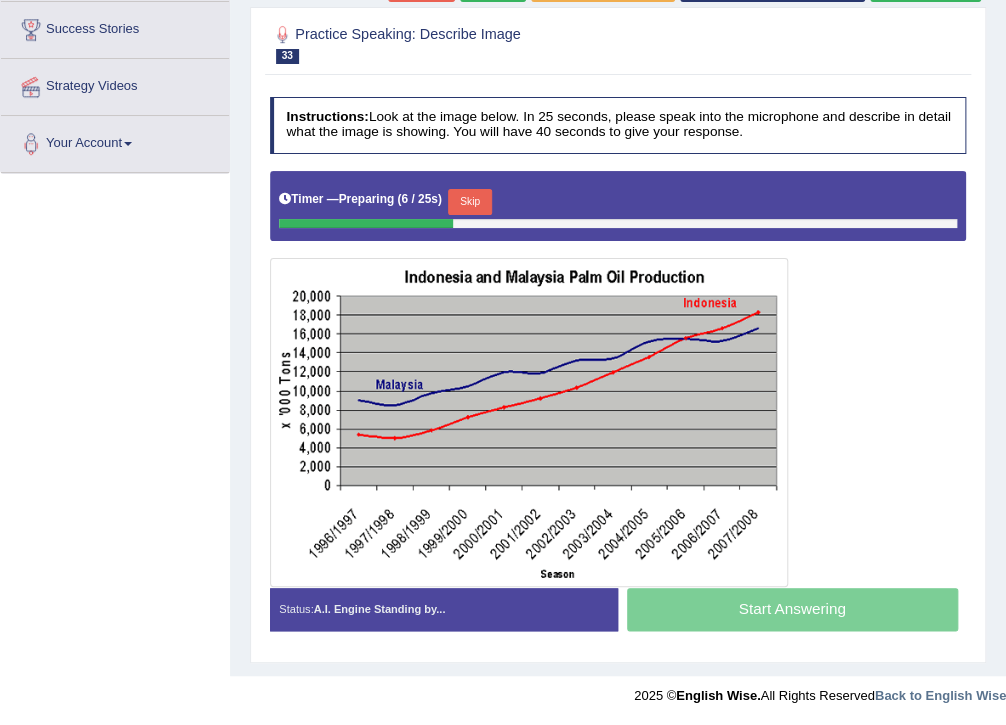 click on "Skip" at bounding box center (469, 202) 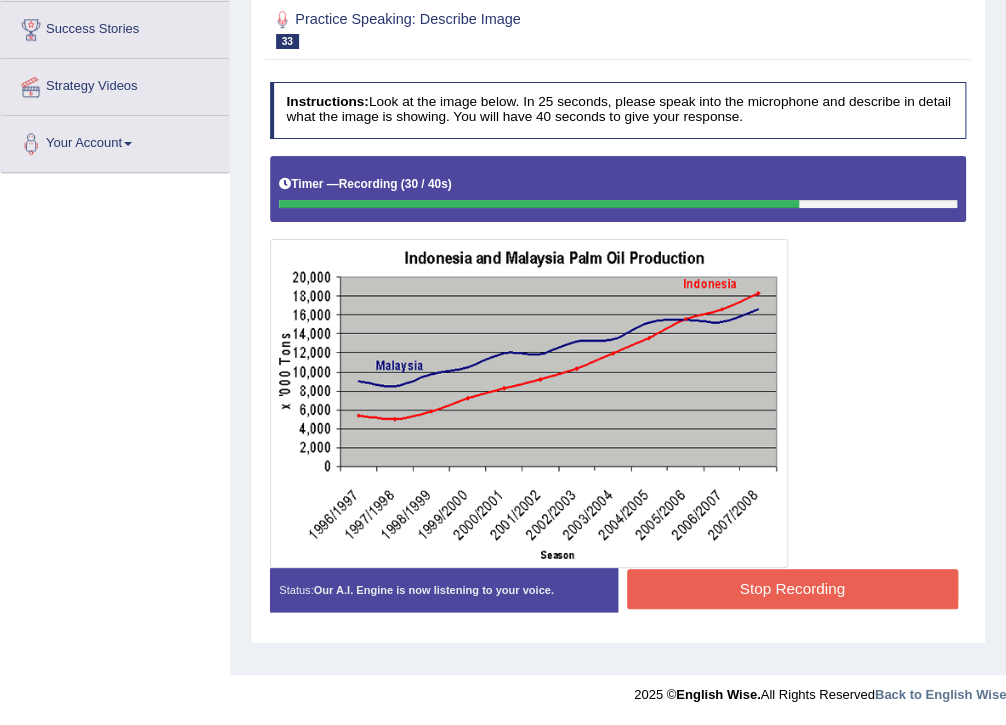 click on "Stop Recording" at bounding box center (792, 588) 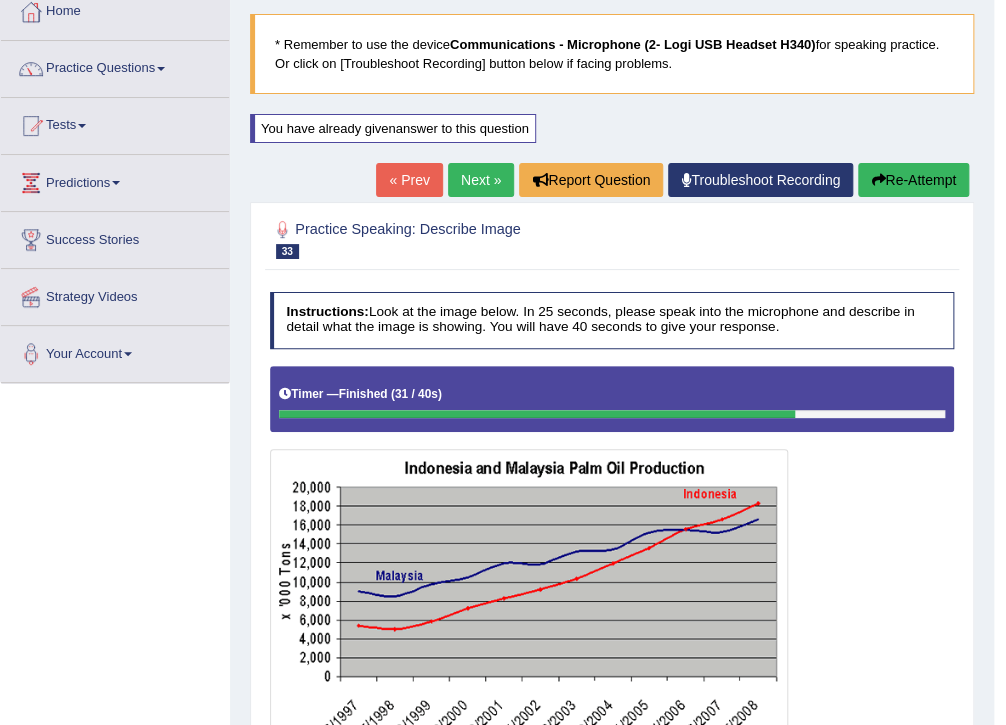 scroll, scrollTop: 85, scrollLeft: 0, axis: vertical 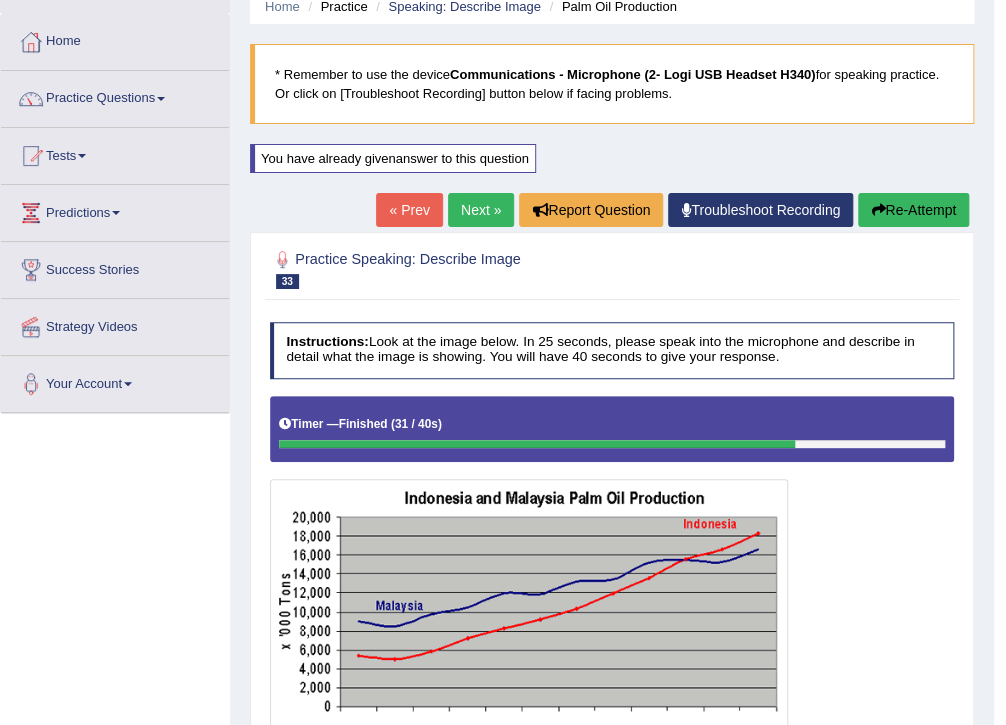 click on "Next »" at bounding box center [481, 210] 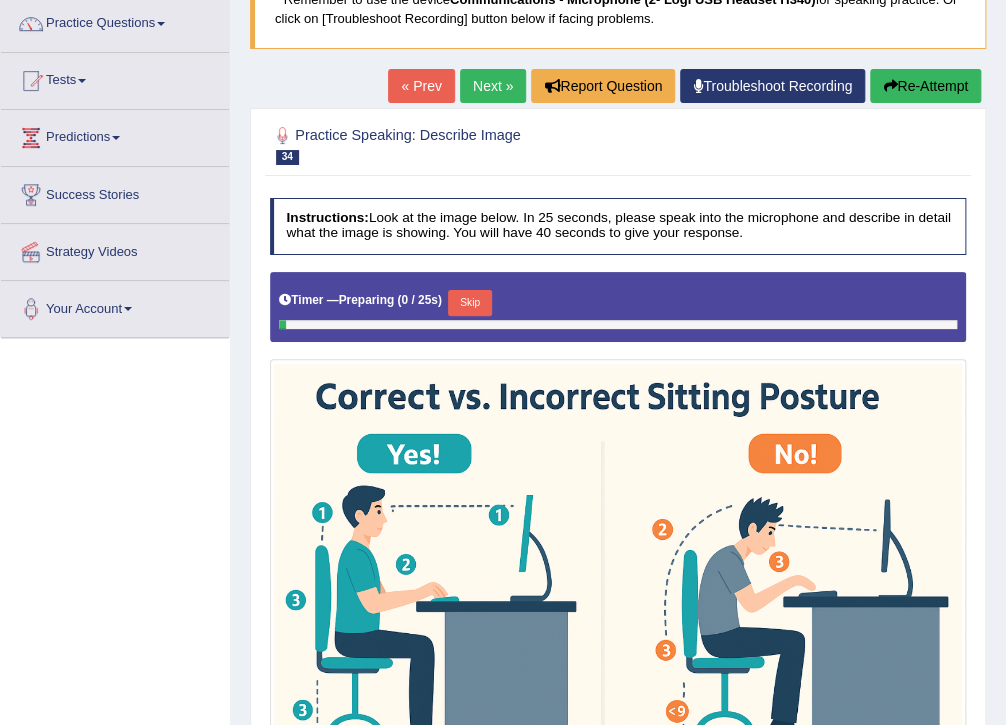 scroll, scrollTop: 0, scrollLeft: 0, axis: both 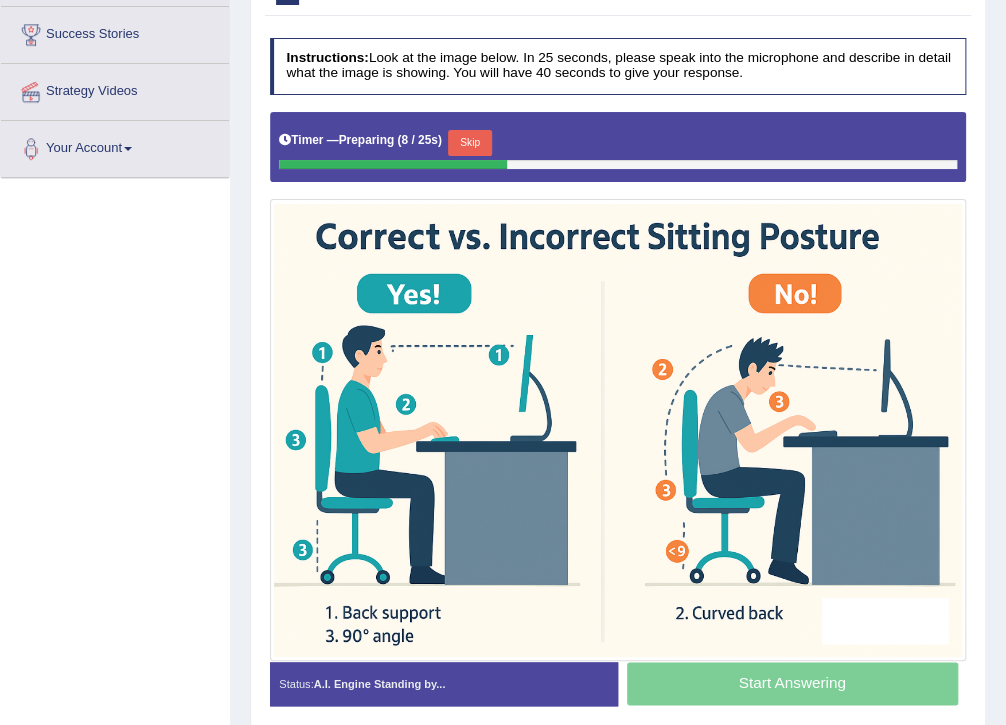 click on "Skip" at bounding box center [469, 143] 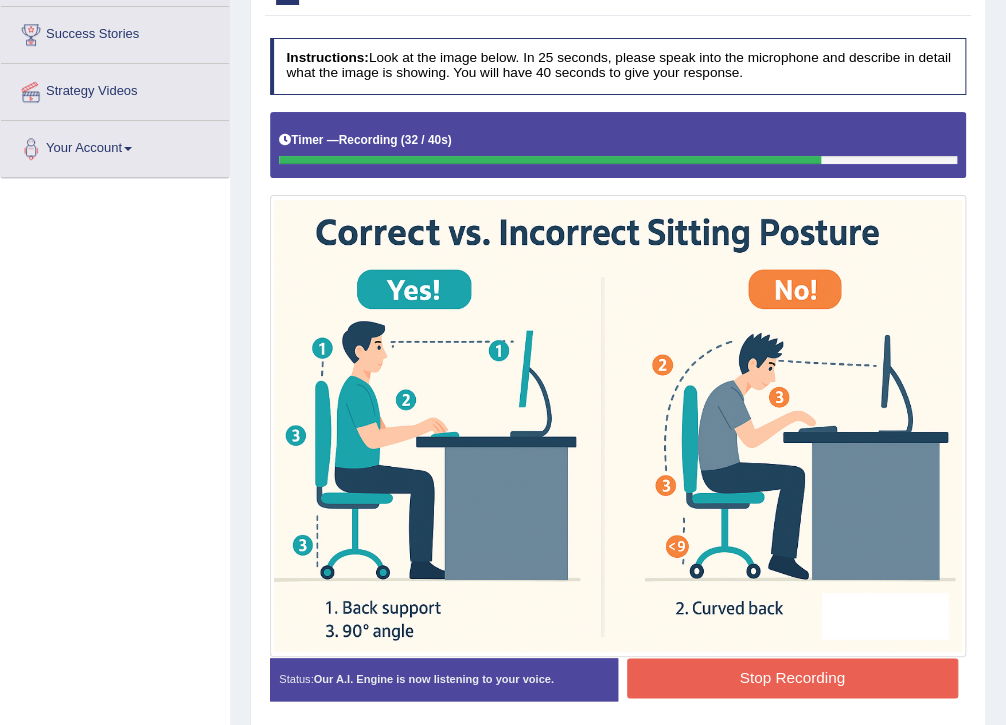 click on "Stop Recording" at bounding box center [792, 677] 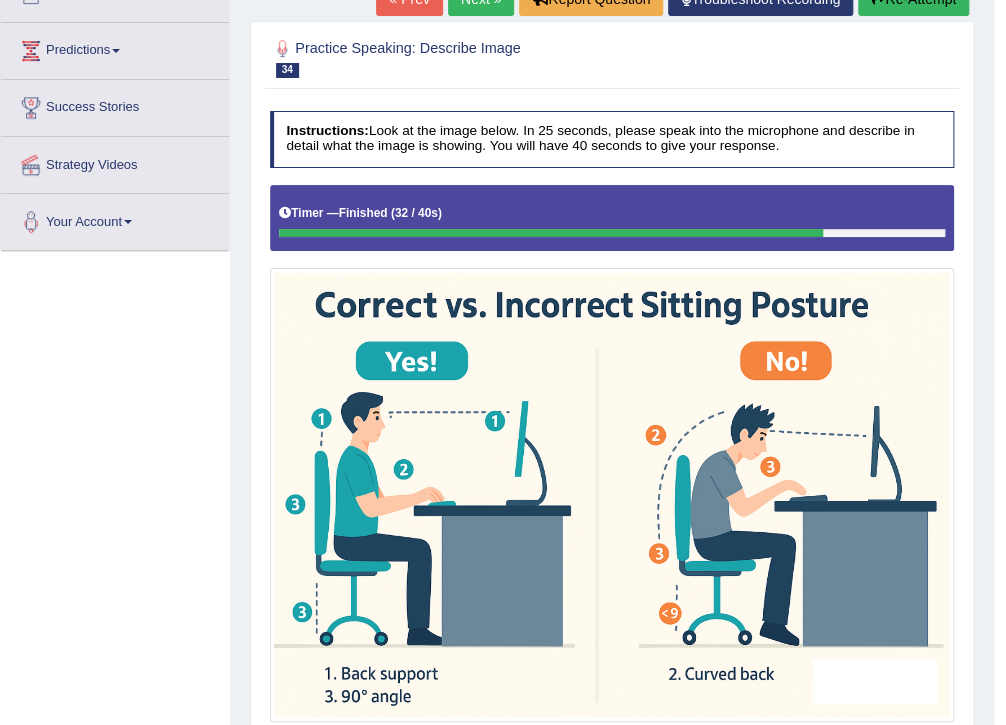 scroll, scrollTop: 240, scrollLeft: 0, axis: vertical 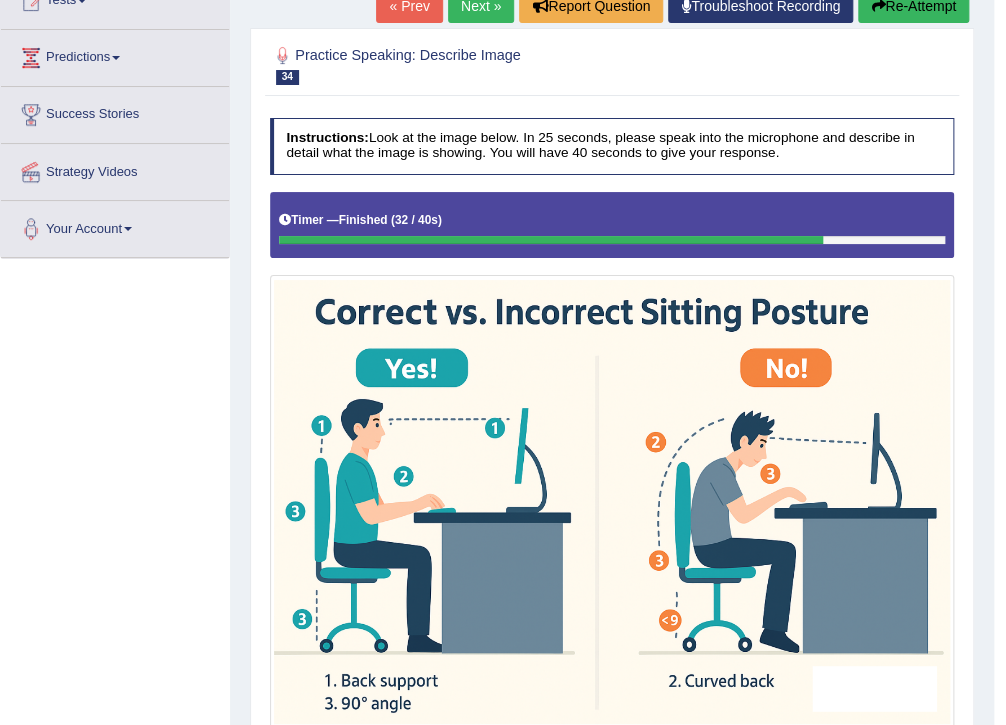 click on "Next »" at bounding box center (481, 6) 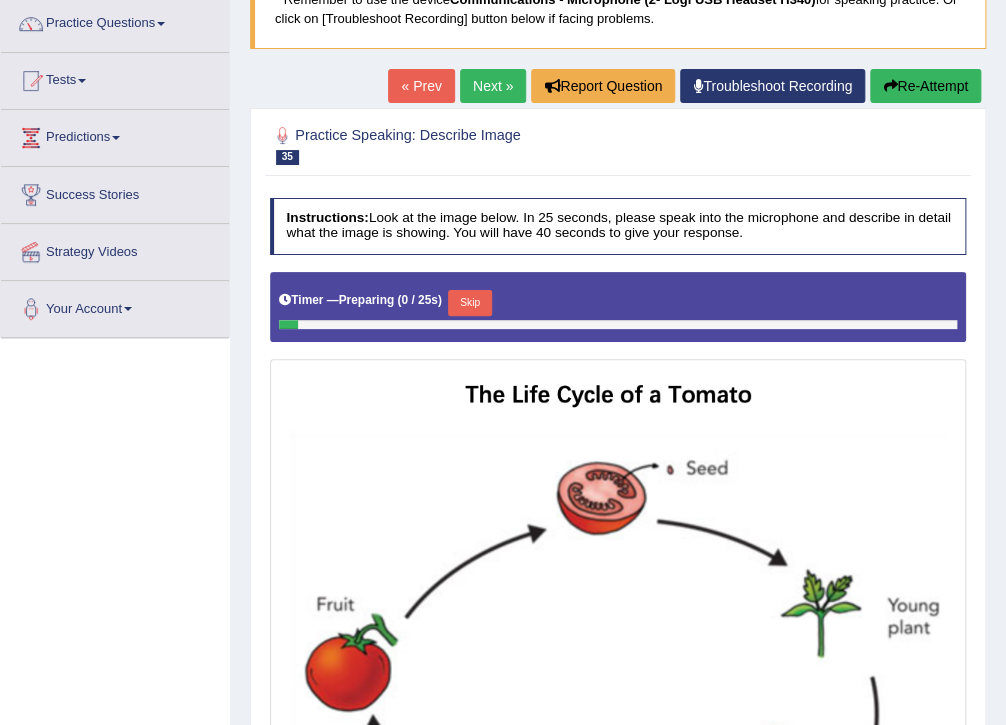 scroll, scrollTop: 170, scrollLeft: 0, axis: vertical 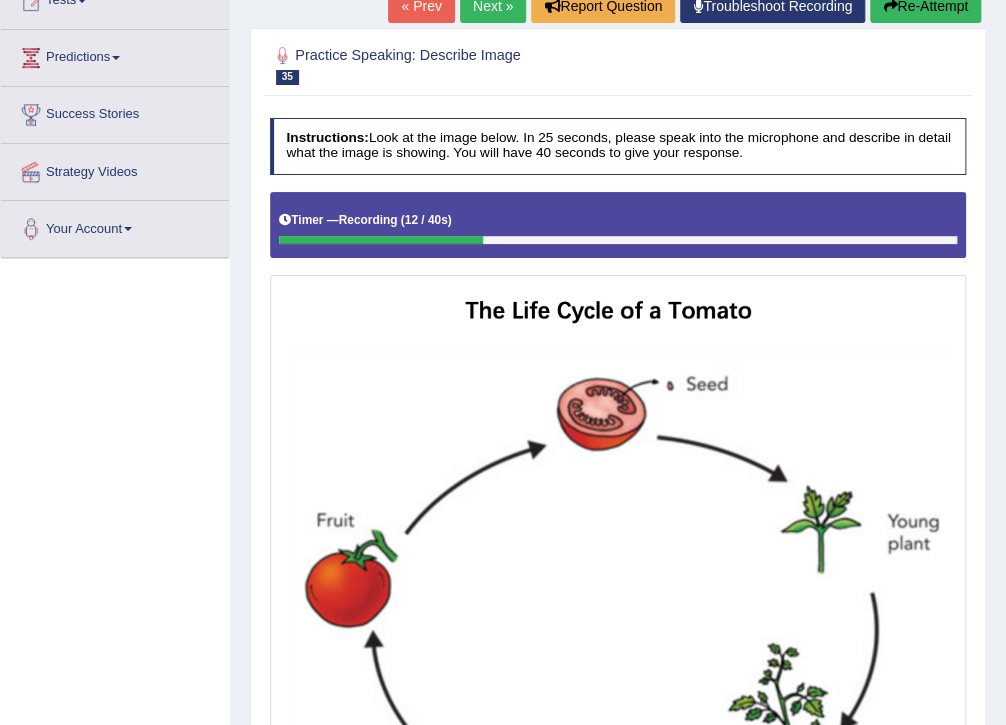 click on "Re-Attempt" at bounding box center [925, 6] 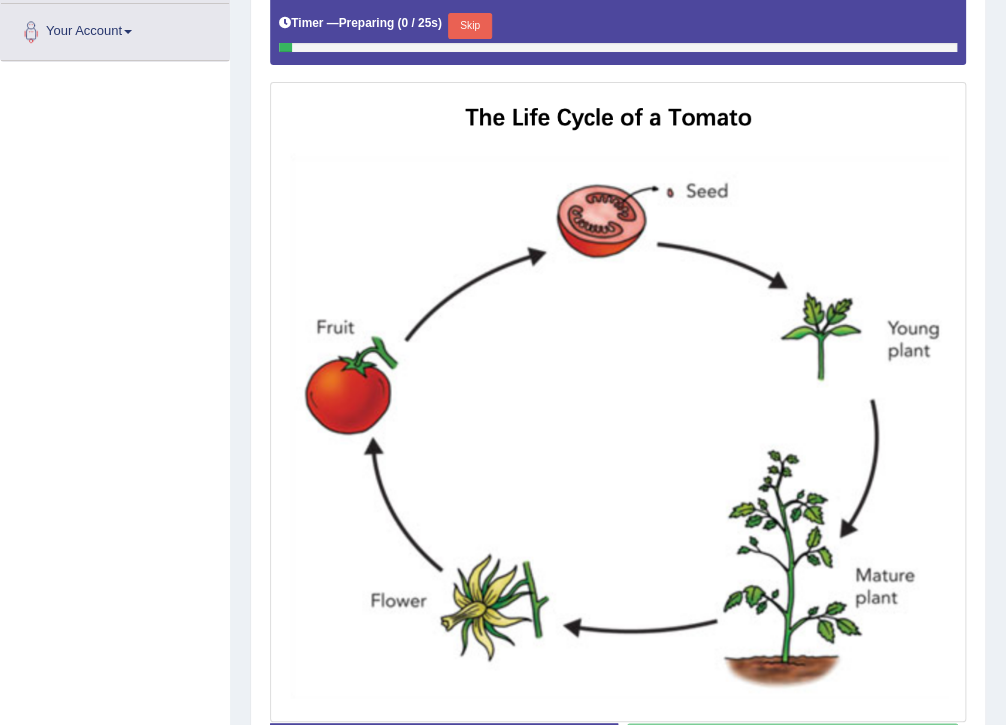 scroll, scrollTop: 466, scrollLeft: 0, axis: vertical 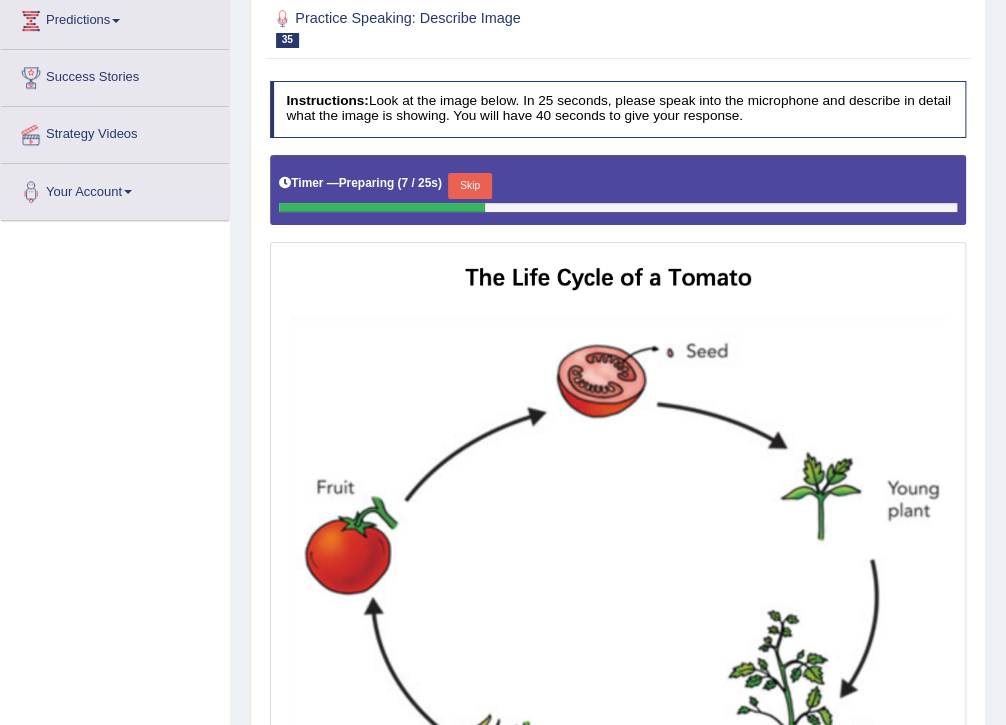 click on "Skip" at bounding box center [469, 186] 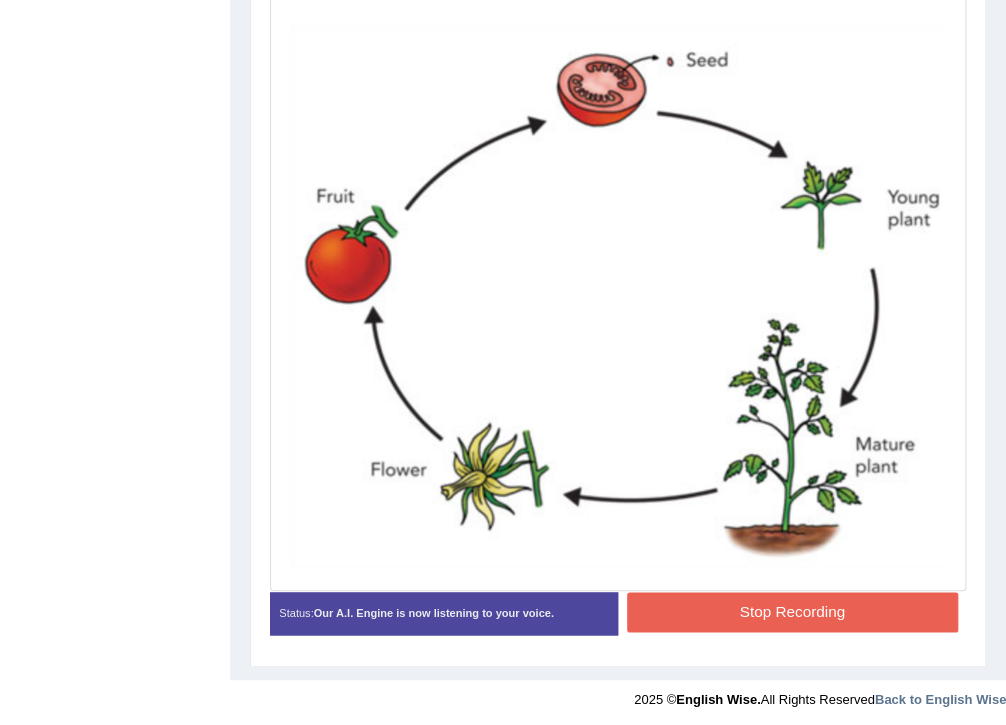 scroll, scrollTop: 568, scrollLeft: 0, axis: vertical 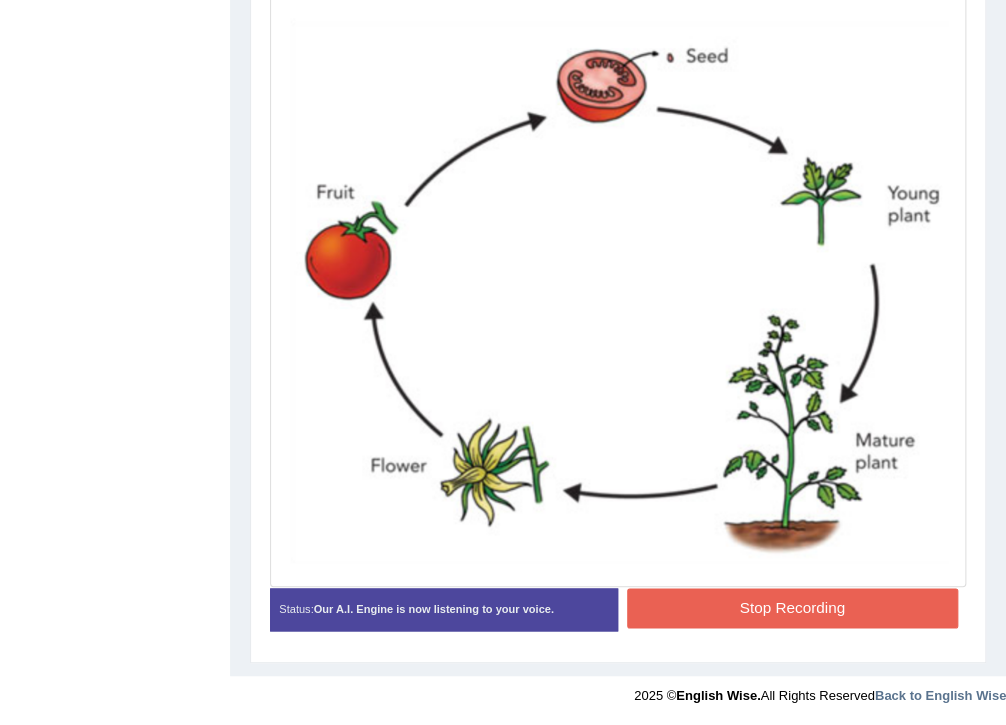 click on "Stop Recording" at bounding box center [792, 607] 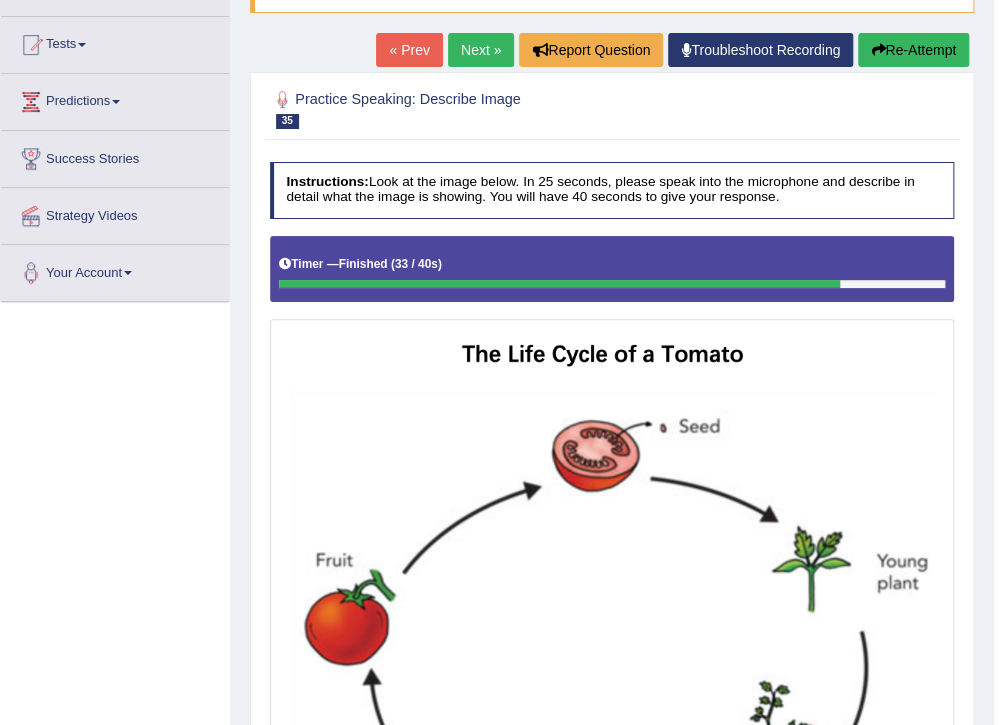 scroll, scrollTop: 168, scrollLeft: 0, axis: vertical 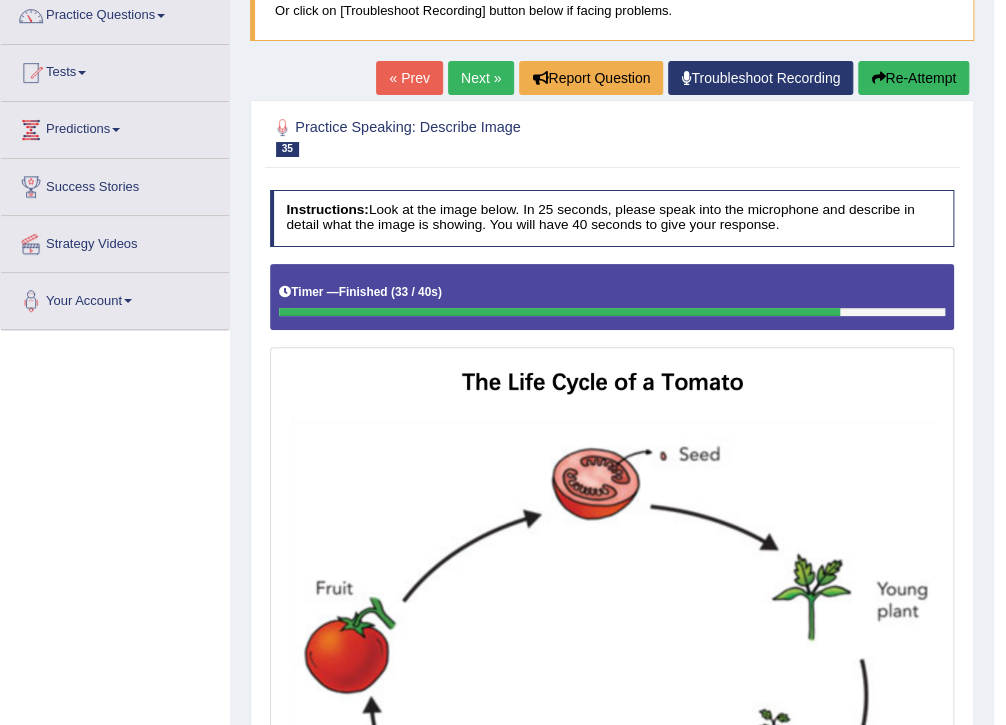 click on "Re-Attempt" at bounding box center (913, 78) 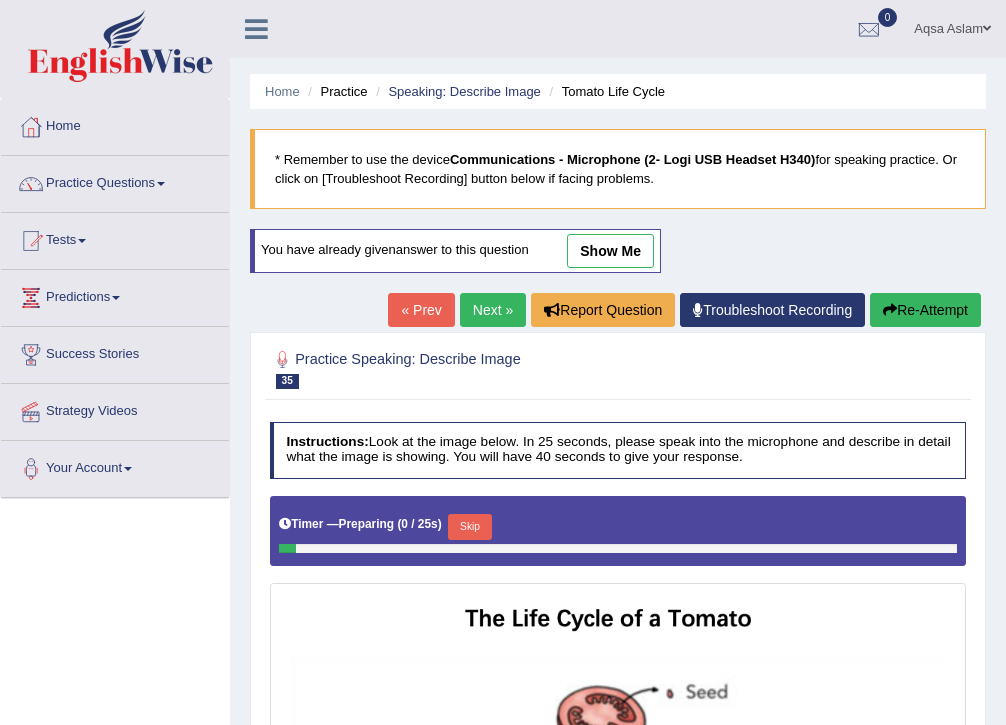 scroll, scrollTop: 334, scrollLeft: 0, axis: vertical 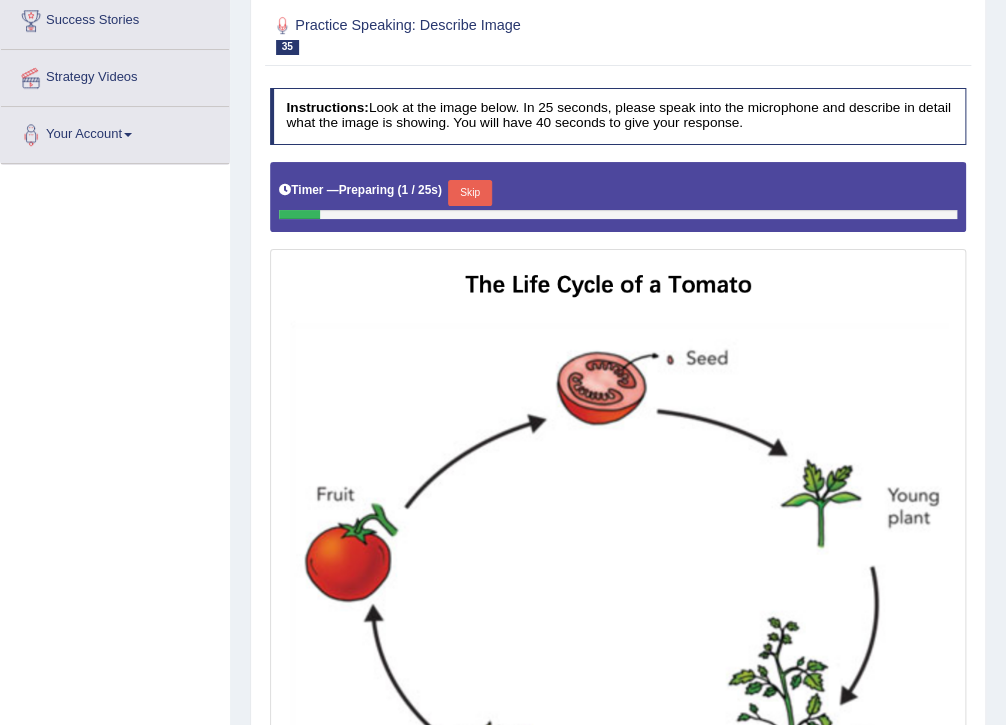 click on "Skip" at bounding box center [469, 193] 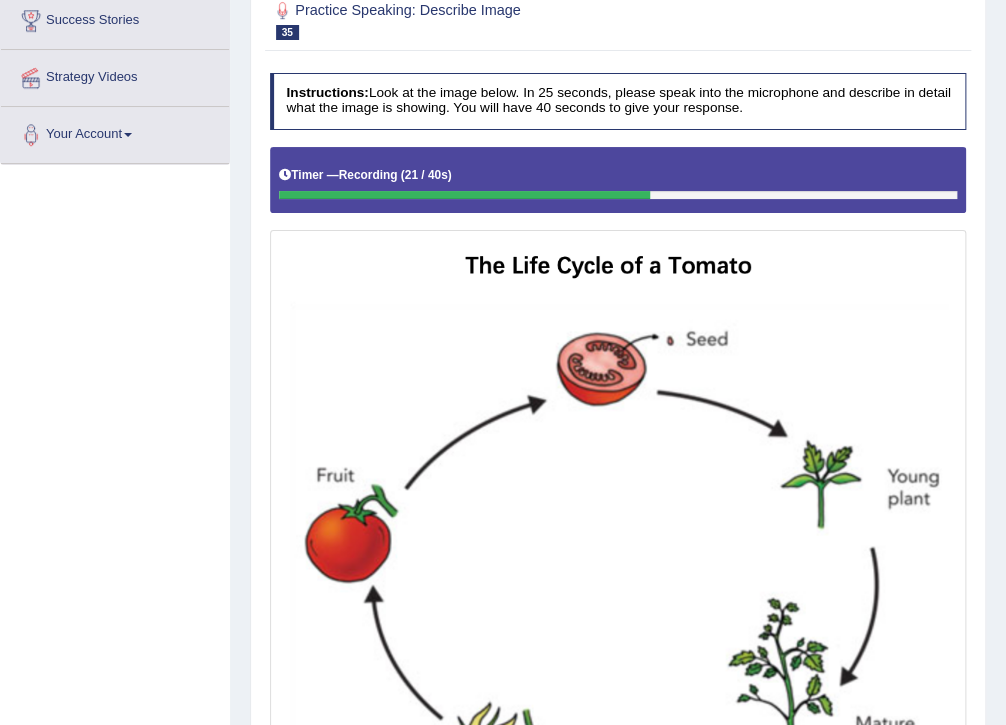 scroll, scrollTop: 574, scrollLeft: 0, axis: vertical 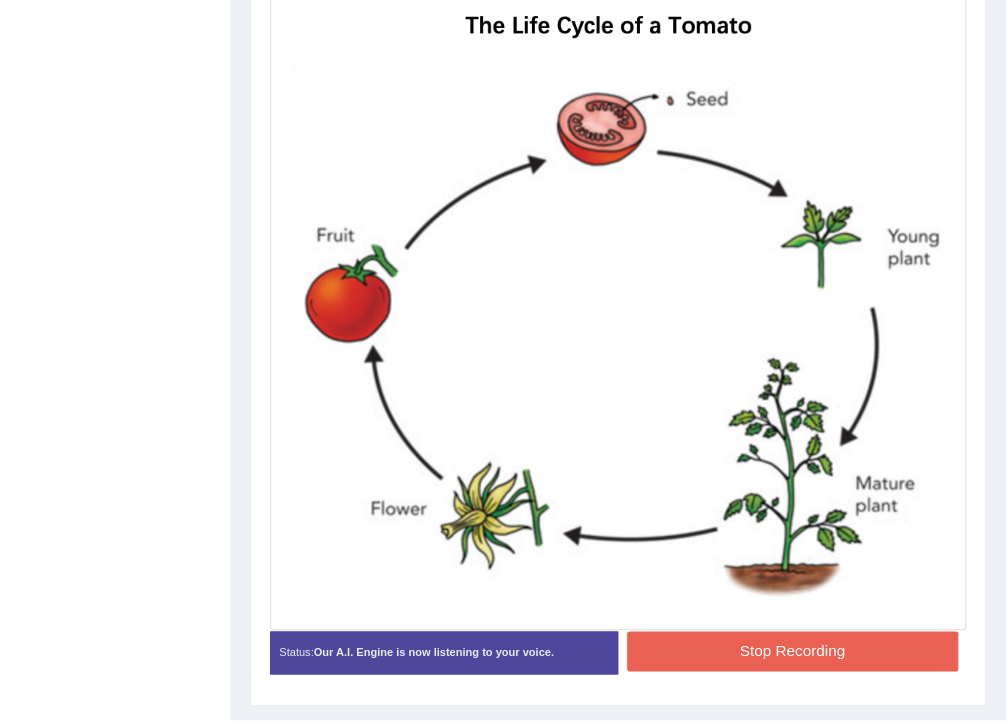 click on "Stop Recording" at bounding box center [792, 650] 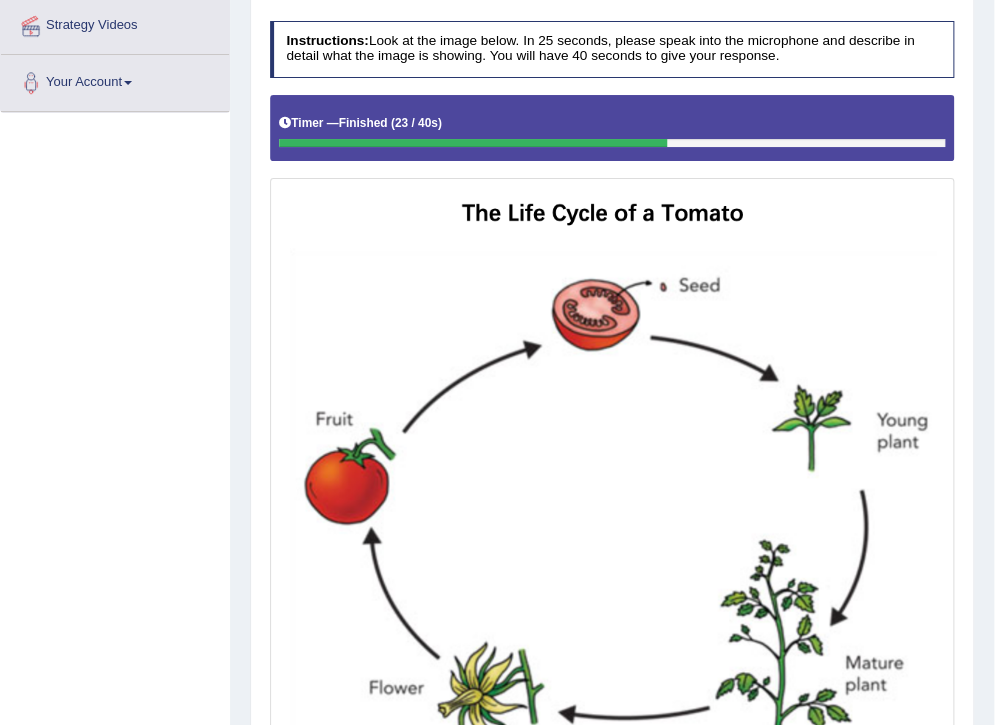 scroll, scrollTop: 146, scrollLeft: 0, axis: vertical 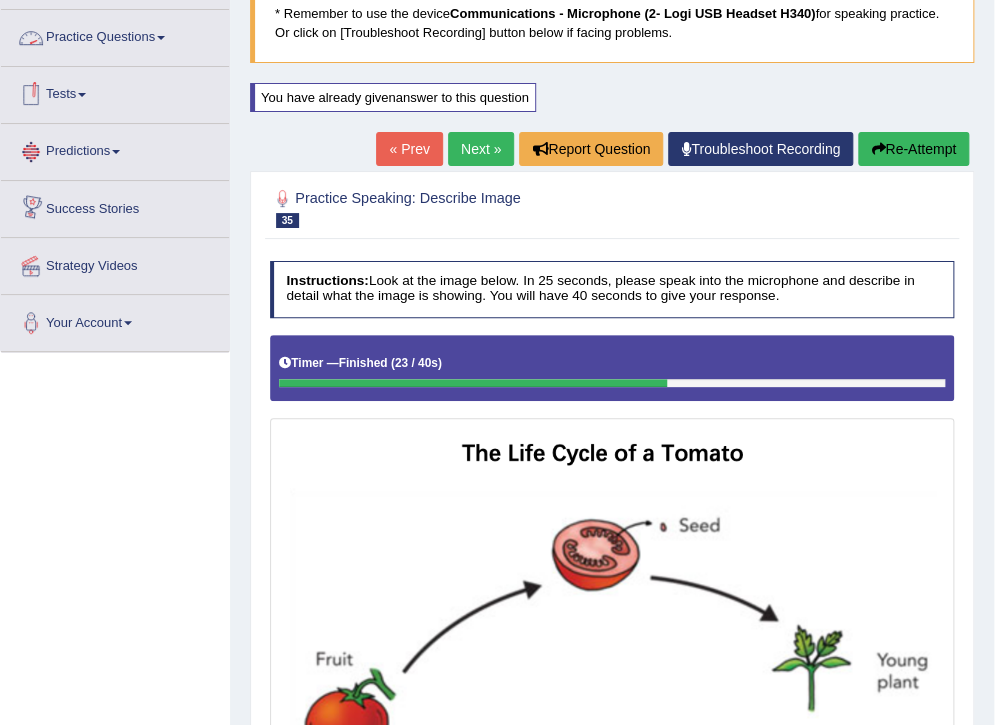 click on "Practice Questions" at bounding box center (115, 35) 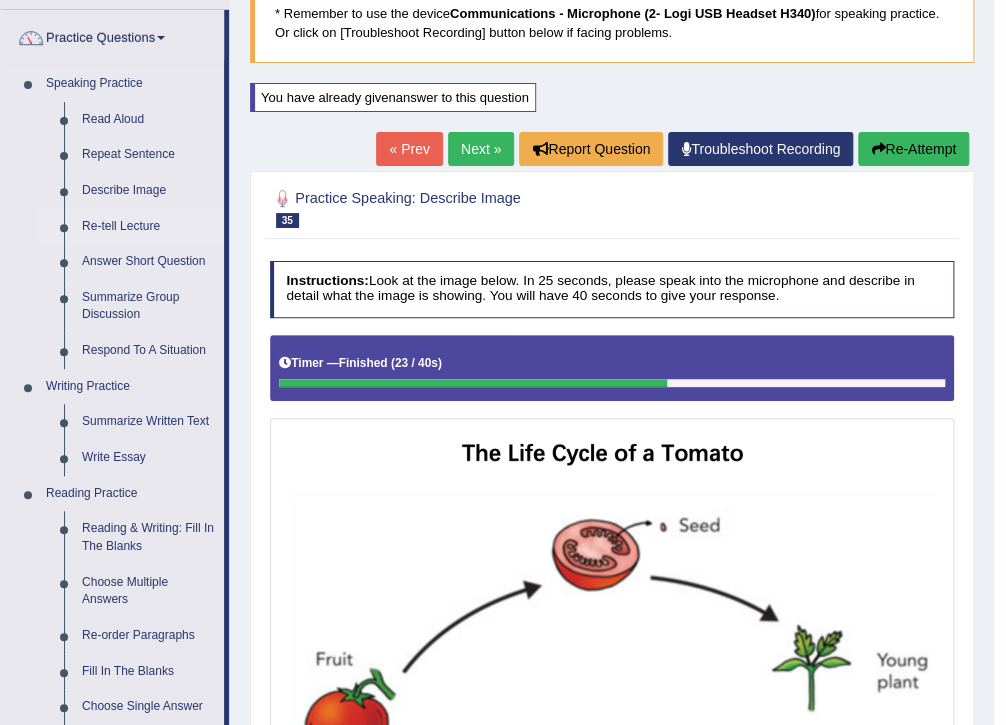 click on "Re-tell Lecture" at bounding box center (148, 227) 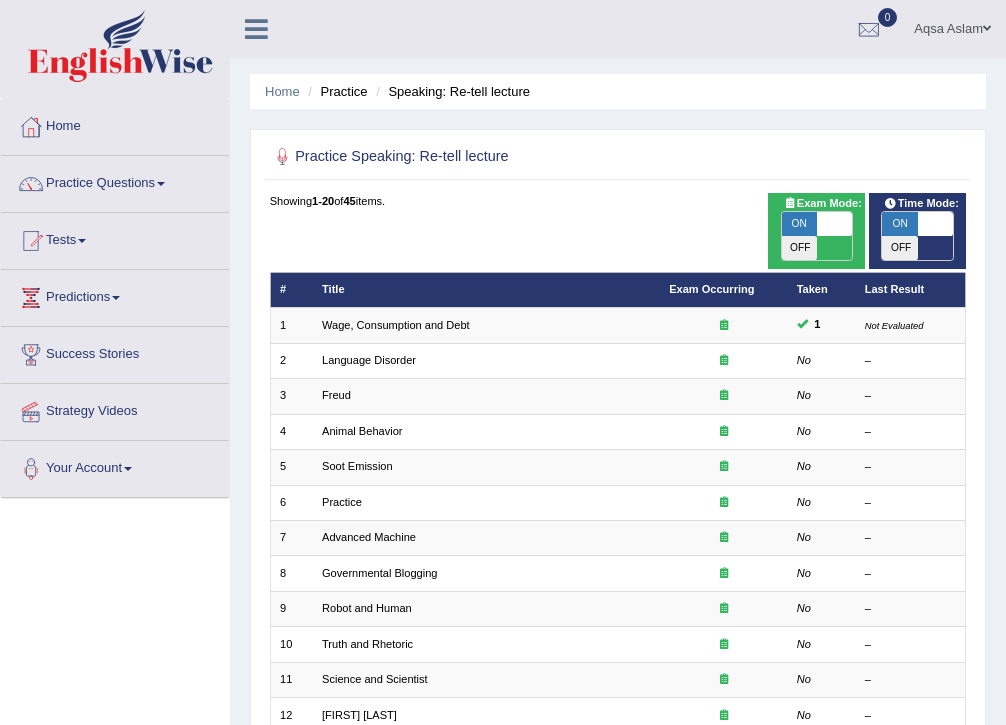 scroll, scrollTop: 0, scrollLeft: 0, axis: both 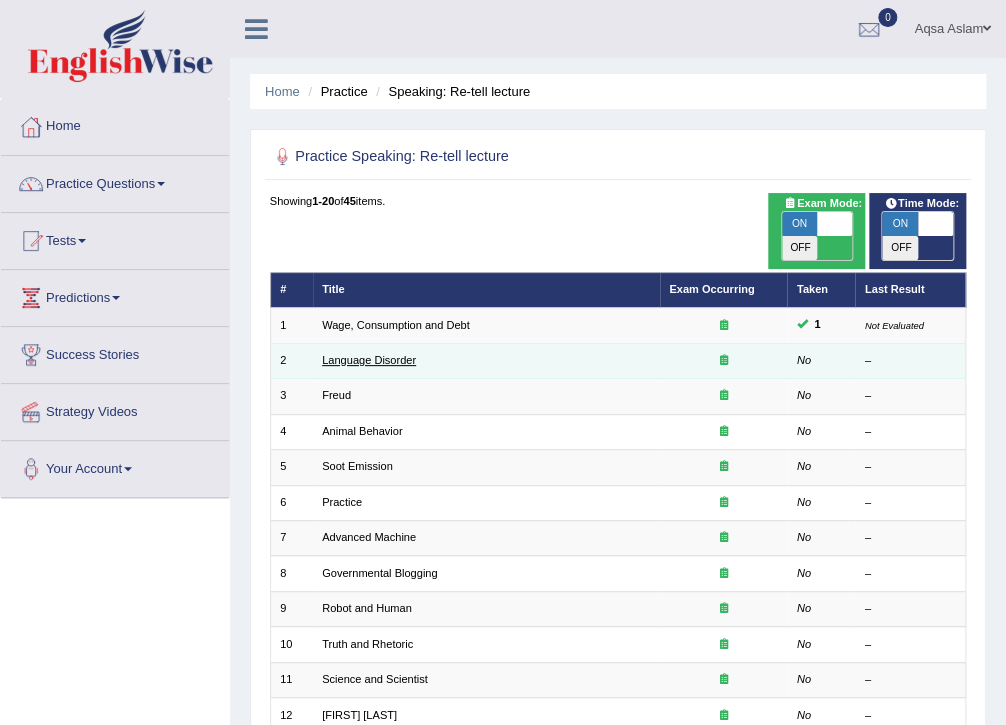 click on "Language Disorder" at bounding box center [369, 360] 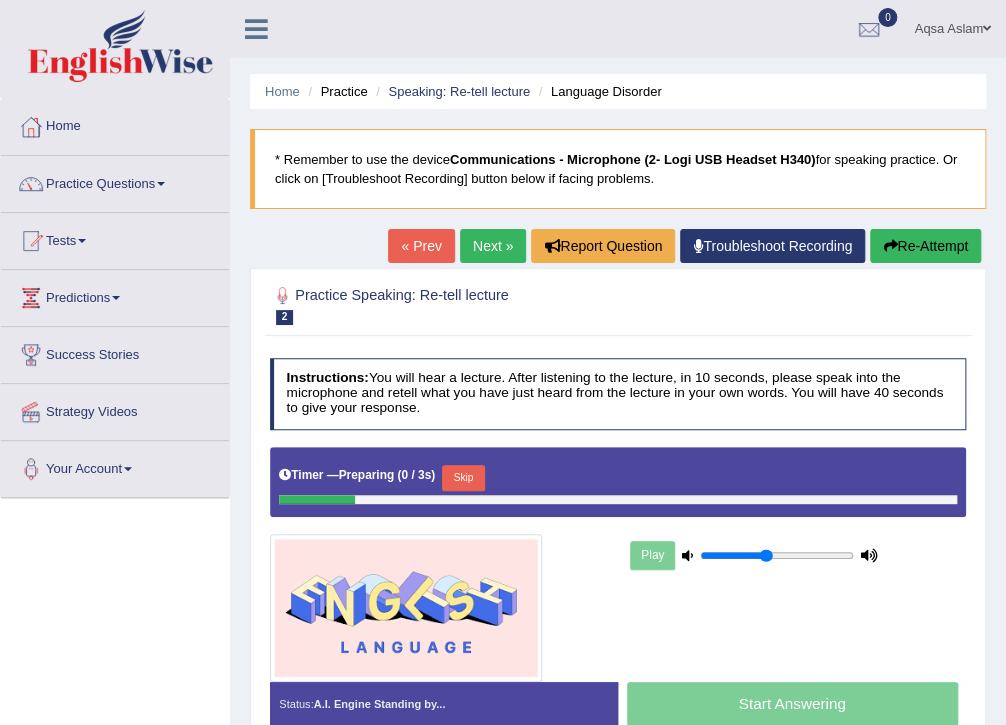 scroll, scrollTop: 142, scrollLeft: 0, axis: vertical 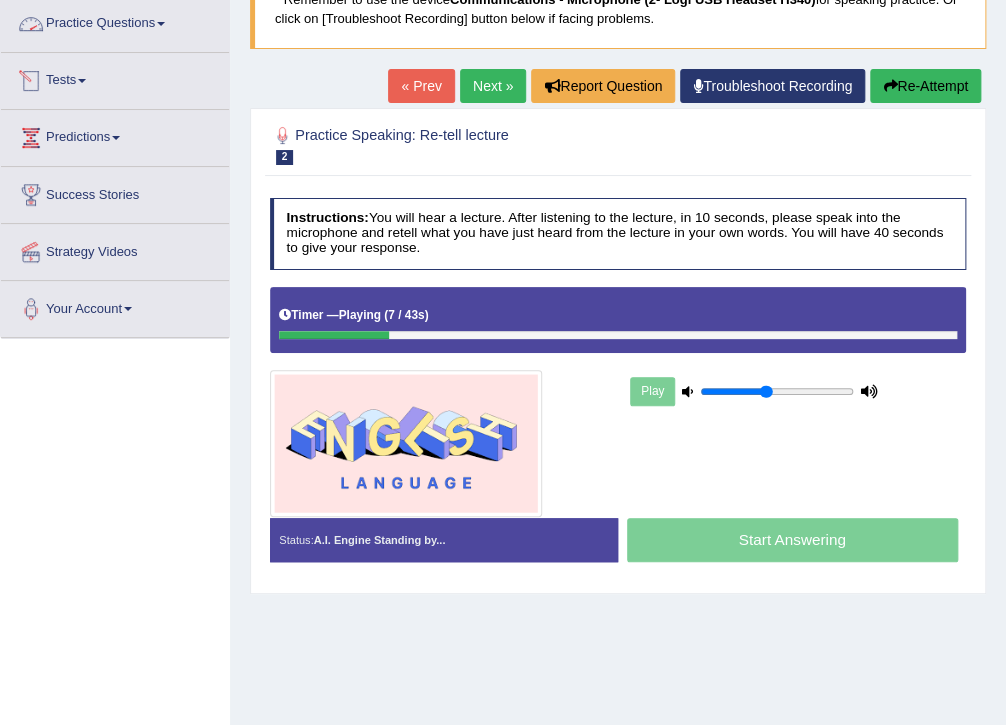 click at bounding box center [161, 24] 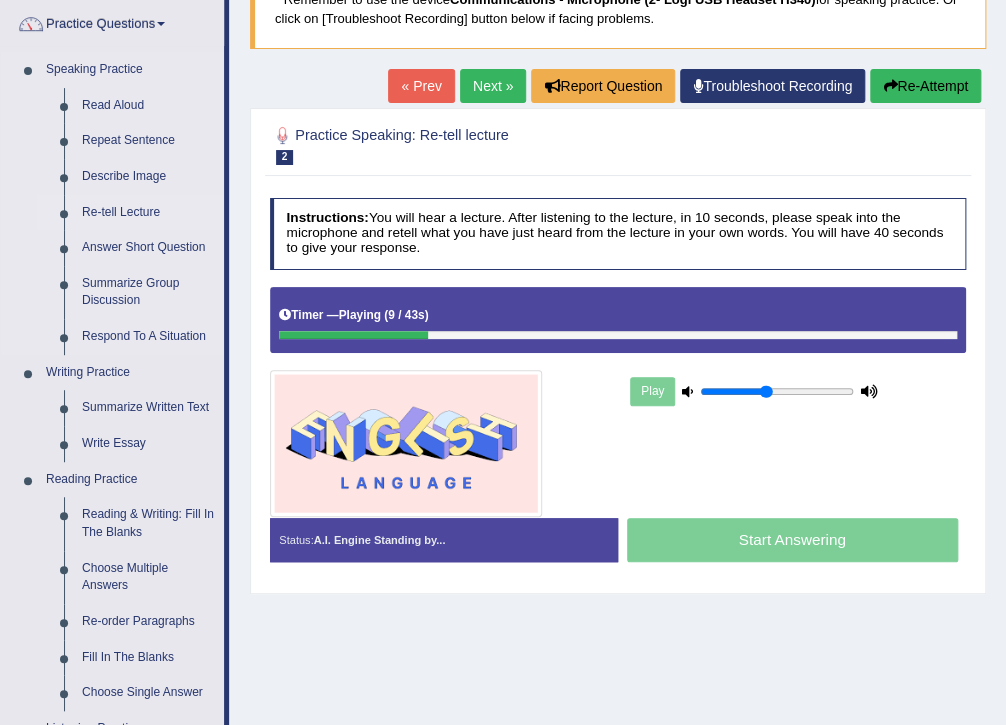 click on "Re-tell Lecture" at bounding box center [148, 213] 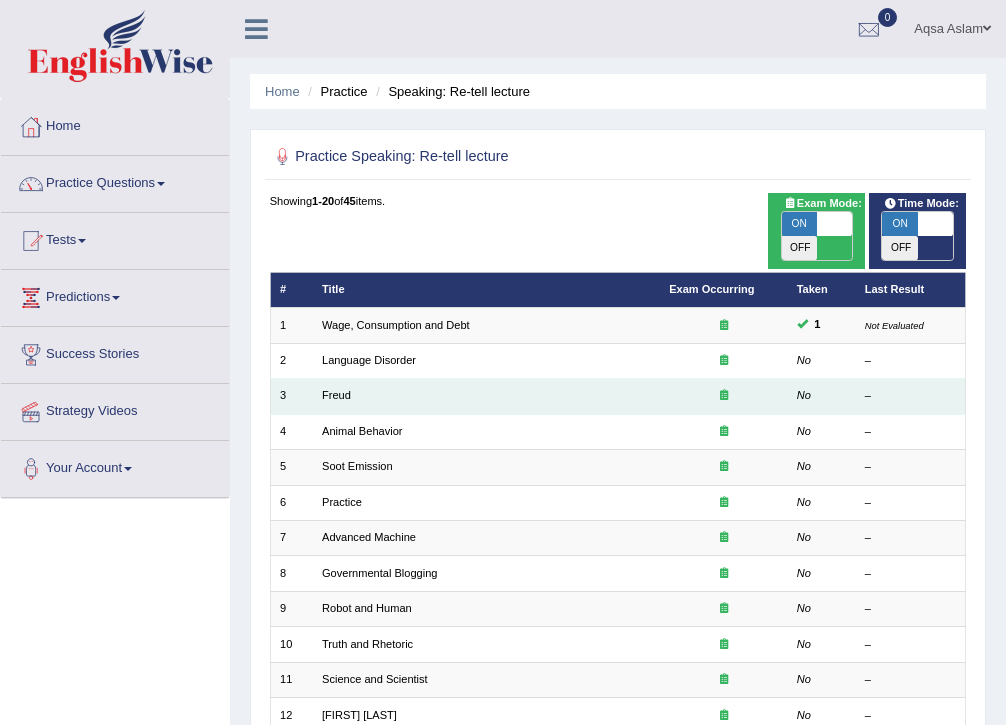 scroll, scrollTop: 0, scrollLeft: 0, axis: both 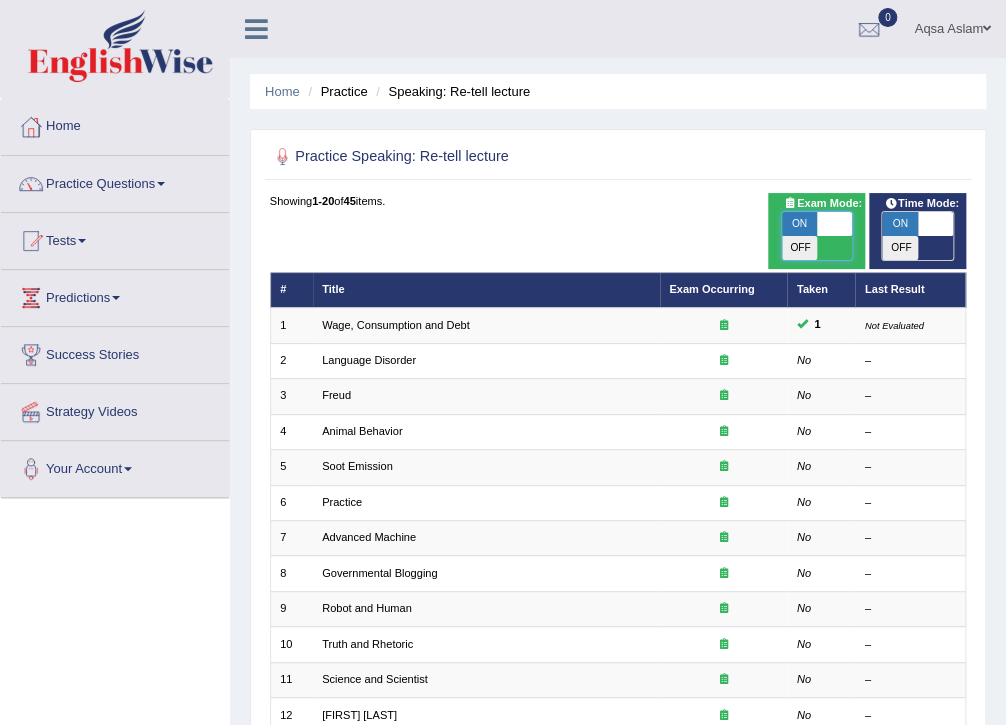 click at bounding box center (834, 224) 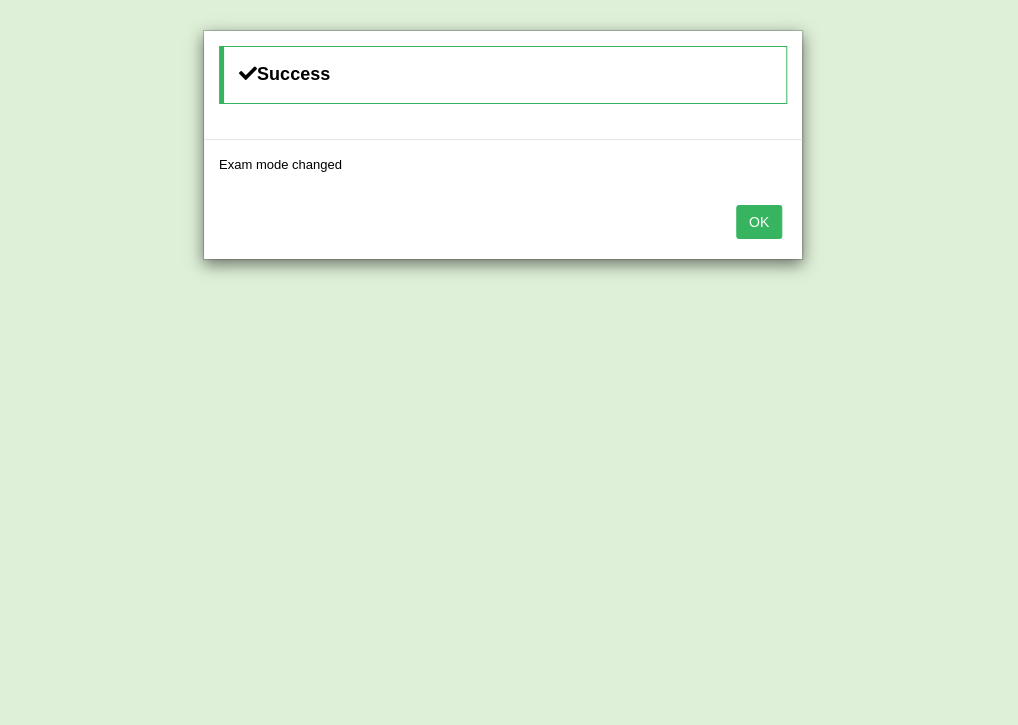 click on "OK" at bounding box center (759, 222) 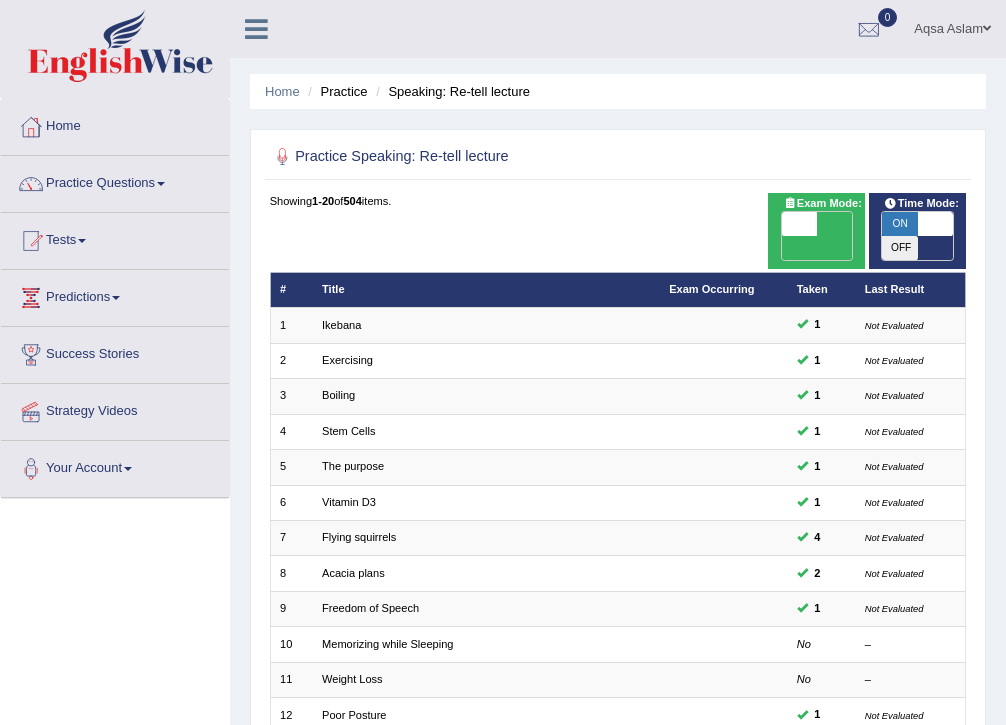 scroll, scrollTop: 0, scrollLeft: 0, axis: both 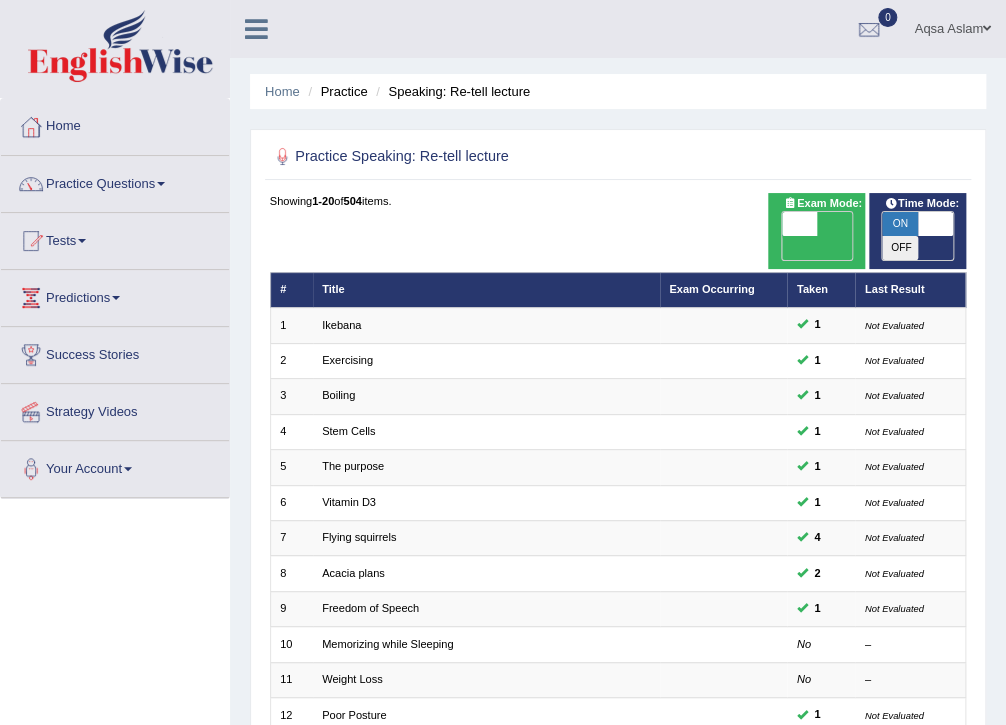 click at bounding box center (935, 224) 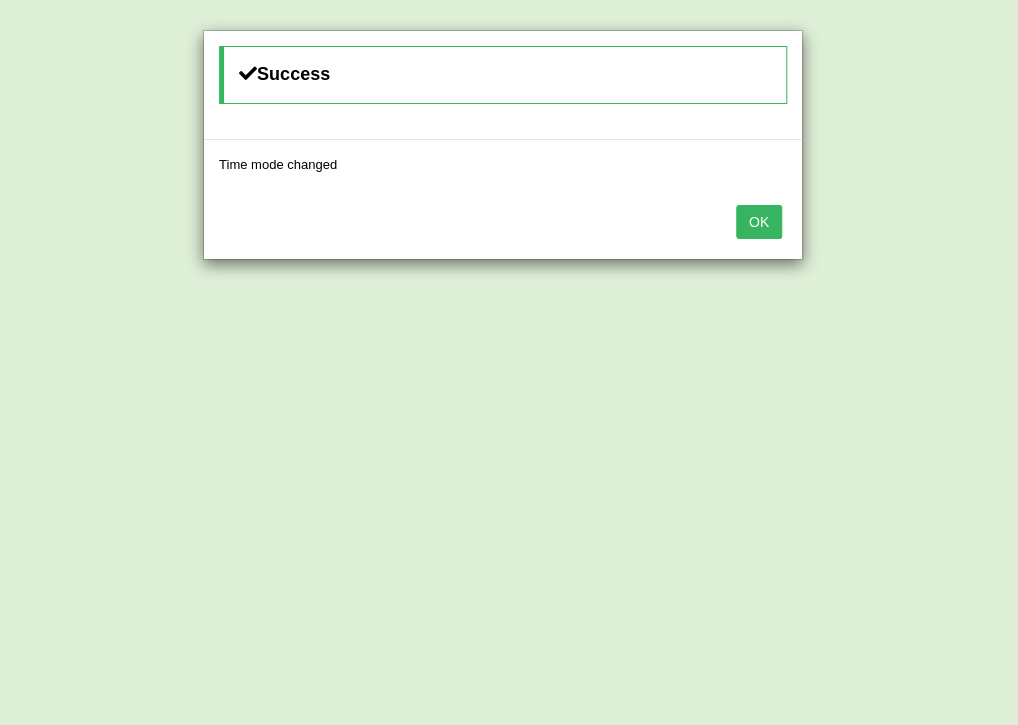 click on "OK" at bounding box center (759, 222) 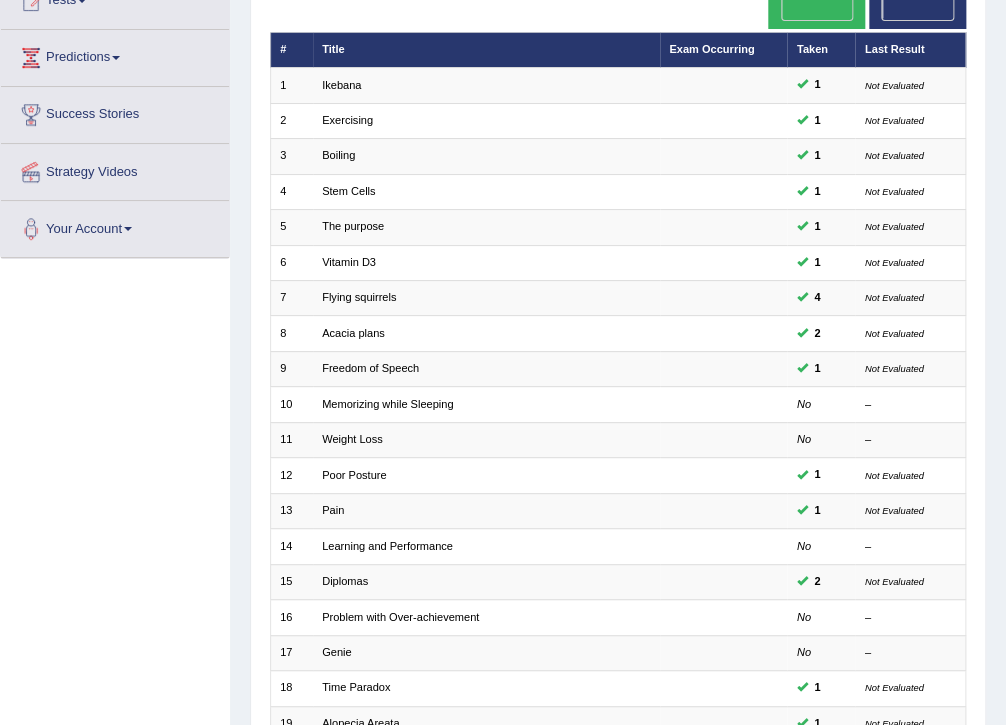 scroll, scrollTop: 426, scrollLeft: 0, axis: vertical 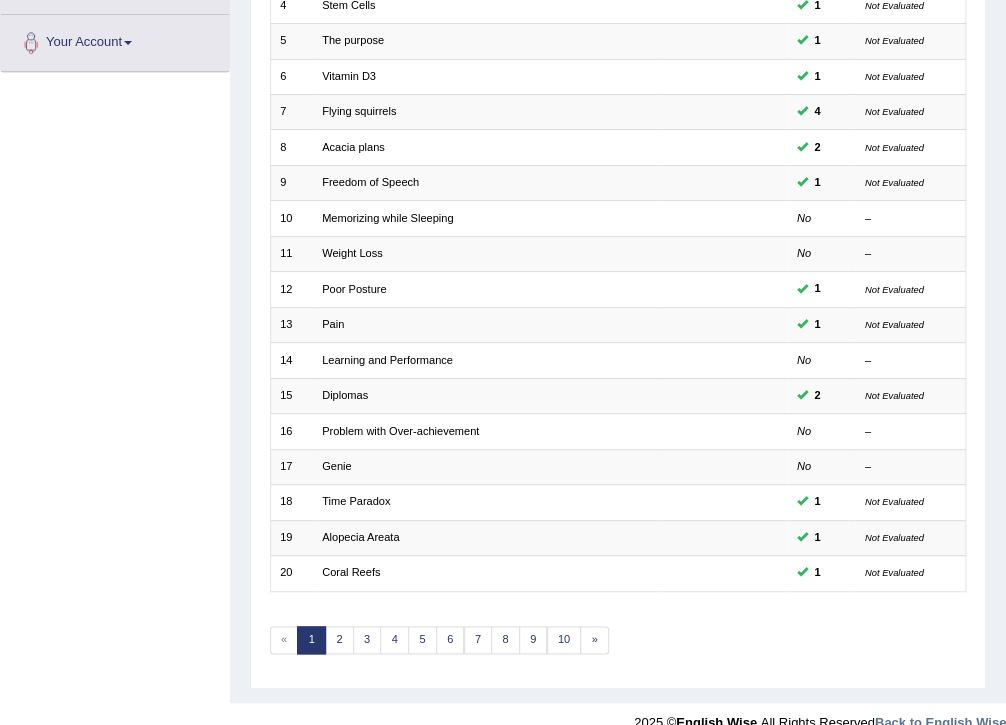 click on "Showing  1-20  of  504  items.
# Title Exam Occurring Taken Last Result
1 Ikebana 1 Not Evaluated
2 Exercising 1 Not Evaluated
3 Boiling 1 Not Evaluated
4 Stem Cells 1 Not Evaluated
5 The purpose 1 Not Evaluated
6 Vitamin D3 1 Not Evaluated
7 Flying squirrels 4 Not Evaluated
8 Acacia plans 2 Not Evaluated
9 Freedom of Speech 1 Not Evaluated
10 Memorizing while Sleeping No –
11 Weight Loss No –
12 Poor Posture 1 Not Evaluated
13 Pain 1 Not Evaluated
14 Learning and Performance No –
15 Diplomas 2 Not Evaluated
16 Problem with Over-achievement No –
17 Genie No –
18 Time Paradox 1 Not Evaluated
19 Alopecia Areata 1 Not Evaluated
20 Coral Reefs 1 Not Evaluated
«
1
2
3
4
5
6
7
8
9
10
»" at bounding box center (618, 221) 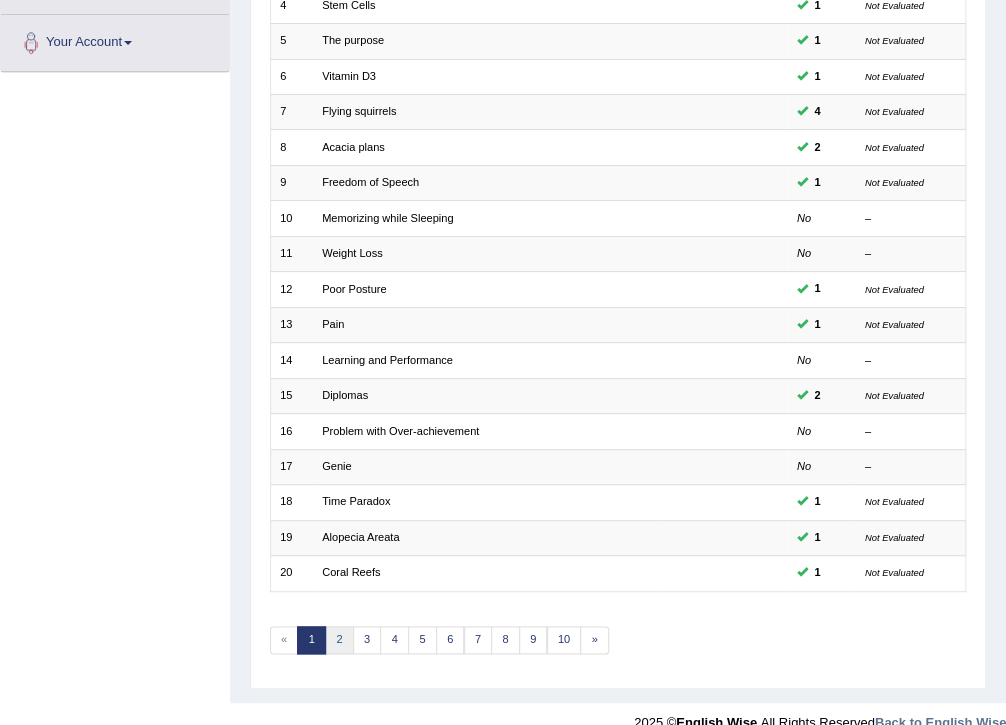 click on "2" at bounding box center [339, 640] 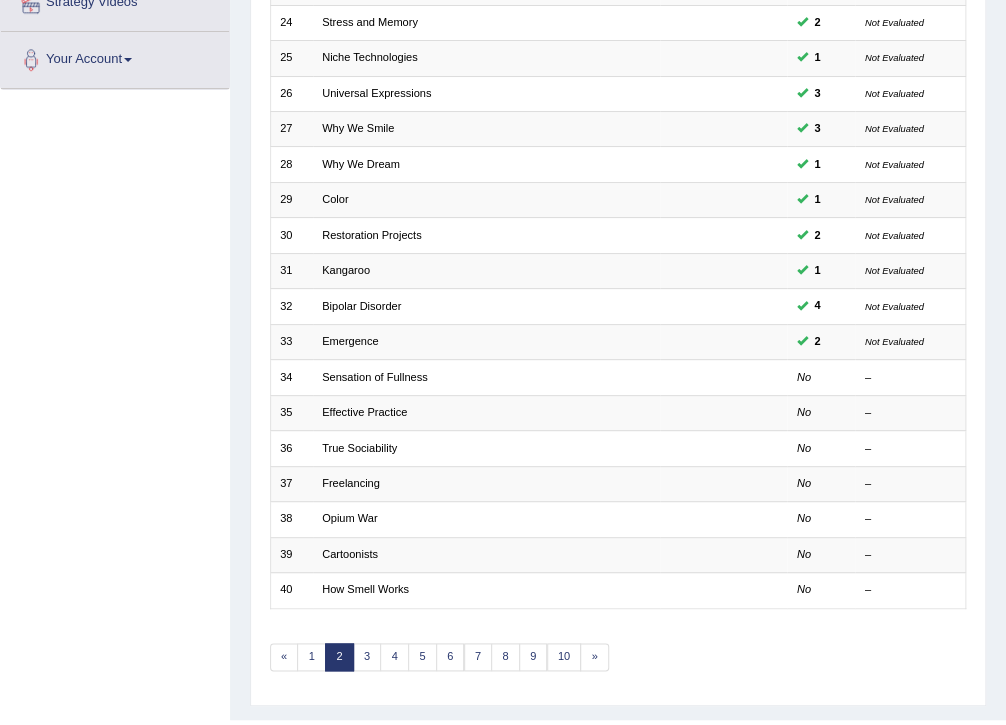 scroll, scrollTop: 0, scrollLeft: 0, axis: both 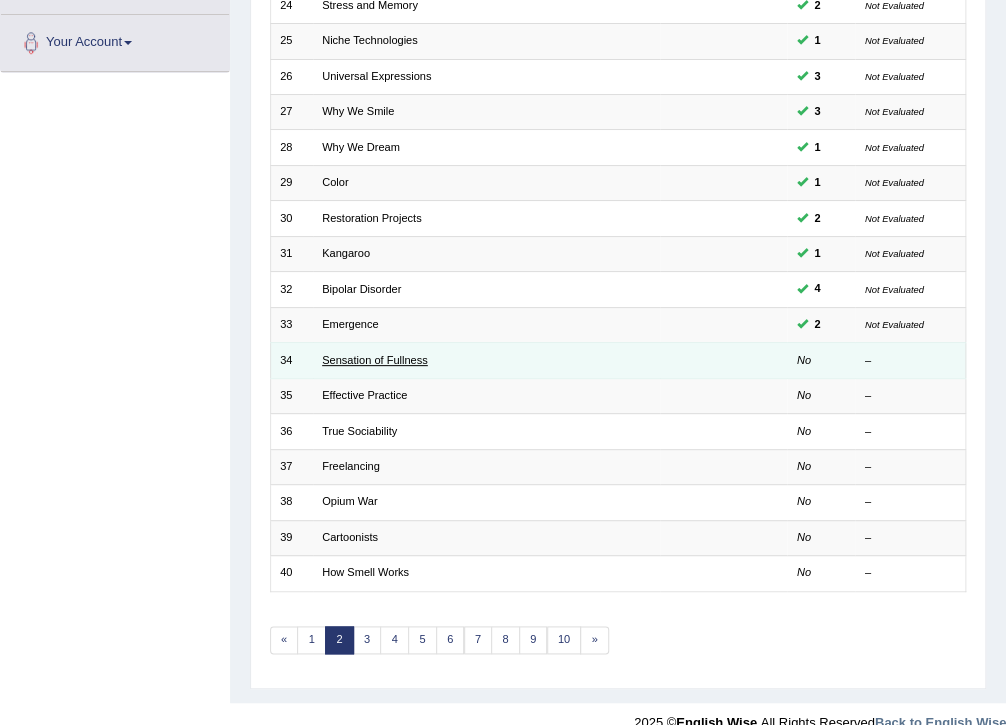 click on "Sensation of Fullness" at bounding box center (375, 360) 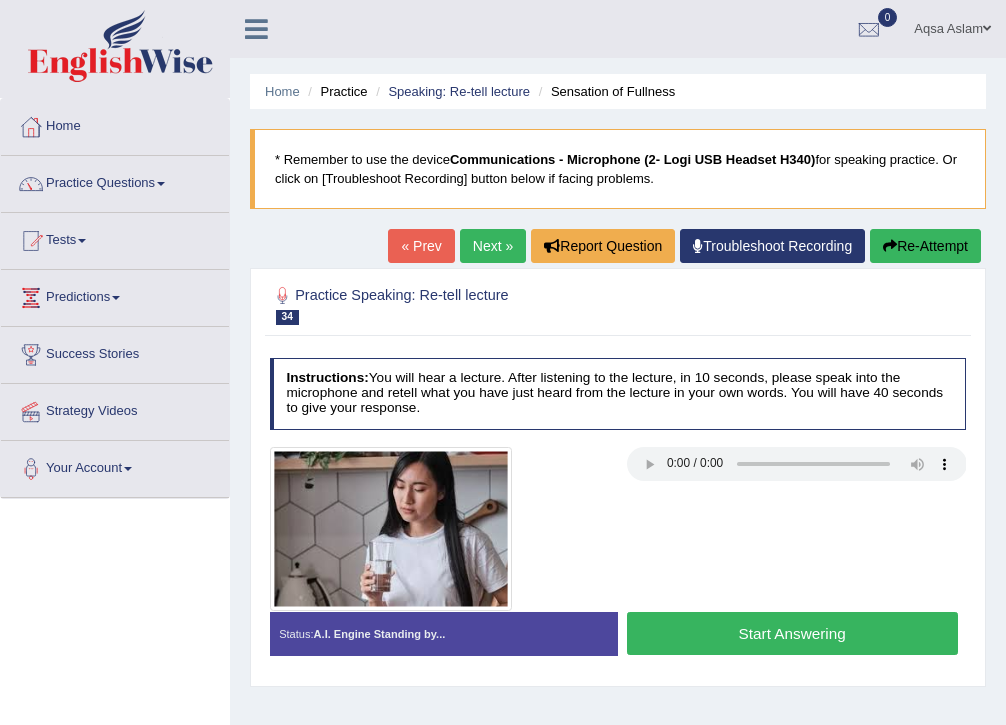 scroll, scrollTop: 0, scrollLeft: 0, axis: both 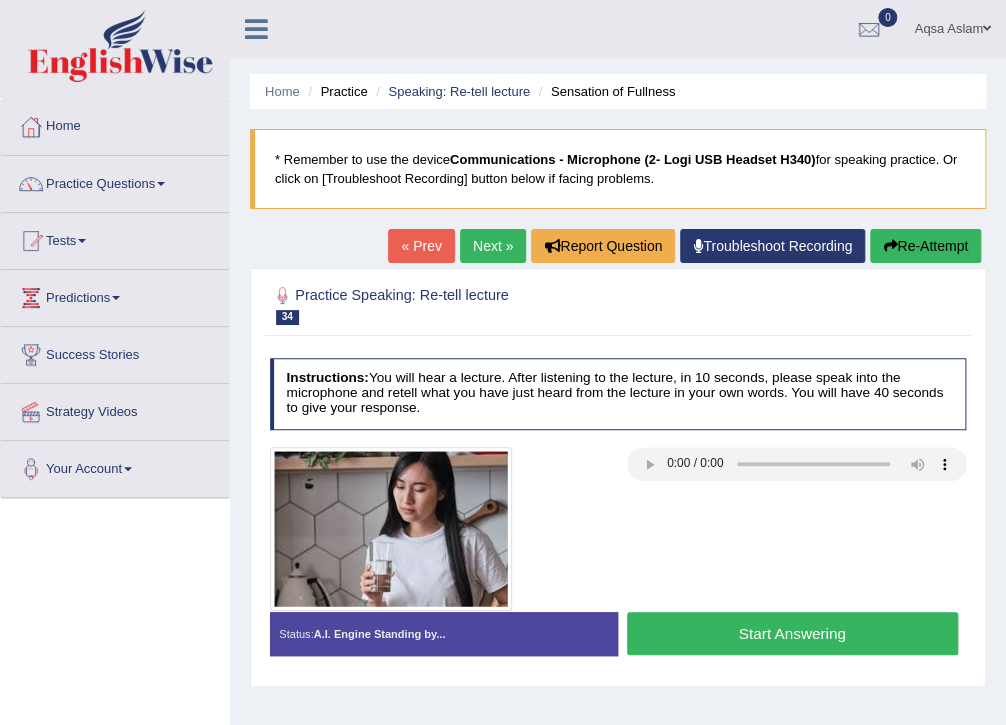 click on "Start Answering" at bounding box center (792, 633) 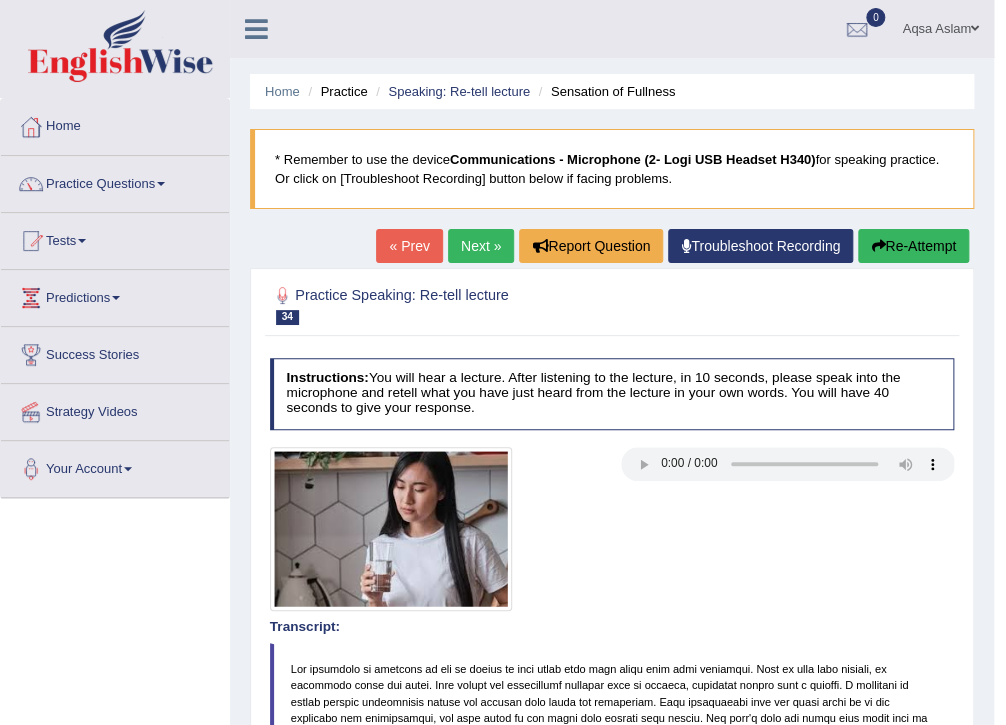 scroll, scrollTop: 80, scrollLeft: 0, axis: vertical 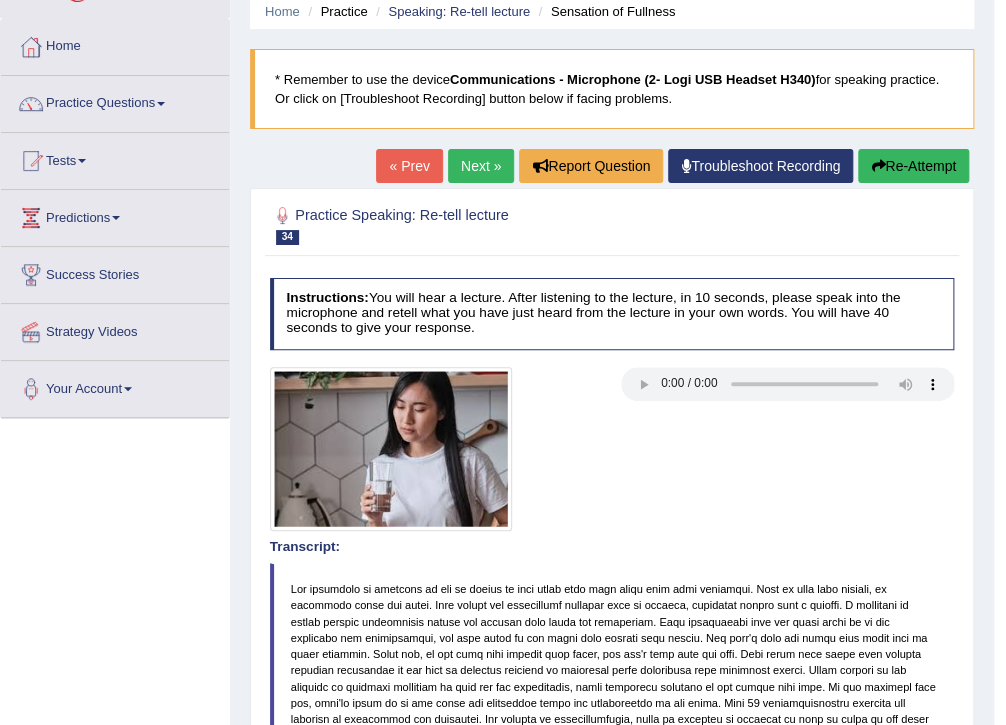 click on "Re-Attempt" at bounding box center [913, 166] 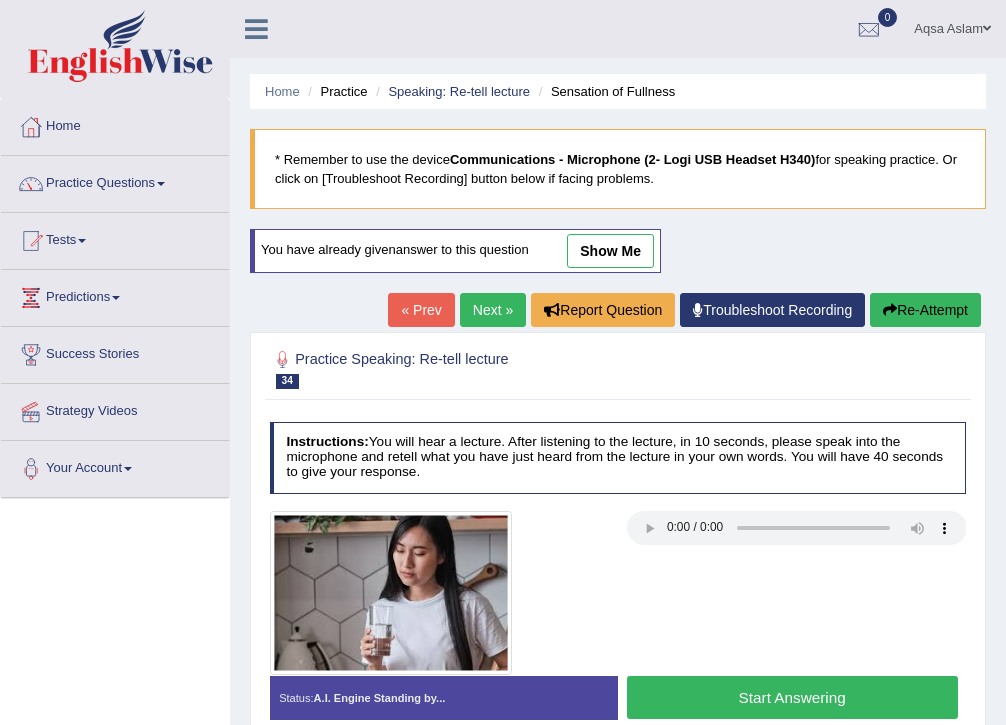 scroll, scrollTop: 80, scrollLeft: 0, axis: vertical 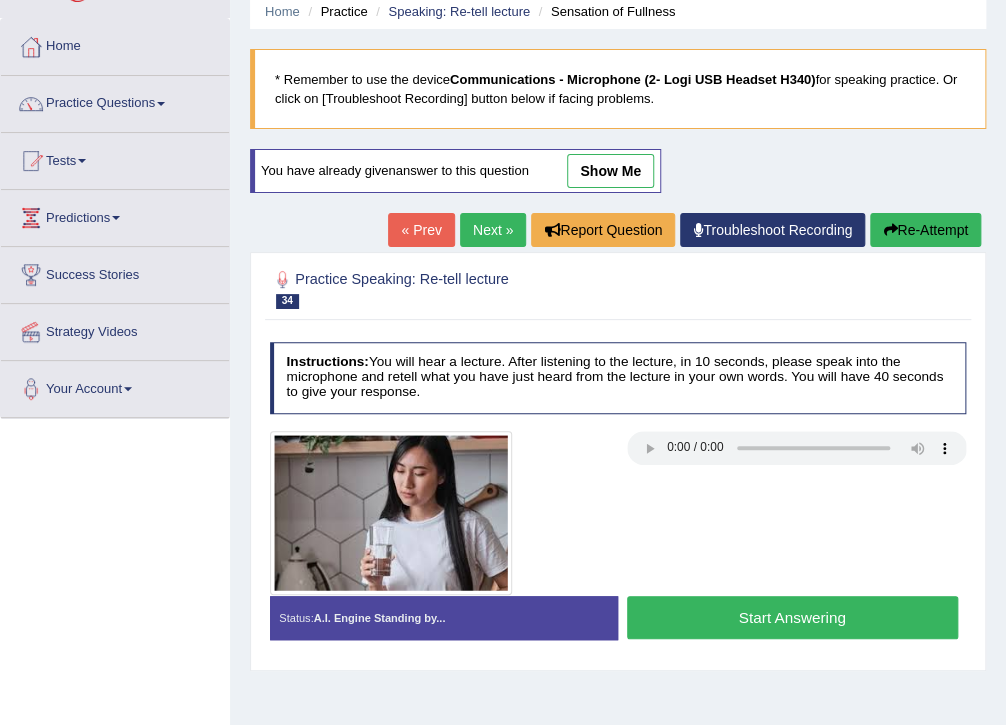 click on "Start Answering" at bounding box center [792, 617] 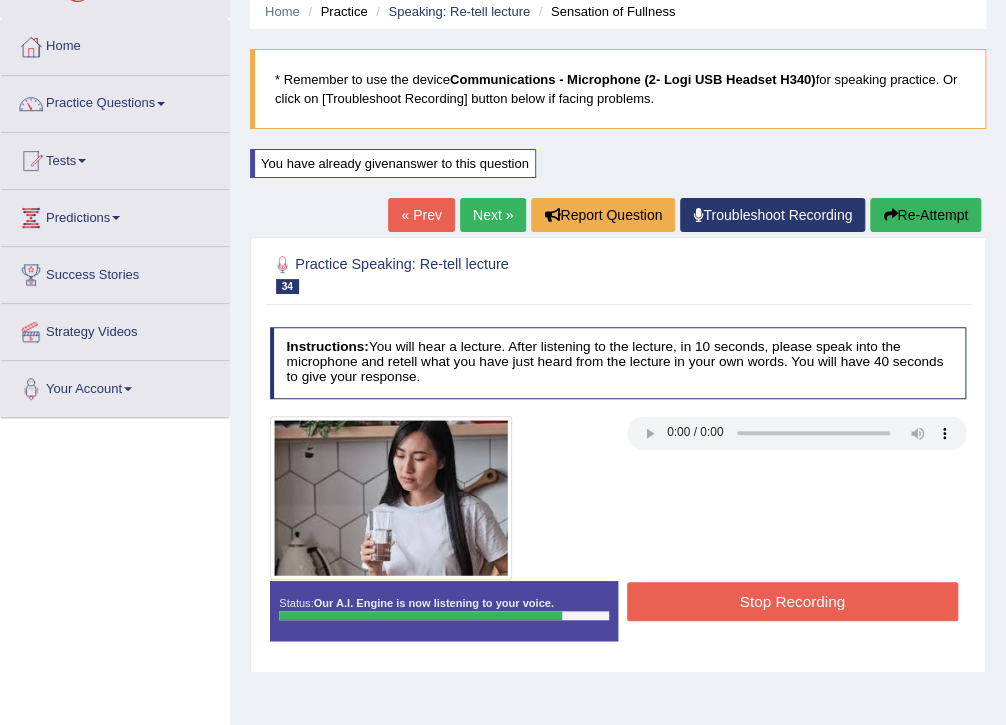 click on "Stop Recording" at bounding box center (792, 601) 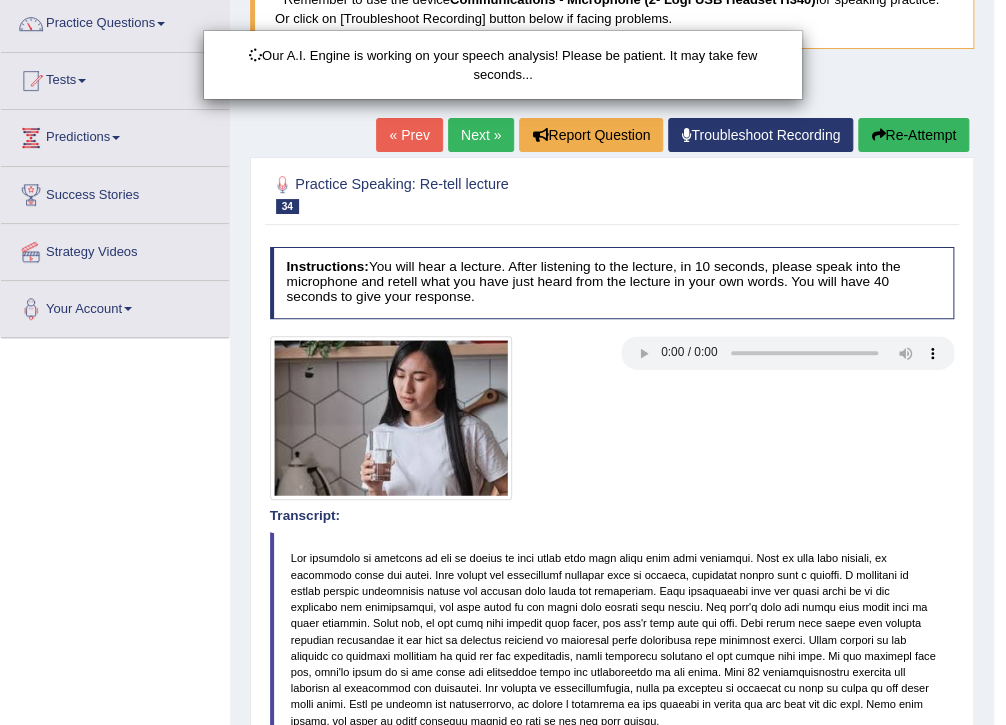 scroll, scrollTop: 320, scrollLeft: 0, axis: vertical 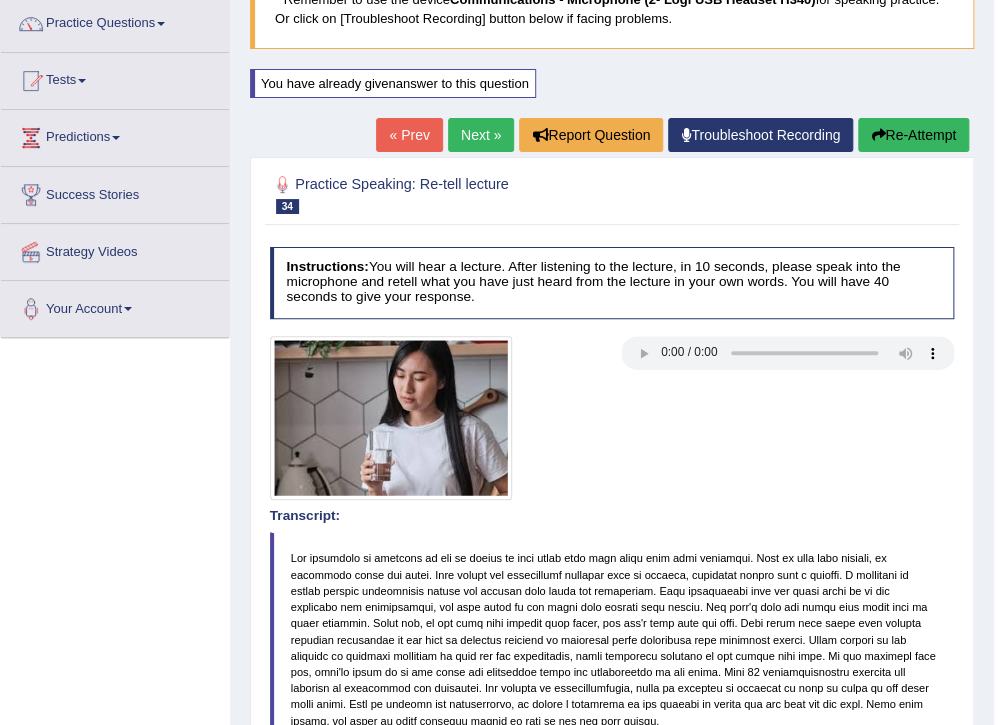 click on "Next »" at bounding box center (481, 135) 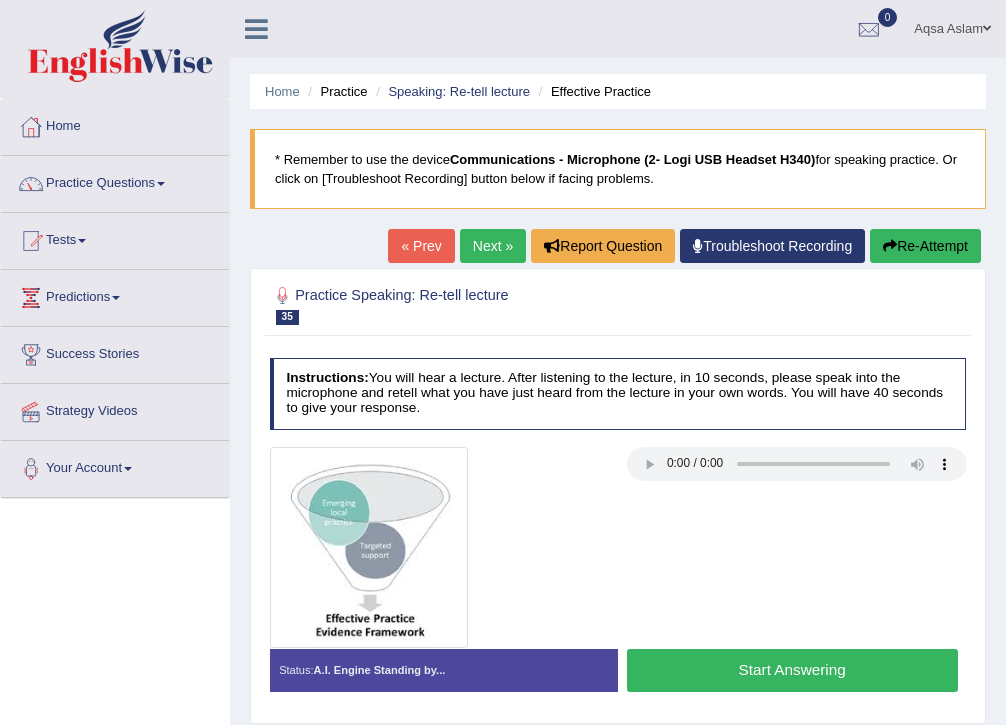 scroll, scrollTop: 0, scrollLeft: 0, axis: both 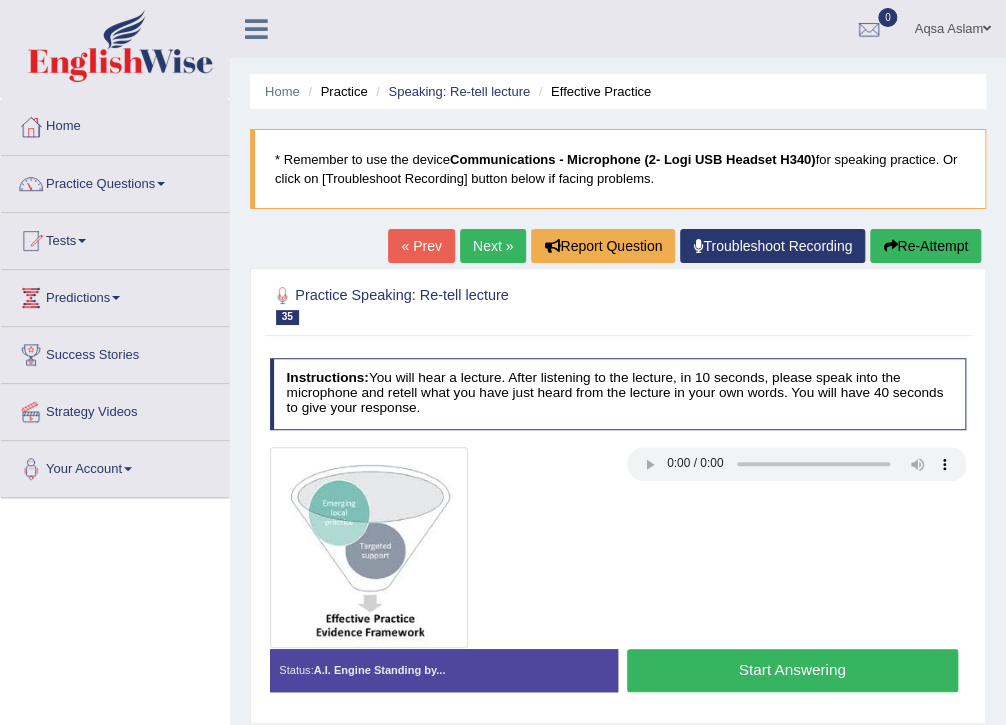 click on "Next »" at bounding box center (493, 246) 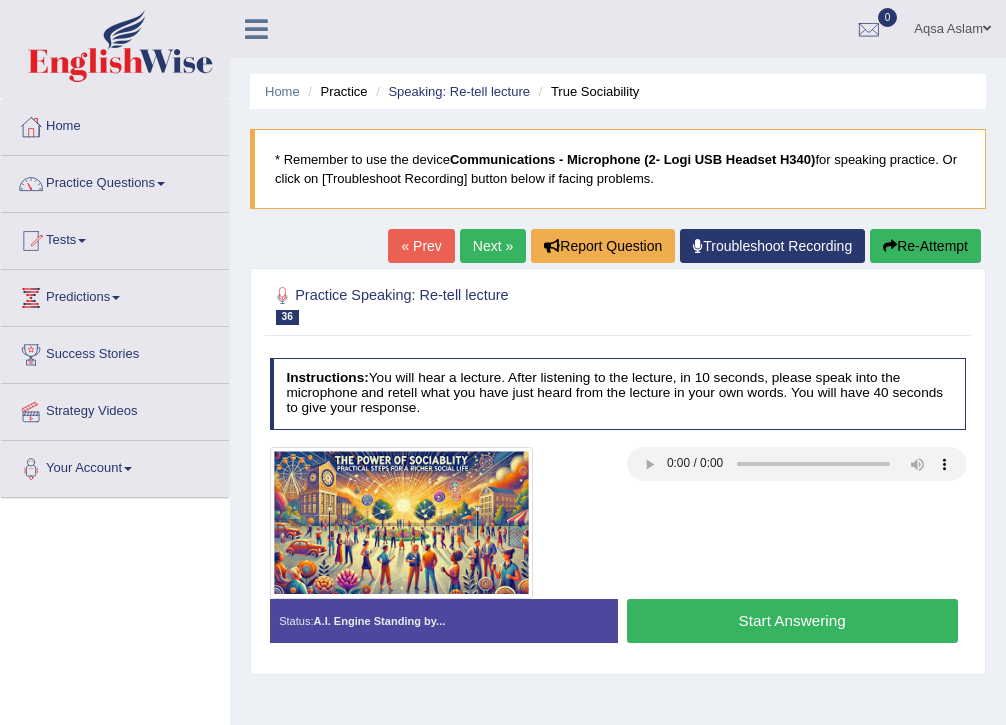 scroll, scrollTop: 0, scrollLeft: 0, axis: both 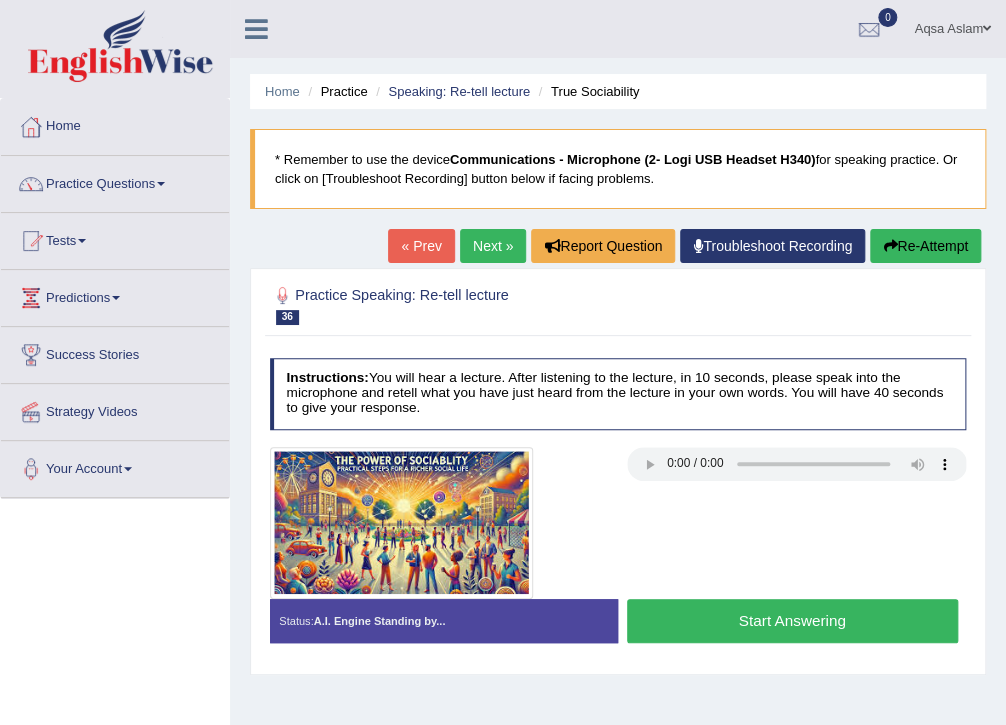 click on "Start Answering" at bounding box center (792, 620) 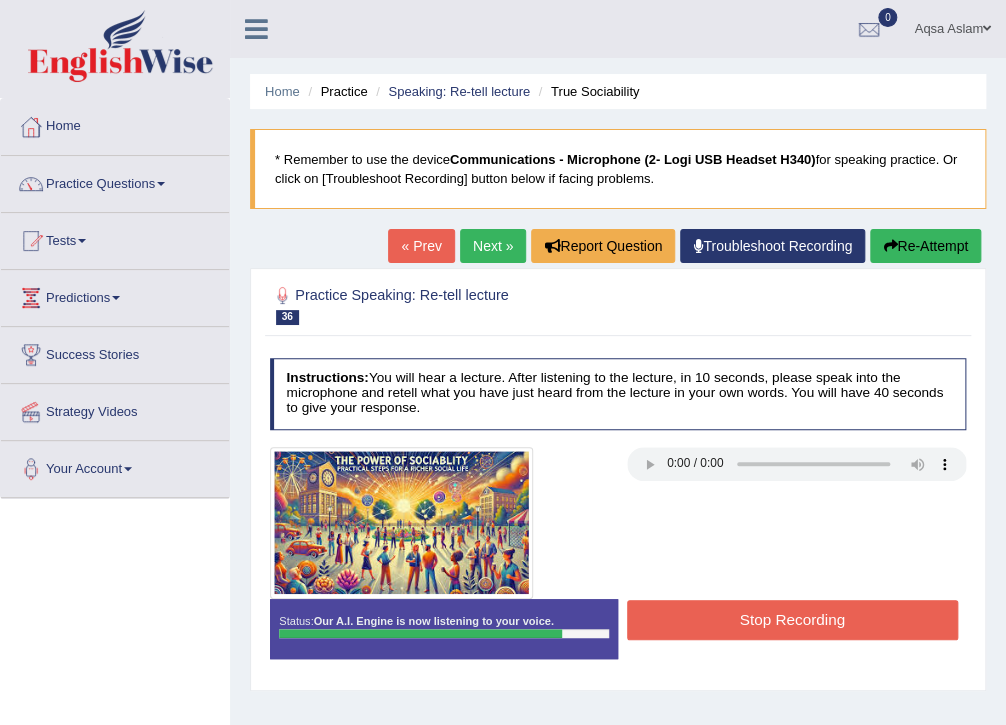 click on "Stop Recording" at bounding box center (792, 619) 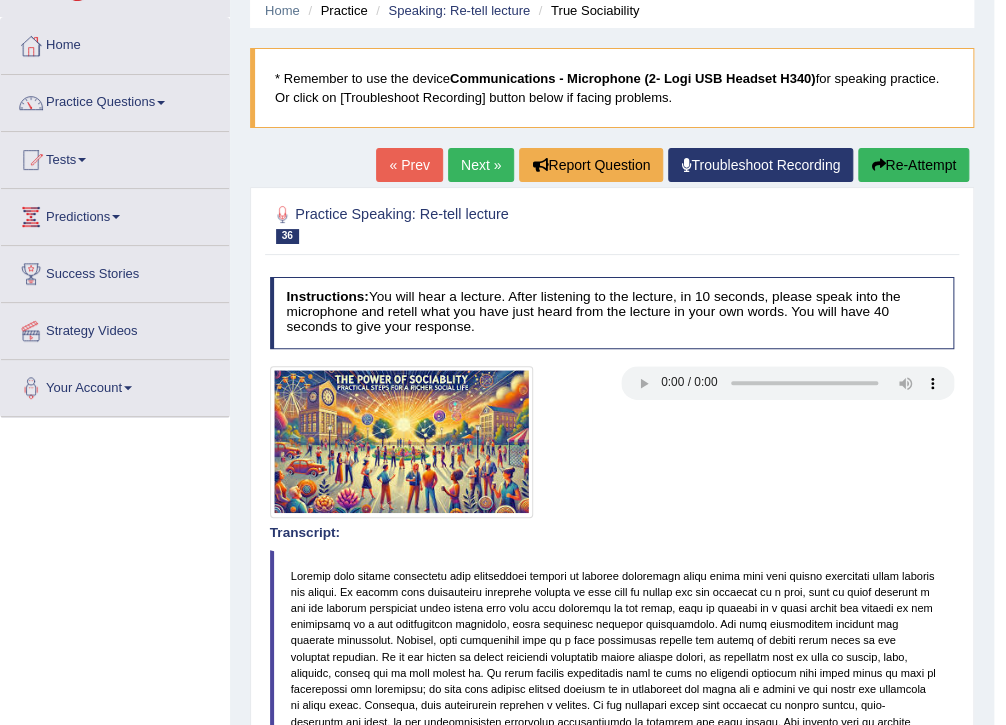 scroll, scrollTop: 80, scrollLeft: 0, axis: vertical 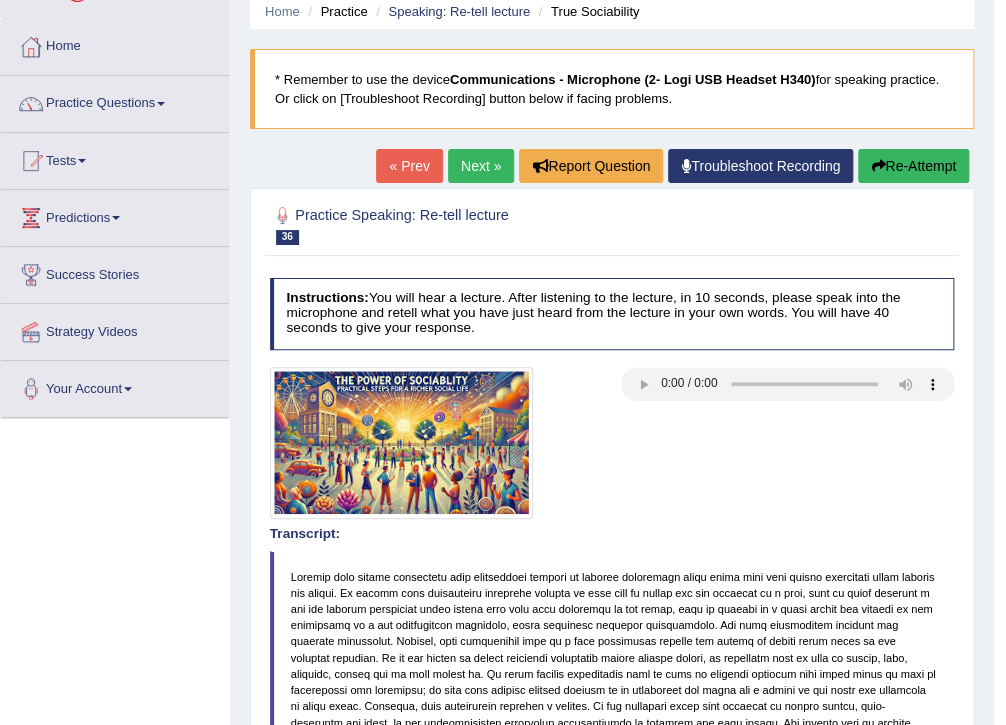 click on "Next »" at bounding box center [481, 166] 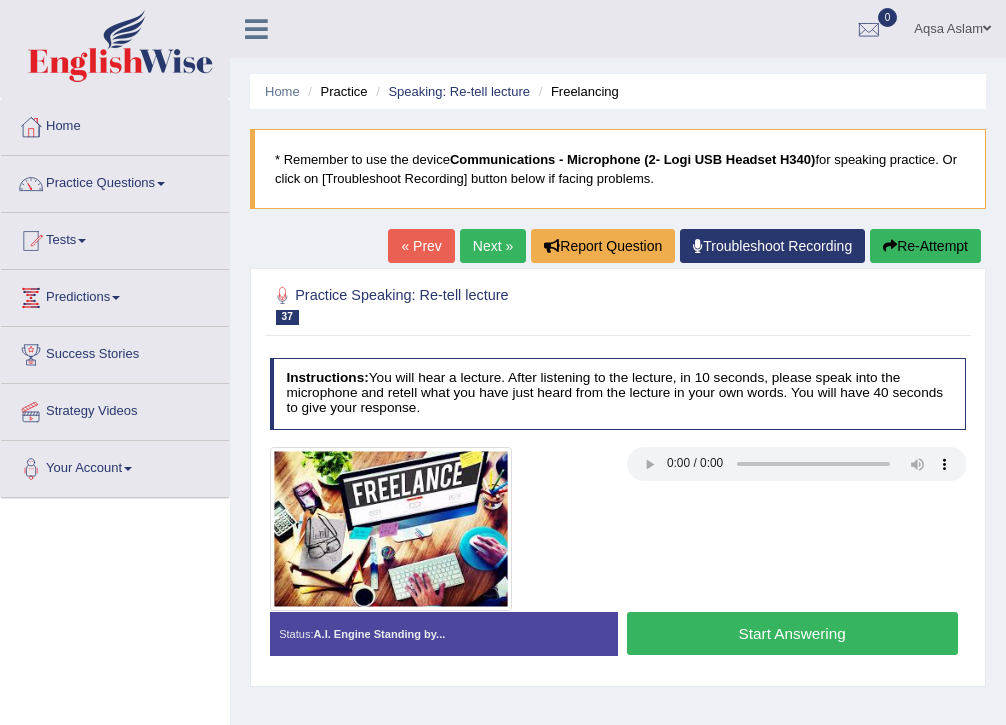 scroll, scrollTop: 0, scrollLeft: 0, axis: both 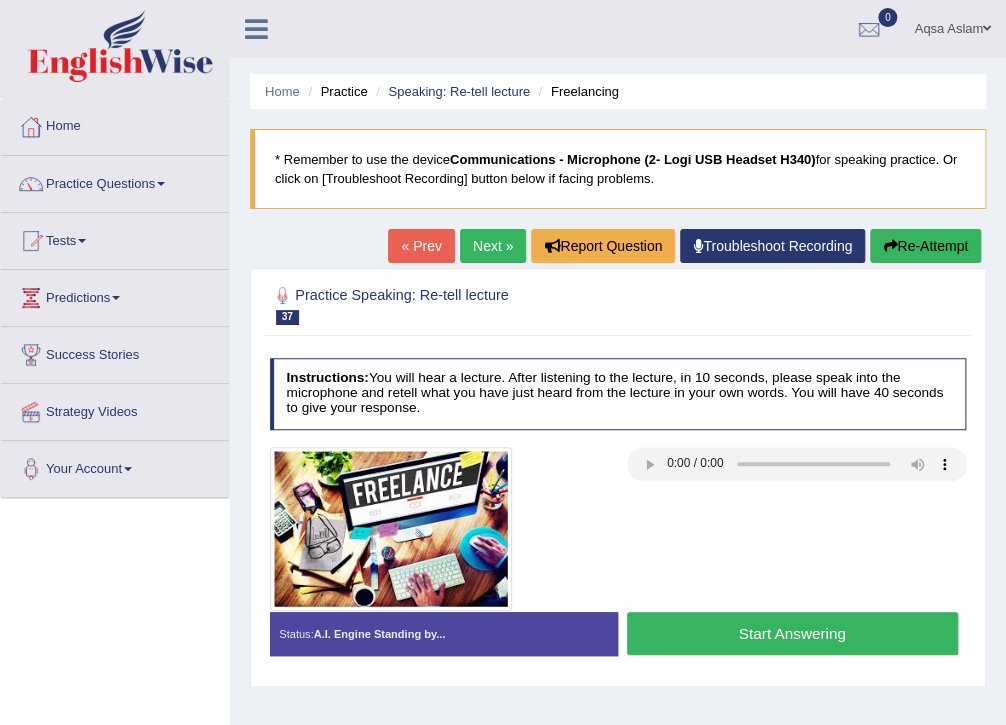 click on "Start Answering" at bounding box center [792, 633] 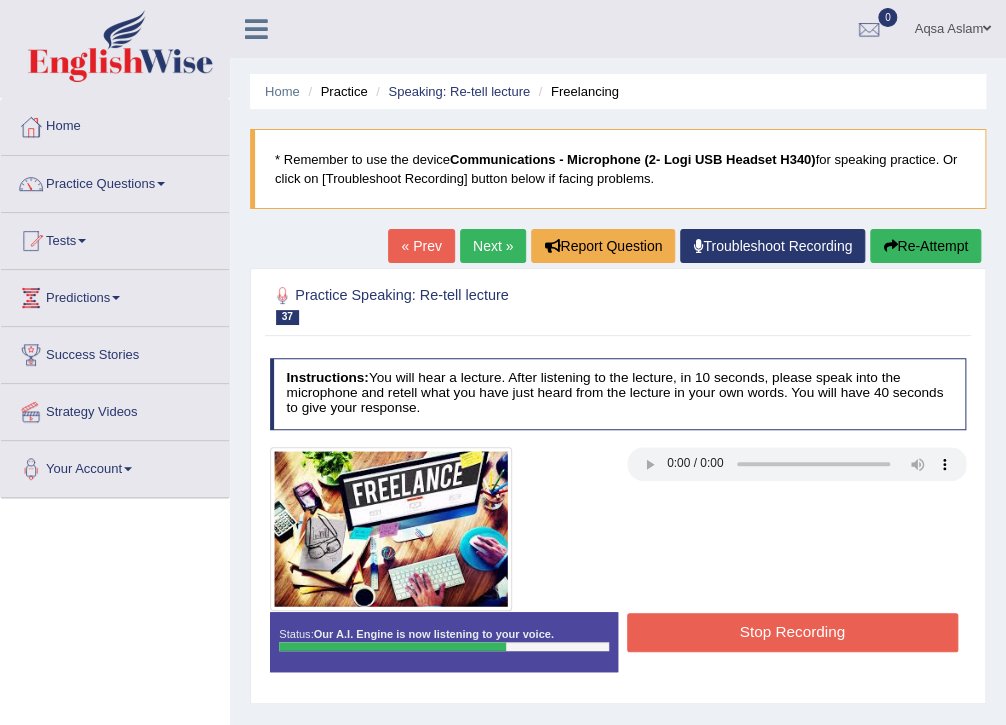 click on "Stop Recording" at bounding box center [792, 632] 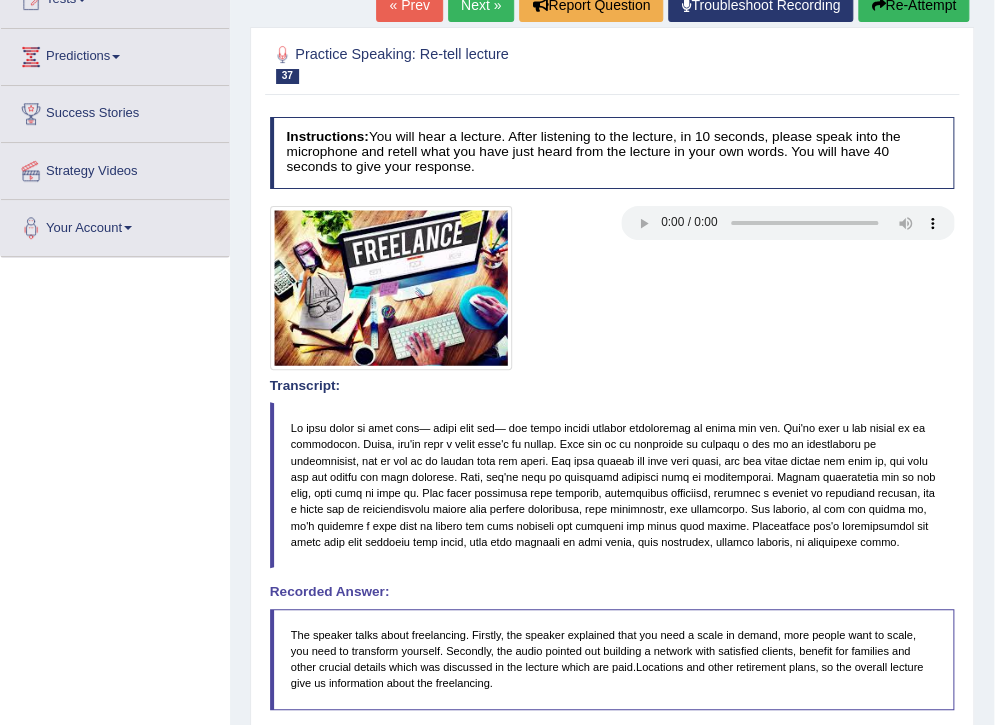 scroll, scrollTop: 240, scrollLeft: 0, axis: vertical 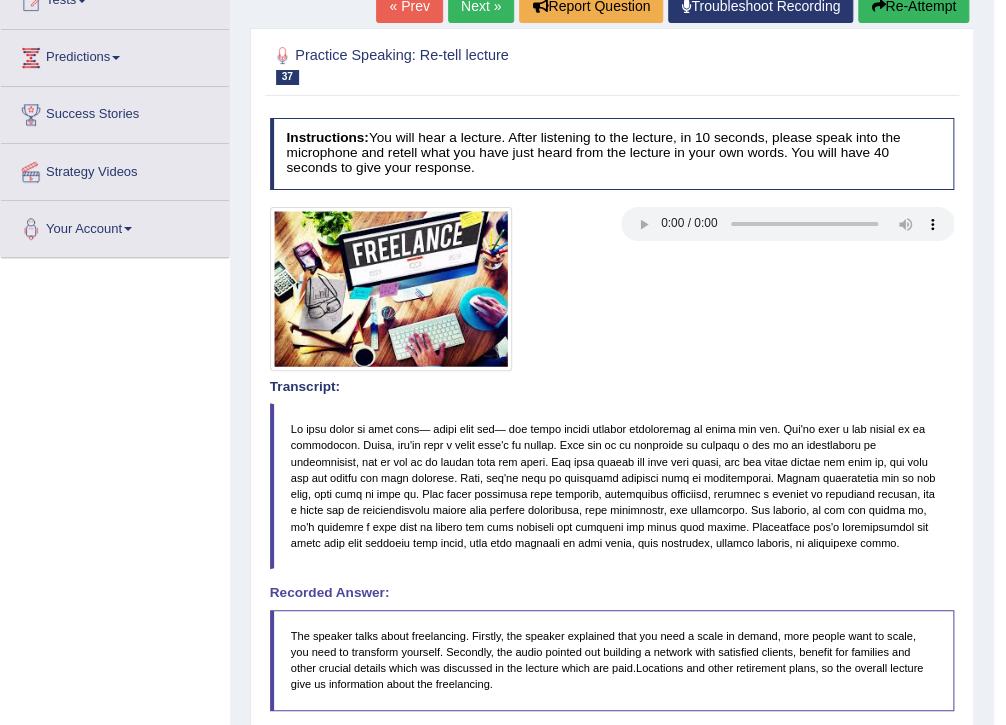 click on "Next »" at bounding box center (481, 6) 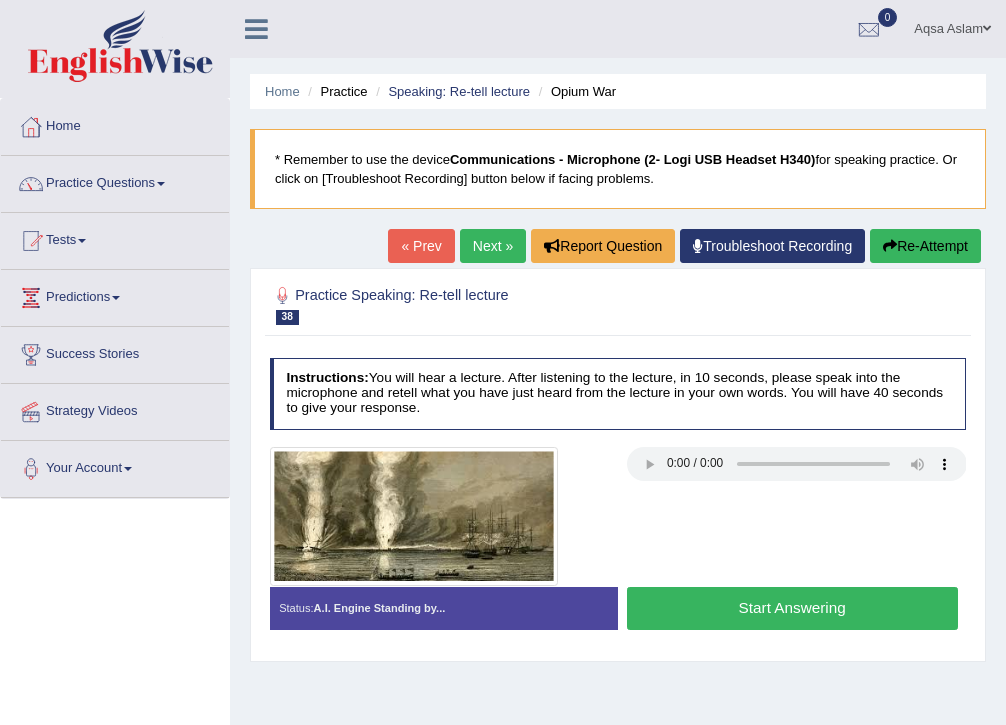 scroll, scrollTop: 0, scrollLeft: 0, axis: both 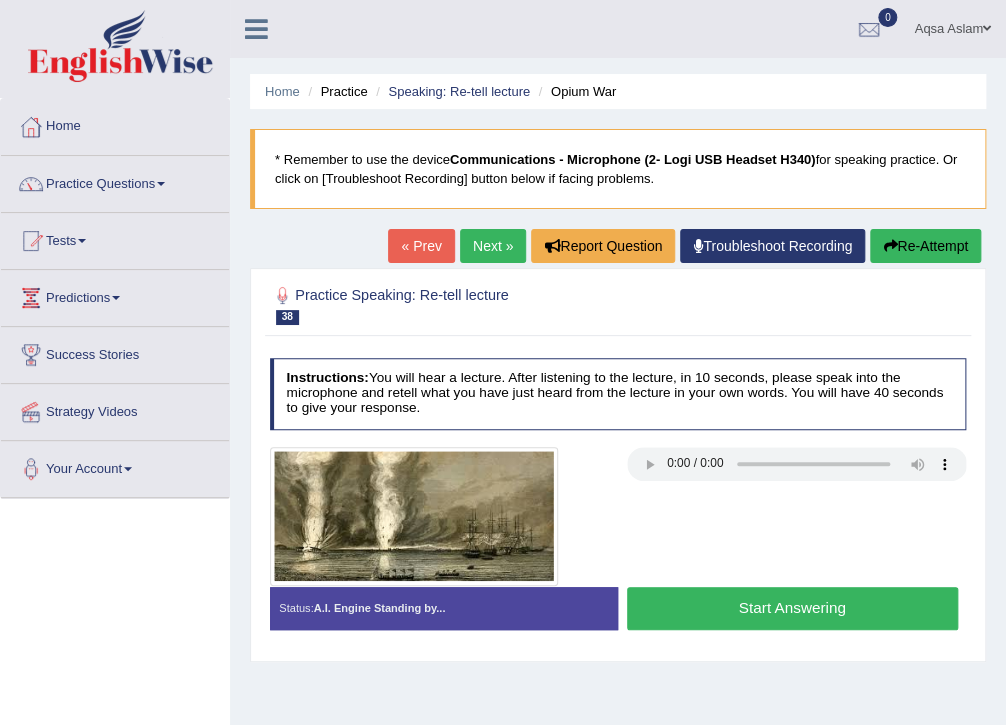 click on "Next »" at bounding box center [493, 246] 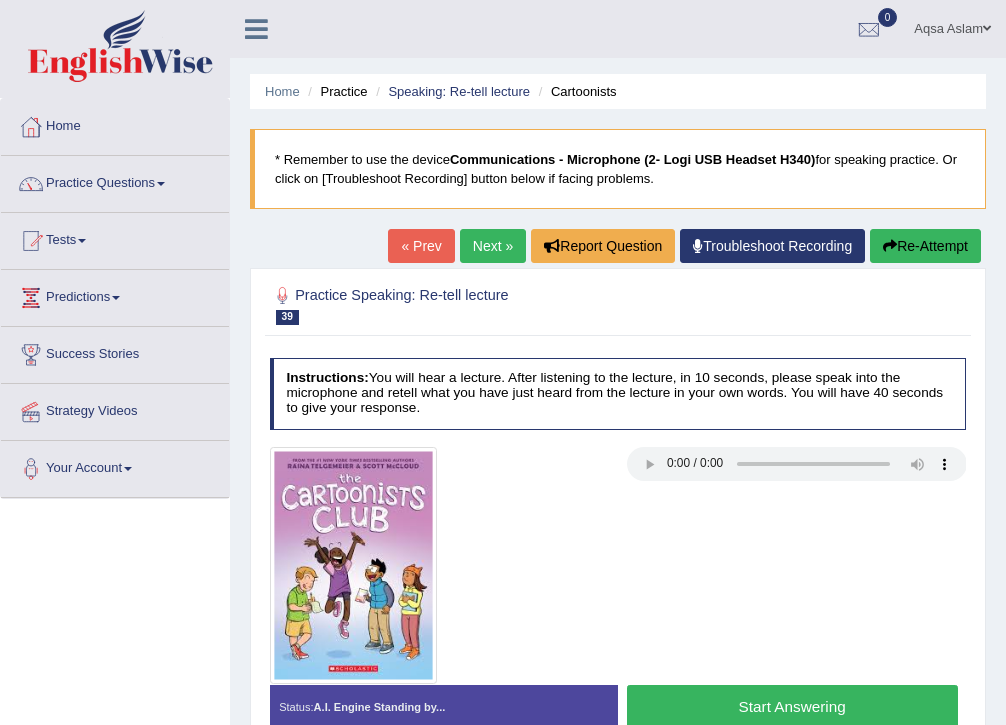 scroll, scrollTop: 0, scrollLeft: 0, axis: both 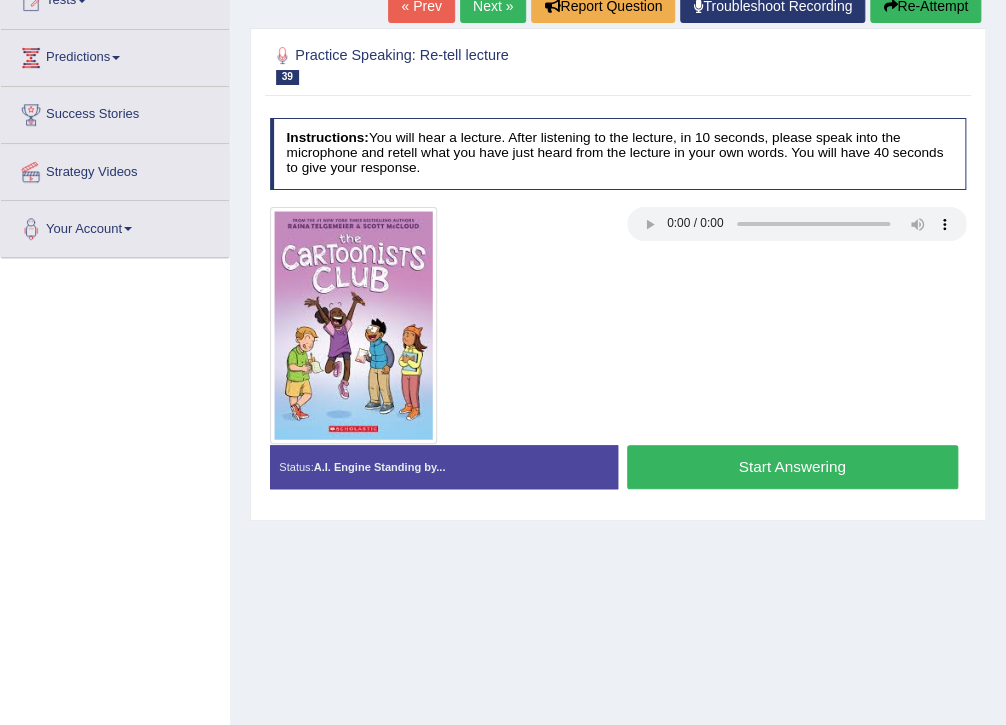 click on "Start Answering" at bounding box center [792, 466] 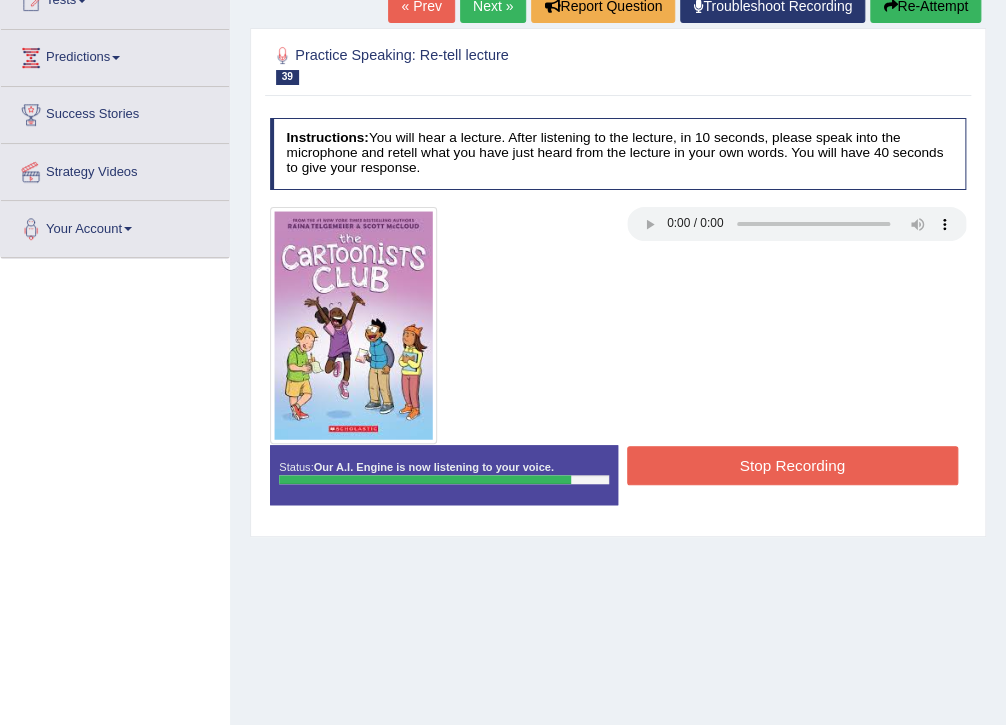 drag, startPoint x: 753, startPoint y: 470, endPoint x: 768, endPoint y: 468, distance: 15.132746 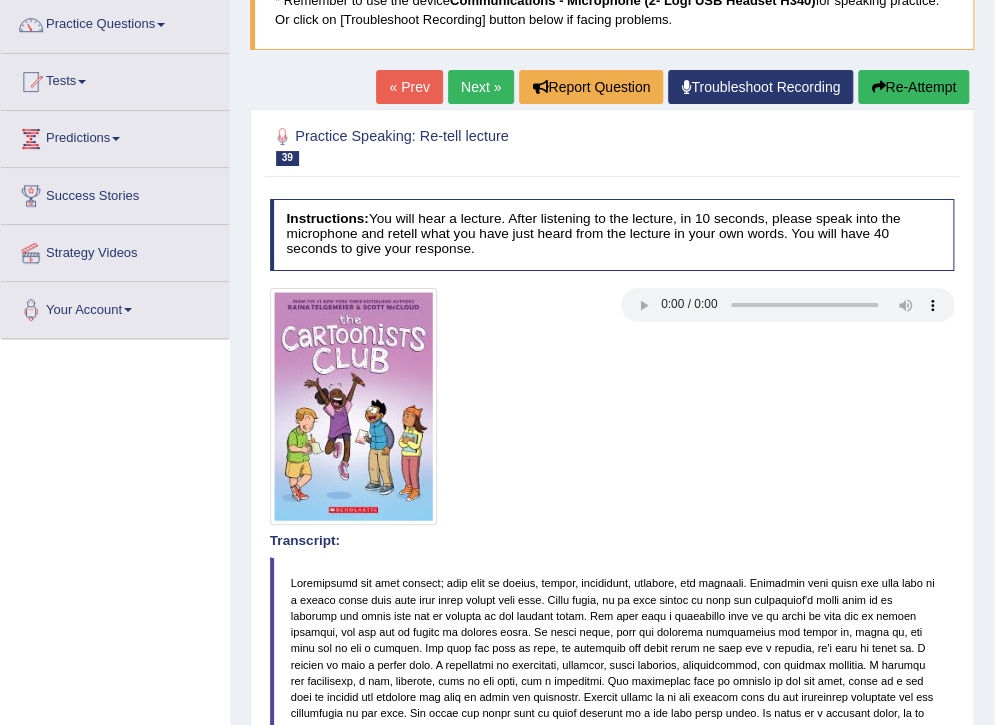 scroll, scrollTop: 0, scrollLeft: 0, axis: both 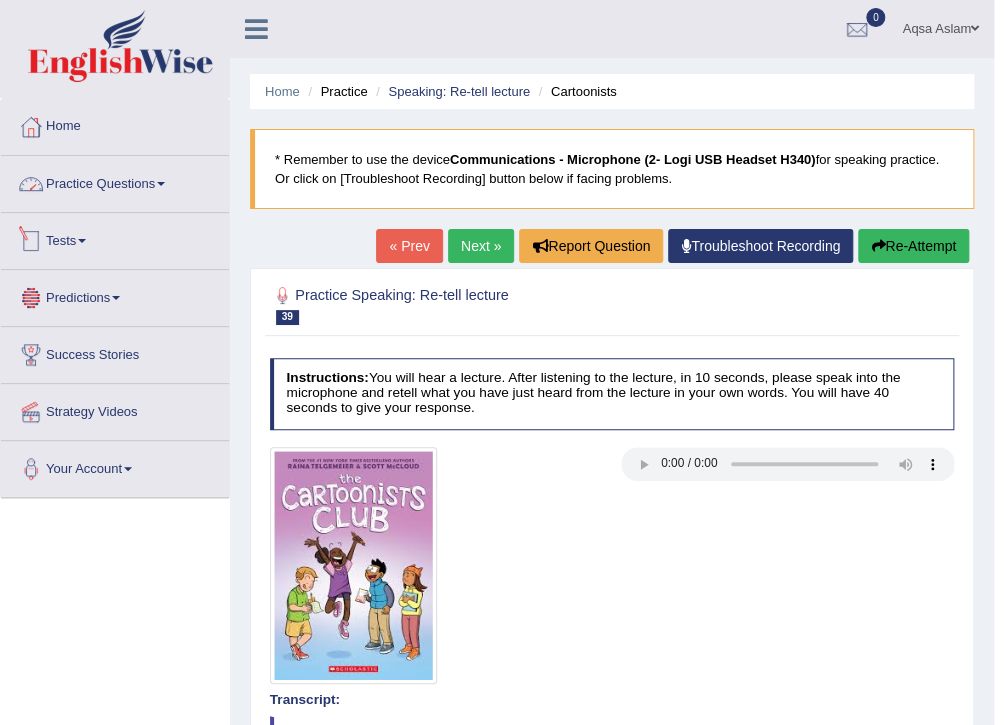 click on "Practice Questions" at bounding box center [115, 181] 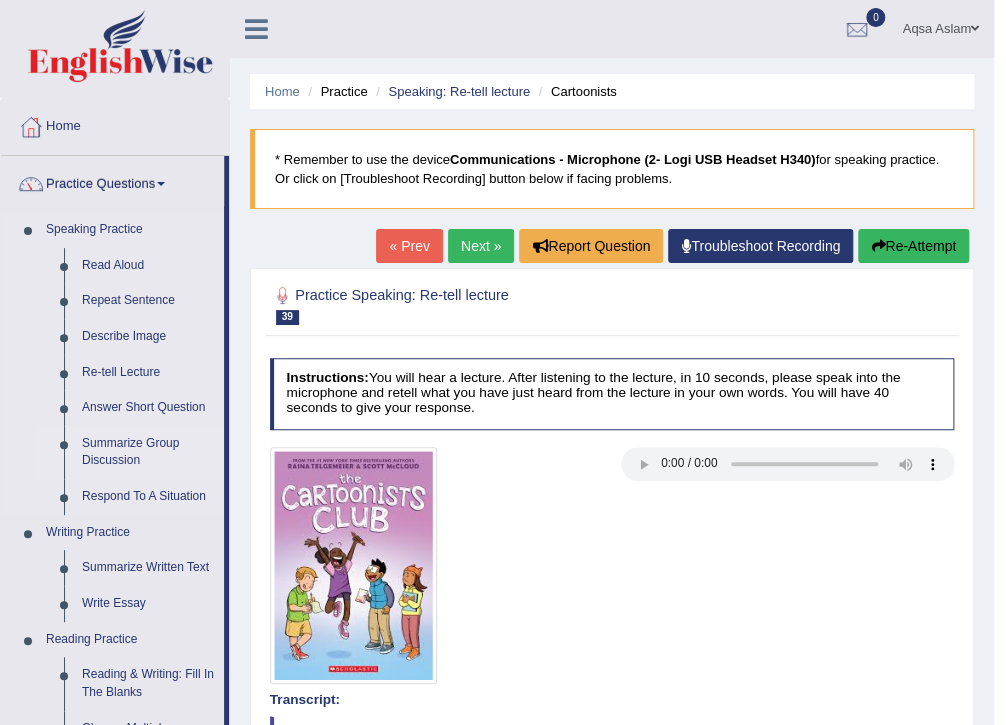 click on "Summarize Group Discussion" at bounding box center [148, 452] 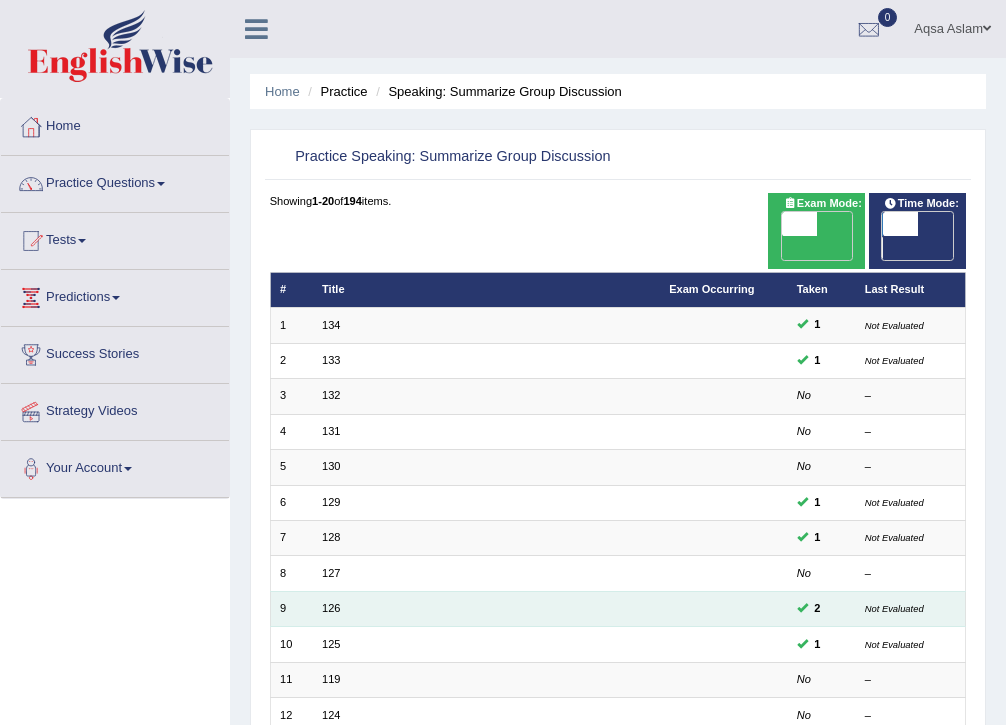 scroll, scrollTop: 0, scrollLeft: 0, axis: both 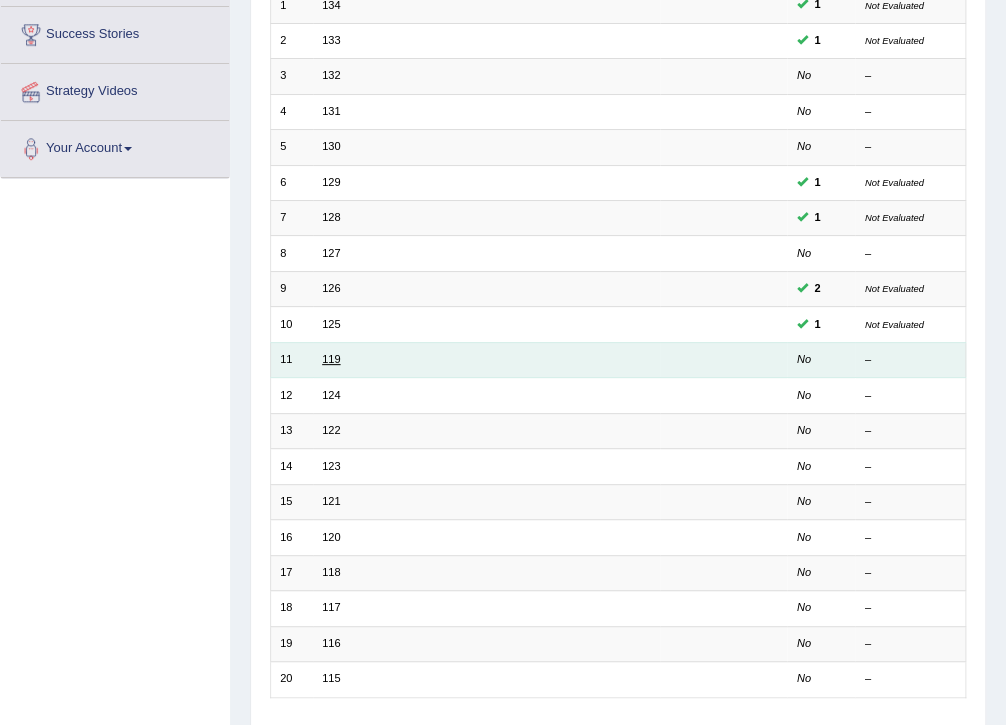 click on "119" at bounding box center [331, 359] 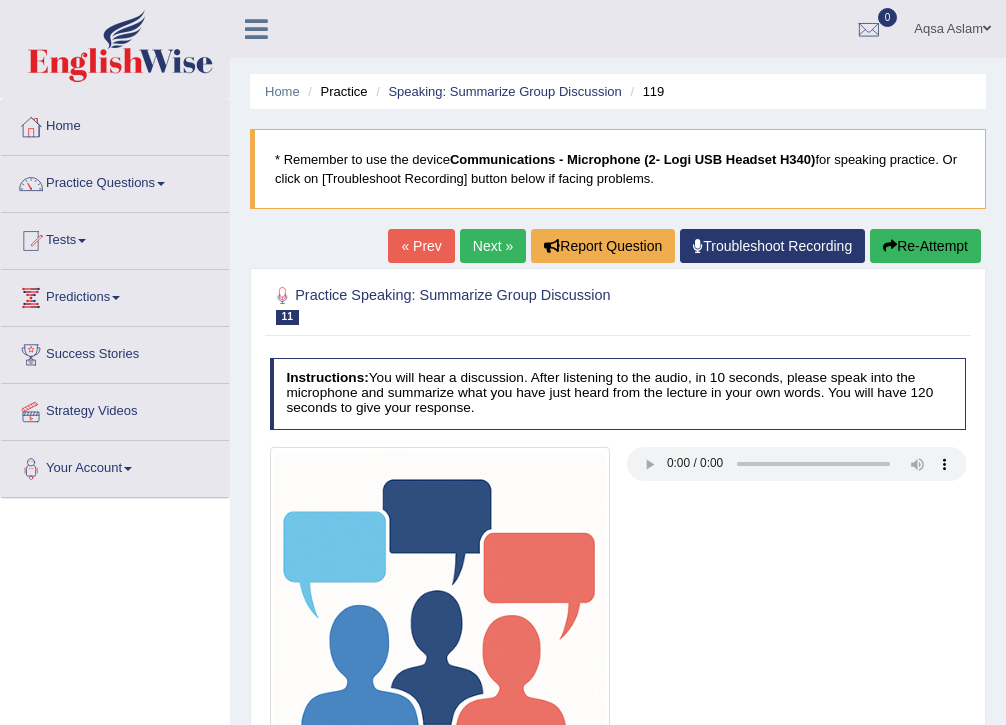 scroll, scrollTop: 0, scrollLeft: 0, axis: both 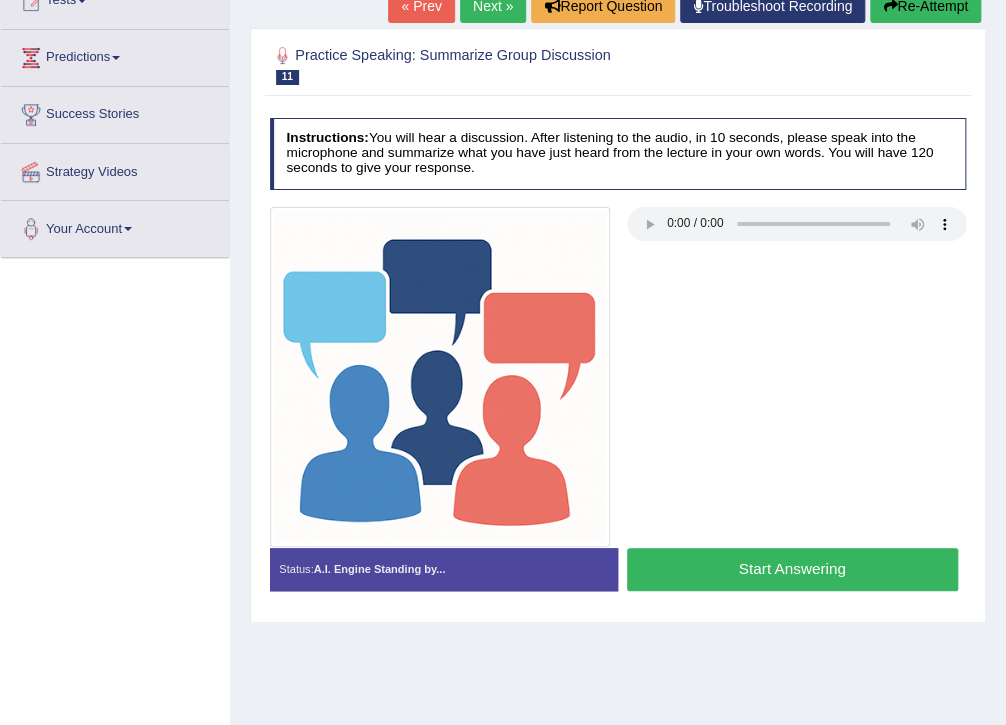 click on "Start Answering" at bounding box center [792, 569] 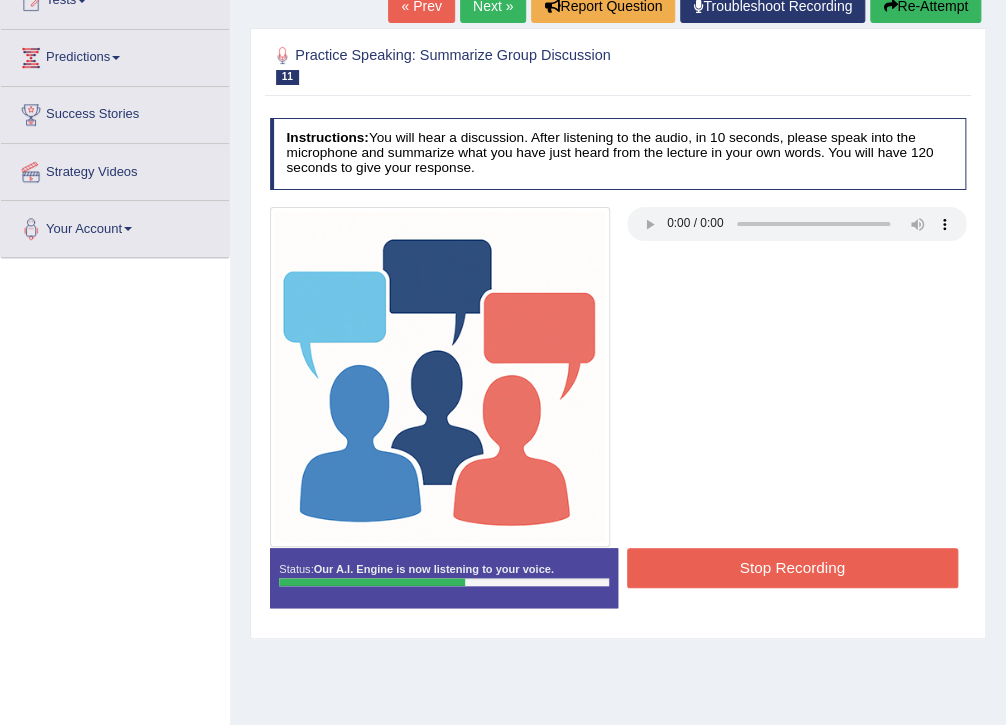 click on "Stop Recording" at bounding box center (792, 567) 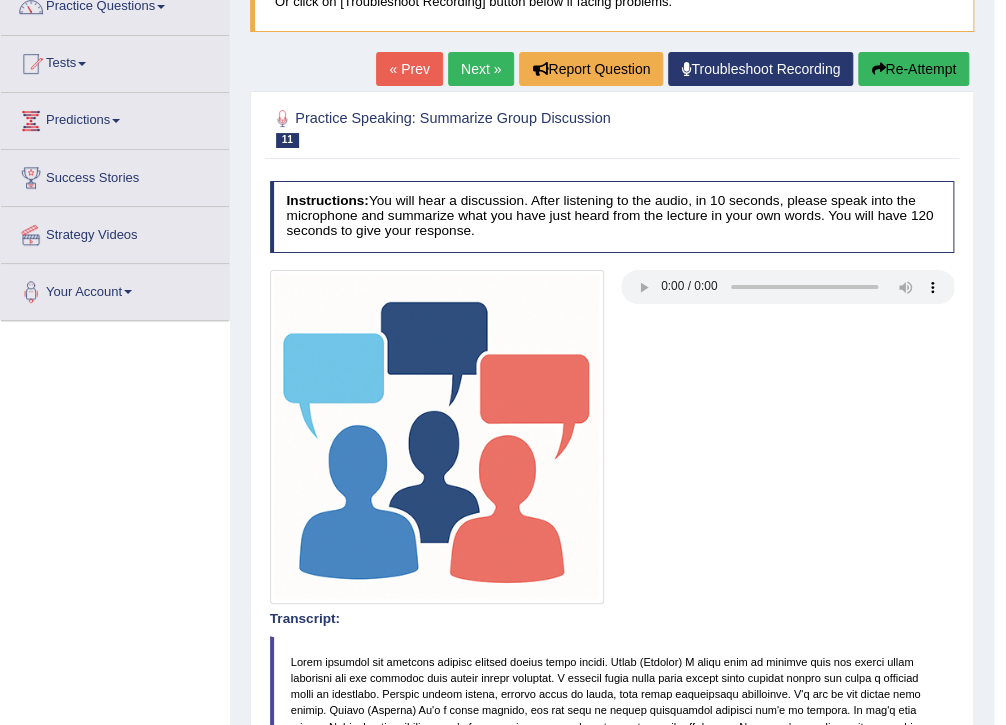 scroll, scrollTop: 160, scrollLeft: 0, axis: vertical 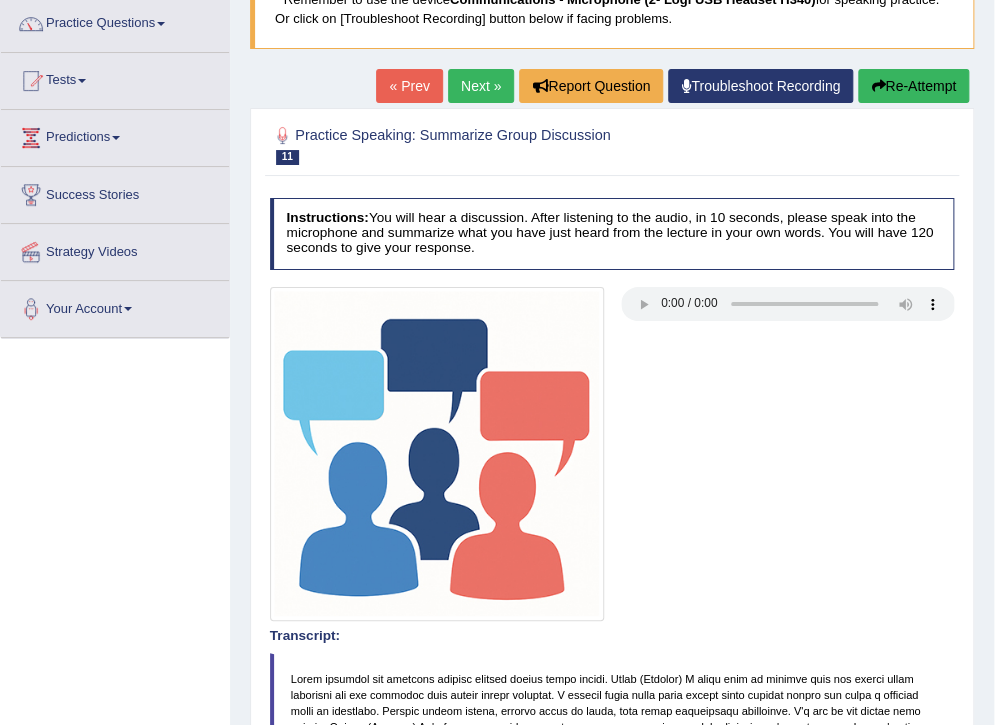 click on "Next »" at bounding box center (481, 86) 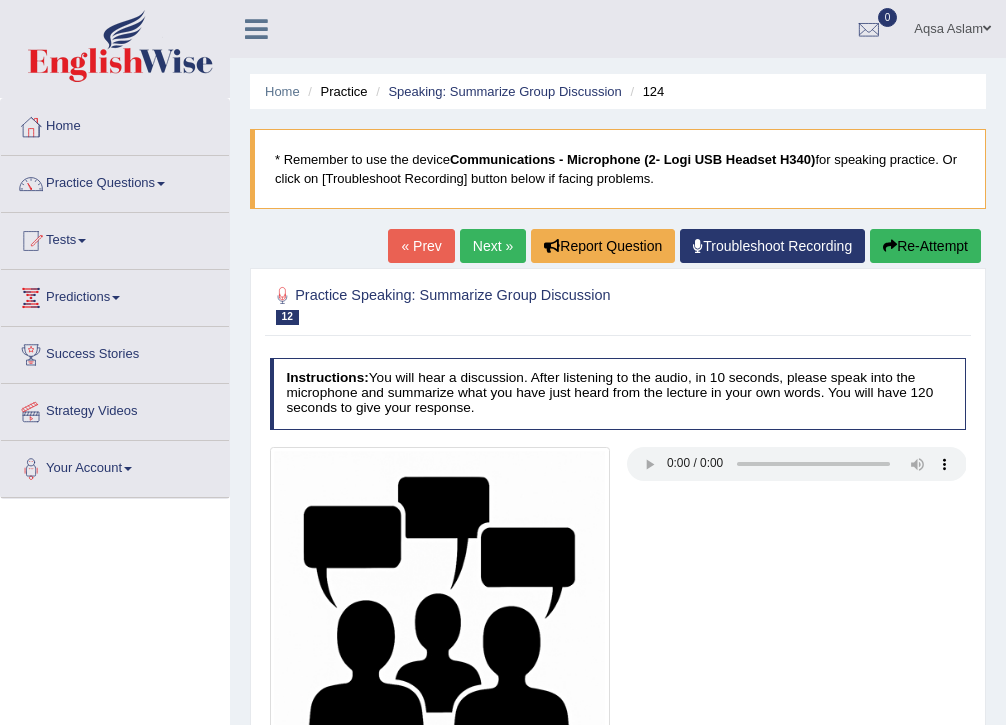 scroll, scrollTop: 0, scrollLeft: 0, axis: both 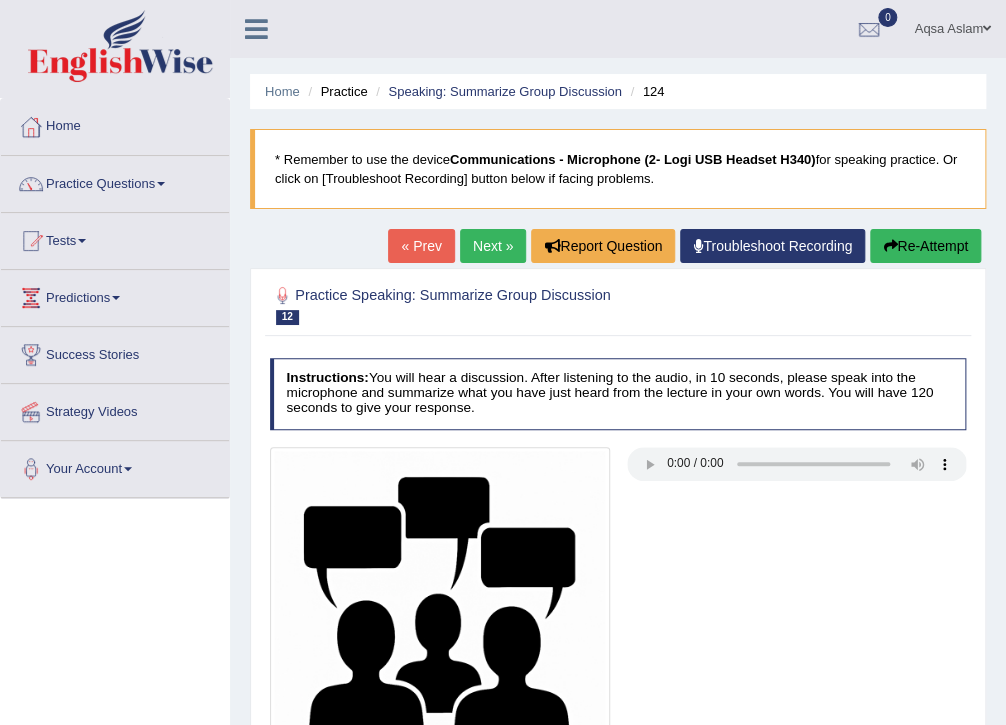 click at bounding box center [618, 617] 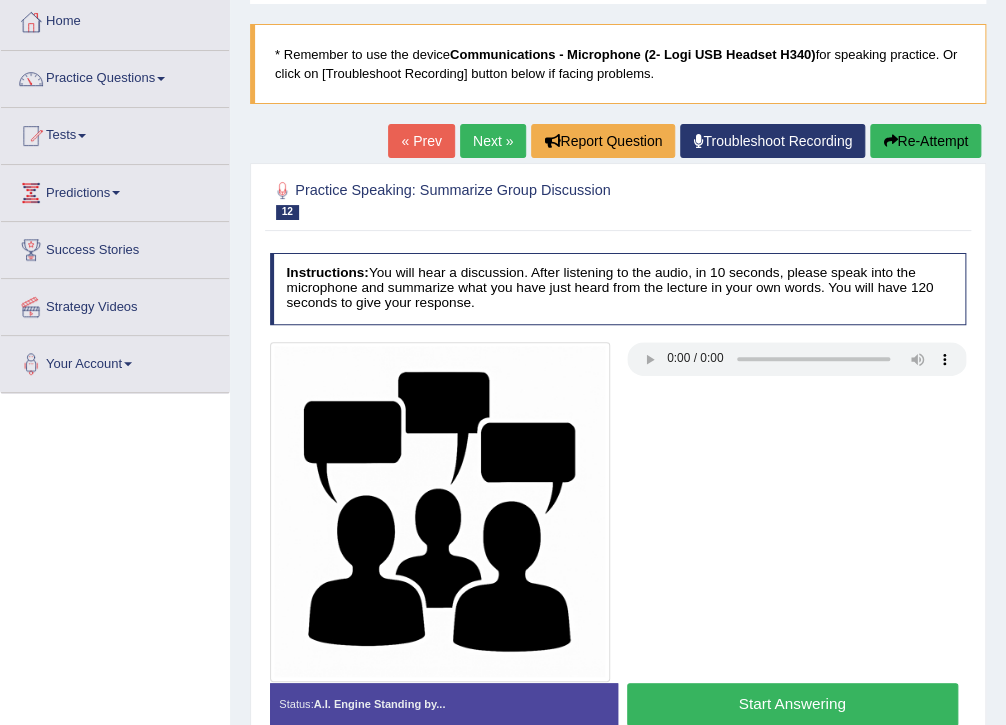 scroll, scrollTop: 160, scrollLeft: 0, axis: vertical 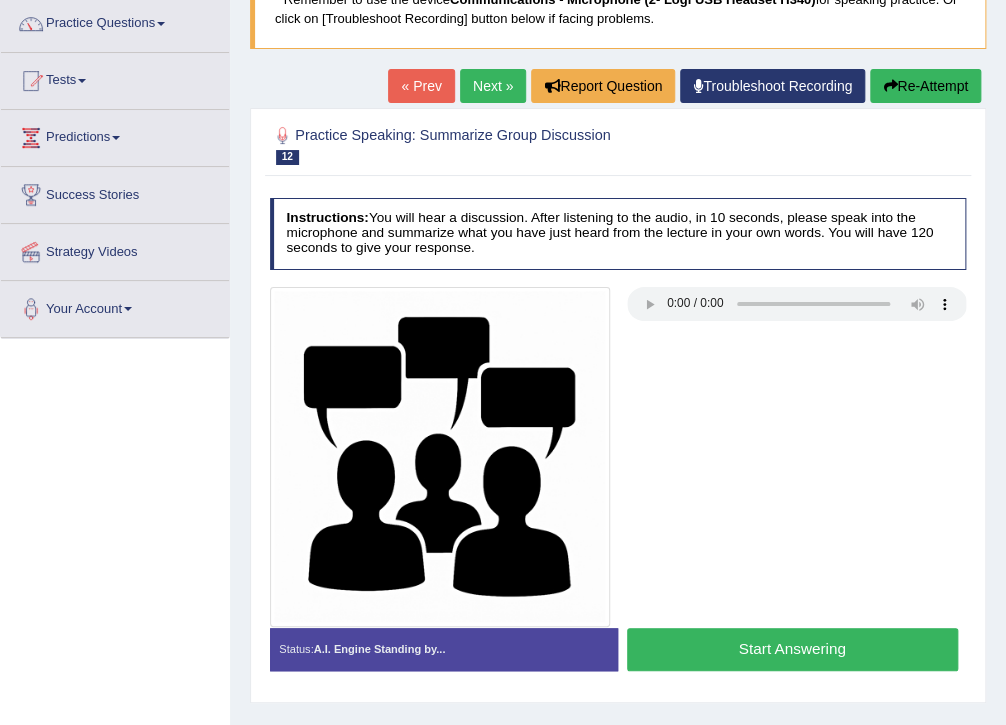 click on "Start Answering" at bounding box center [792, 649] 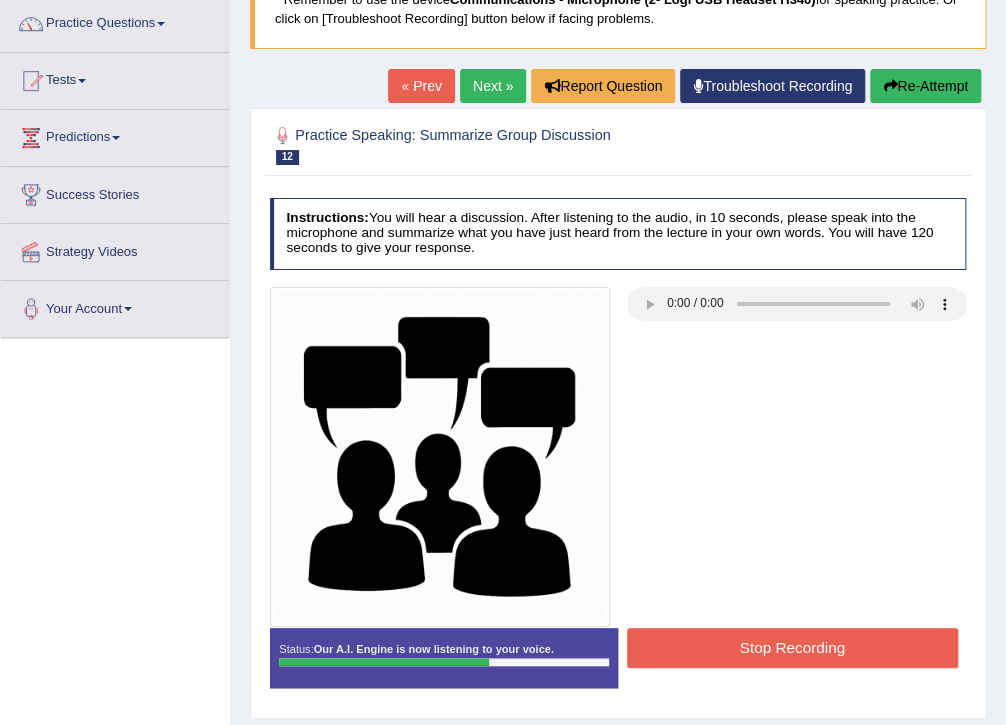click on "Stop Recording" at bounding box center [792, 647] 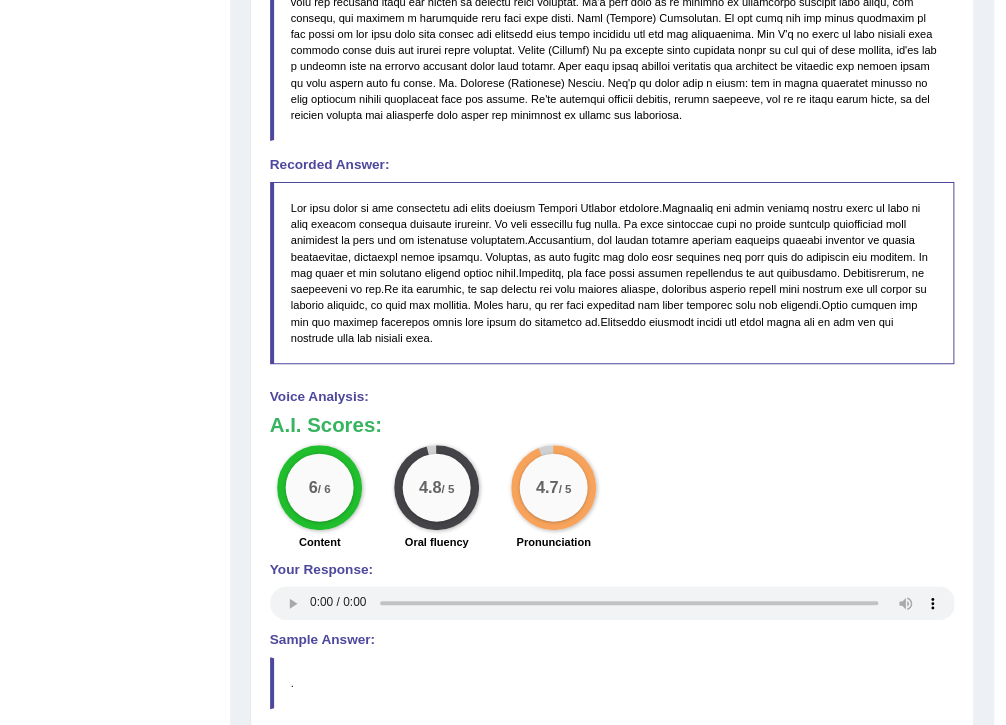 scroll, scrollTop: 1040, scrollLeft: 0, axis: vertical 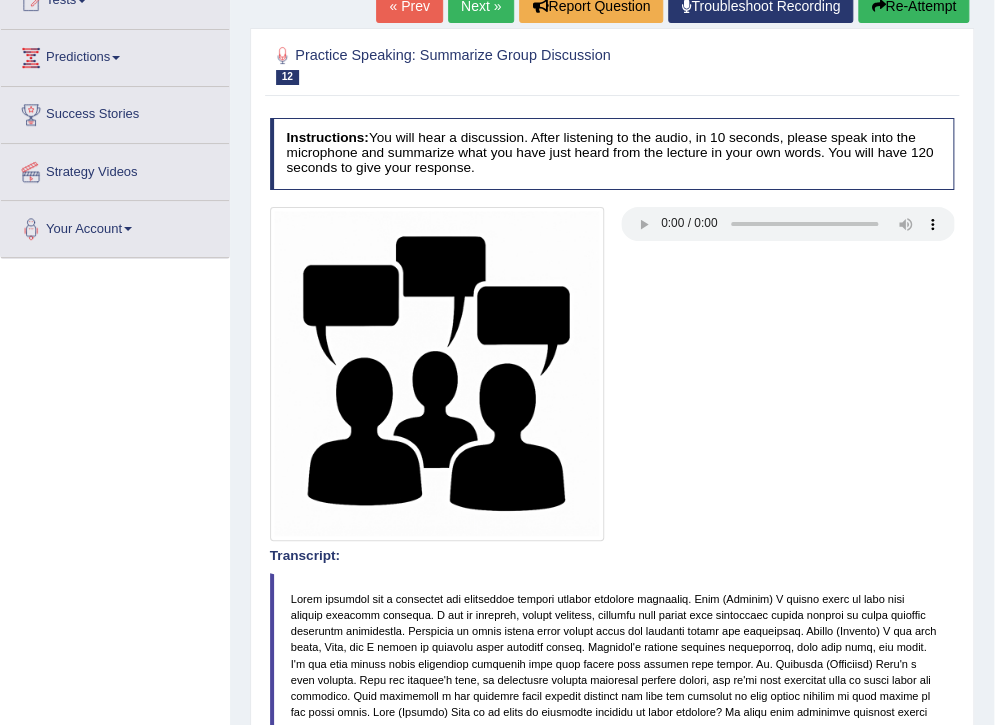 click on "Next »" at bounding box center [481, 6] 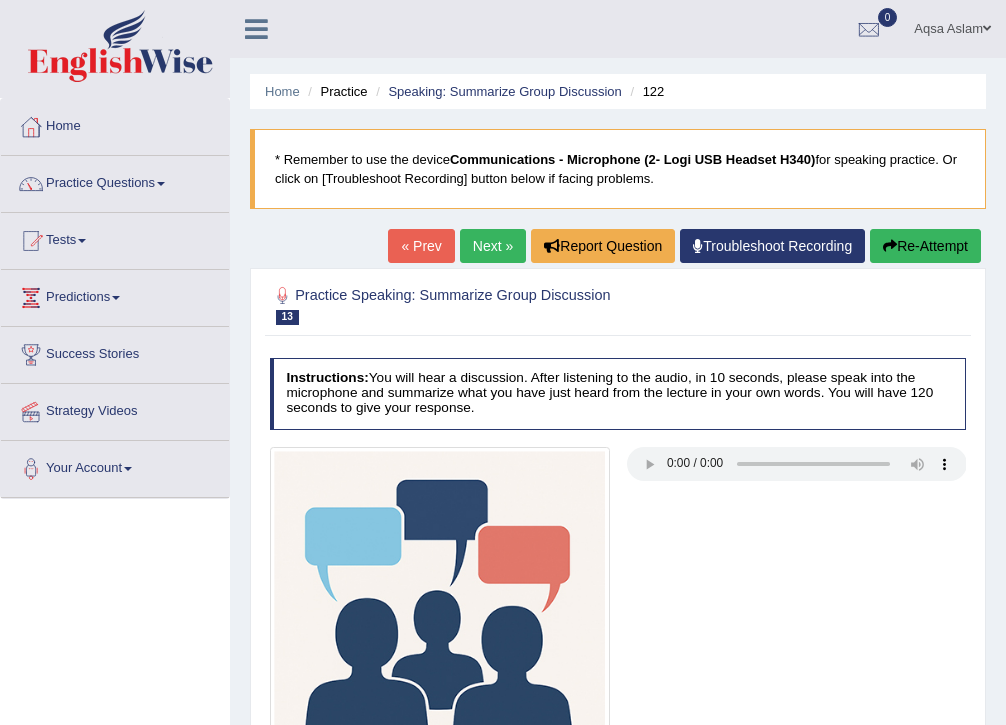 scroll, scrollTop: 0, scrollLeft: 0, axis: both 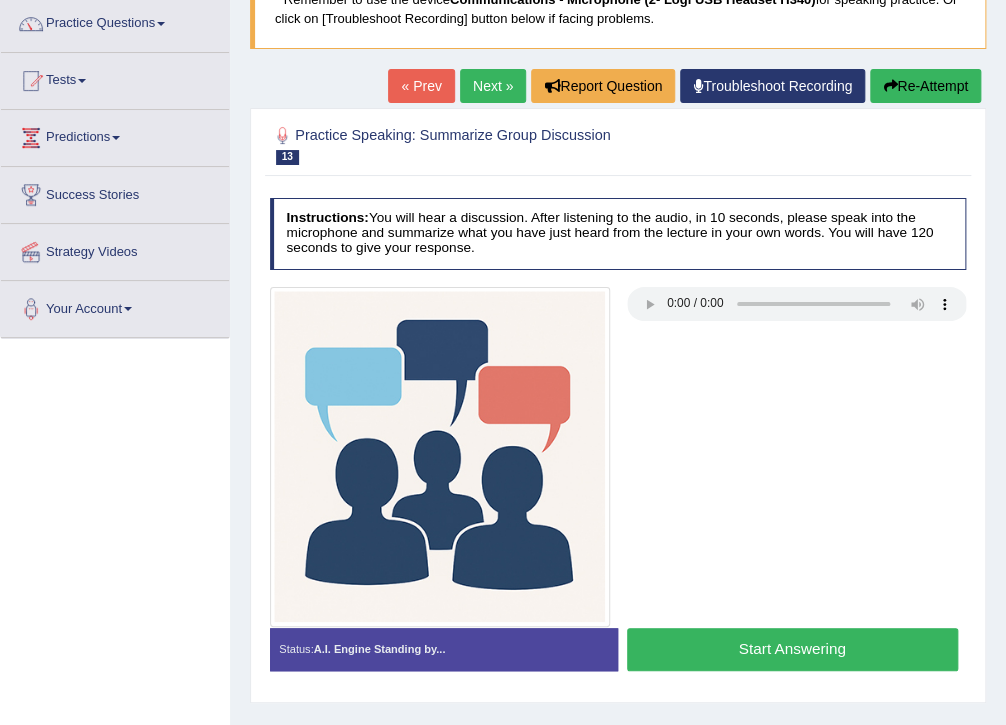 click on "Start Answering" at bounding box center (792, 649) 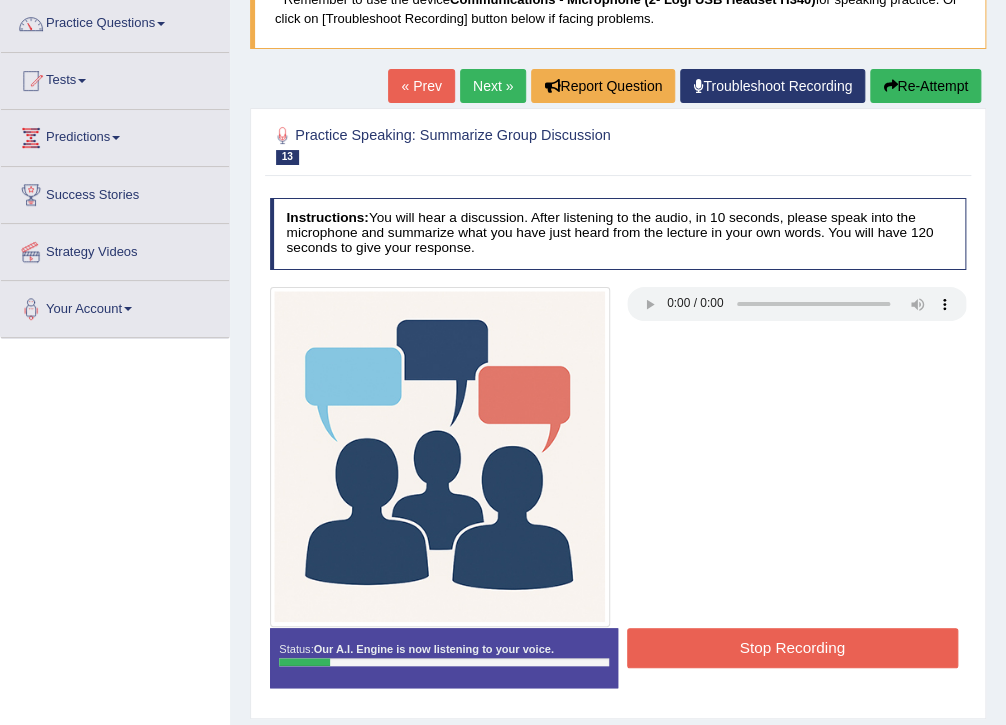 click on "Re-Attempt" at bounding box center (925, 86) 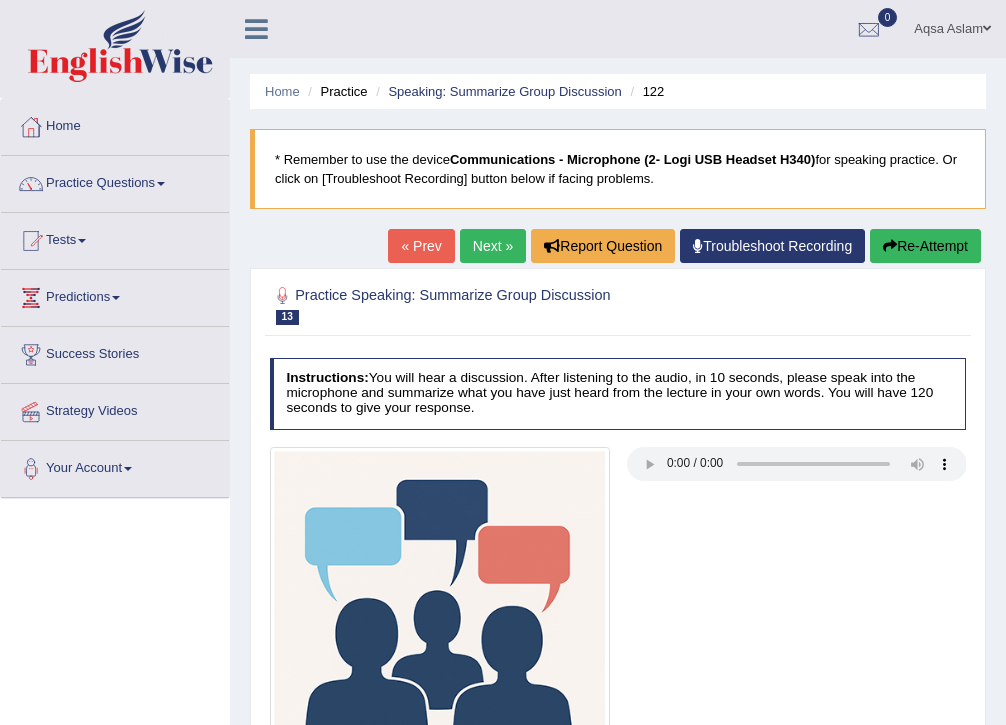 scroll, scrollTop: 166, scrollLeft: 0, axis: vertical 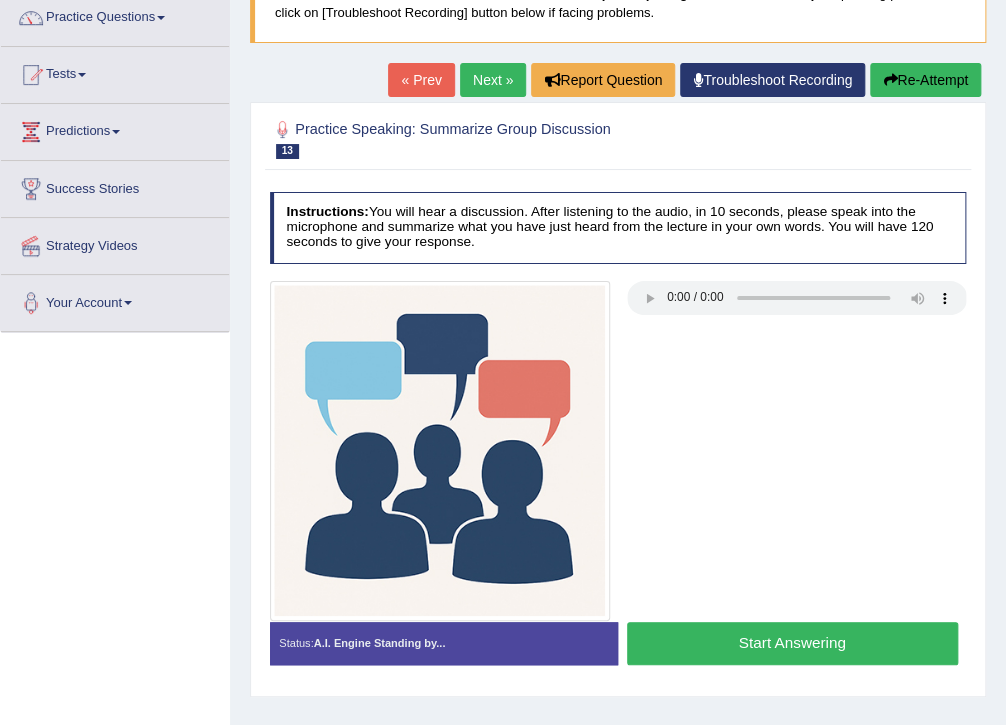 click on "Start Answering" at bounding box center [792, 643] 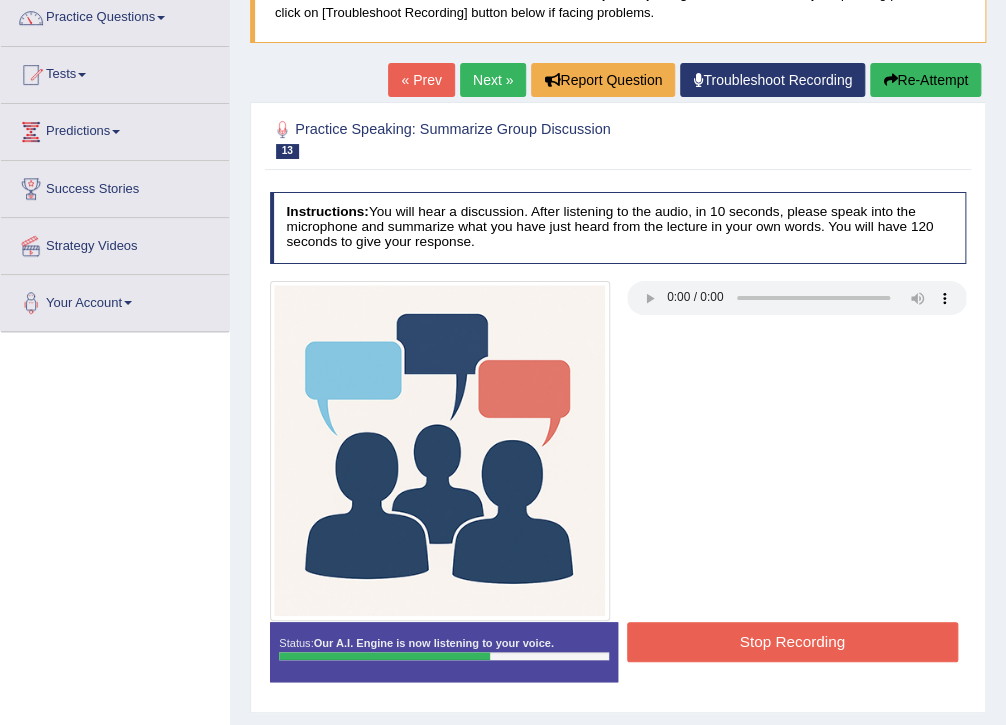 click on "Stop Recording" at bounding box center (792, 641) 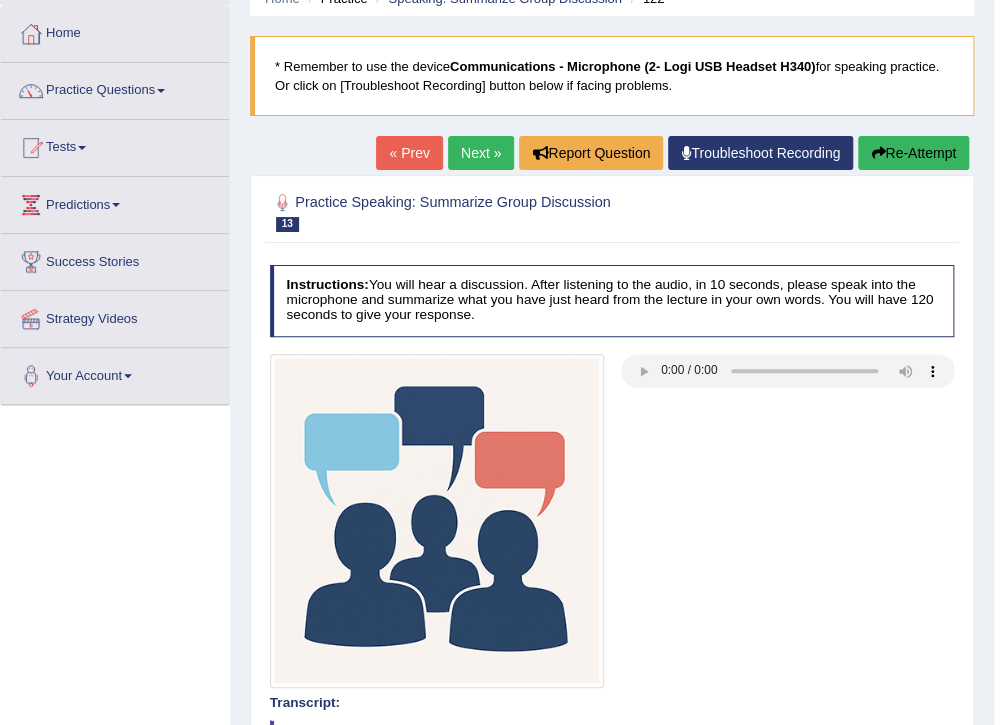 scroll, scrollTop: 86, scrollLeft: 0, axis: vertical 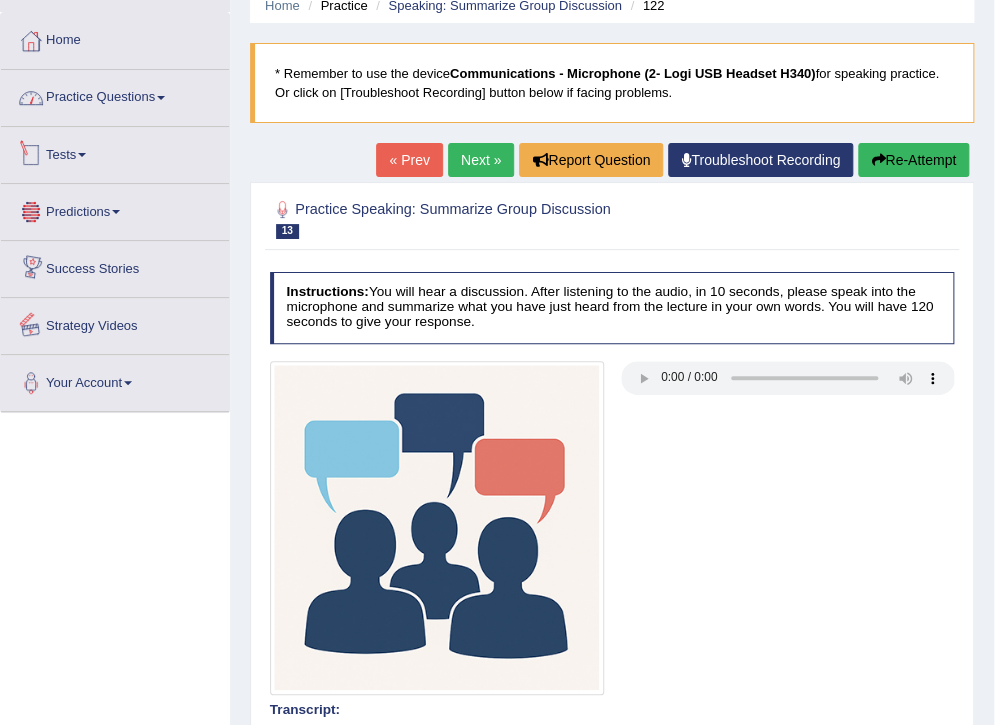 click on "Practice Questions" at bounding box center [115, 95] 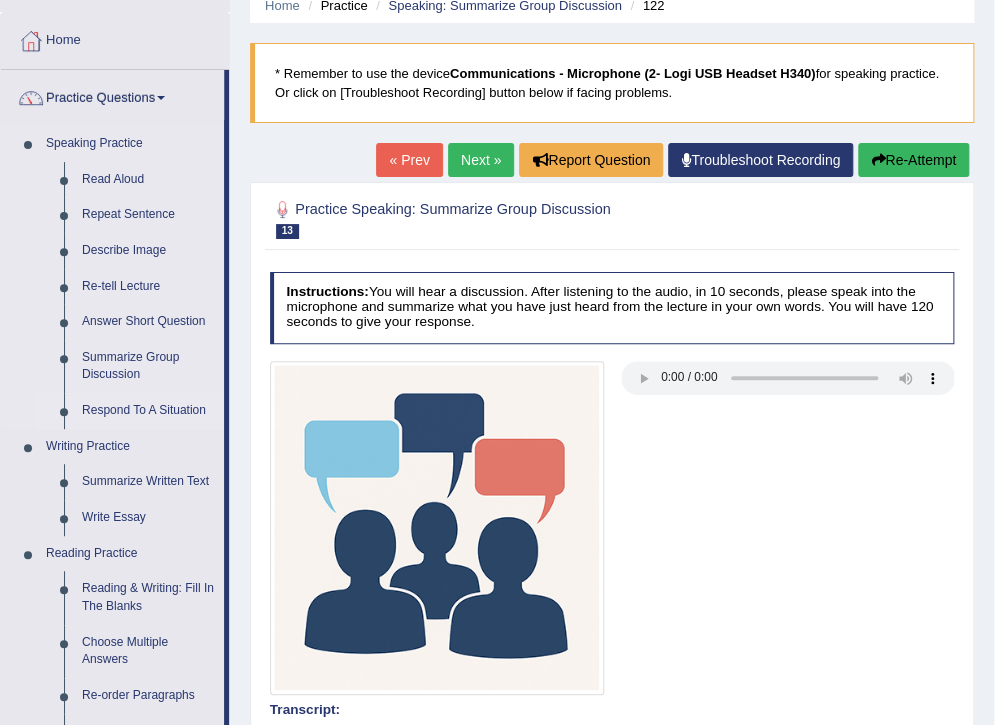 click on "Respond To A Situation" at bounding box center [148, 411] 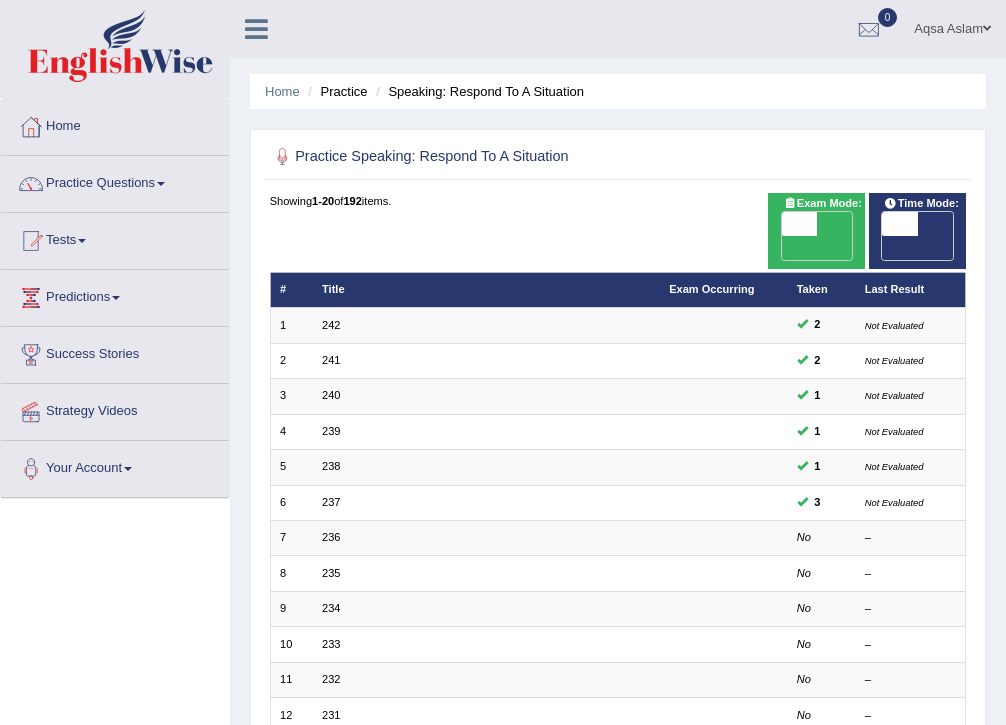 scroll, scrollTop: 0, scrollLeft: 0, axis: both 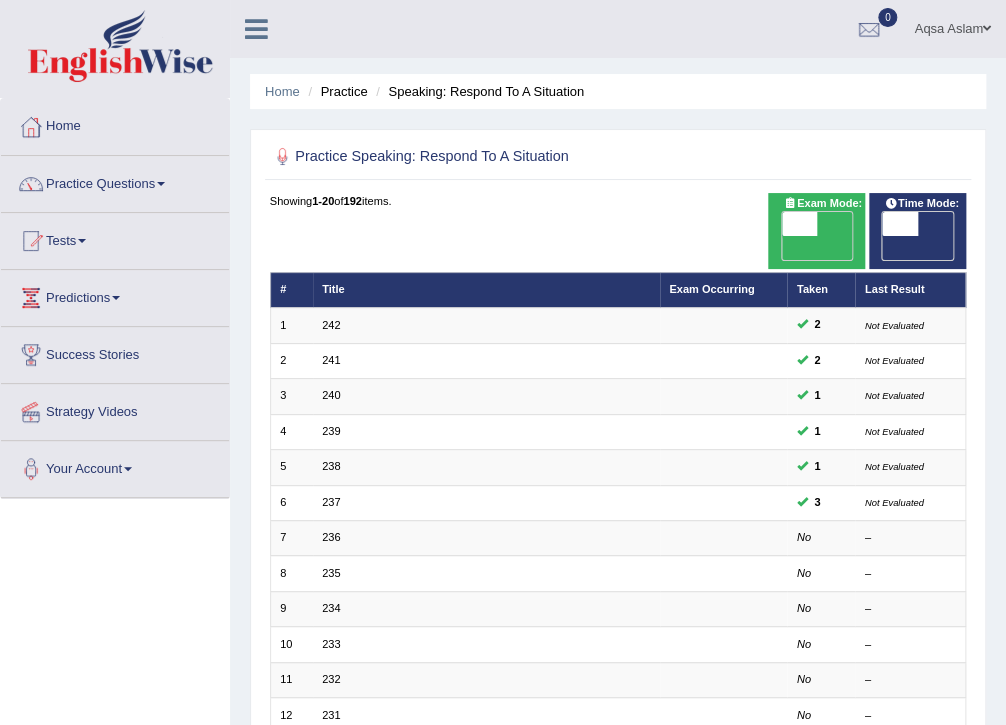 click on "236" at bounding box center [331, 537] 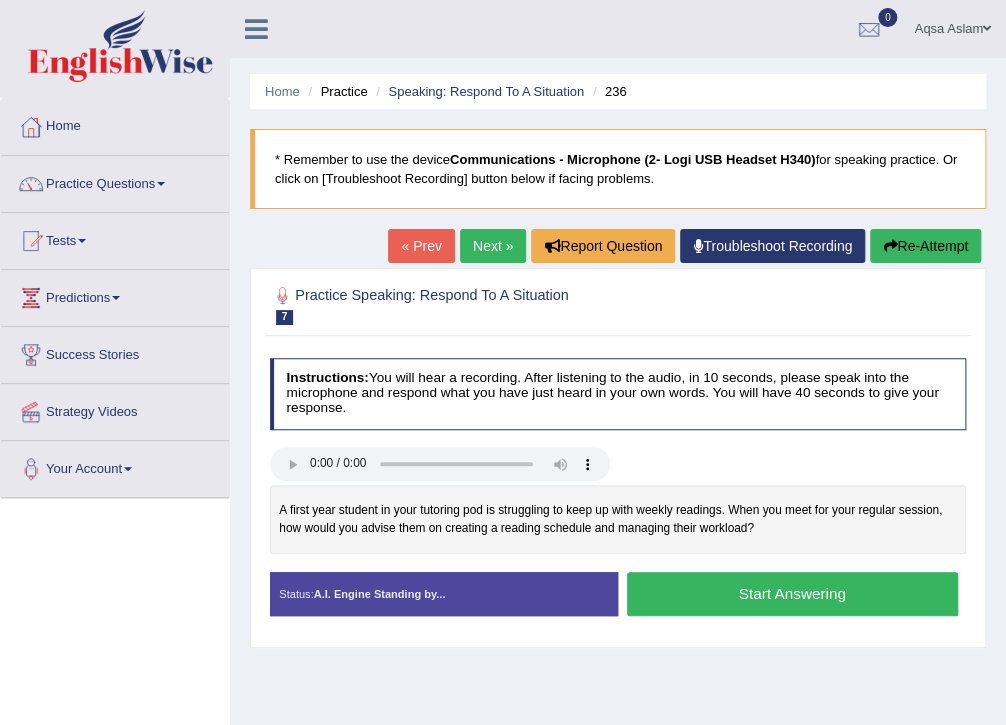 scroll, scrollTop: 131, scrollLeft: 0, axis: vertical 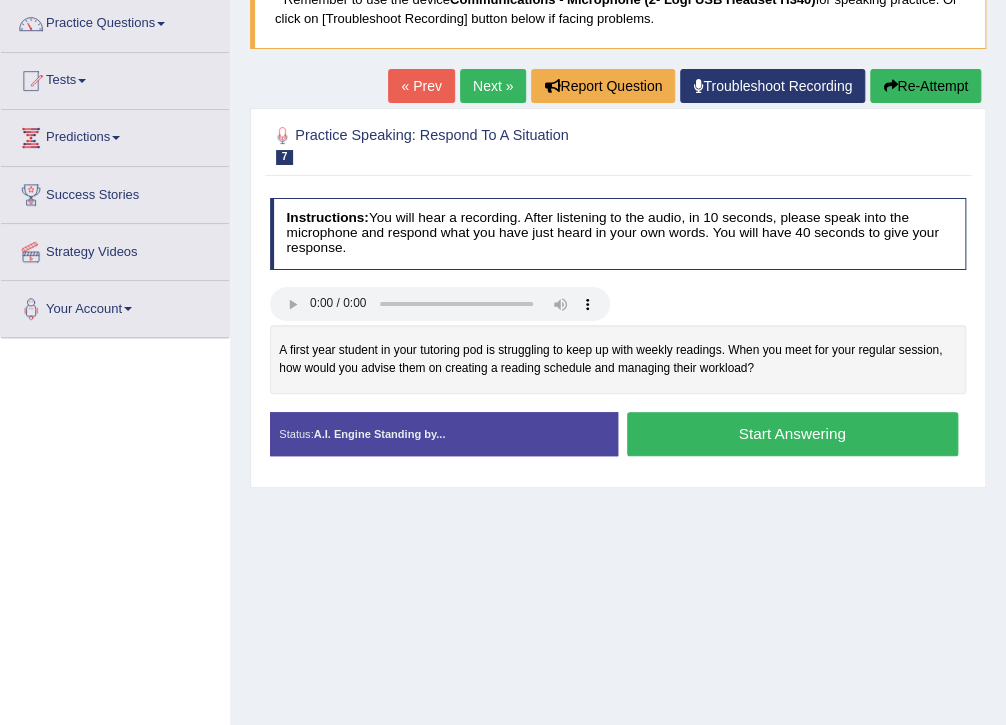 click on "Start Answering" at bounding box center [792, 433] 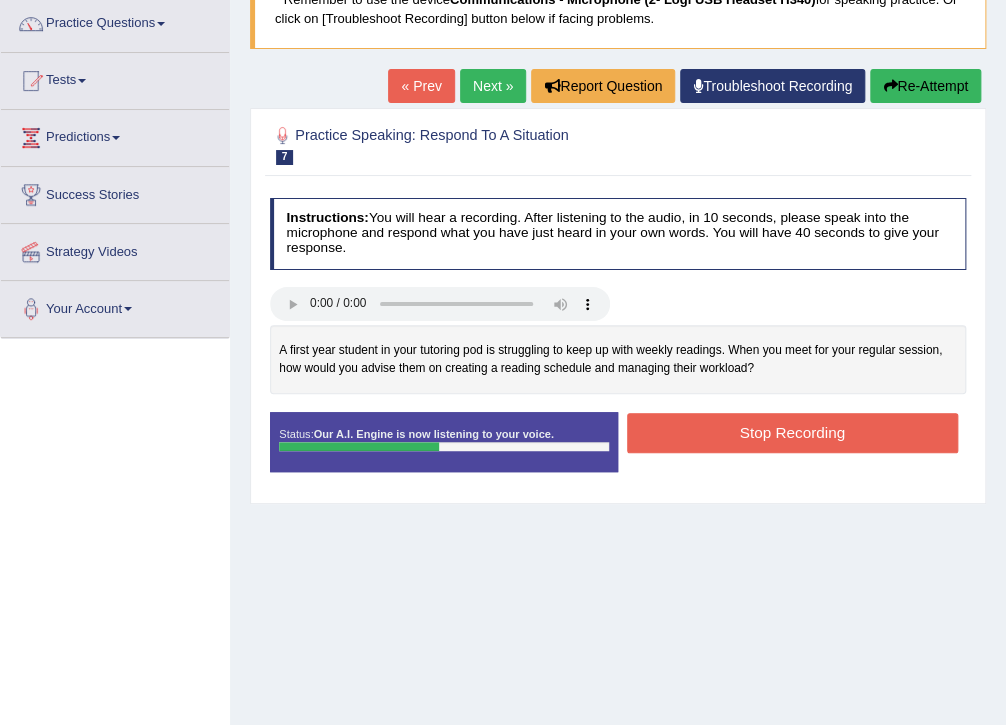 click on "Re-Attempt" at bounding box center [925, 86] 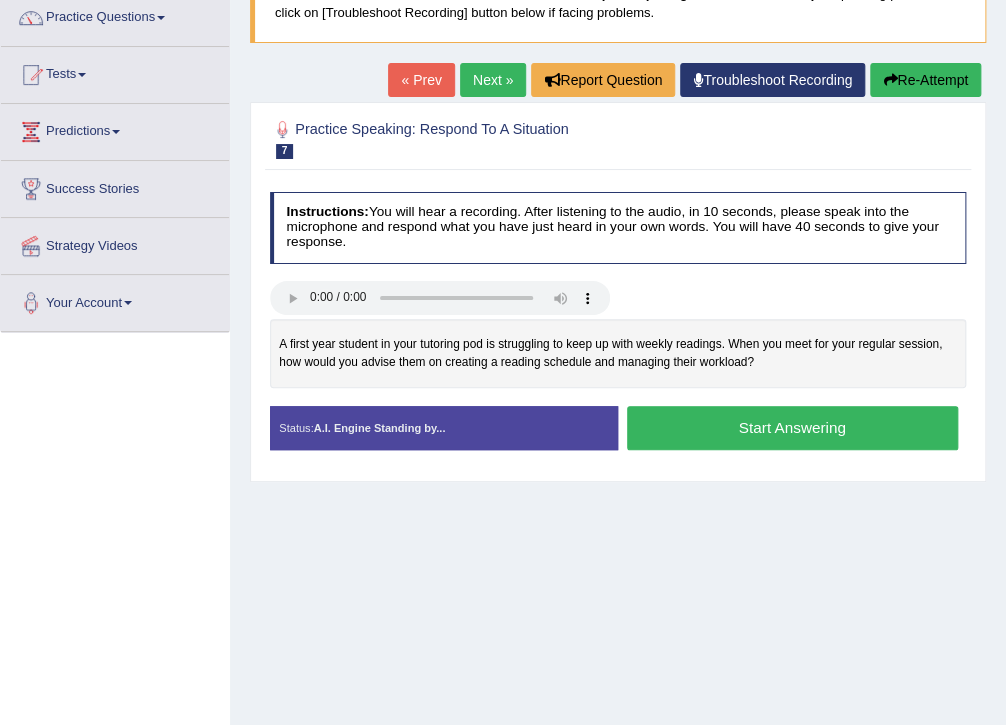 scroll, scrollTop: 160, scrollLeft: 0, axis: vertical 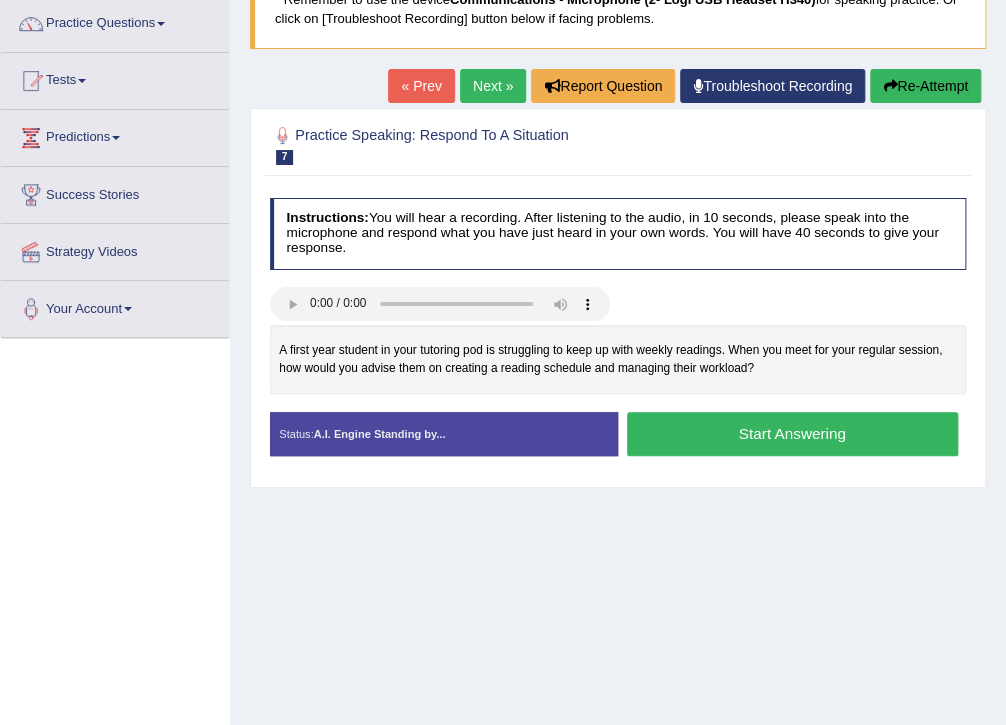 click on "Start Answering" at bounding box center [792, 433] 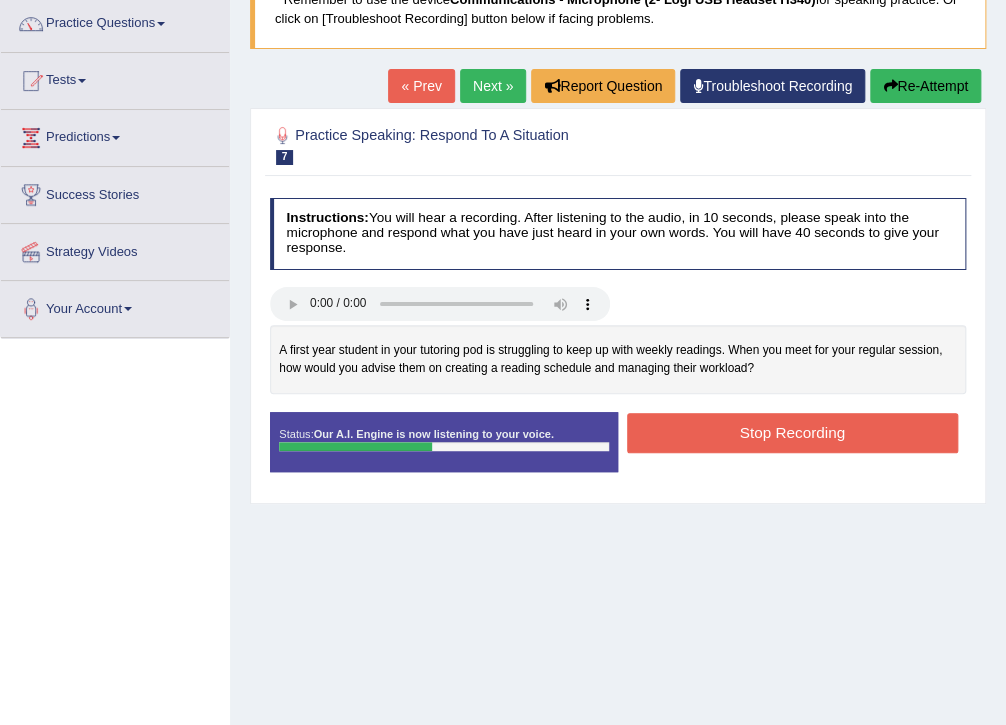 click on "Stop Recording" at bounding box center (792, 432) 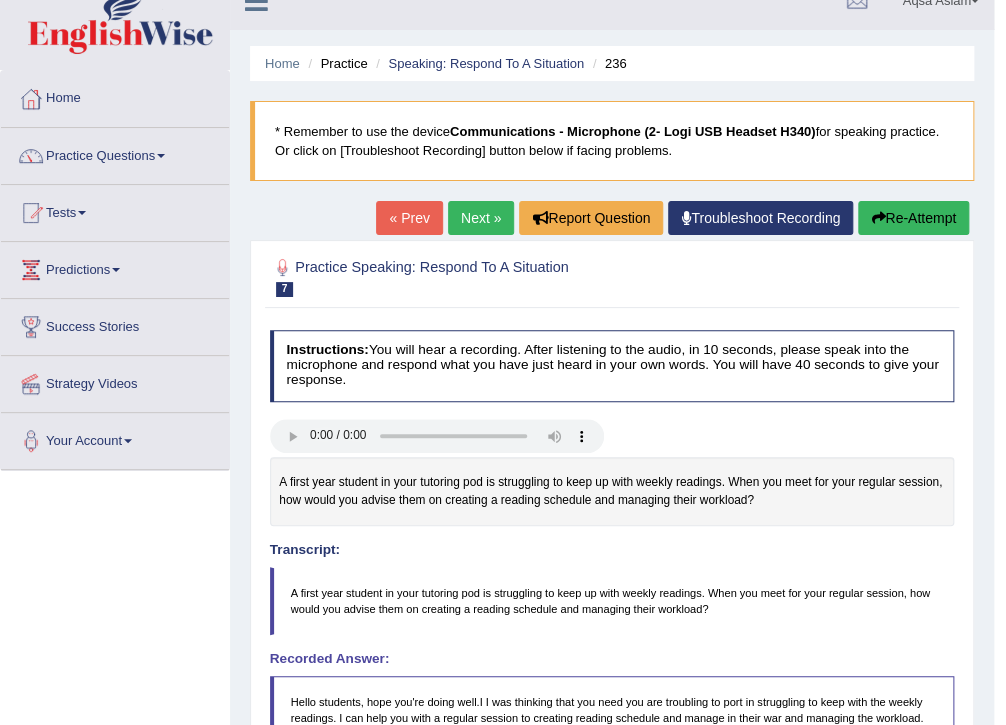 scroll, scrollTop: 0, scrollLeft: 0, axis: both 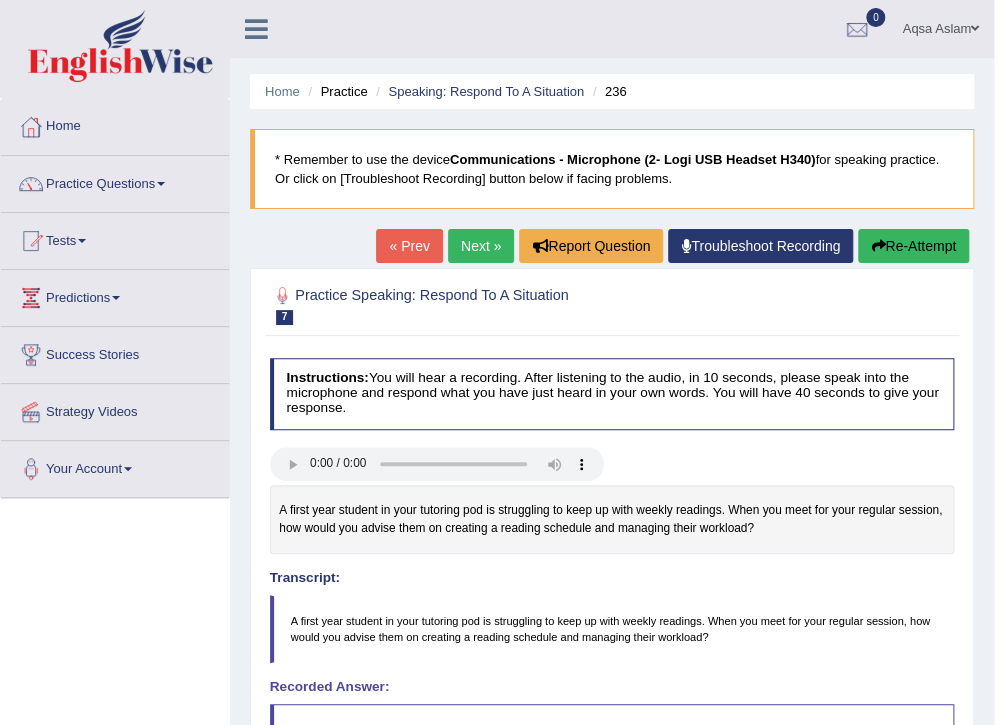 click on "Next »" at bounding box center (481, 246) 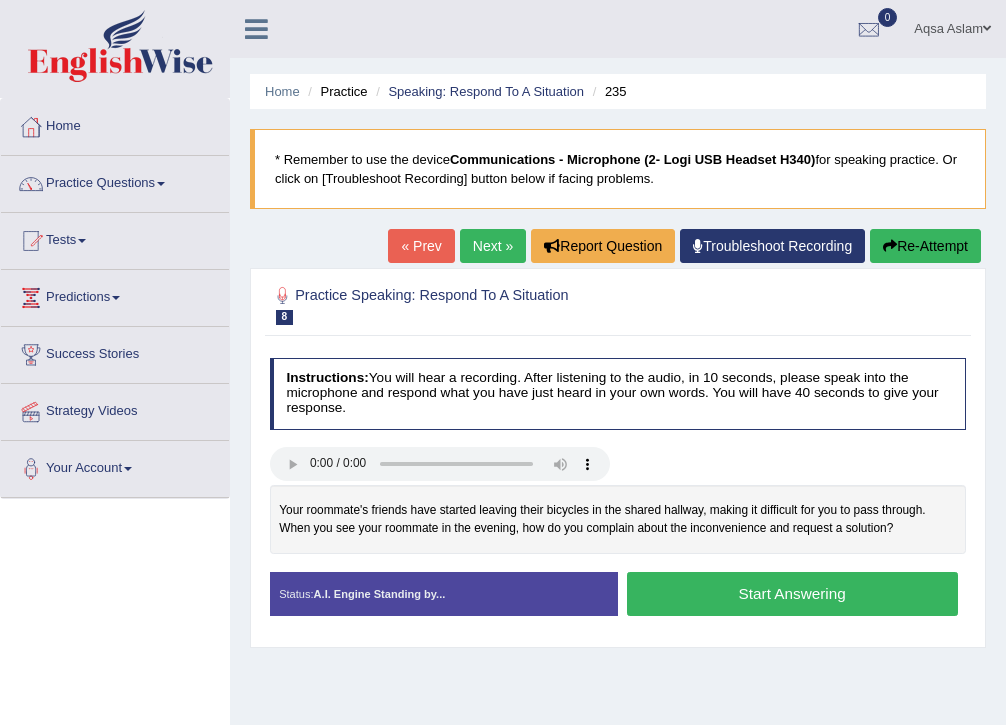scroll, scrollTop: 0, scrollLeft: 0, axis: both 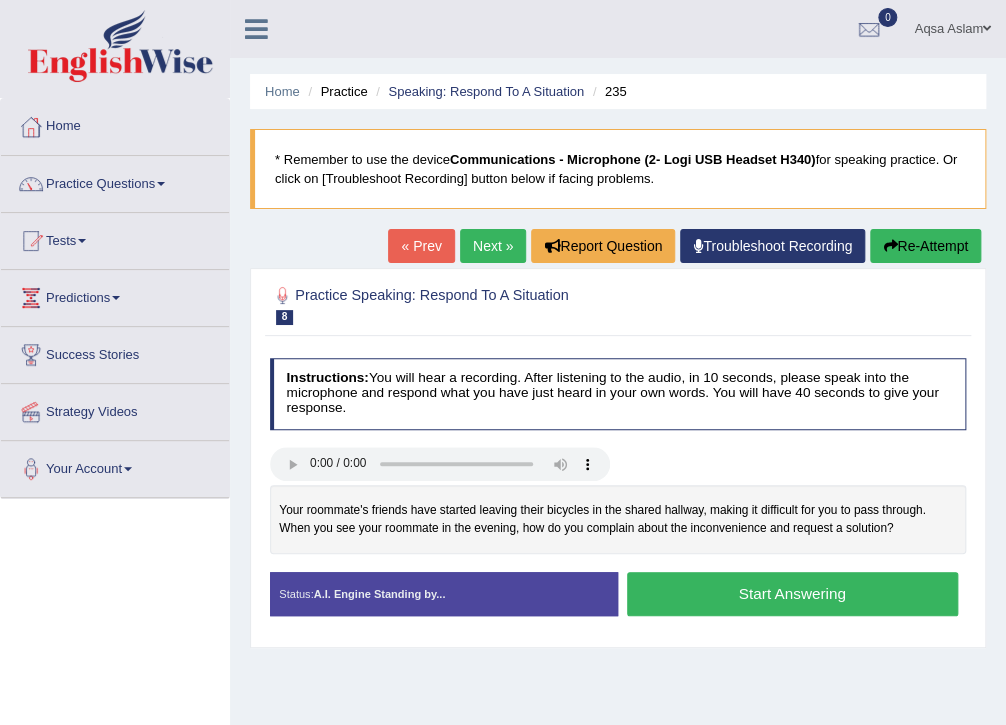 click on "Start Answering" at bounding box center [792, 593] 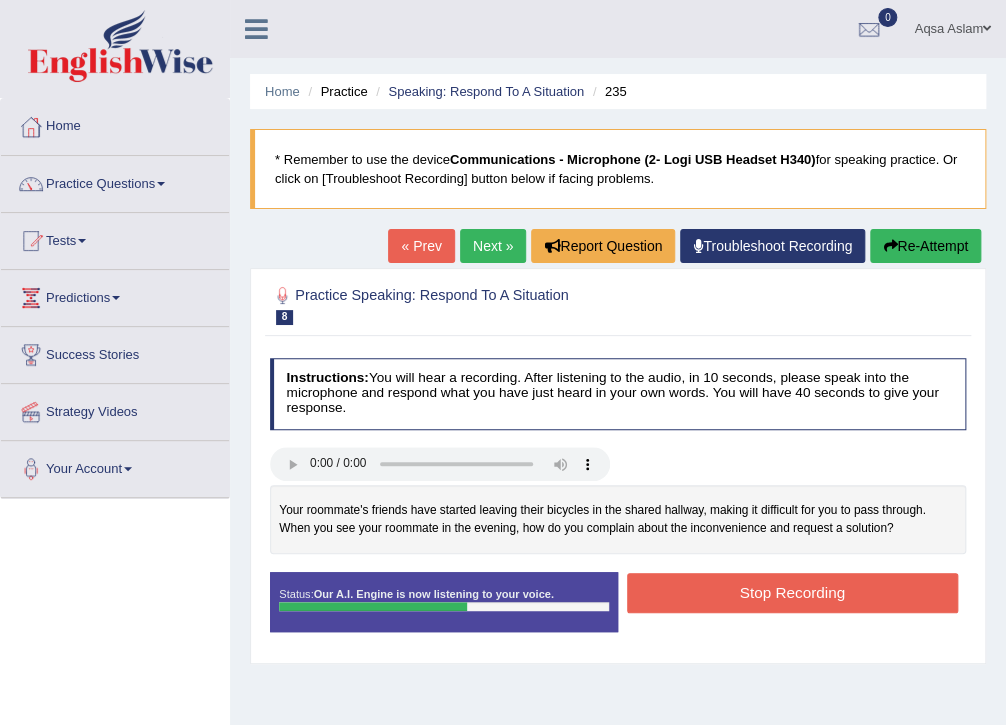 click on "Stop Recording" at bounding box center [792, 592] 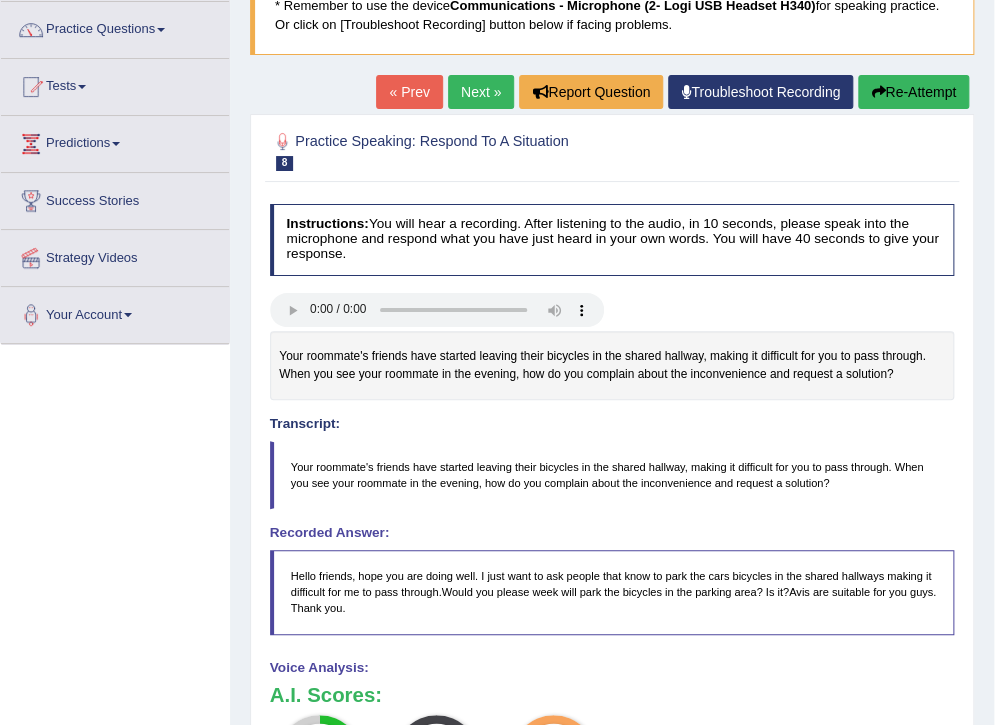 scroll, scrollTop: 80, scrollLeft: 0, axis: vertical 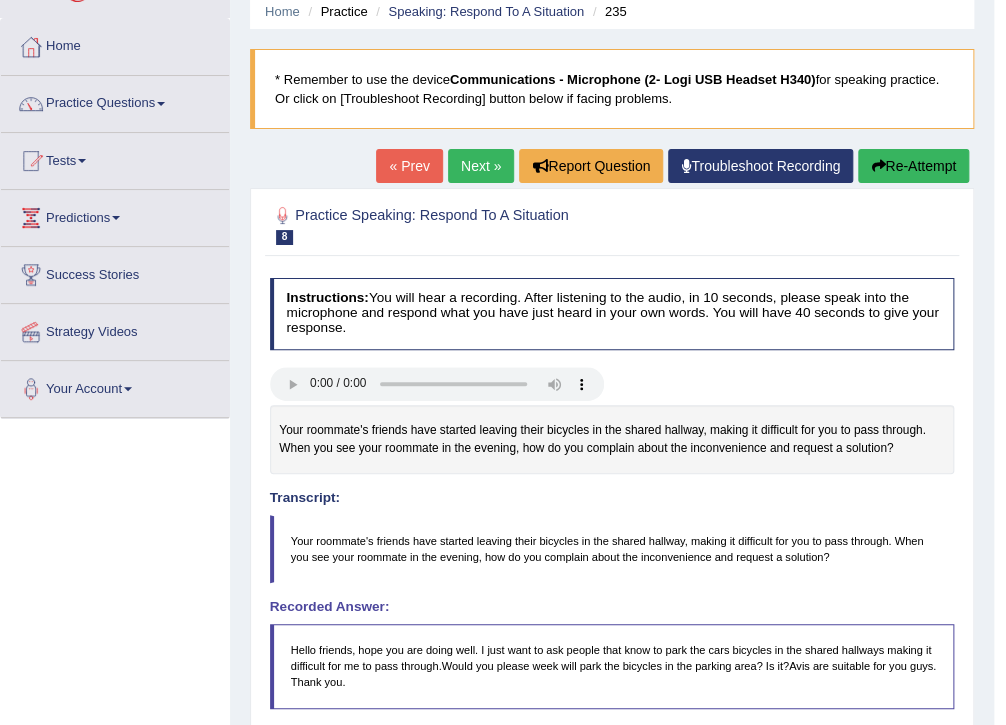 click on "Next »" at bounding box center [481, 166] 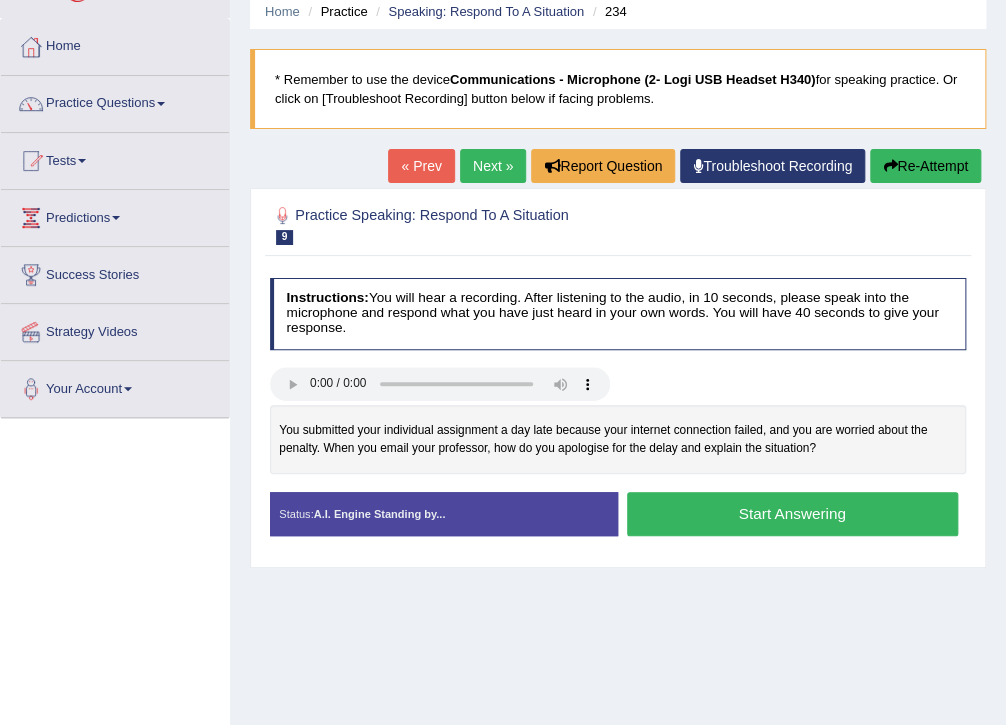 scroll, scrollTop: 0, scrollLeft: 0, axis: both 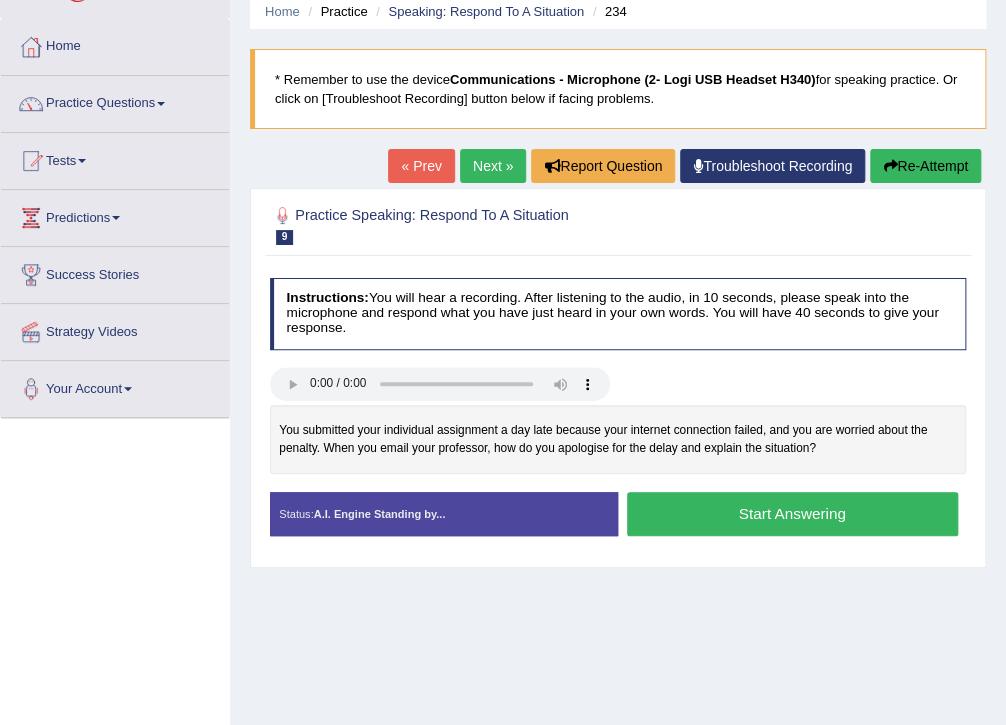 drag, startPoint x: 652, startPoint y: 519, endPoint x: 648, endPoint y: 572, distance: 53.15073 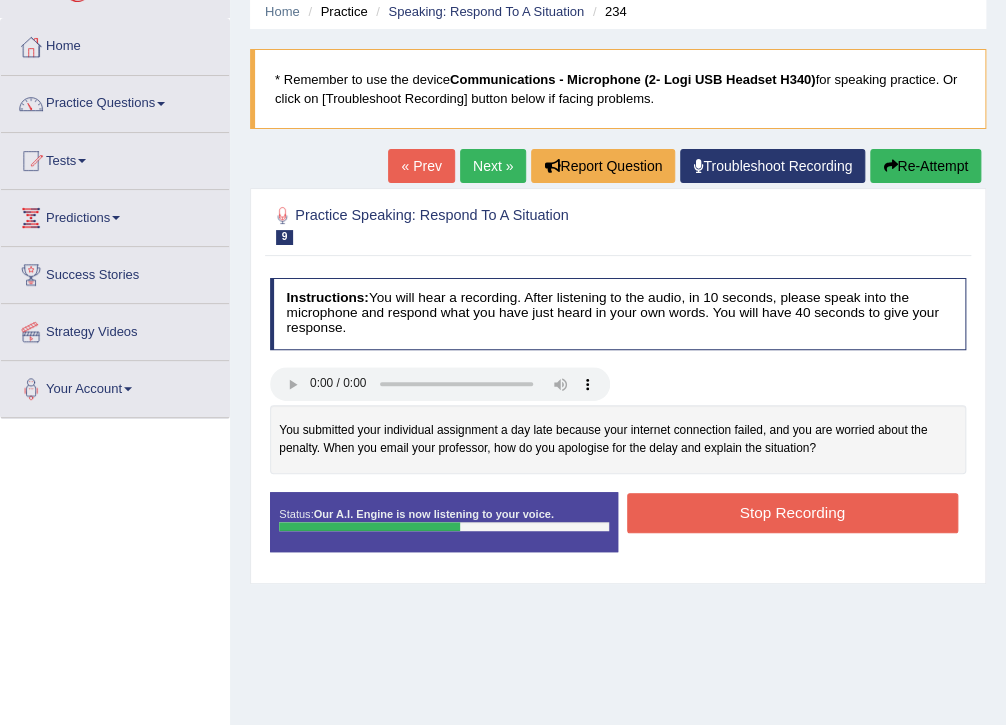 click on "Stop Recording" at bounding box center (792, 512) 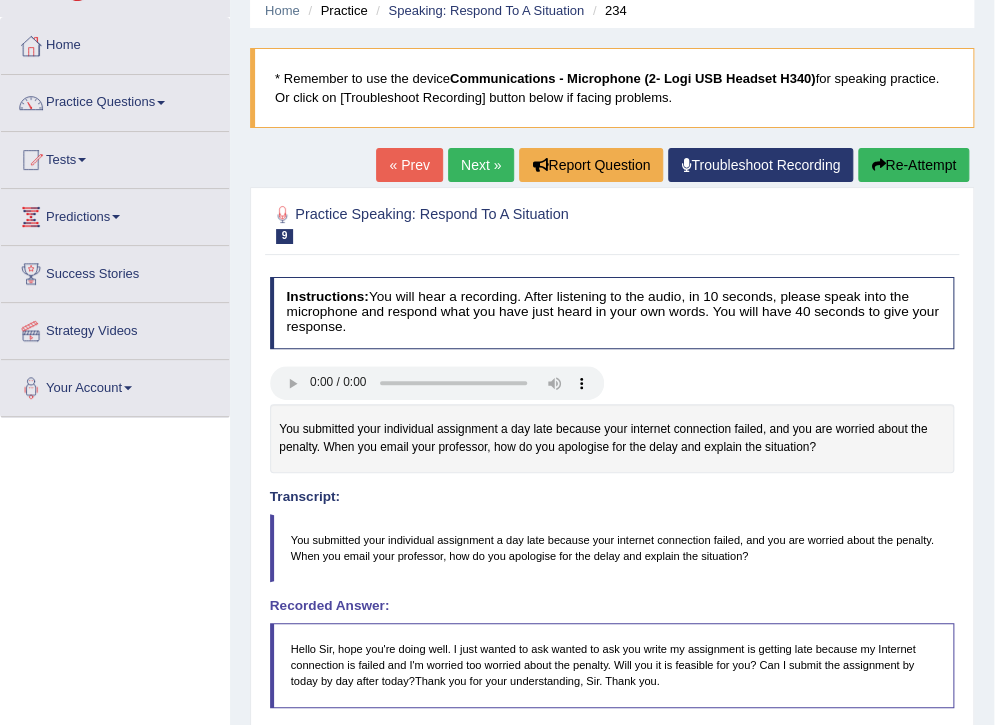 scroll, scrollTop: 80, scrollLeft: 0, axis: vertical 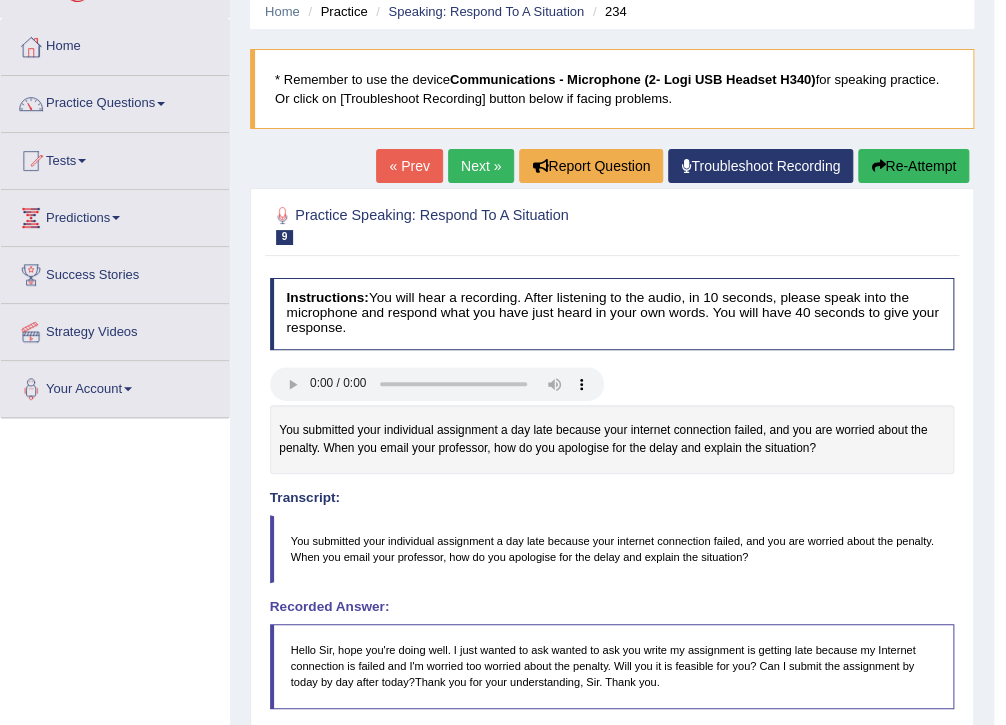 click on "Next »" at bounding box center [481, 166] 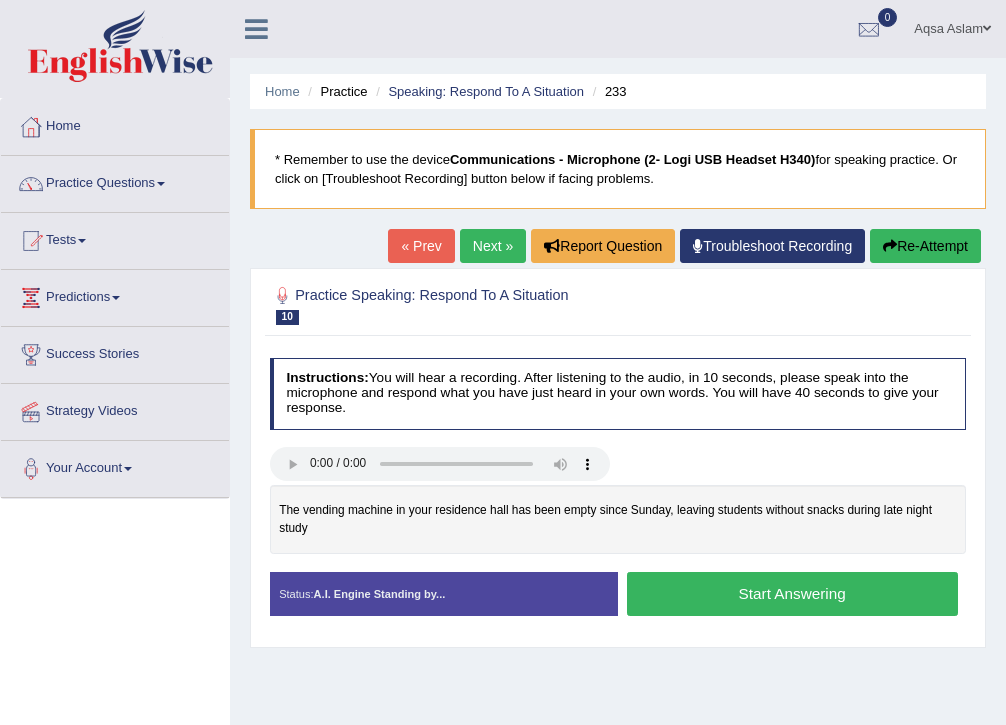 scroll, scrollTop: 240, scrollLeft: 0, axis: vertical 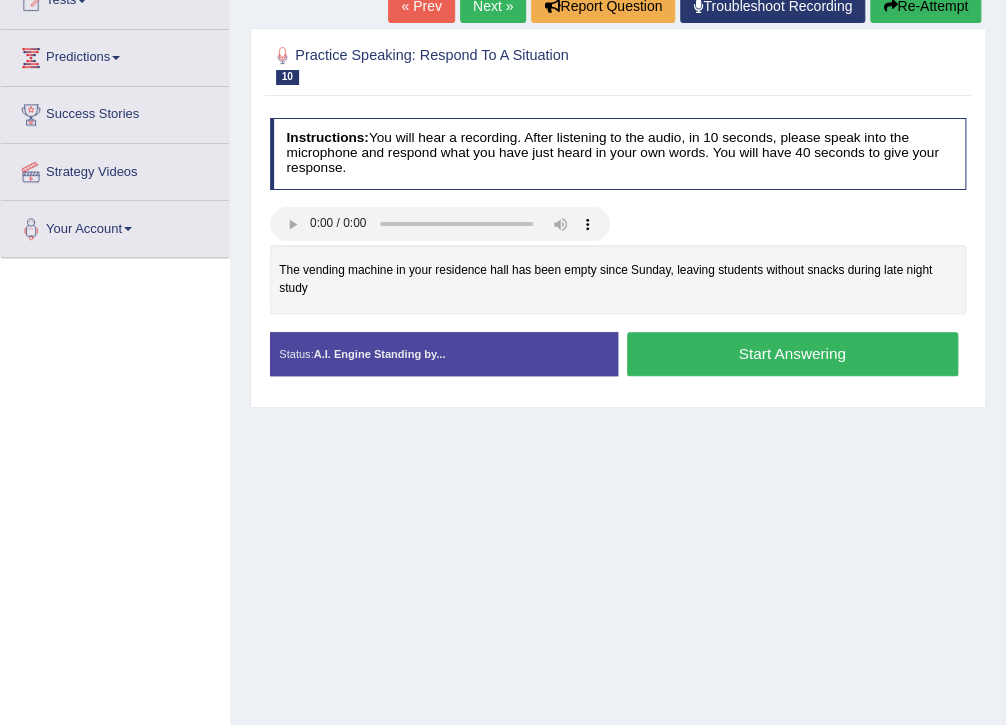 click on "Next »" at bounding box center [493, 6] 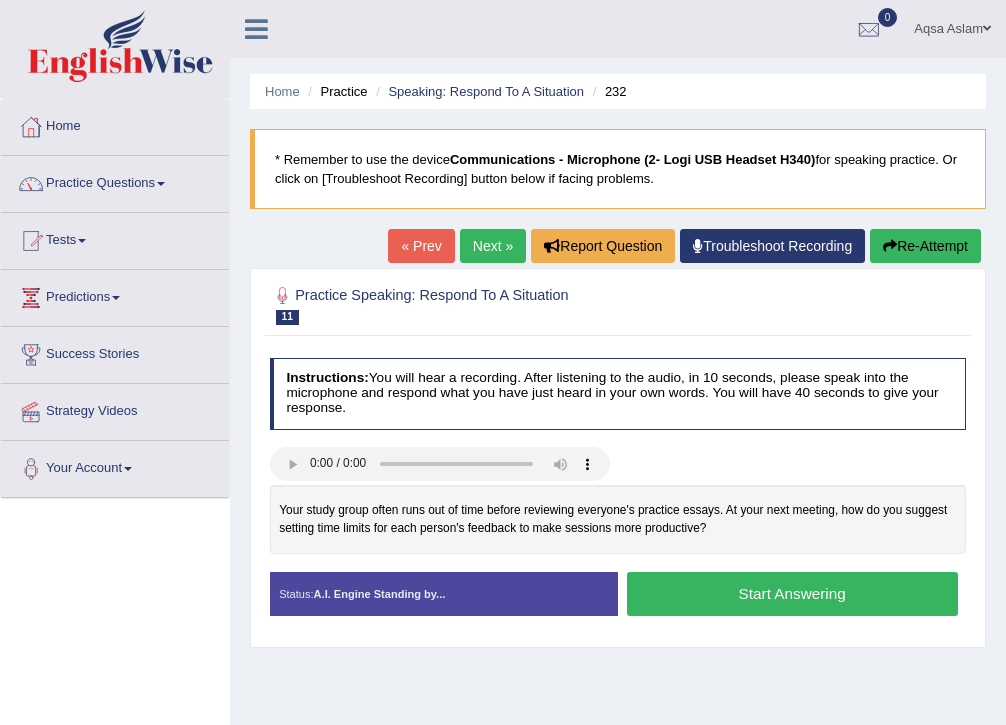 scroll, scrollTop: 0, scrollLeft: 0, axis: both 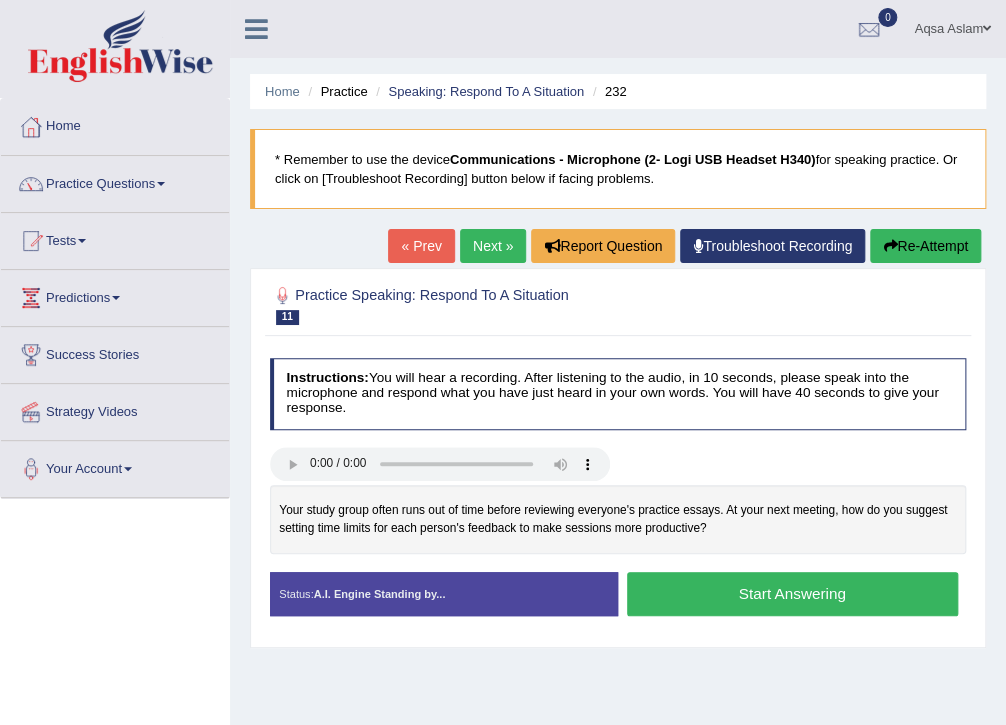 click on "Start Answering" at bounding box center (792, 593) 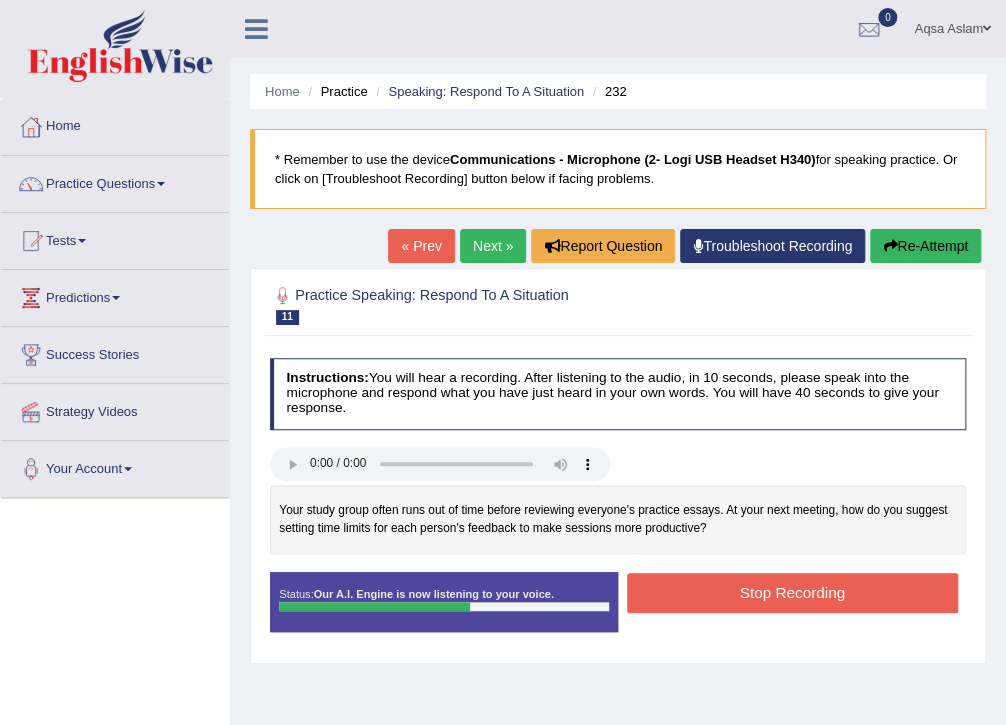 click on "Stop Recording" at bounding box center [792, 592] 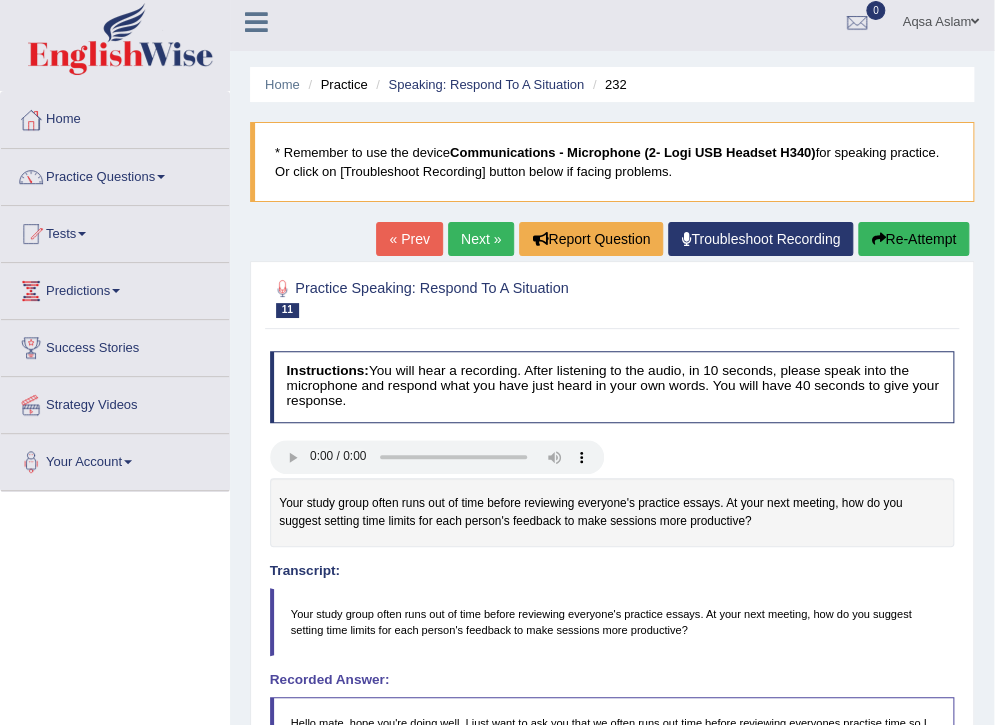 scroll, scrollTop: 0, scrollLeft: 0, axis: both 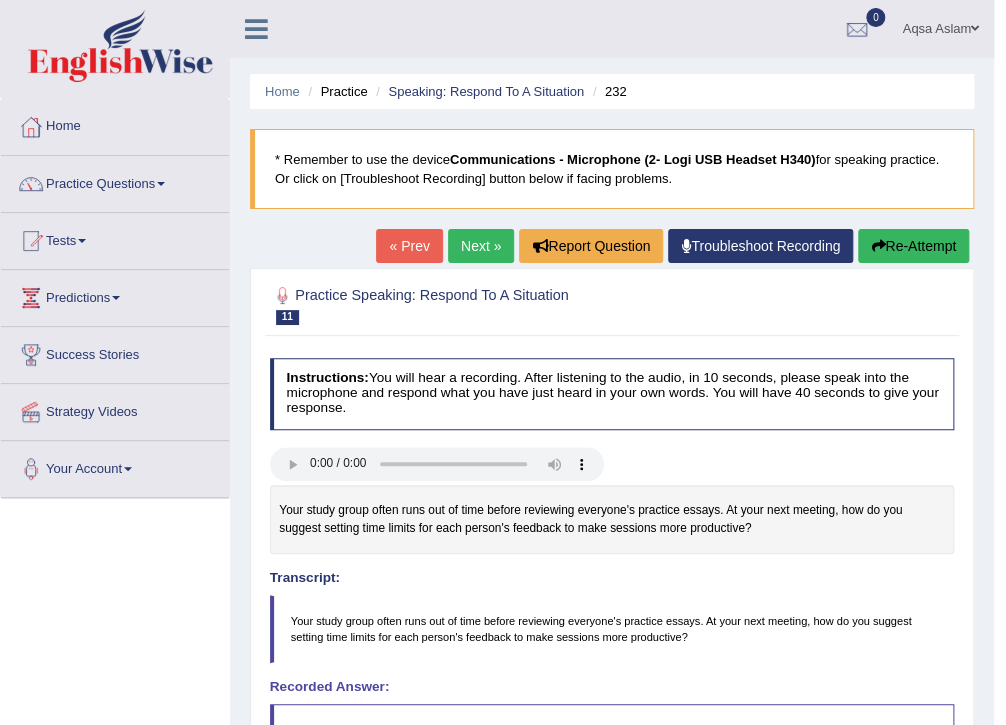 click on "Next »" at bounding box center [481, 246] 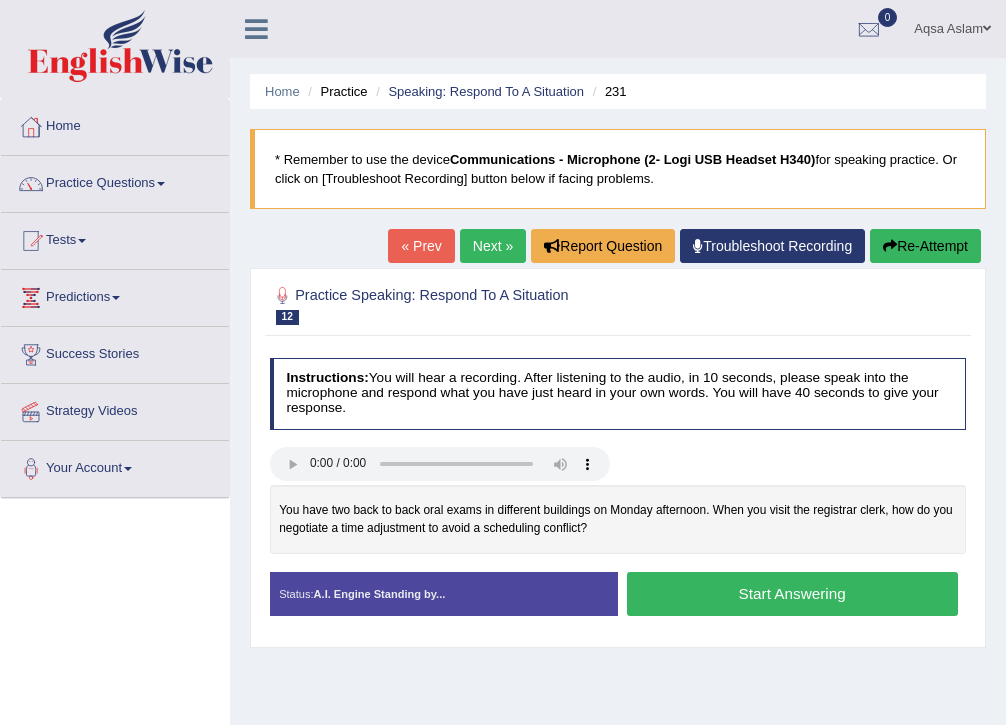 scroll, scrollTop: 80, scrollLeft: 0, axis: vertical 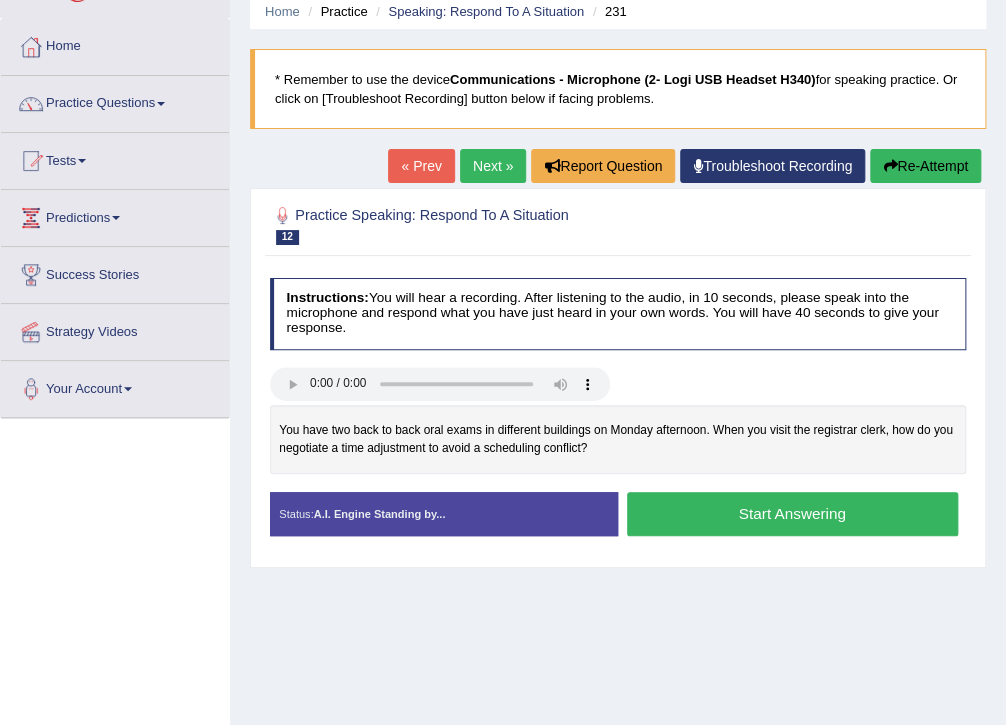 click on "Start Answering" at bounding box center [792, 513] 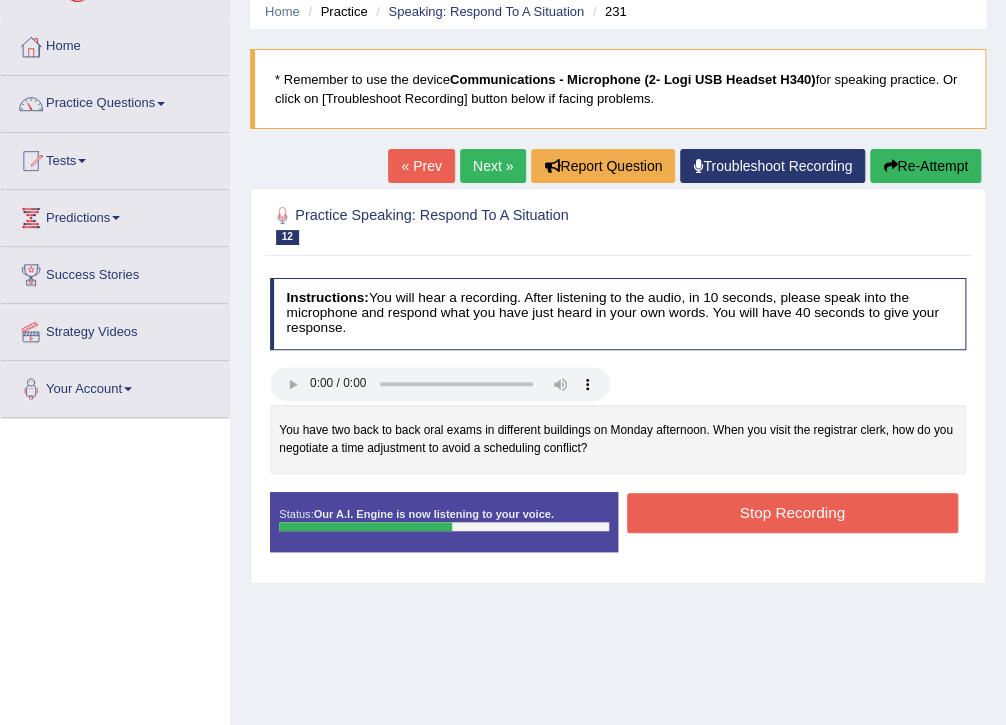 click on "Stop Recording" at bounding box center [792, 512] 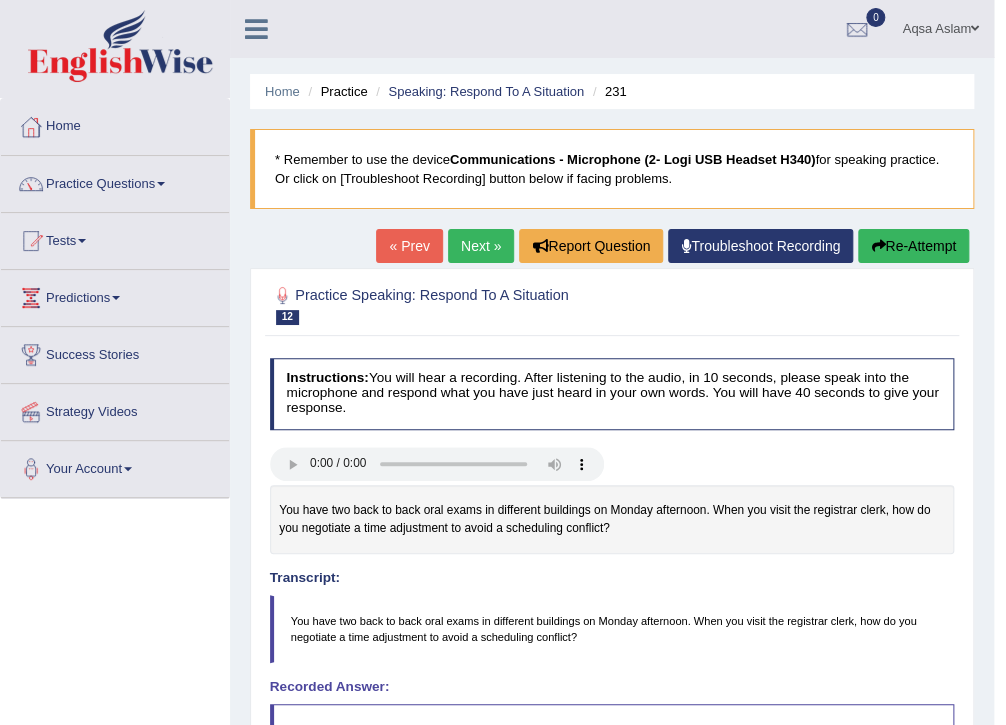 scroll, scrollTop: 0, scrollLeft: 0, axis: both 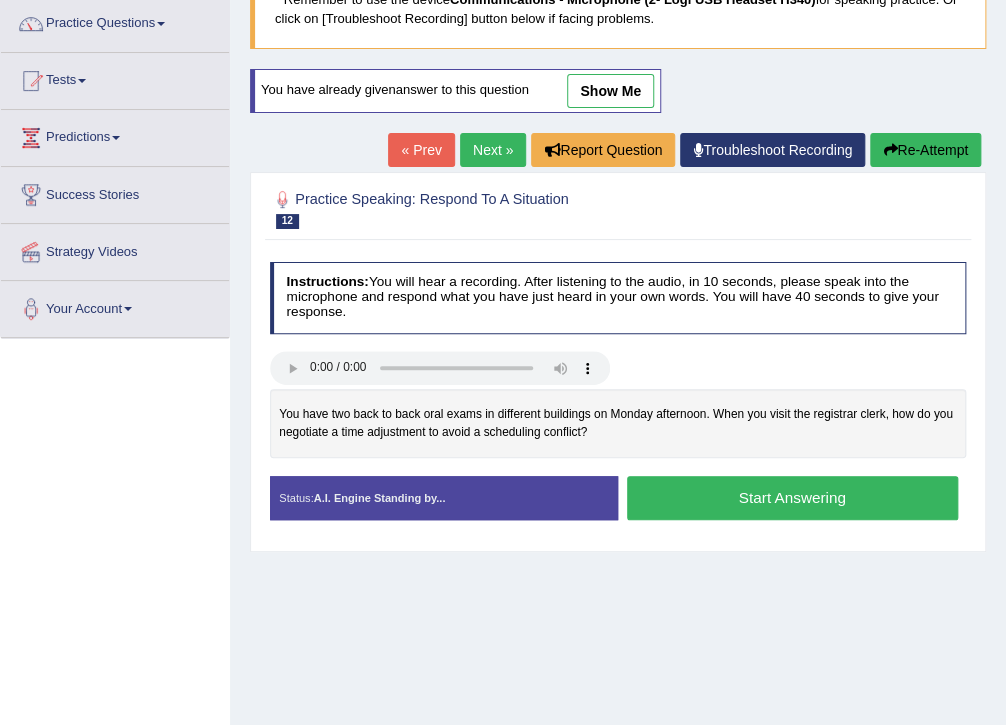click on "Start Answering" at bounding box center (792, 497) 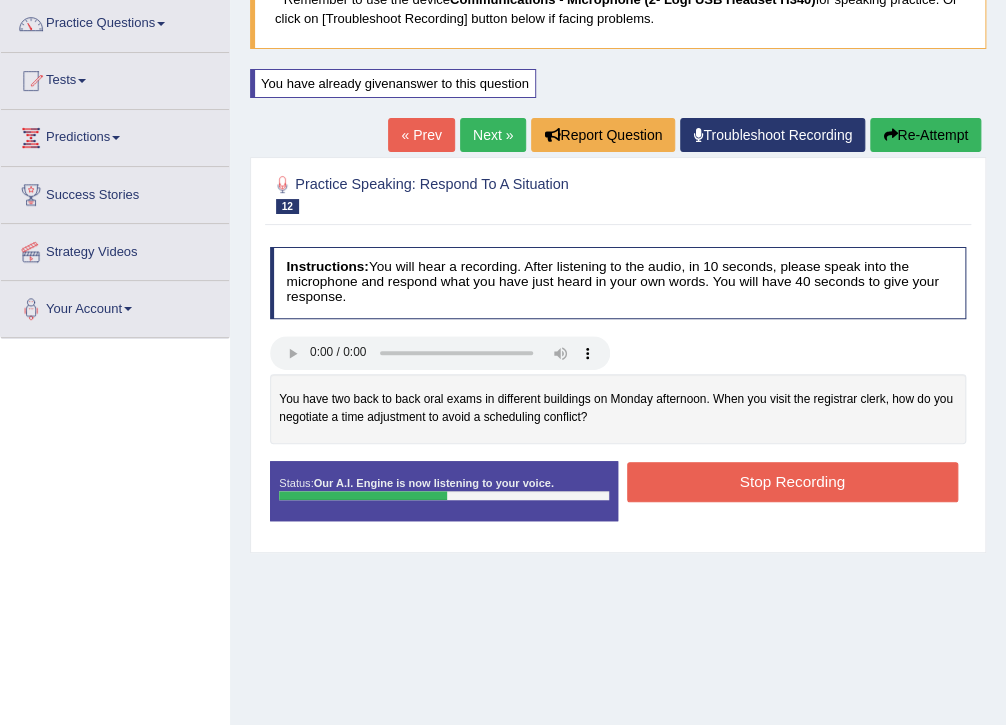 click on "Stop Recording" at bounding box center (792, 481) 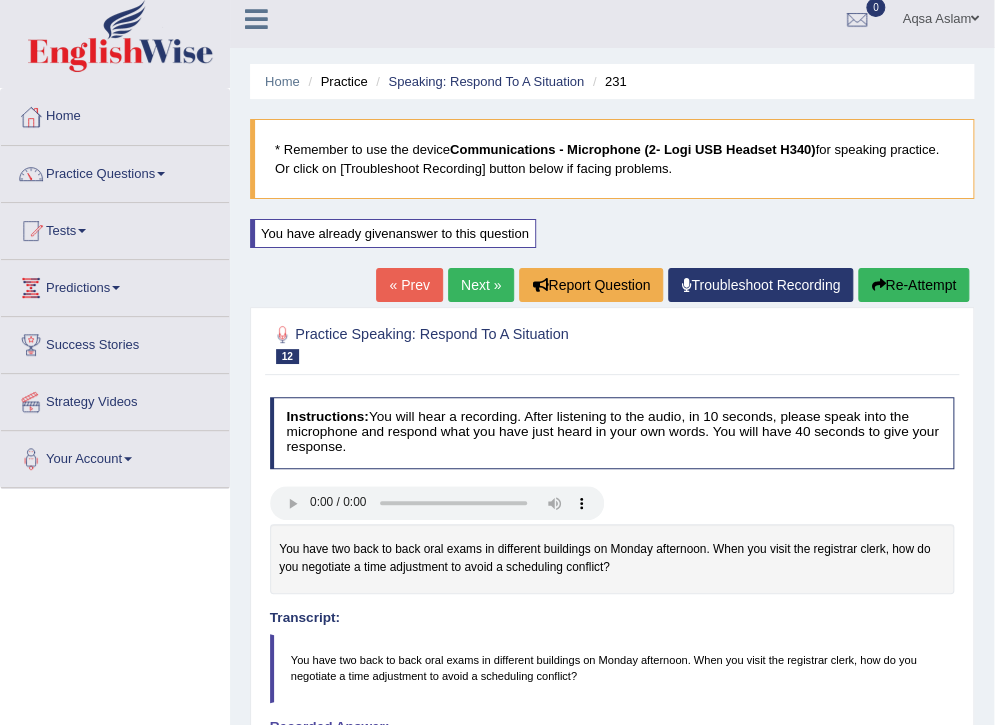 scroll, scrollTop: 0, scrollLeft: 0, axis: both 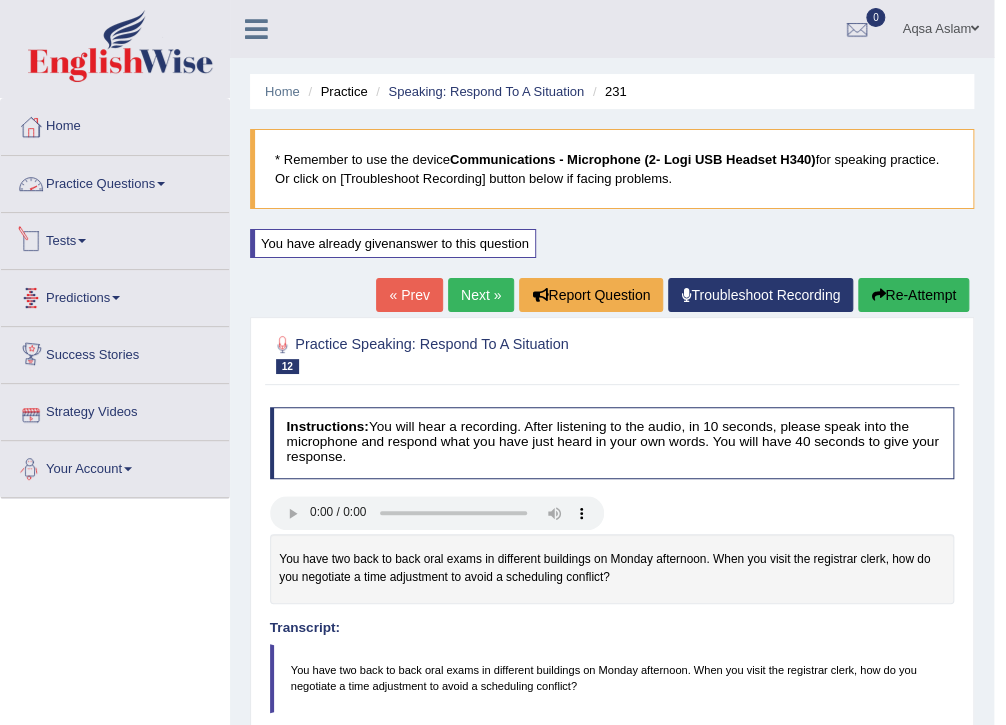 click on "Practice Questions" at bounding box center [115, 181] 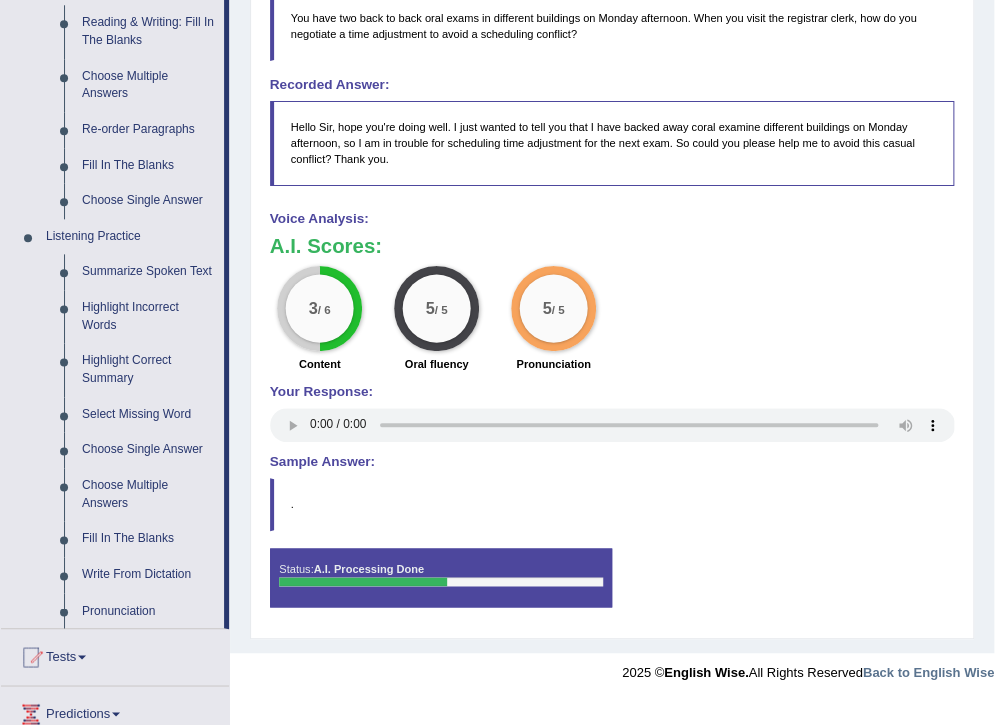 scroll, scrollTop: 800, scrollLeft: 0, axis: vertical 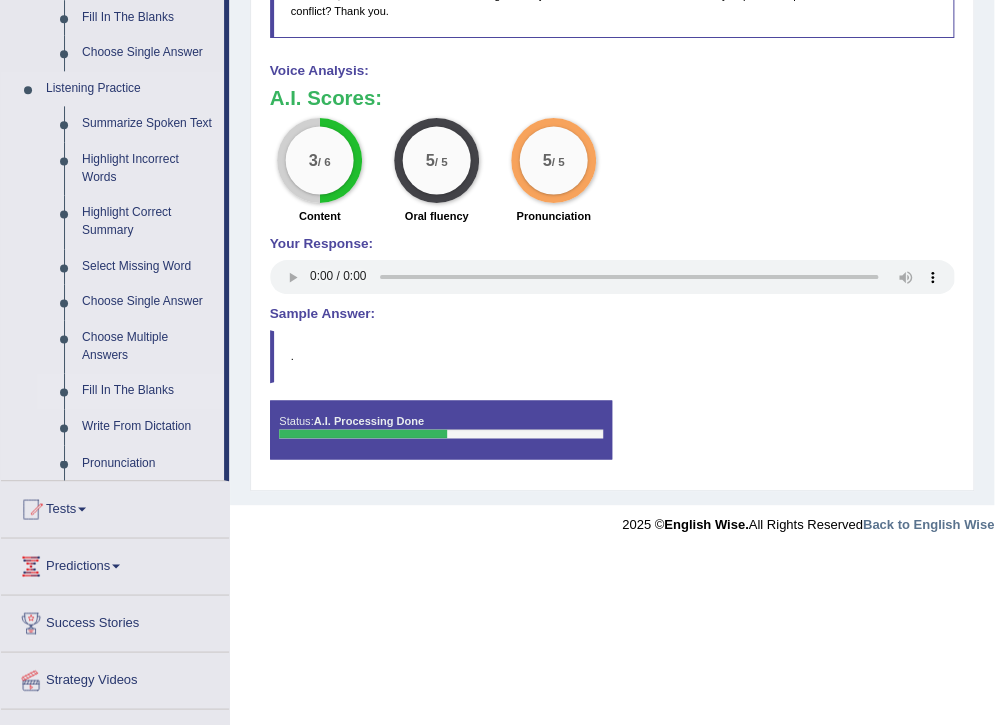 click on "Fill In The Blanks" at bounding box center [148, 391] 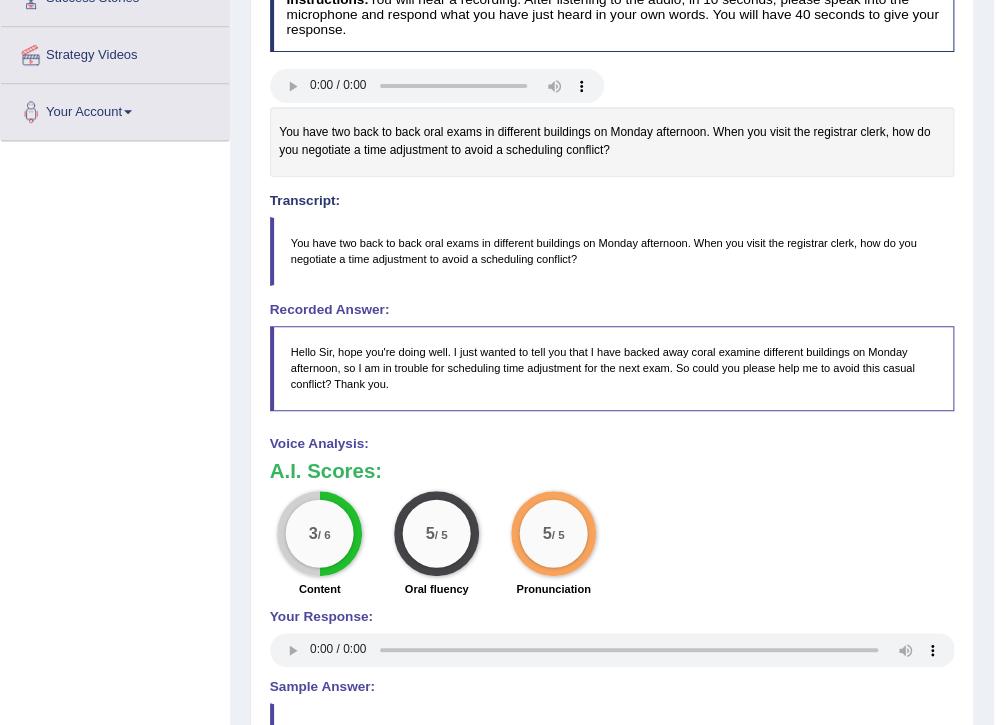 scroll, scrollTop: 351, scrollLeft: 0, axis: vertical 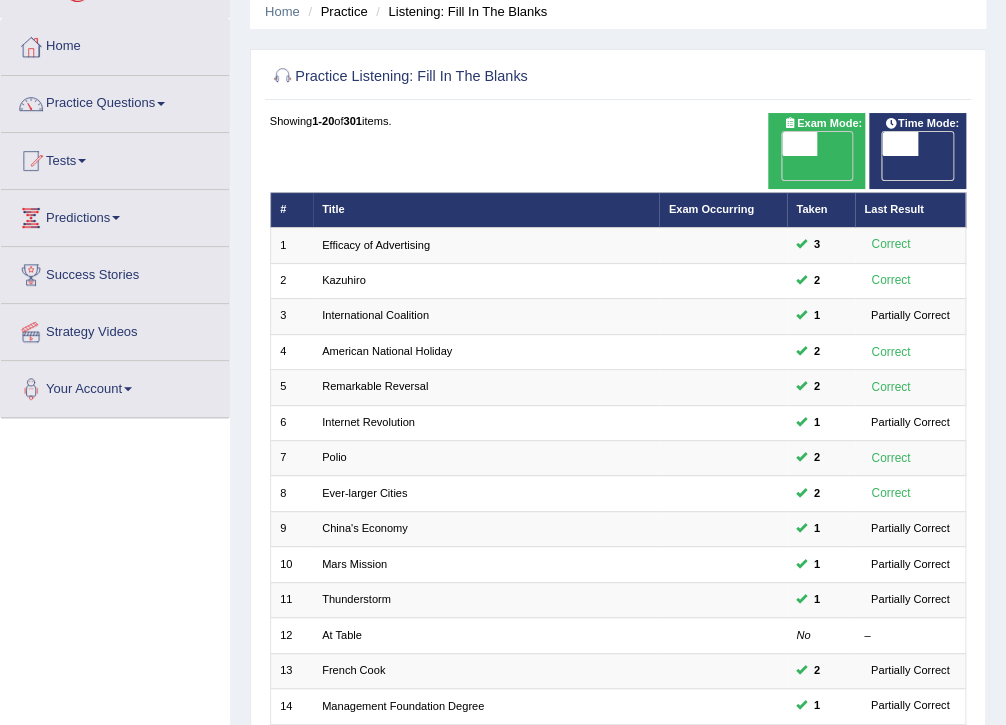 click at bounding box center [799, 144] 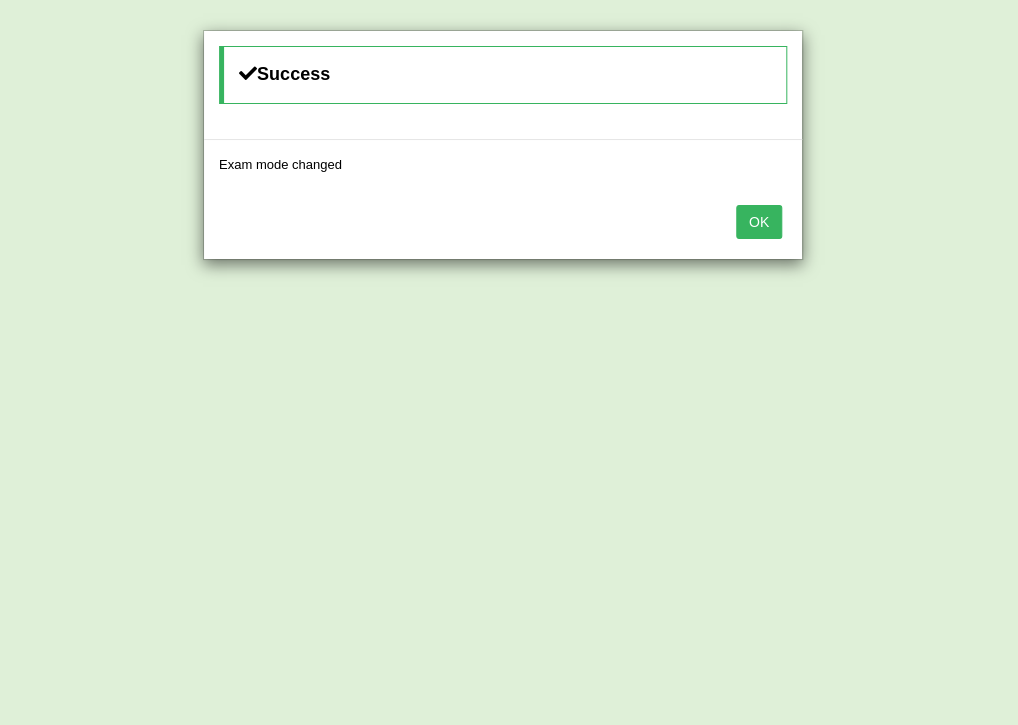 click on "OK" at bounding box center (759, 222) 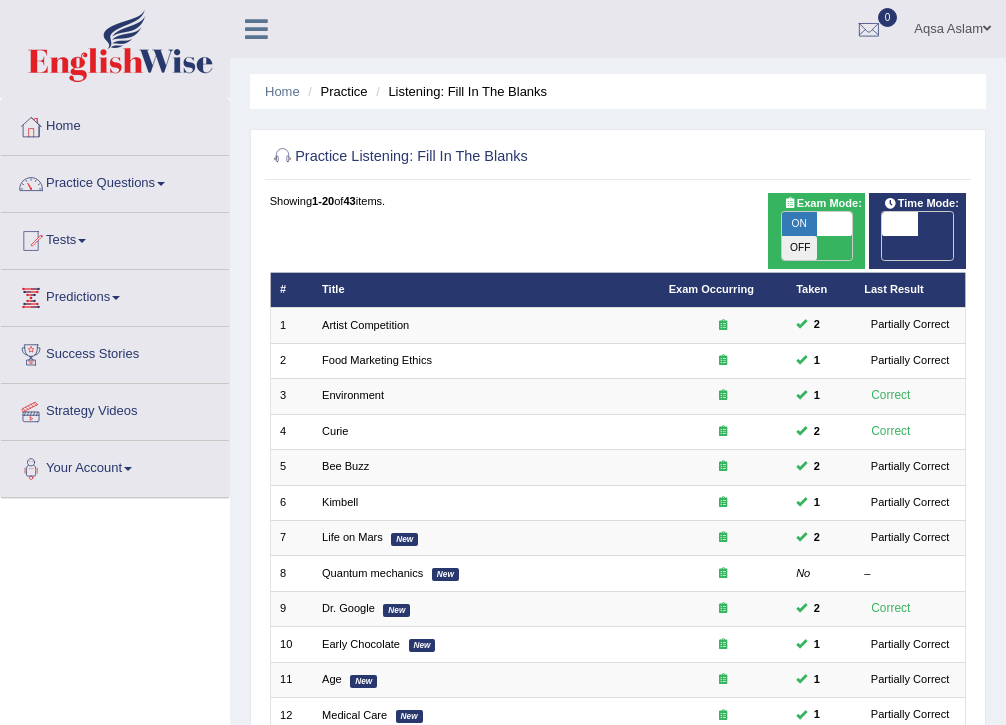 scroll, scrollTop: 80, scrollLeft: 0, axis: vertical 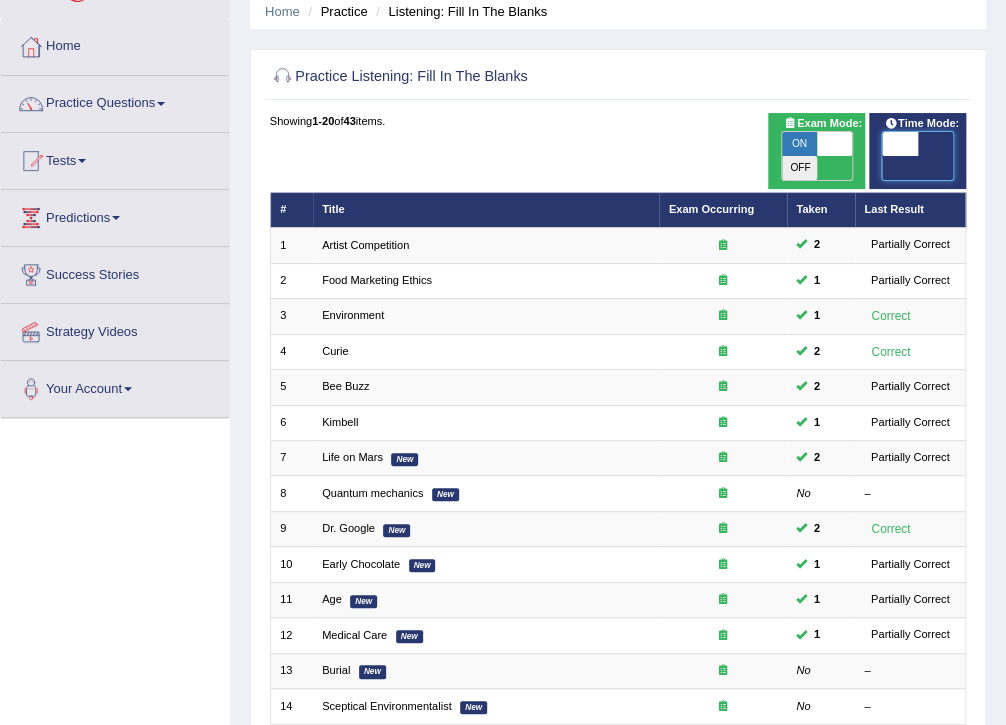 click at bounding box center [899, 144] 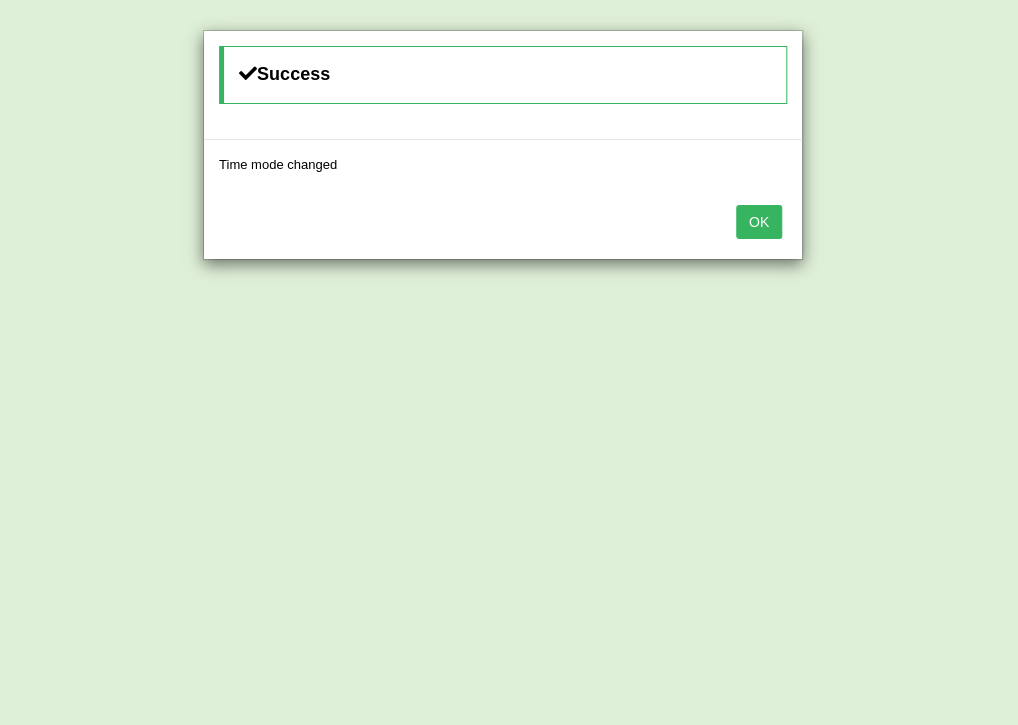 click on "OK" at bounding box center [759, 222] 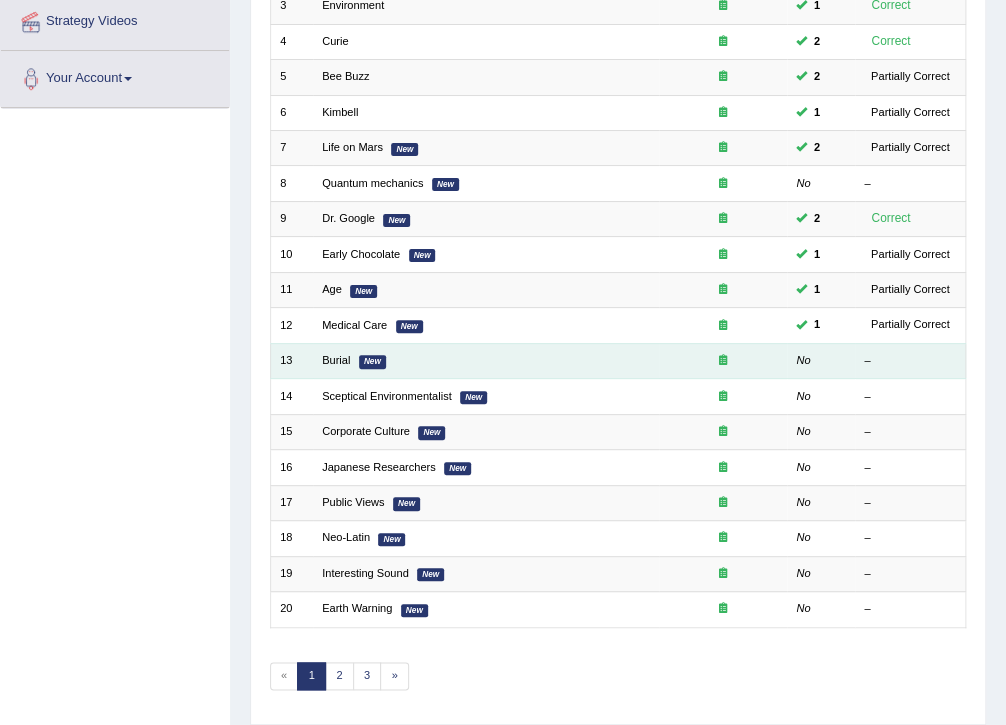 scroll, scrollTop: 426, scrollLeft: 0, axis: vertical 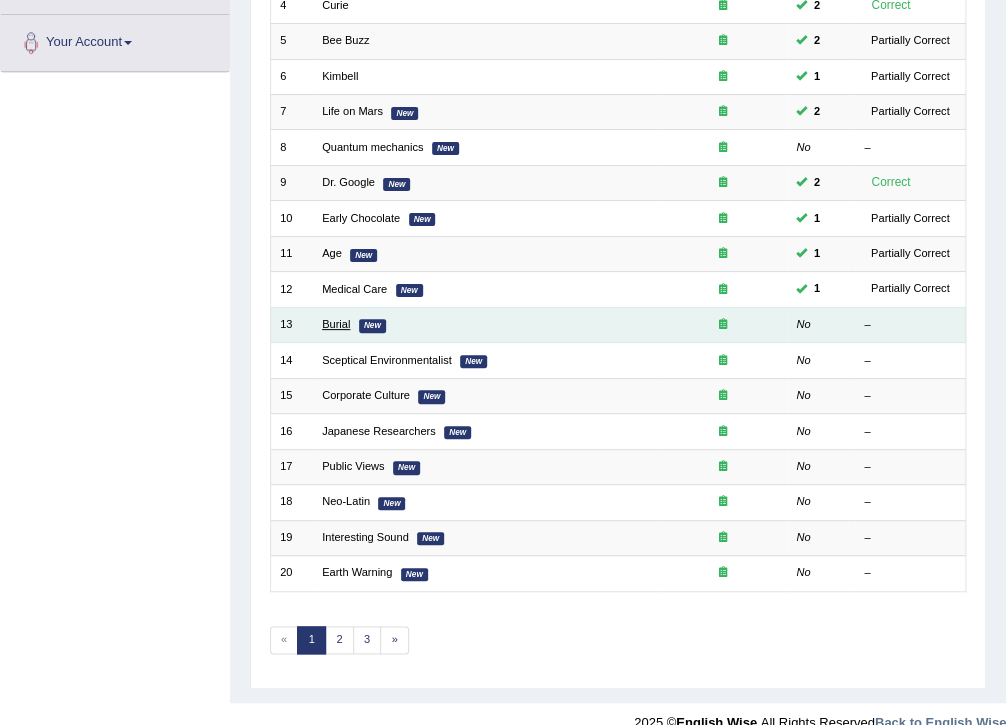 click on "Burial" at bounding box center (336, 324) 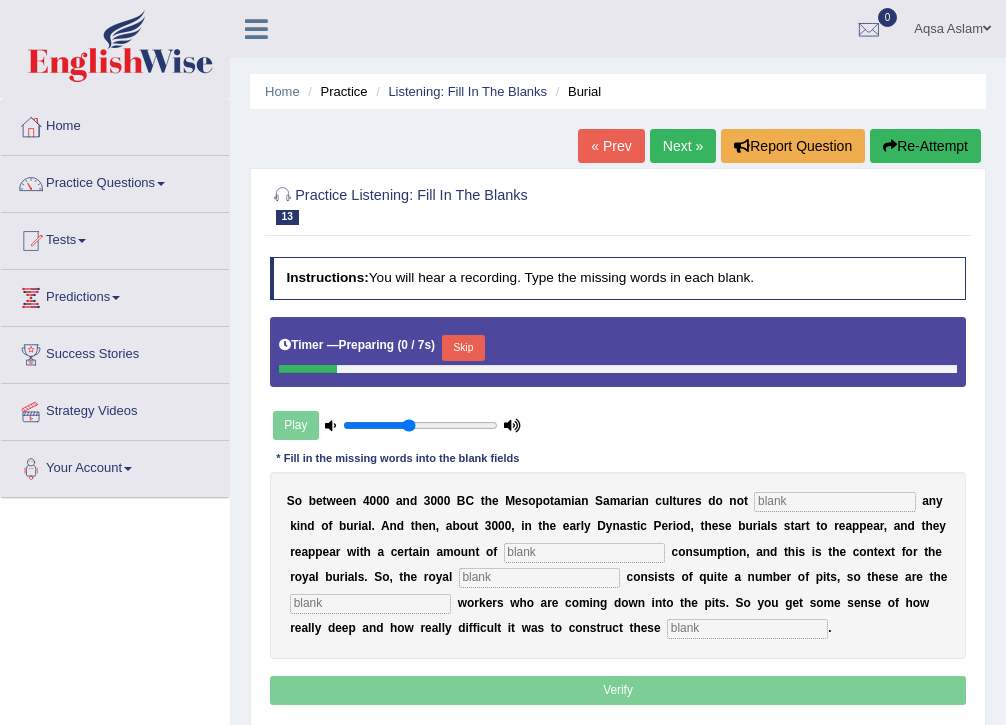 scroll, scrollTop: 0, scrollLeft: 0, axis: both 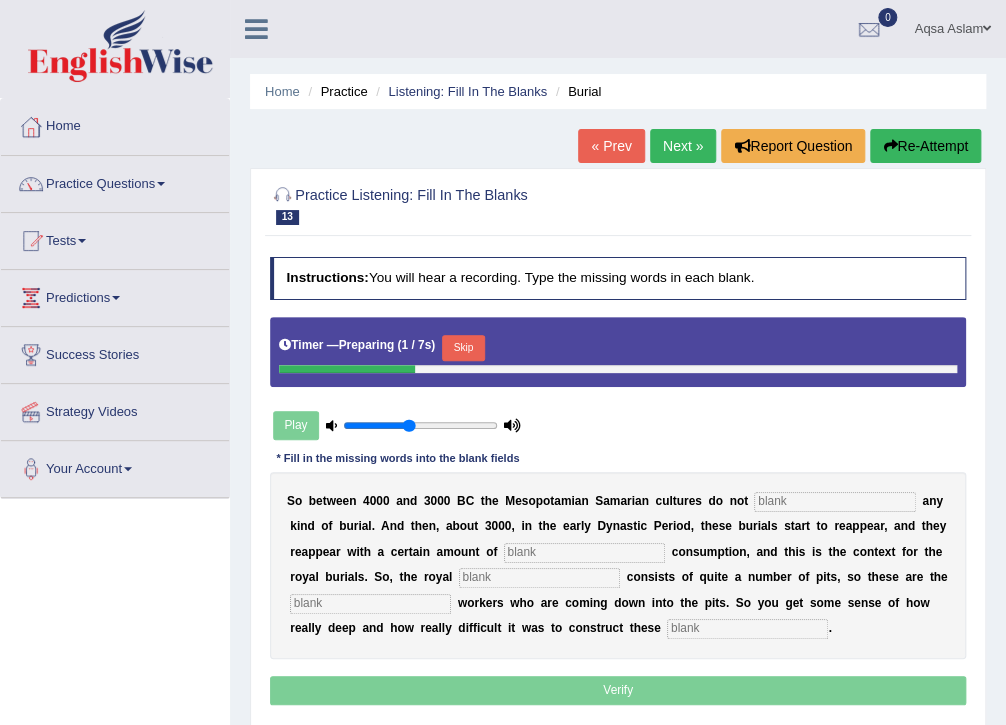 click on "Skip" at bounding box center [463, 348] 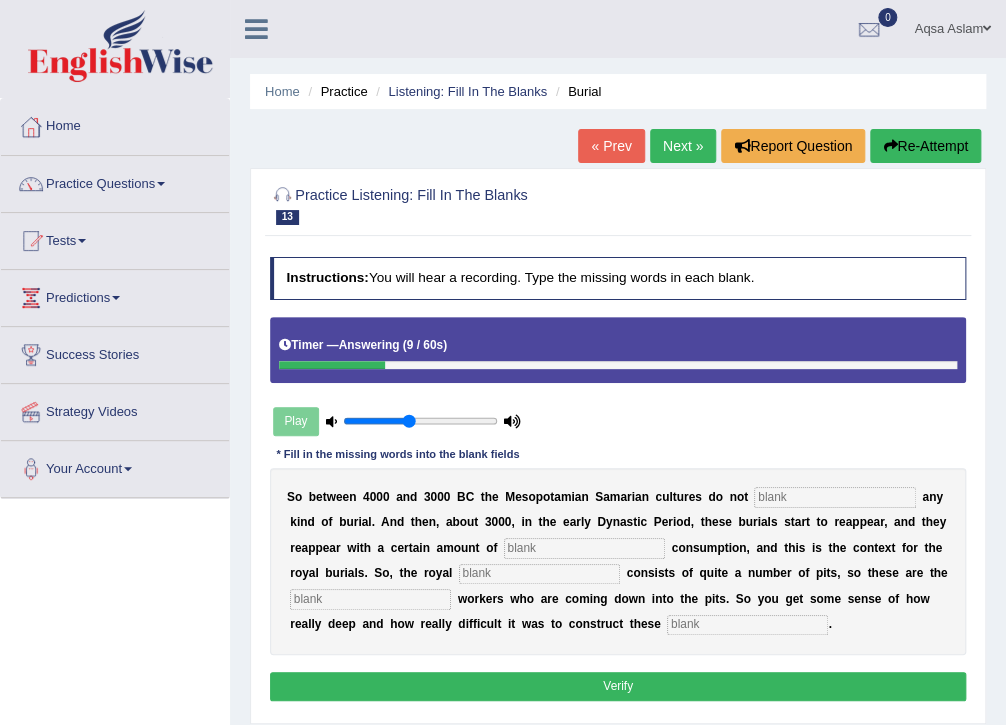 click at bounding box center [834, 497] 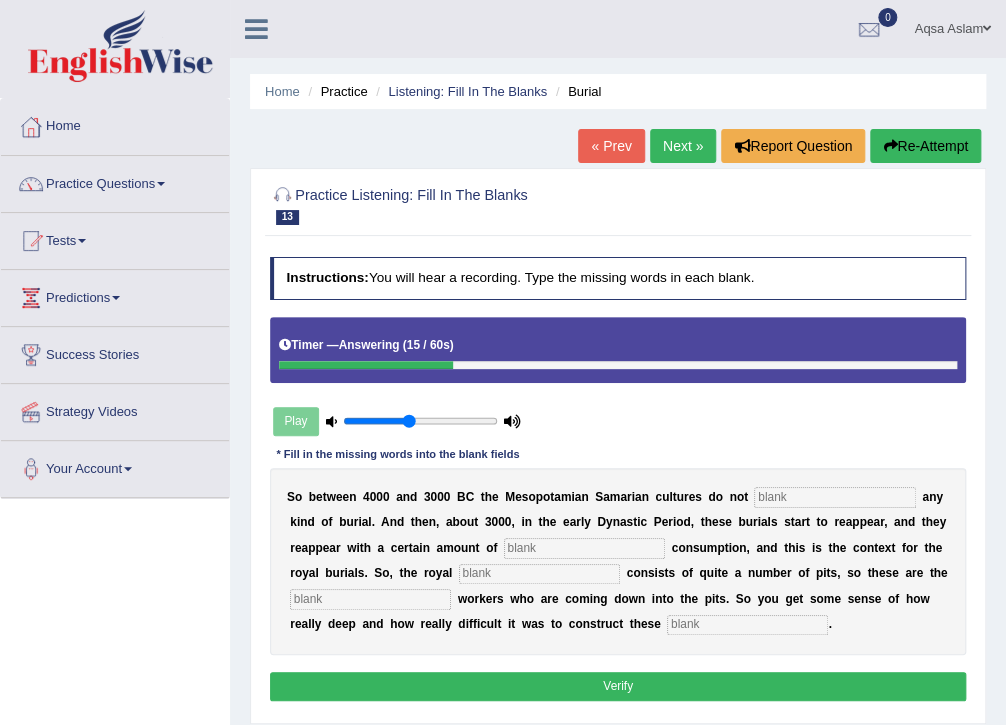 click at bounding box center (834, 497) 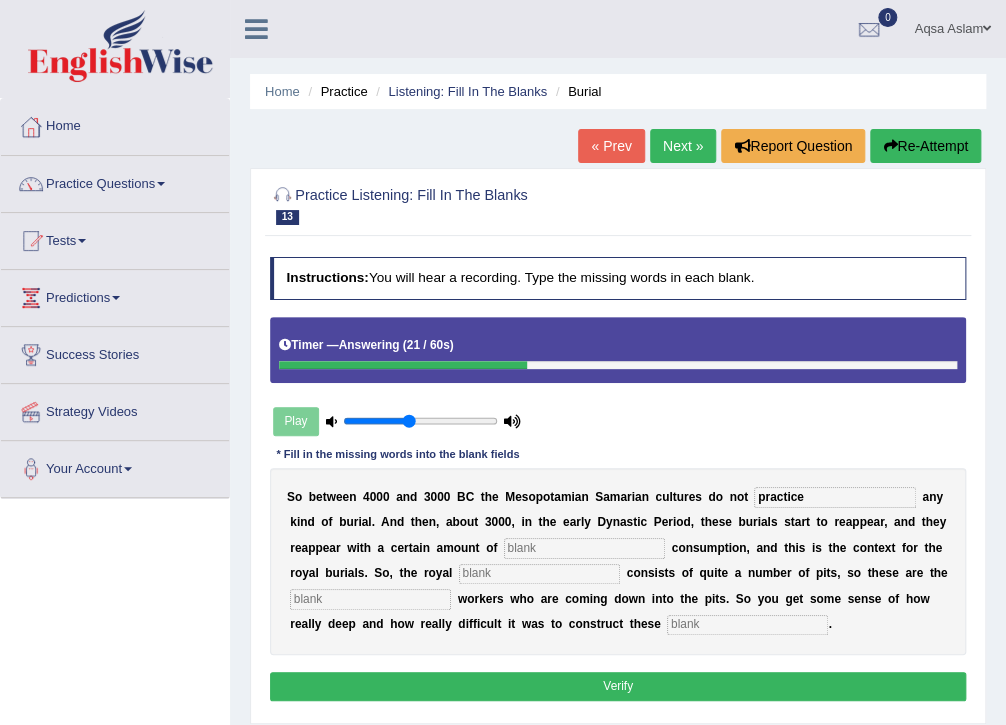 type on "practice" 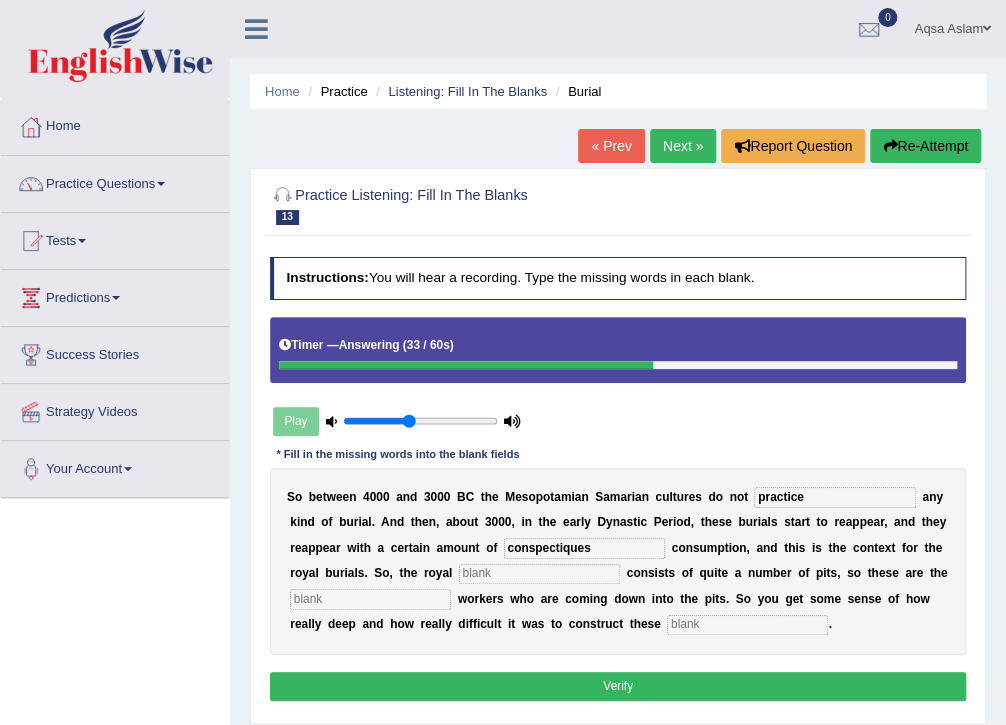type on "conspectiques" 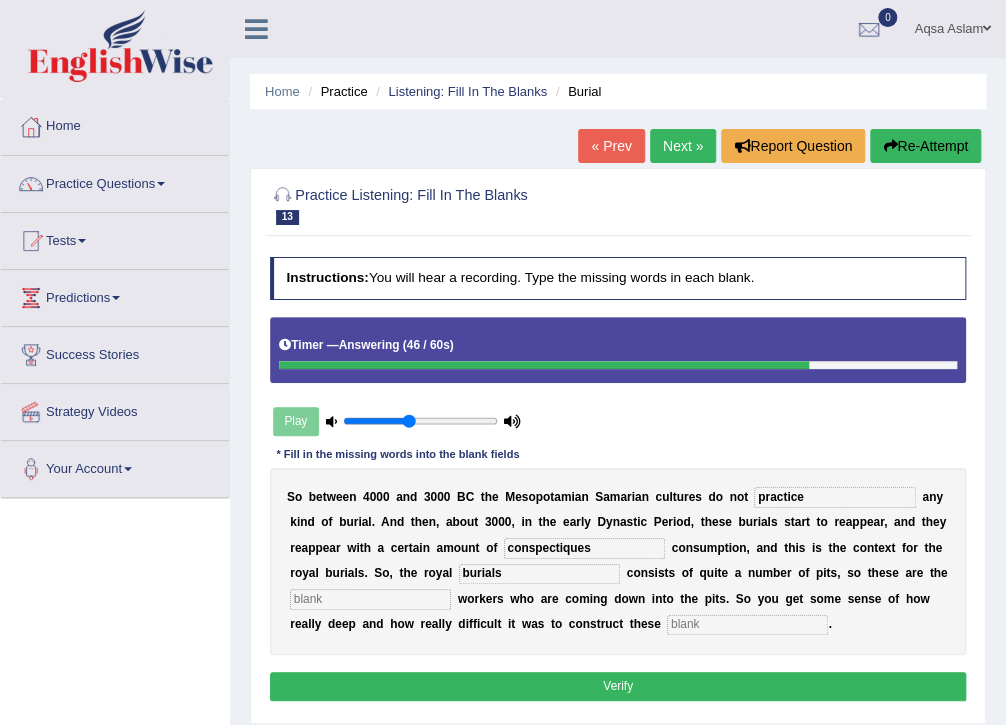 type on "burials" 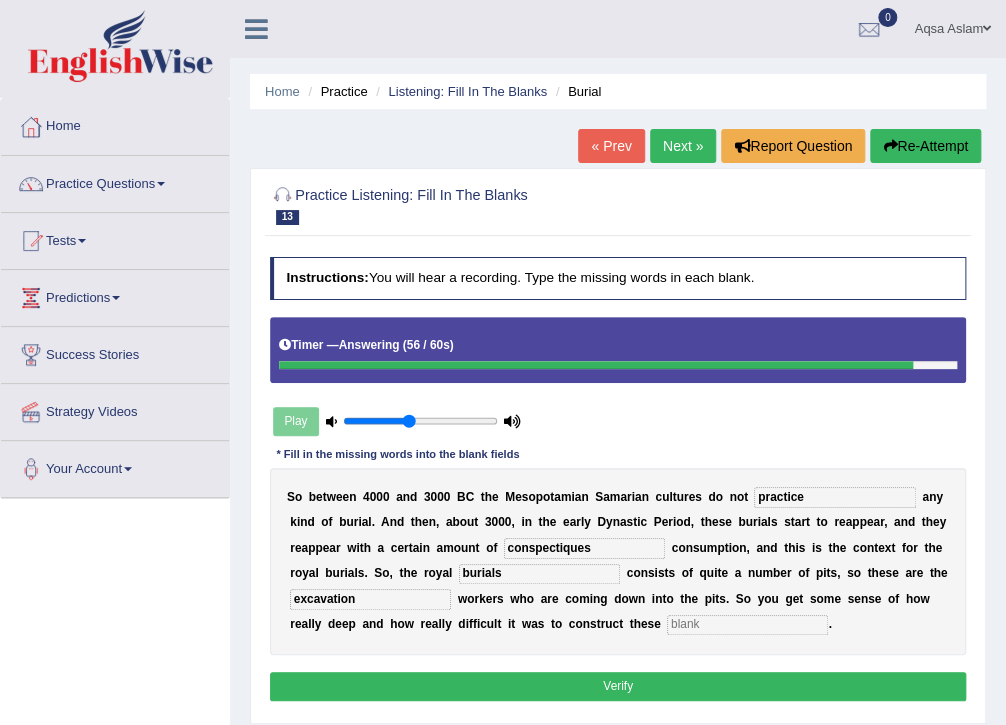 type on "excavation" 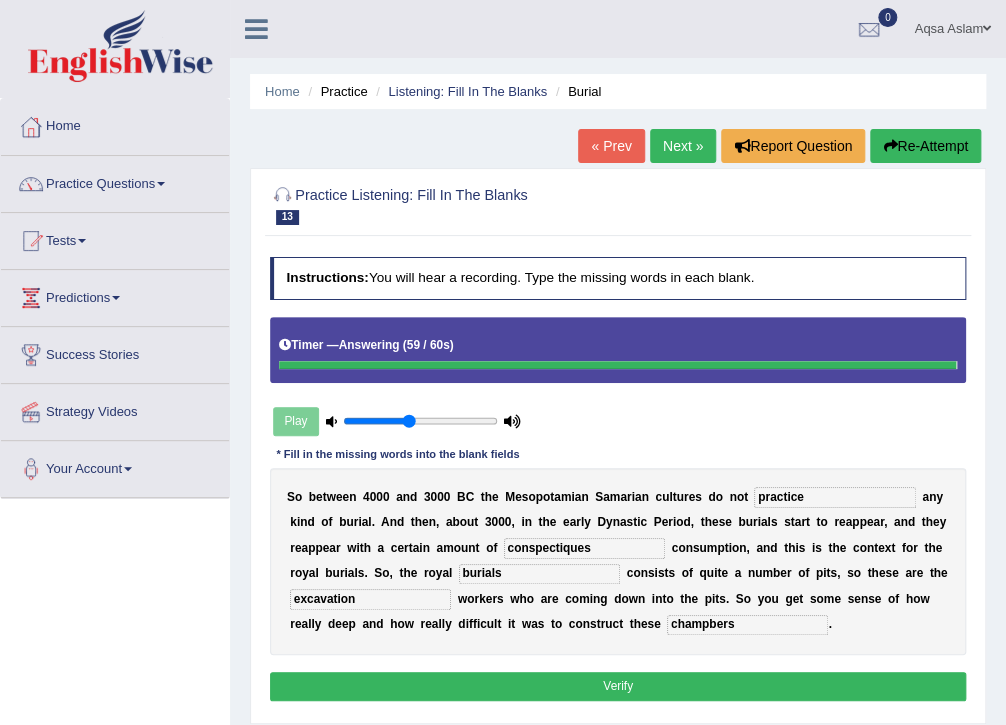 type on "champbers" 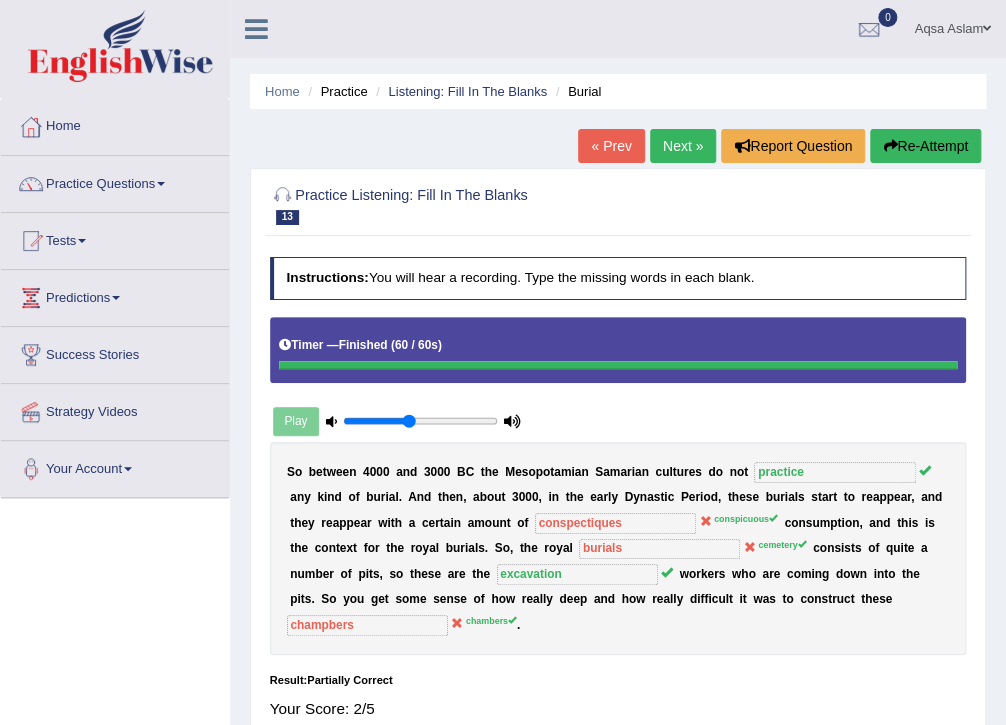 click on "Next »" at bounding box center (683, 146) 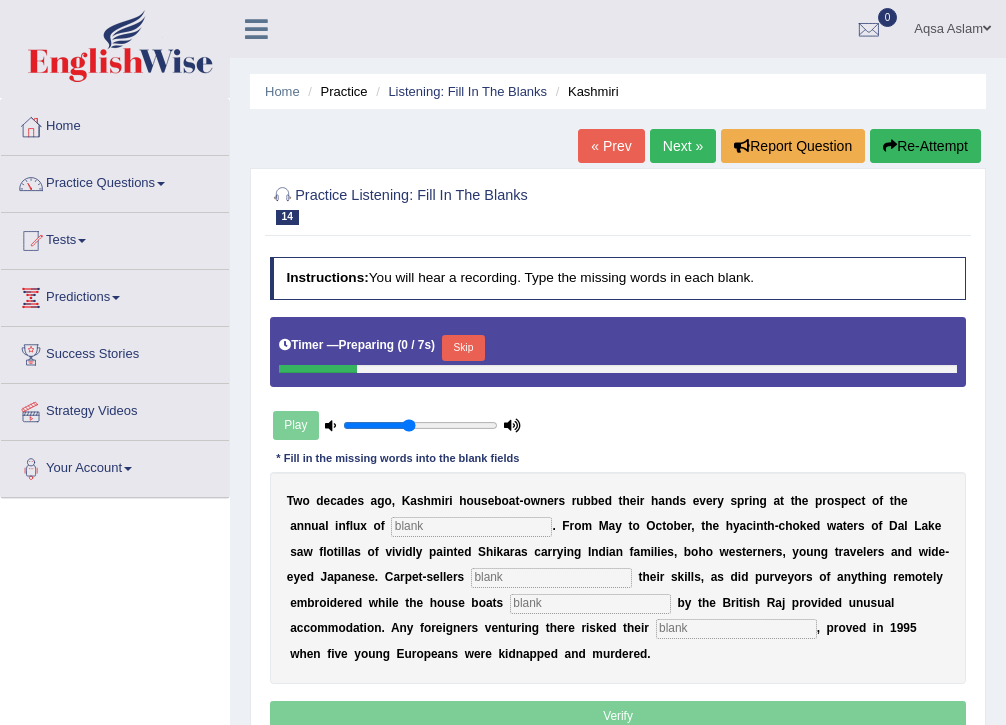 click on "Skip" at bounding box center (463, 348) 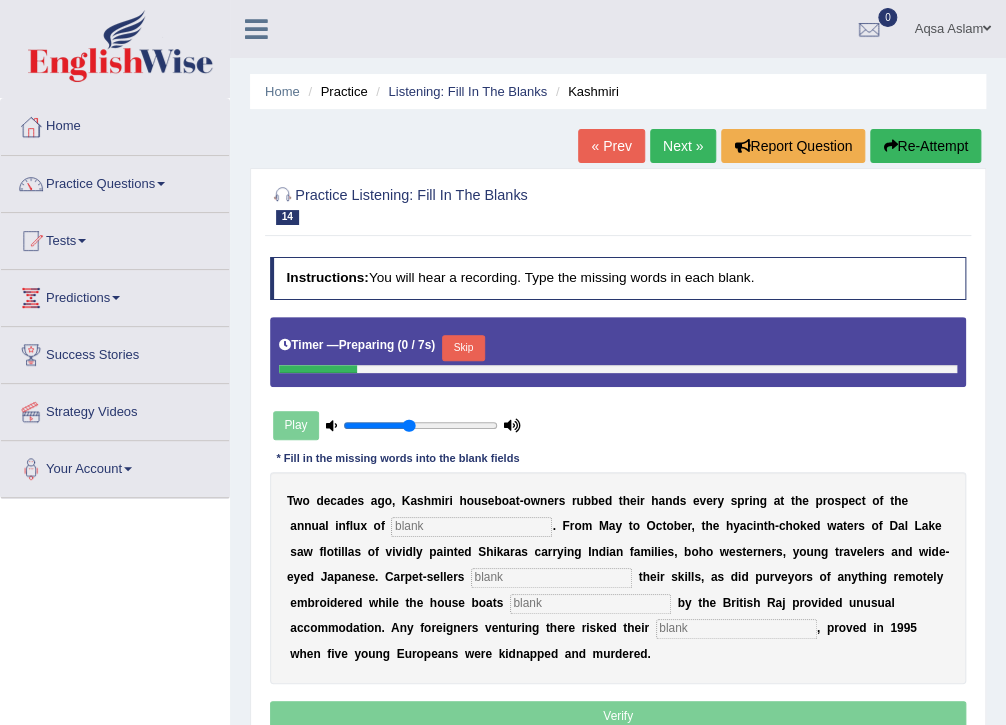 scroll, scrollTop: 0, scrollLeft: 0, axis: both 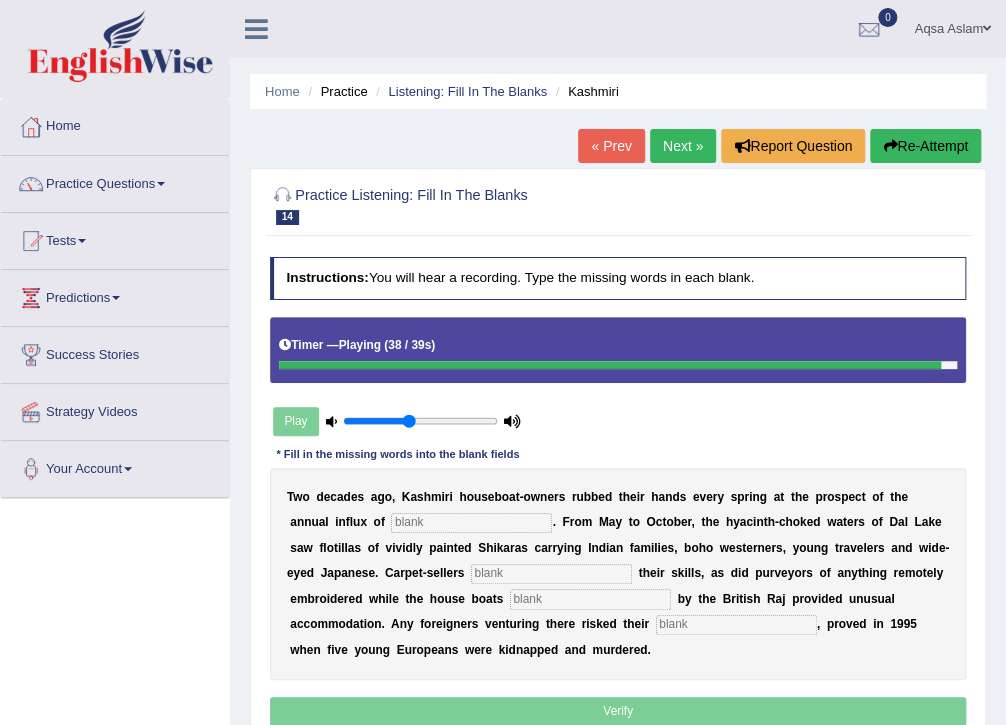 click at bounding box center (471, 523) 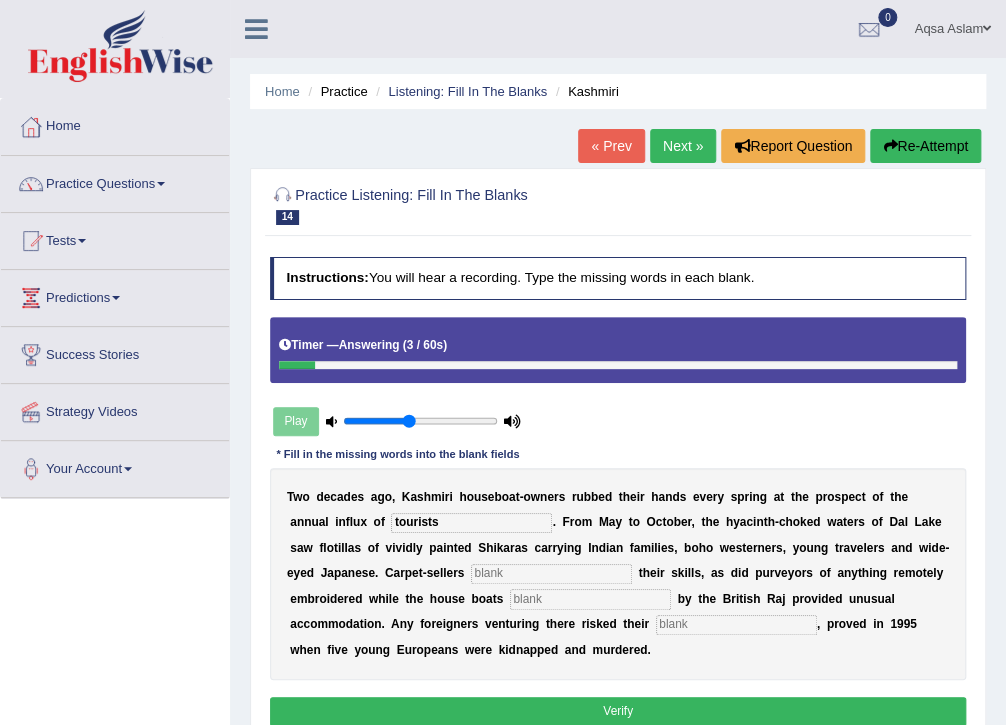 type on "tourists" 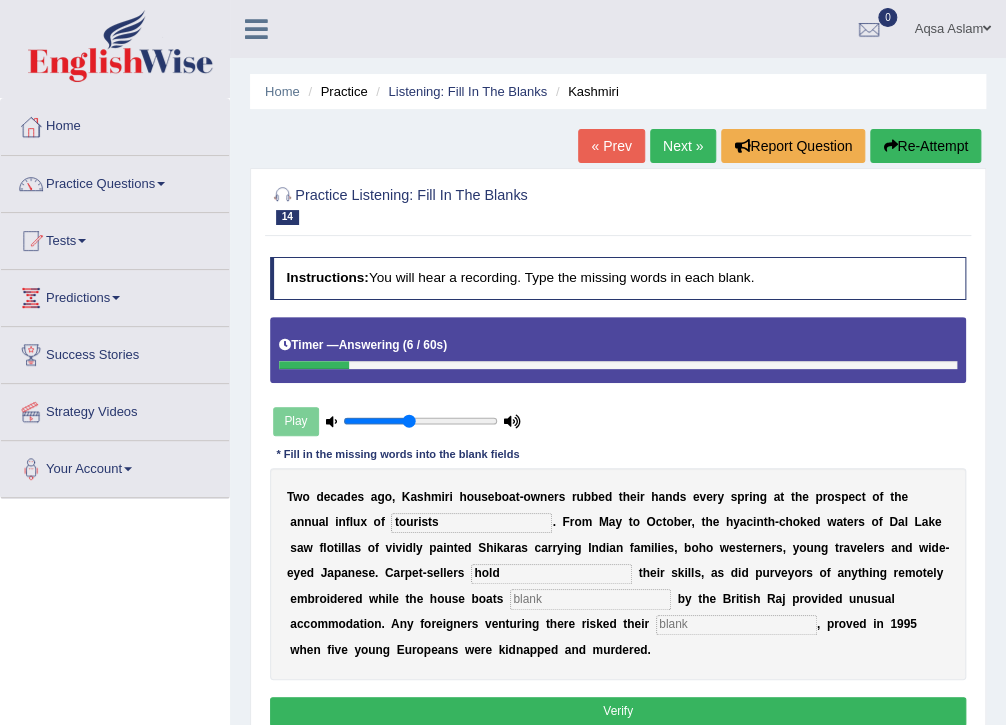 type on "hold" 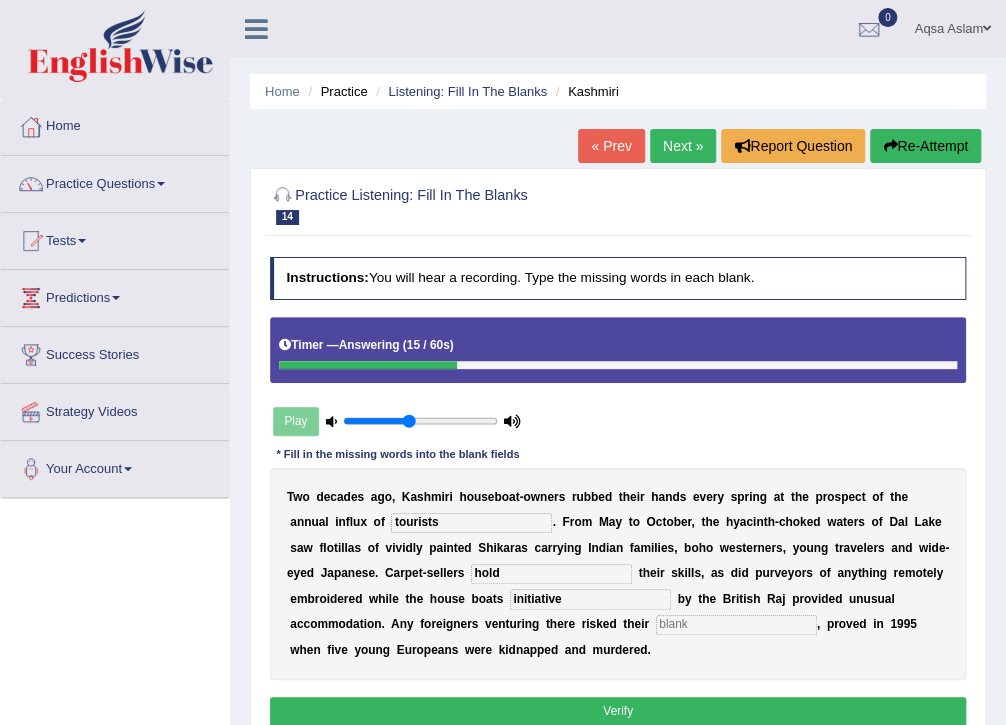 type on "initiative" 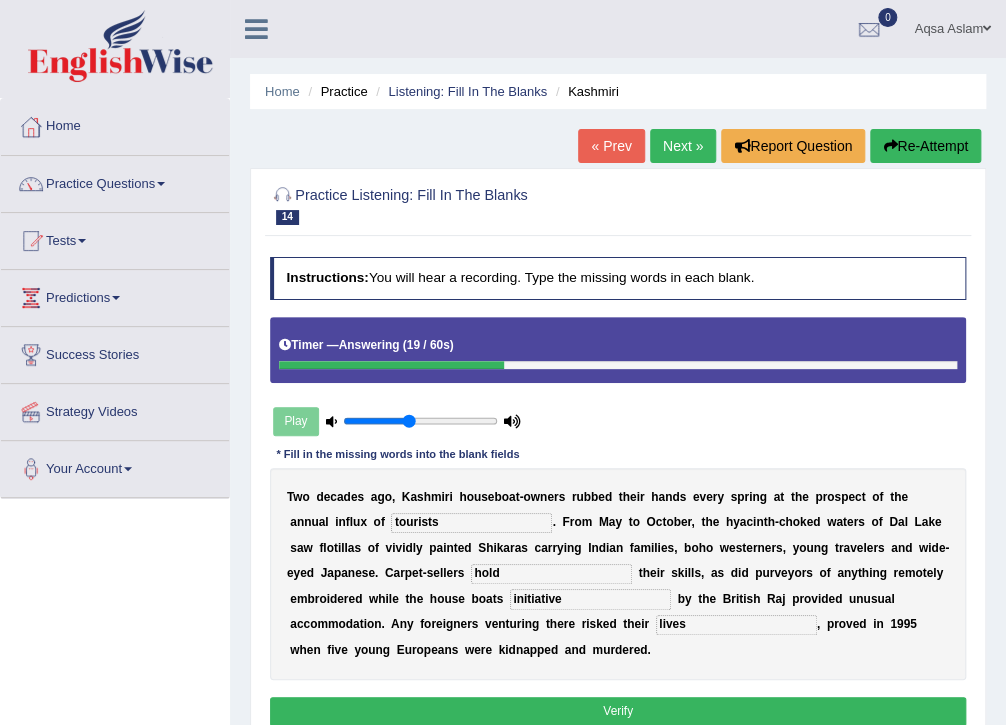 type on "lives" 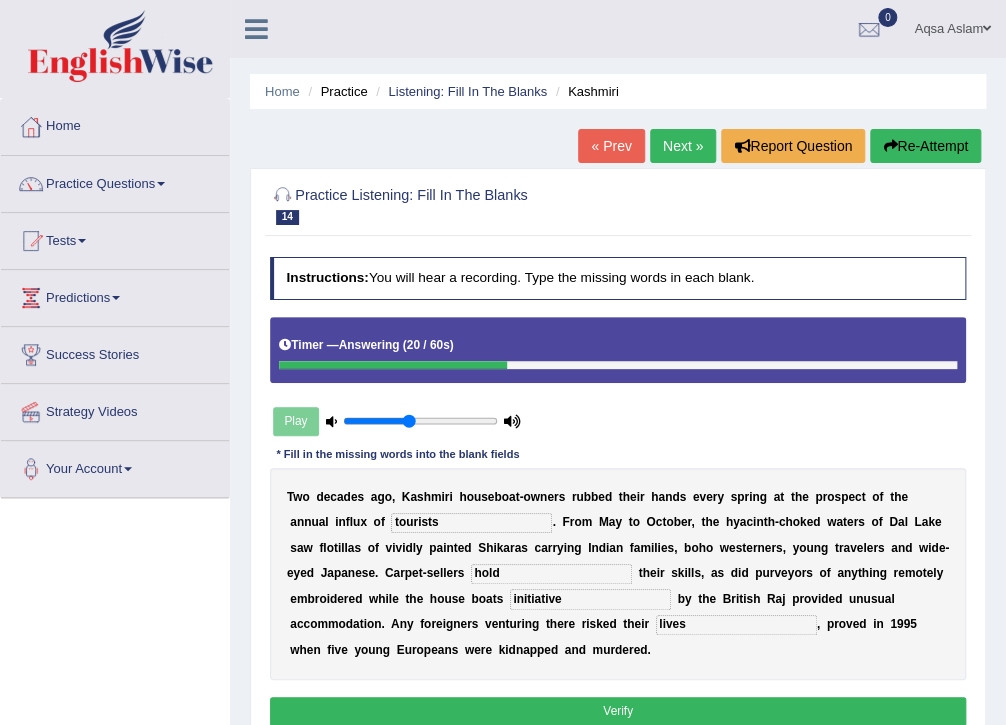 click on "Verify" at bounding box center [618, 711] 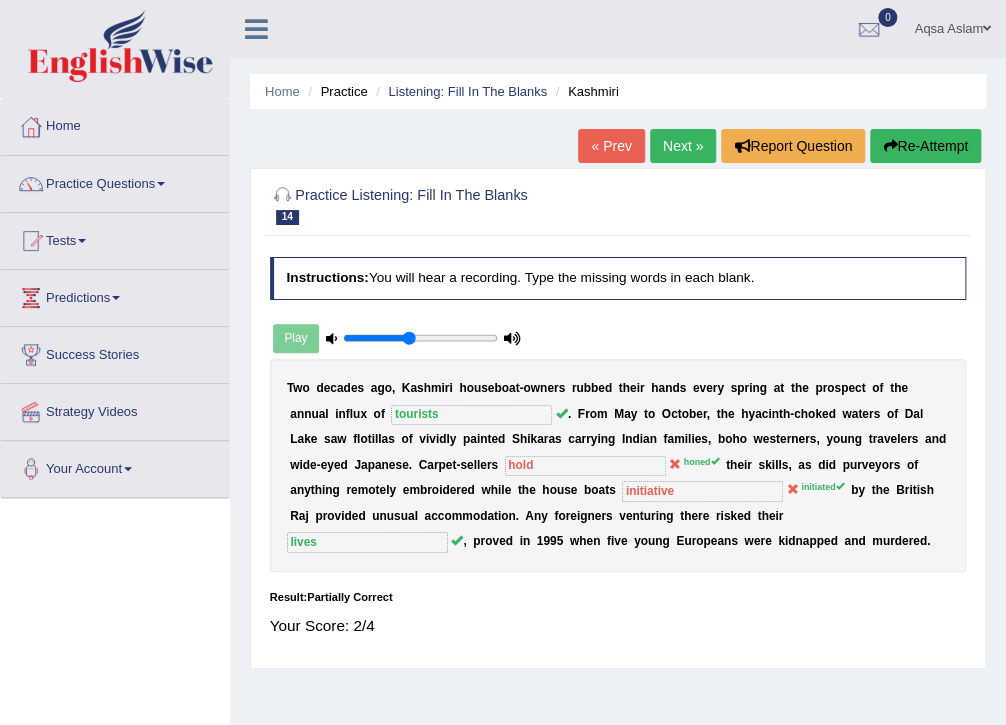 click on "Next »" at bounding box center (683, 146) 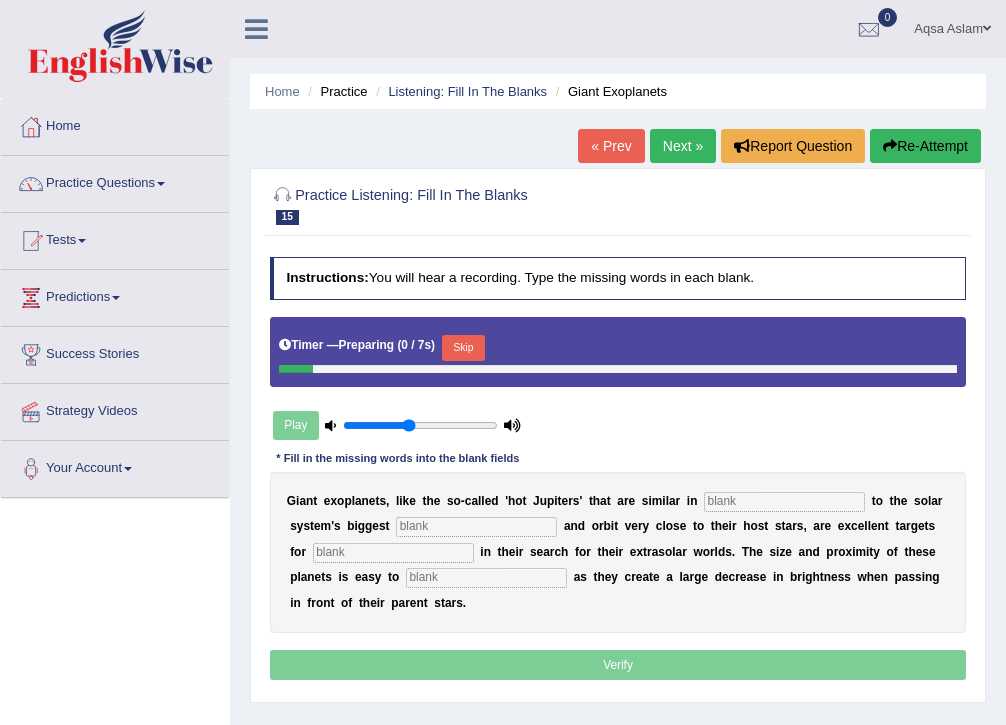 click on "Skip" at bounding box center (463, 348) 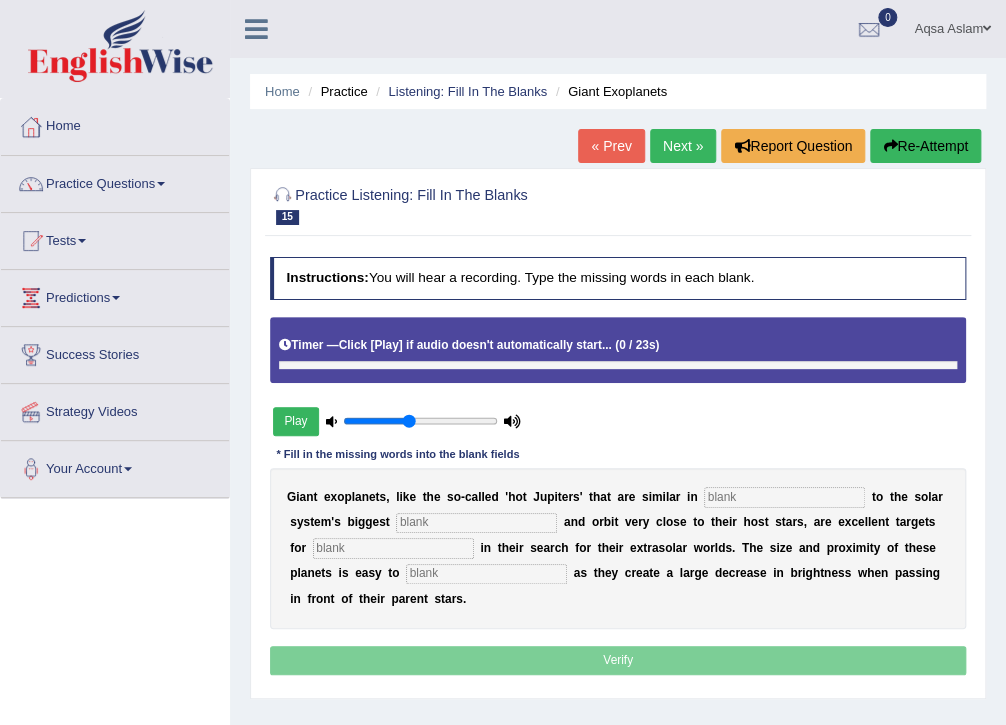 scroll, scrollTop: 0, scrollLeft: 0, axis: both 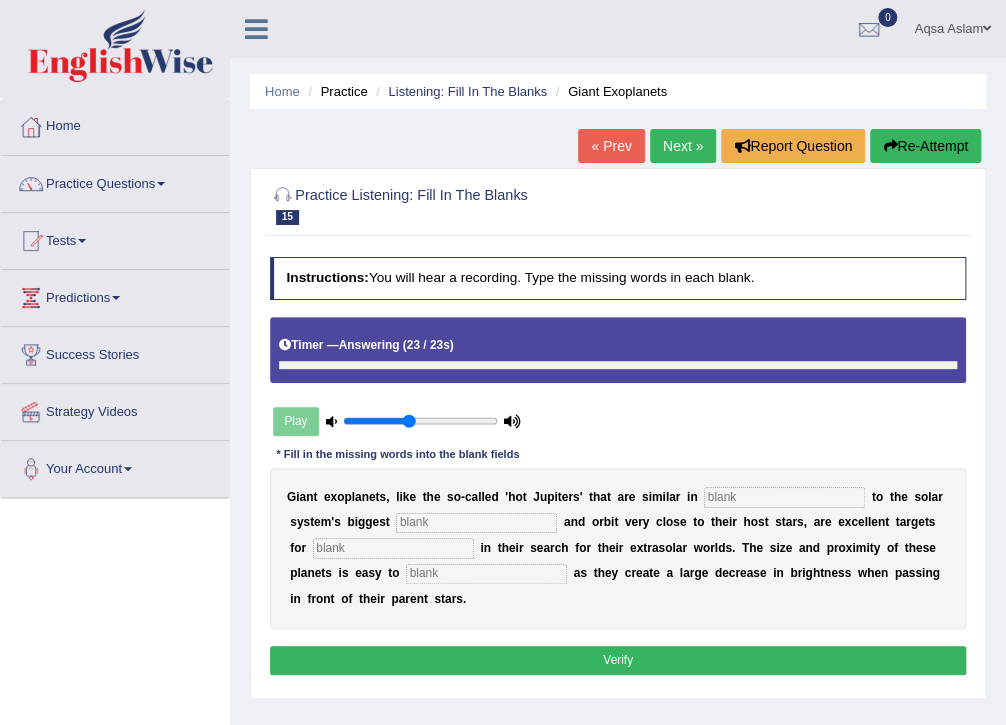 click at bounding box center (784, 497) 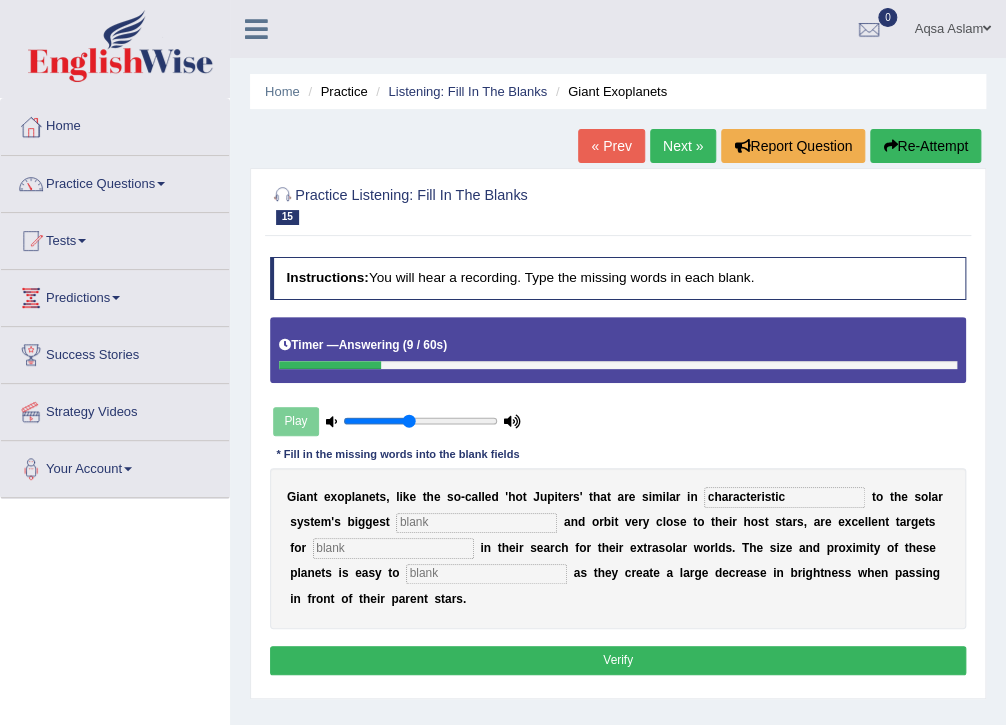 type on "characteristic" 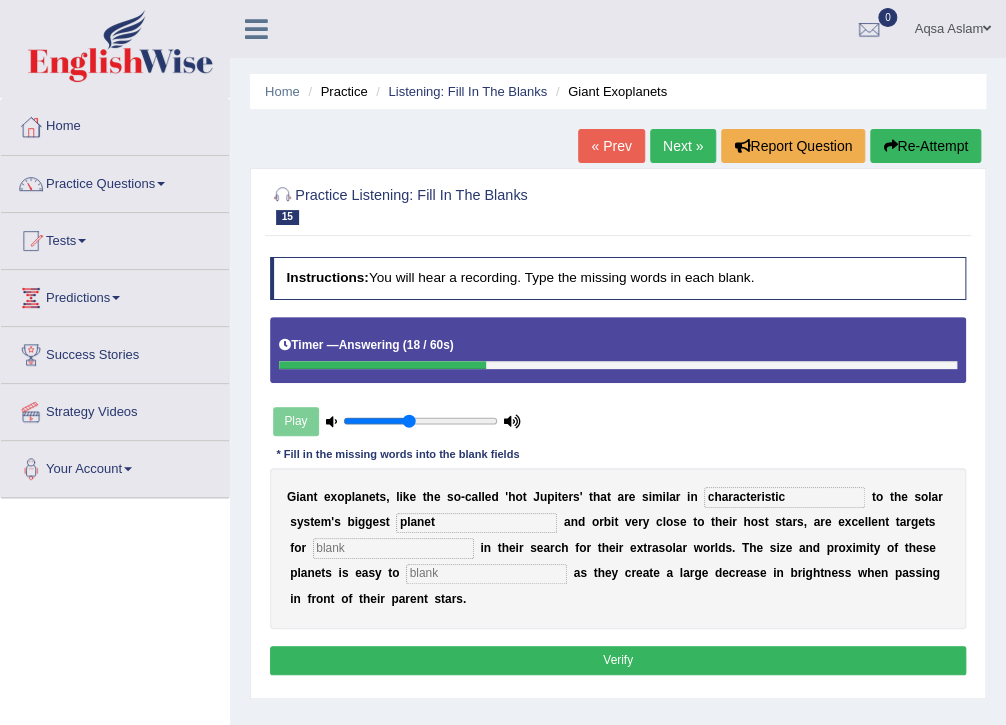 type on "planet" 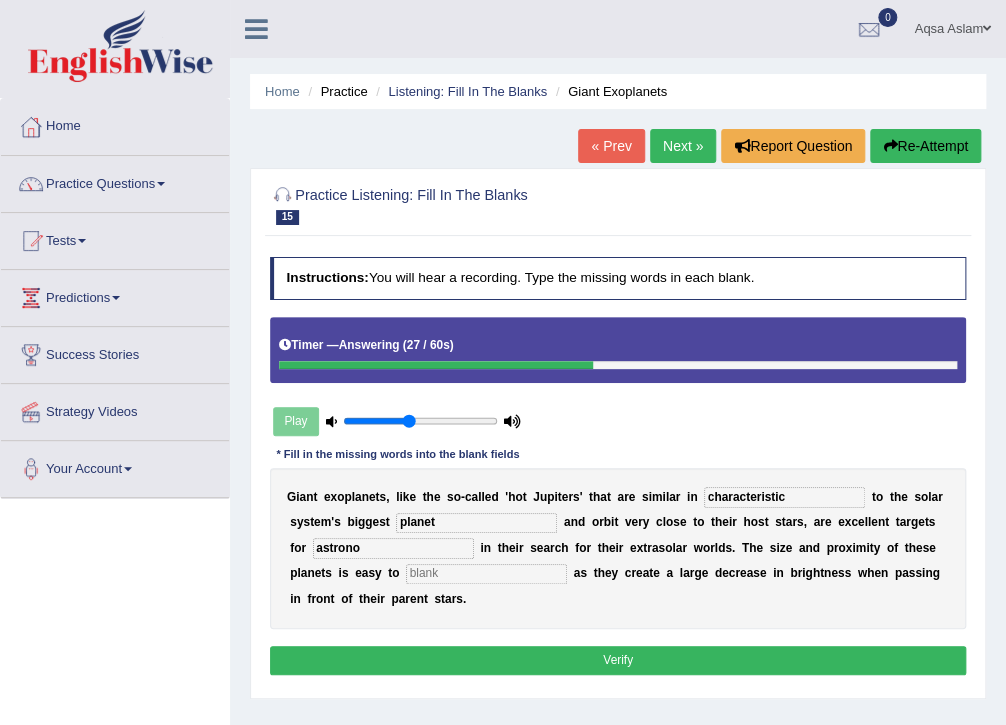 type on "astrono" 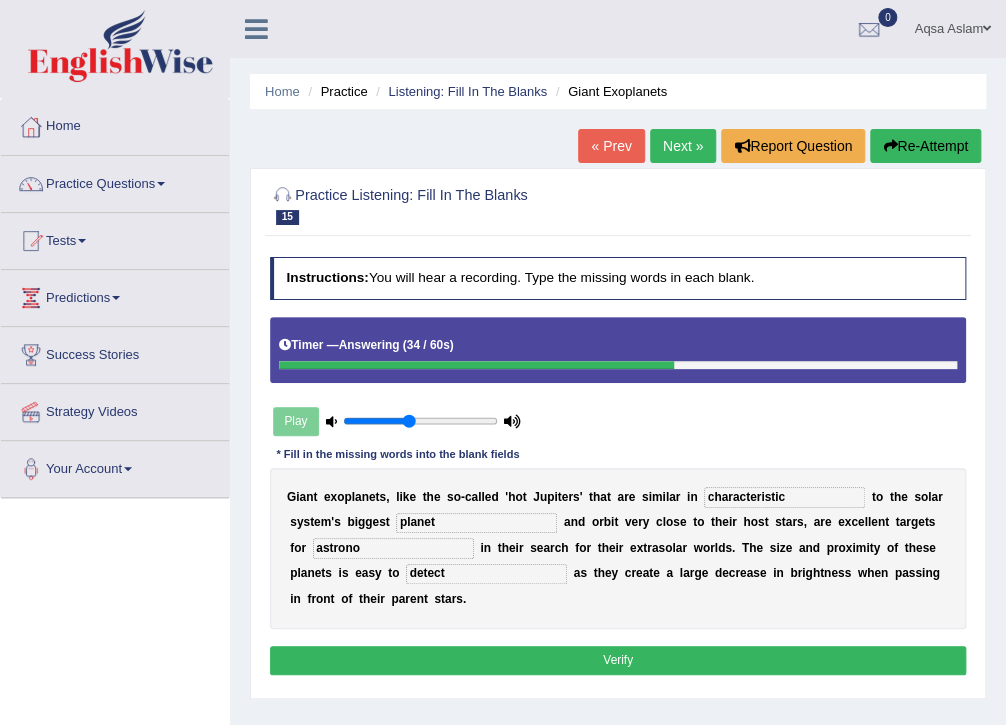 type on "detect" 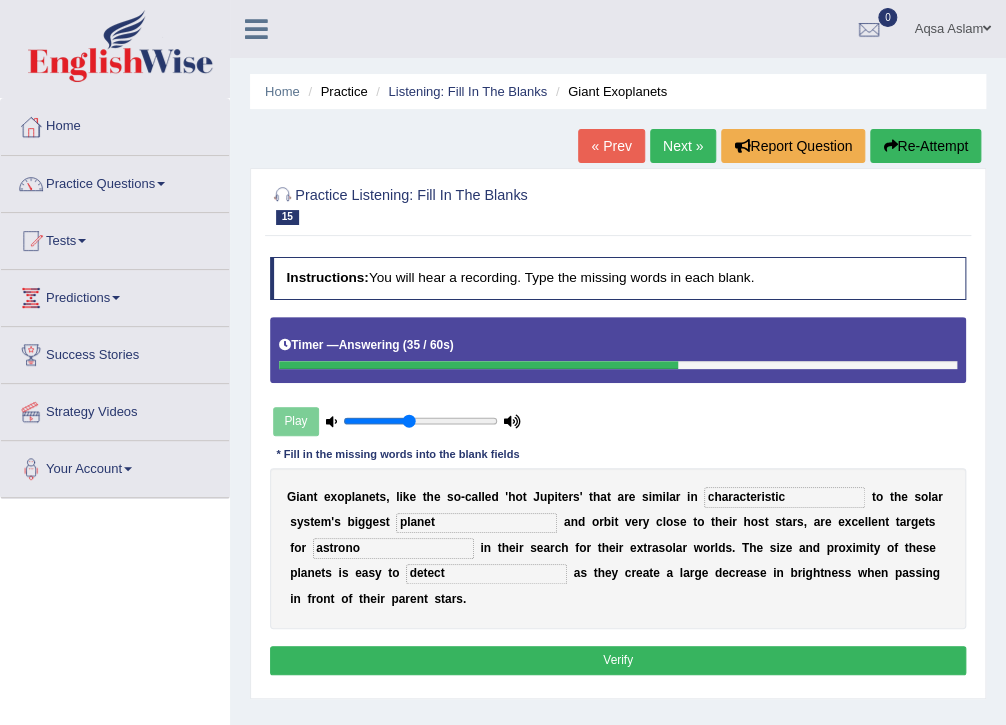 click on "astrono" at bounding box center [393, 548] 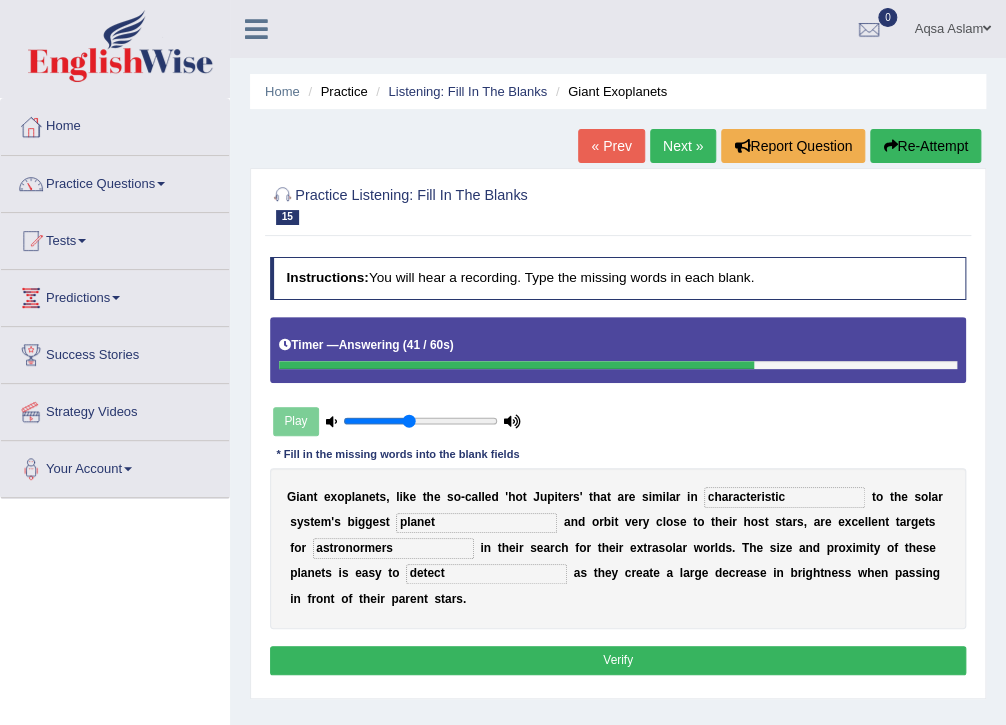 type on "astronormers" 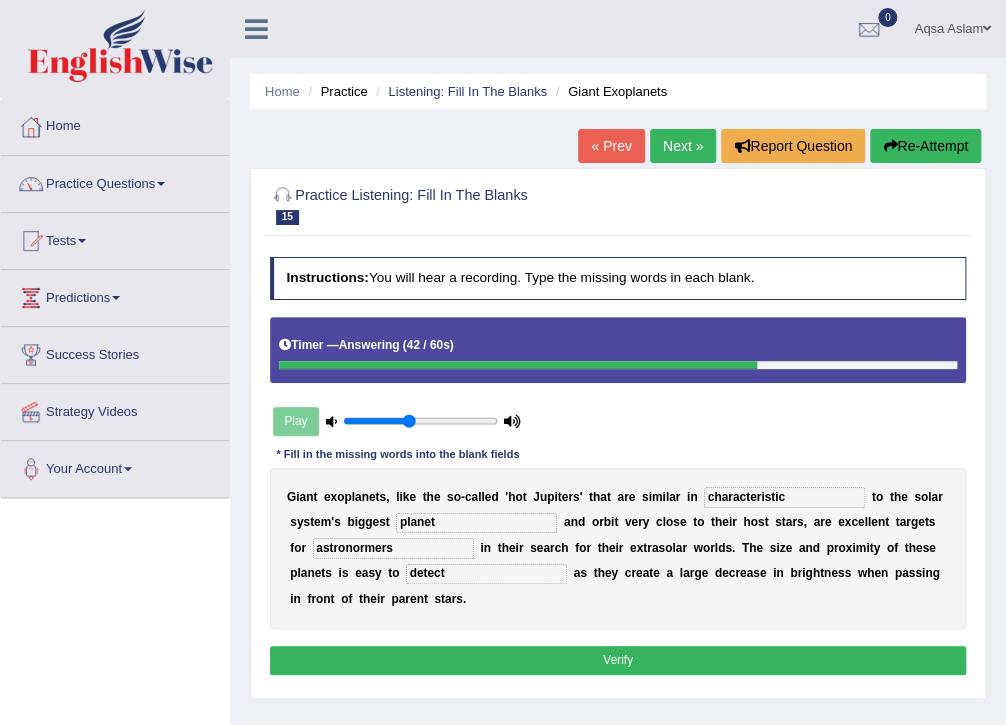 click on "Verify" at bounding box center [618, 660] 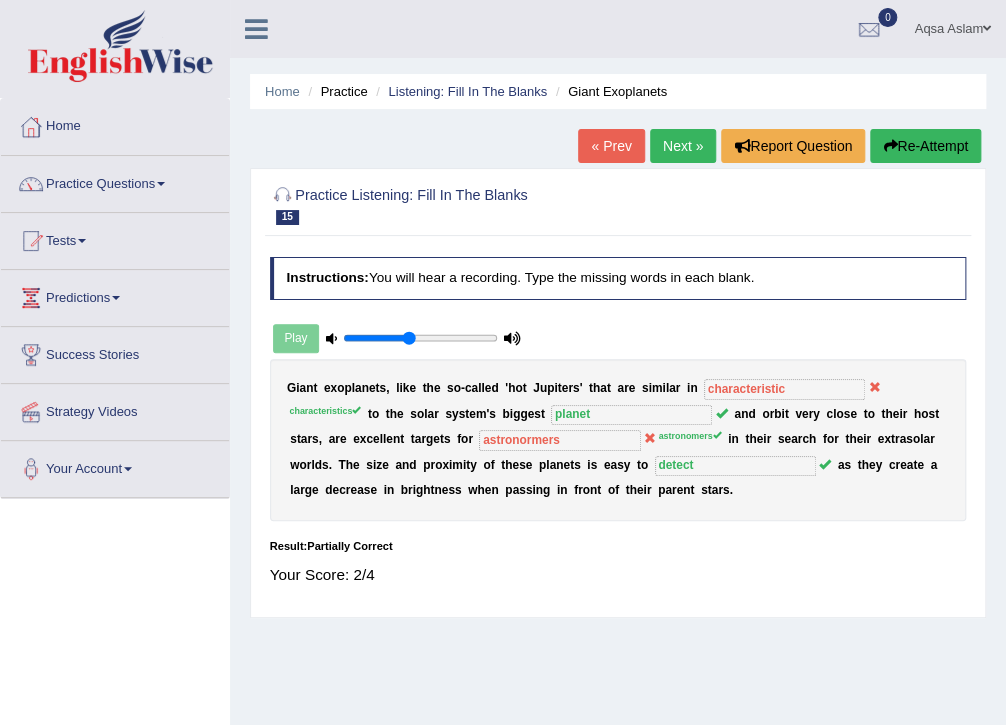 click on "Next »" at bounding box center [683, 146] 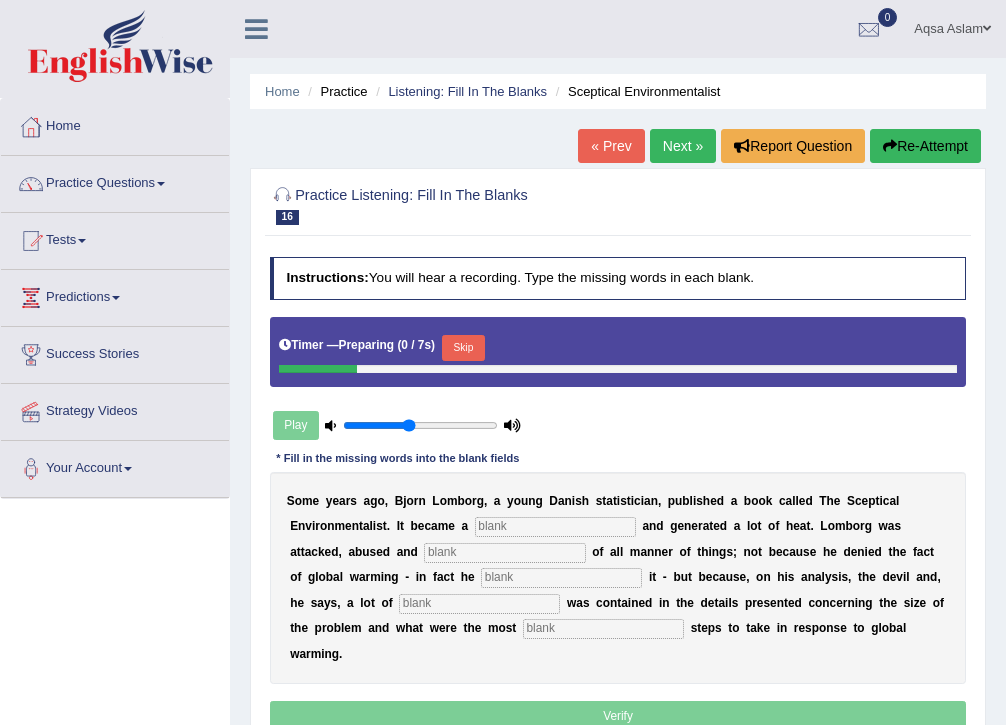 click on "Skip" at bounding box center [463, 348] 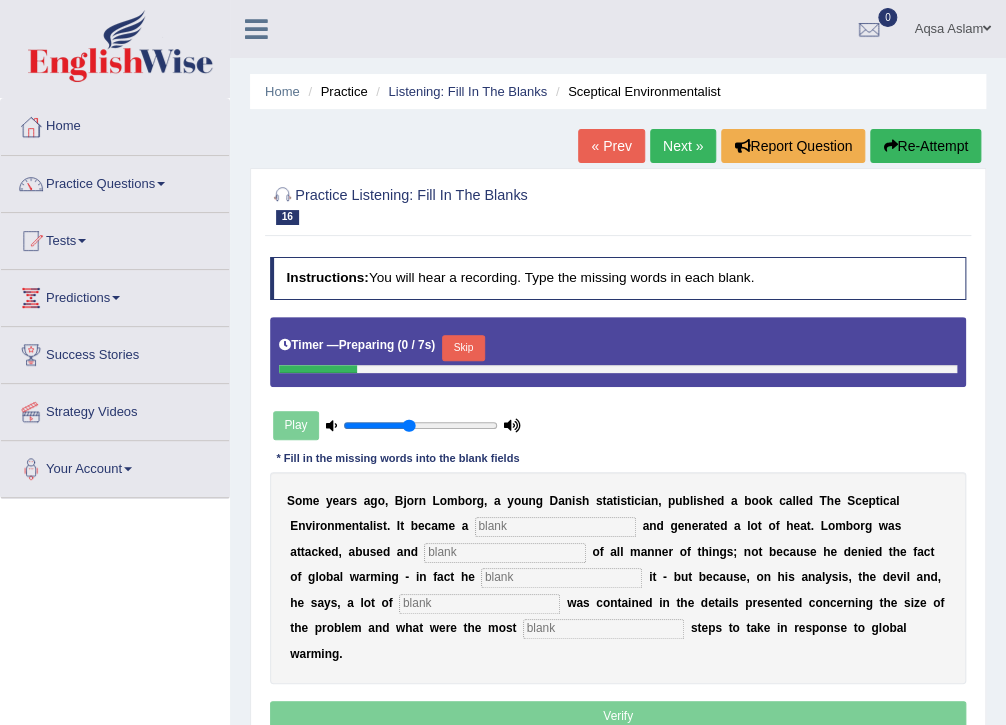 scroll, scrollTop: 0, scrollLeft: 0, axis: both 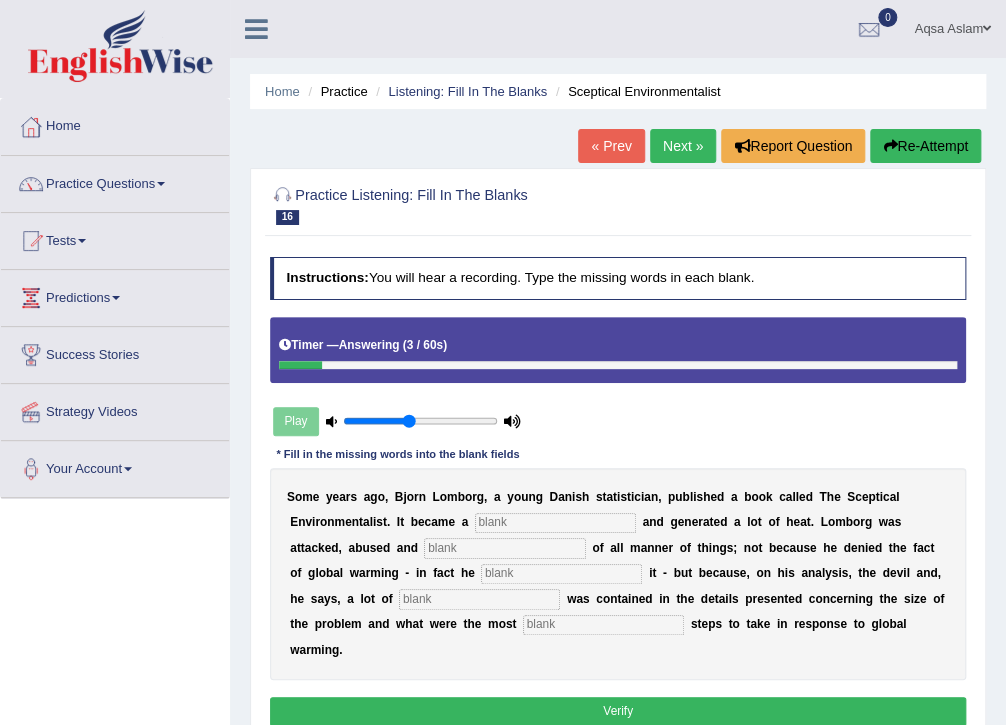 click at bounding box center [555, 523] 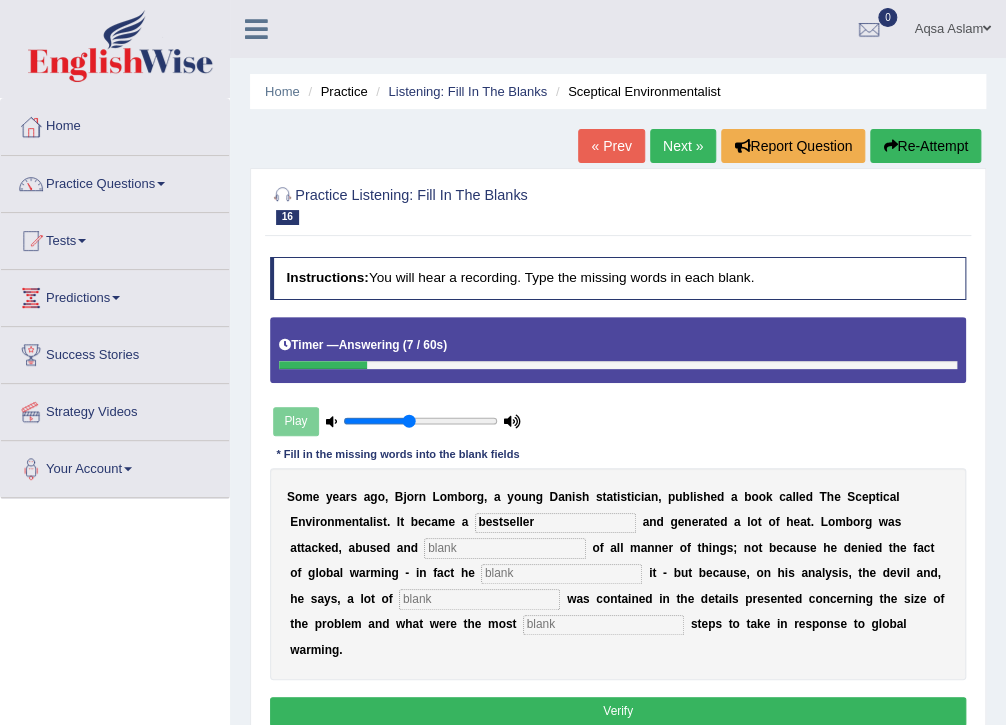 type on "bestseller" 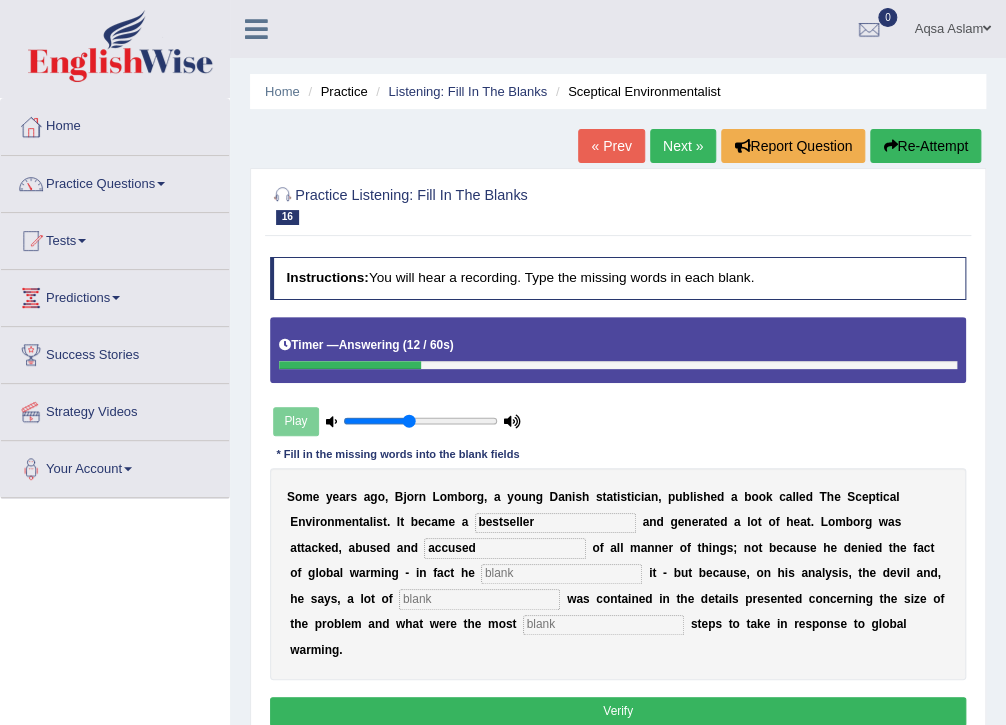 type on "accused" 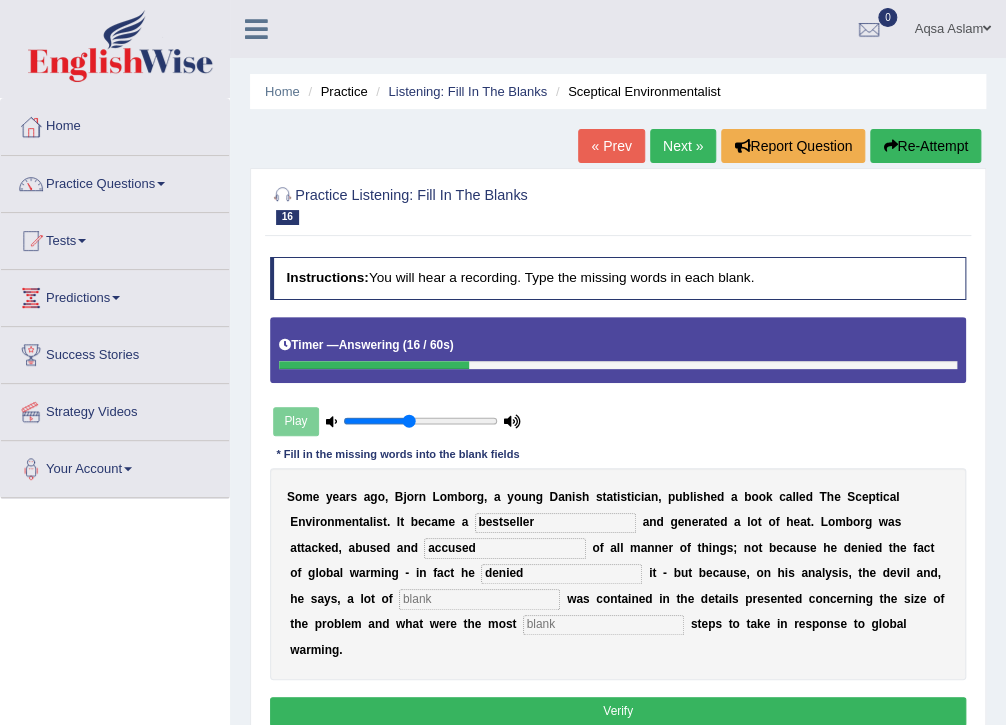 type on "denied" 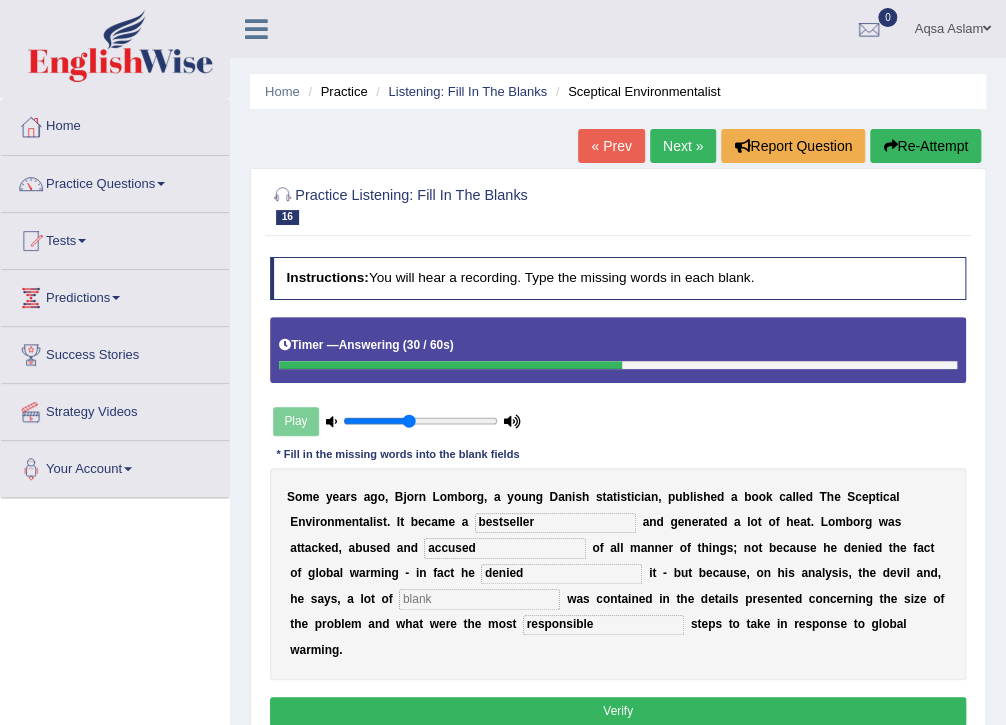 type on "responsible" 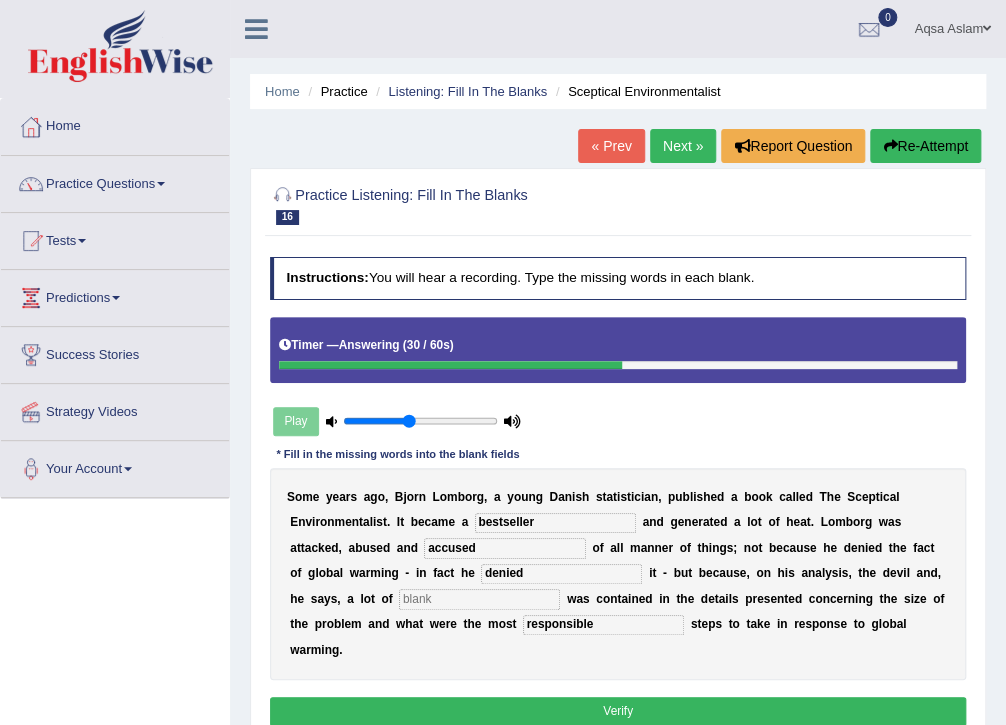 click at bounding box center [479, 599] 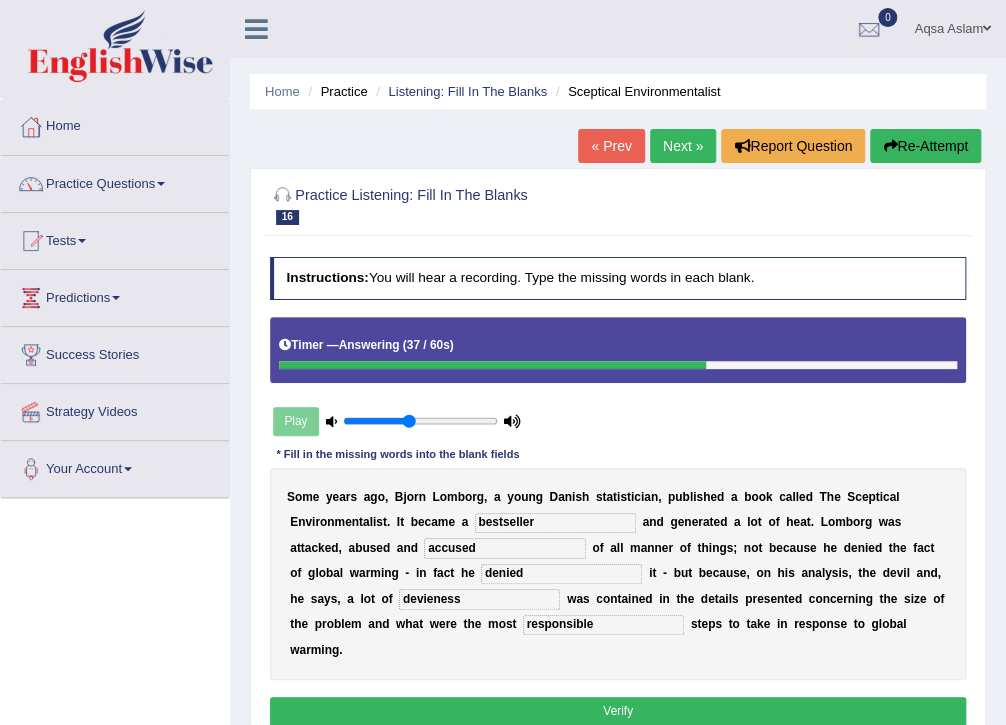 type on "devieness" 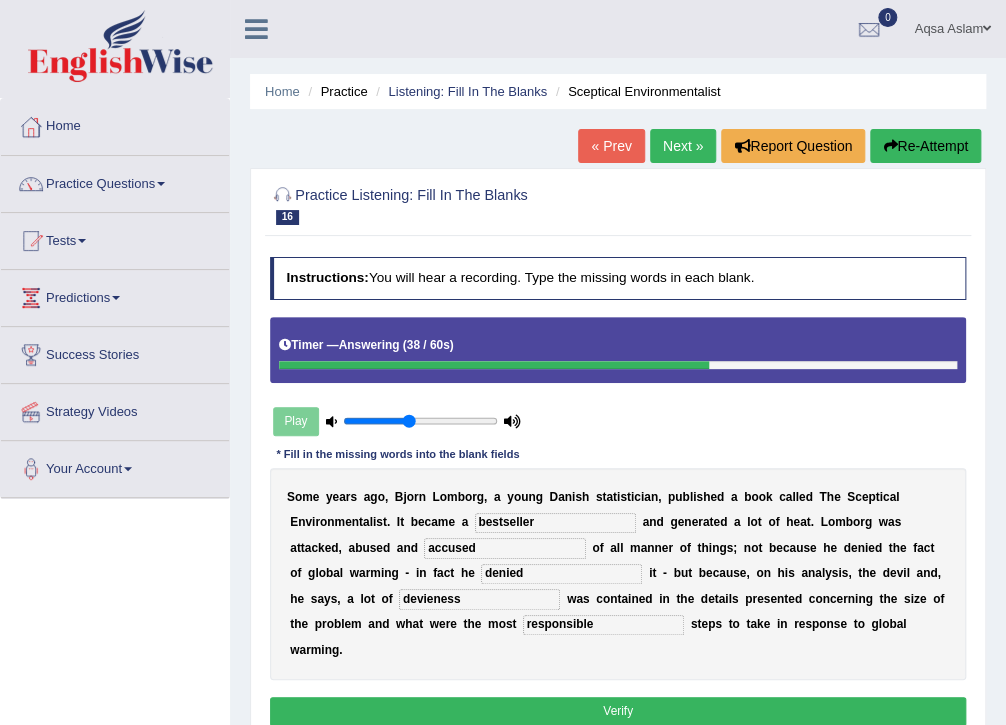 click on "Verify" at bounding box center [618, 711] 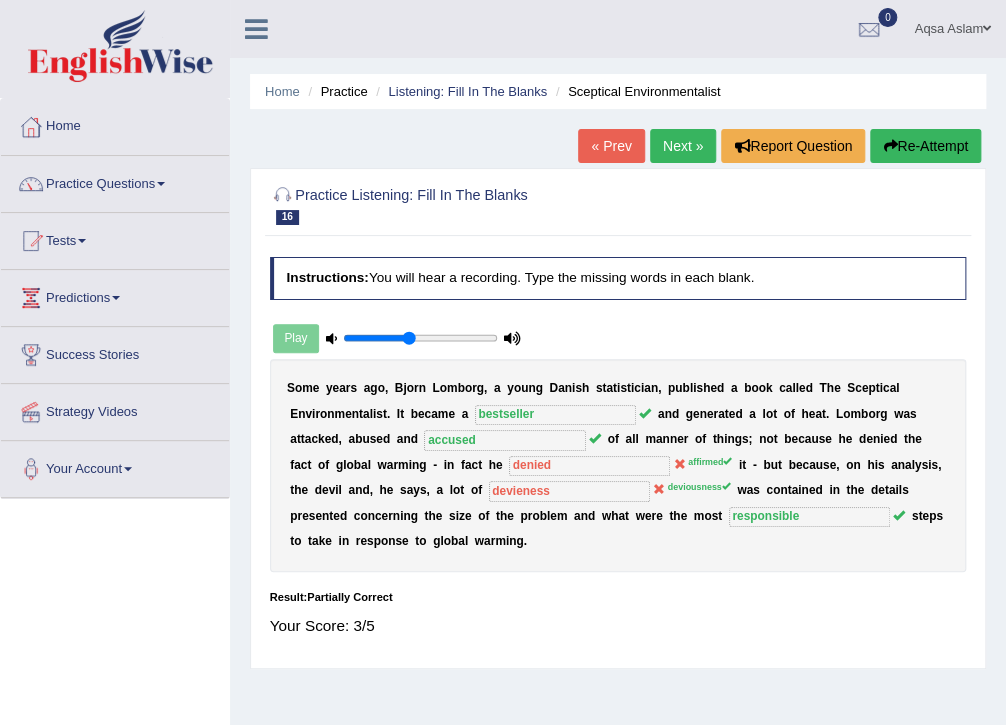 click on "Next »" at bounding box center (683, 146) 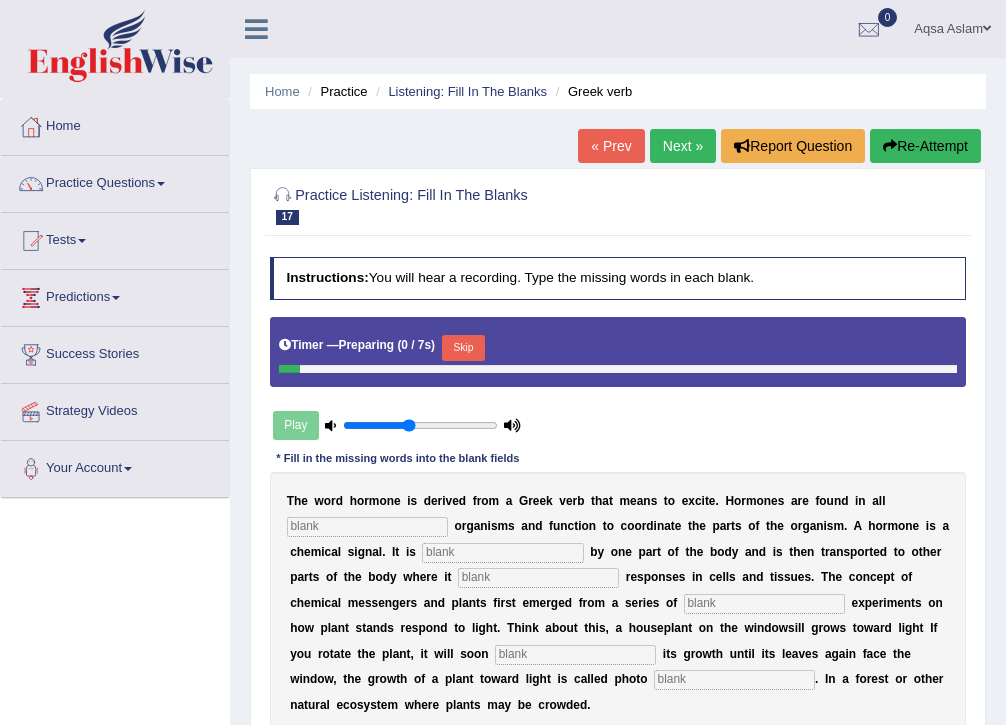 scroll, scrollTop: 0, scrollLeft: 0, axis: both 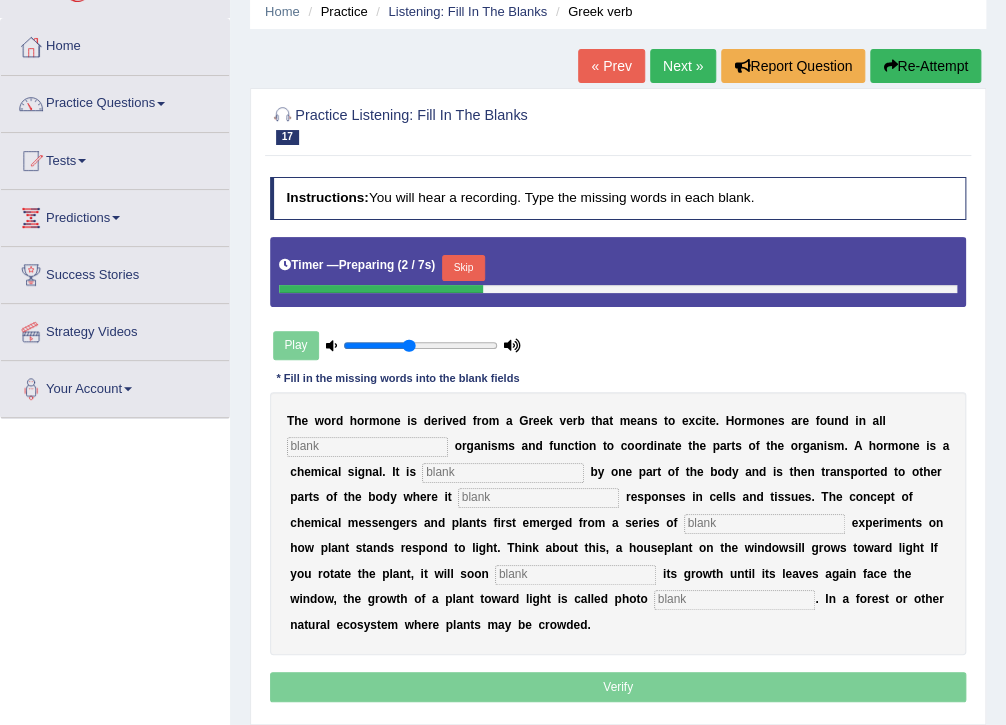 click on "Skip" at bounding box center [463, 268] 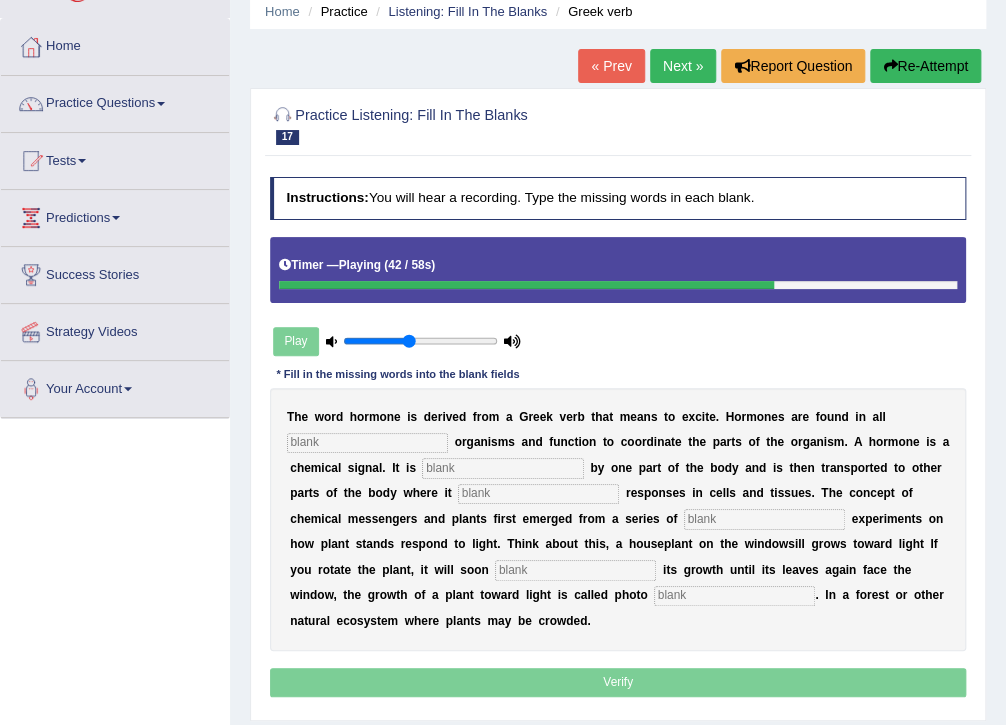 click on "Re-Attempt" at bounding box center [925, 66] 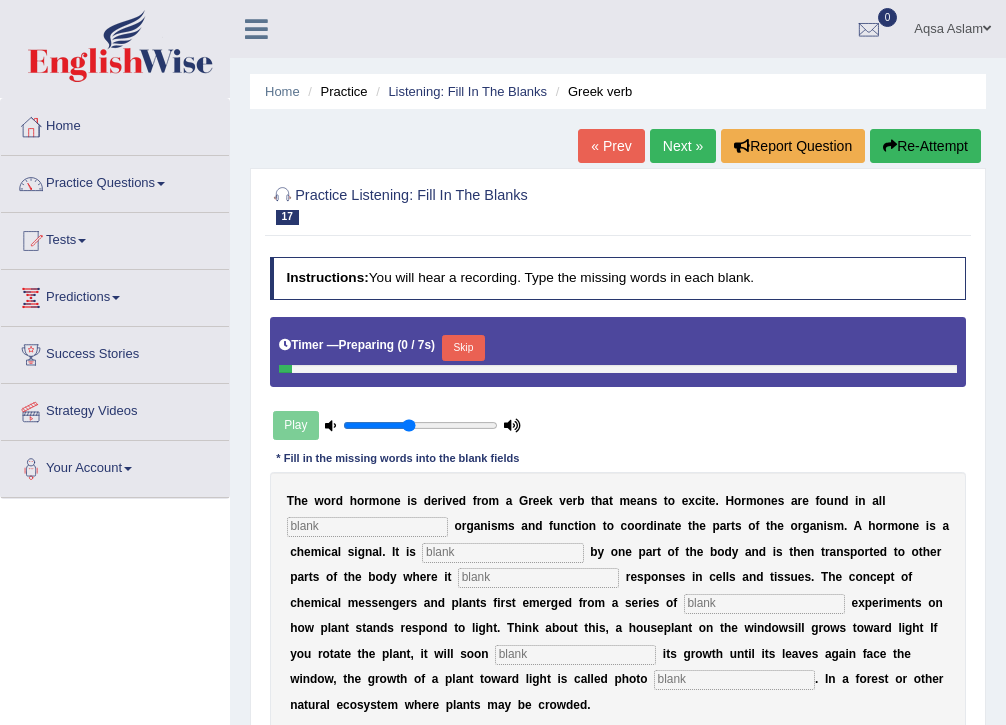 scroll, scrollTop: 80, scrollLeft: 0, axis: vertical 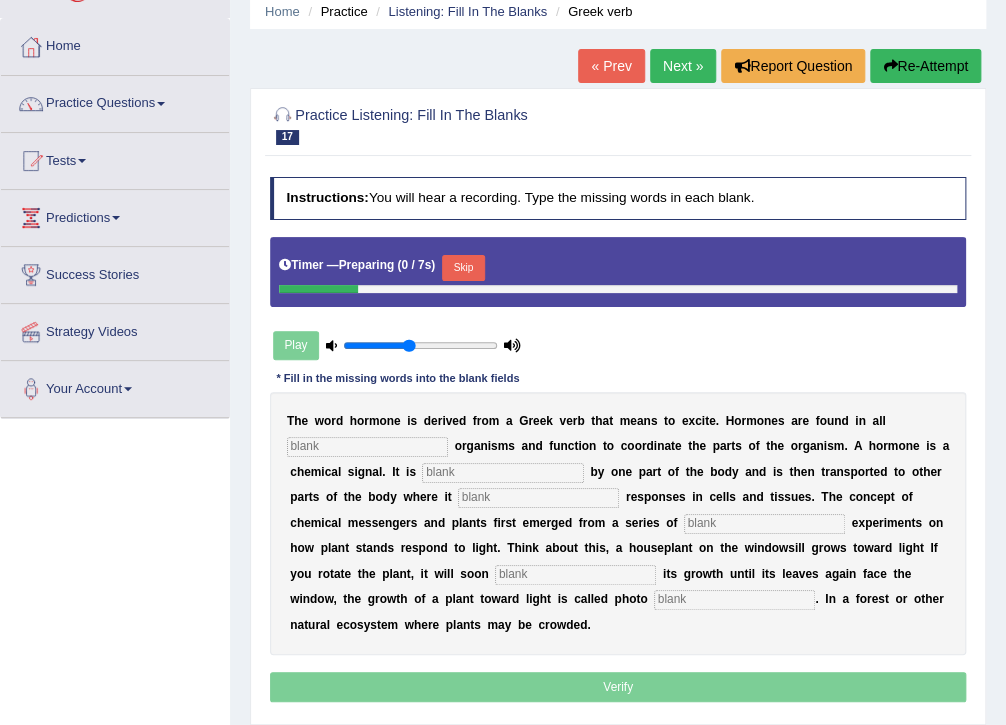 click on "Skip" at bounding box center [463, 268] 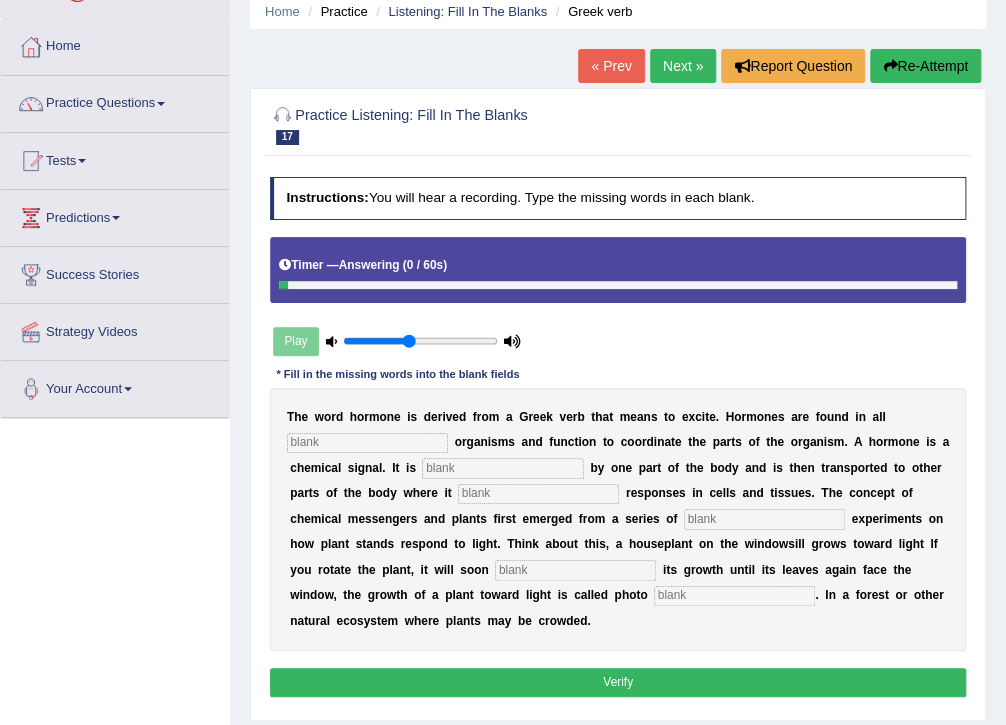 click at bounding box center [367, 443] 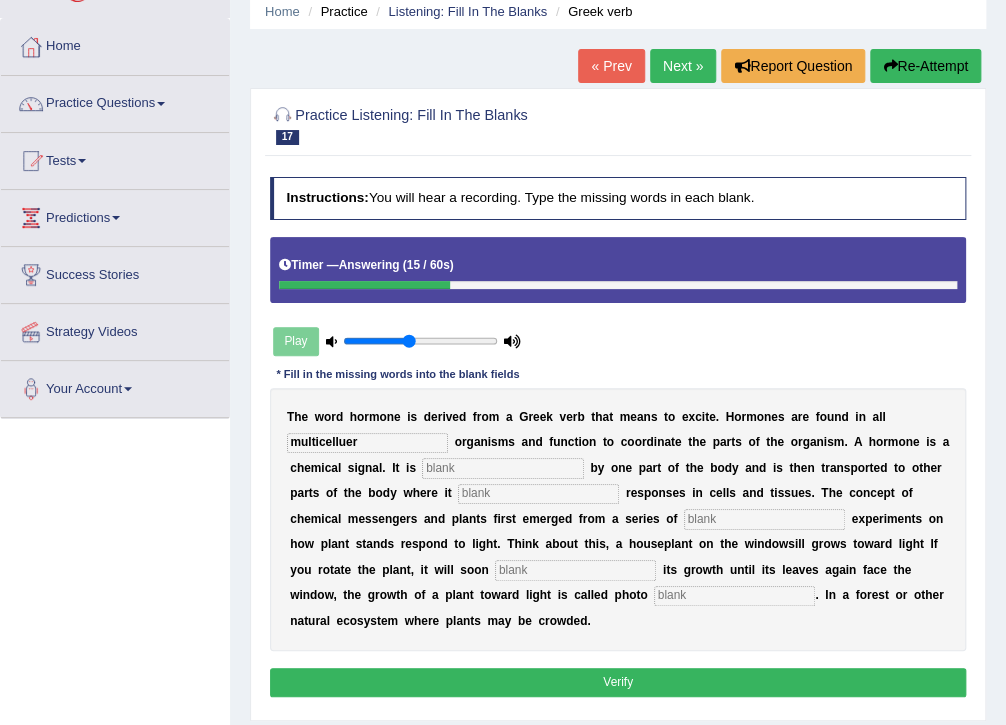 type on "multicelluer" 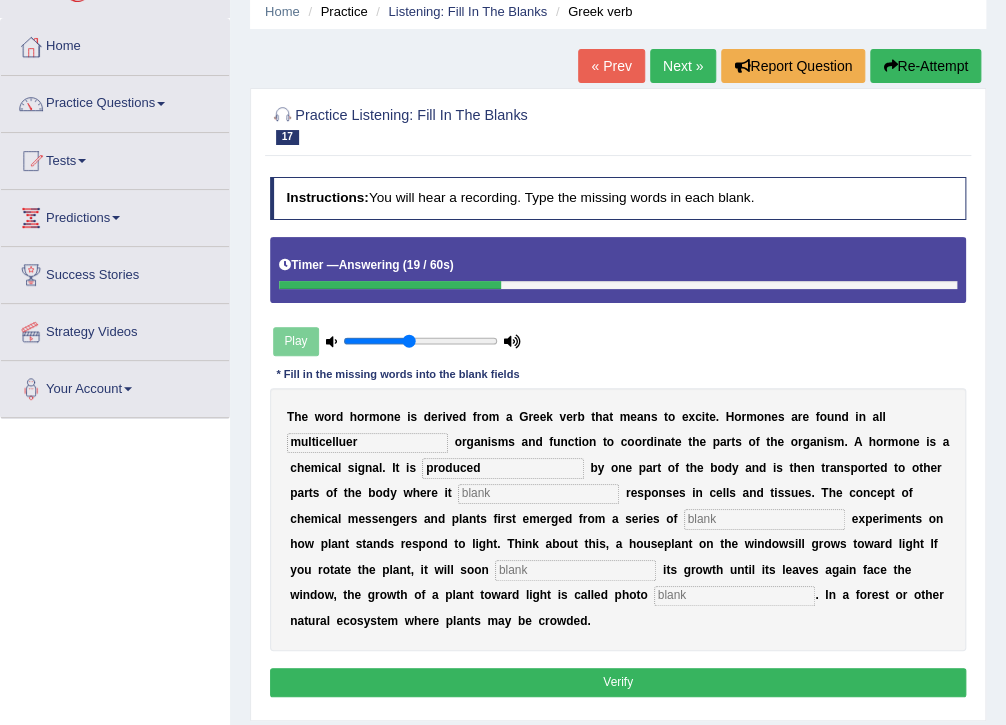 type on "produced" 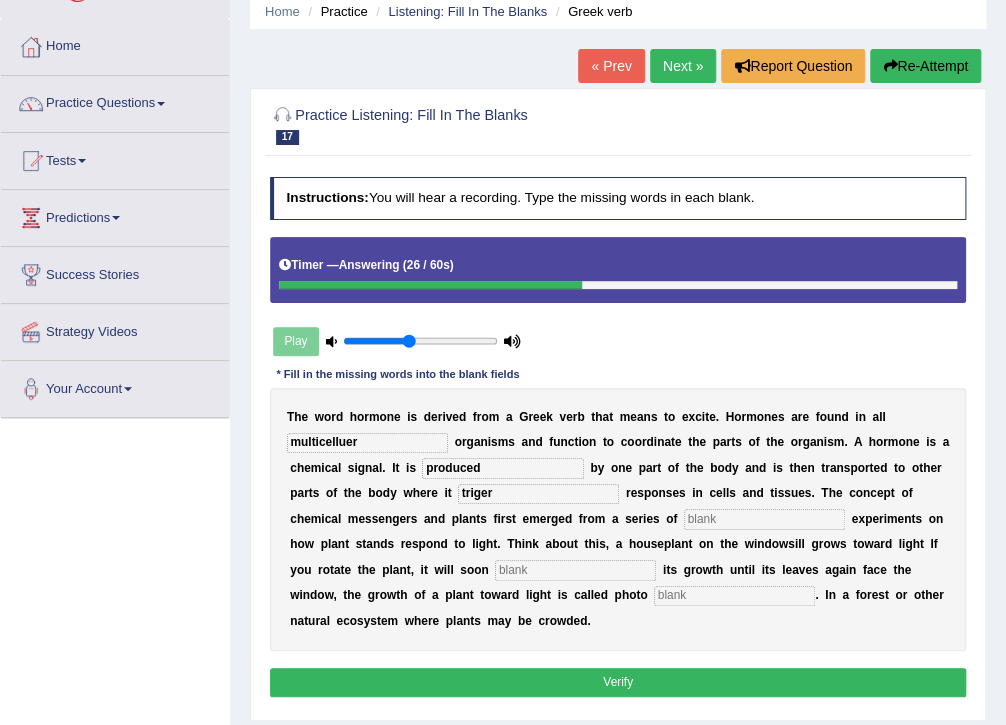 type on "triger" 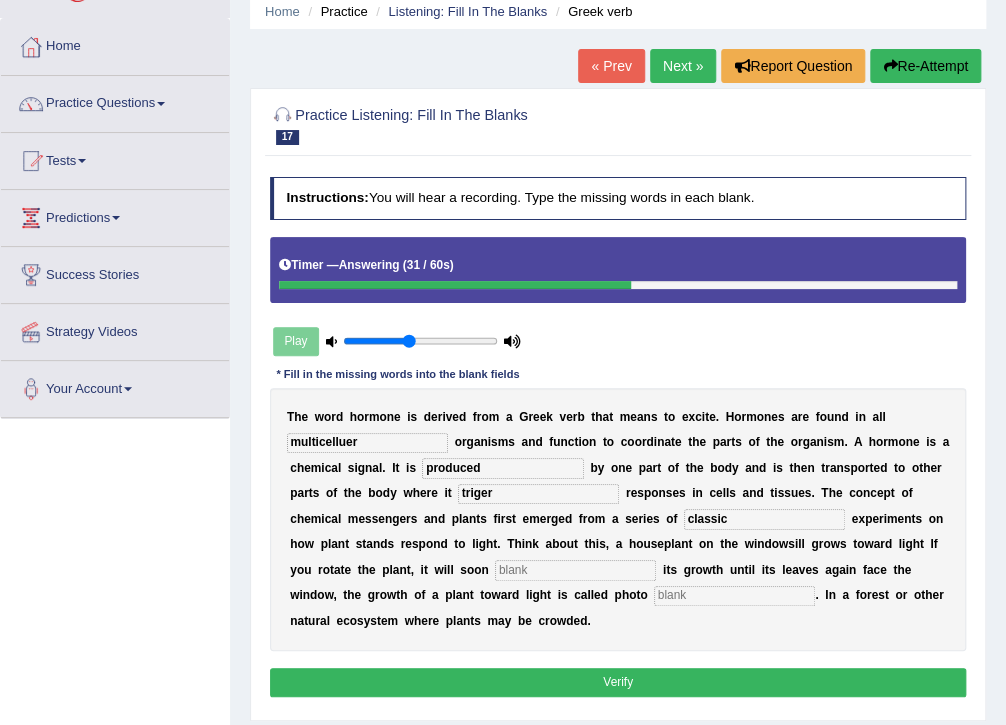 type on "classic" 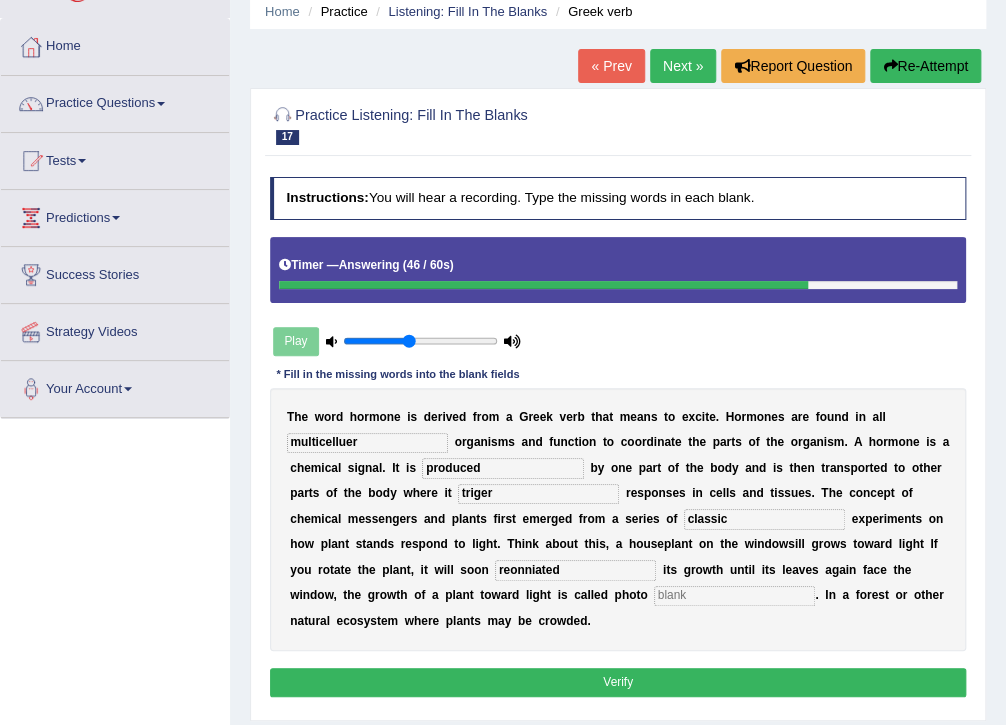 type on "reonniated" 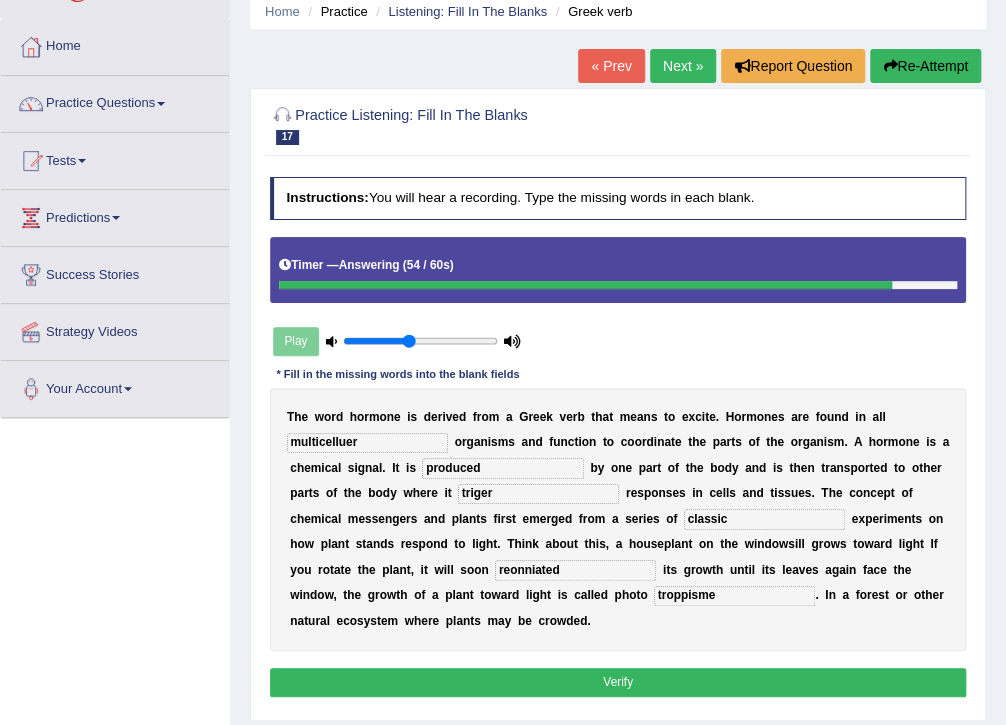 type on "troppisme" 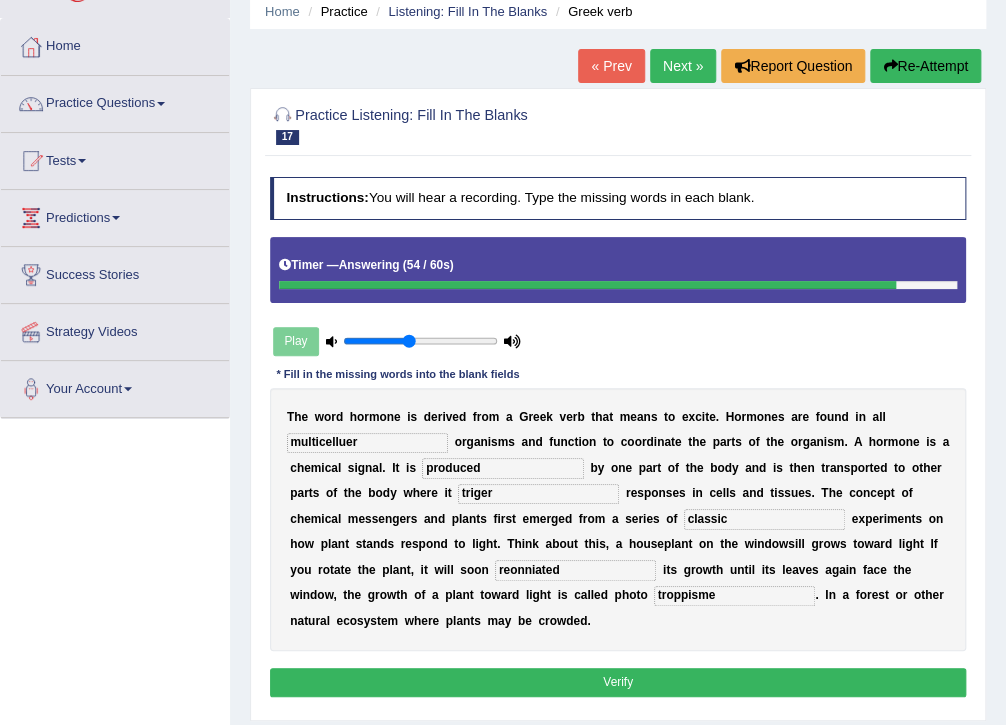 click on "Verify" at bounding box center (618, 682) 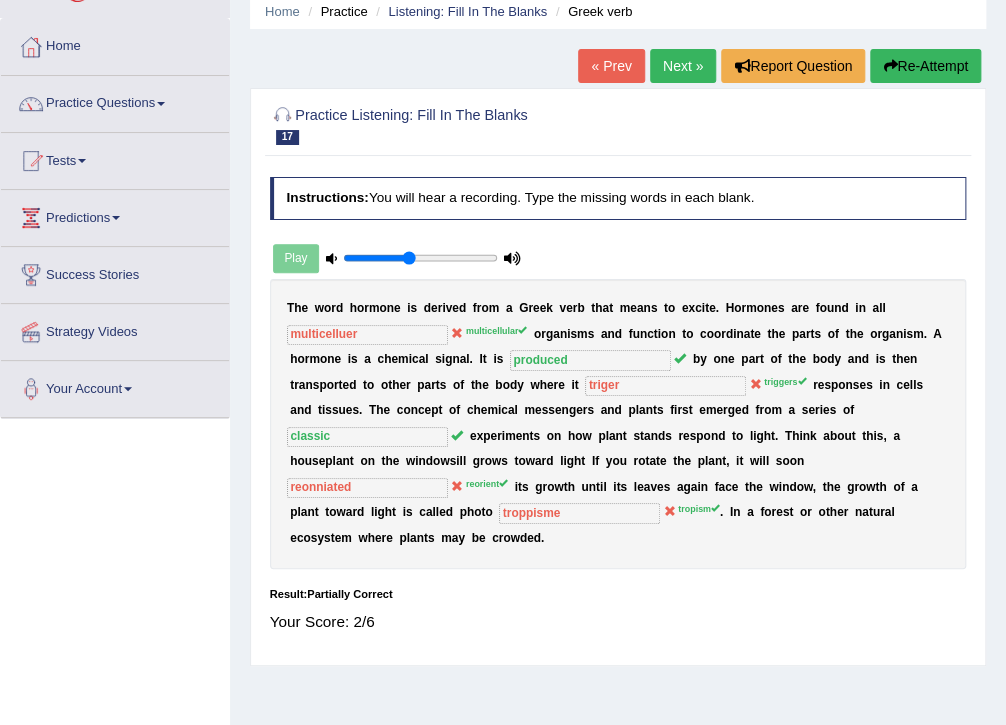 click on "Next »" at bounding box center (683, 66) 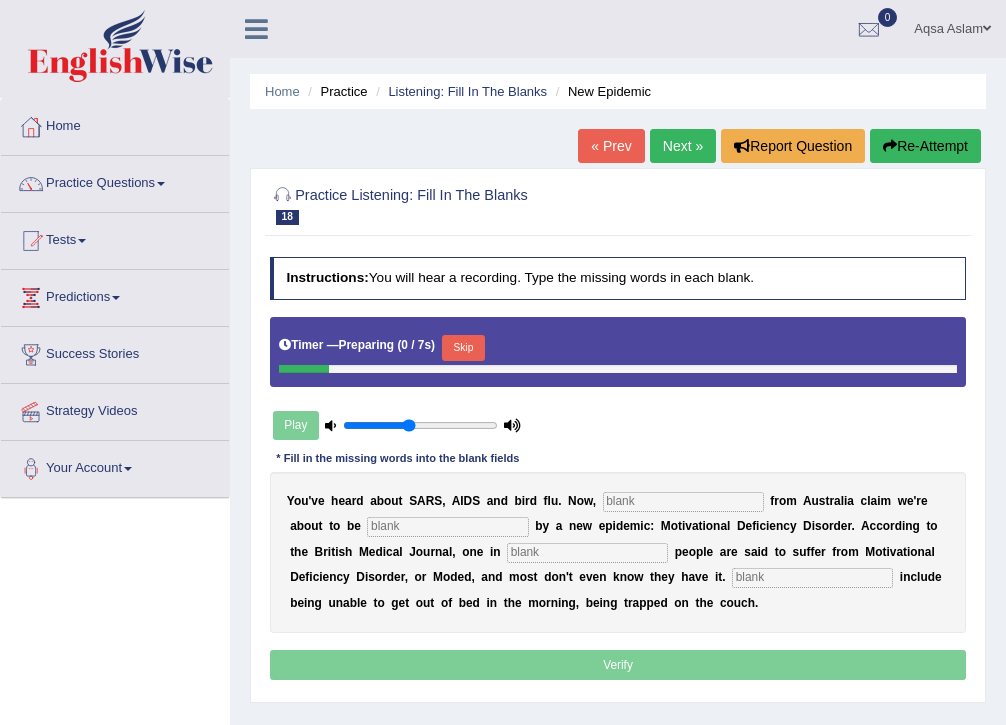scroll, scrollTop: 0, scrollLeft: 0, axis: both 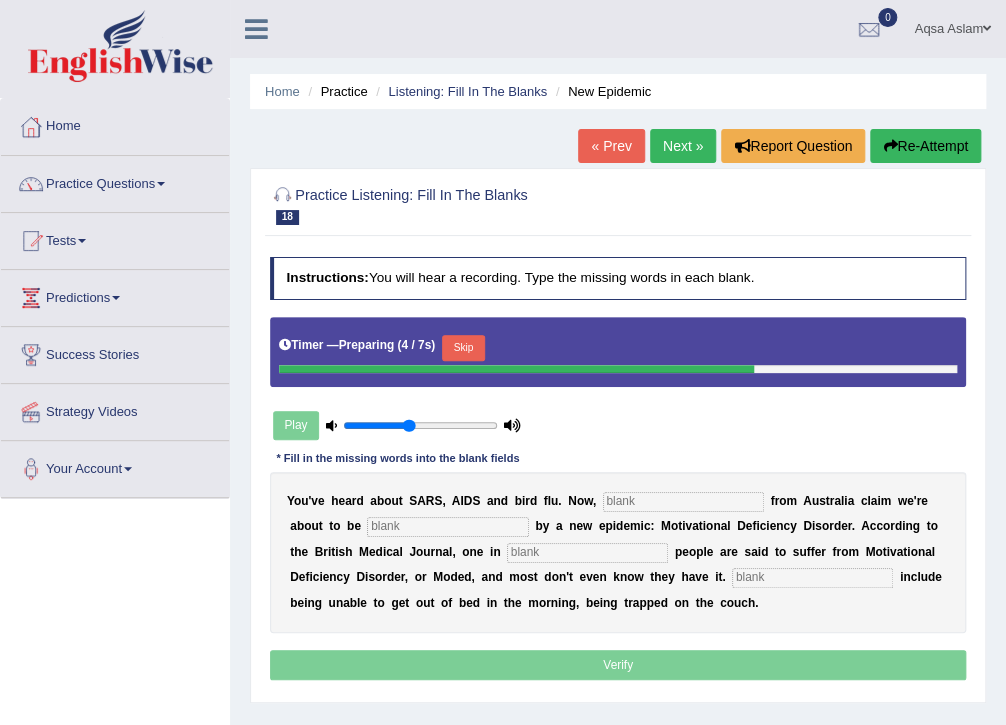 click on "Skip" at bounding box center (463, 348) 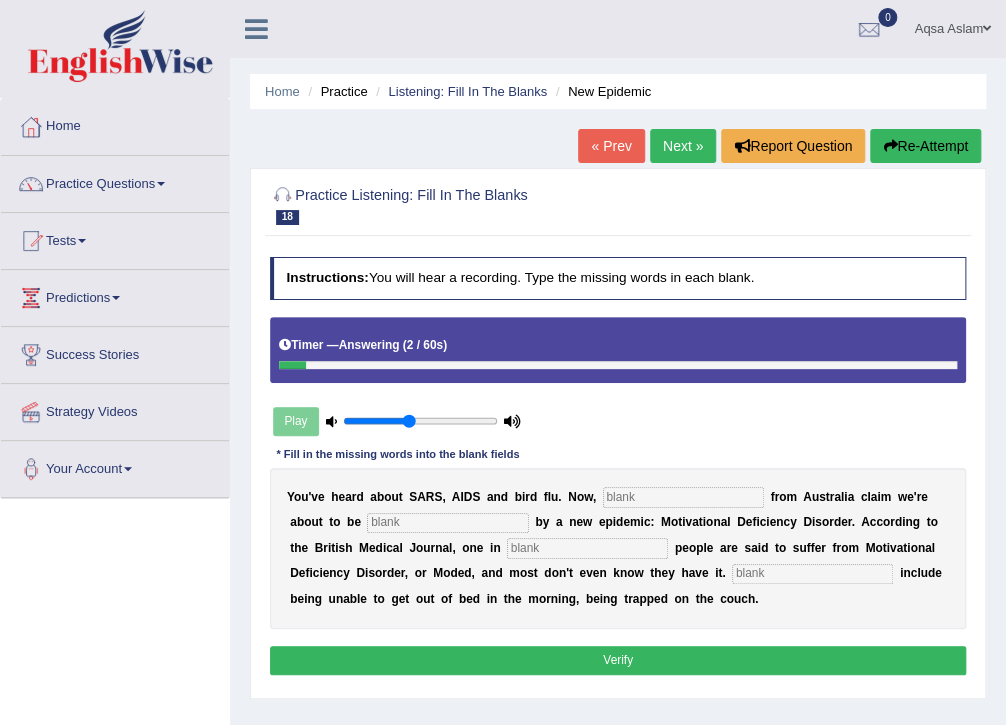 click at bounding box center (683, 497) 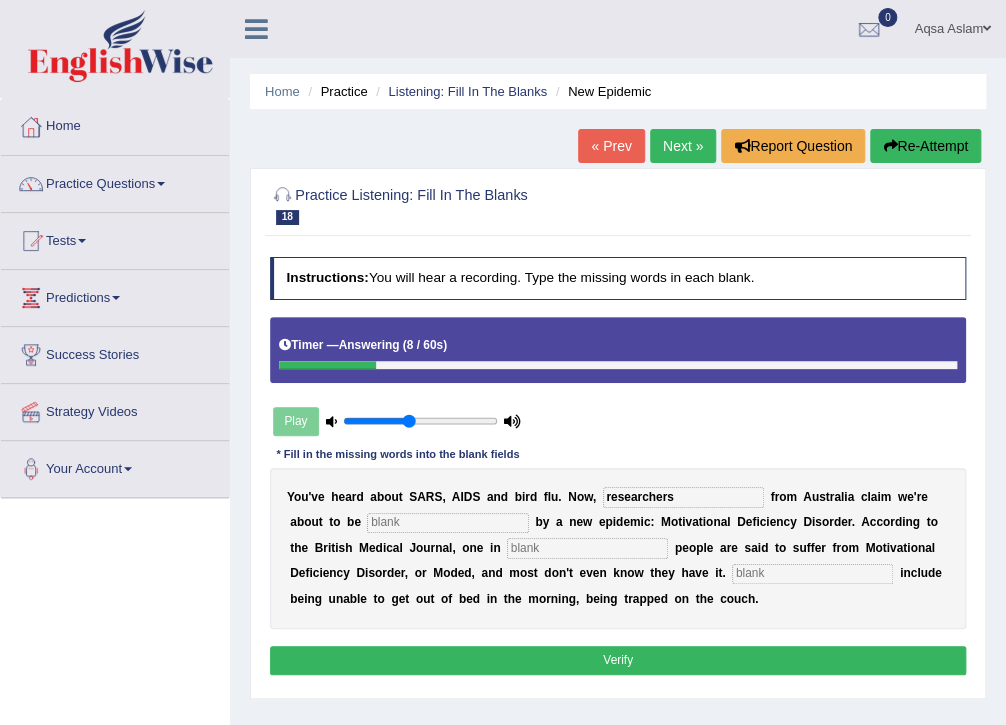 type on "researchers" 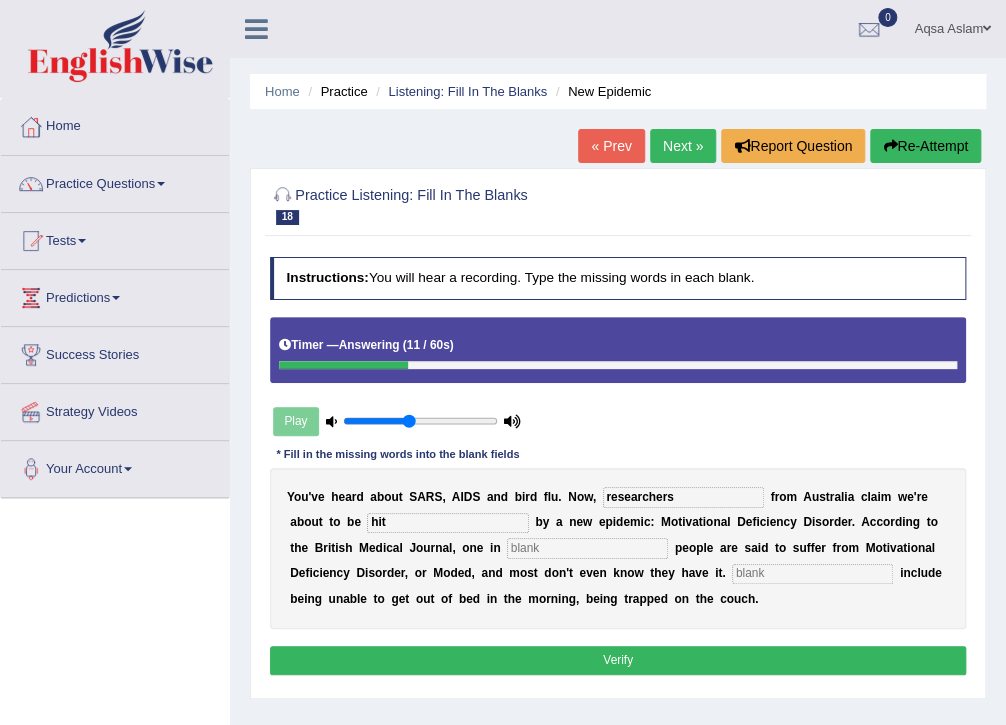 type on "hit" 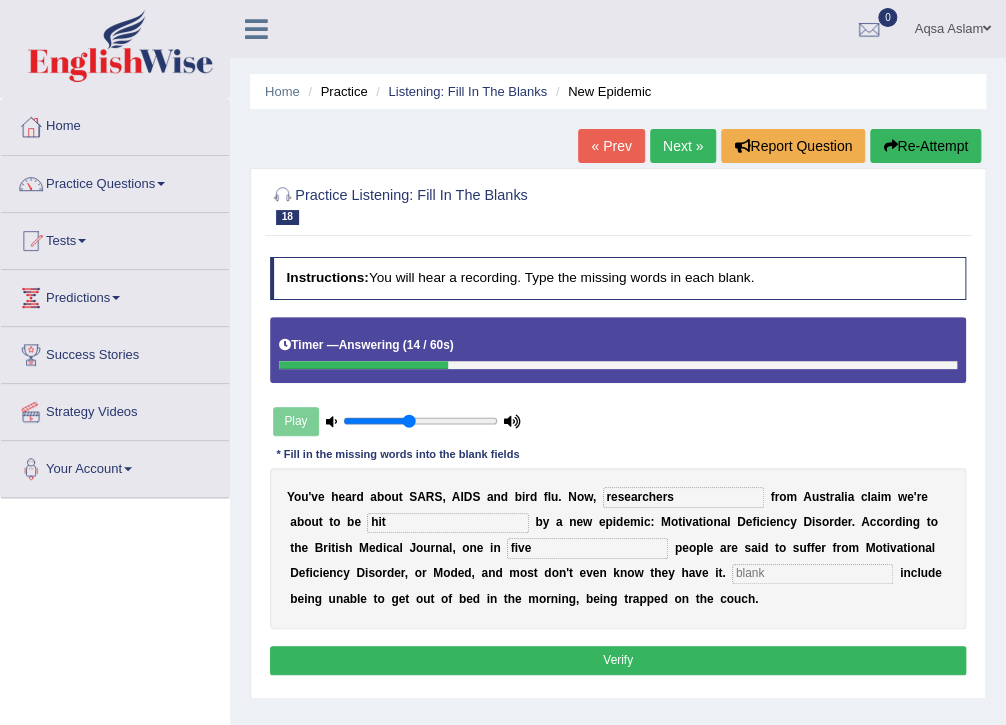 type on "five" 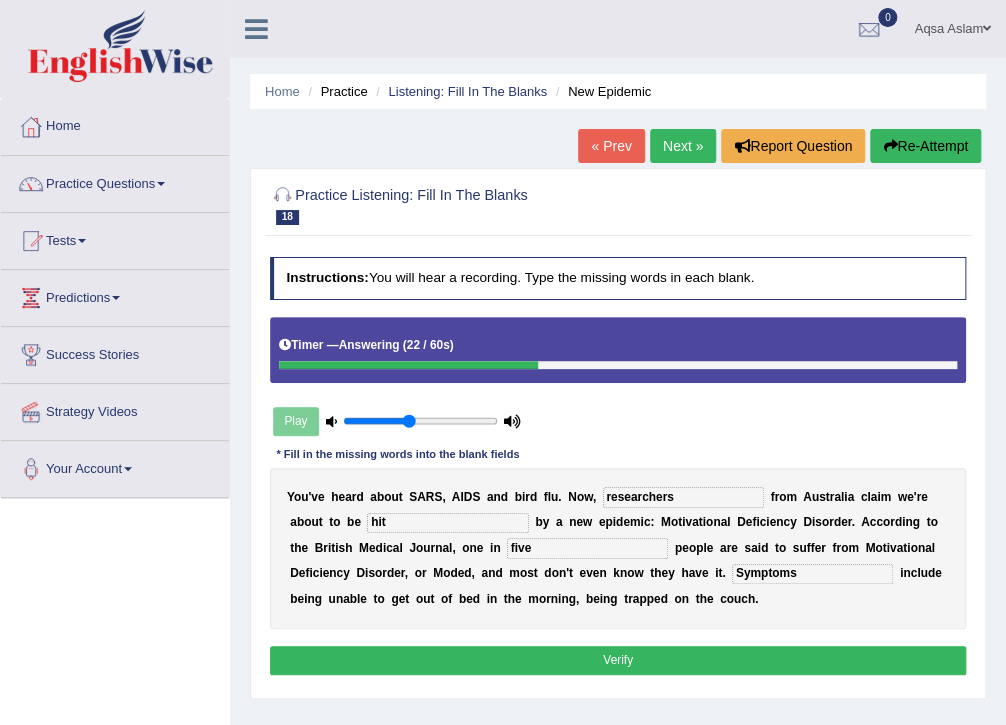 type on "Symptoms" 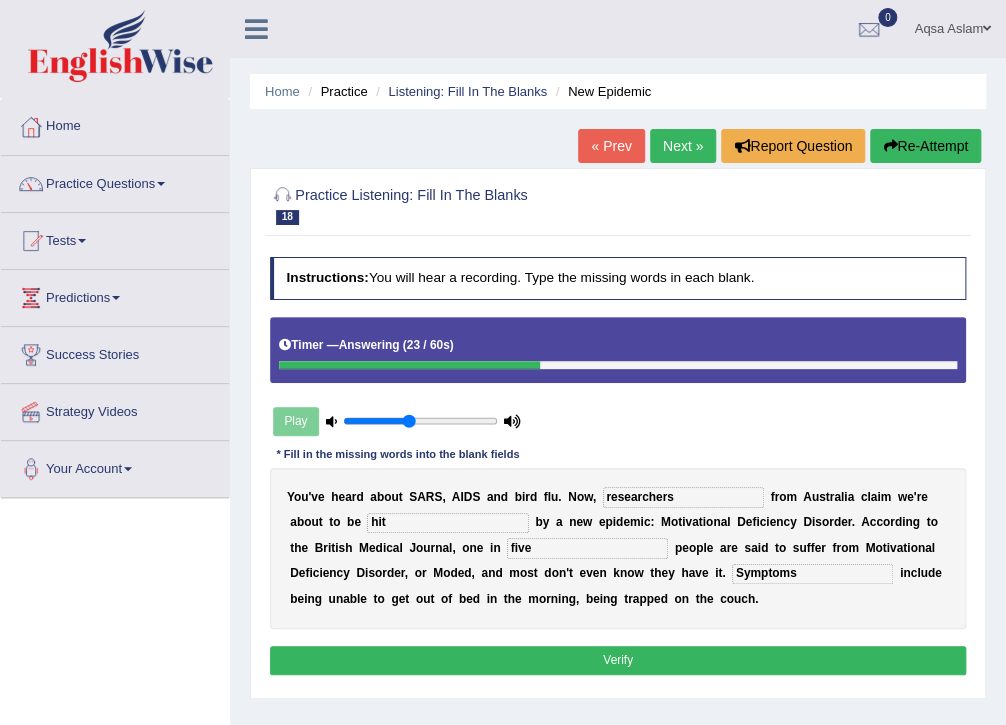 click on "Verify" at bounding box center (618, 660) 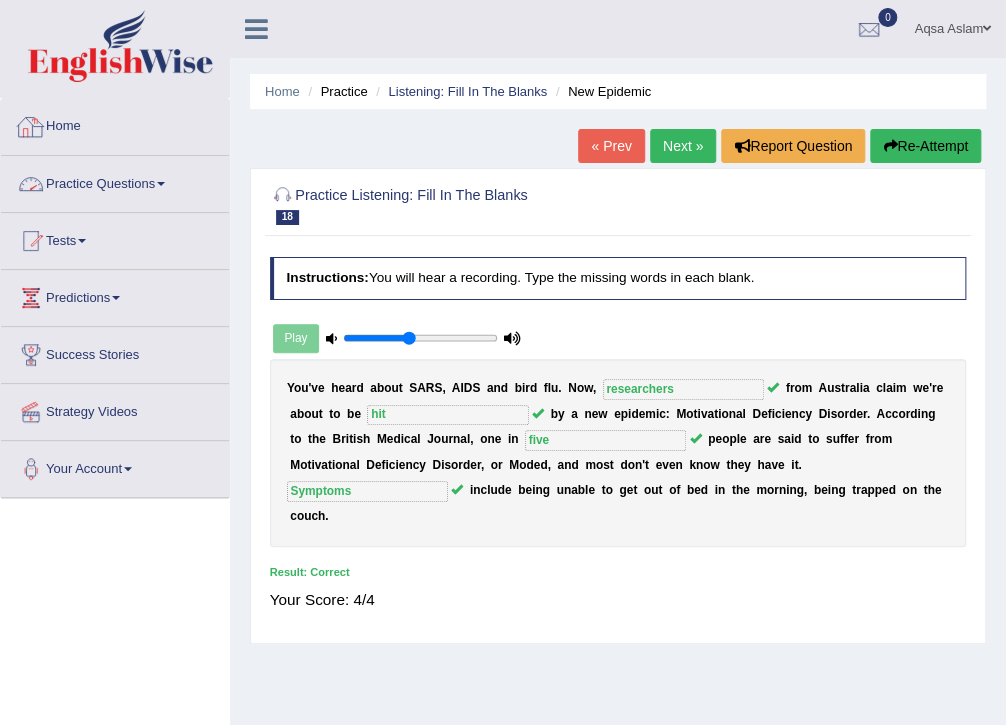 click on "Practice Questions" at bounding box center (115, 181) 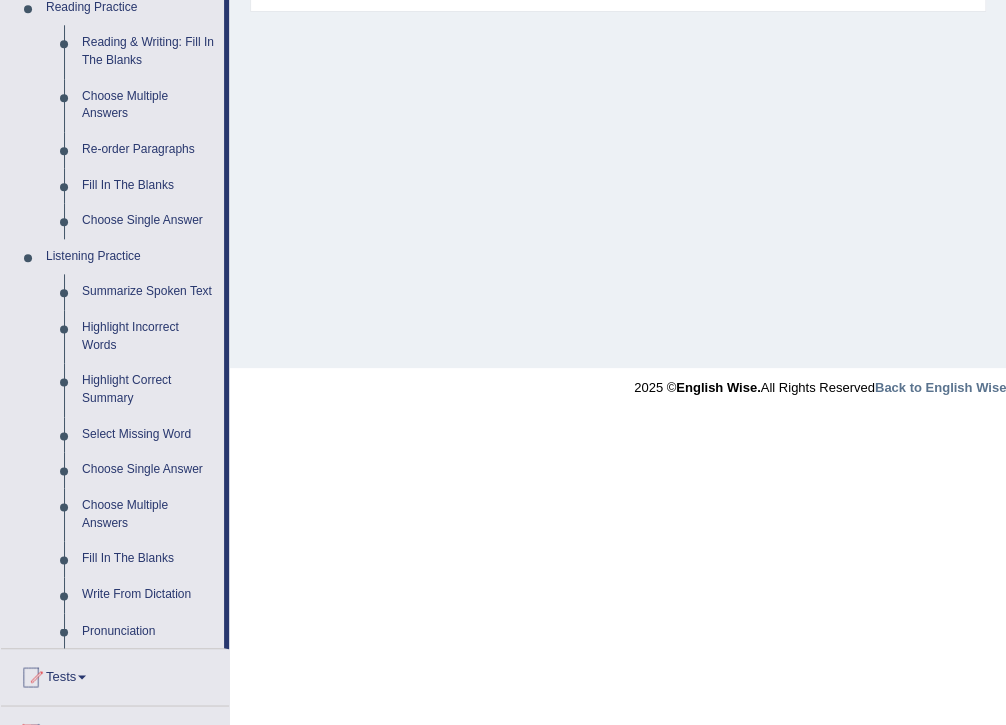 scroll, scrollTop: 640, scrollLeft: 0, axis: vertical 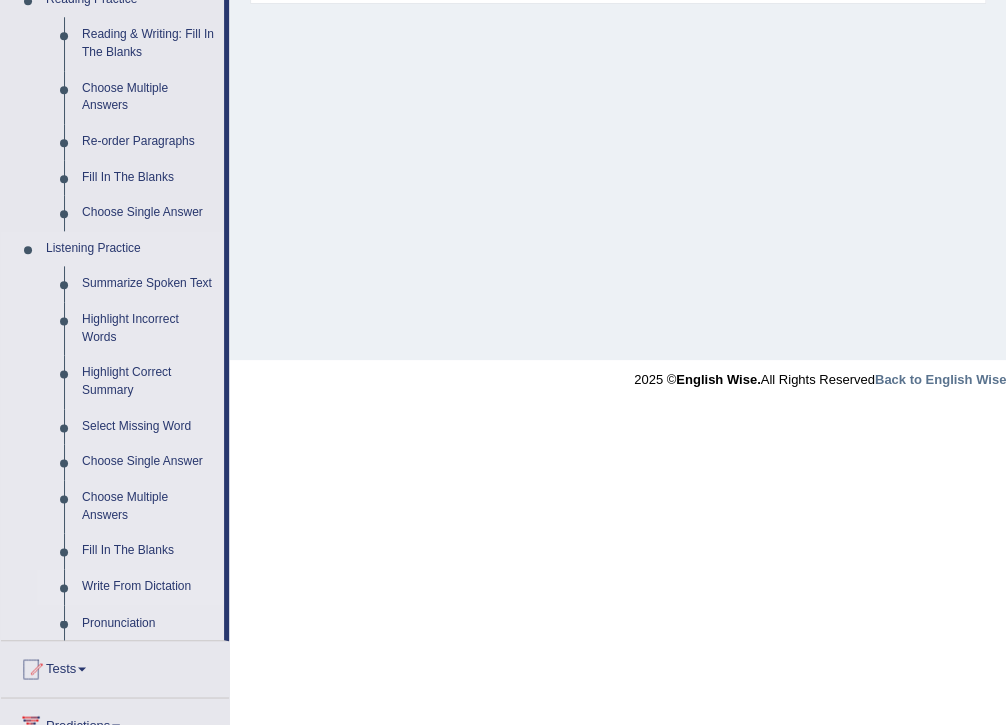 click on "Write From Dictation" at bounding box center [148, 587] 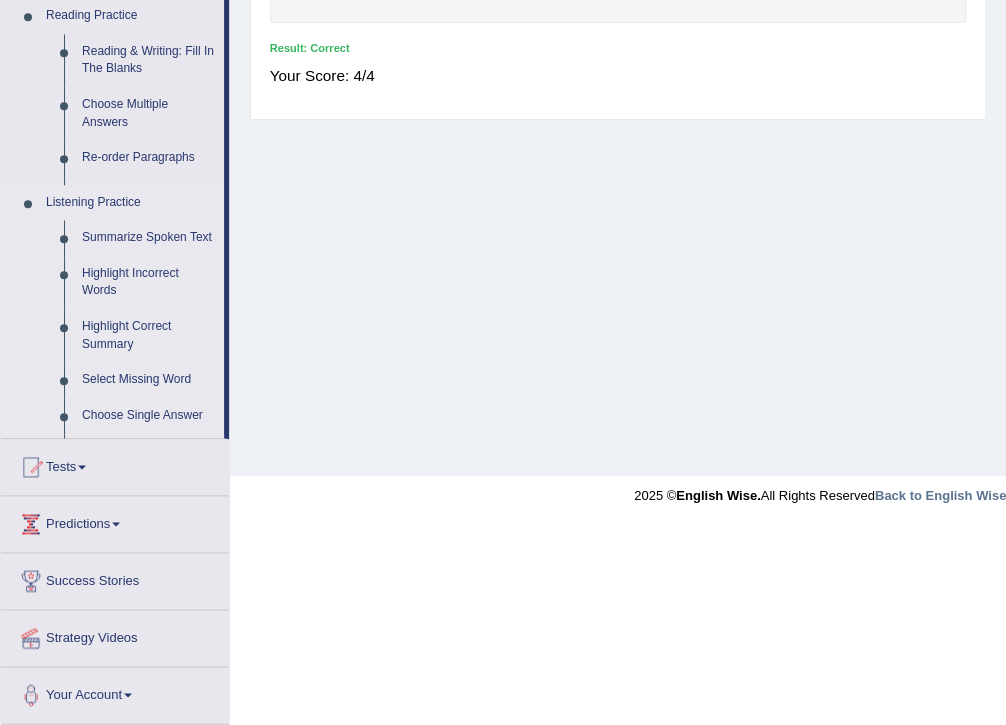 scroll, scrollTop: 325, scrollLeft: 0, axis: vertical 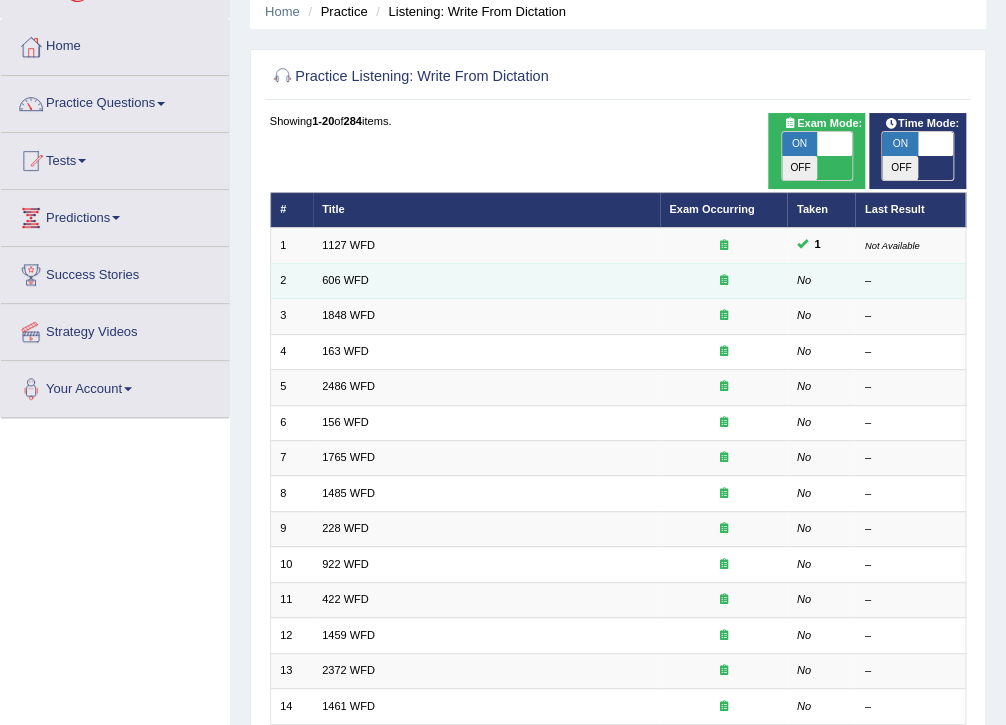 click on "606 WFD" at bounding box center [486, 280] 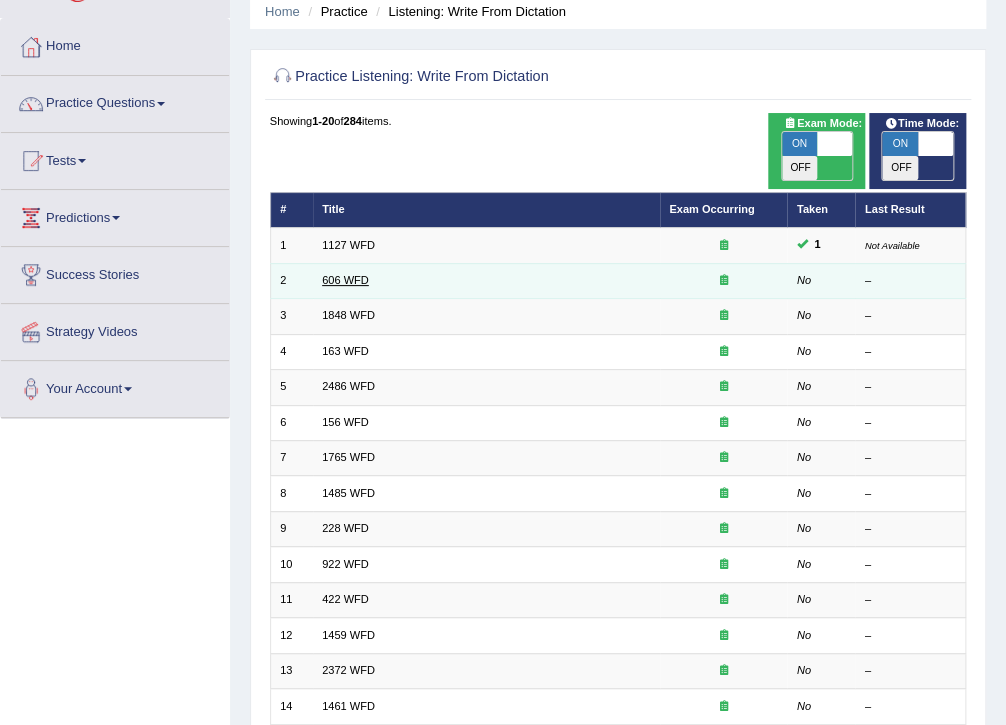 click on "606 WFD" at bounding box center [345, 280] 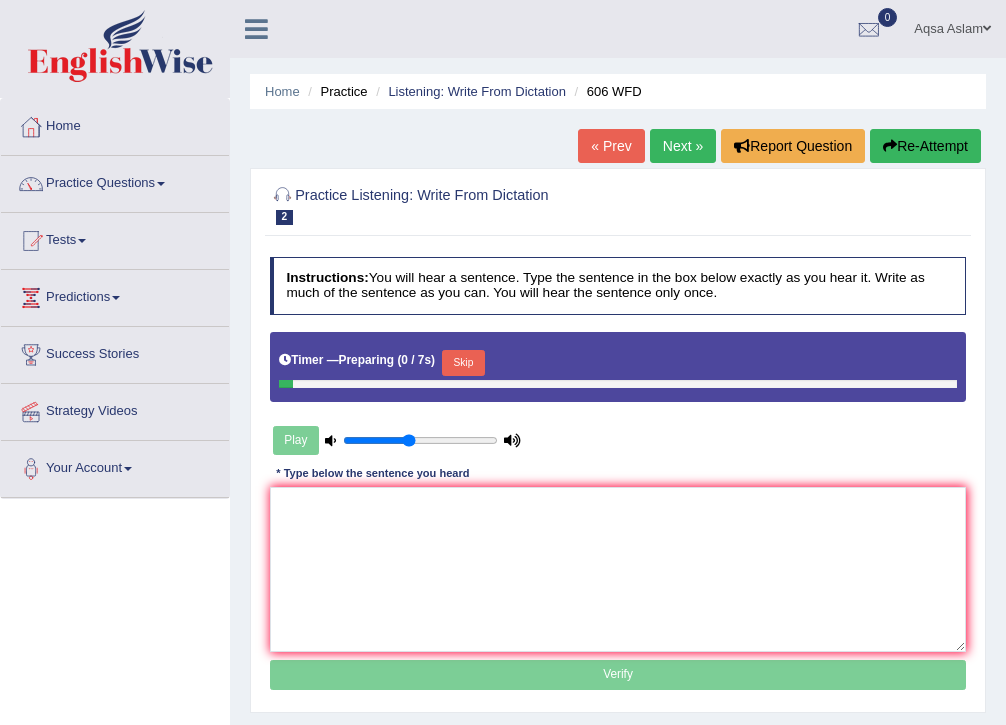 scroll, scrollTop: 0, scrollLeft: 0, axis: both 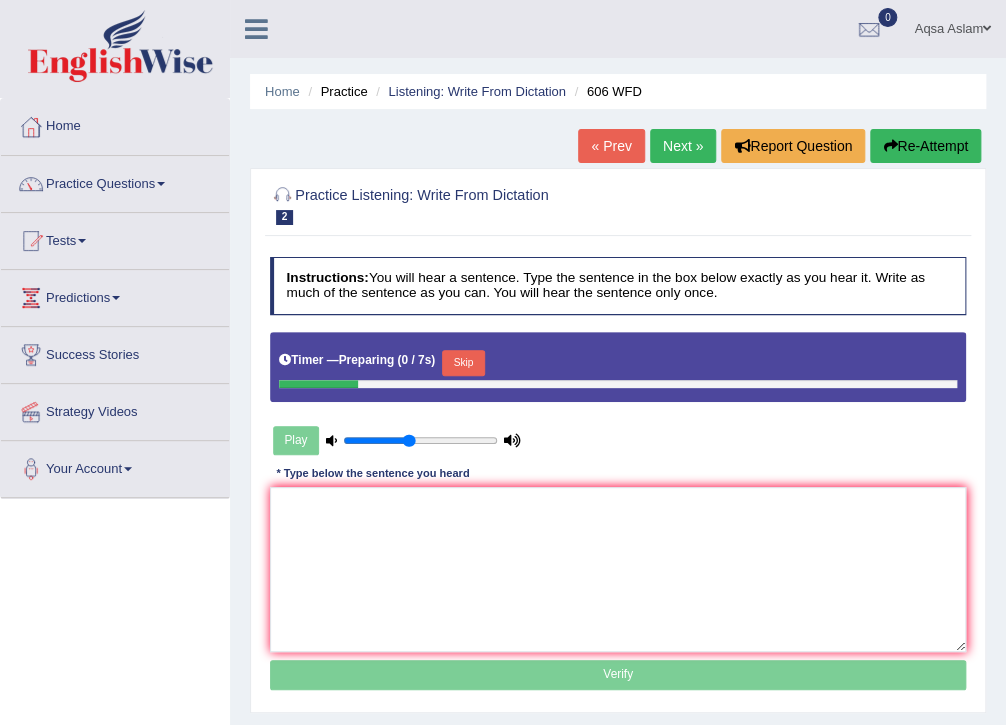 click on "Skip" at bounding box center (463, 363) 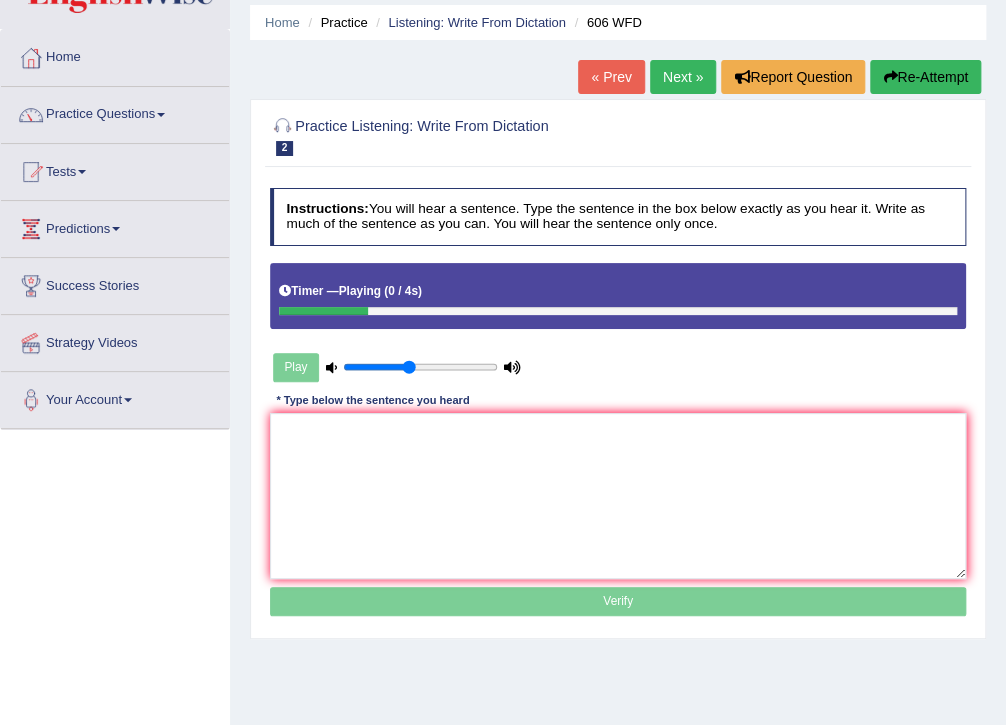scroll, scrollTop: 80, scrollLeft: 0, axis: vertical 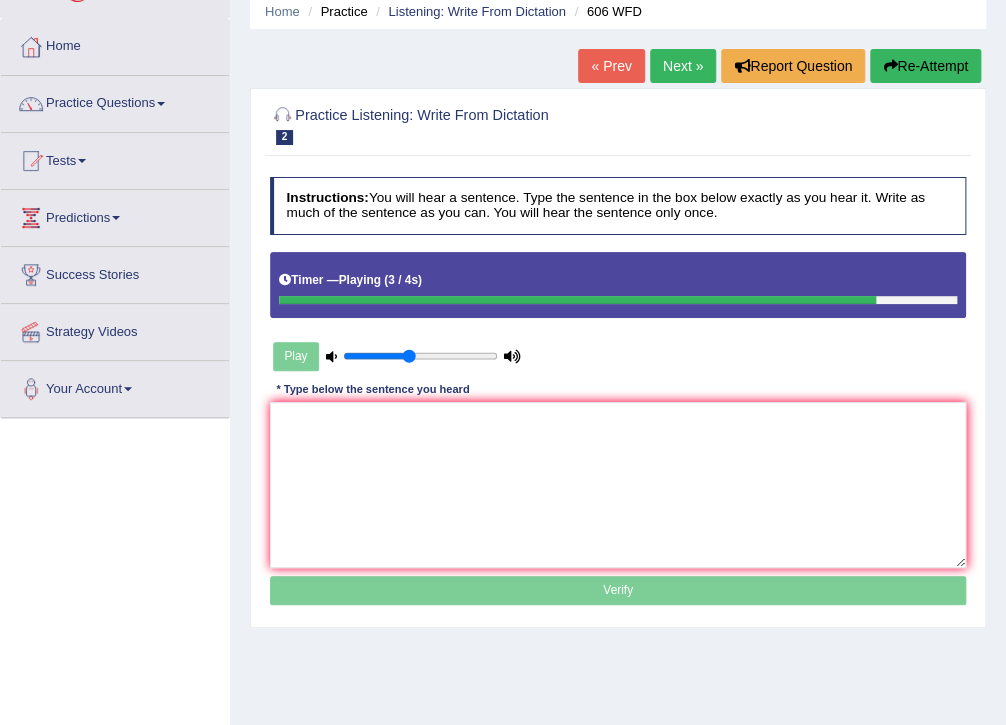 click on "Next »" at bounding box center [683, 66] 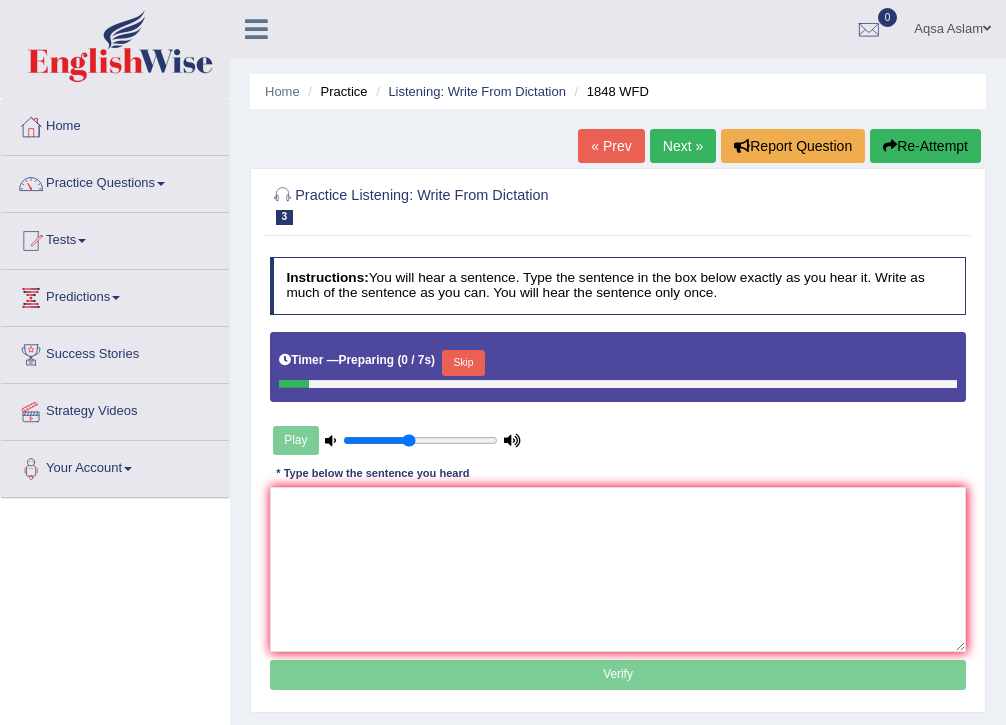 scroll, scrollTop: 0, scrollLeft: 0, axis: both 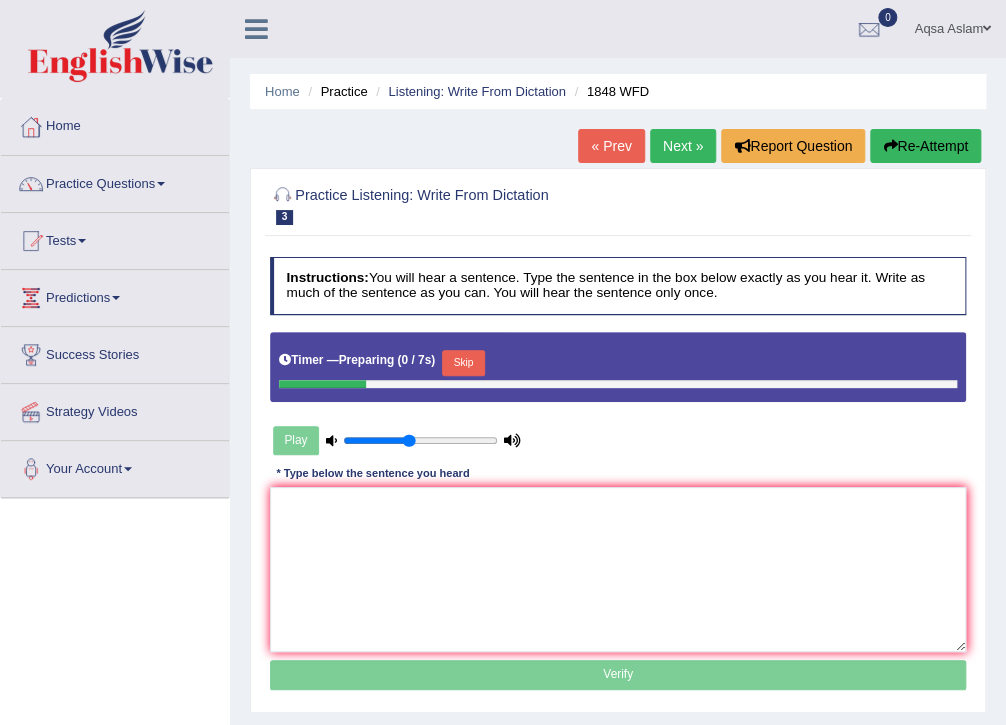 click on "Skip" at bounding box center (463, 363) 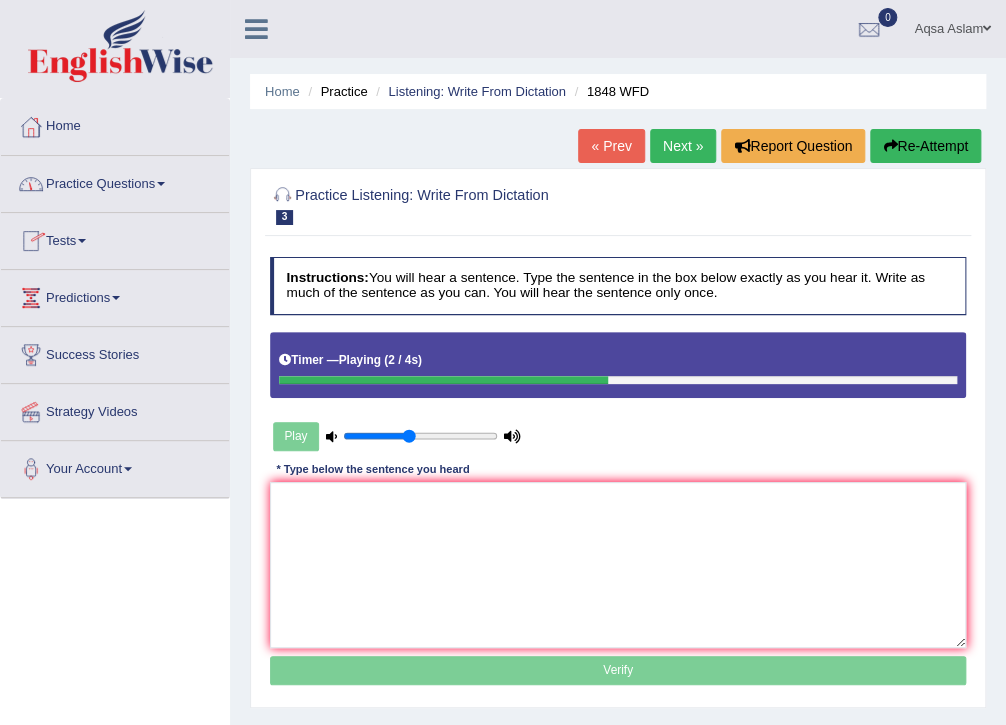 click on "Practice Questions" at bounding box center [115, 181] 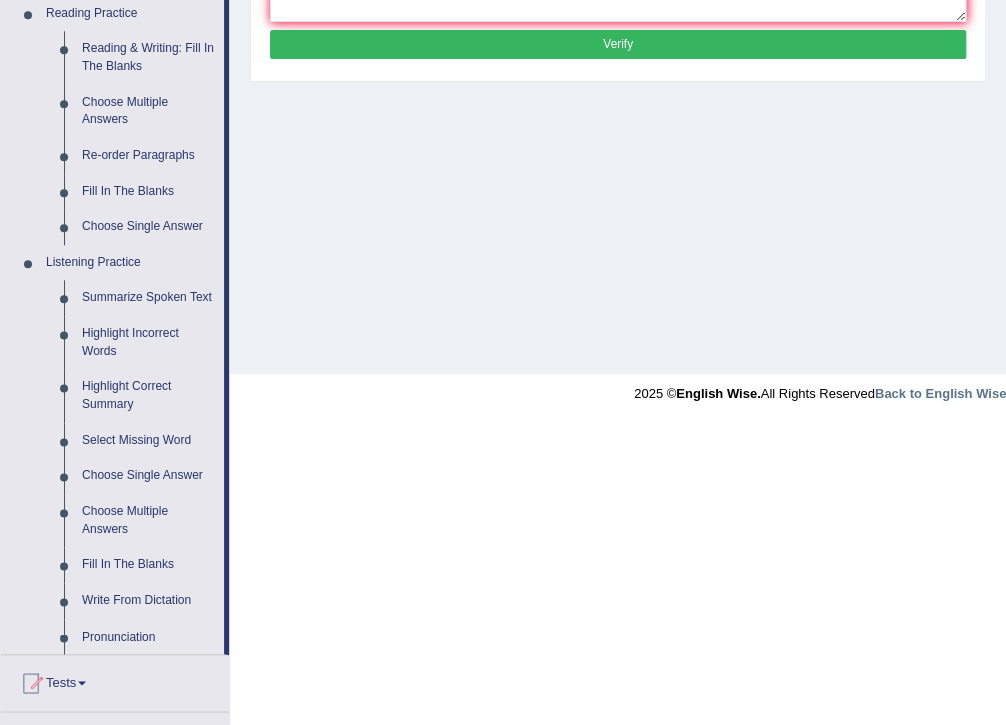 scroll, scrollTop: 720, scrollLeft: 0, axis: vertical 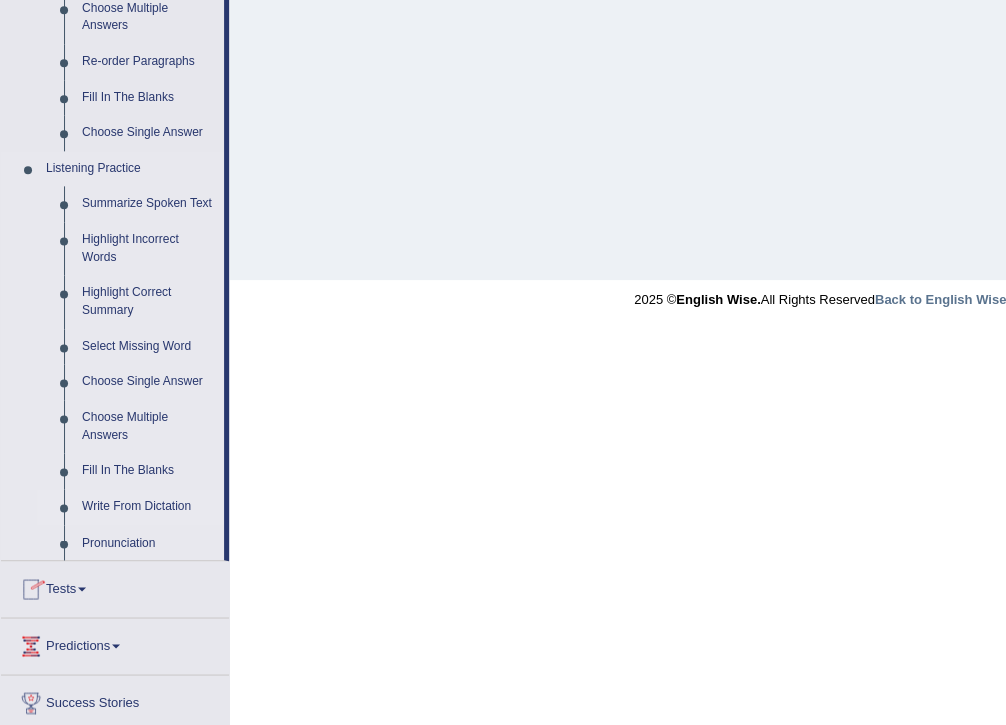 click on "Write From Dictation" at bounding box center (148, 507) 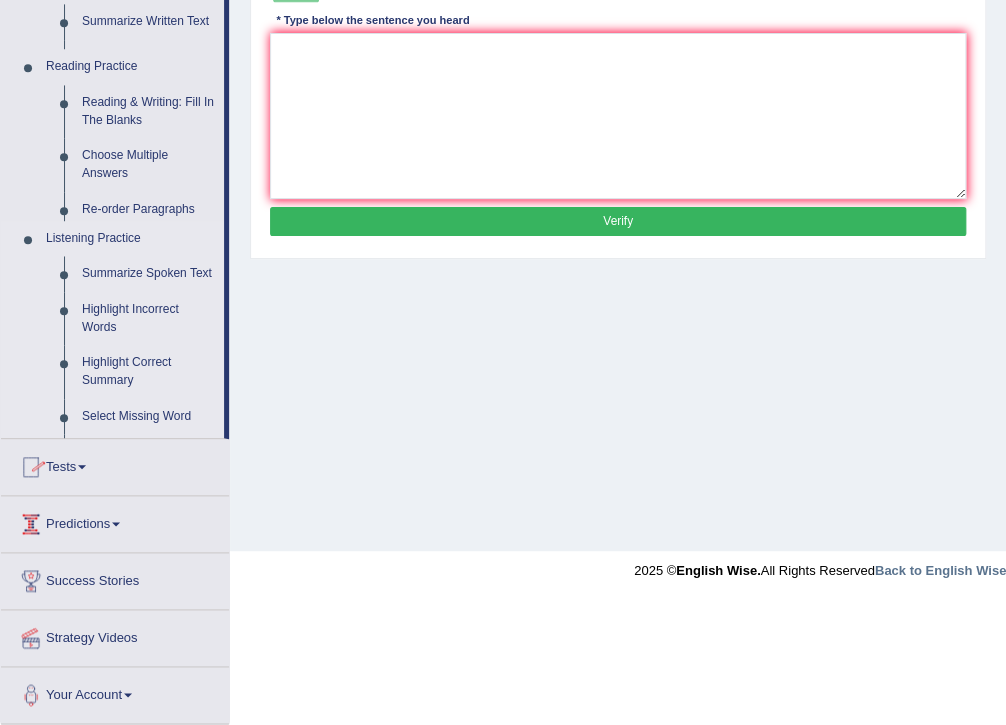 scroll, scrollTop: 325, scrollLeft: 0, axis: vertical 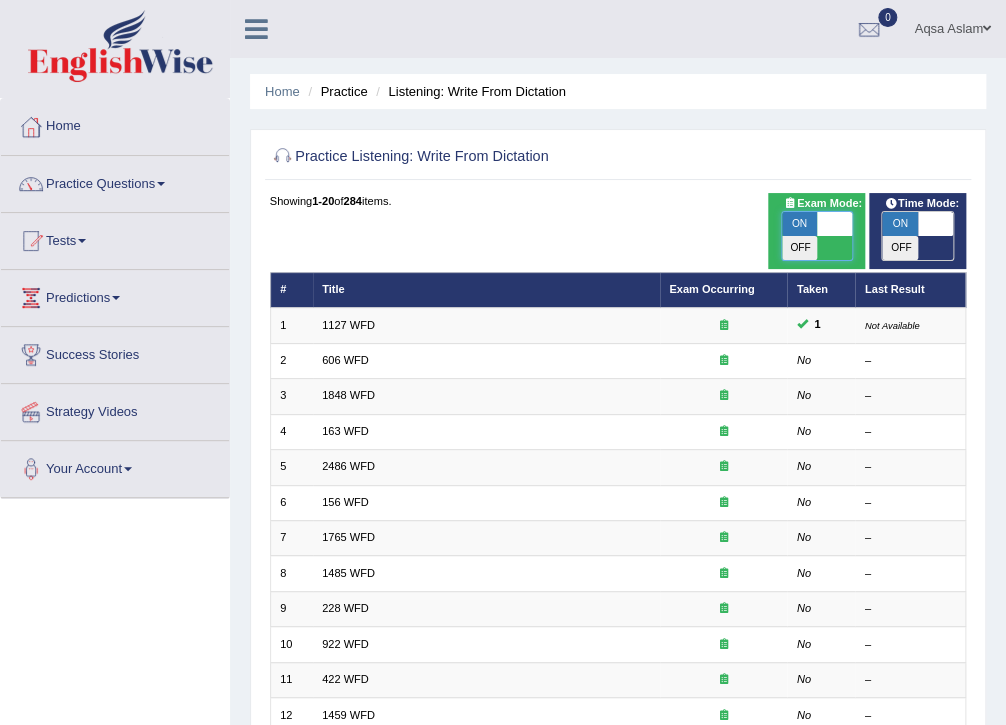 click at bounding box center [834, 224] 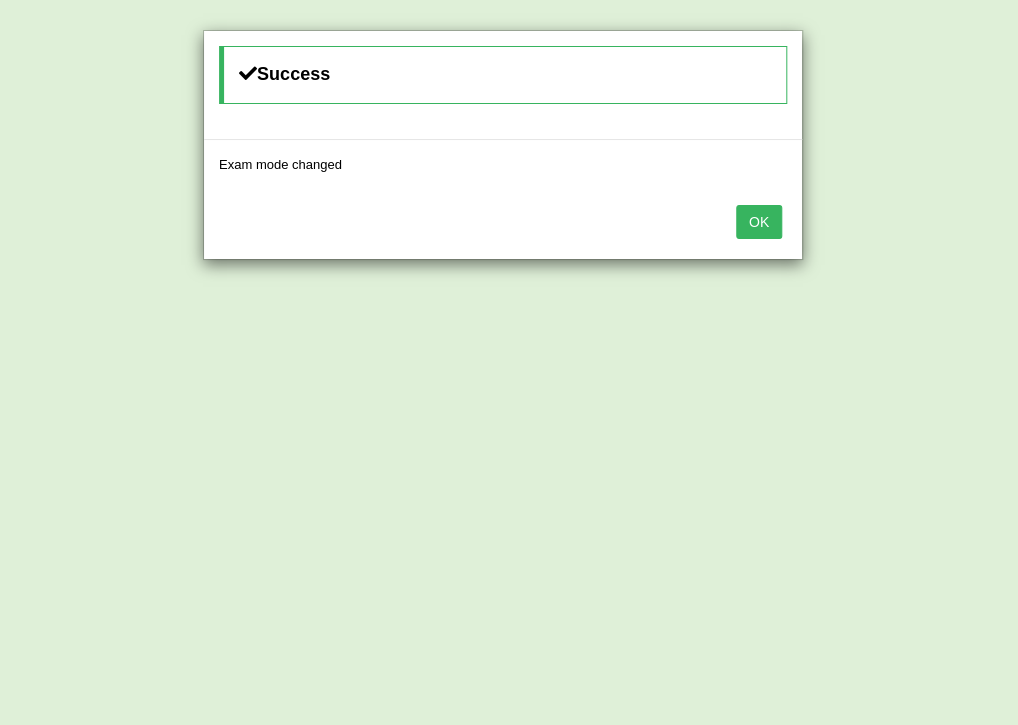 click on "OK" at bounding box center [759, 222] 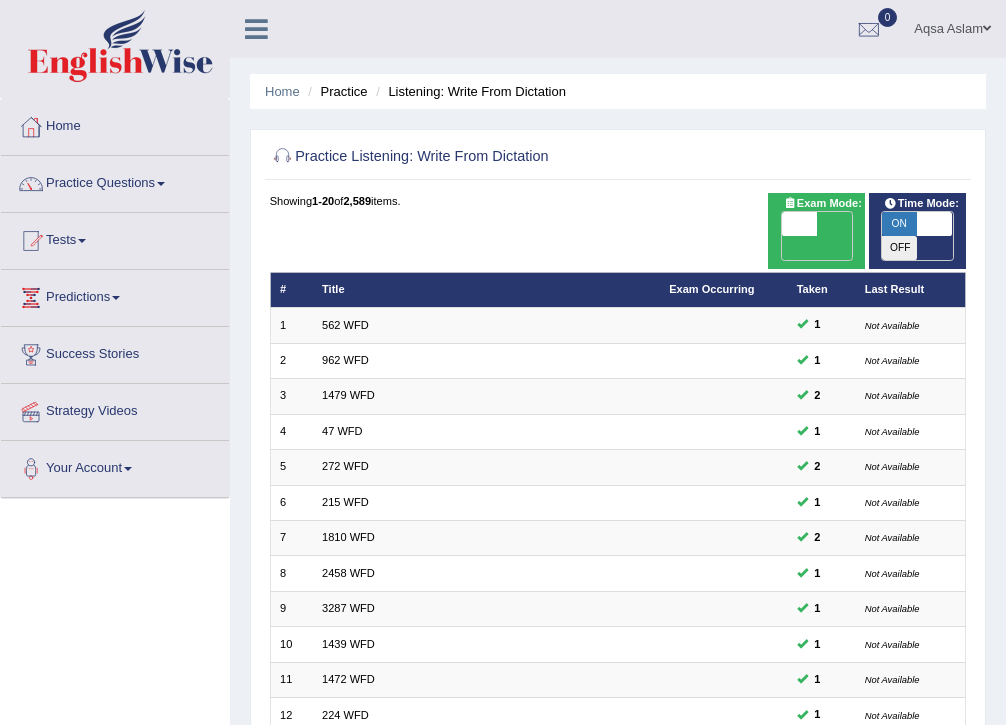 scroll, scrollTop: 0, scrollLeft: 0, axis: both 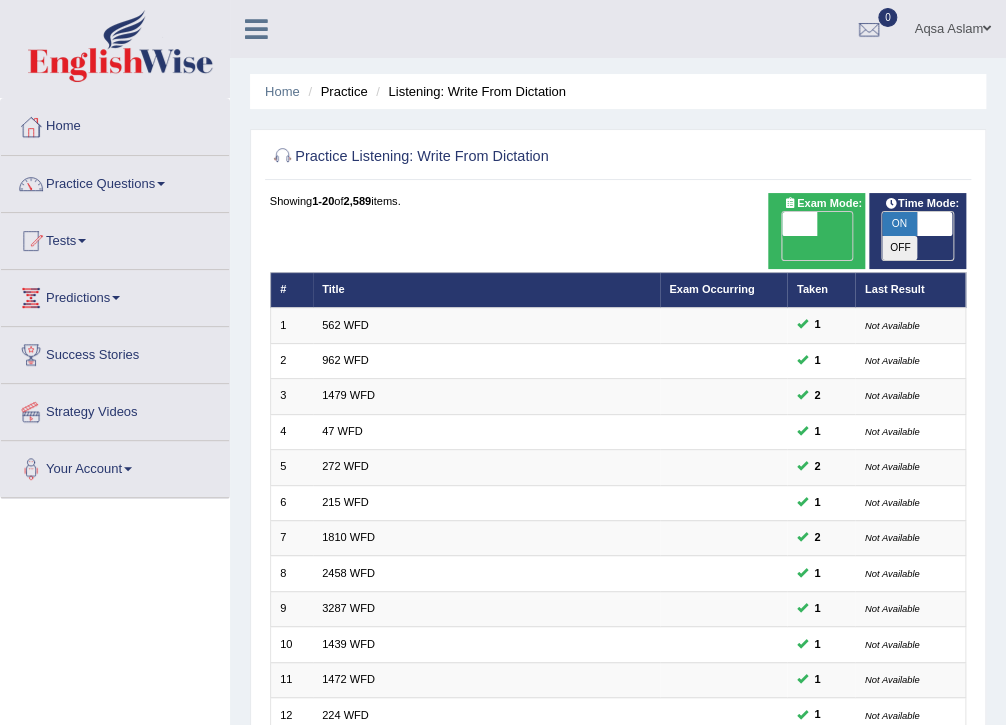 click on "Time Mode:" at bounding box center [921, 204] 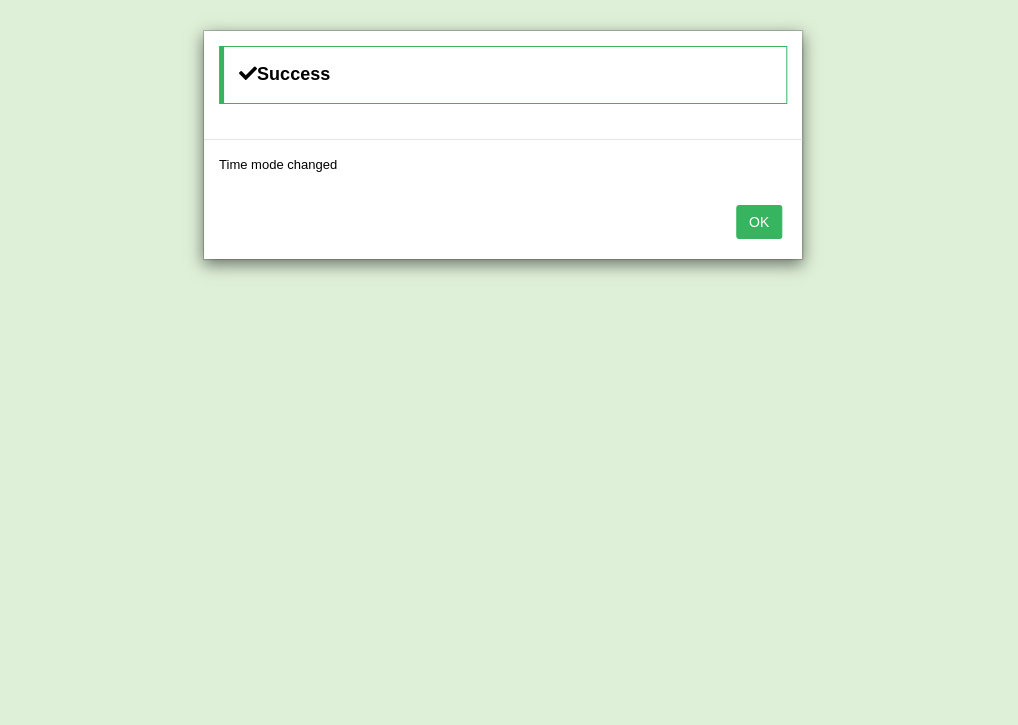 click on "OK" at bounding box center (759, 222) 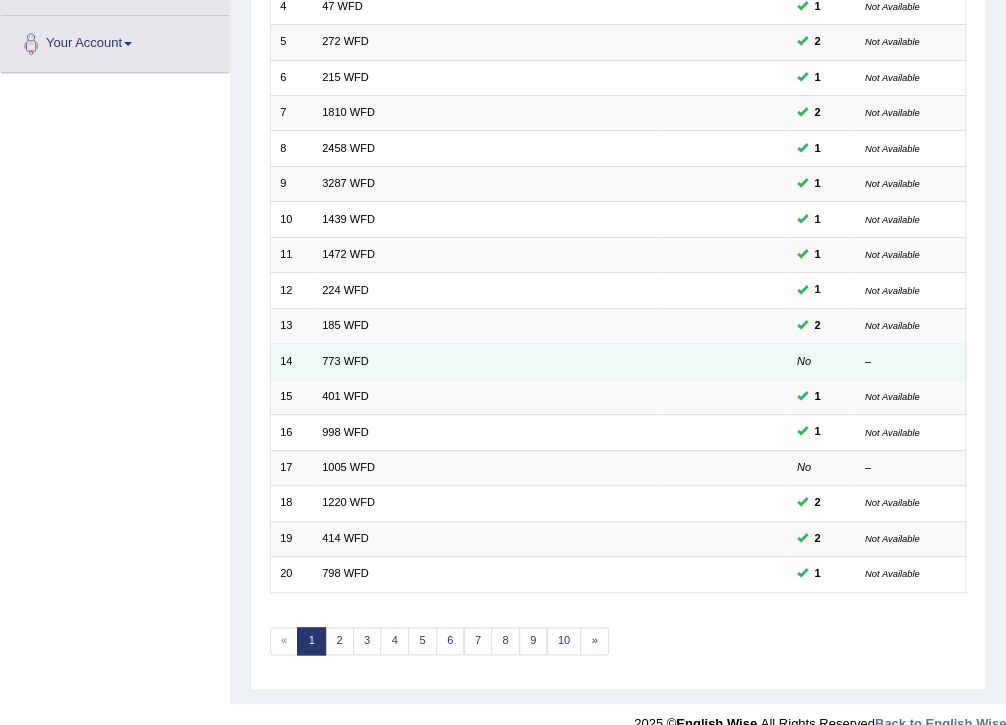 scroll, scrollTop: 426, scrollLeft: 0, axis: vertical 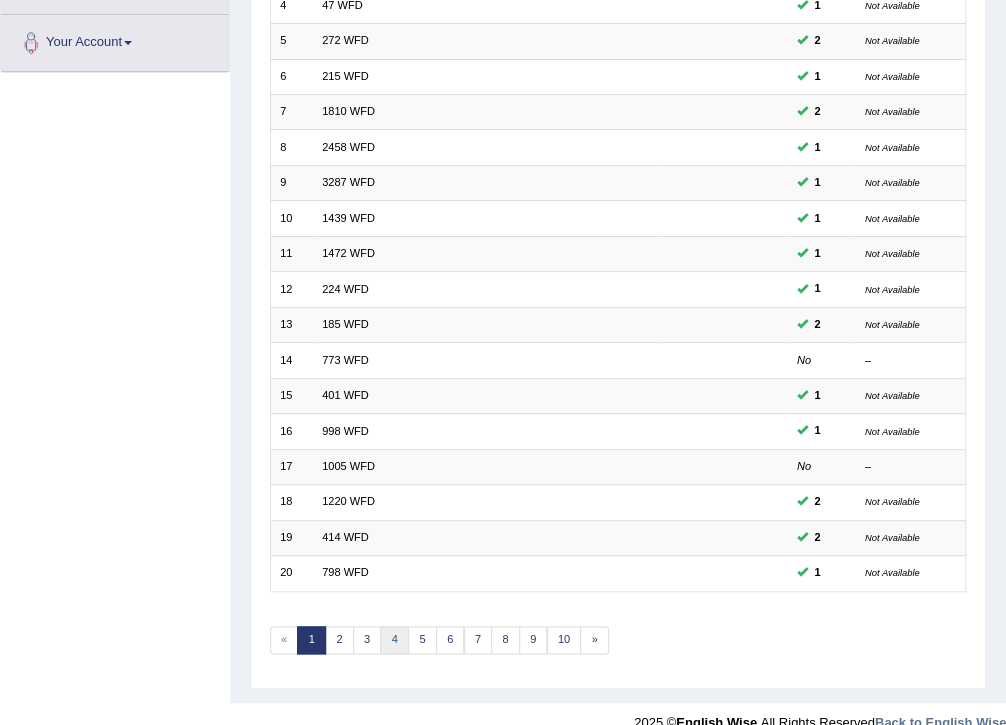 click on "4" at bounding box center [394, 640] 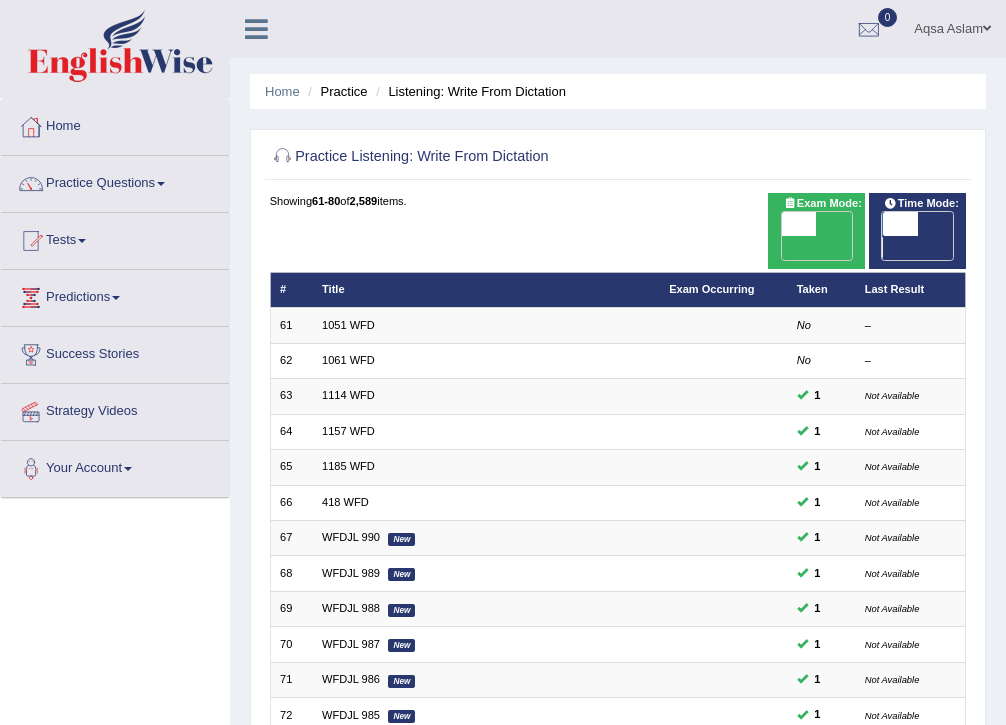 scroll, scrollTop: 426, scrollLeft: 0, axis: vertical 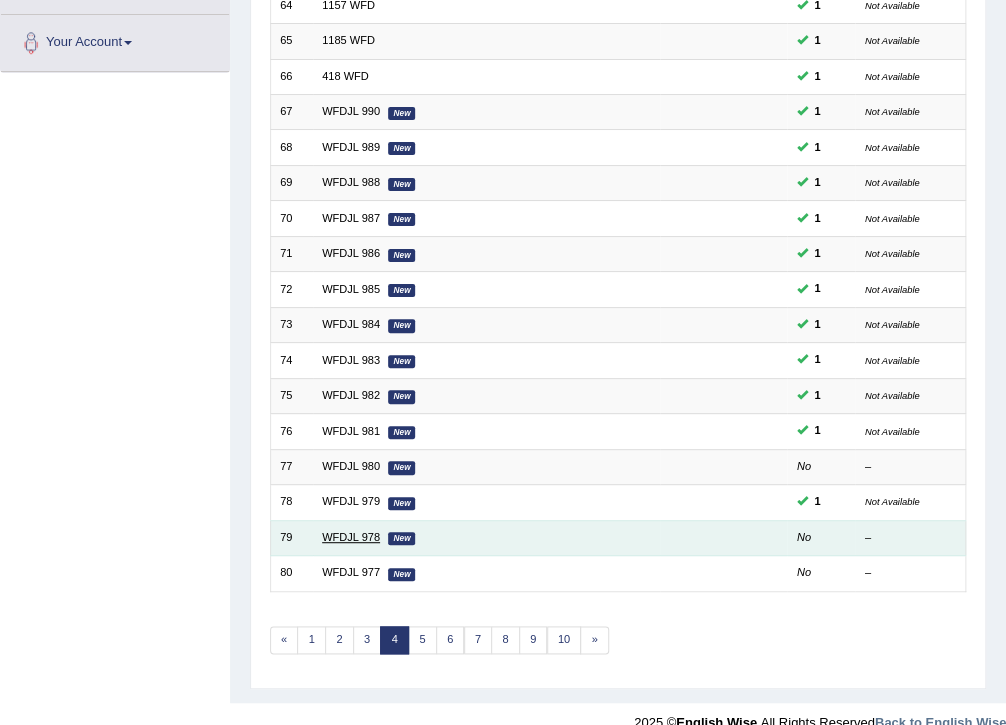 click on "WFDJL 978" at bounding box center (351, 537) 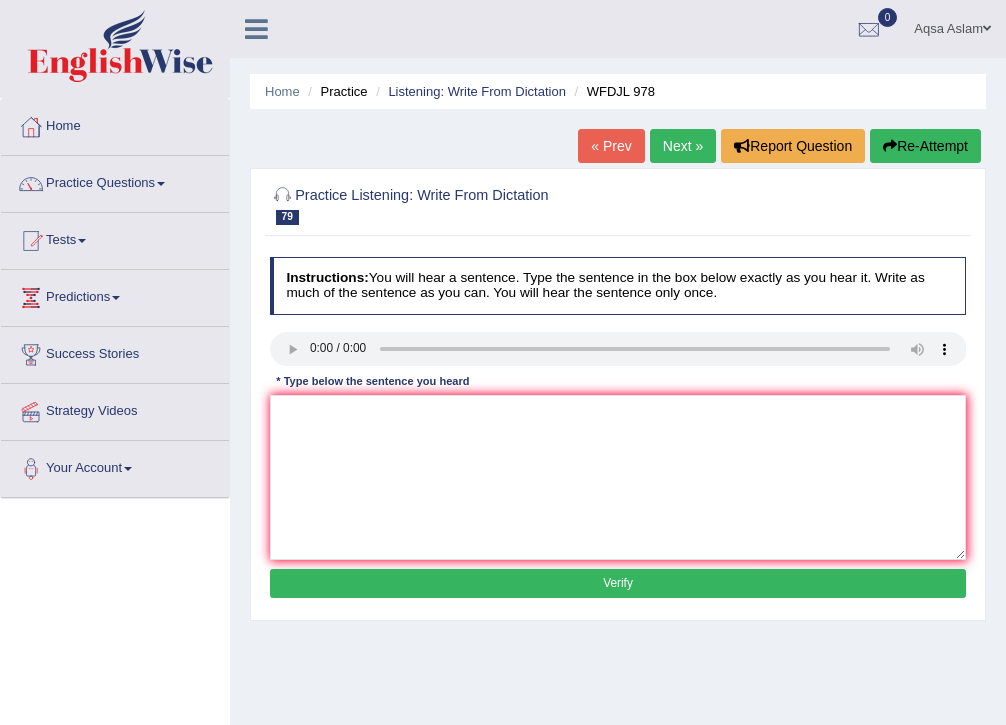 scroll, scrollTop: 0, scrollLeft: 0, axis: both 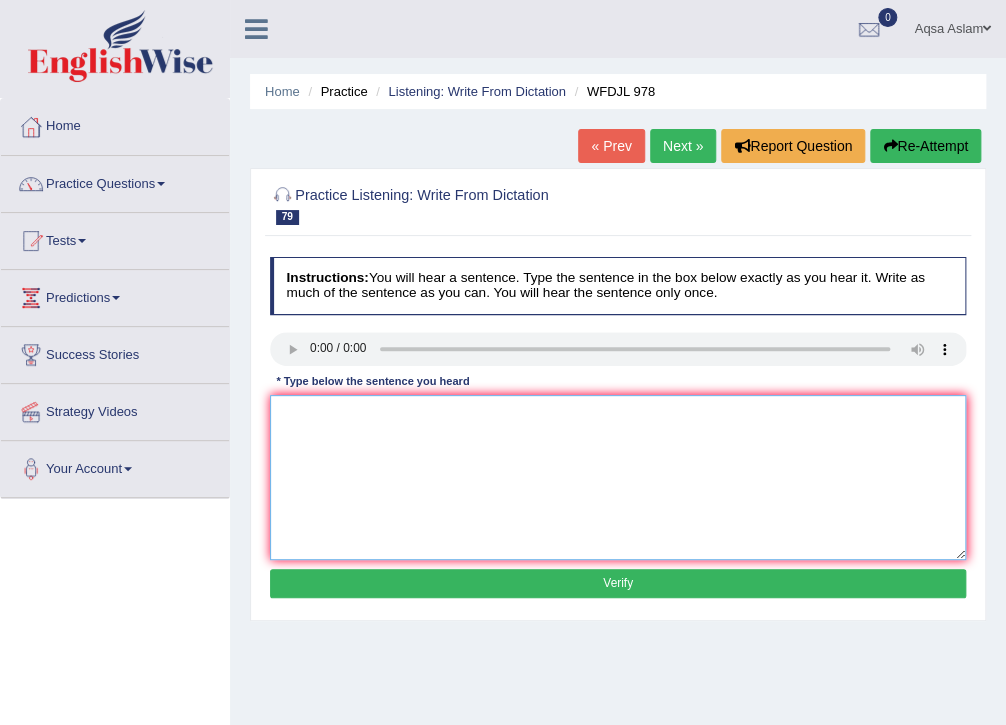 click at bounding box center (618, 477) 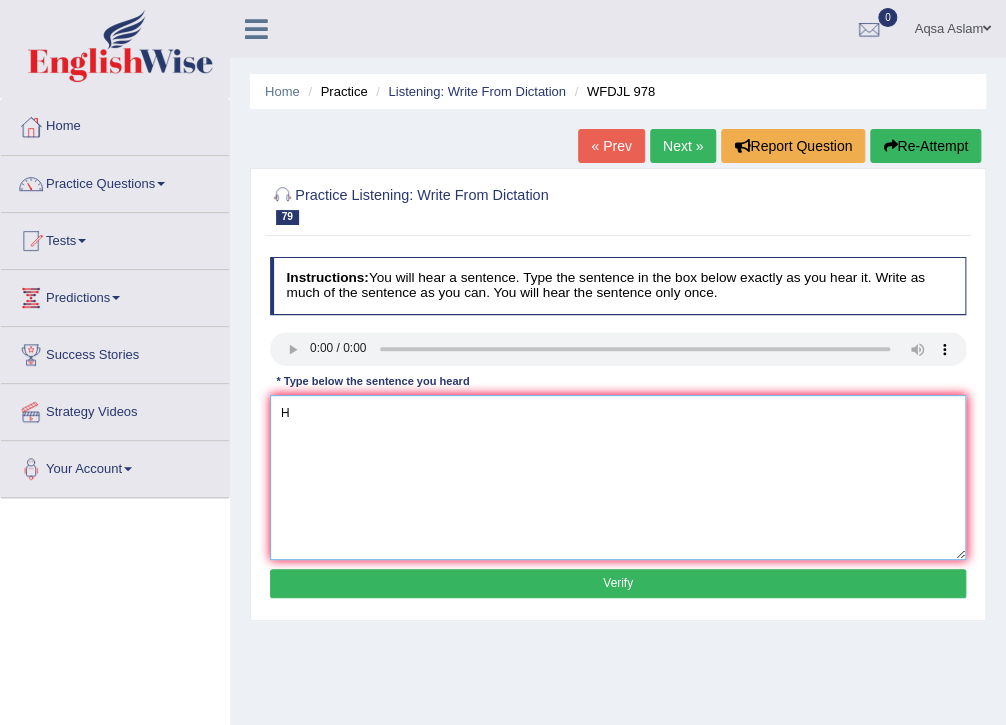type on "H" 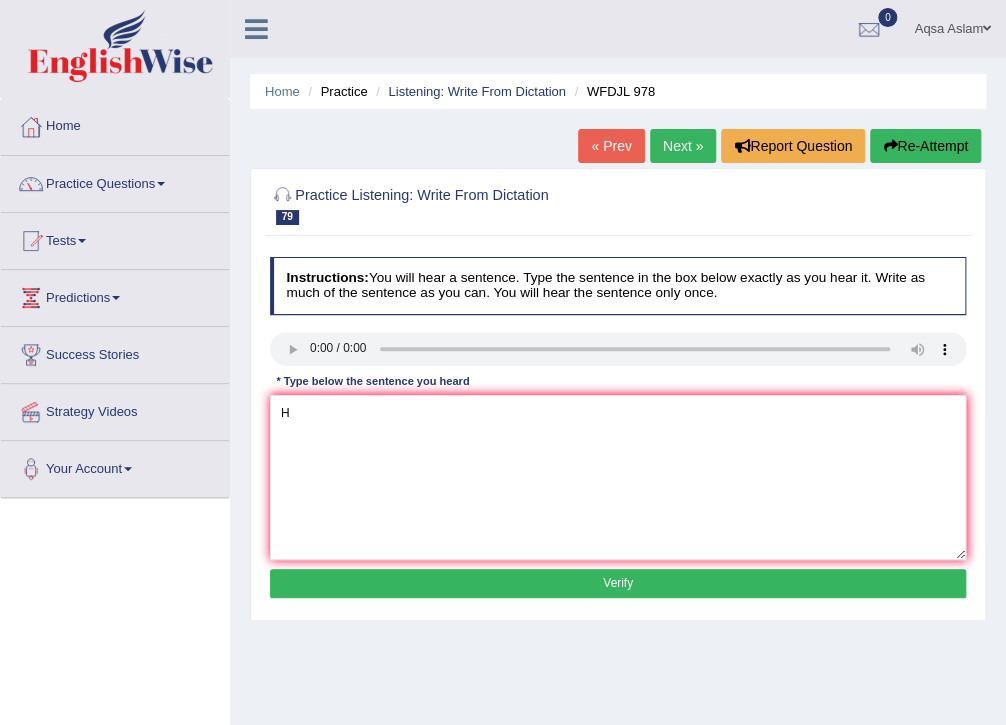 type 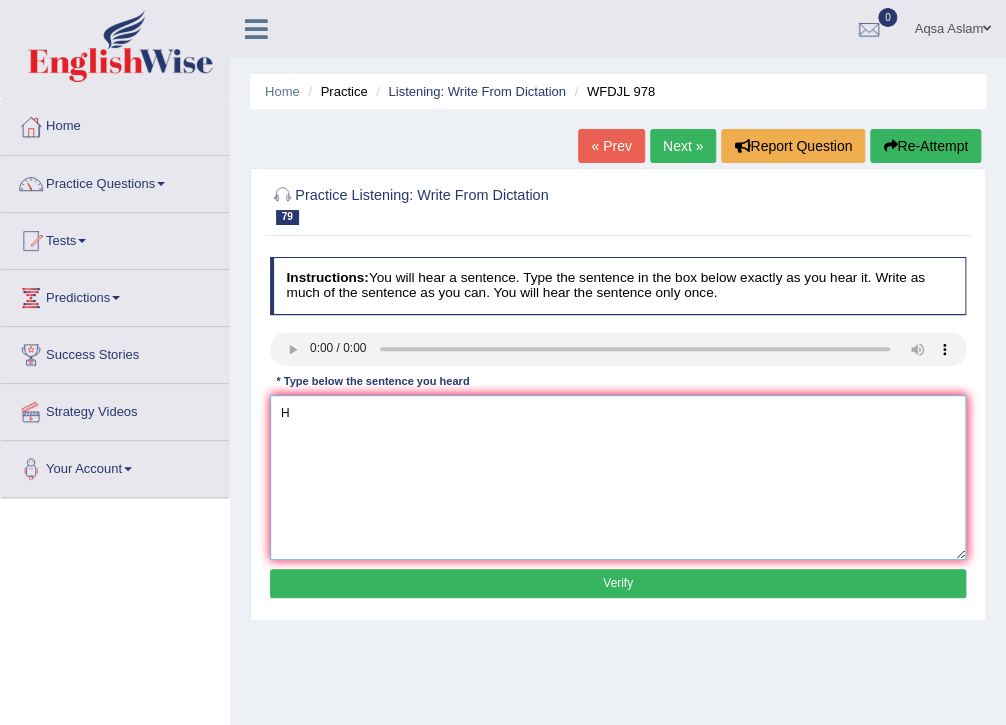 click on "H" at bounding box center (618, 477) 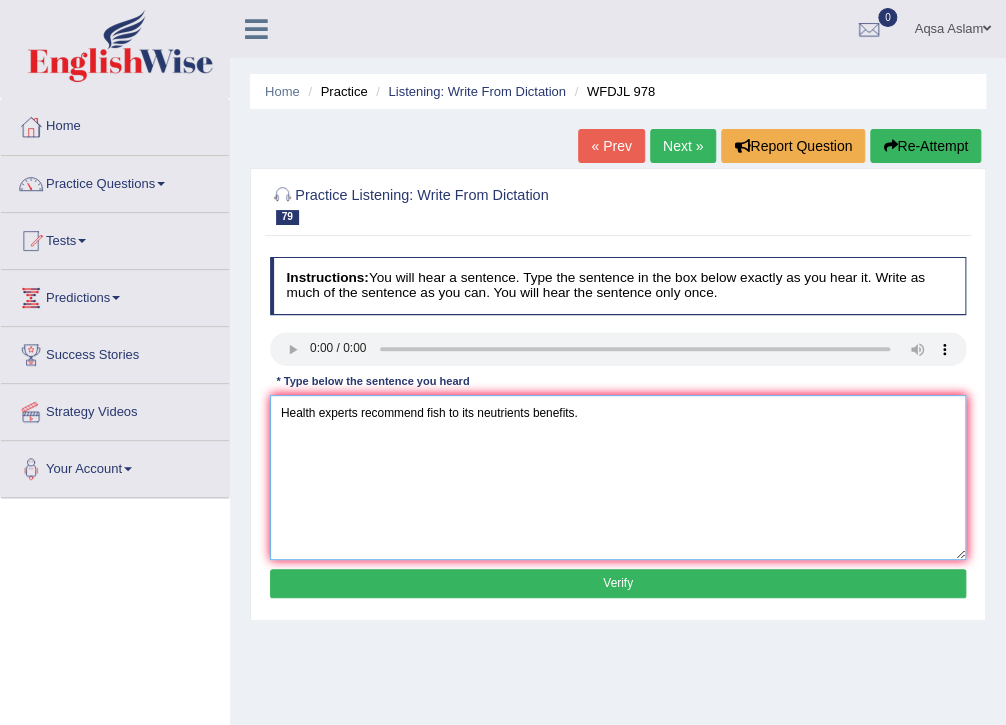 type on "Health experts recommend fish to its neutrients benefits." 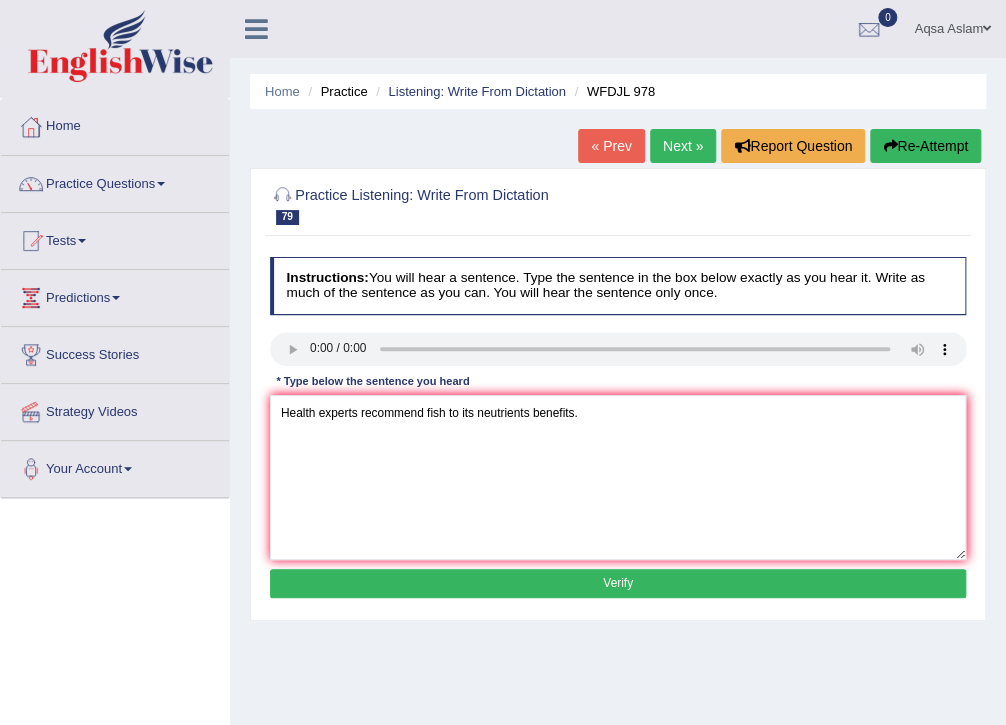click on "Verify" at bounding box center (618, 583) 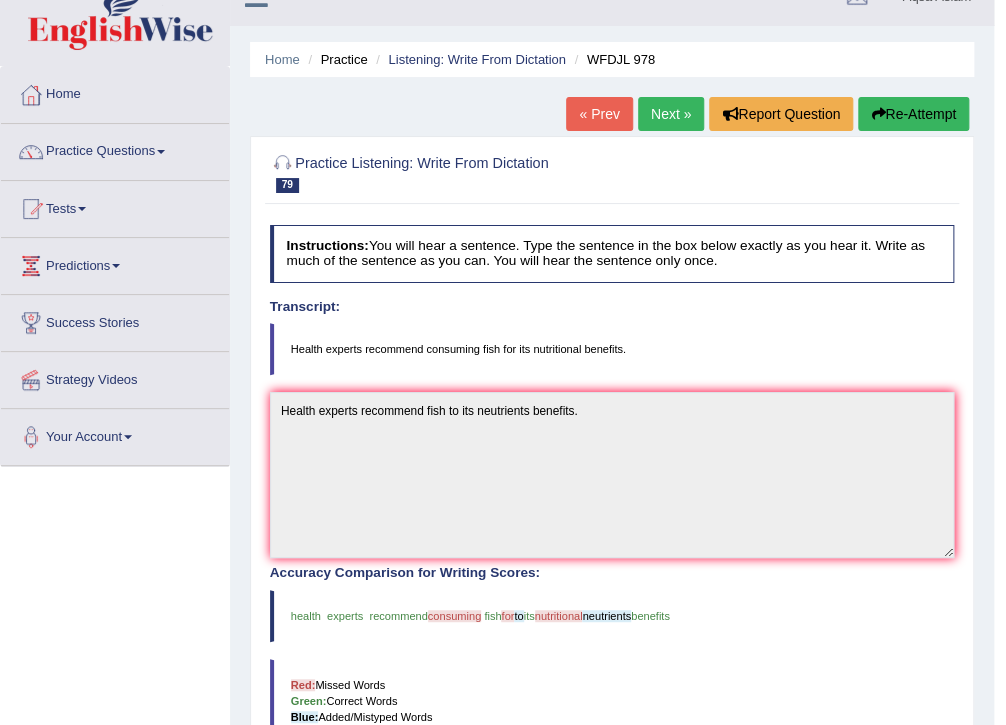 scroll, scrollTop: 8, scrollLeft: 0, axis: vertical 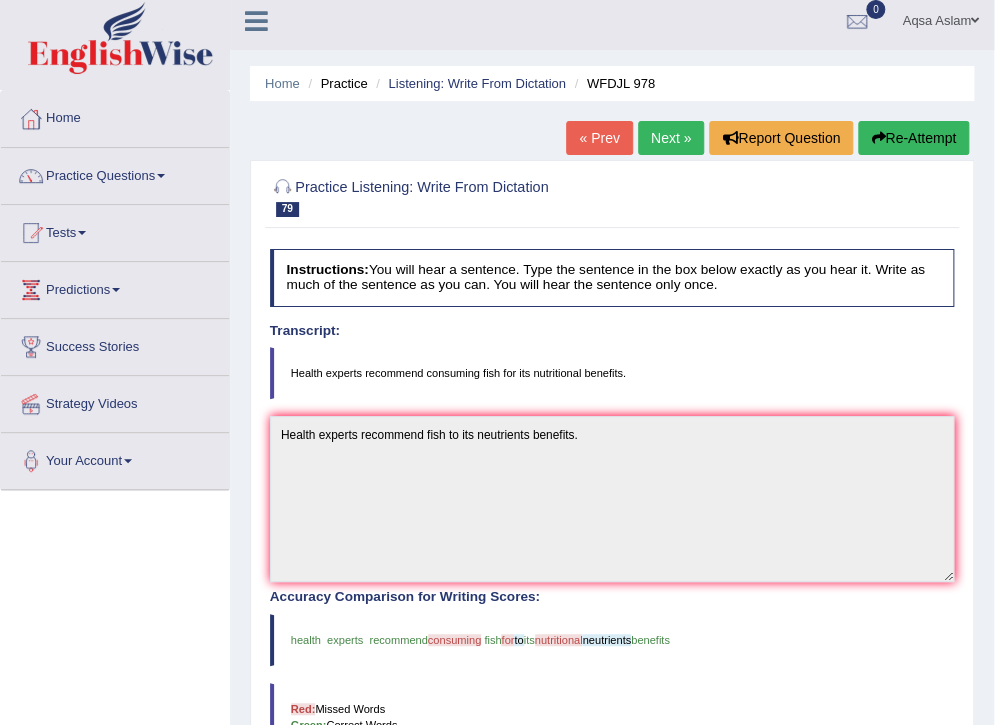 click on "Next »" at bounding box center (671, 138) 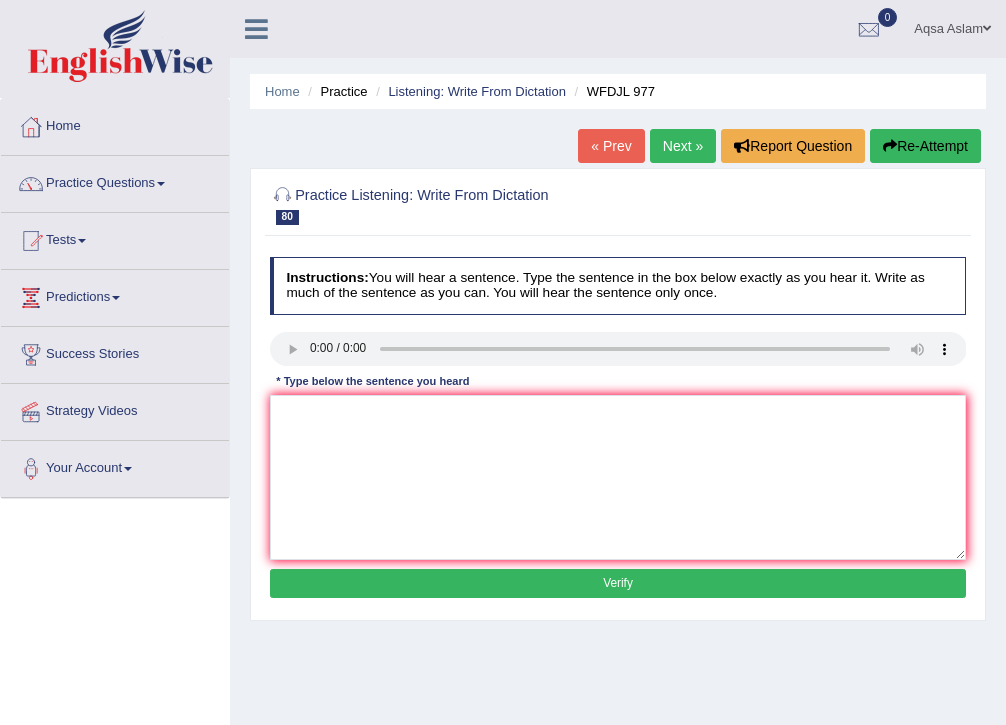 scroll, scrollTop: 0, scrollLeft: 0, axis: both 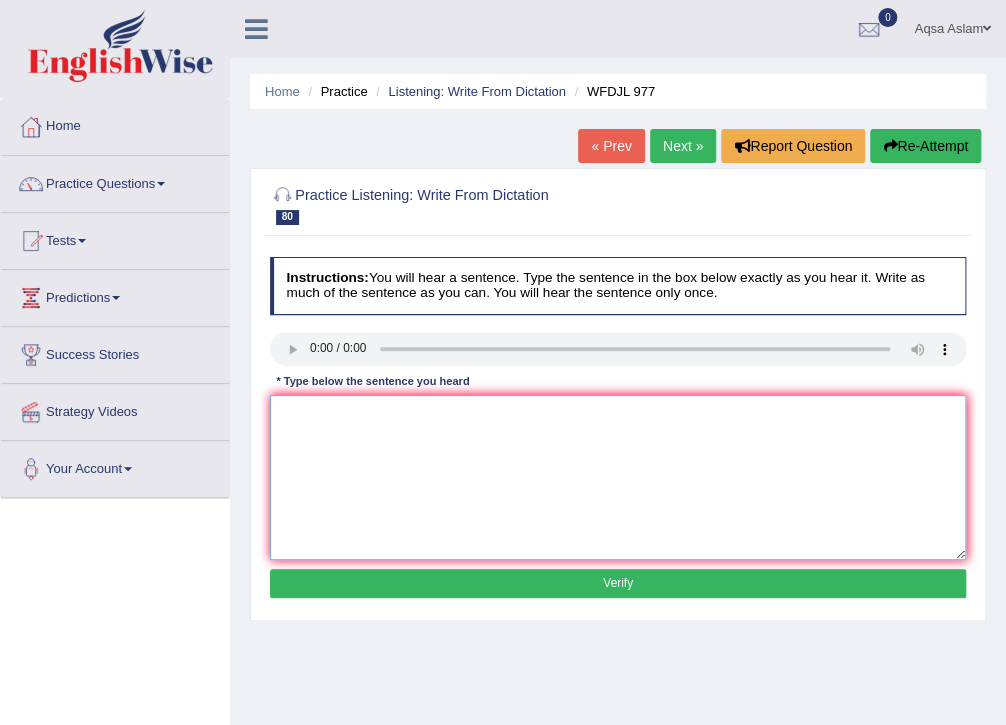 drag, startPoint x: 298, startPoint y: 428, endPoint x: 290, endPoint y: 436, distance: 11.313708 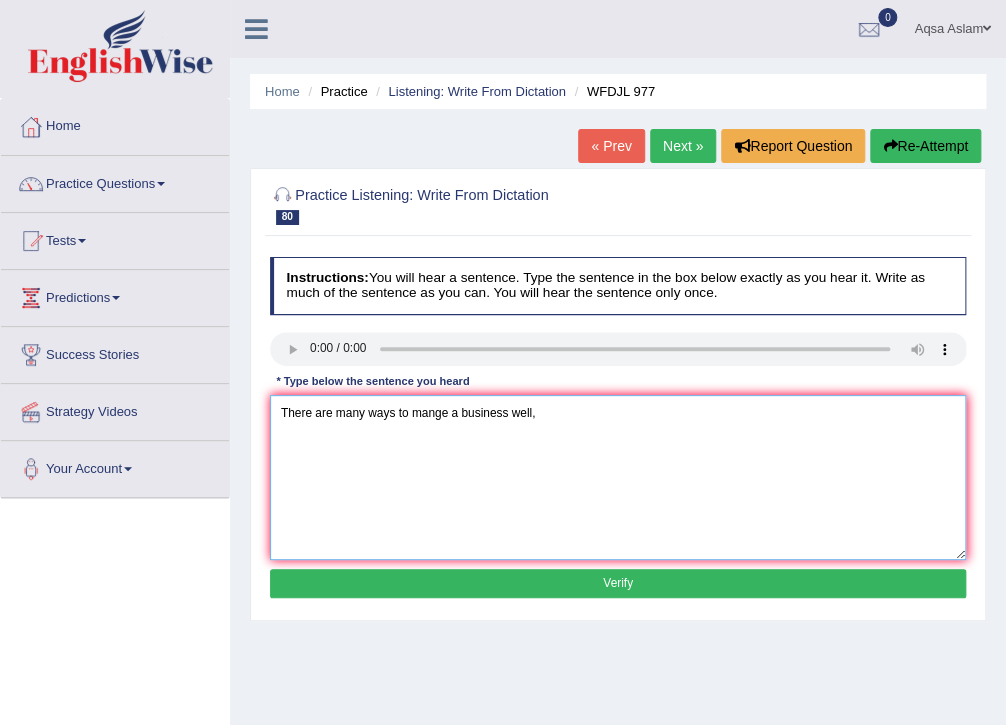 type on "There are many ways to mange a business well," 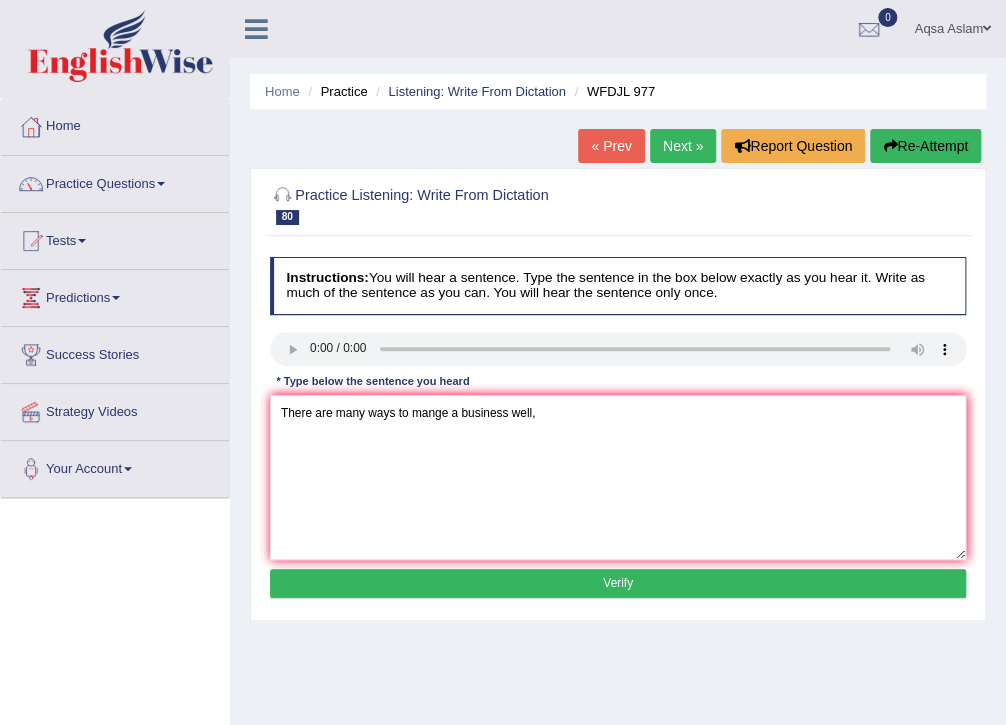 click on "Verify" at bounding box center [618, 583] 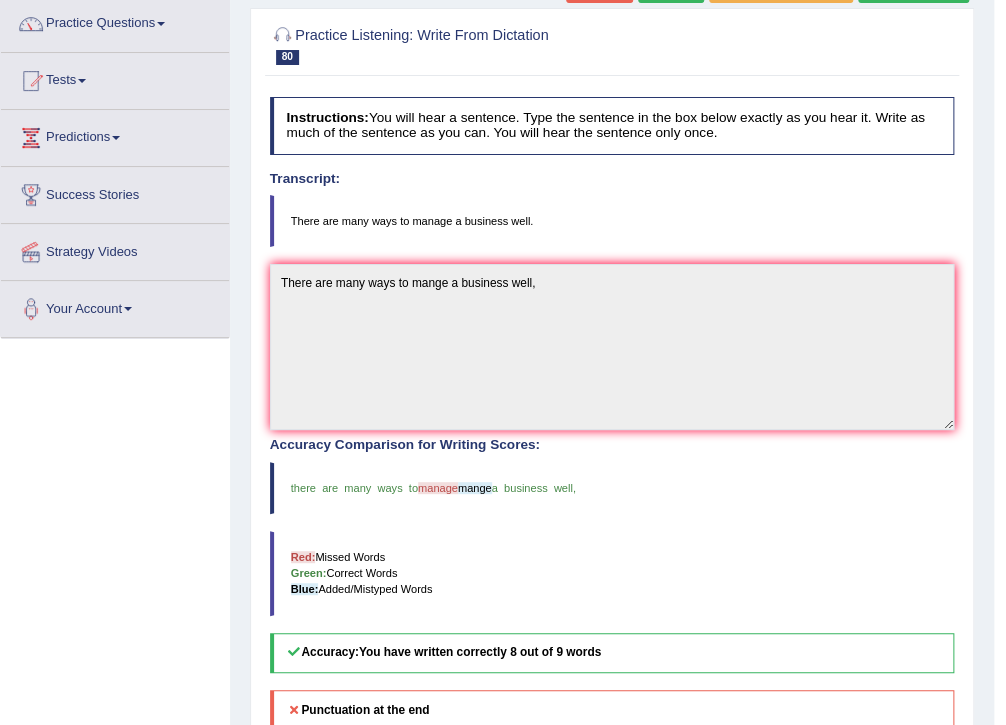 scroll, scrollTop: 80, scrollLeft: 0, axis: vertical 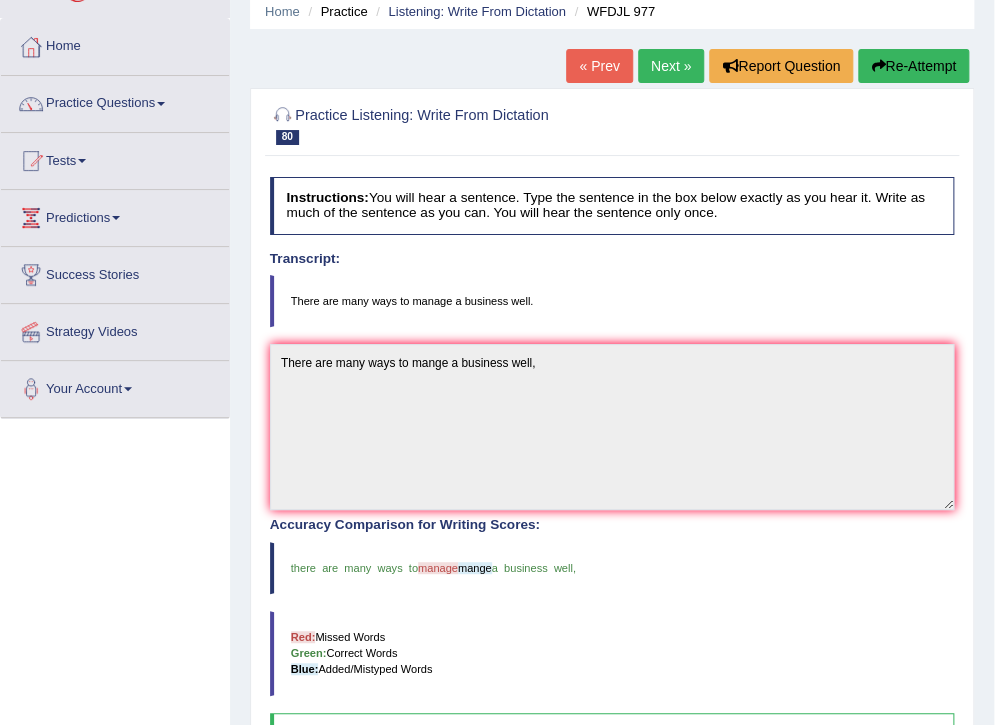 click on "Next »" at bounding box center (671, 66) 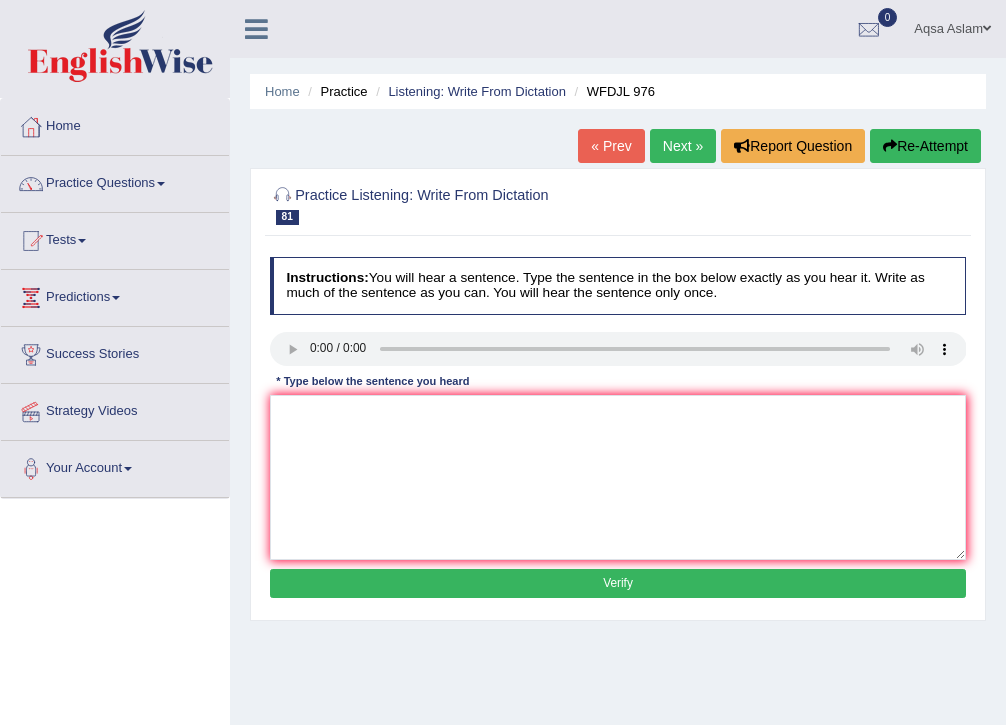 scroll, scrollTop: 0, scrollLeft: 0, axis: both 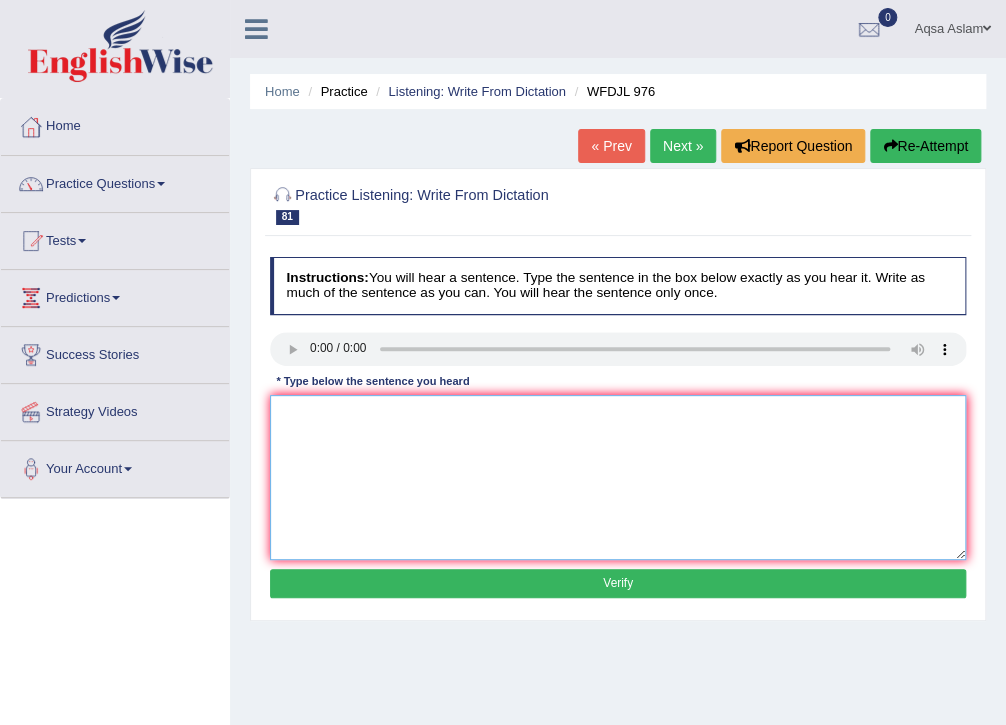 click at bounding box center (618, 477) 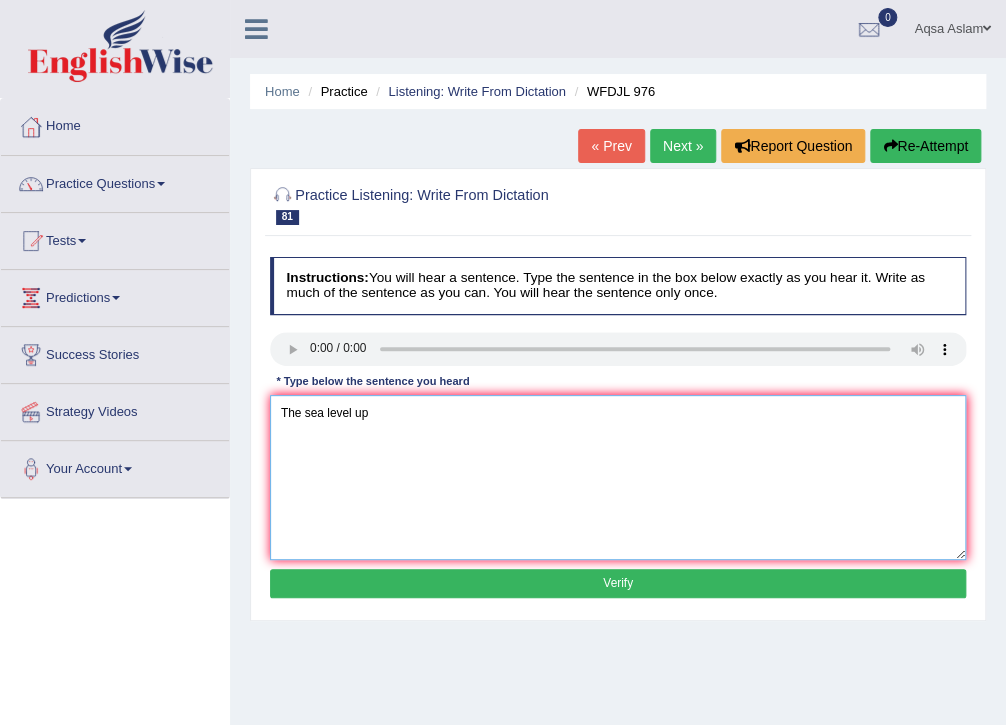 type on "The sea level up" 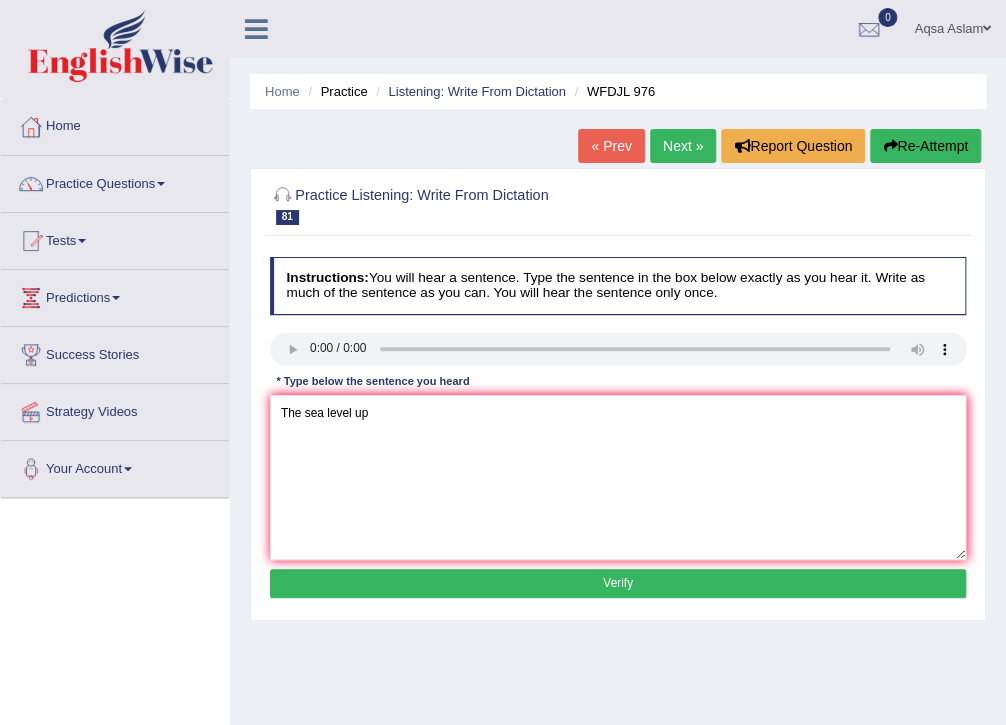 click on "Re-Attempt" at bounding box center (925, 146) 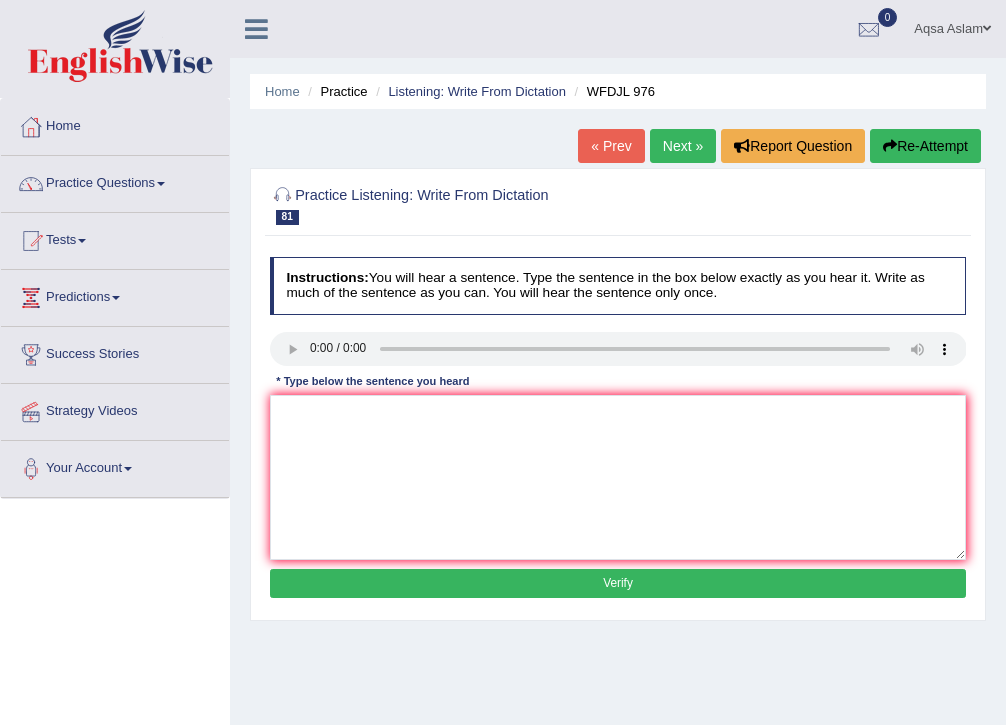 scroll, scrollTop: 0, scrollLeft: 0, axis: both 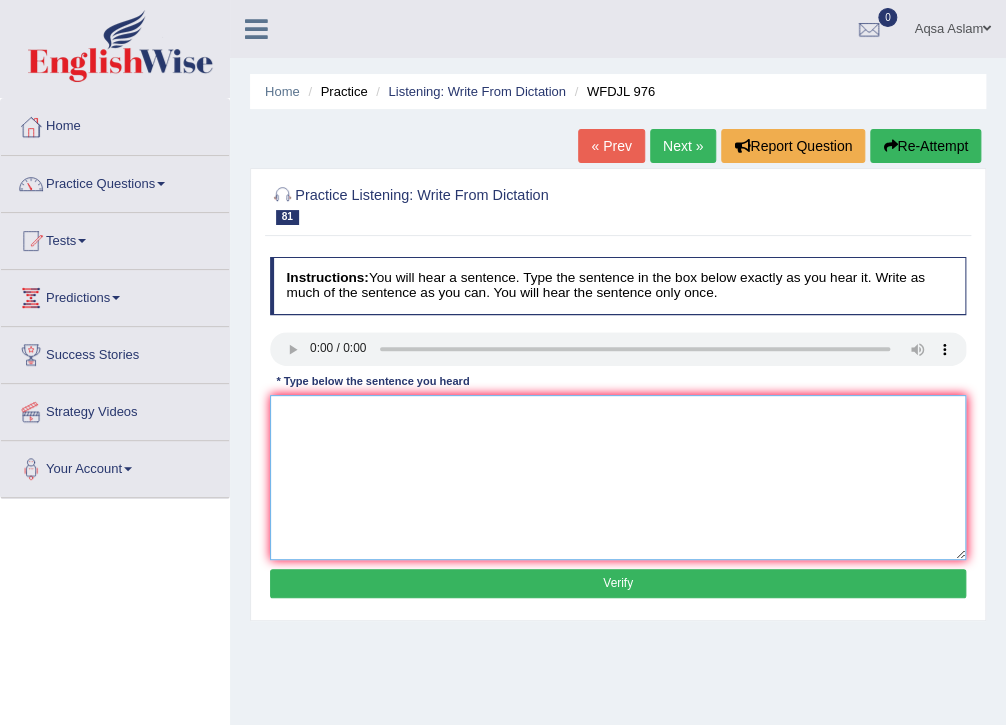 click at bounding box center [618, 477] 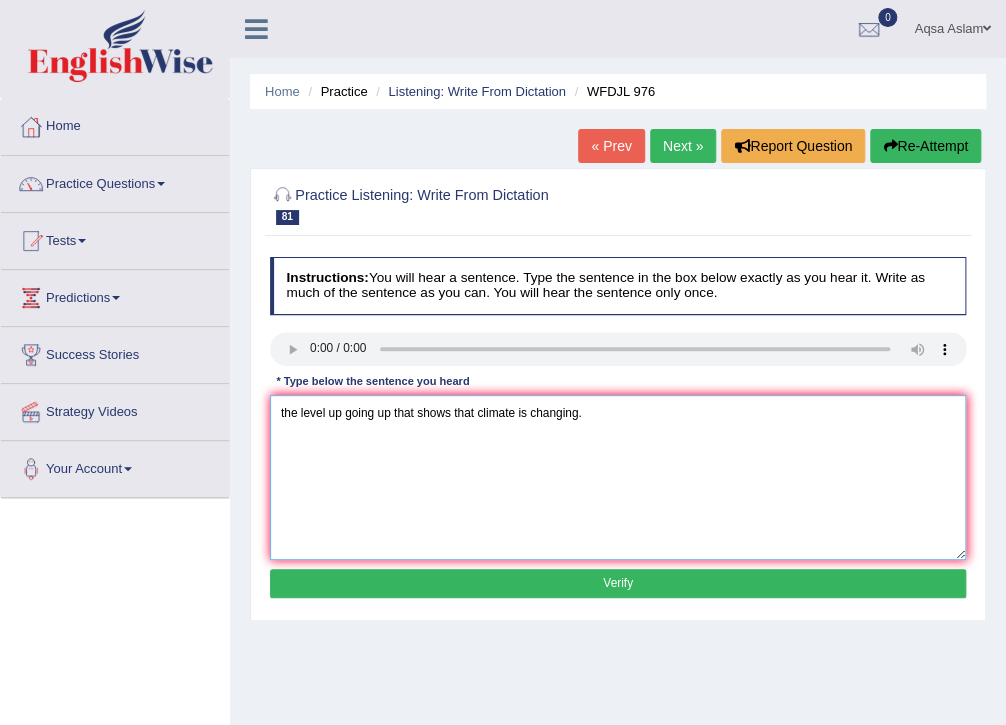 click on "the level up going up that shows that climate is changing." at bounding box center (618, 477) 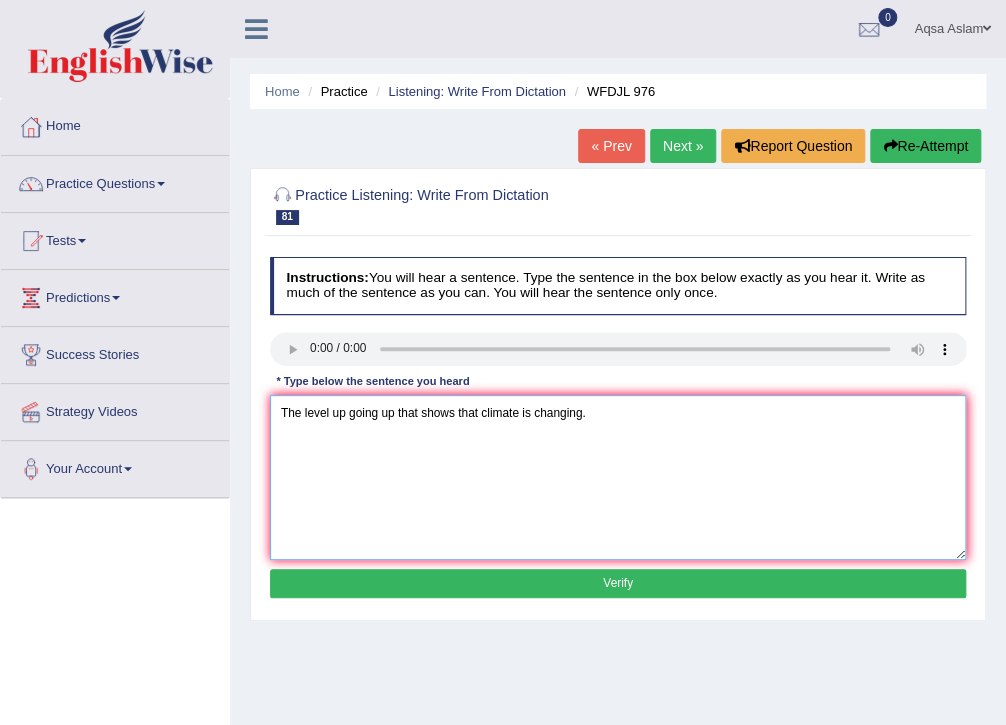 click on "The level up going up that shows that climate is changing." at bounding box center [618, 477] 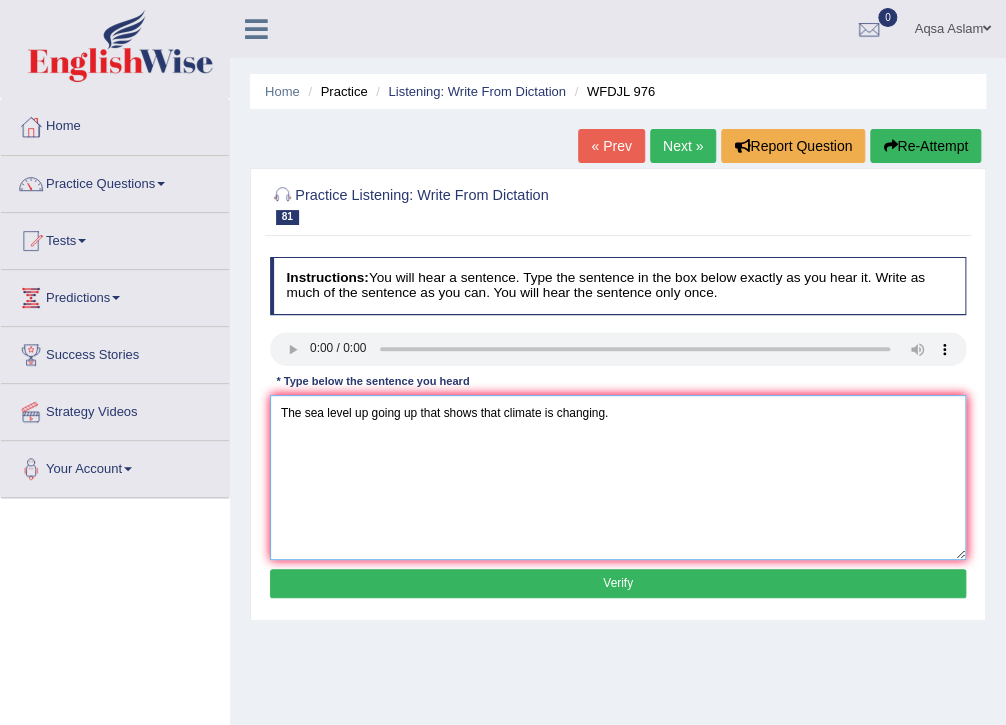 type on "The sea level up going up that shows that climate is changing." 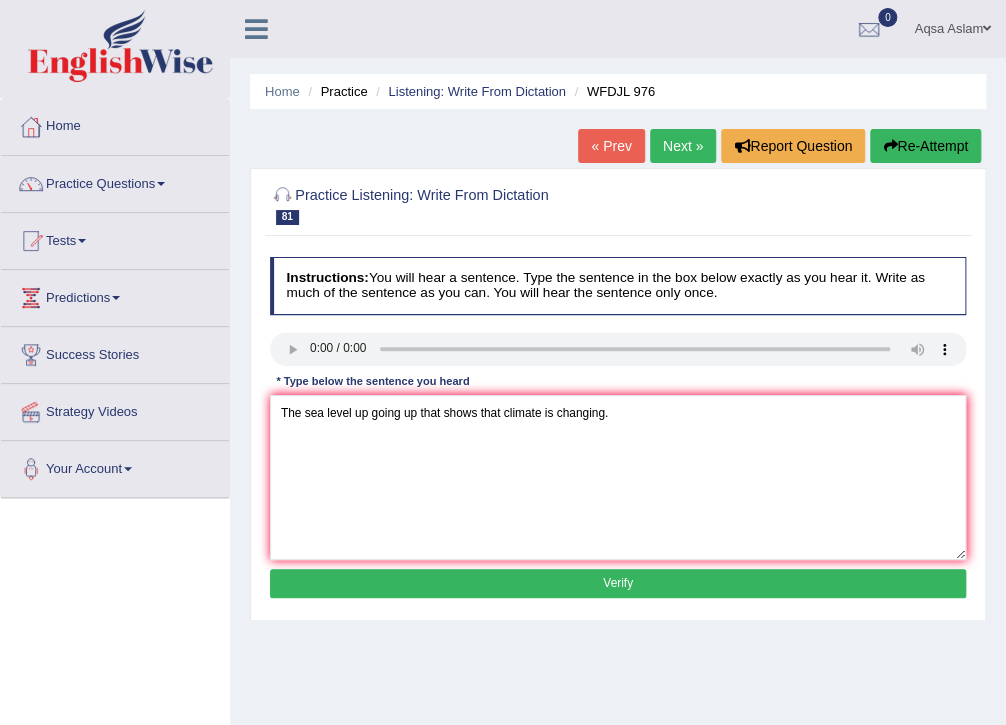 click on "Verify" at bounding box center (618, 583) 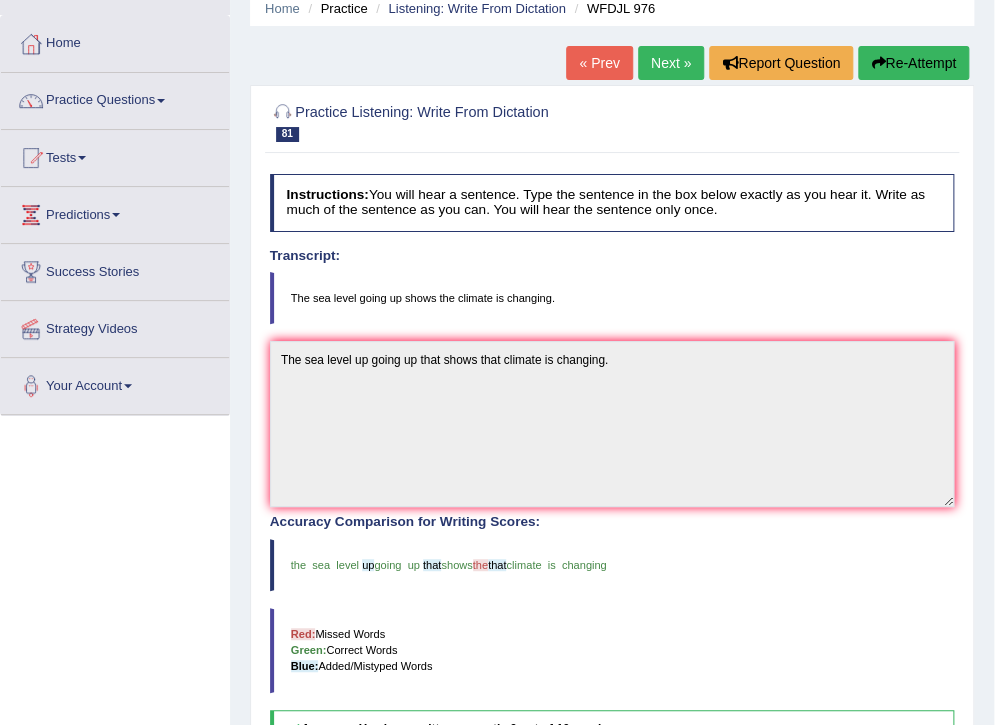 scroll, scrollTop: 0, scrollLeft: 0, axis: both 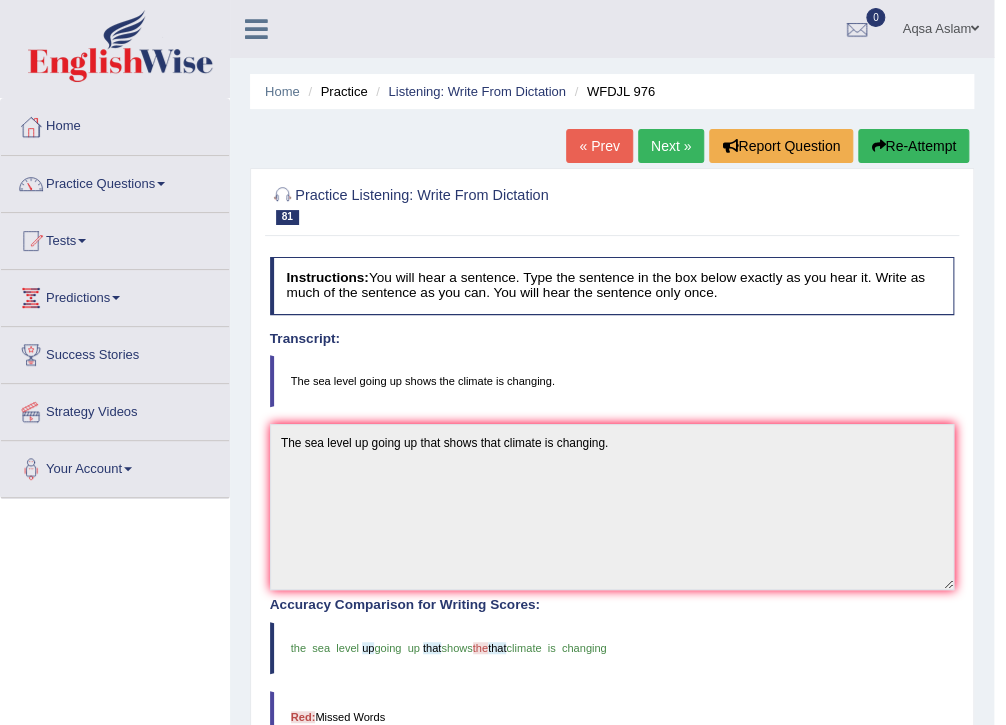 click on "Next »" at bounding box center (671, 146) 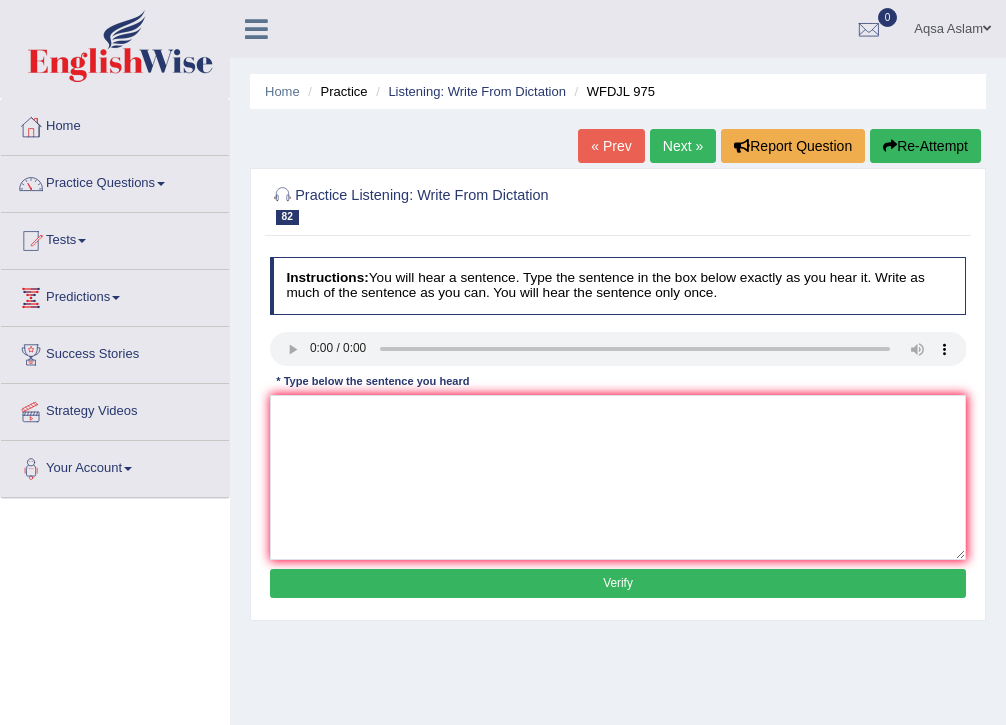 scroll, scrollTop: 0, scrollLeft: 0, axis: both 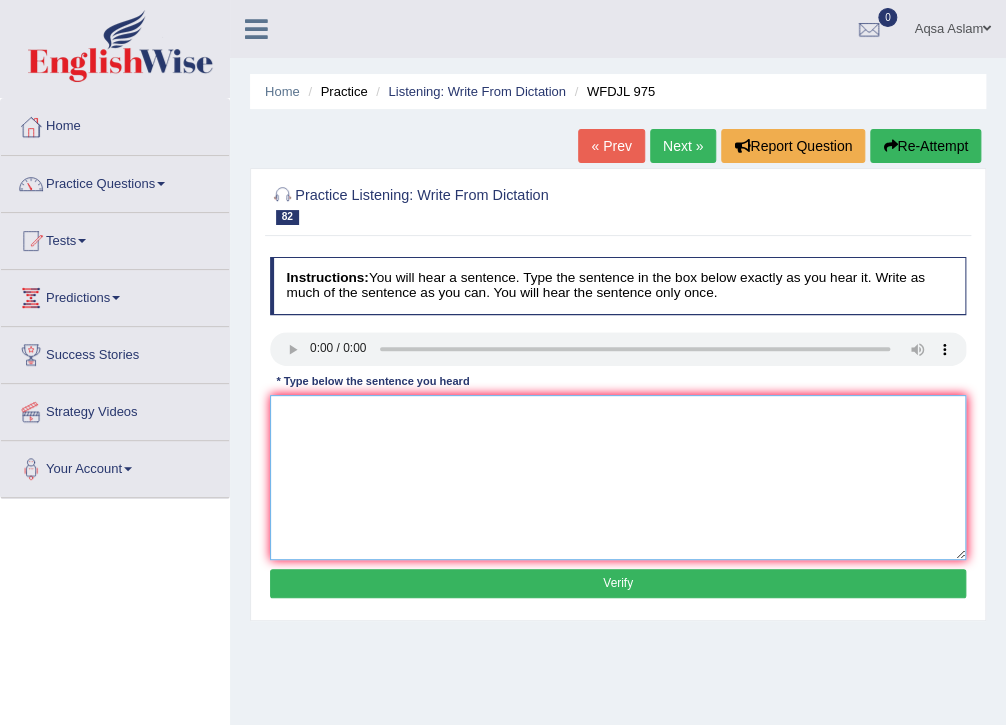 click at bounding box center [618, 477] 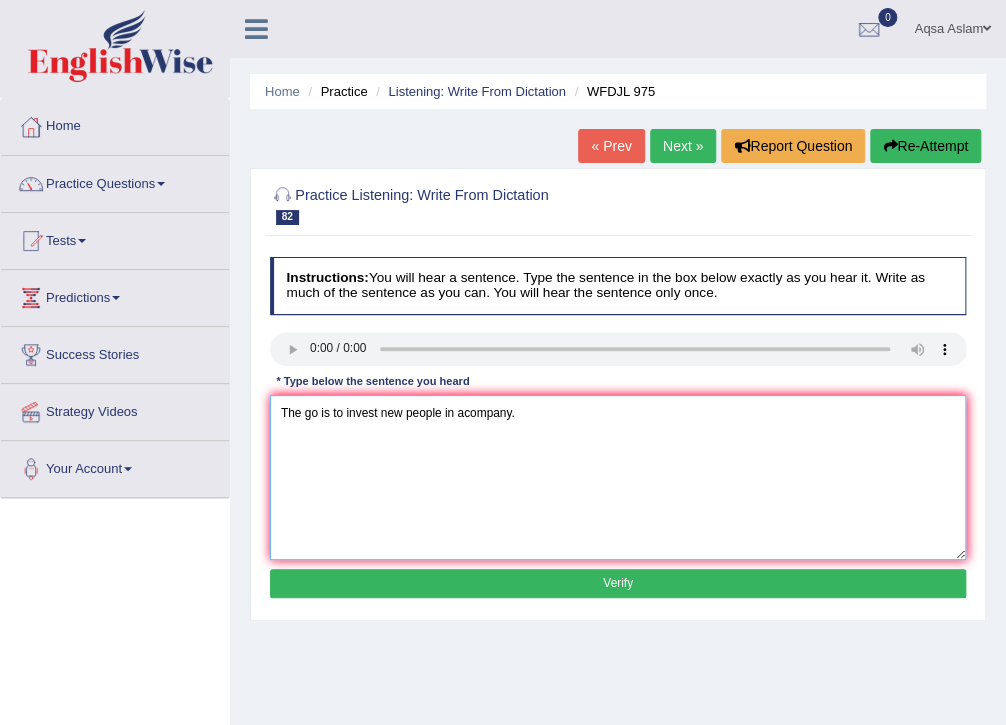 click on "The go is to invest new people in acompany." at bounding box center (618, 477) 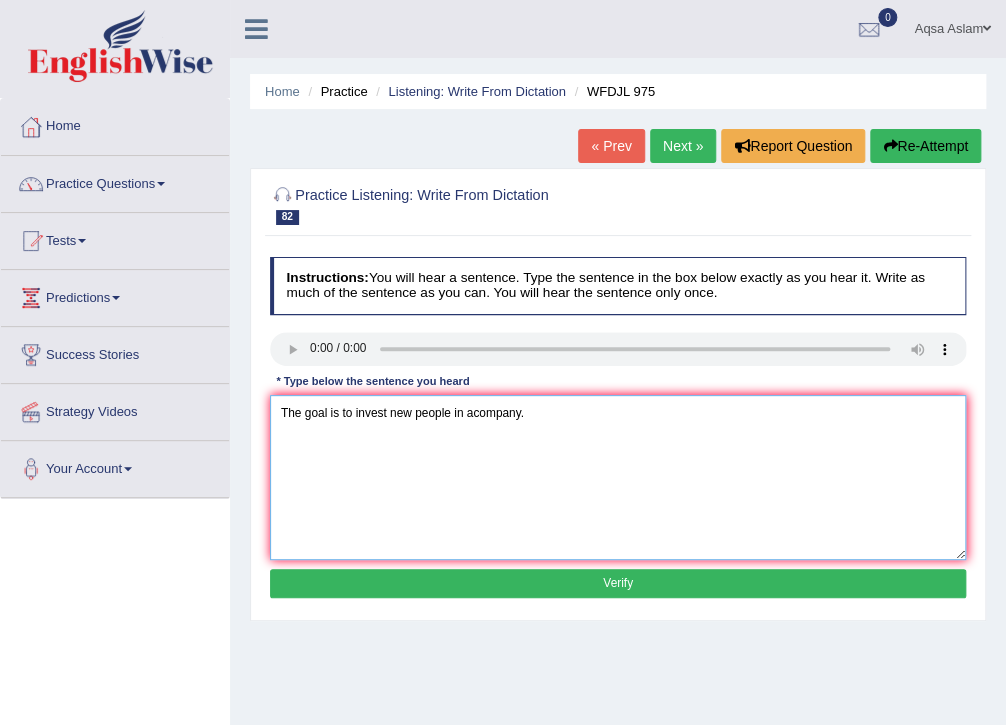 click on "The goal is to invest new people in acompany." at bounding box center [618, 477] 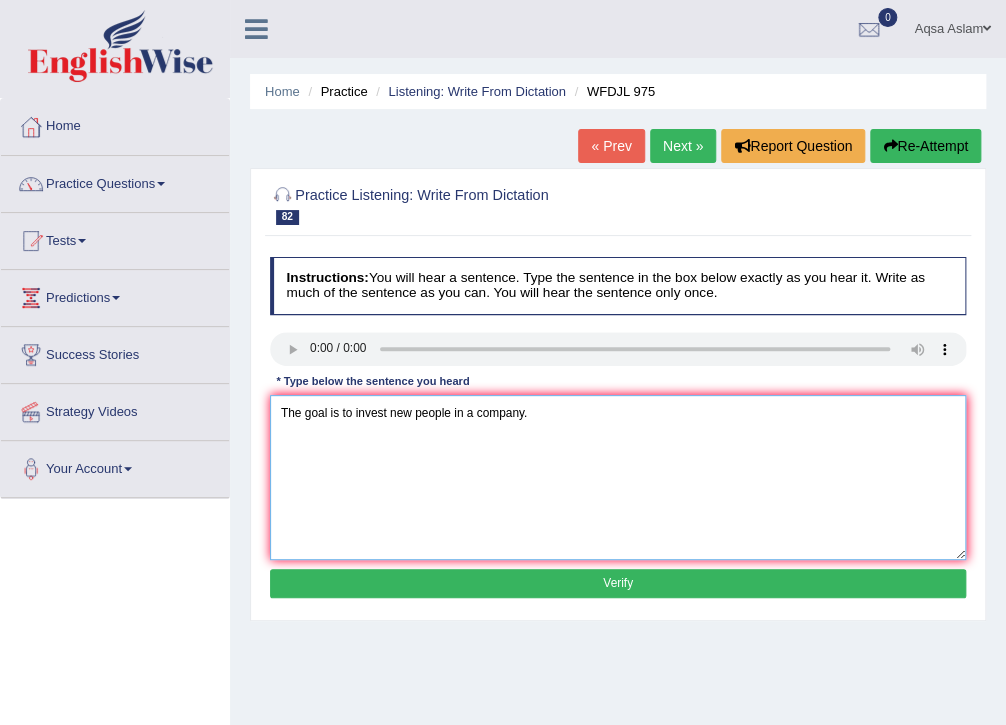 type on "The goal is to invest new people in a company." 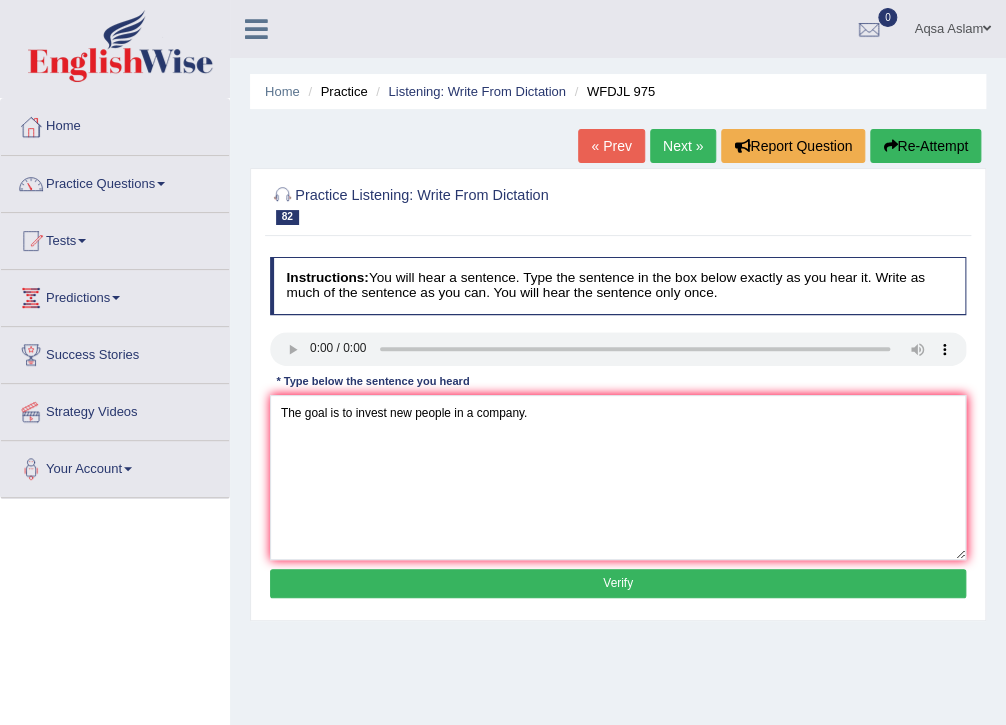 click on "Verify" at bounding box center [618, 583] 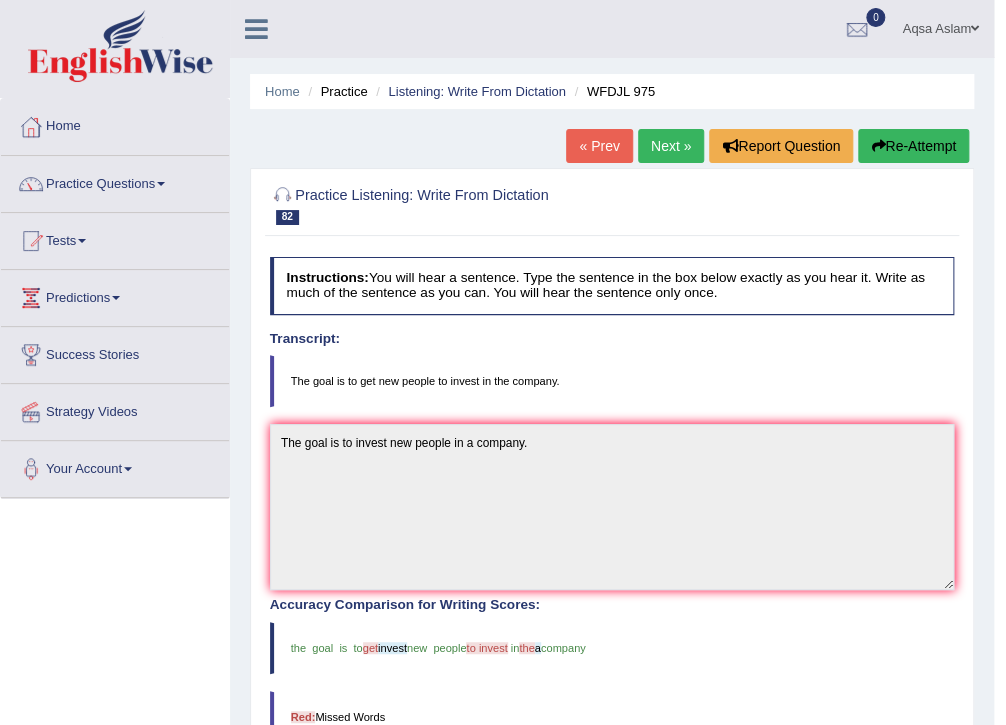 click on "Next »" at bounding box center (671, 146) 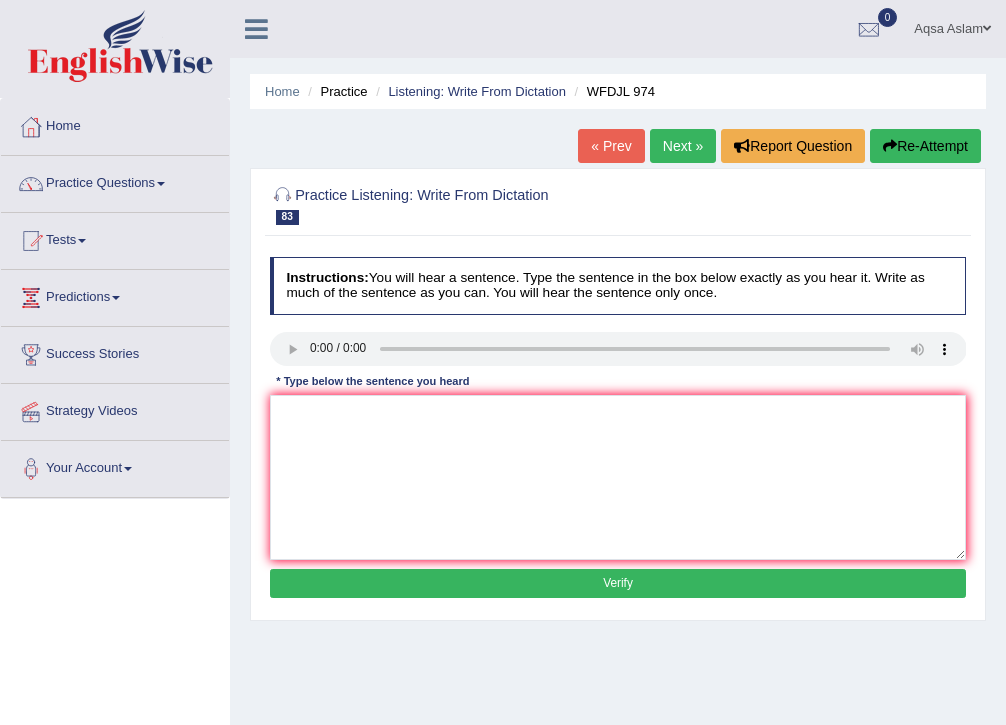 scroll, scrollTop: 0, scrollLeft: 0, axis: both 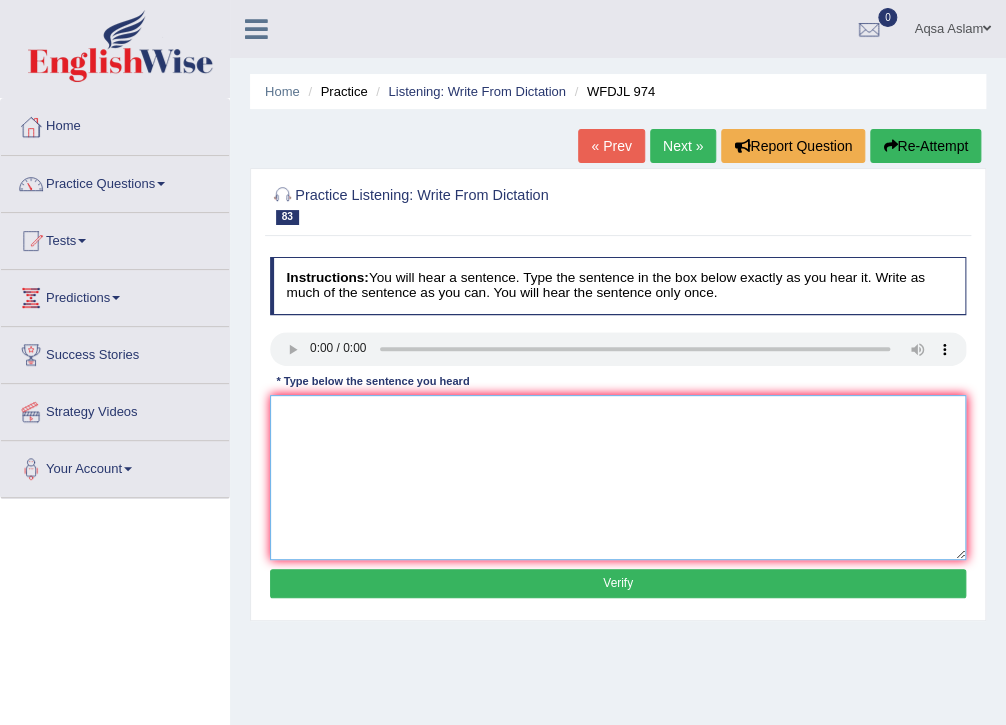 click at bounding box center [618, 477] 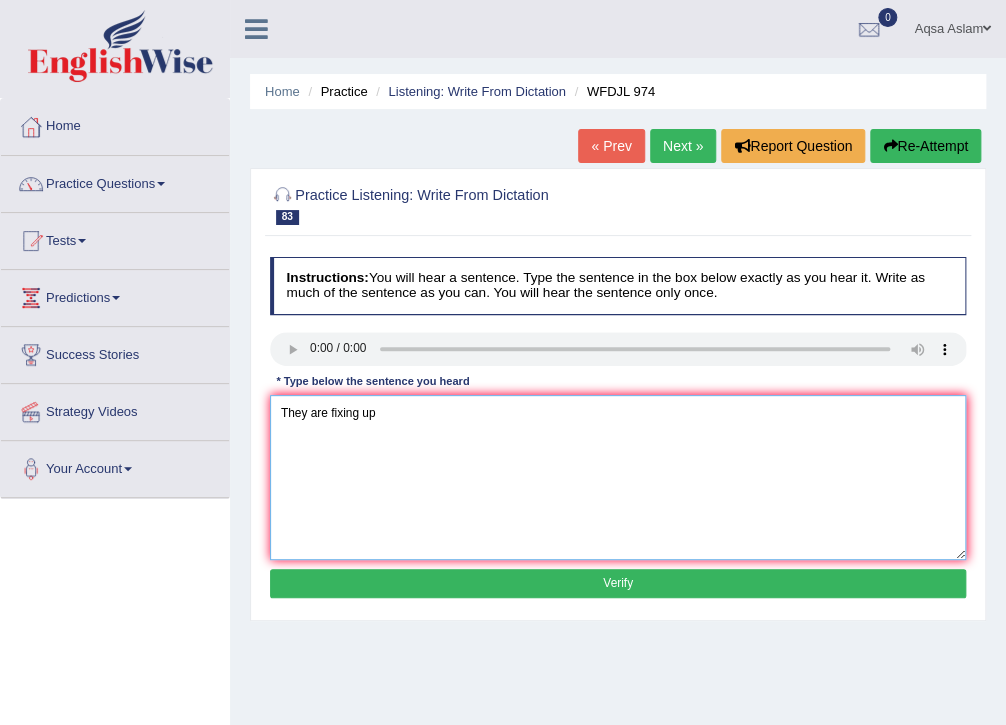 click on "They are fixing up" at bounding box center [618, 477] 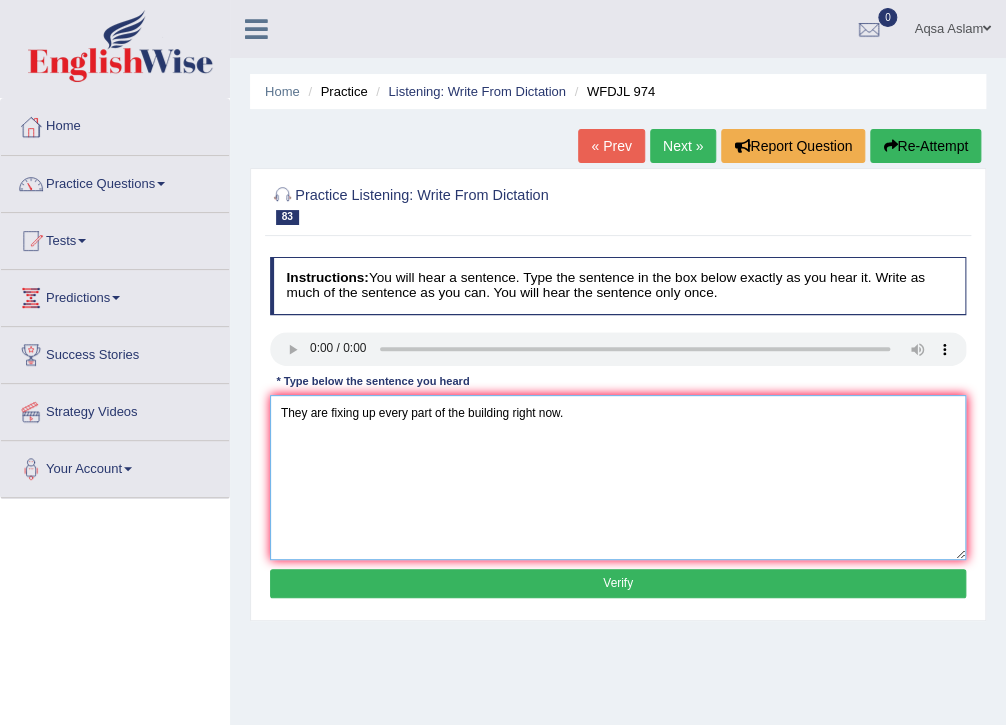 type on "They are fixing up every part of the building right now." 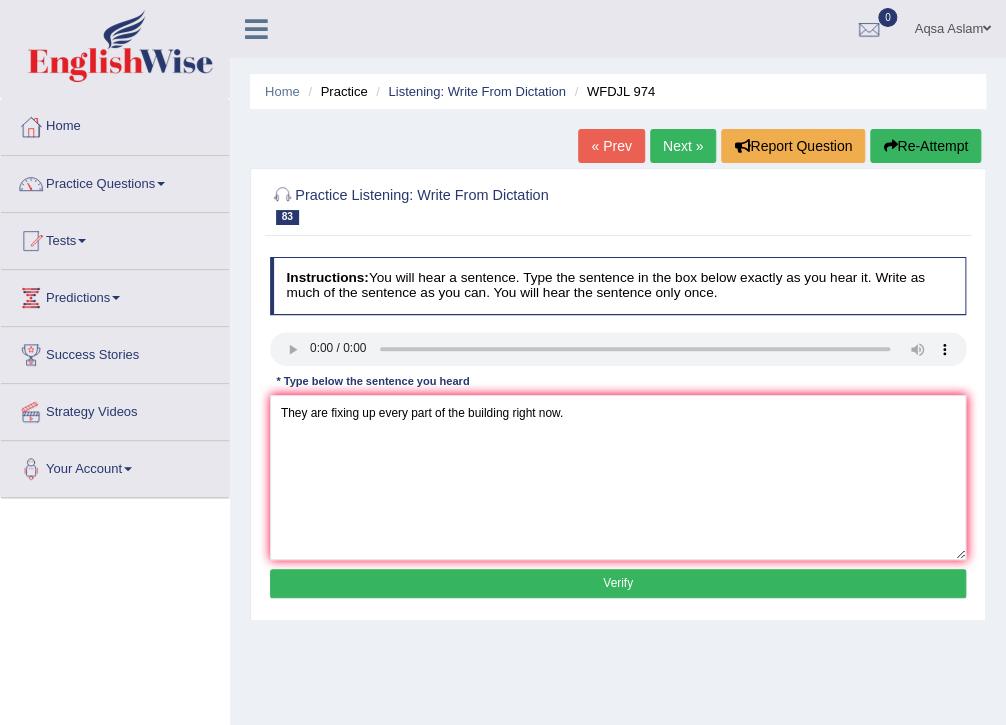 click on "Verify" at bounding box center (618, 583) 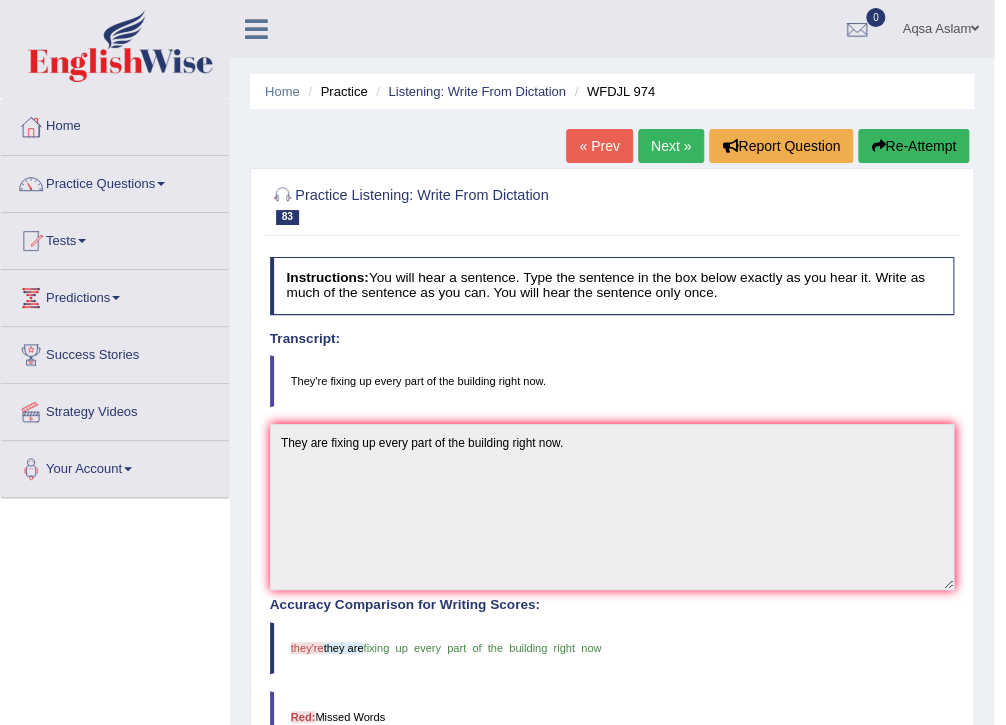 click on "Next »" at bounding box center [671, 146] 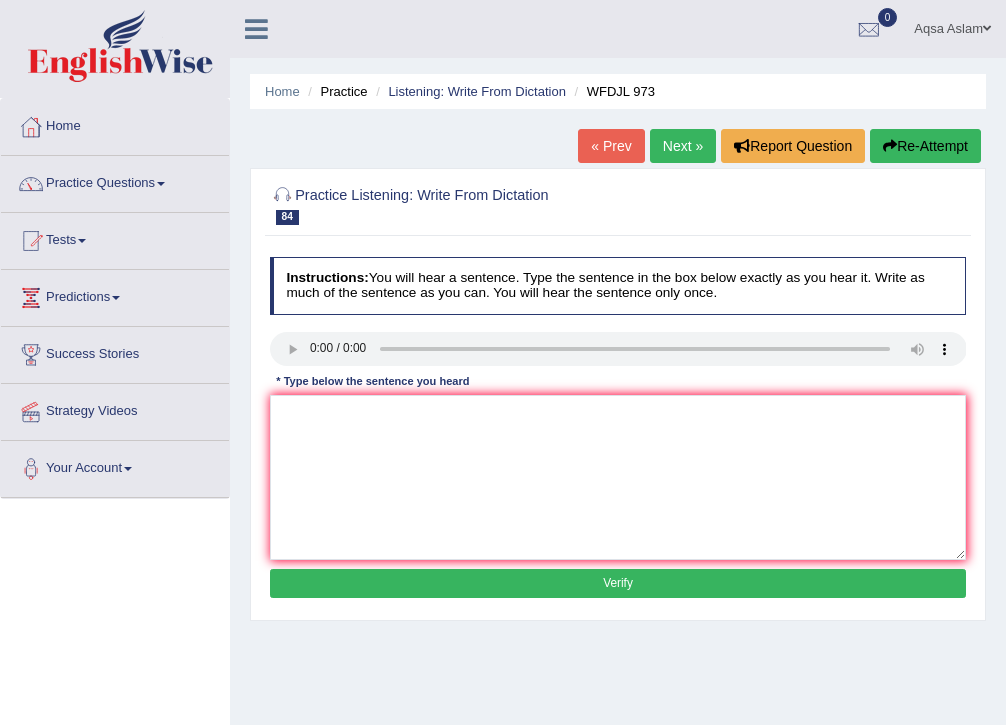 scroll, scrollTop: 0, scrollLeft: 0, axis: both 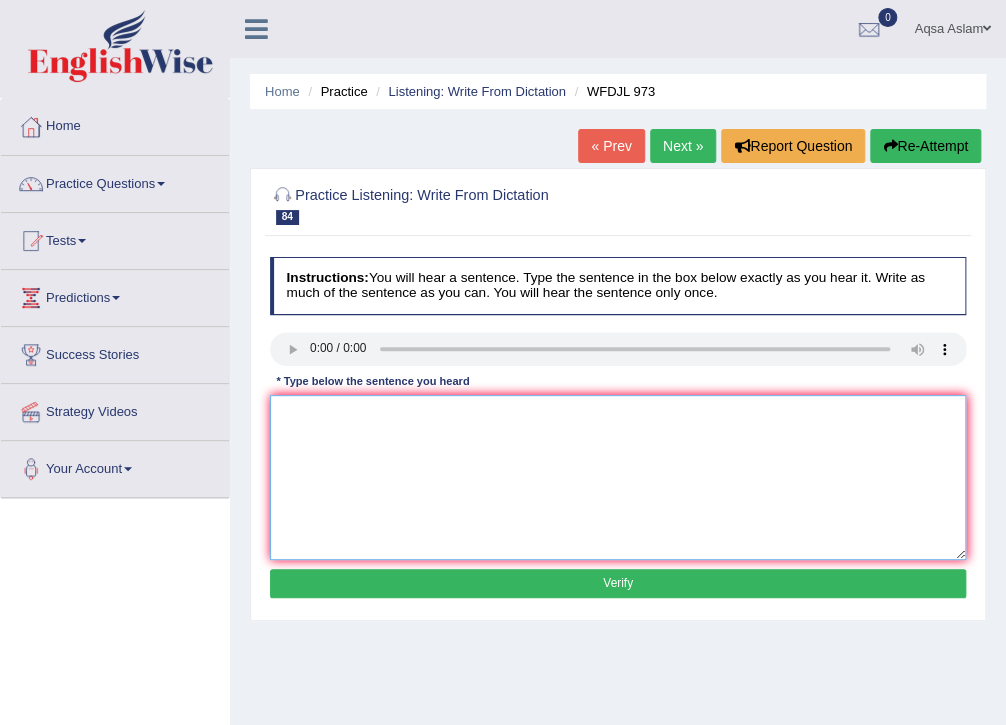 click at bounding box center [618, 477] 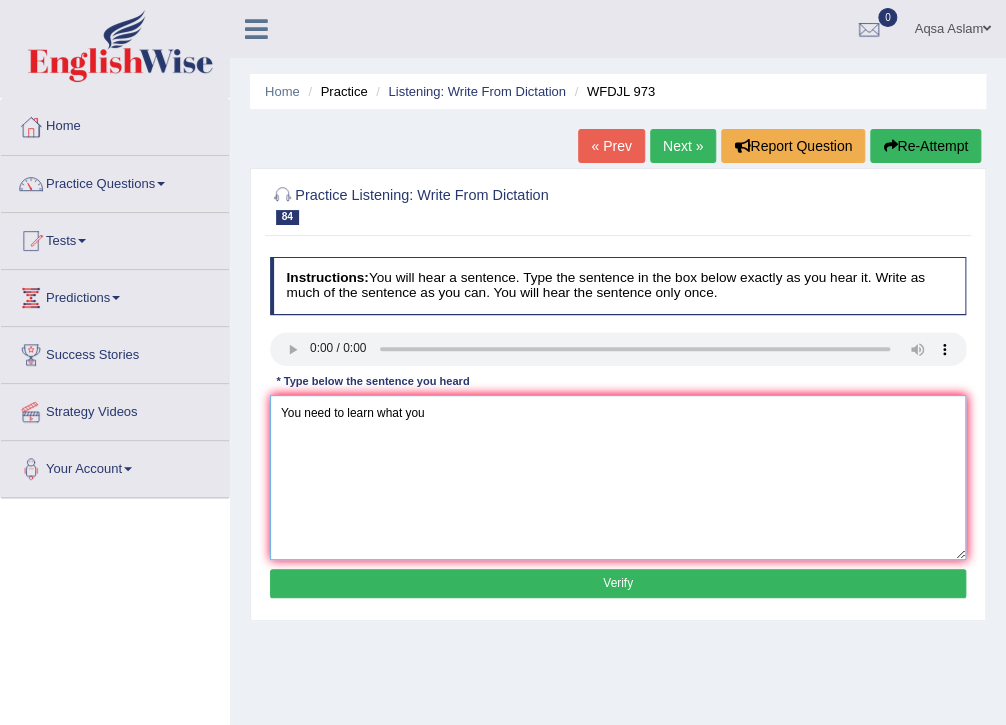 drag, startPoint x: 304, startPoint y: 412, endPoint x: 343, endPoint y: 406, distance: 39.45884 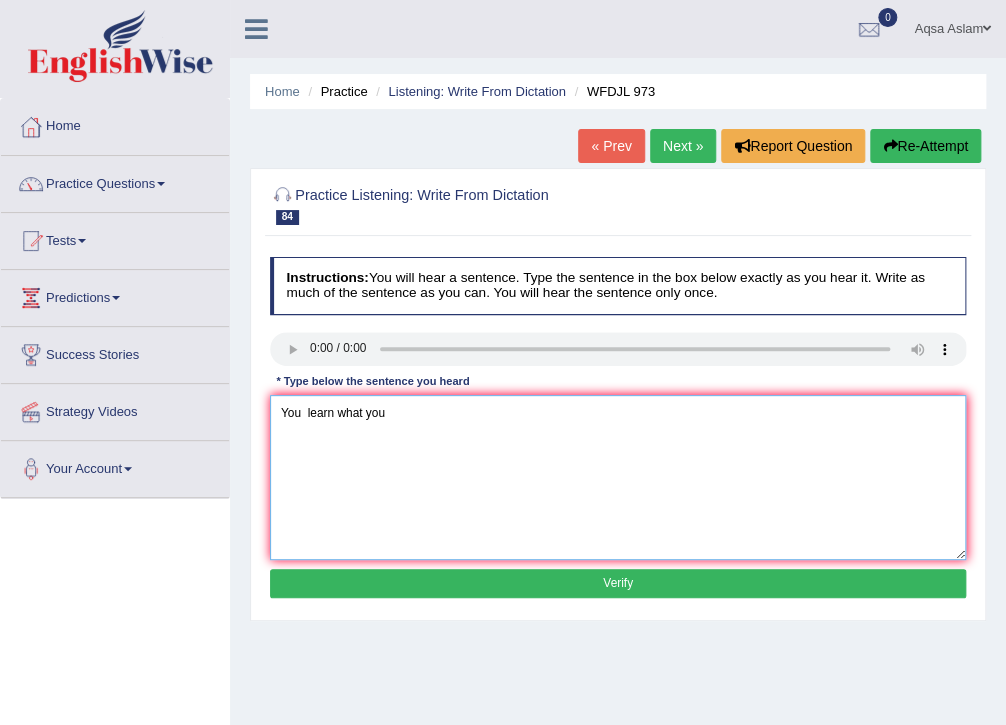 click on "You  learn what you" at bounding box center (618, 477) 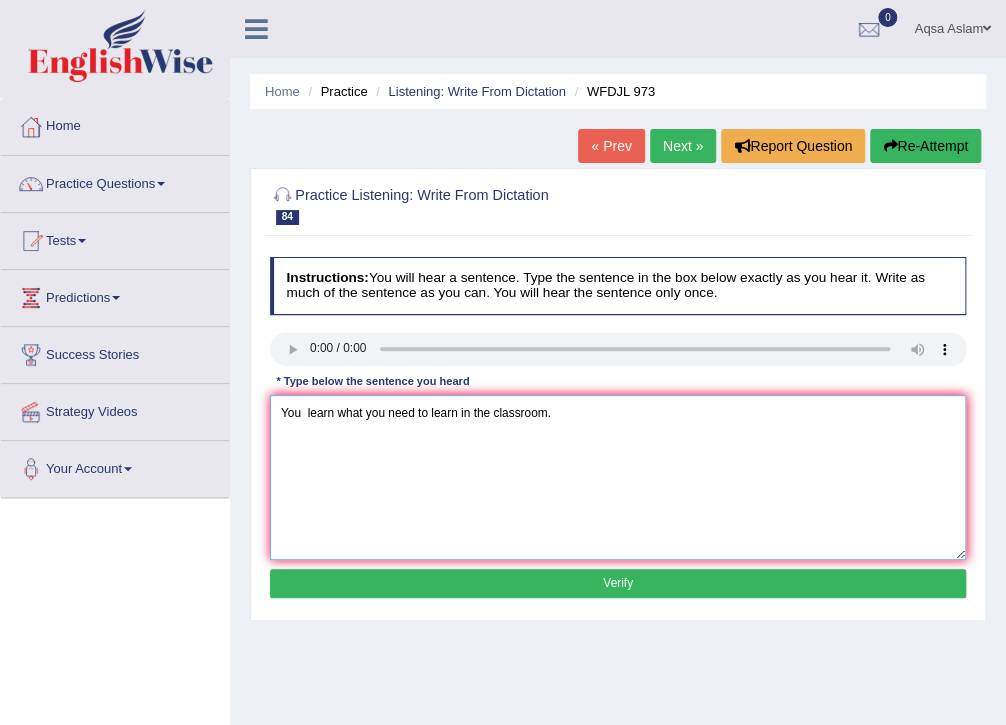 type on "You  learn what you need to learn in the classroom." 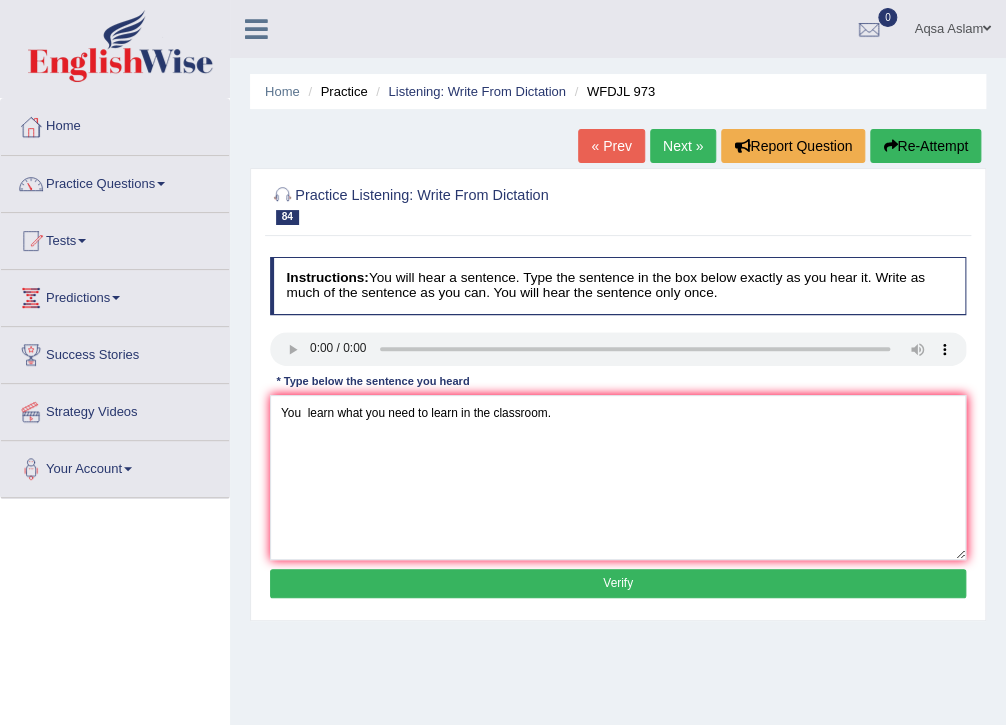 click on "Verify" at bounding box center (618, 583) 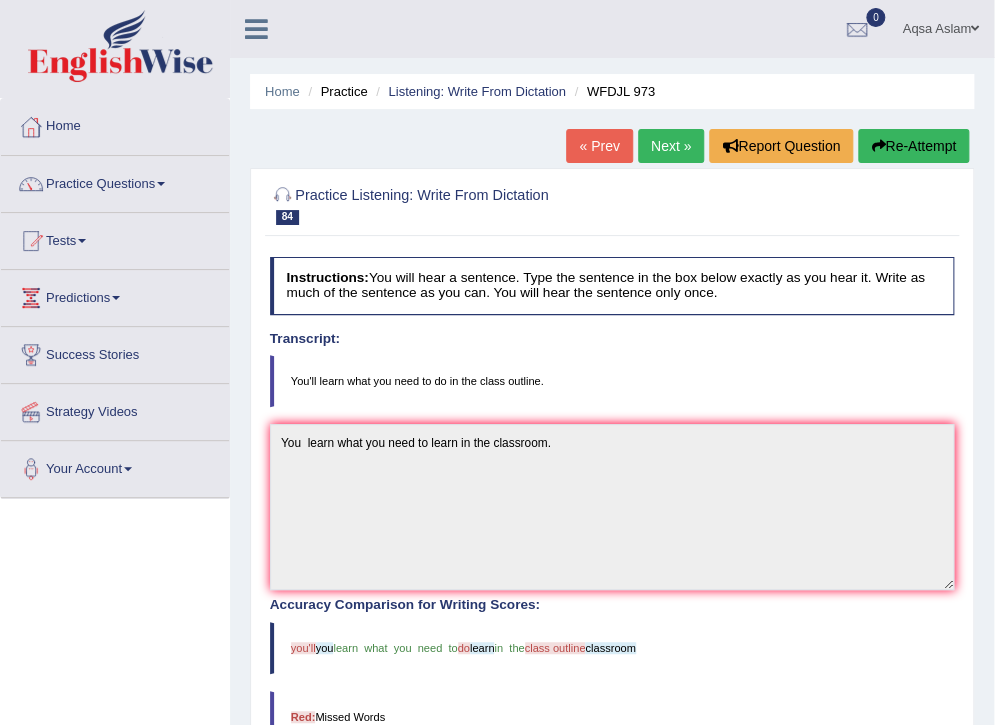 click on "Next »" at bounding box center (671, 146) 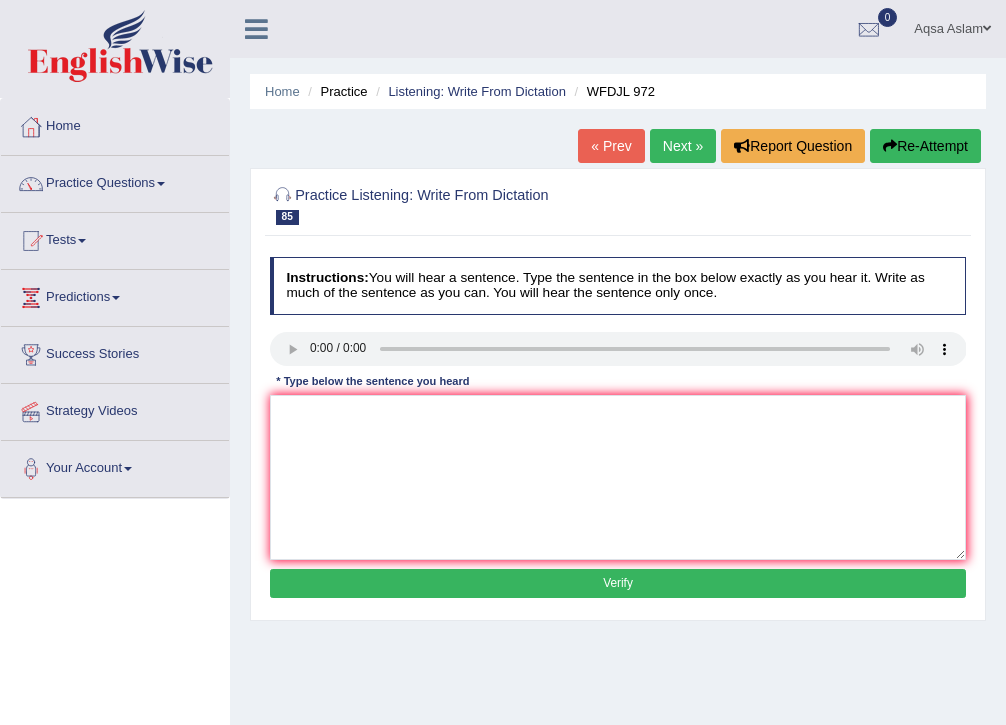 scroll, scrollTop: 0, scrollLeft: 0, axis: both 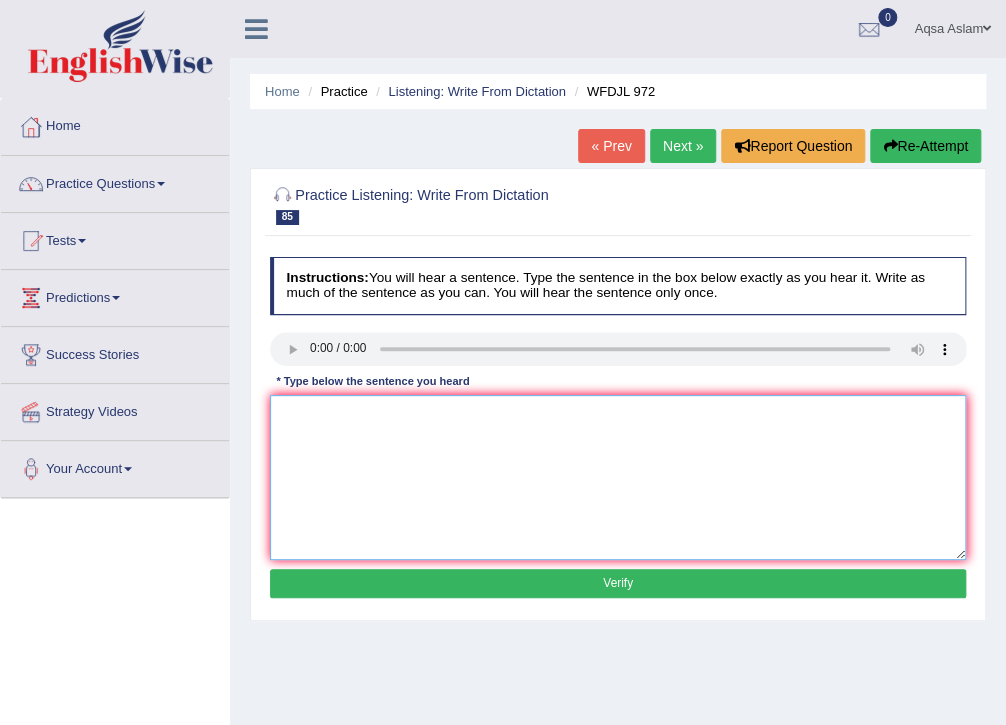 click at bounding box center [618, 477] 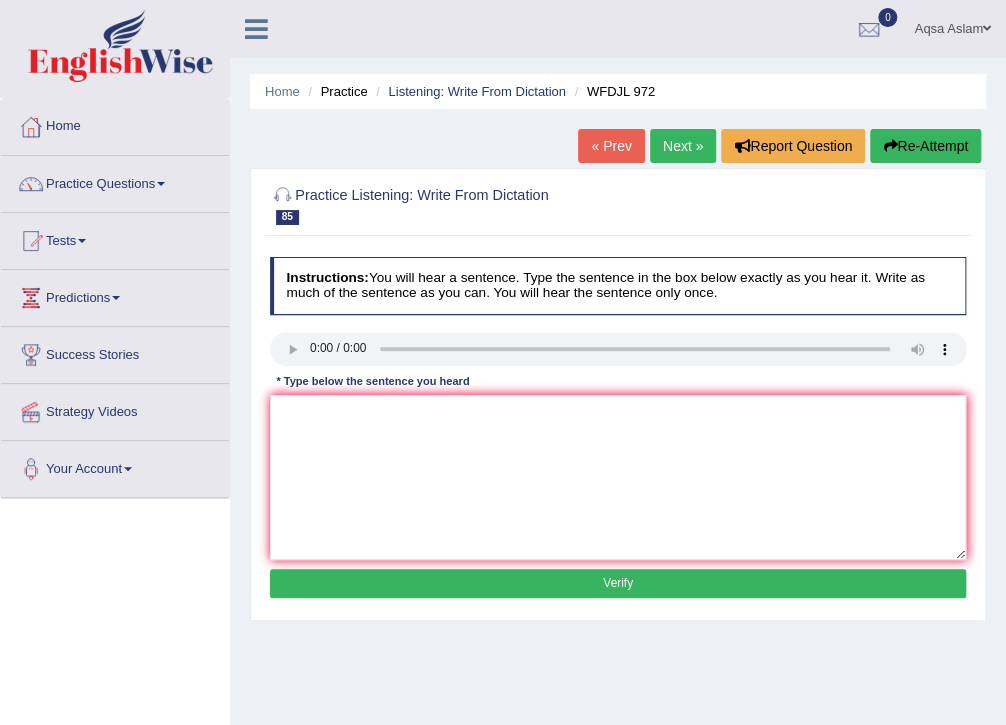 click at bounding box center (618, 351) 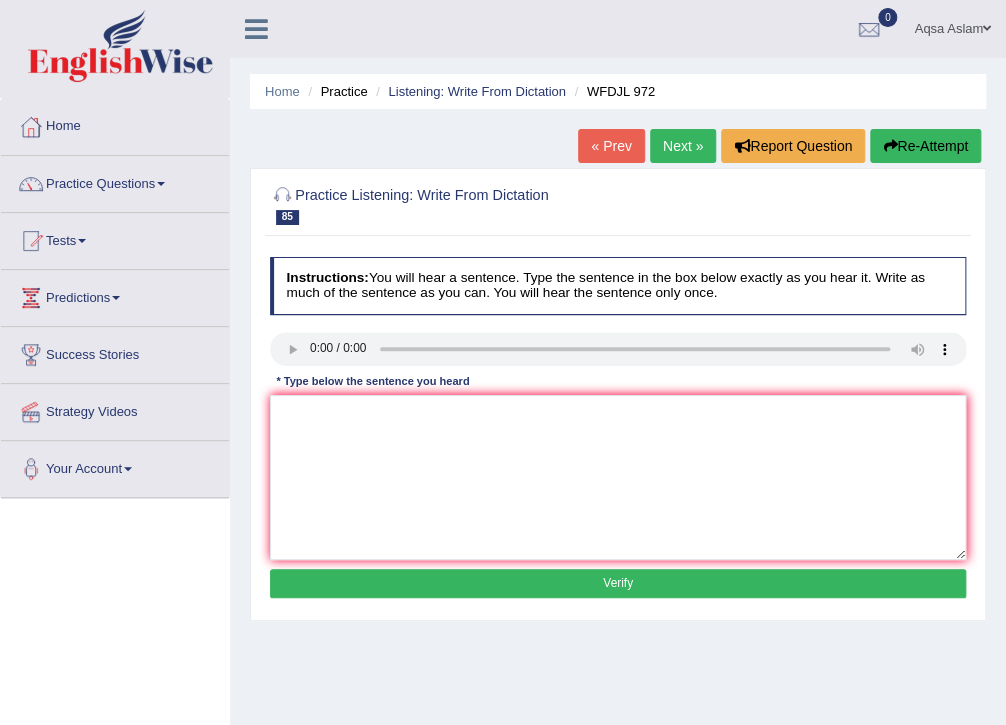 click on "Next »" at bounding box center (683, 146) 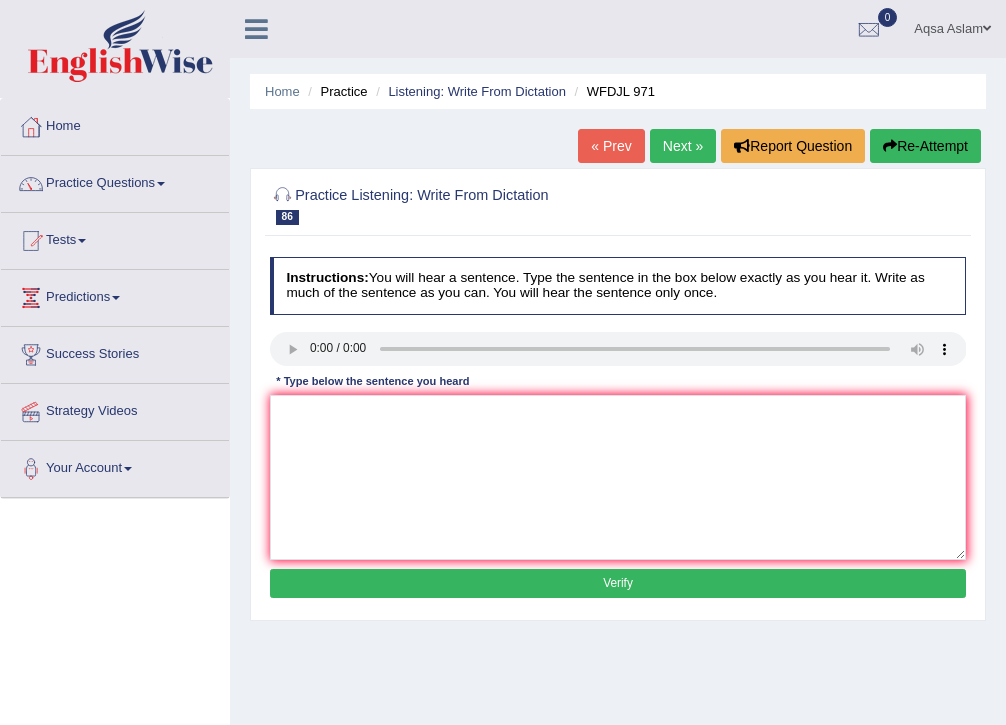 scroll, scrollTop: 0, scrollLeft: 0, axis: both 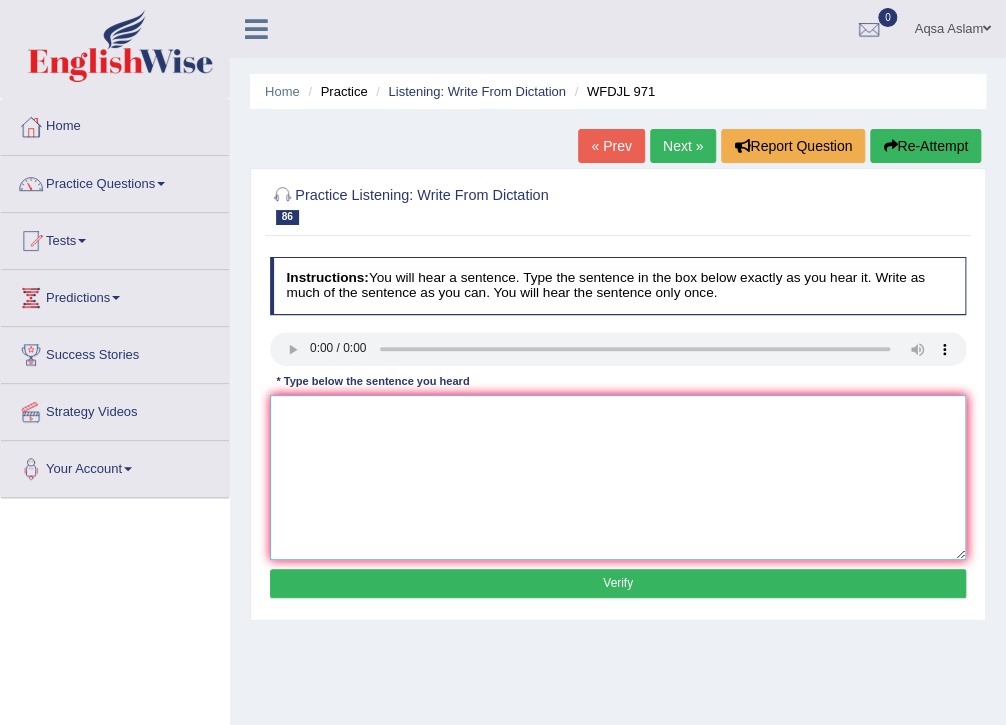click at bounding box center [618, 477] 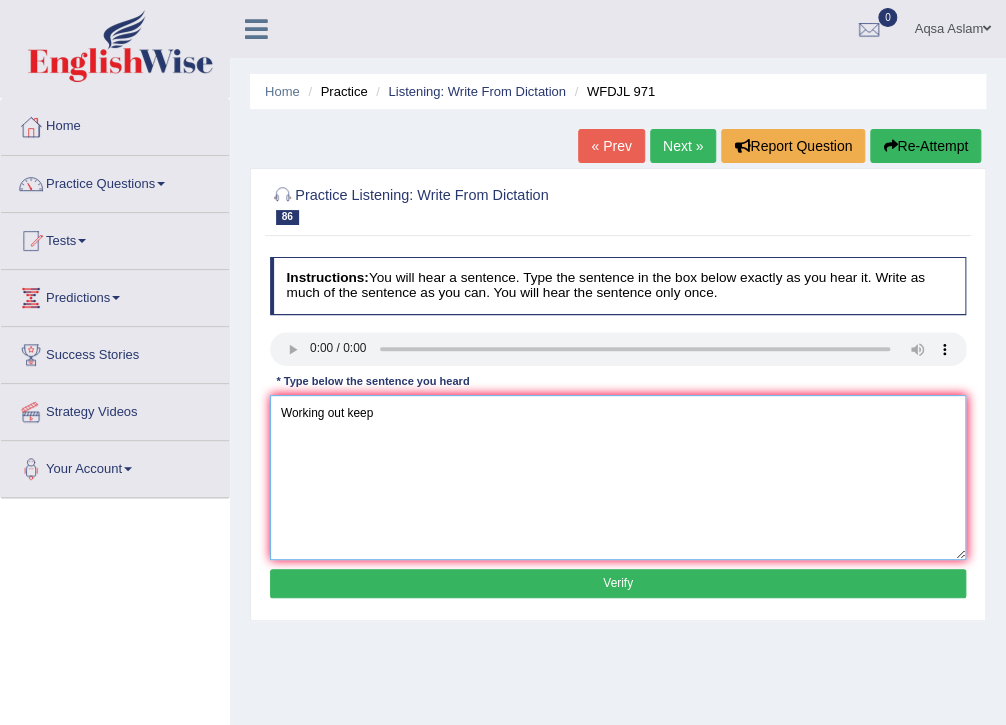 click on "Working out keep" at bounding box center (618, 477) 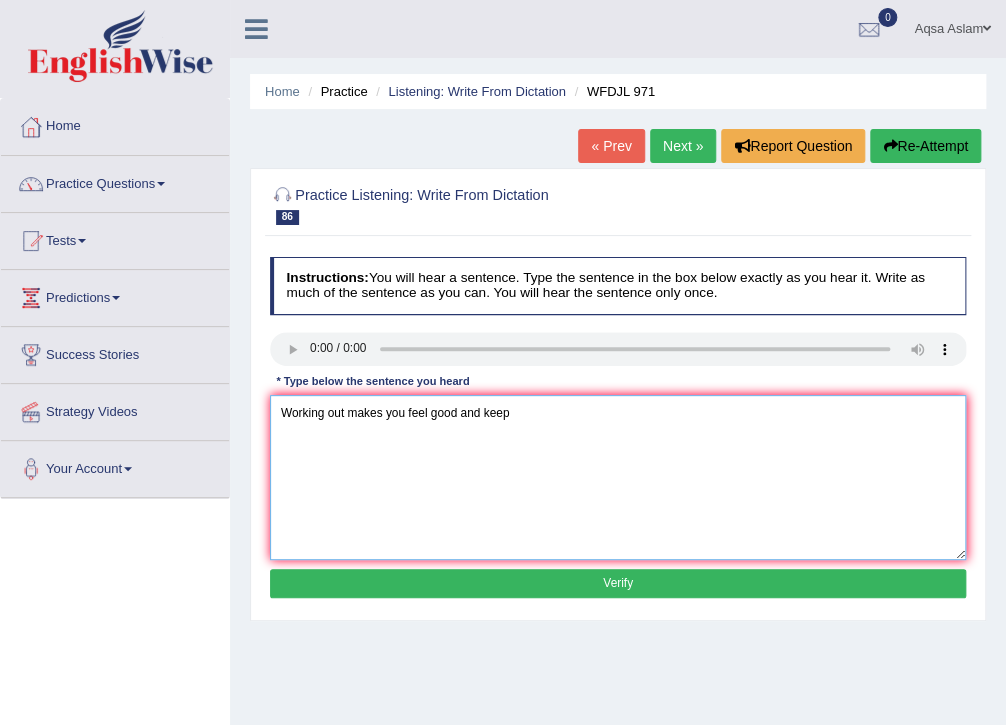 type on "Working out makes you feel good and keep" 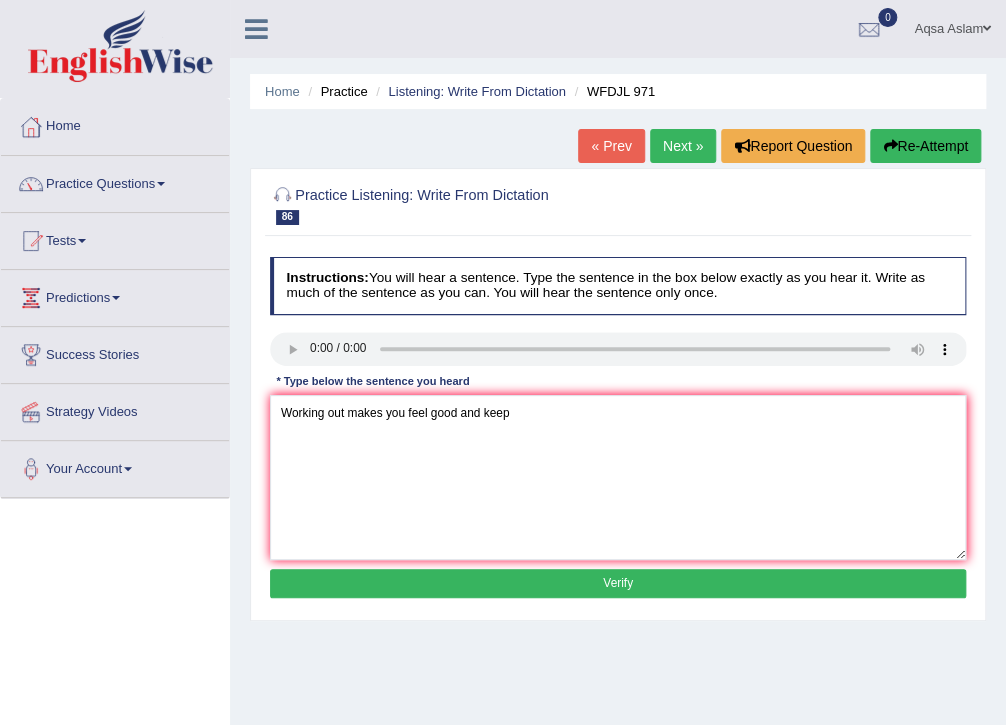 type 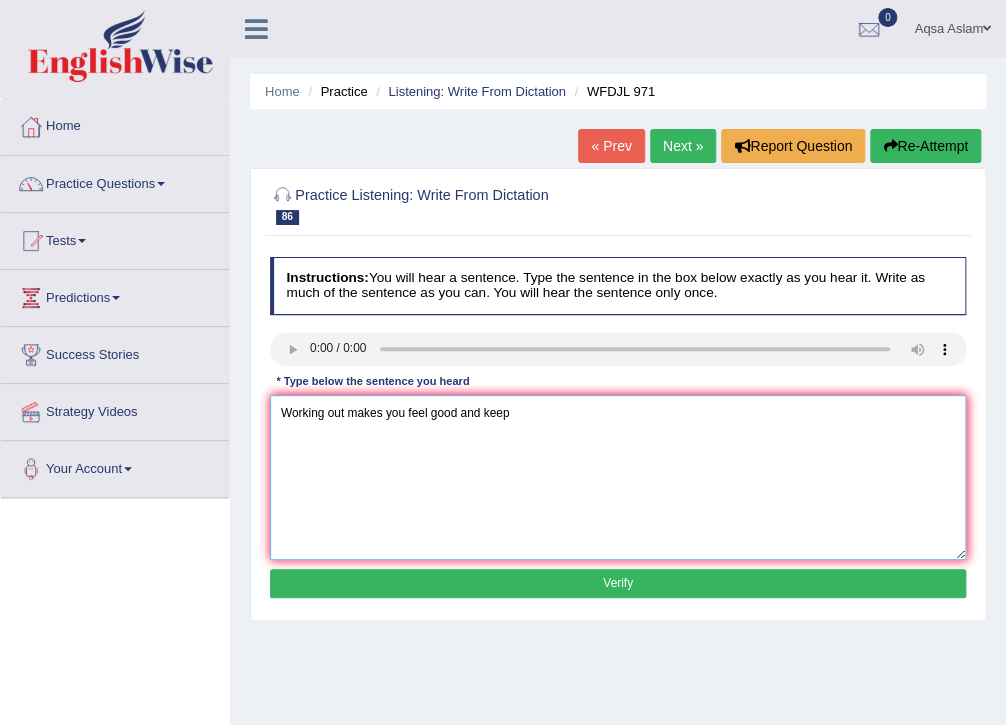 click on "Working out makes you feel good and keep" at bounding box center (618, 477) 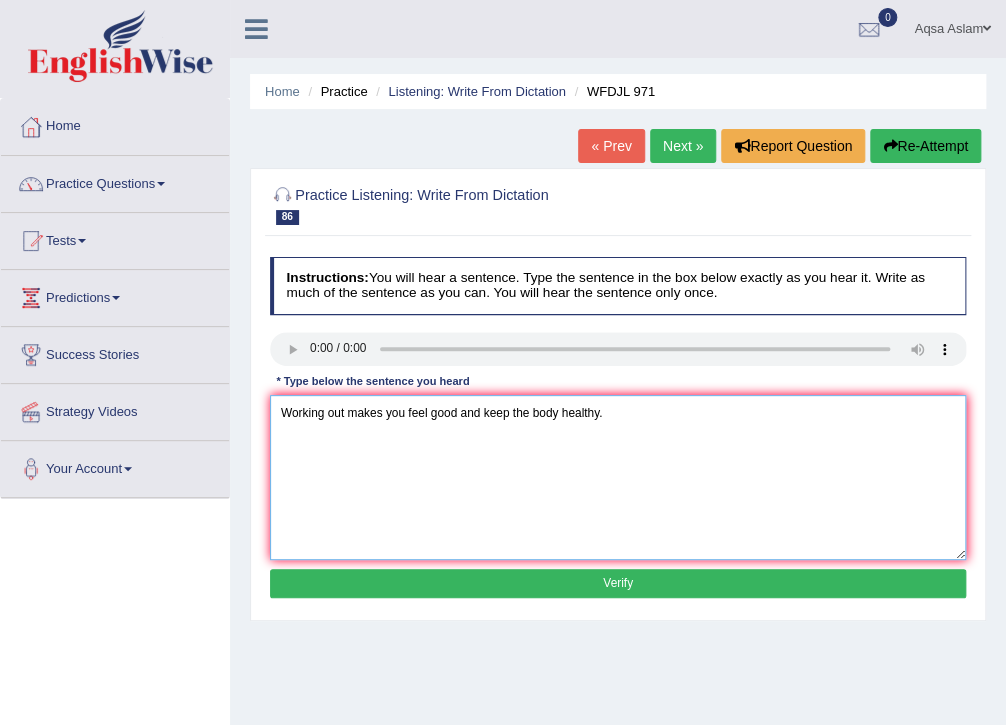 type on "Working out makes you feel good and keep the body healthy." 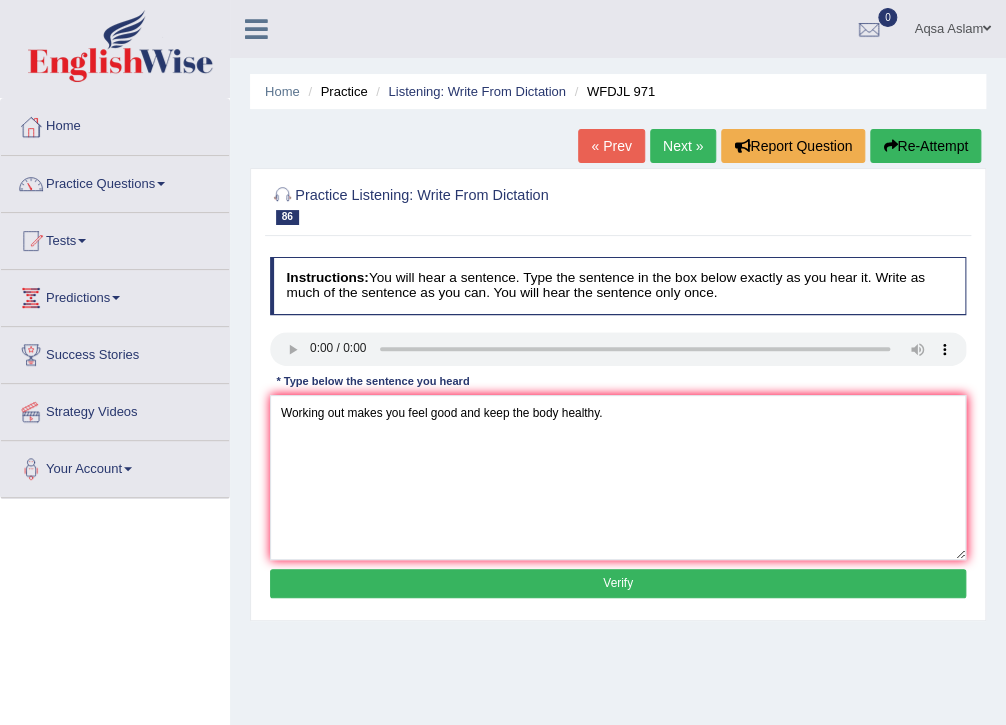 click on "Verify" at bounding box center (618, 583) 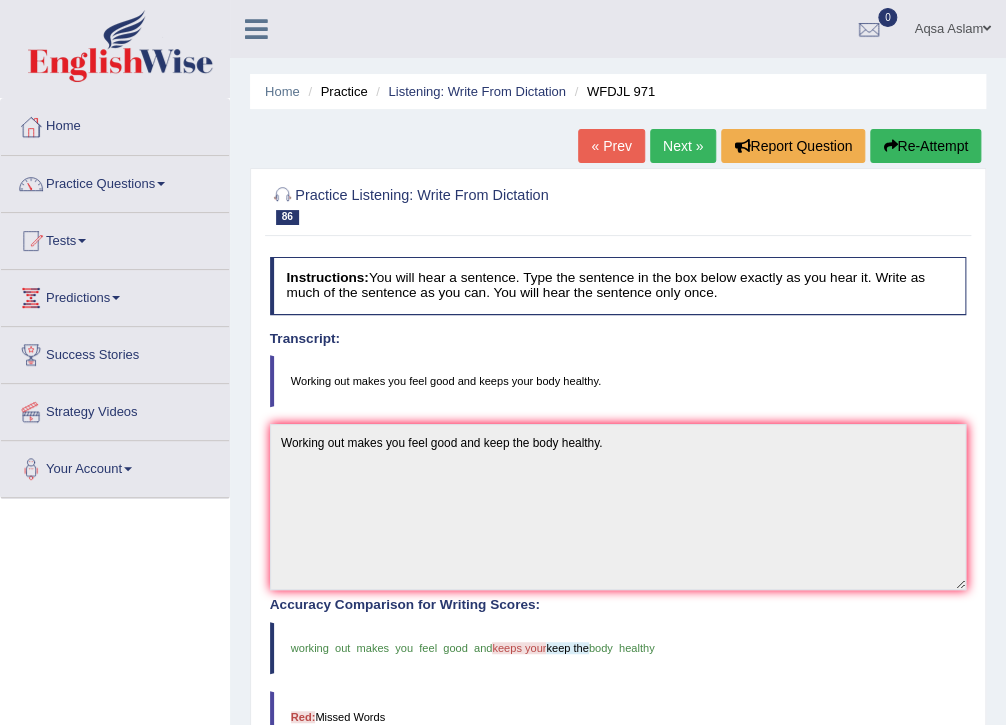 click on "Next »" at bounding box center [683, 146] 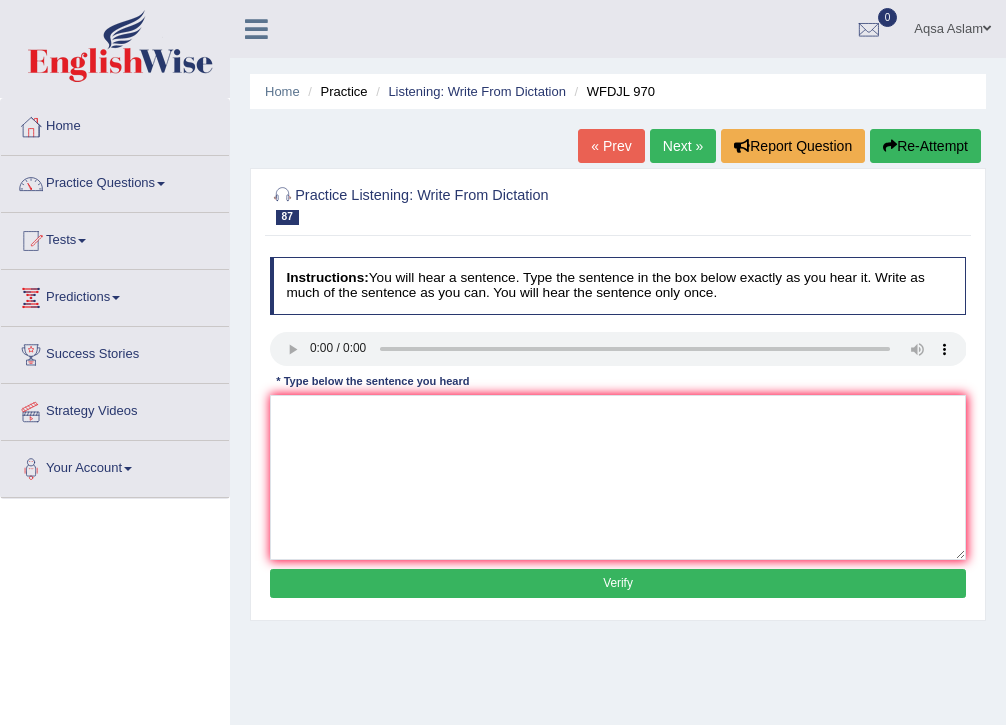 scroll, scrollTop: 0, scrollLeft: 0, axis: both 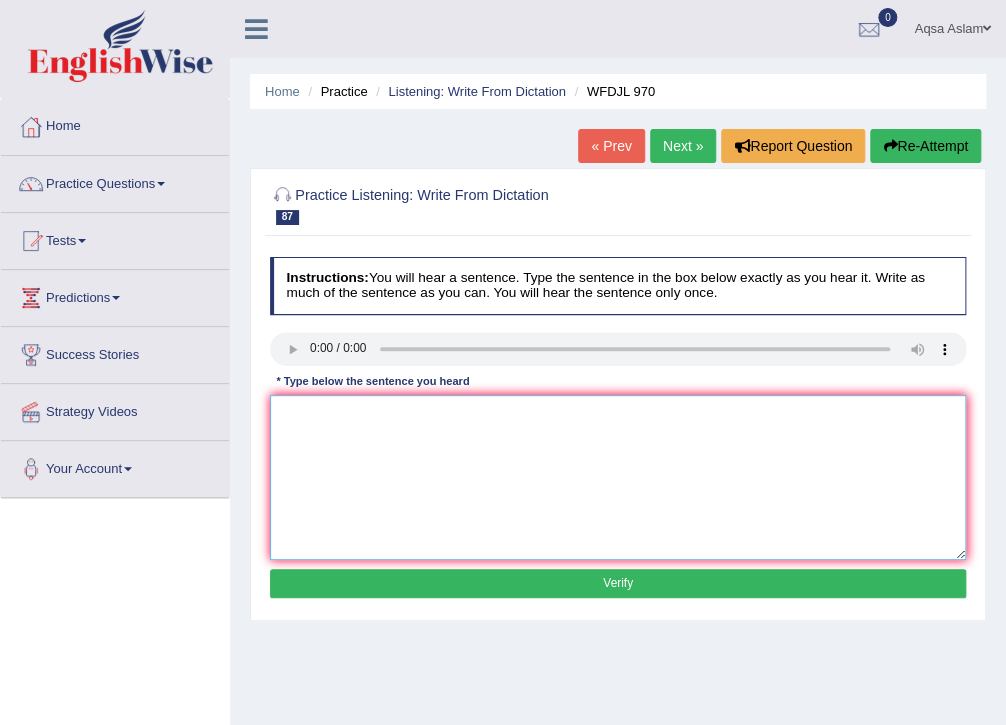 click at bounding box center [618, 477] 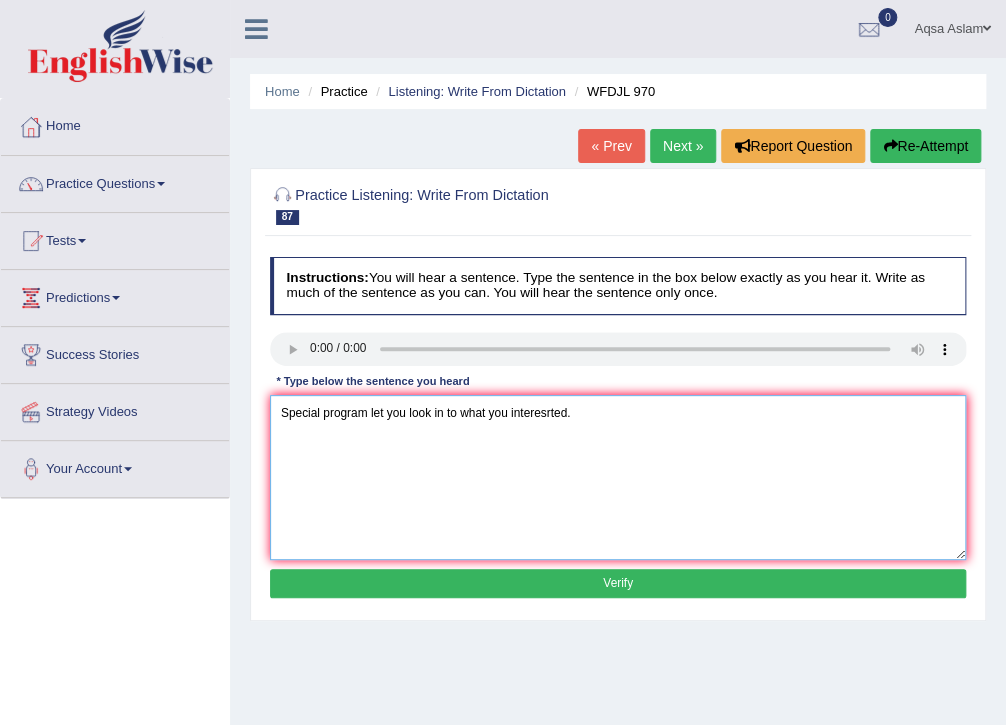 type on "Special program let you look in to what you interesrted." 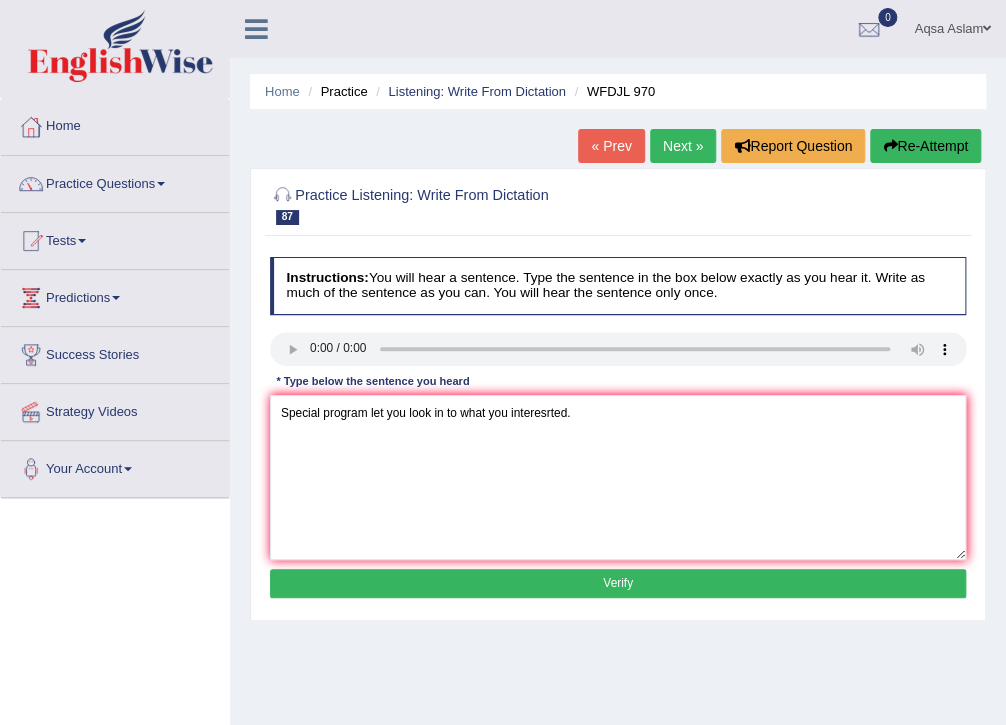 click on "Verify" at bounding box center (618, 583) 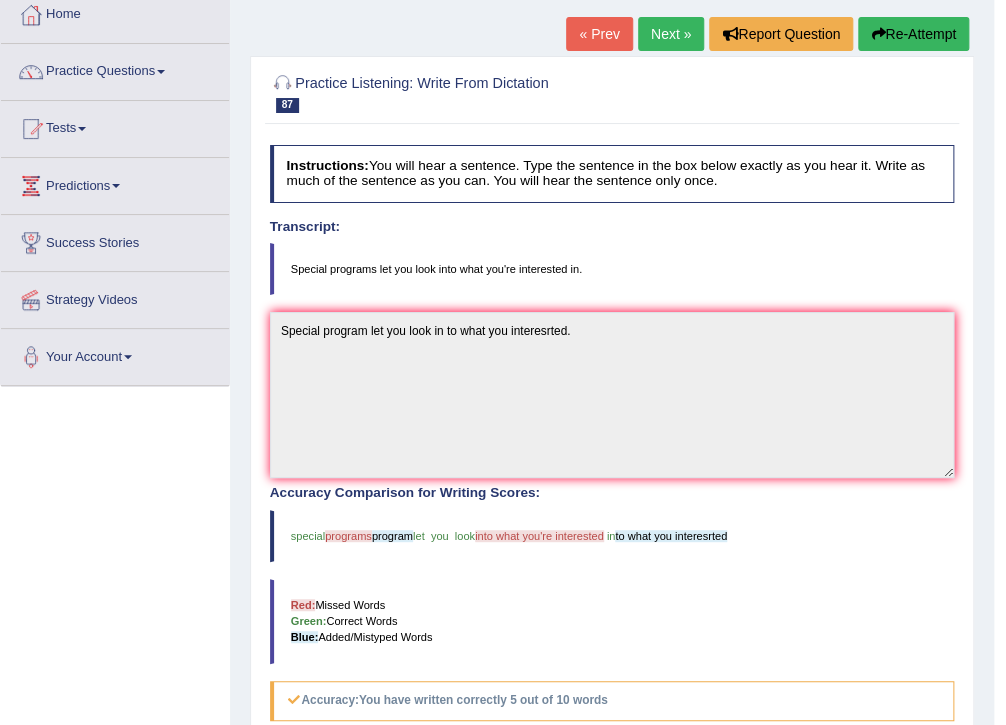 scroll, scrollTop: 0, scrollLeft: 0, axis: both 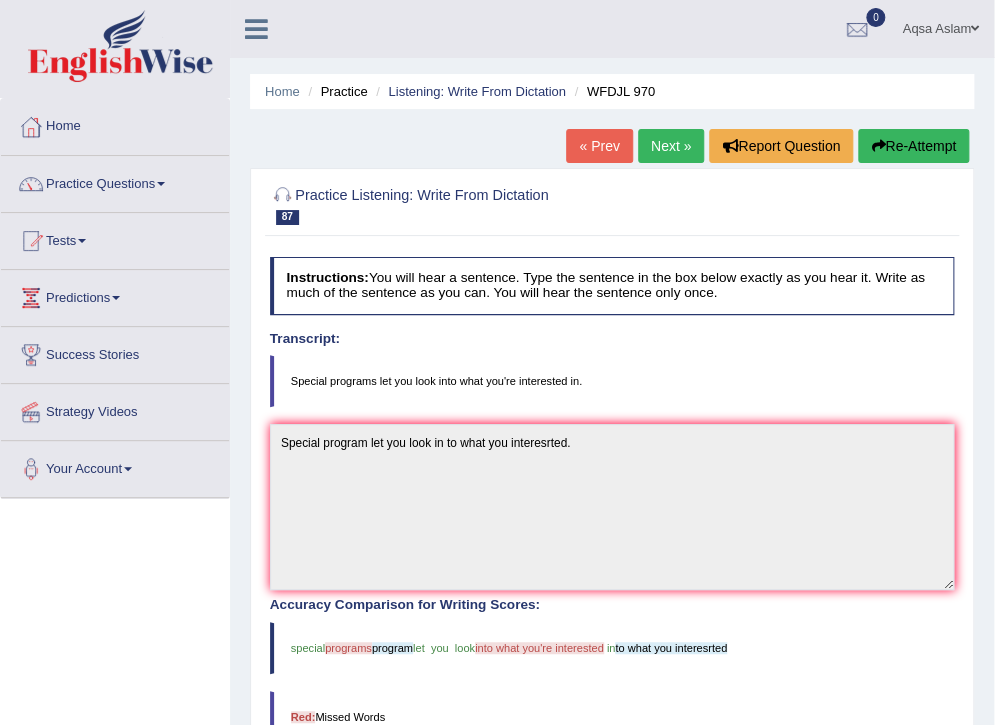 click on "Next »" at bounding box center (671, 146) 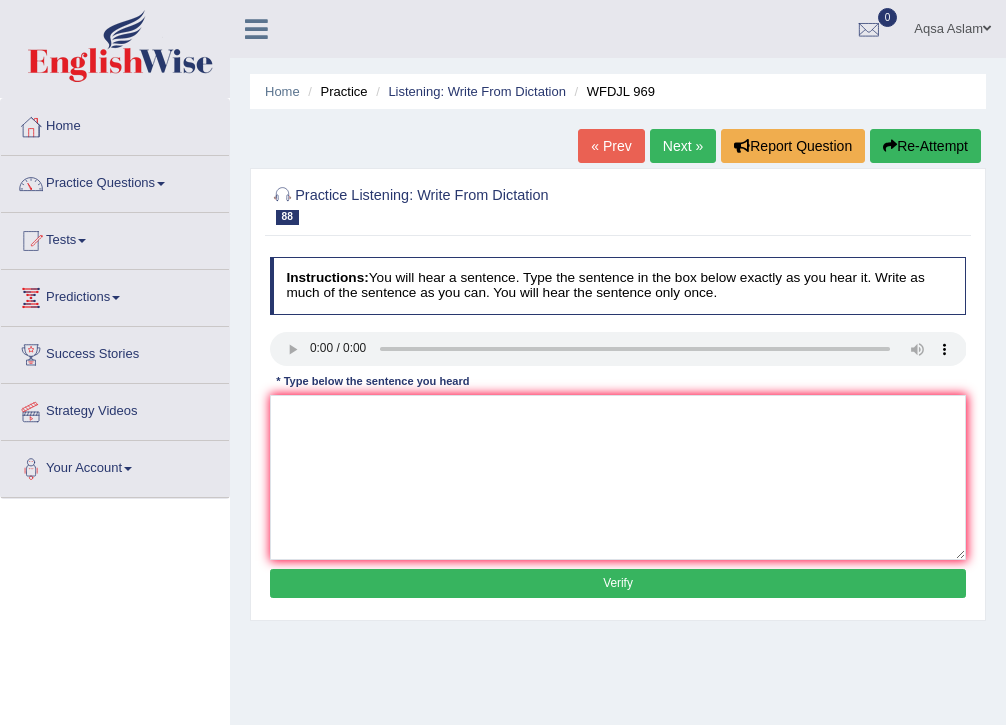 scroll, scrollTop: 0, scrollLeft: 0, axis: both 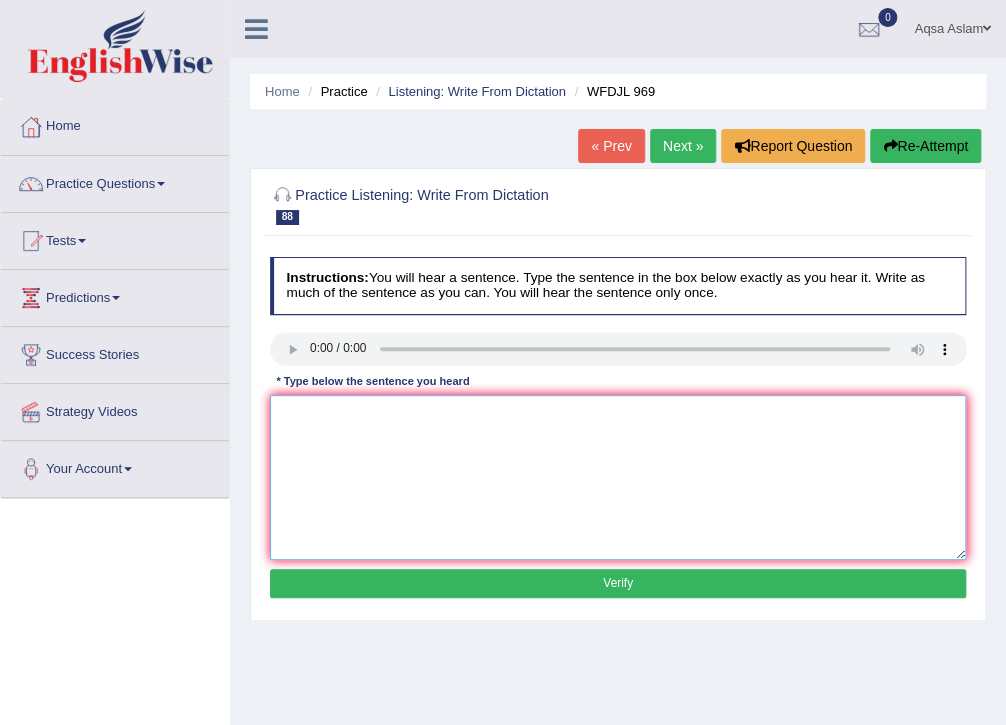 click at bounding box center [618, 477] 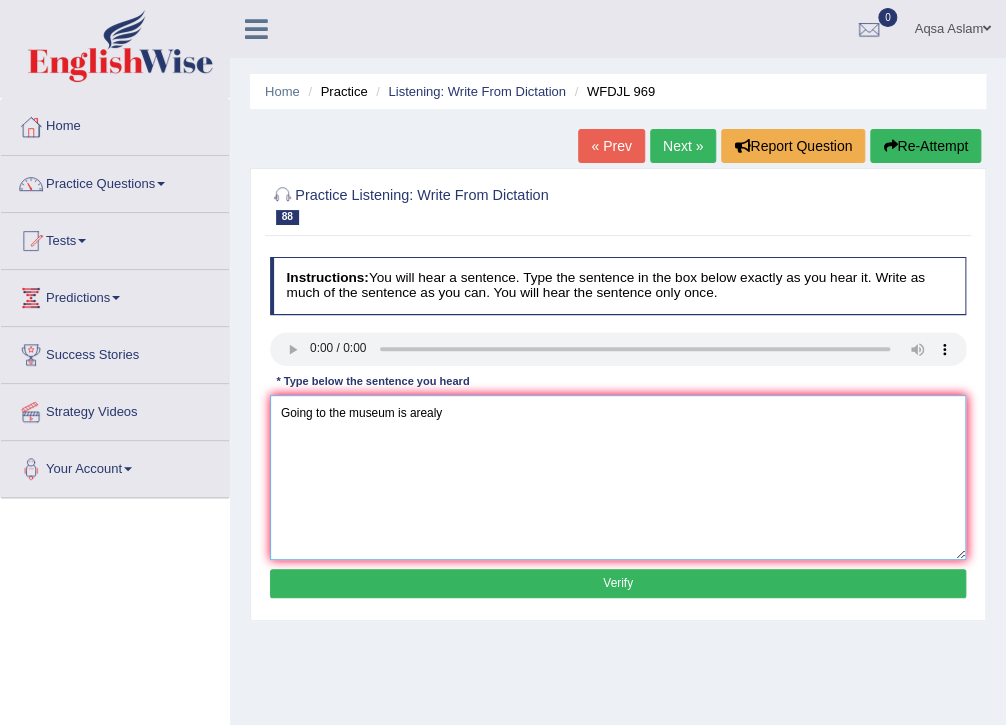 click on "Going to the museum is arealy" at bounding box center [618, 477] 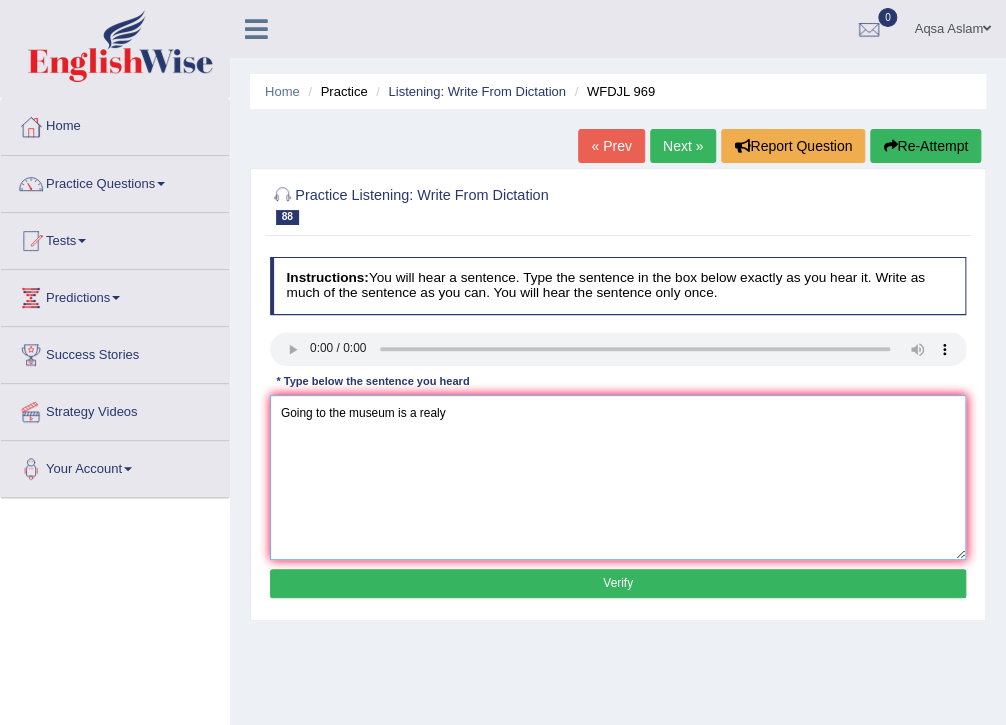 click on "Going to the museum is a realy" at bounding box center (618, 477) 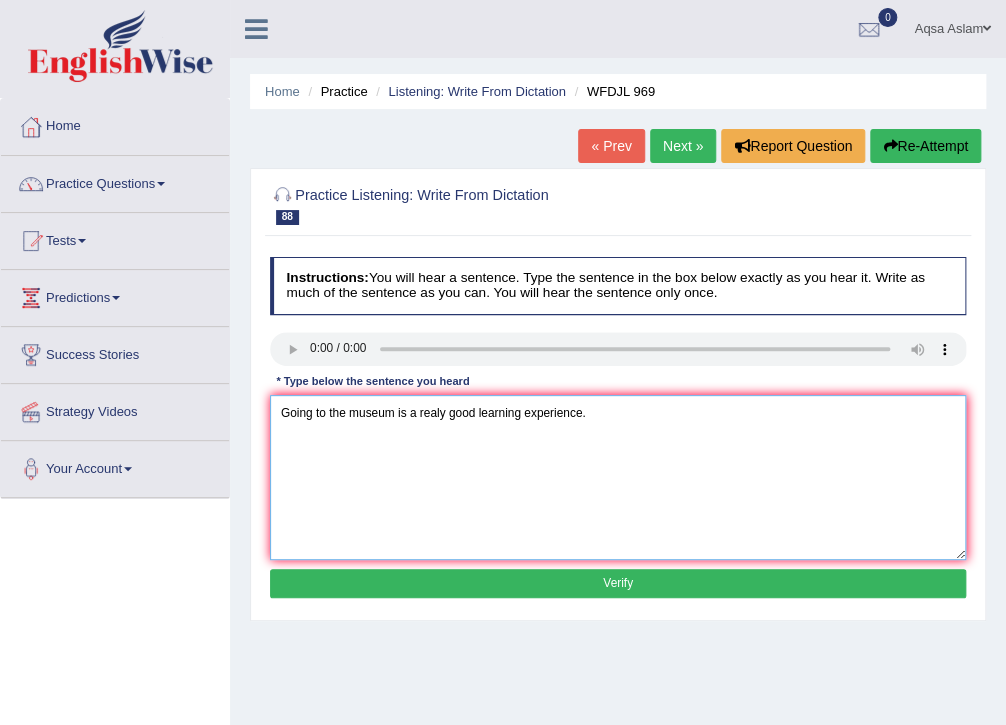 type on "Going to the museum is a realy good learning experience." 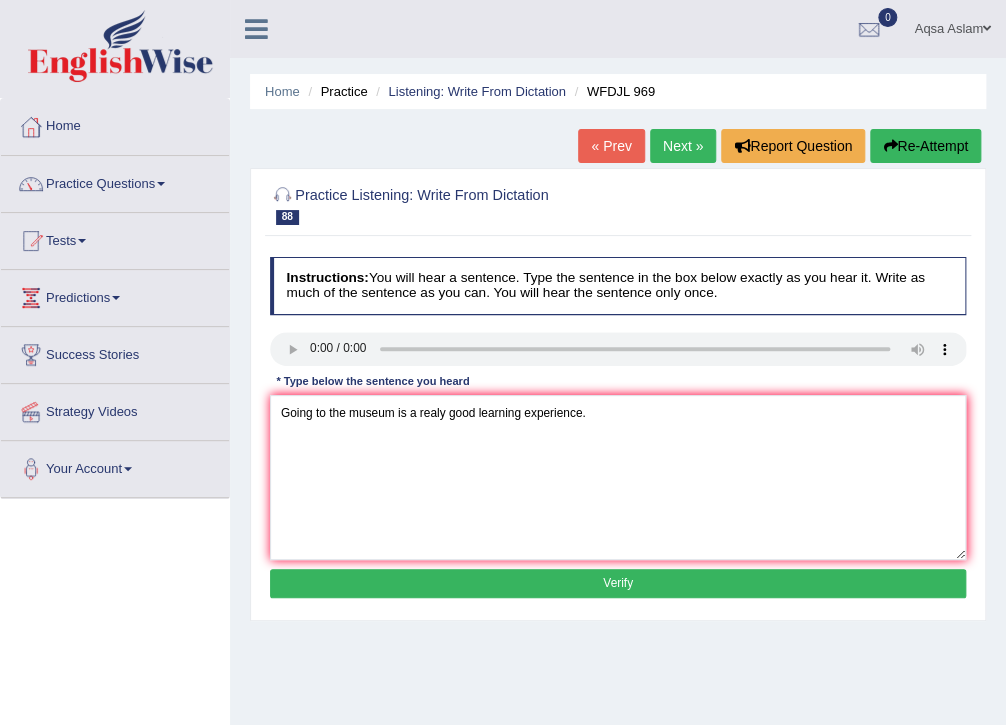 click on "Instructions:  You will hear a sentence. Type the sentence in the box below exactly as you hear it. Write as much of the sentence as you can. You will hear the sentence only once.
Transcript: Going to the museum is a really good learning experience. * Type below the sentence you heard Going to the museum is a realy good learning experience. Accuracy Comparison for Writing Scores:
Red:  Missed Words
Green:  Correct Words
Blue:  Added/Mistyped Words
Accuracy:   Punctuation at the end  You wrote first capital letter A.I. Engine Result:  Processing... Verify" at bounding box center (617, 430) 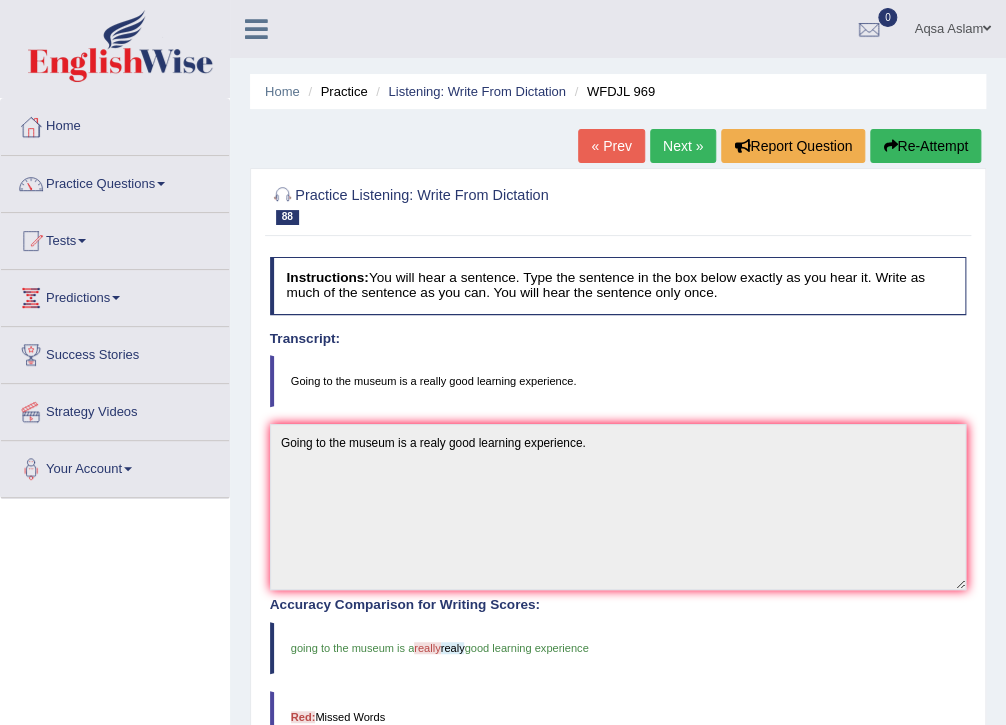 click on "Next »" at bounding box center [683, 146] 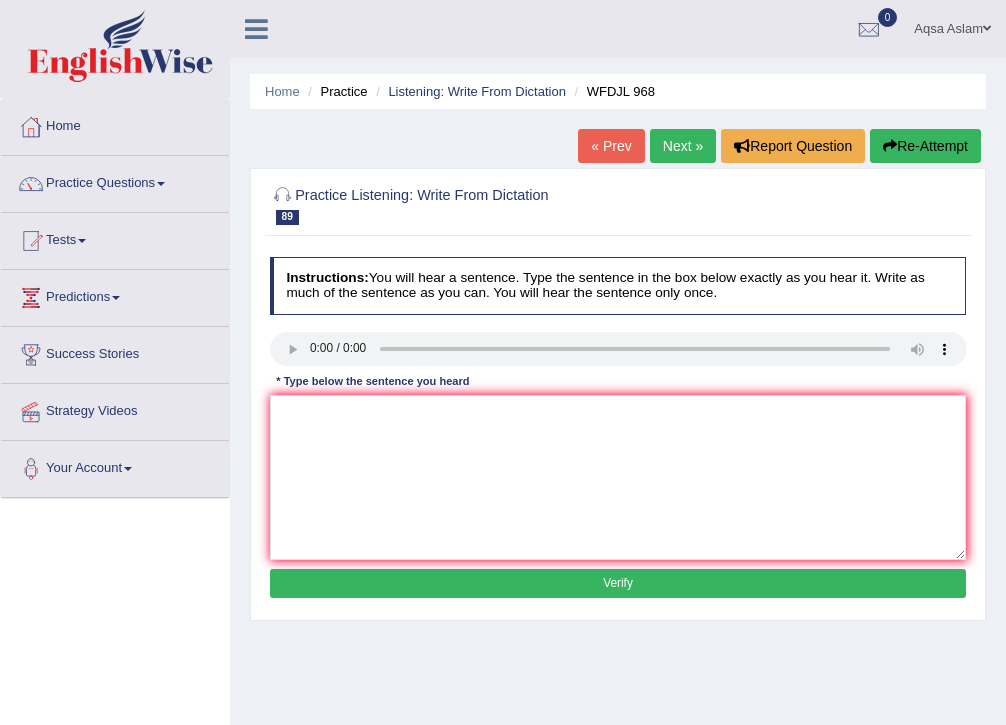 scroll, scrollTop: 0, scrollLeft: 0, axis: both 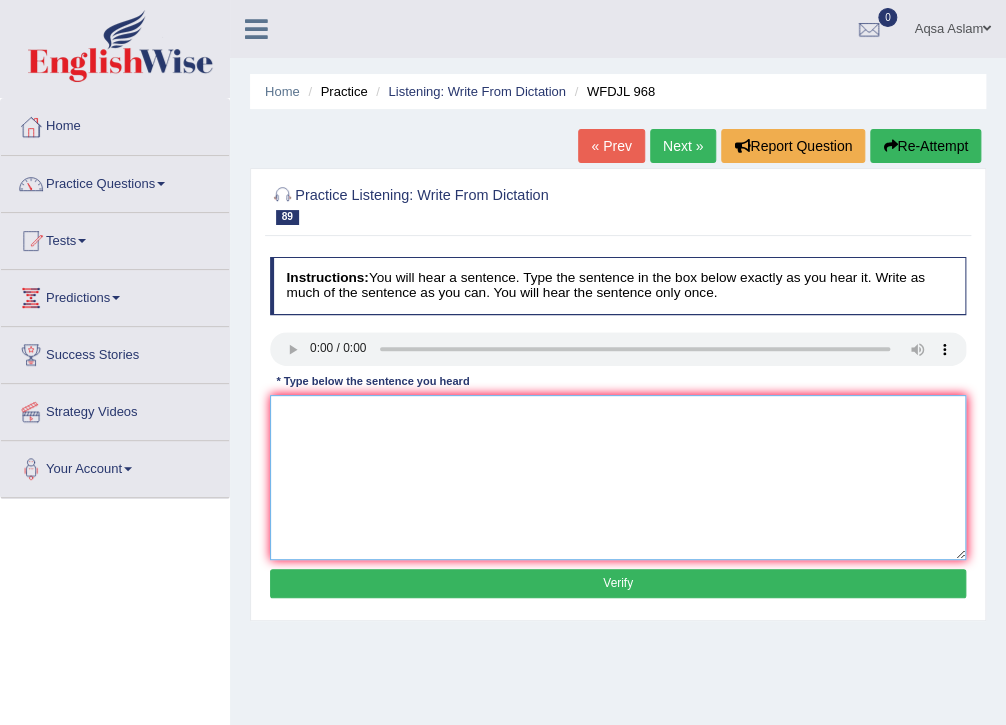 click at bounding box center (618, 477) 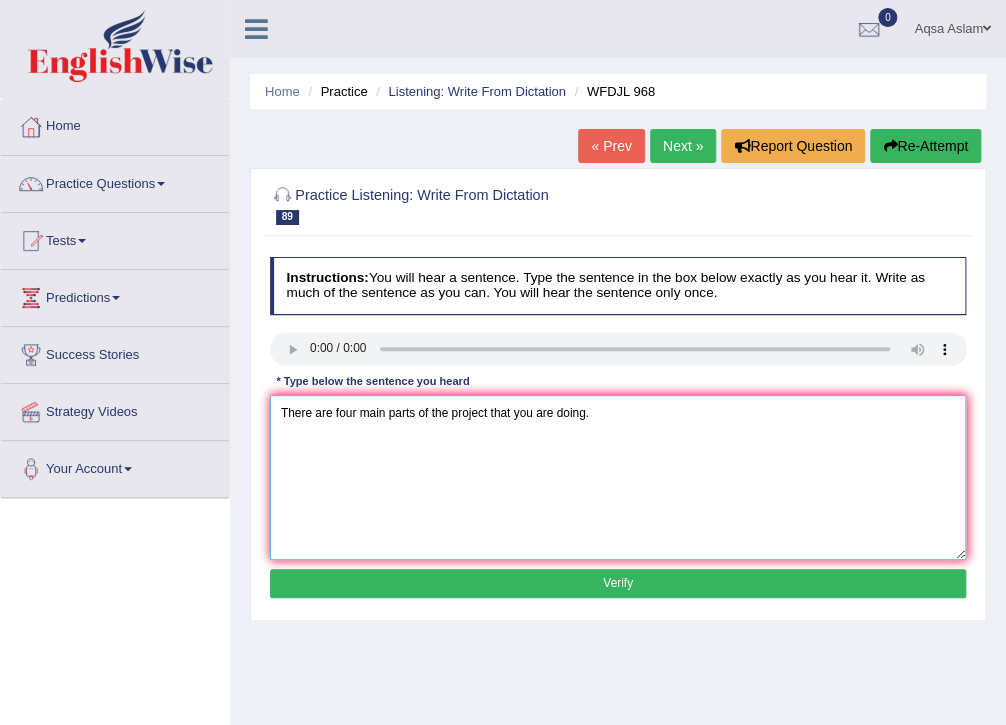 type on "There are four main parts of the project that you are doing." 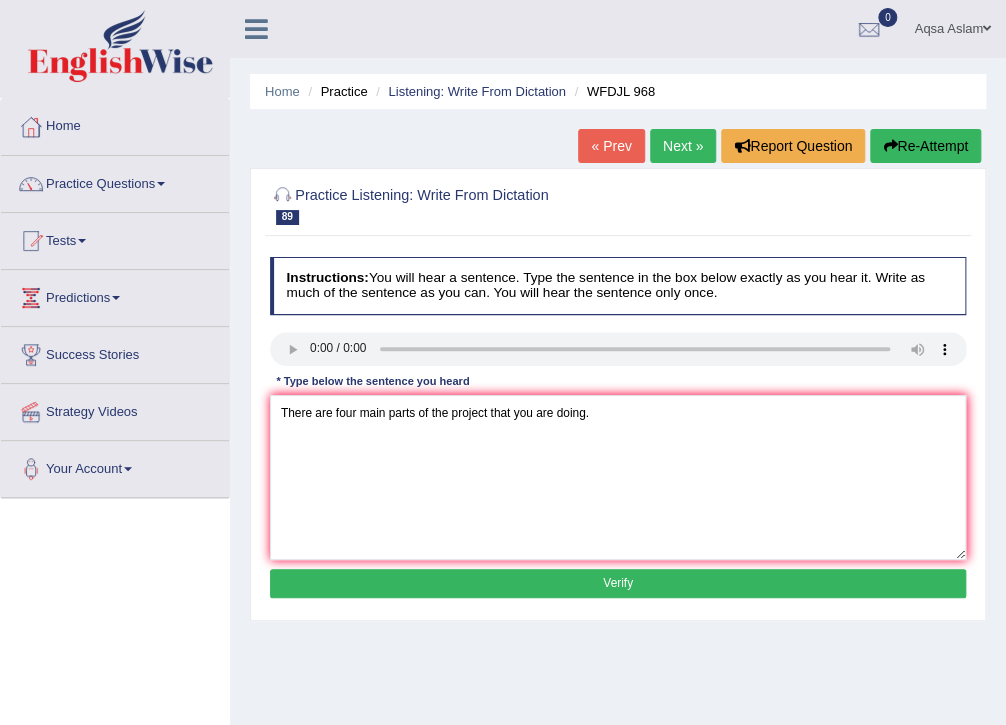 click on "Verify" at bounding box center (618, 583) 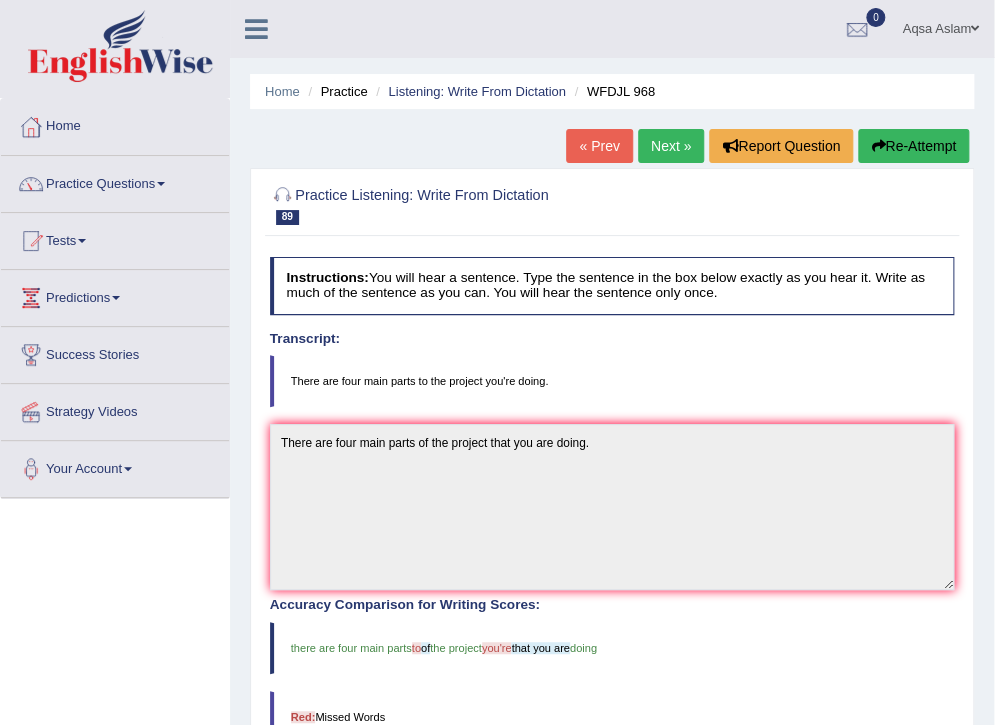 click on "Next »" at bounding box center [671, 146] 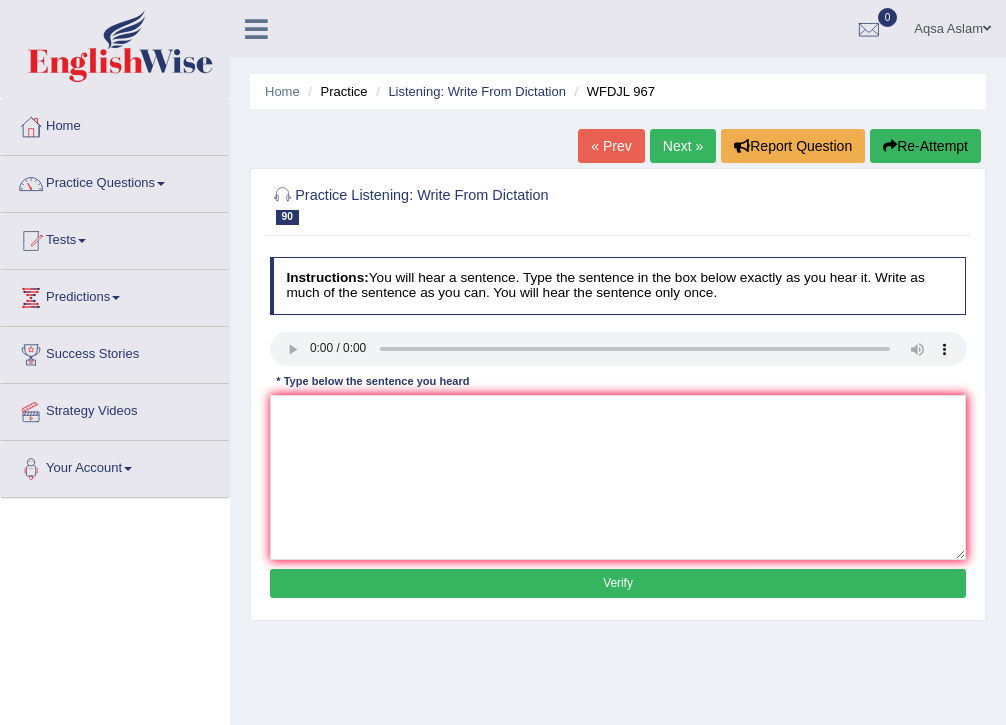 scroll, scrollTop: 0, scrollLeft: 0, axis: both 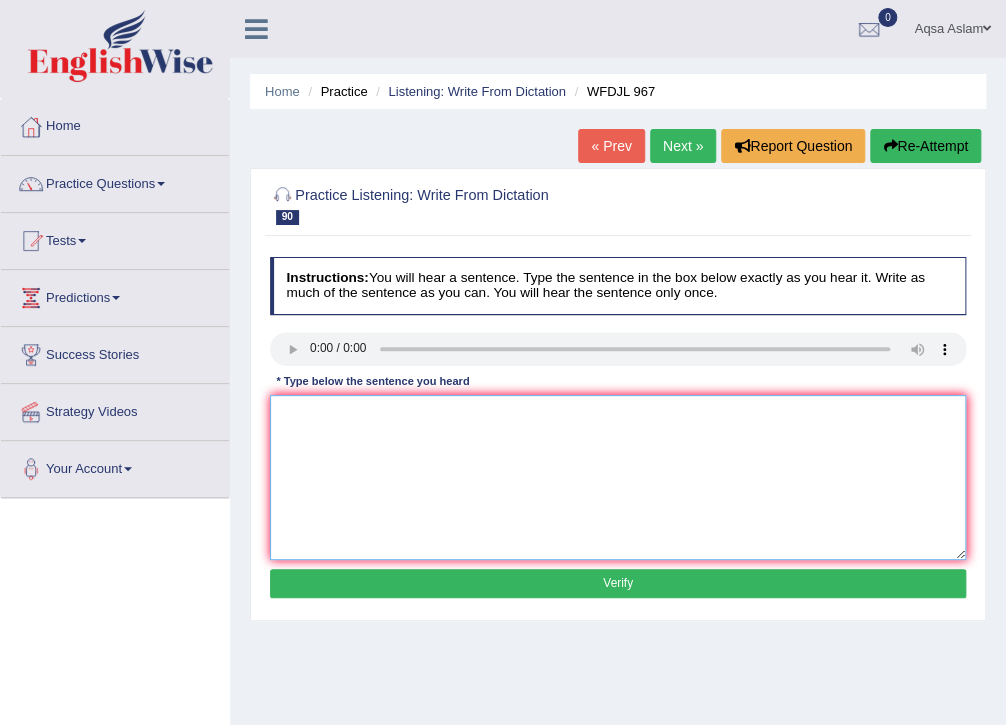 click at bounding box center [618, 477] 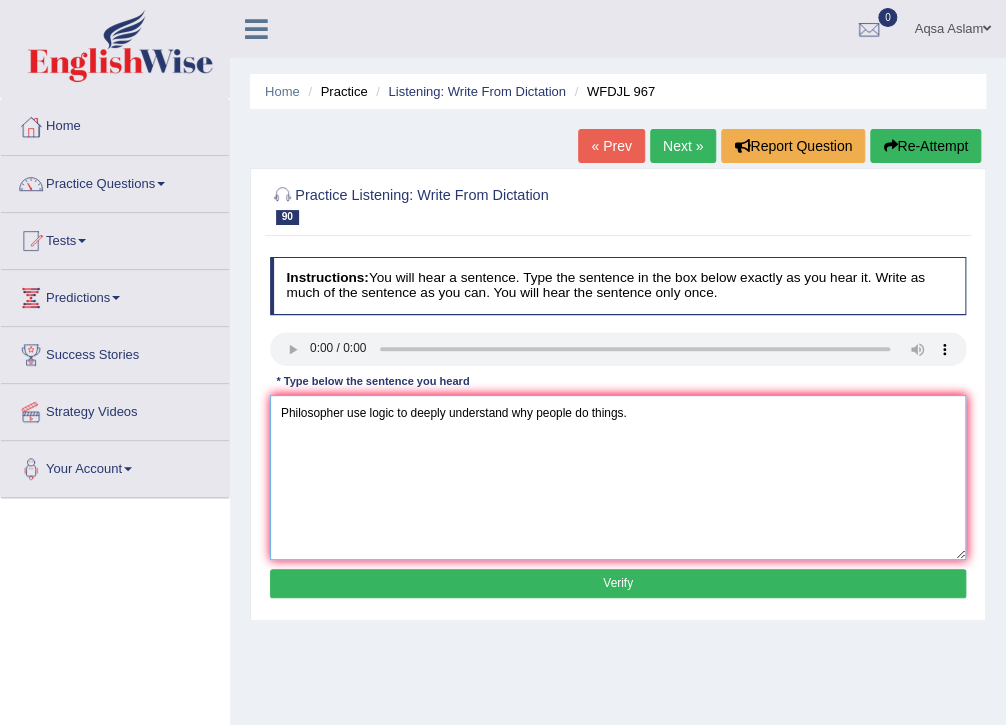click on "Philosopher use logic to deeply understand why people do things." at bounding box center [618, 477] 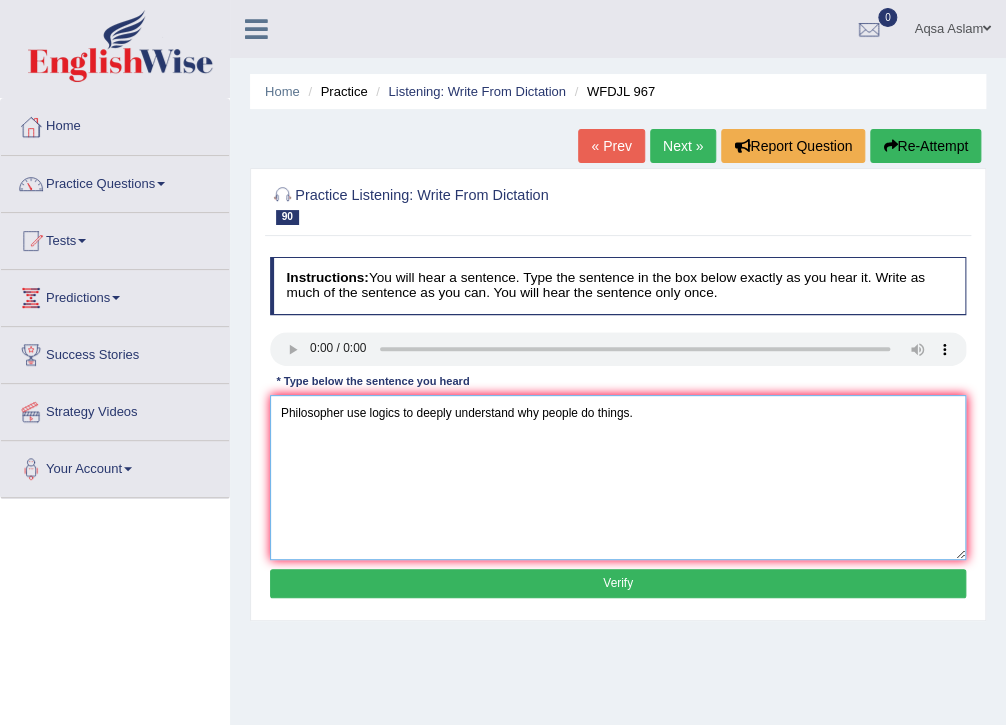type on "Philosopher use logics to deeply understand why people do things." 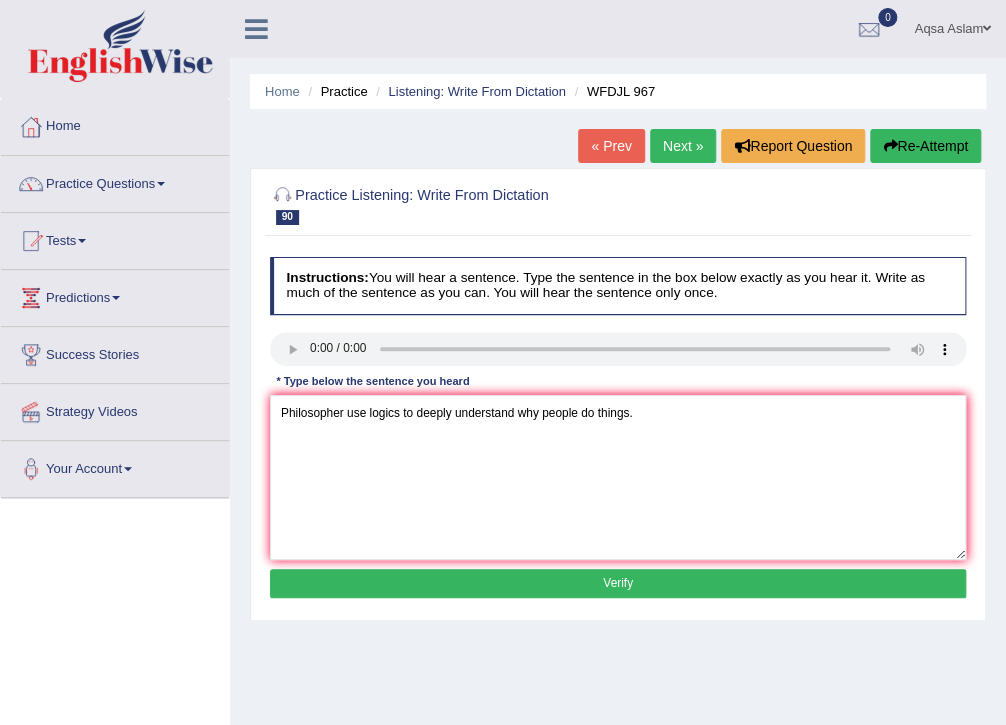 click on "Verify" at bounding box center (618, 583) 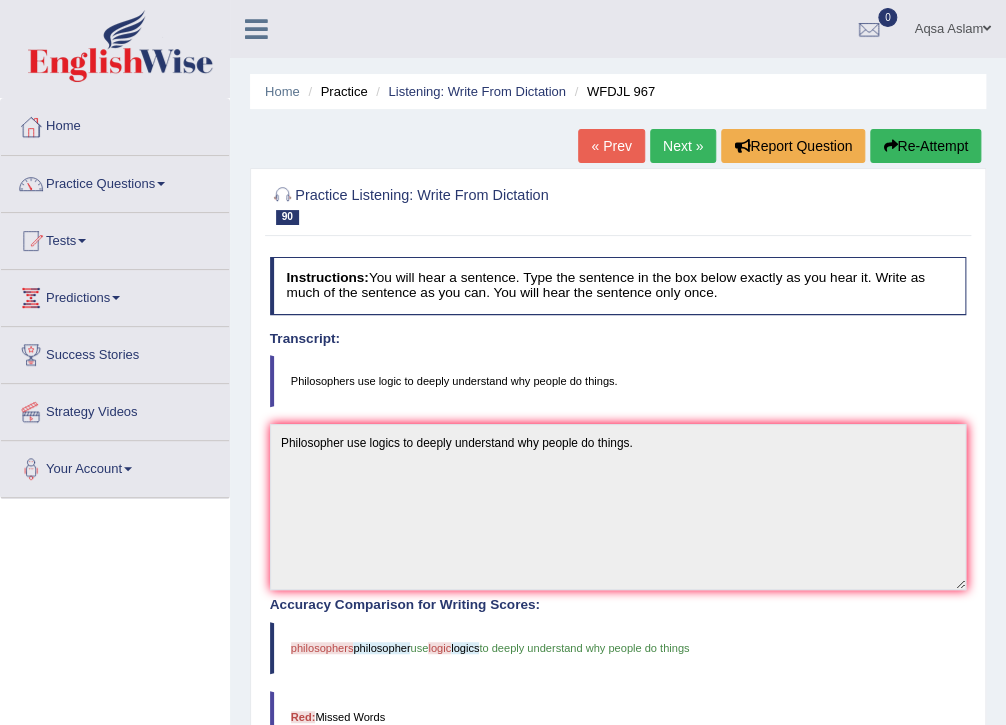 click on "Next »" at bounding box center (683, 146) 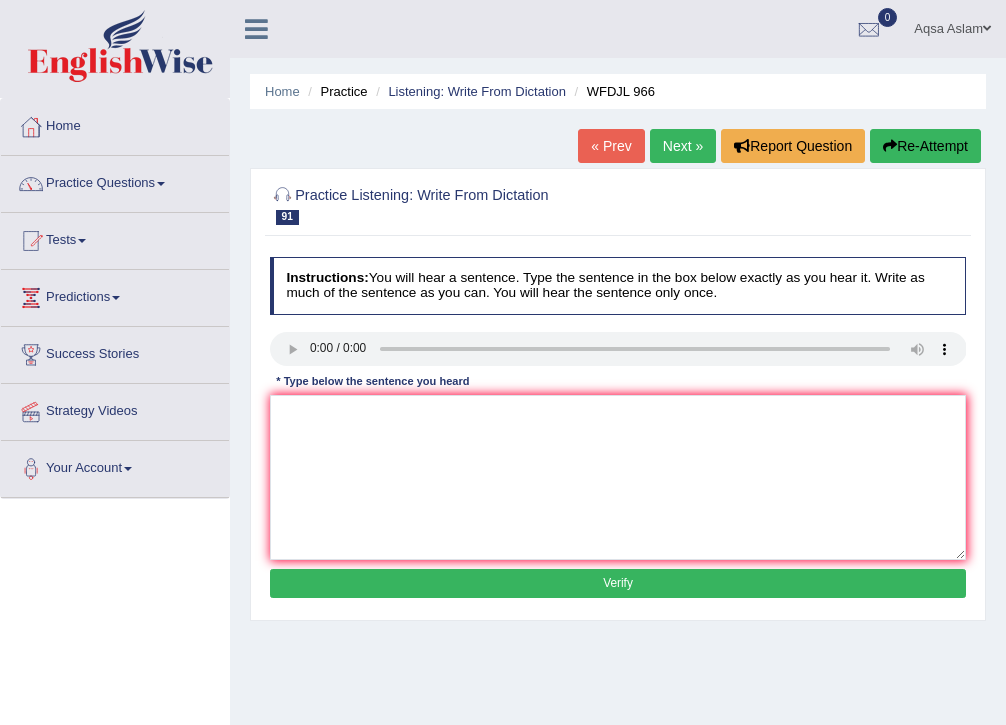 scroll, scrollTop: 0, scrollLeft: 0, axis: both 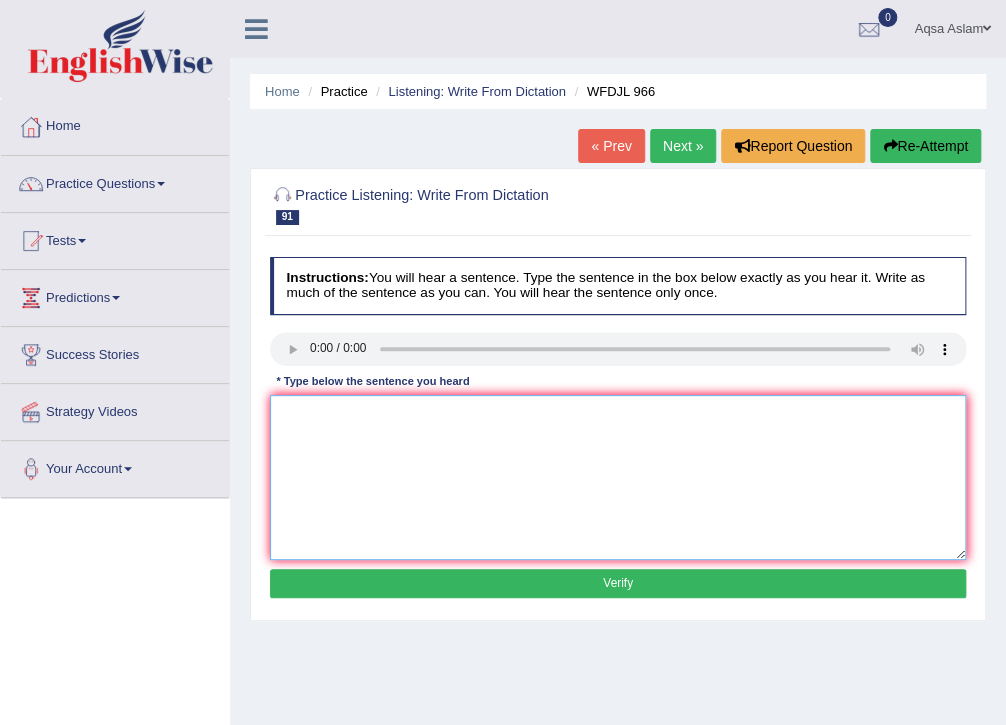 click at bounding box center [618, 477] 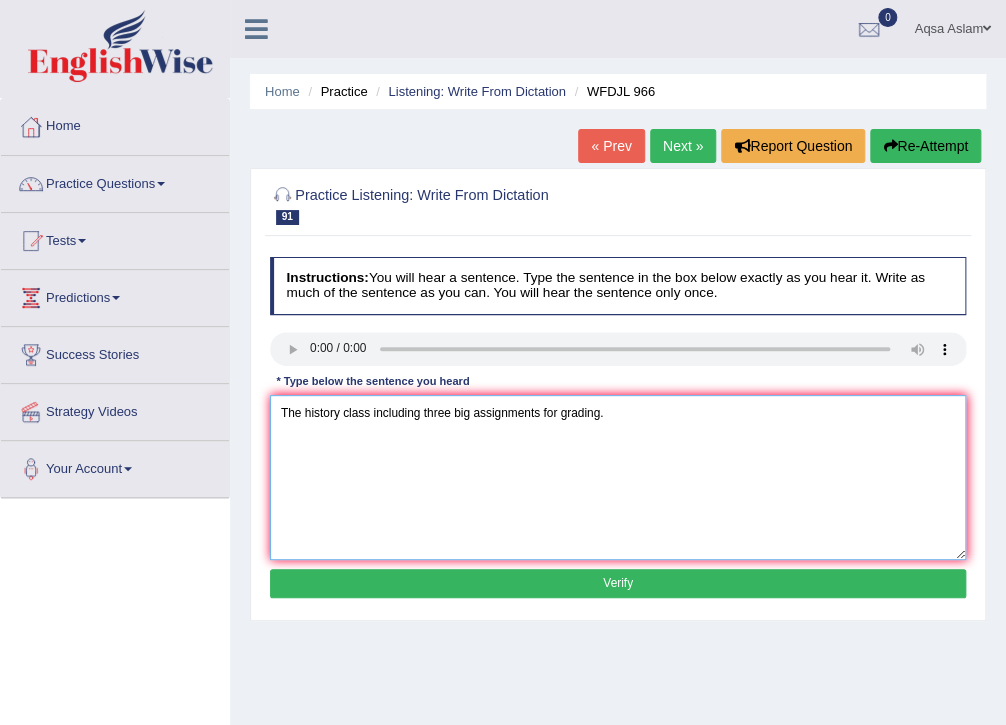 type on "The history class including three big assignments for grading." 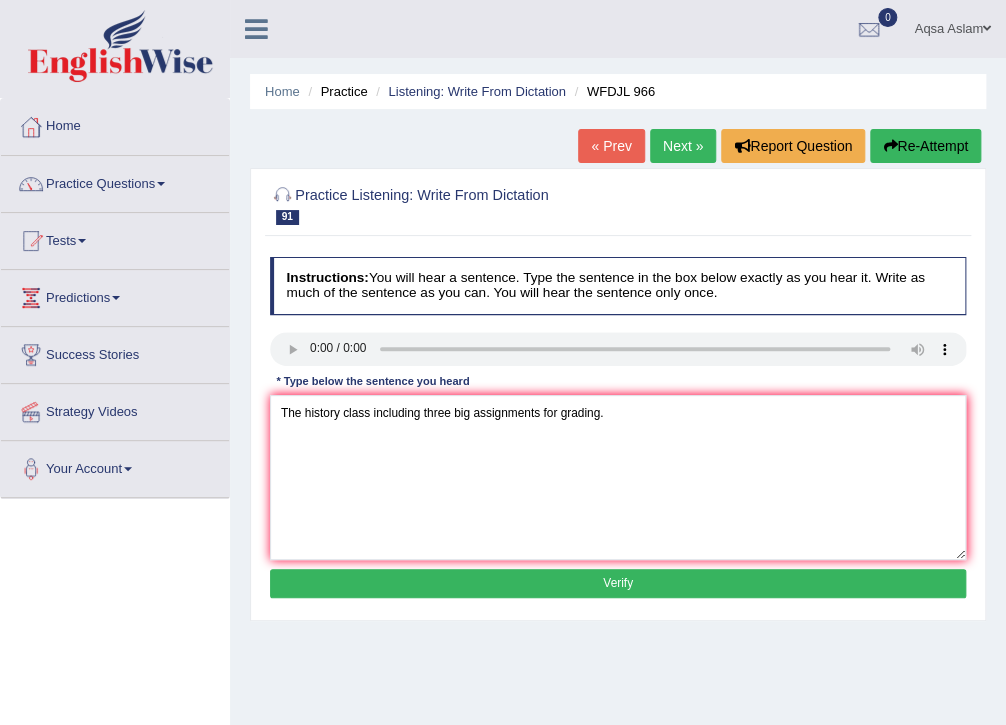 click on "Verify" at bounding box center (618, 583) 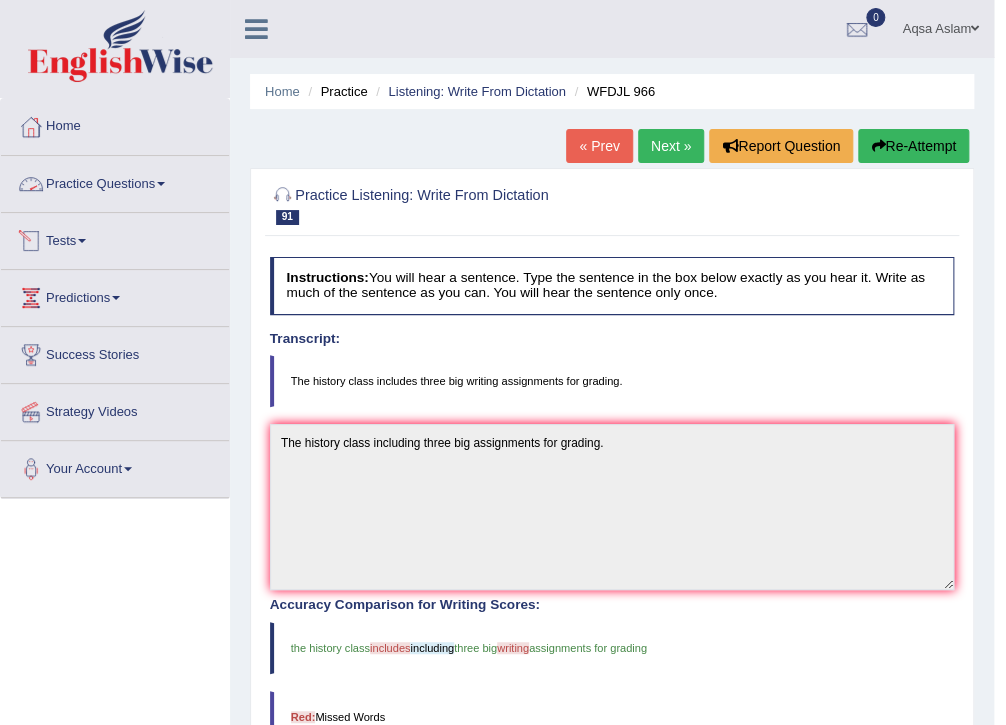 click on "Practice Questions" at bounding box center (115, 181) 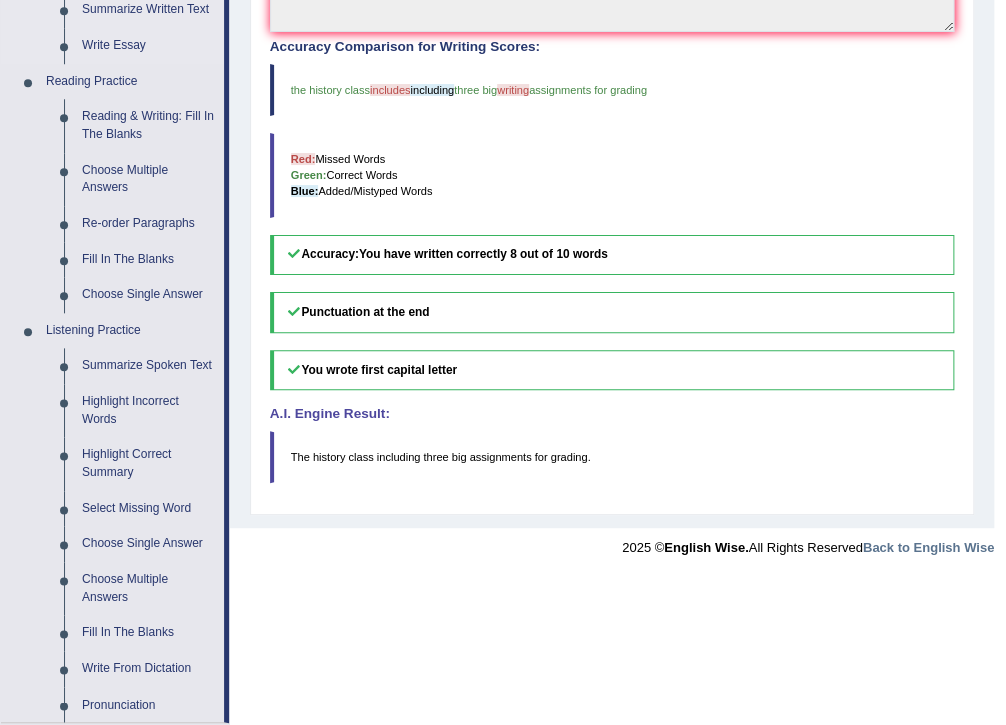 scroll, scrollTop: 560, scrollLeft: 0, axis: vertical 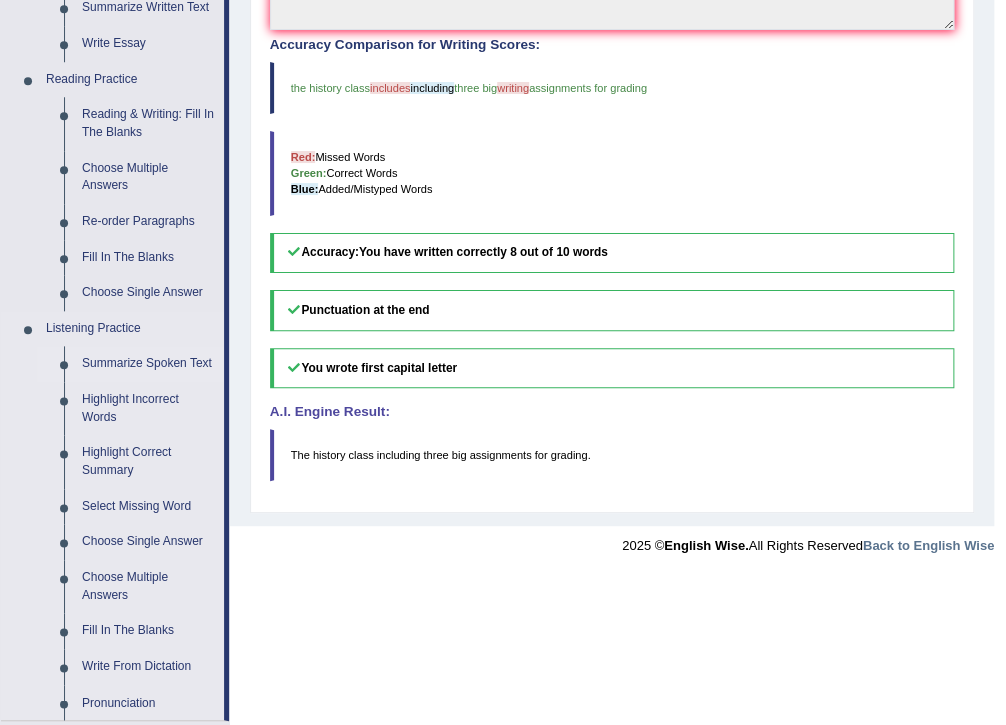 click on "Summarize Spoken Text" at bounding box center (148, 364) 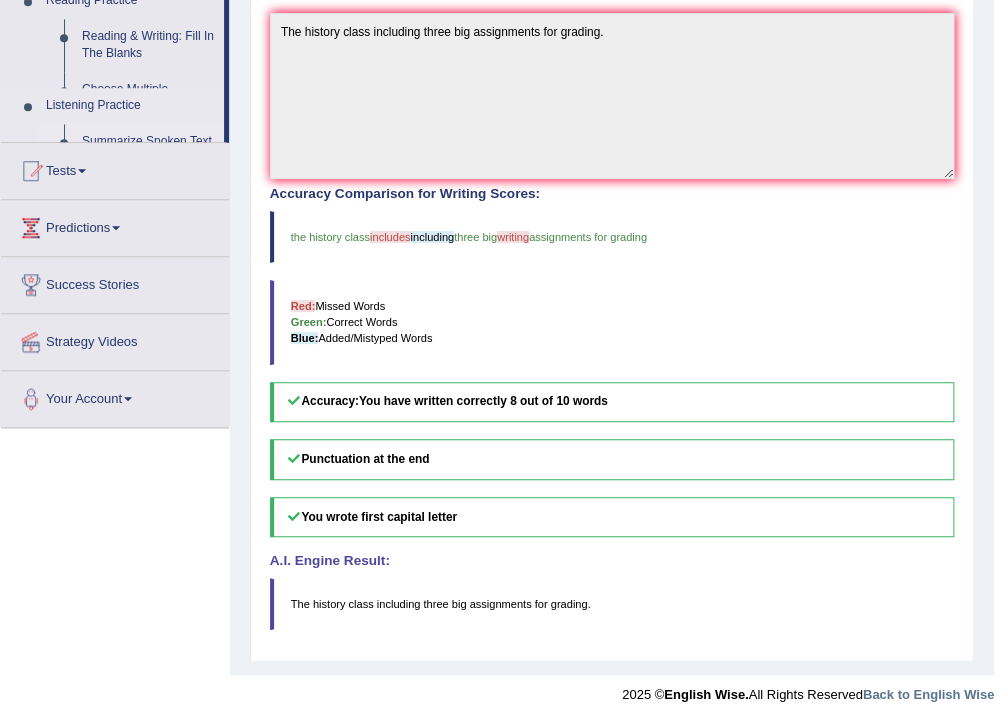 scroll, scrollTop: 241, scrollLeft: 0, axis: vertical 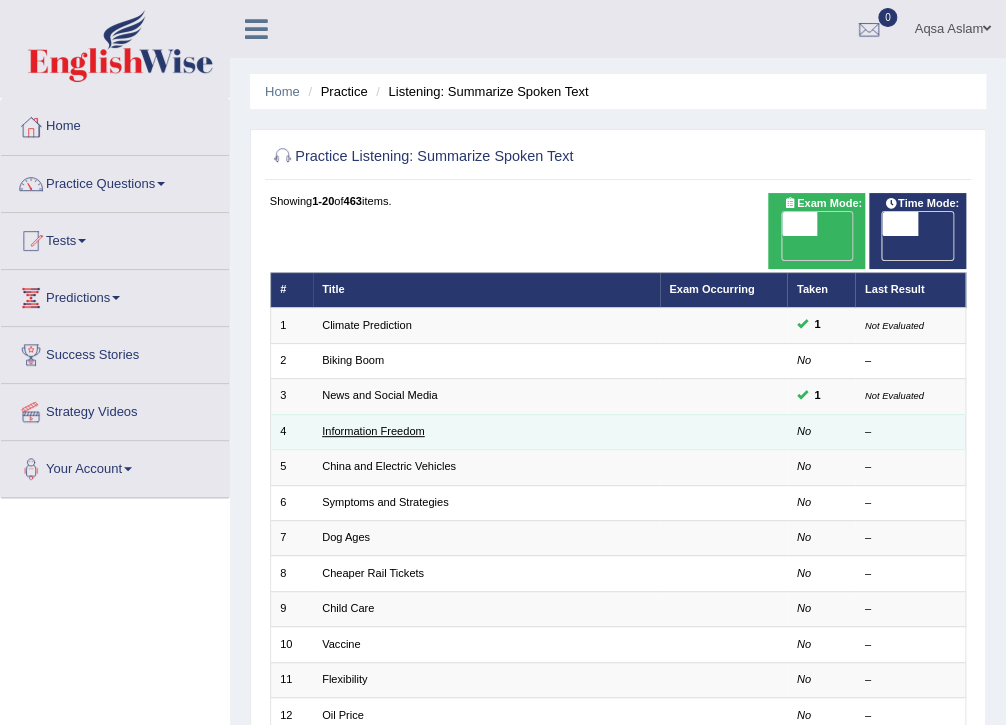 click on "Information Freedom" at bounding box center (373, 431) 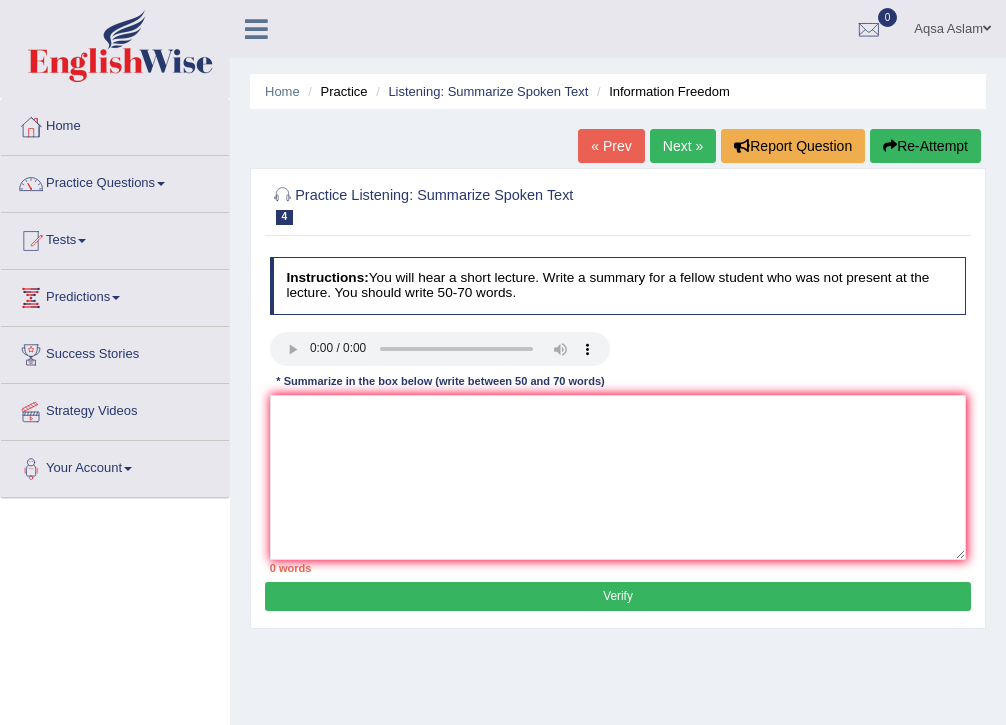 scroll, scrollTop: 0, scrollLeft: 0, axis: both 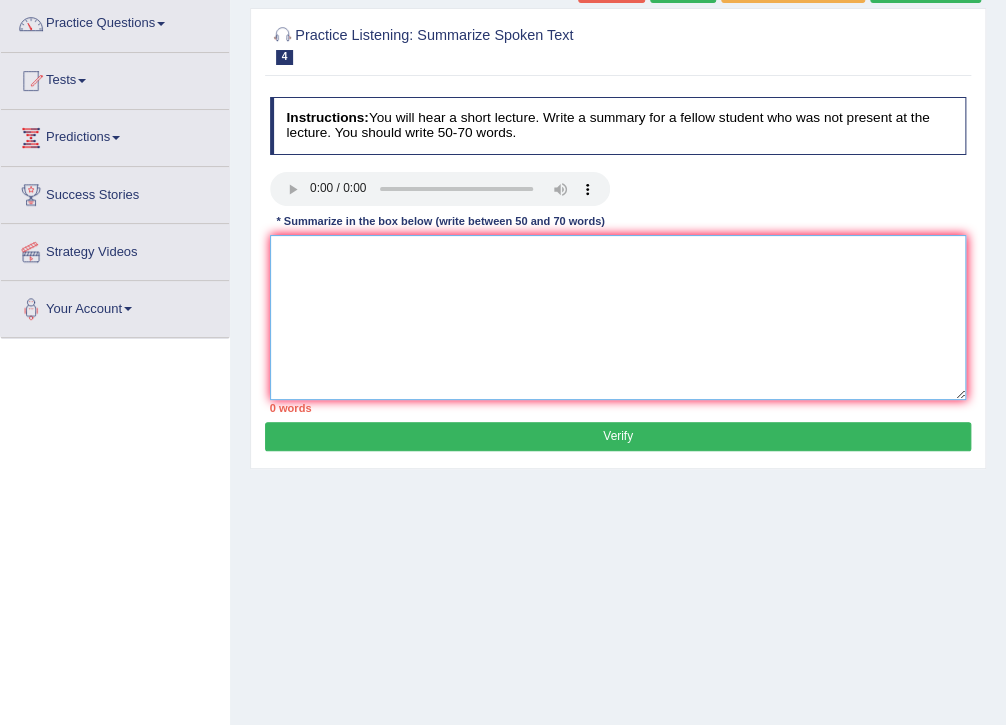 click at bounding box center [618, 317] 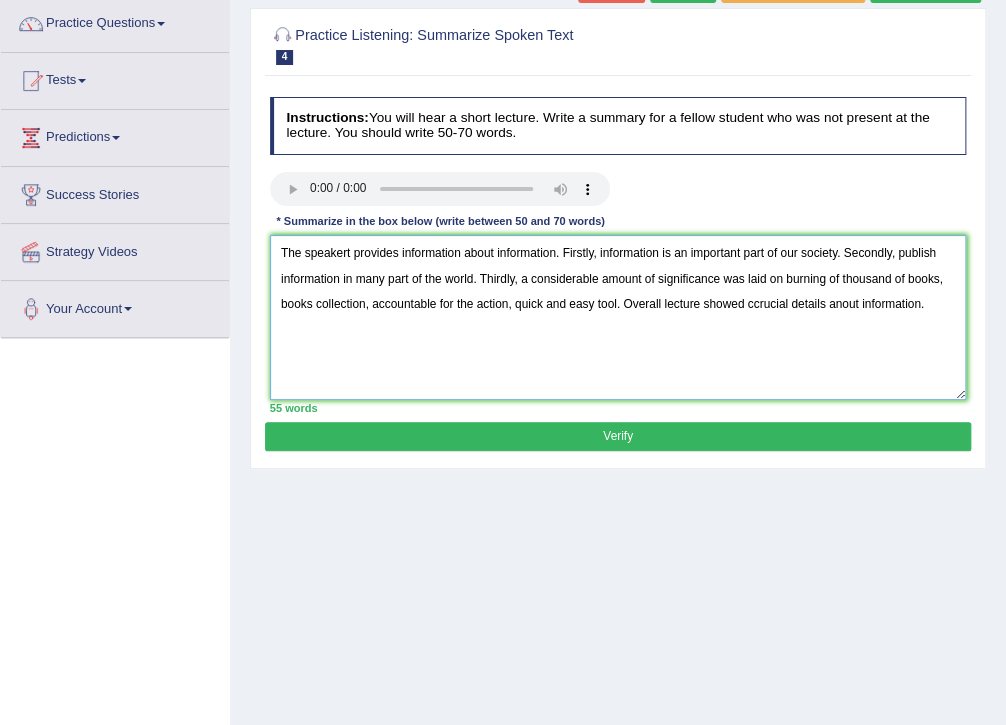 click on "The speakert provides information about information. Firstly, information is an important part of our society. Secondly, publish information in many part of the world. Thirdly, a considerable amount of significance was laid on burning of thousand of books, books collection, accountable for the action, quick and easy tool. Overall lecture showed ccrucial details anout information." at bounding box center [618, 317] 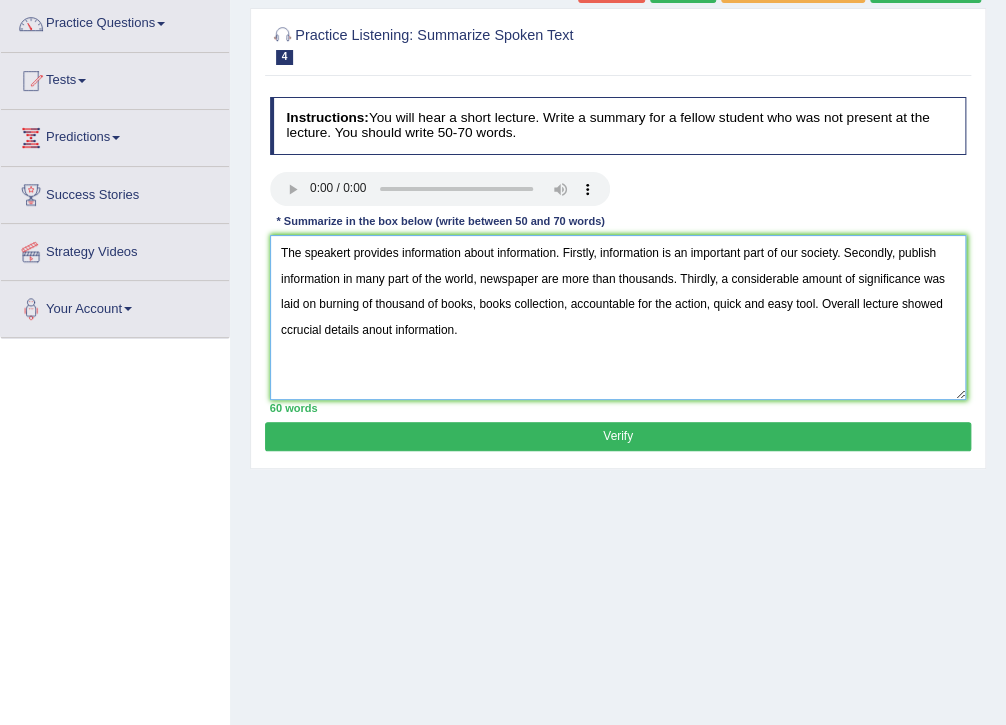 type on "The speakert provides information about information. Firstly, information is an important part of our society. Secondly, publish information in many part of the world, newspaper are more than thousands. Thirdly, a considerable amount of significance was laid on burning of thousand of books, books collection, accountable for the action, quick and easy tool. Overall lecture showed ccrucial details anout information." 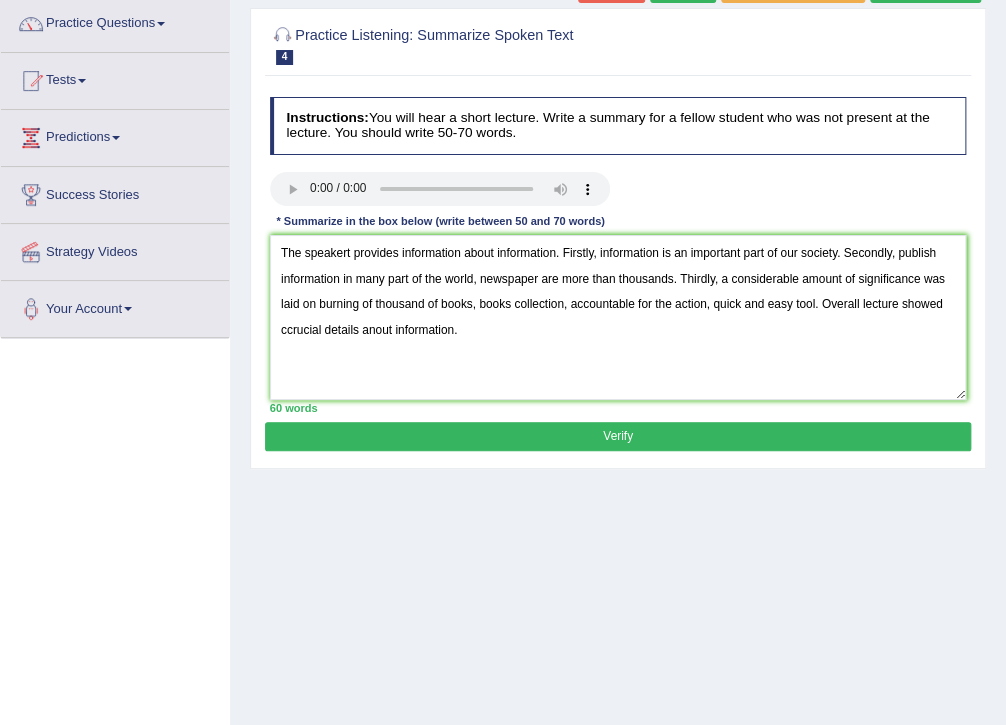 click on "Verify" at bounding box center (617, 436) 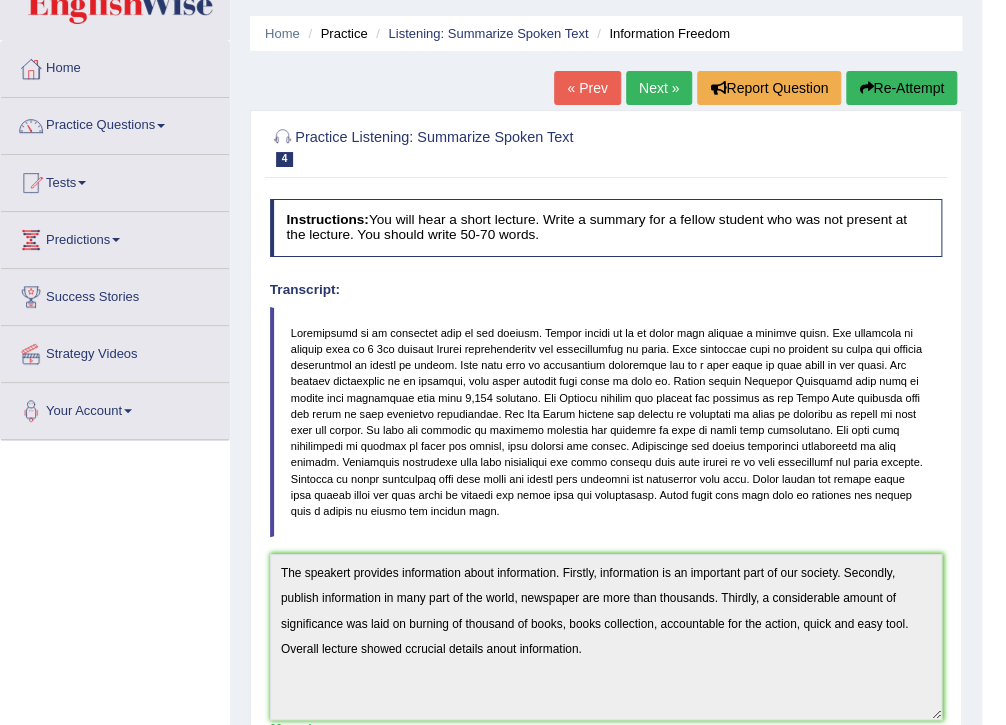 scroll, scrollTop: 51, scrollLeft: 0, axis: vertical 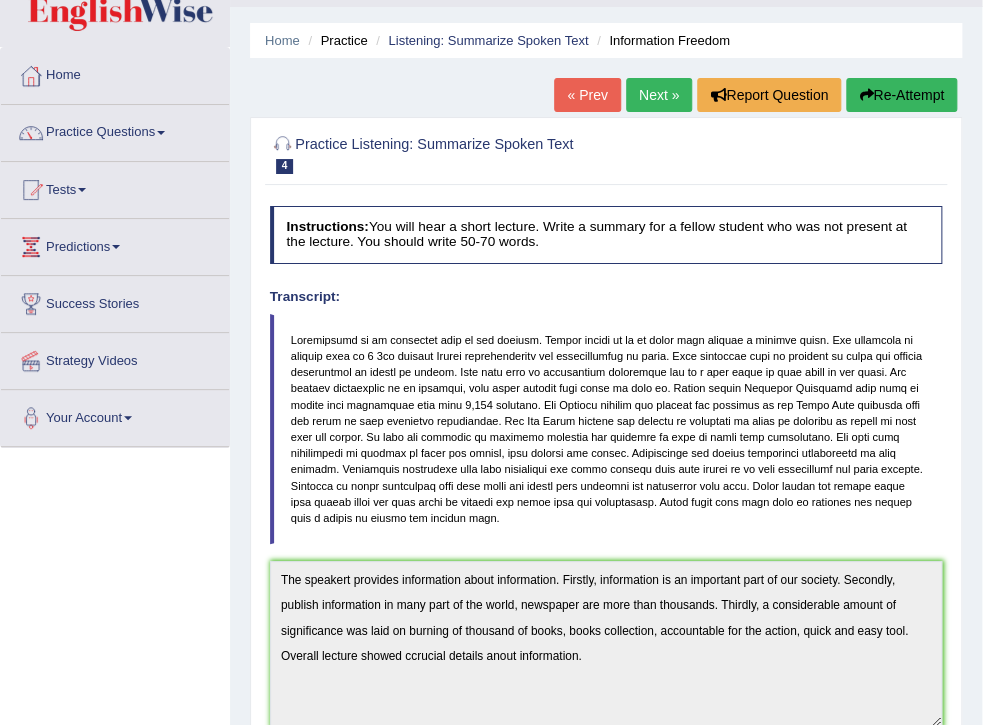 click on "Next »" at bounding box center (659, 95) 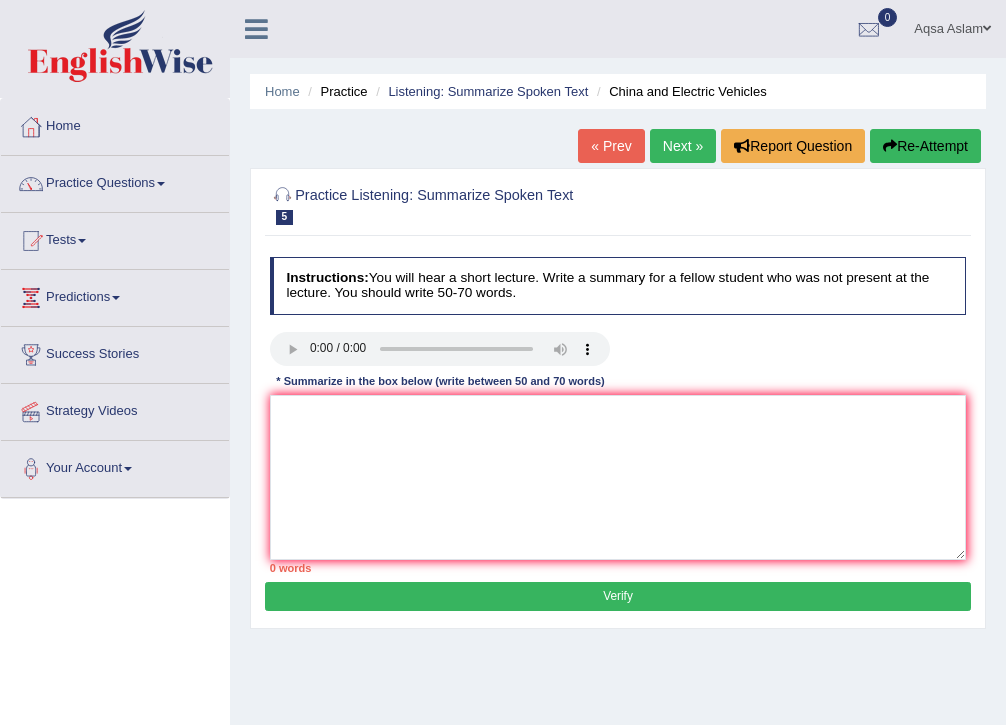 scroll, scrollTop: 0, scrollLeft: 0, axis: both 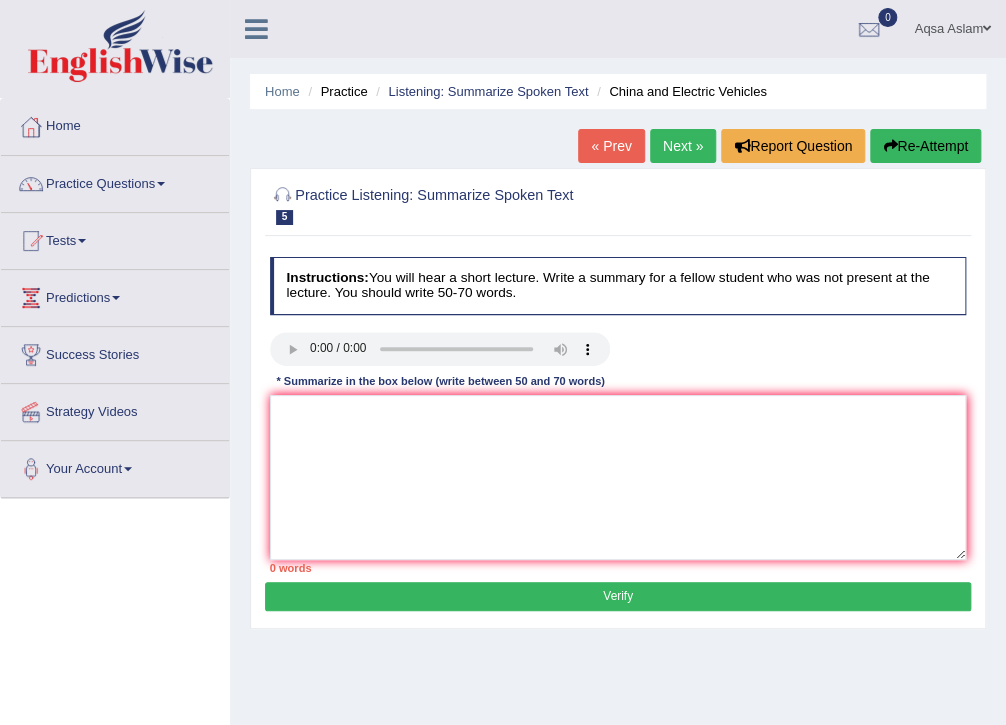 click on "Next »" at bounding box center (683, 146) 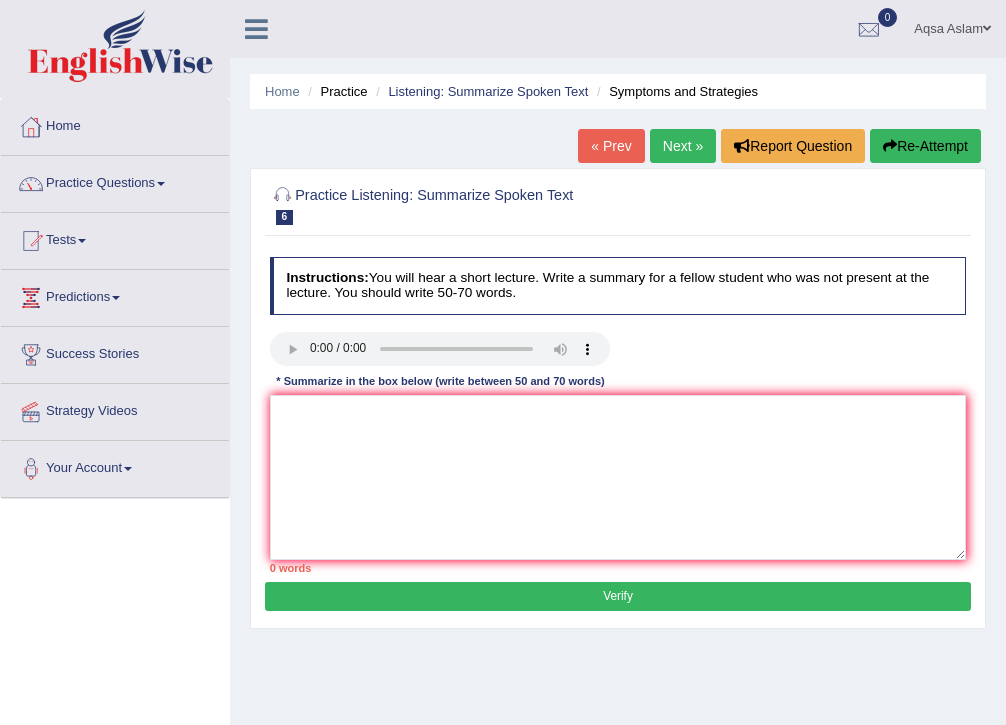 scroll, scrollTop: 0, scrollLeft: 0, axis: both 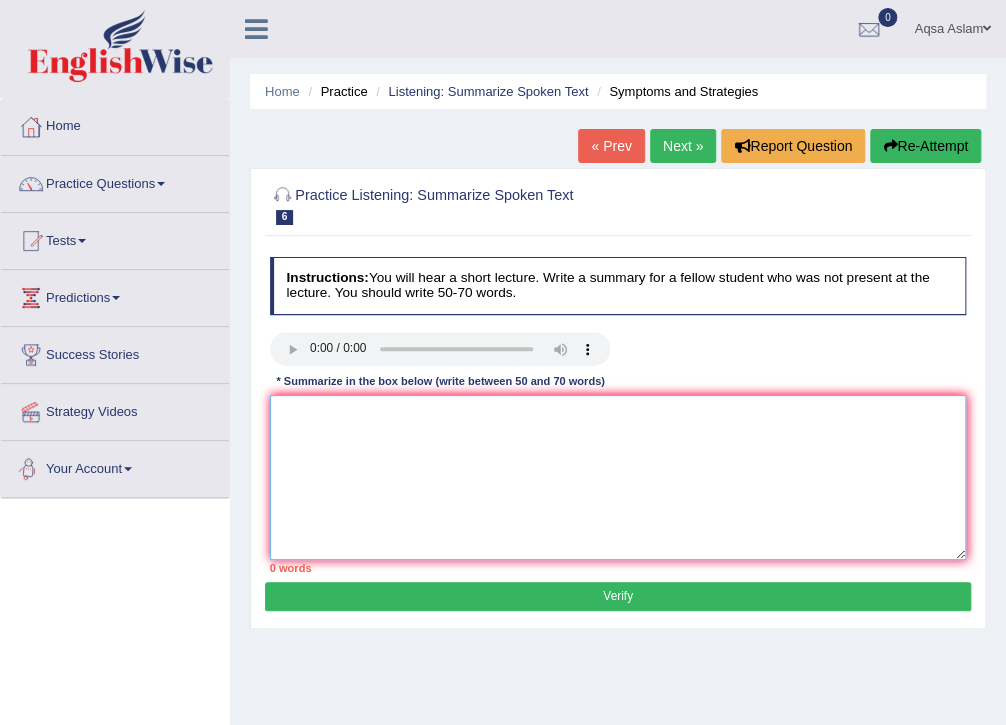 click at bounding box center (618, 477) 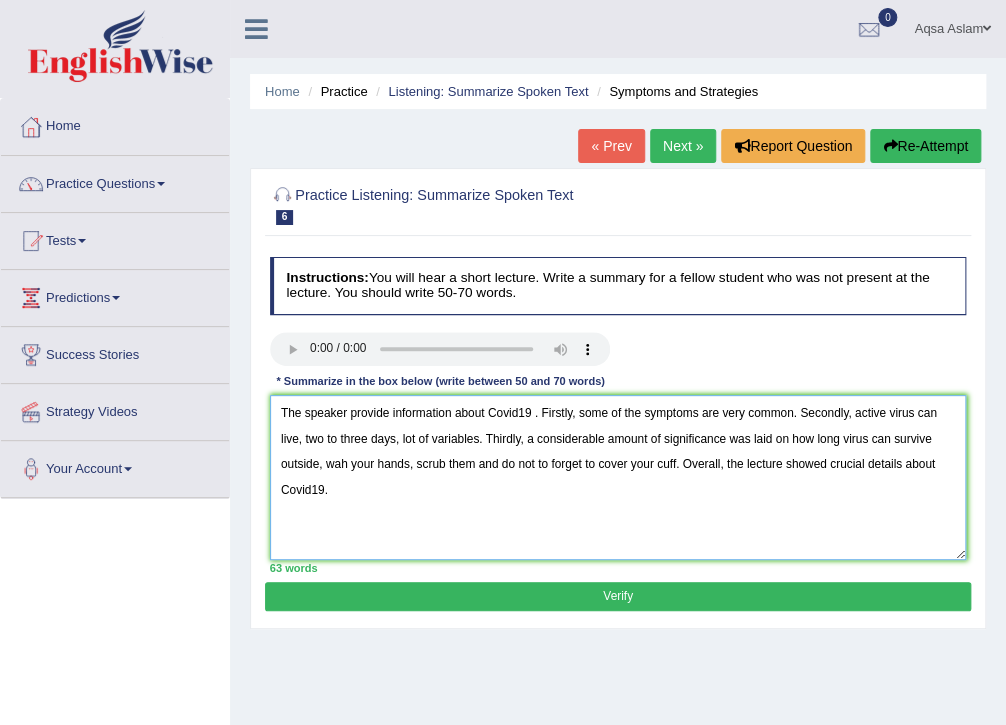 click on "The speaker provide information about Covid19 . Firstly, some of the symptoms are very common. Secondly, active virus can live, two to three days, lot of variables. Thirdly, a considerable amount of significance was laid on how long virus can survive outside, wah your hands, scrub them and do not to forget to cover your cuff. Overall, the lecture showed crucial details about Covid19." at bounding box center [618, 477] 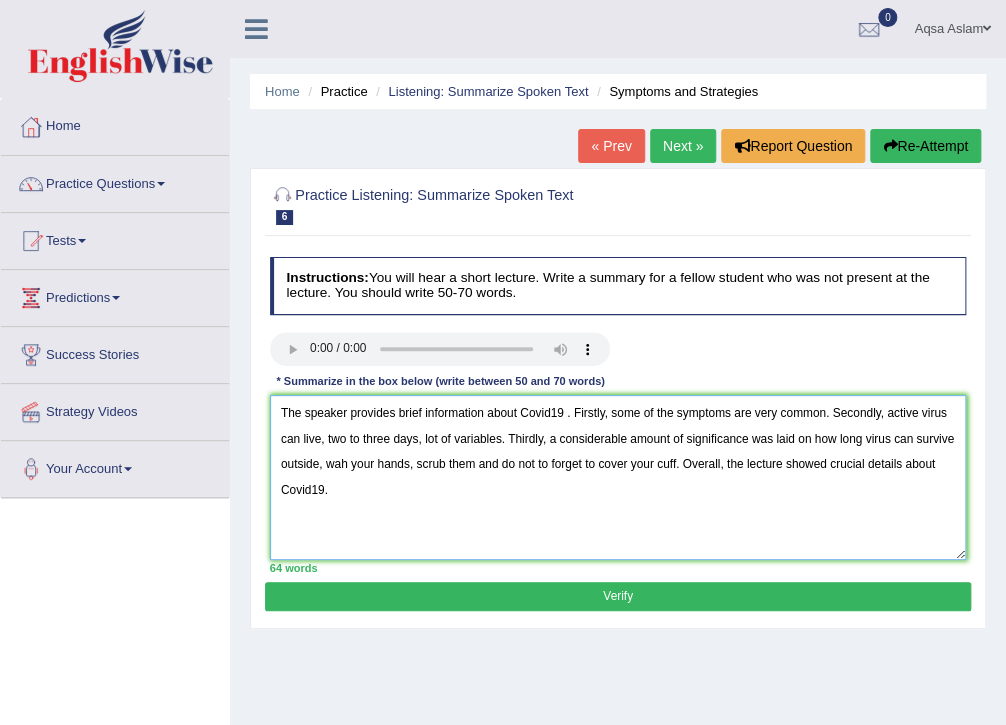 type on "The speaker provides brief information about Covid19 . Firstly, some of the symptoms are very common. Secondly, active virus can live, two to three days, lot of variables. Thirdly, a considerable amount of significance was laid on how long virus can survive outside, wah your hands, scrub them and do not to forget to cover your cuff. Overall, the lecture showed crucial details about Covid19." 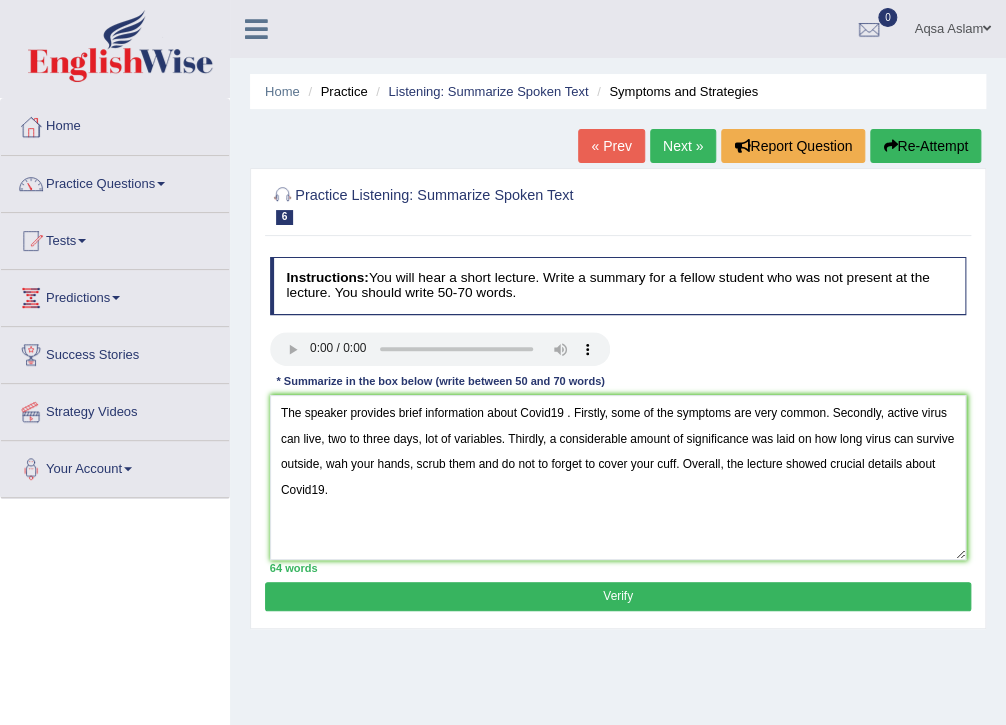 click on "Verify" at bounding box center [617, 596] 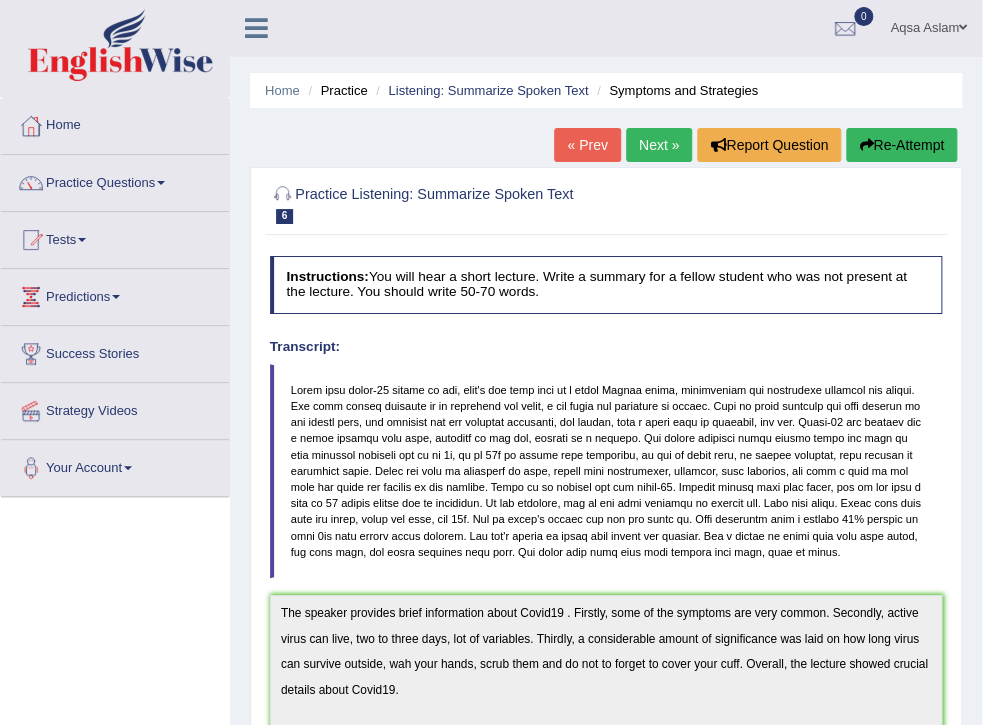 scroll, scrollTop: 0, scrollLeft: 0, axis: both 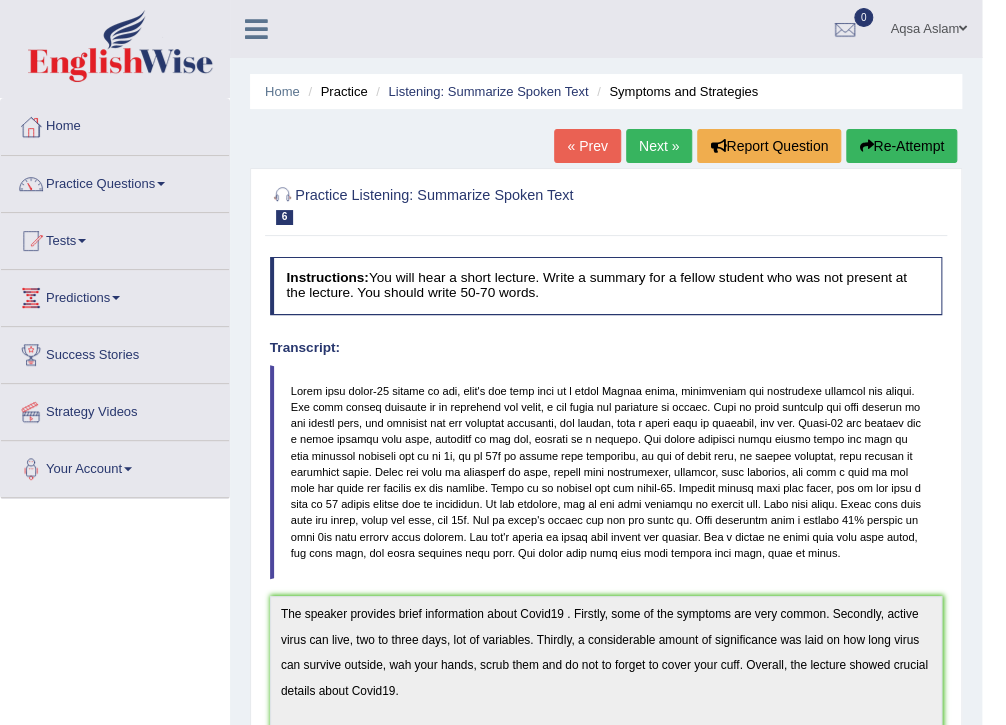click on "Next »" at bounding box center (659, 146) 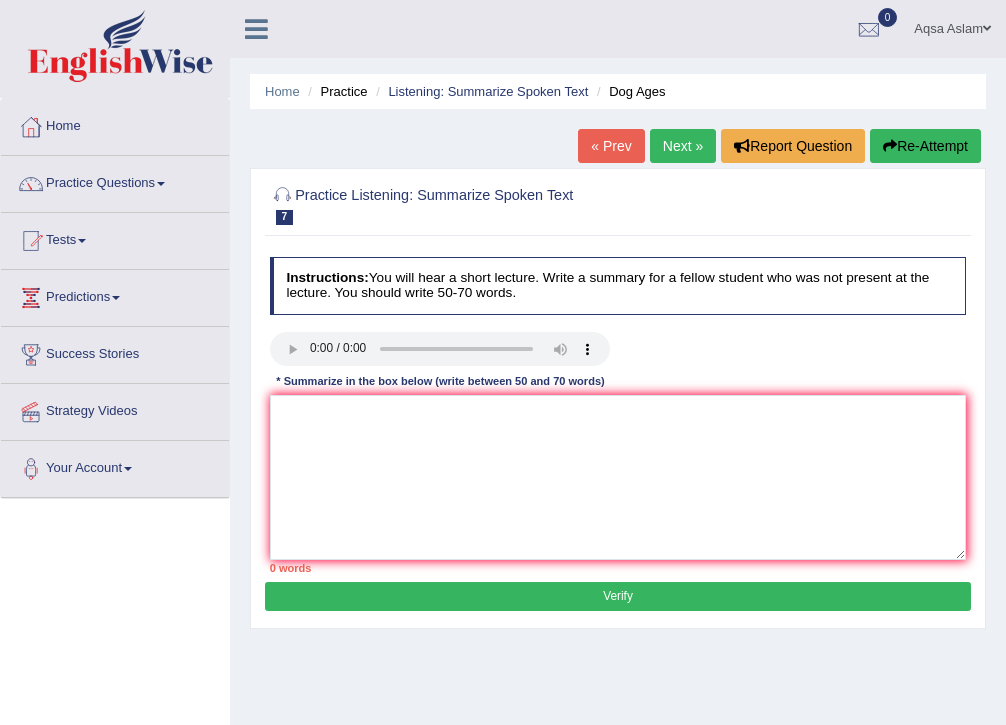scroll, scrollTop: 0, scrollLeft: 0, axis: both 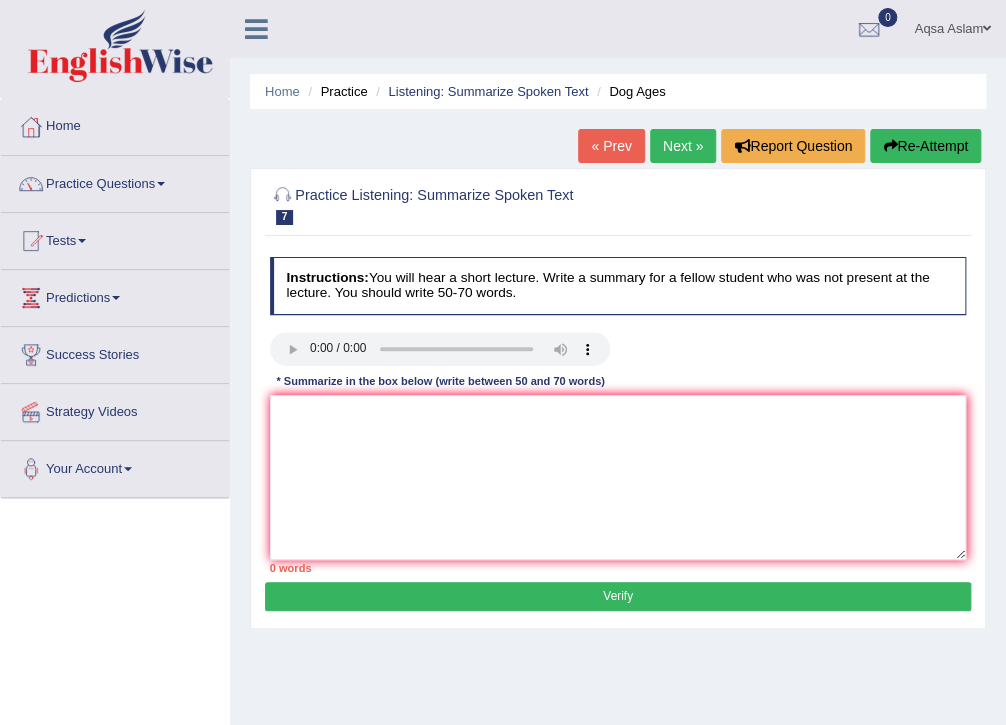 click on "Next »" at bounding box center [683, 146] 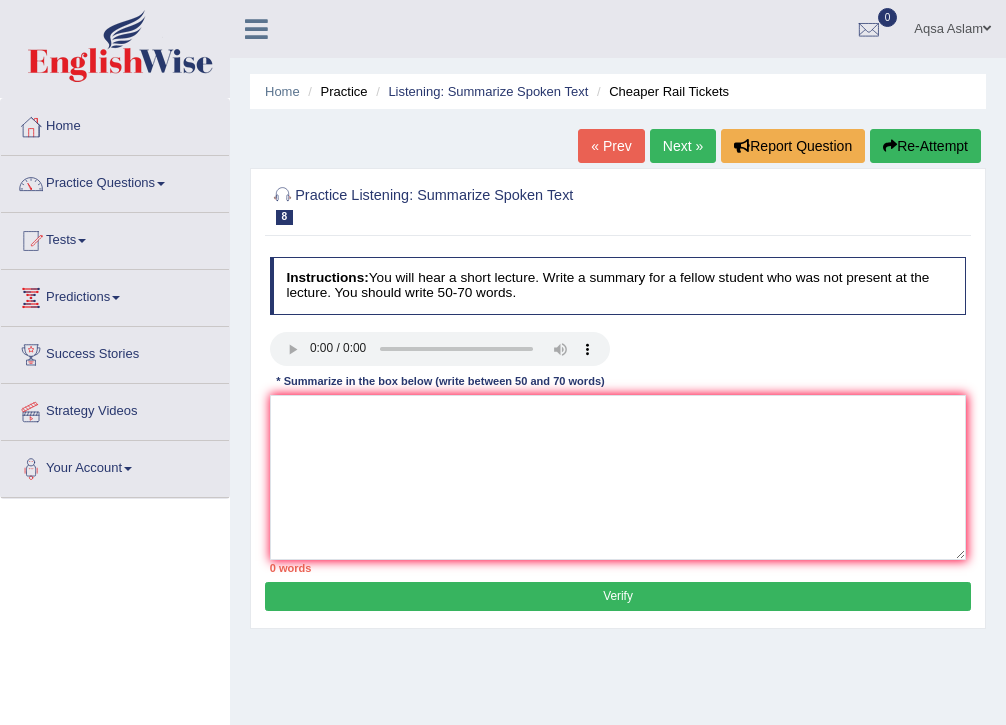 scroll, scrollTop: 0, scrollLeft: 0, axis: both 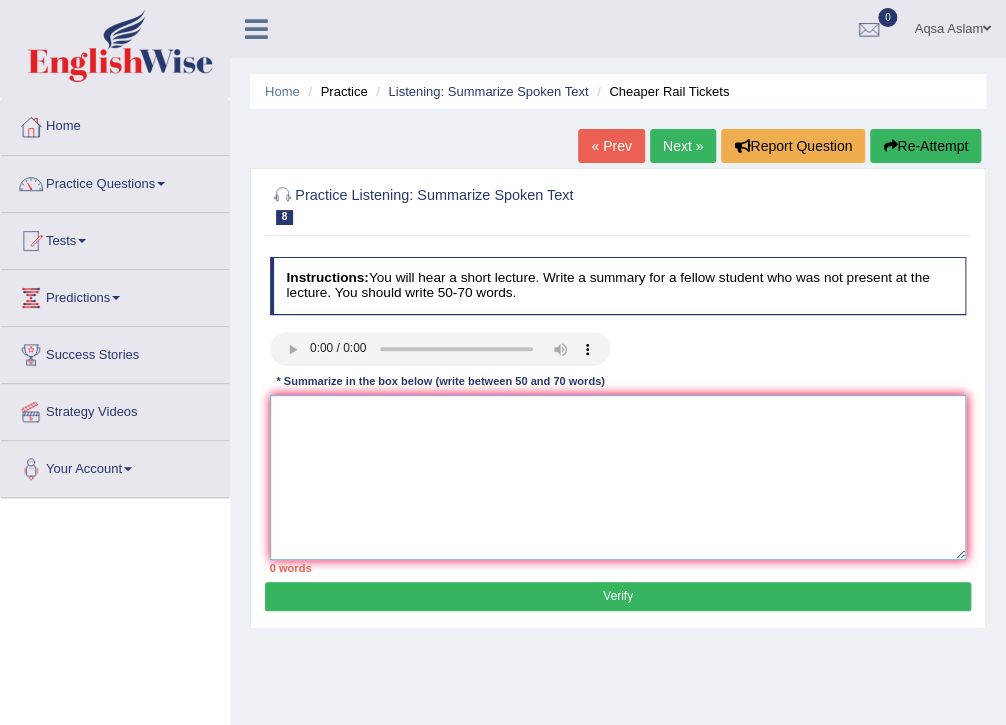 click at bounding box center (618, 477) 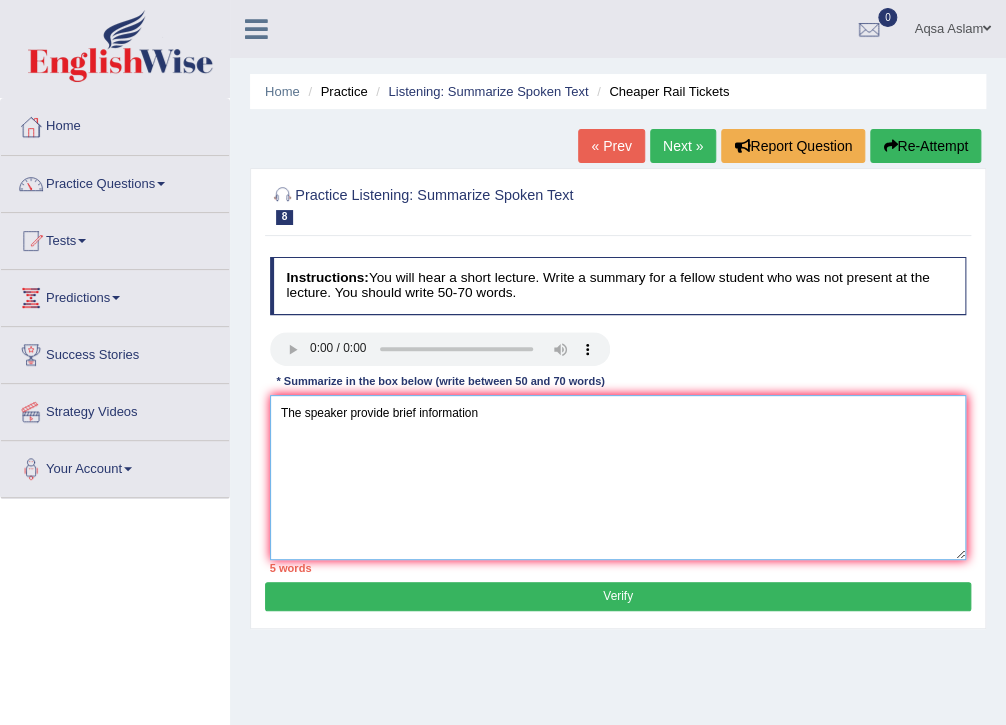 click on "The speaker provide brief information" at bounding box center (618, 477) 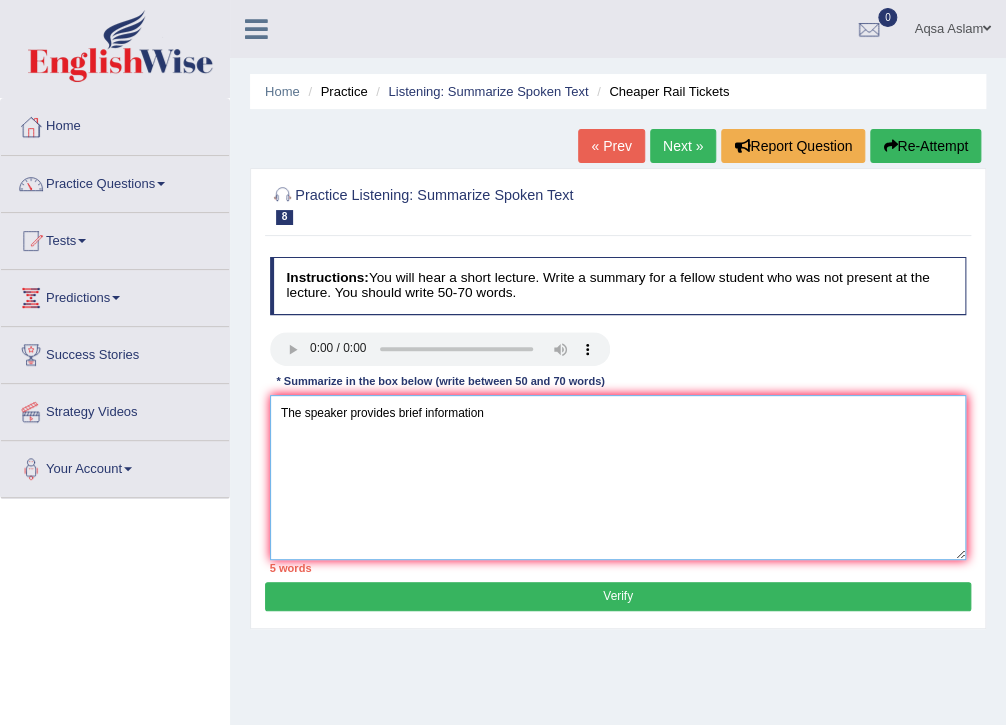 click on "The speaker provides brief information" at bounding box center [618, 477] 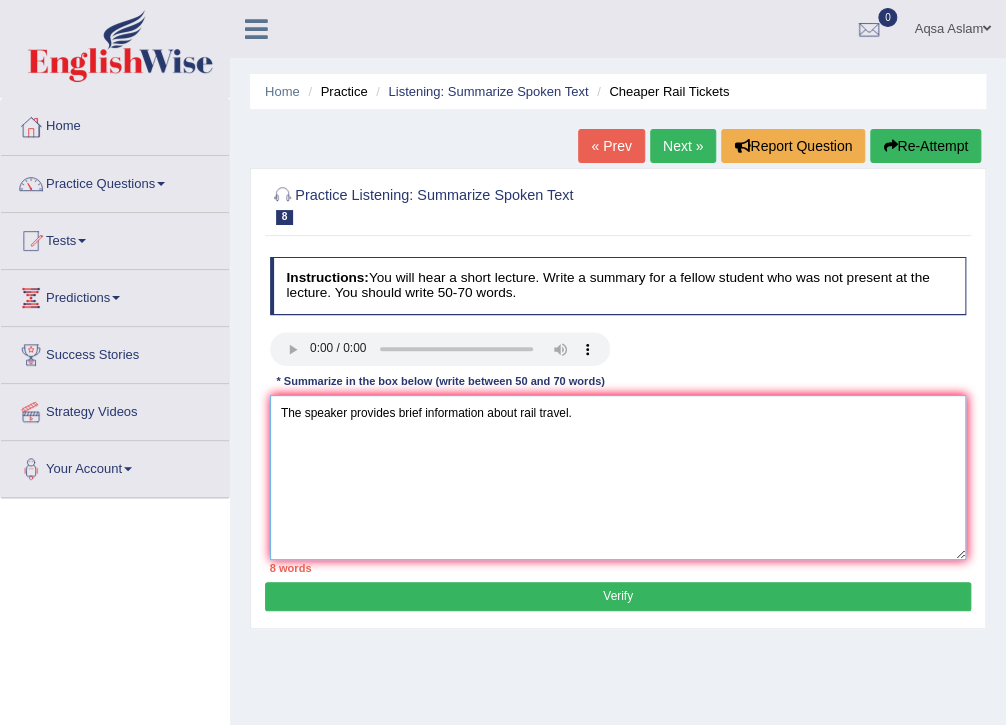 type on "The speaker provides brief information about rail travel." 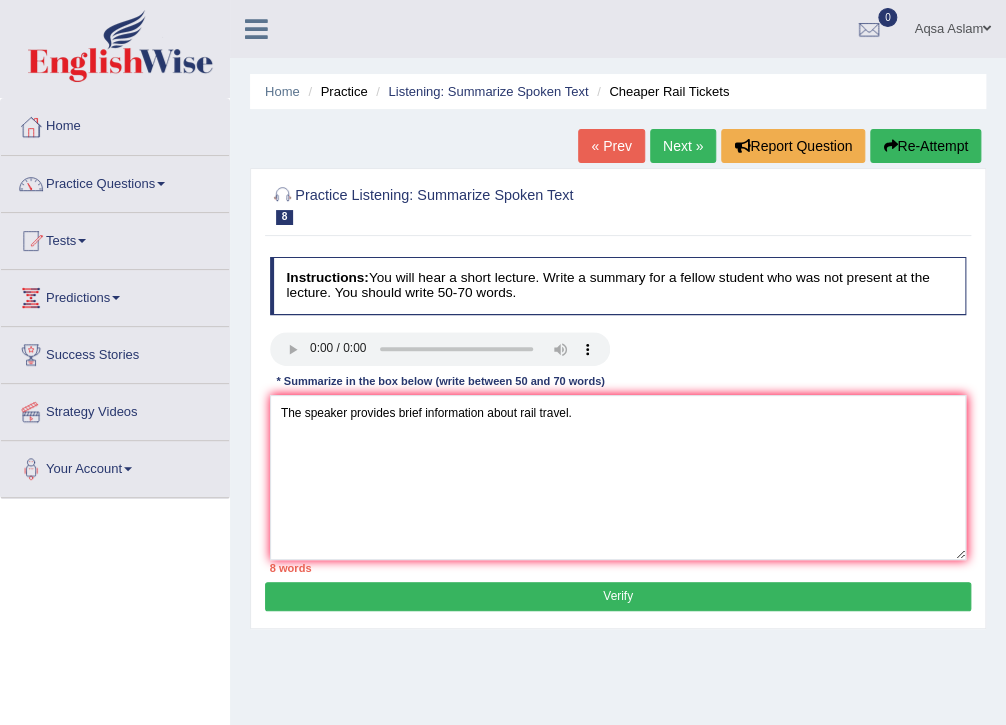 type 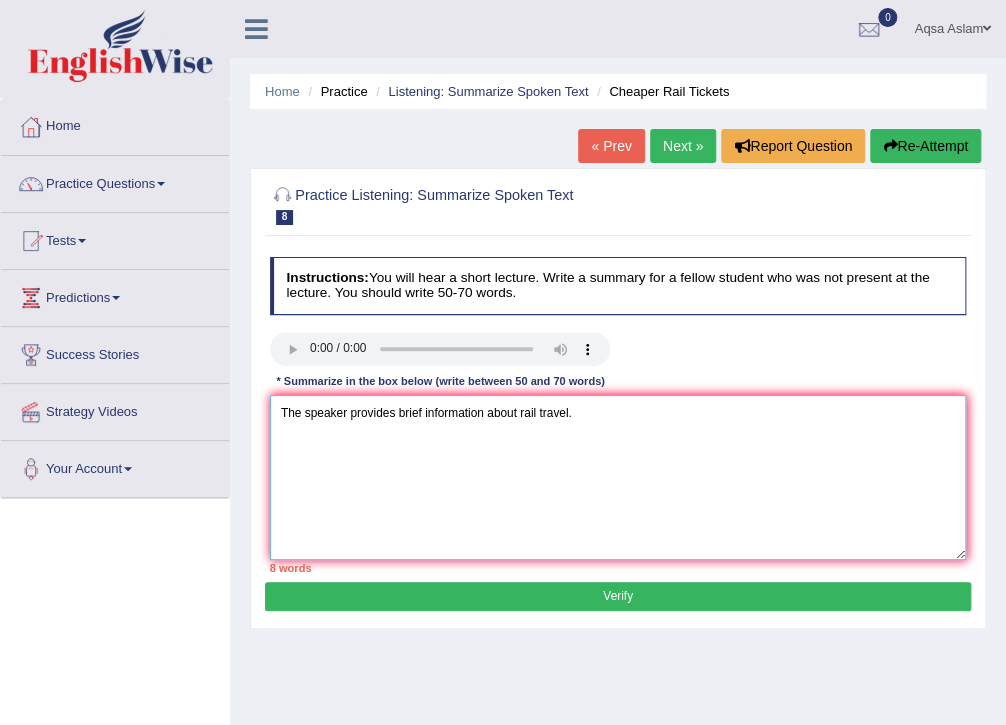 click on "The speaker provides brief information about rail travel." at bounding box center (618, 477) 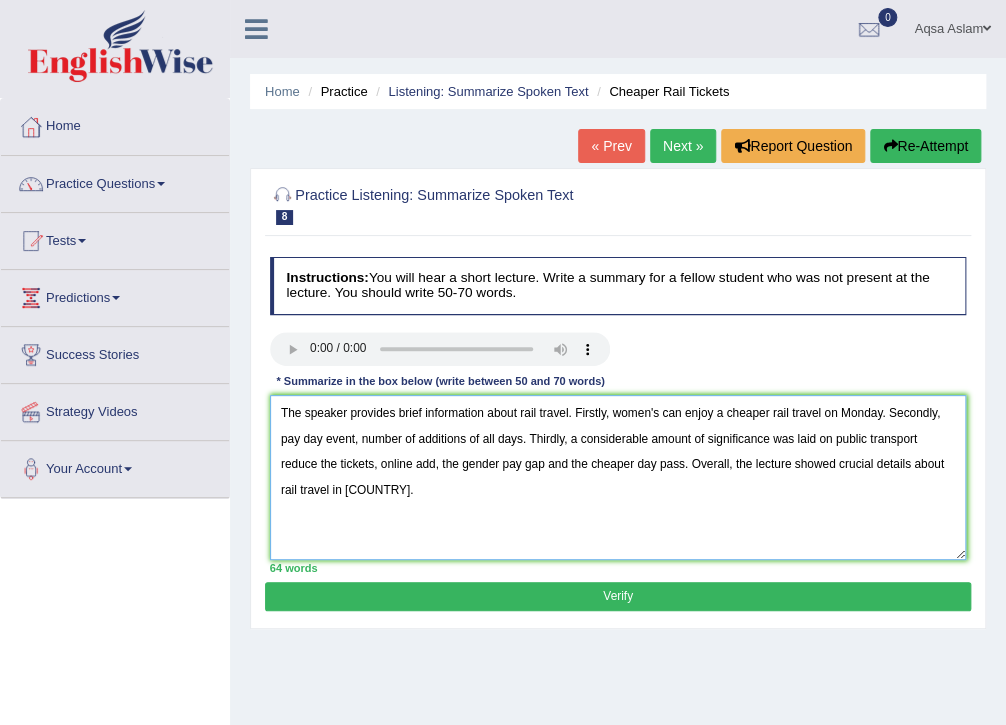 click on "The speaker provides brief information about rail travel. Firstly, women's can enjoy a cheaper rail travel on Monday. Secondly, pay day event, number of additions of all days. Thirdly, a considerable amount of significance was laid on public transport reduce the tickets, online add, the gender pay gap and the cheaper day pass. Overall, the lecture showed crucial details about rail travel in Germany." at bounding box center (618, 477) 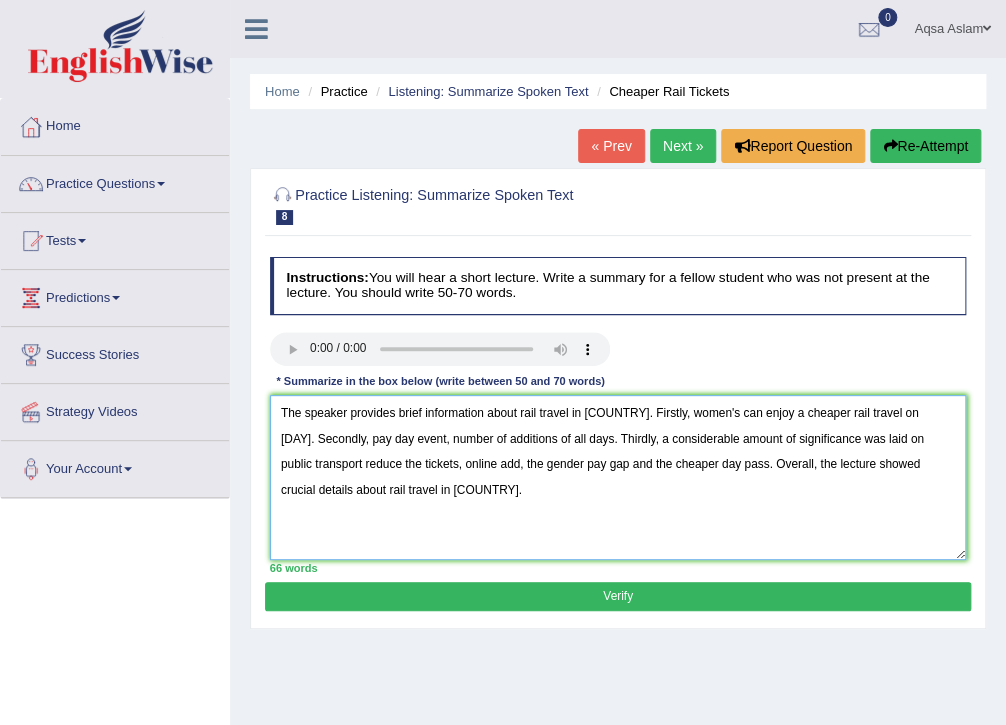 type on "The speaker provides brief information about rail travel in Germany. Firstly, women's can enjoy a cheaper rail travel on Monday. Secondly, pay day event, number of additions of all days. Thirdly, a considerable amount of significance was laid on public transport reduce the tickets, online add, the gender pay gap and the cheaper day pass. Overall, the lecture showed crucial details about rail travel in Germany." 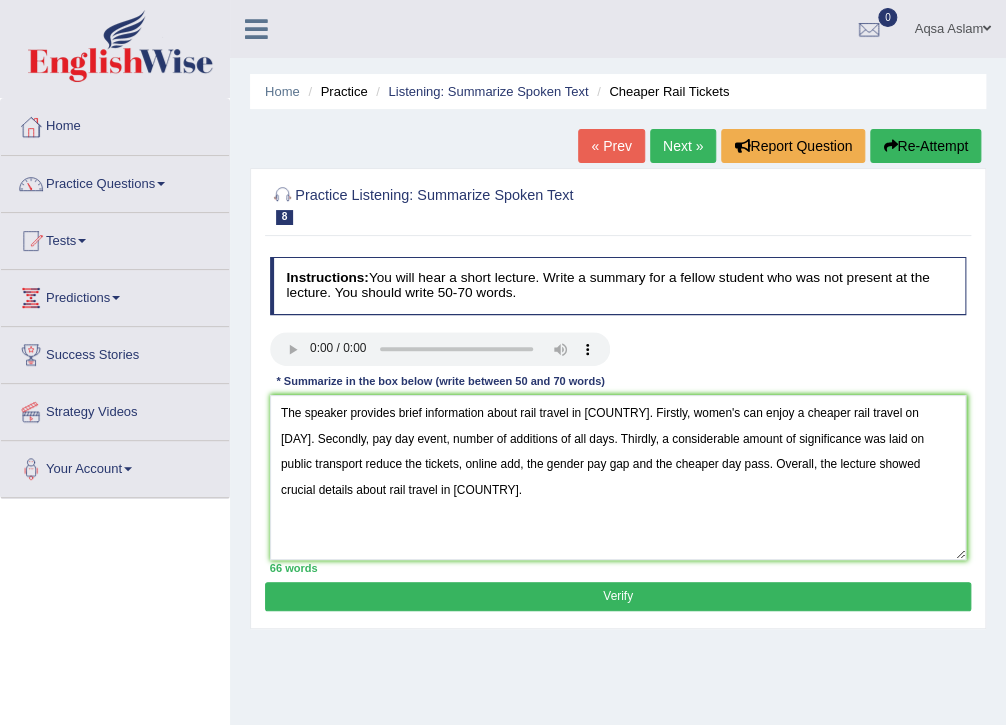 click on "Verify" at bounding box center (617, 596) 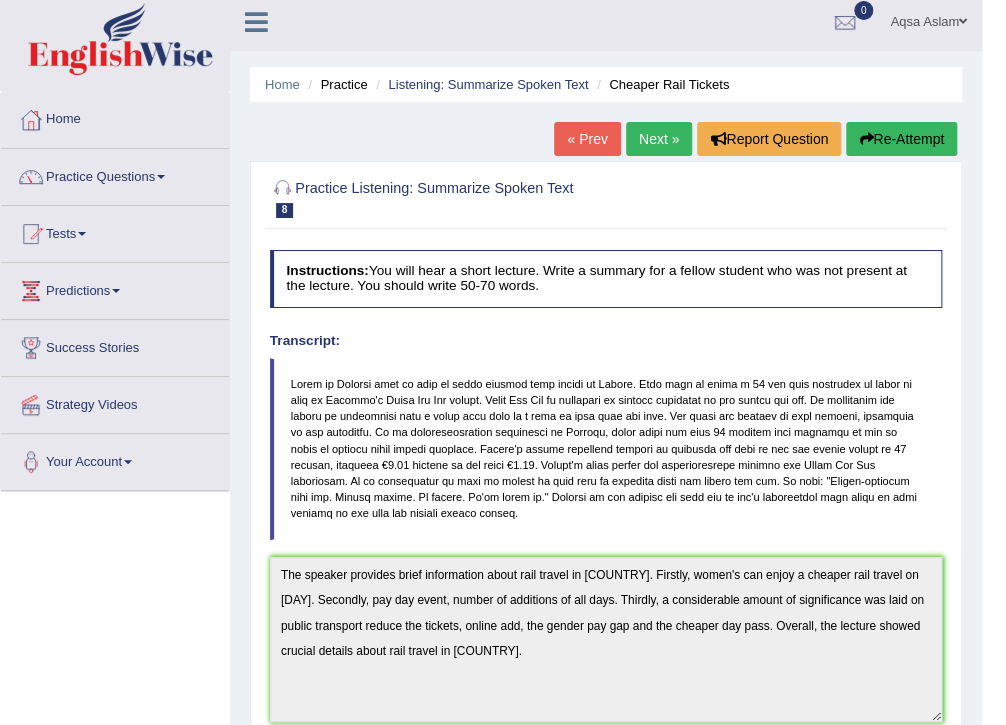 scroll, scrollTop: 0, scrollLeft: 0, axis: both 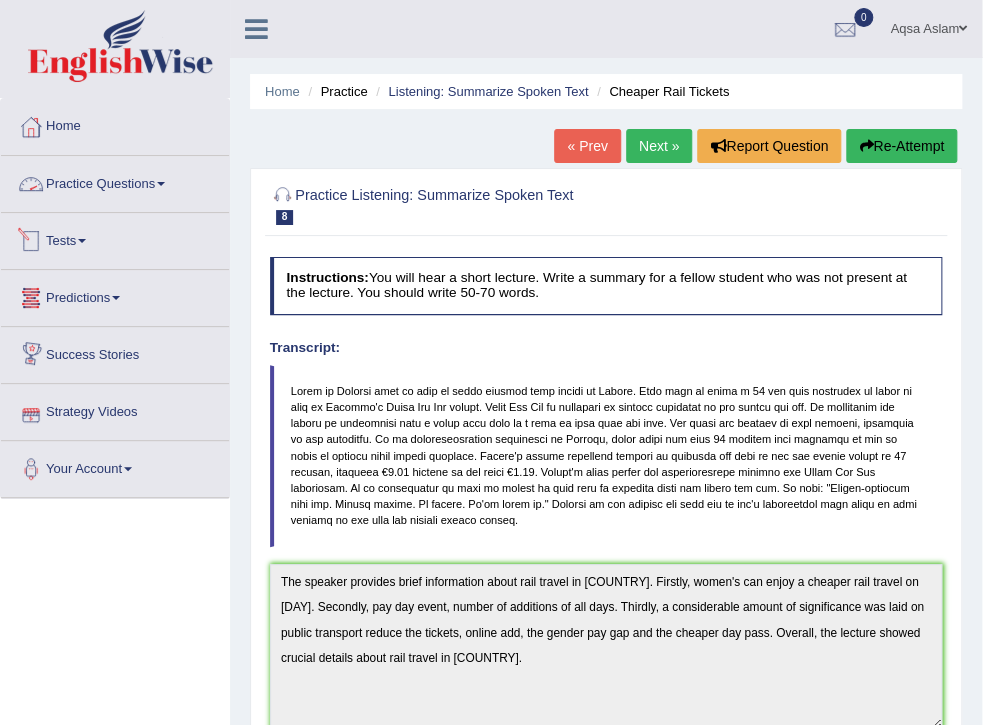 click at bounding box center [161, 184] 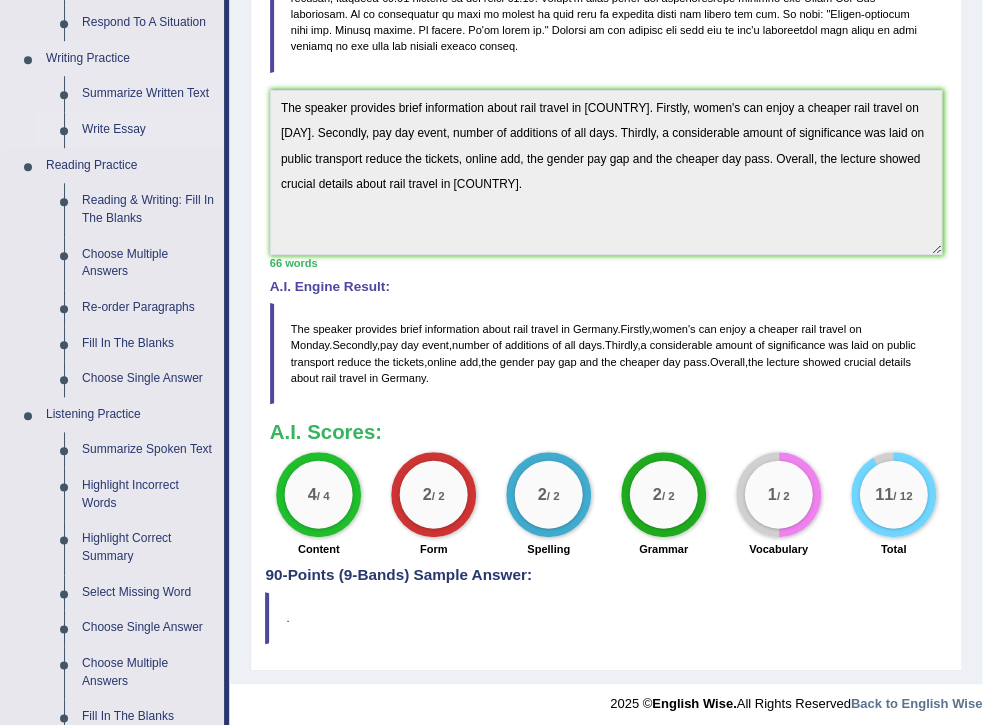 scroll, scrollTop: 480, scrollLeft: 0, axis: vertical 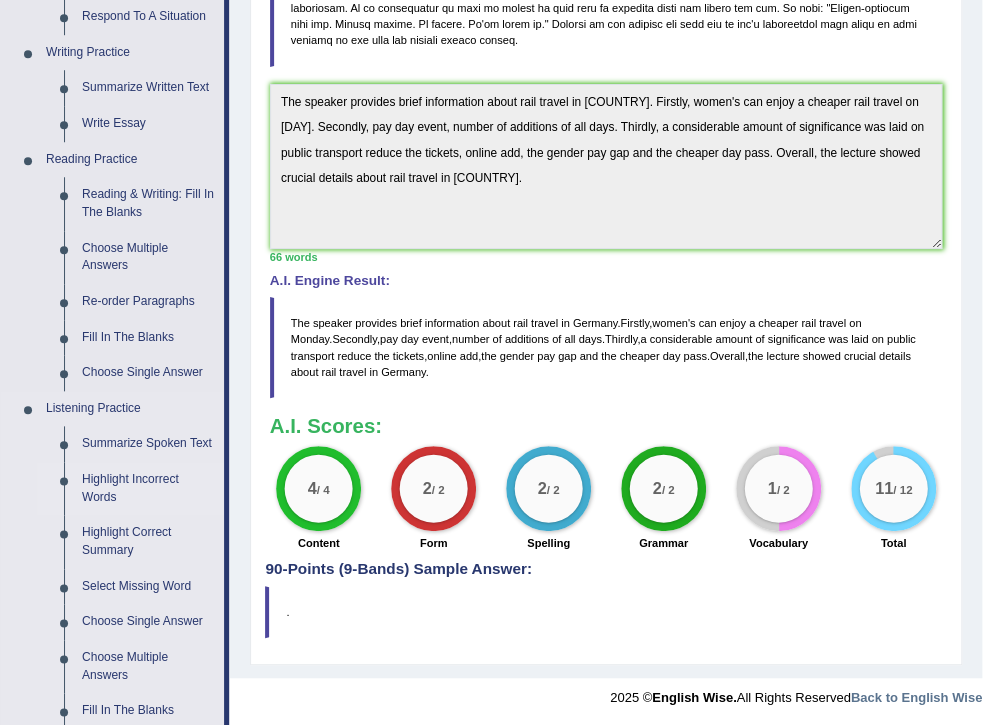 click on "Highlight Incorrect Words" at bounding box center (148, 488) 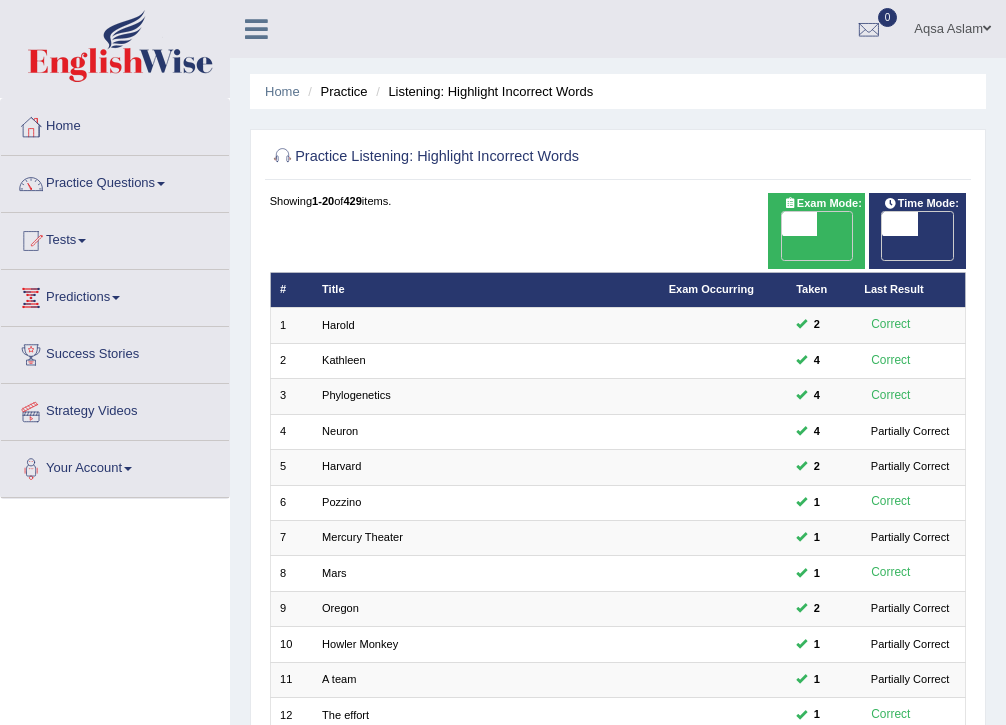scroll, scrollTop: 0, scrollLeft: 0, axis: both 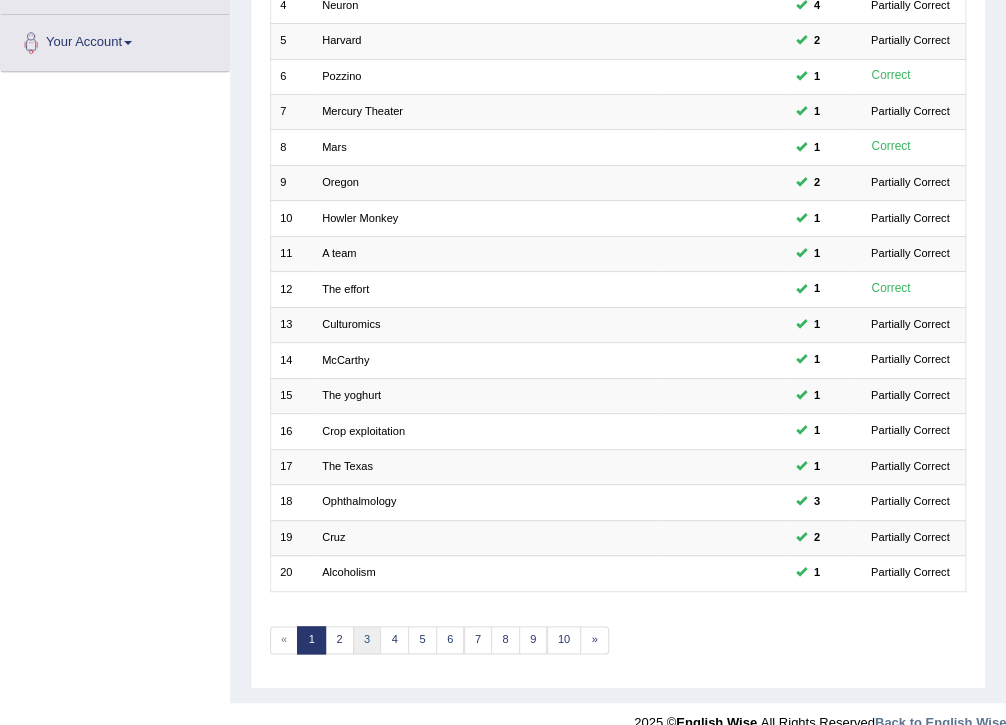 click on "3" at bounding box center (367, 640) 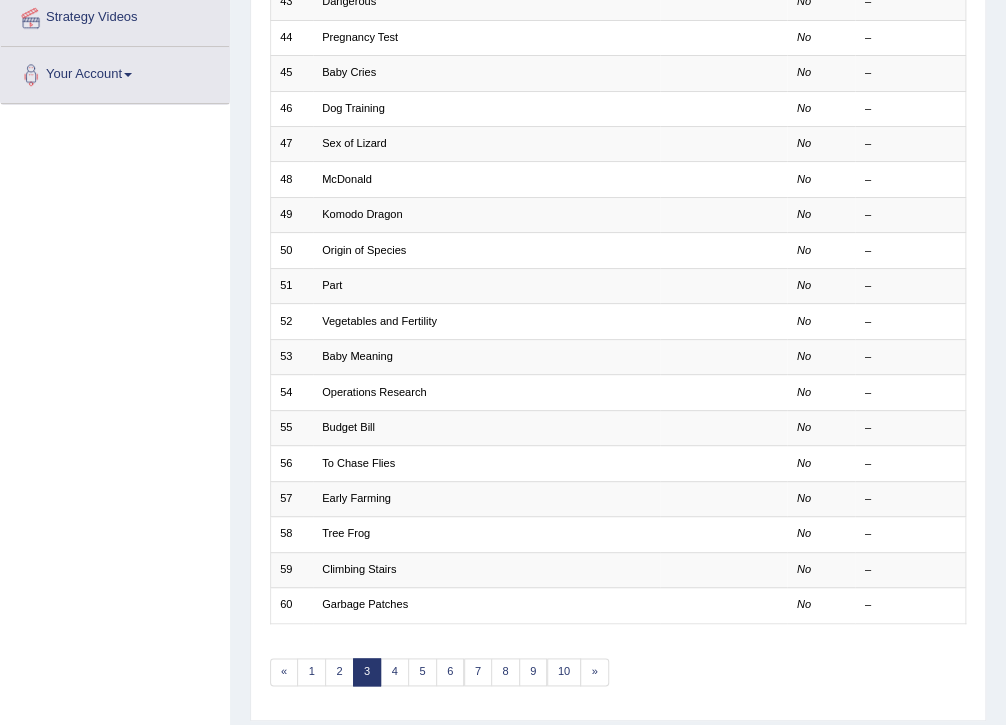 scroll, scrollTop: 400, scrollLeft: 0, axis: vertical 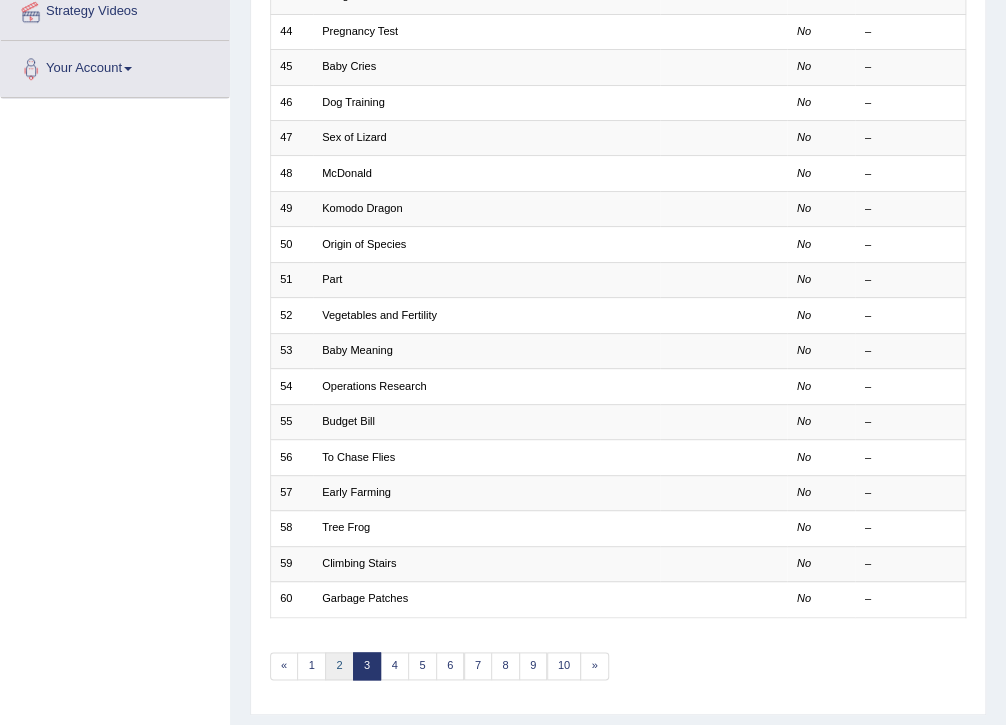 click on "2" at bounding box center [339, 666] 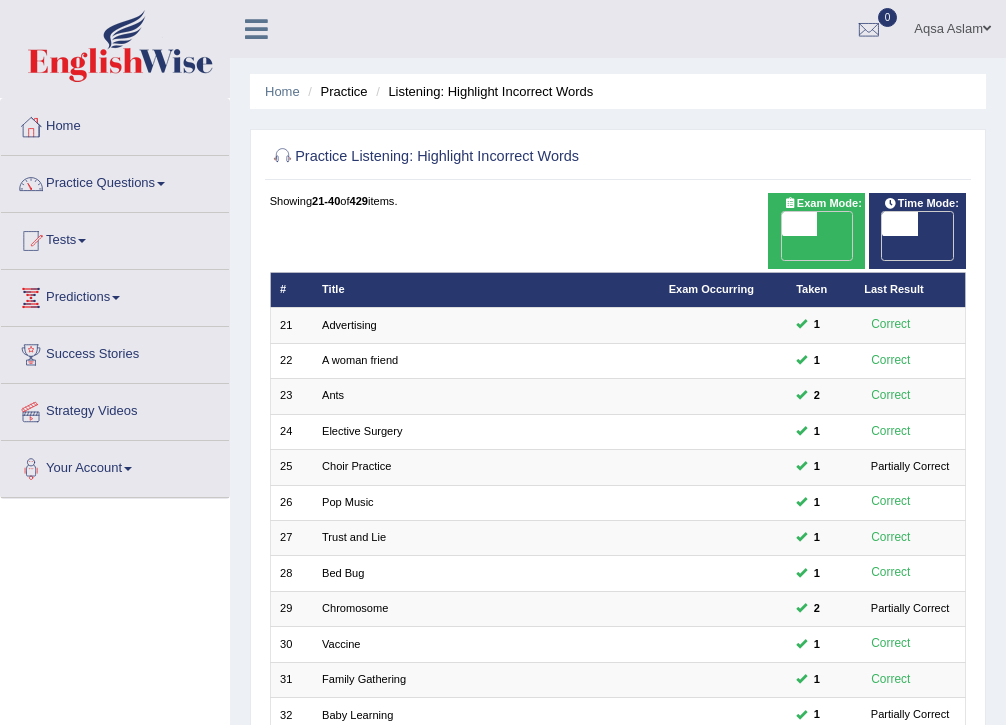 scroll, scrollTop: 400, scrollLeft: 0, axis: vertical 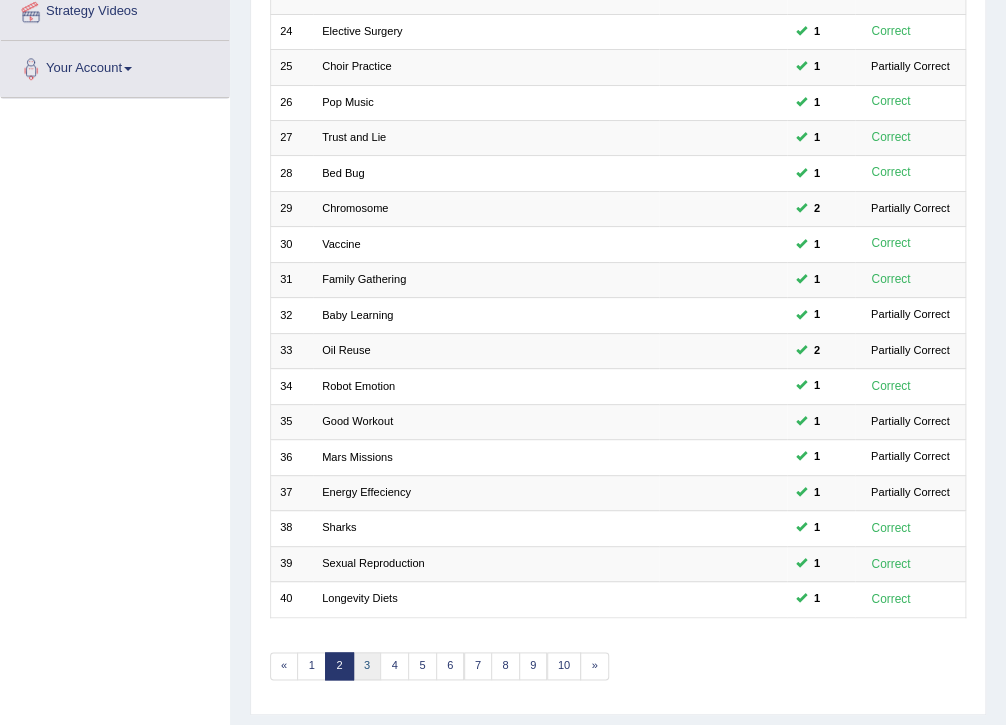 click on "3" at bounding box center (367, 666) 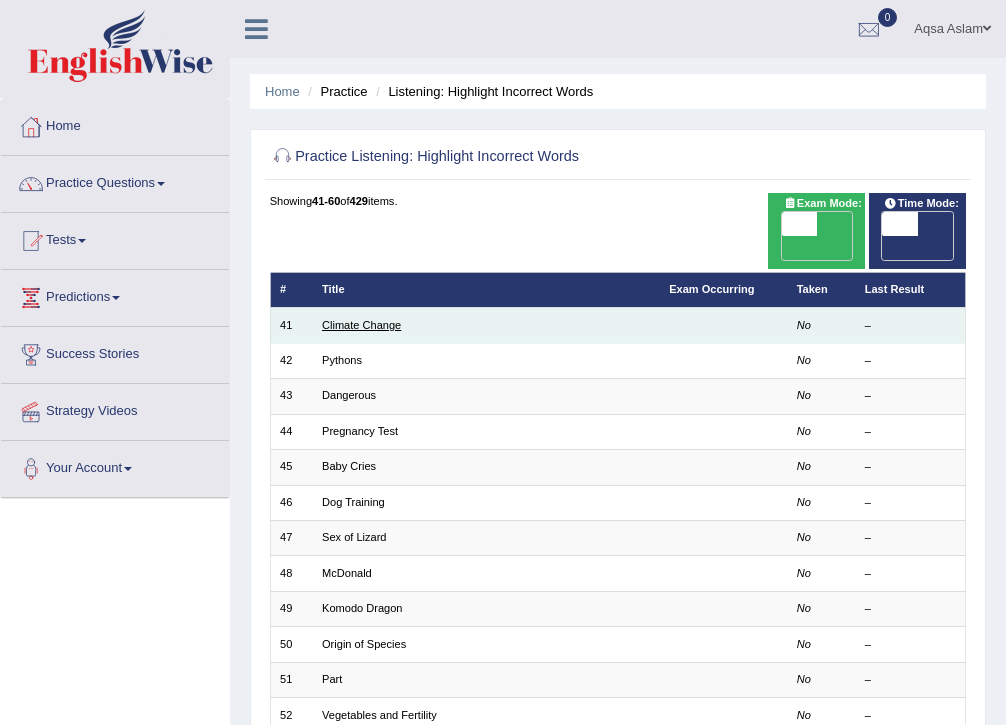 scroll, scrollTop: 0, scrollLeft: 0, axis: both 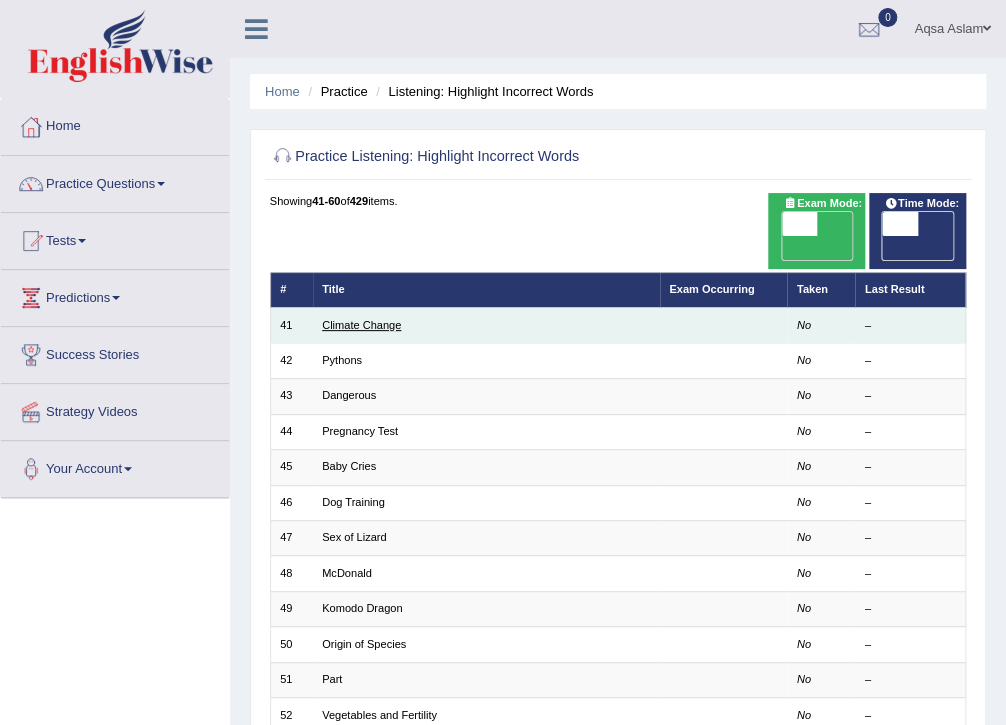 click on "Climate Change" at bounding box center (361, 325) 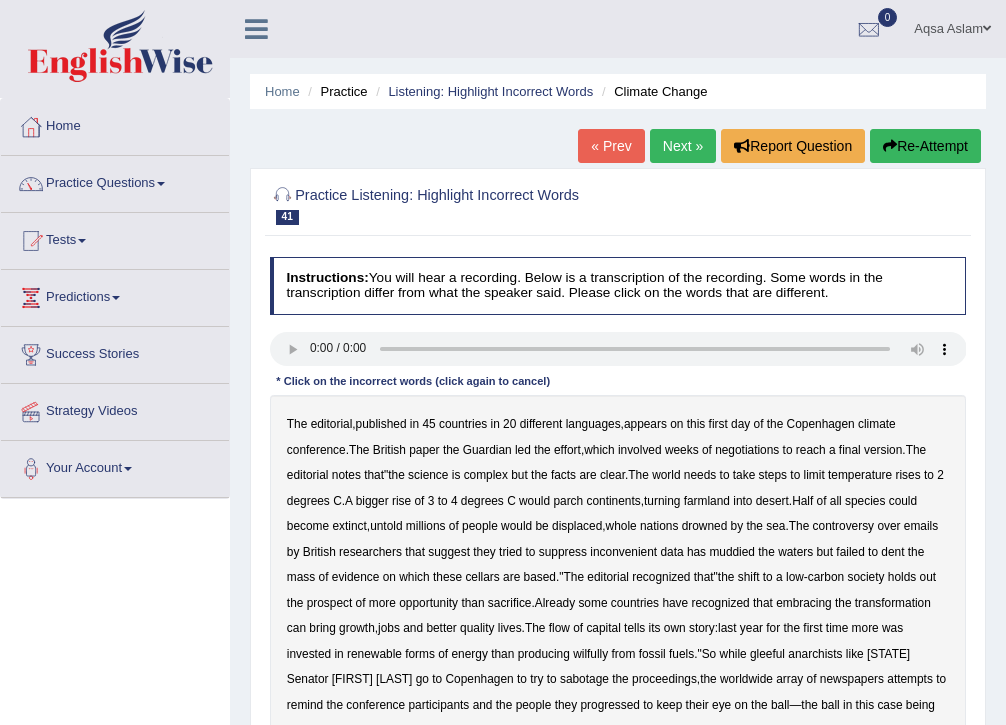 scroll, scrollTop: 0, scrollLeft: 0, axis: both 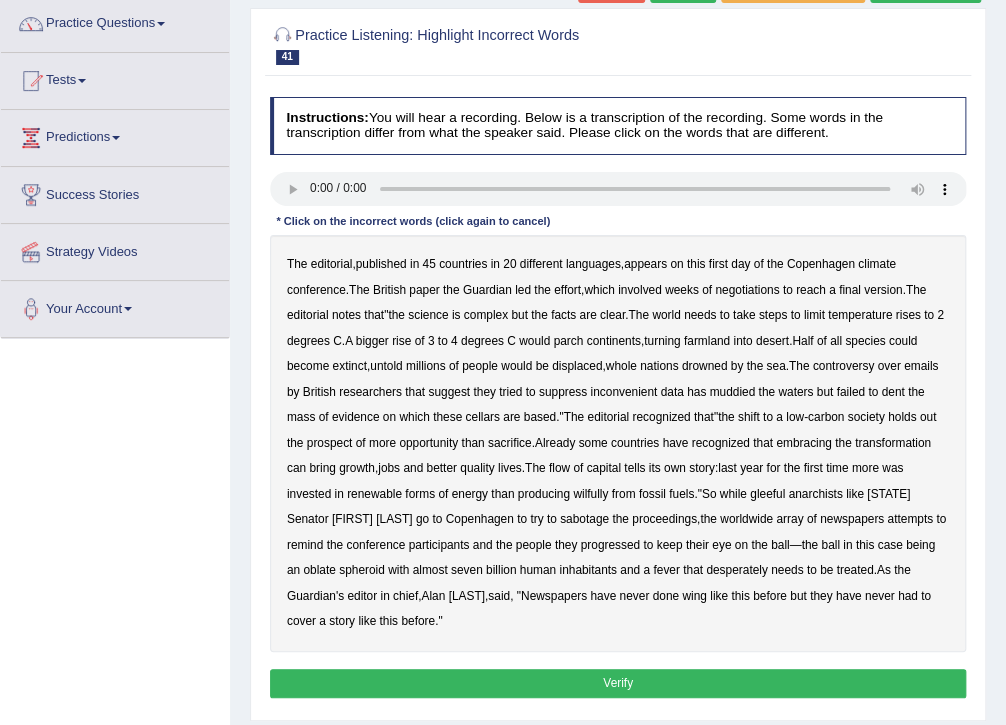 click on "science" at bounding box center (428, 315) 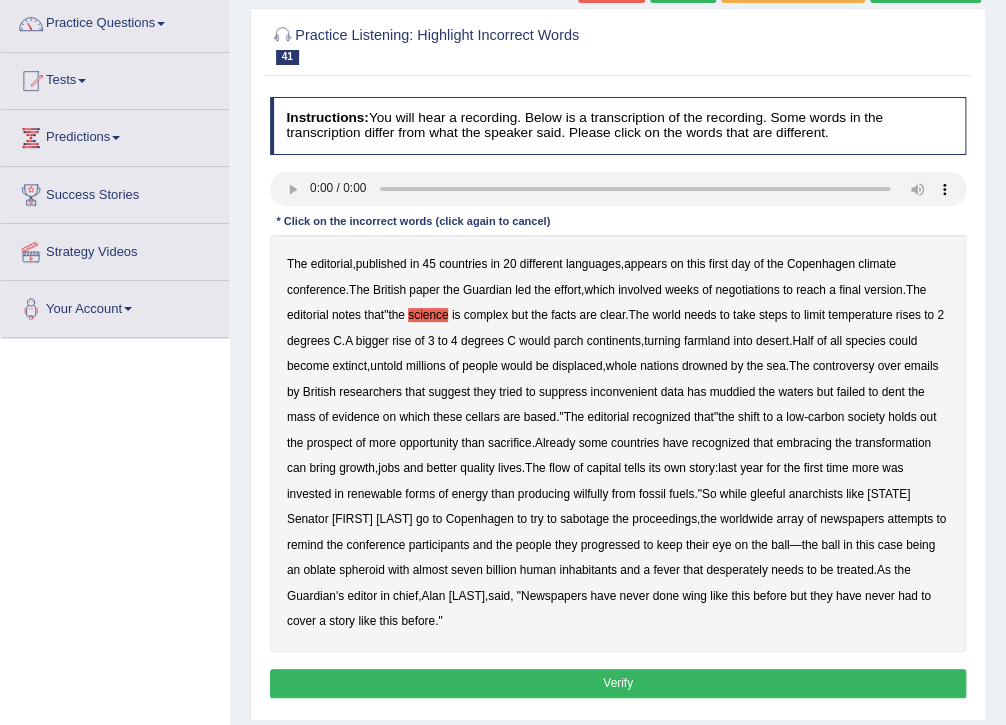 click on "science" at bounding box center (428, 315) 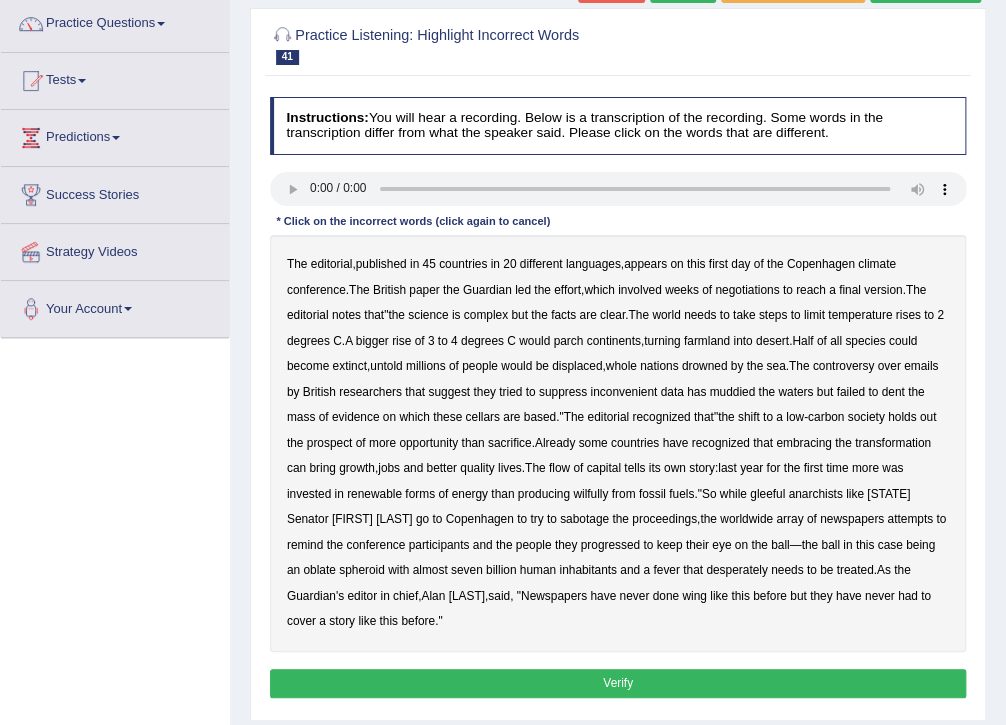 scroll, scrollTop: 0, scrollLeft: 0, axis: both 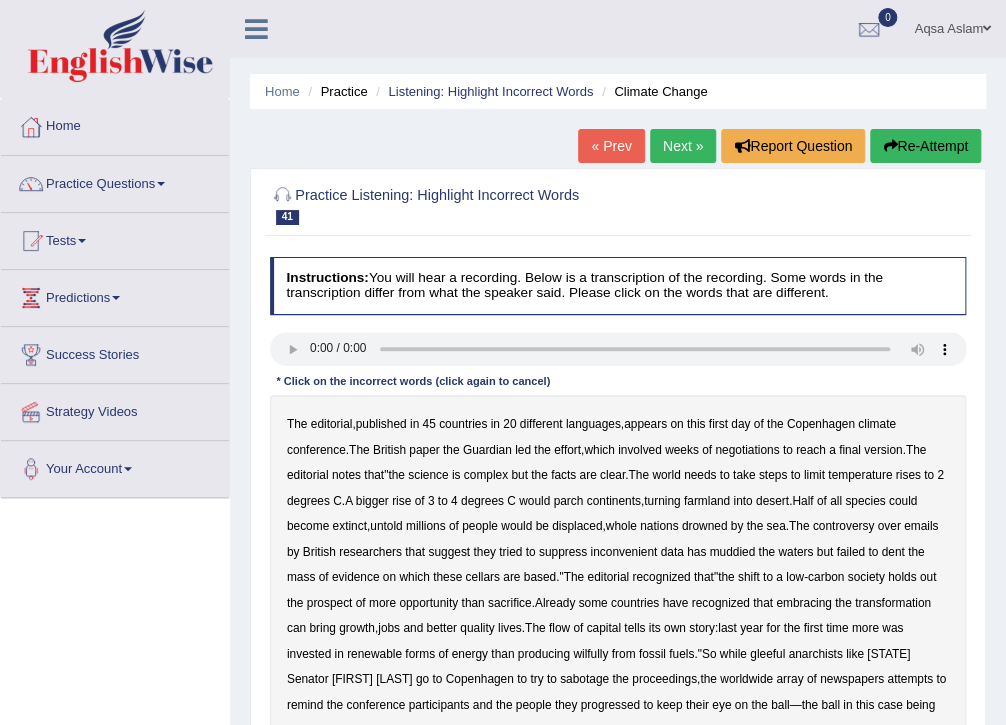 click on "Next »" at bounding box center [683, 146] 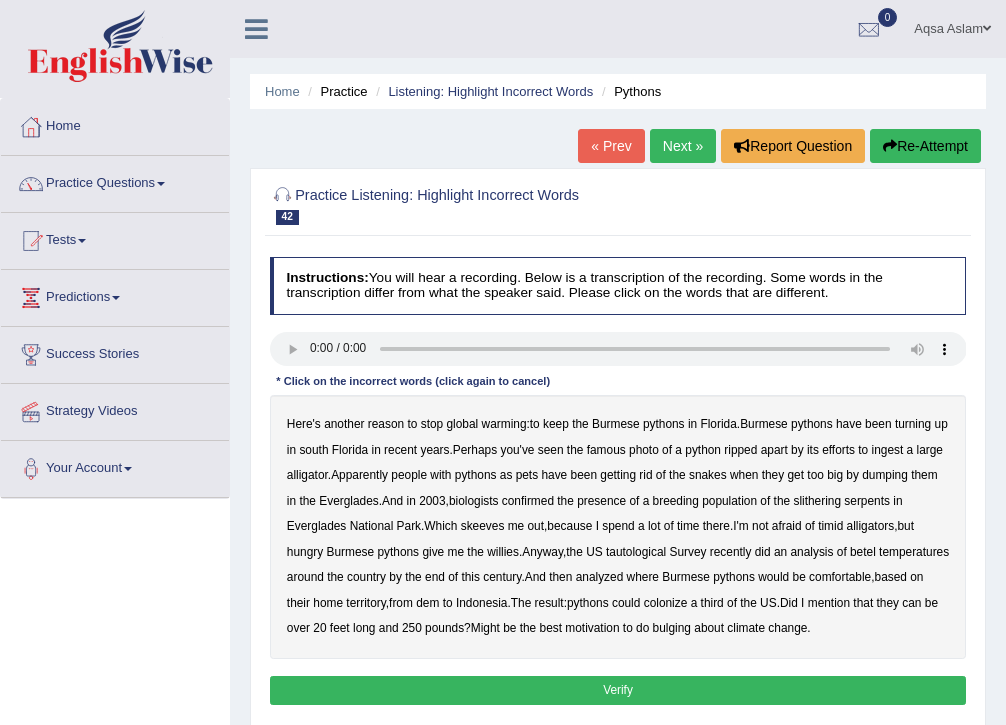scroll, scrollTop: 0, scrollLeft: 0, axis: both 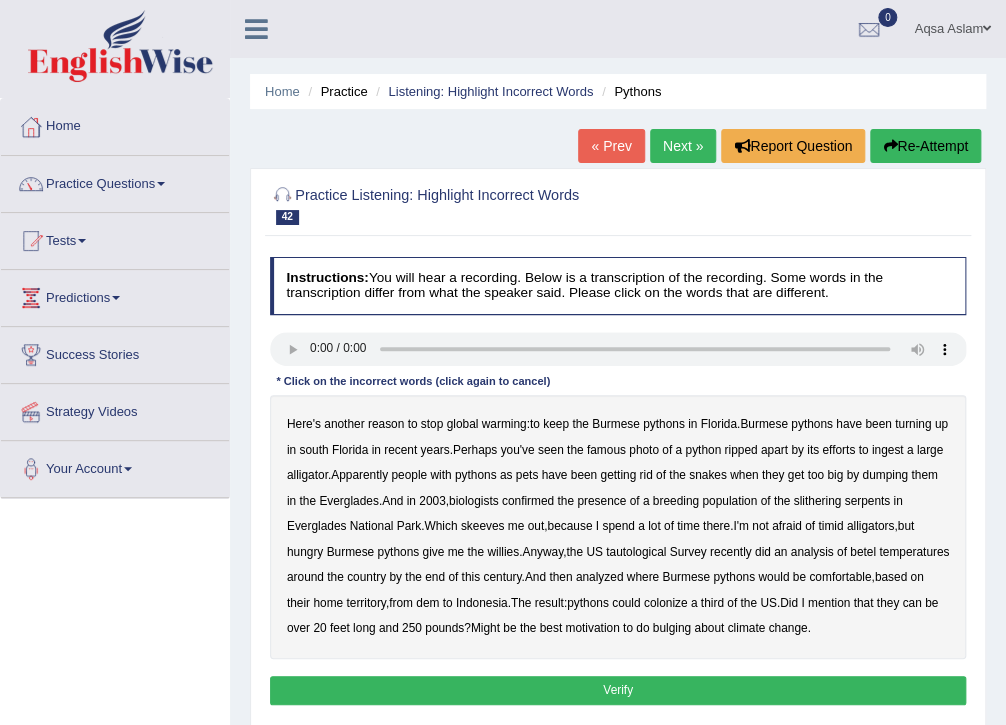 click on "efforts" at bounding box center [838, 450] 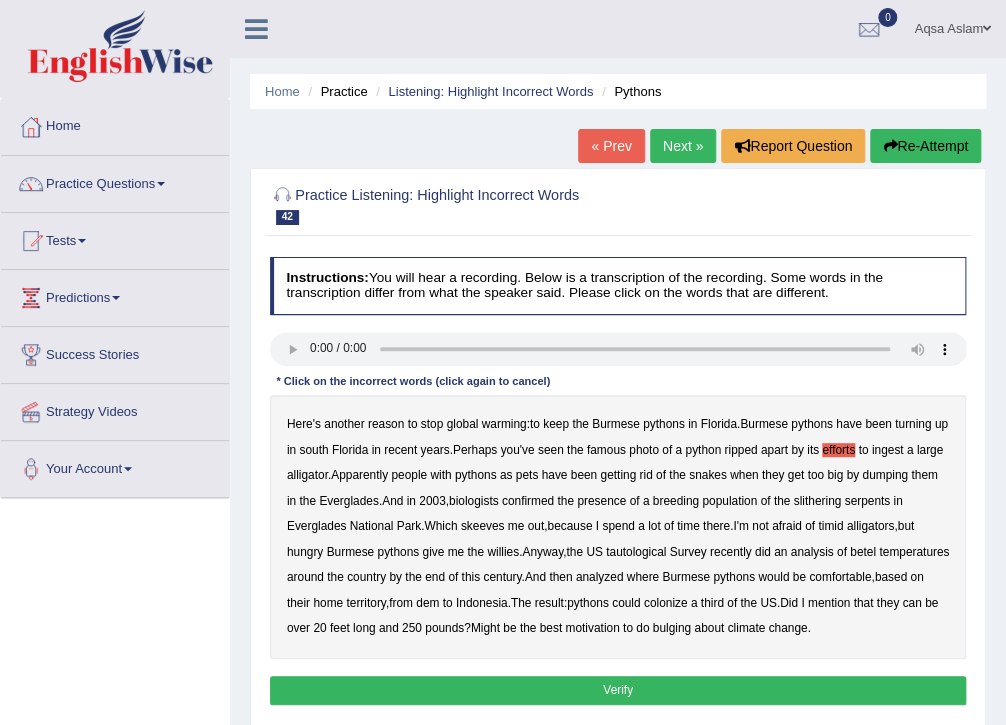 click on "betel" at bounding box center (863, 552) 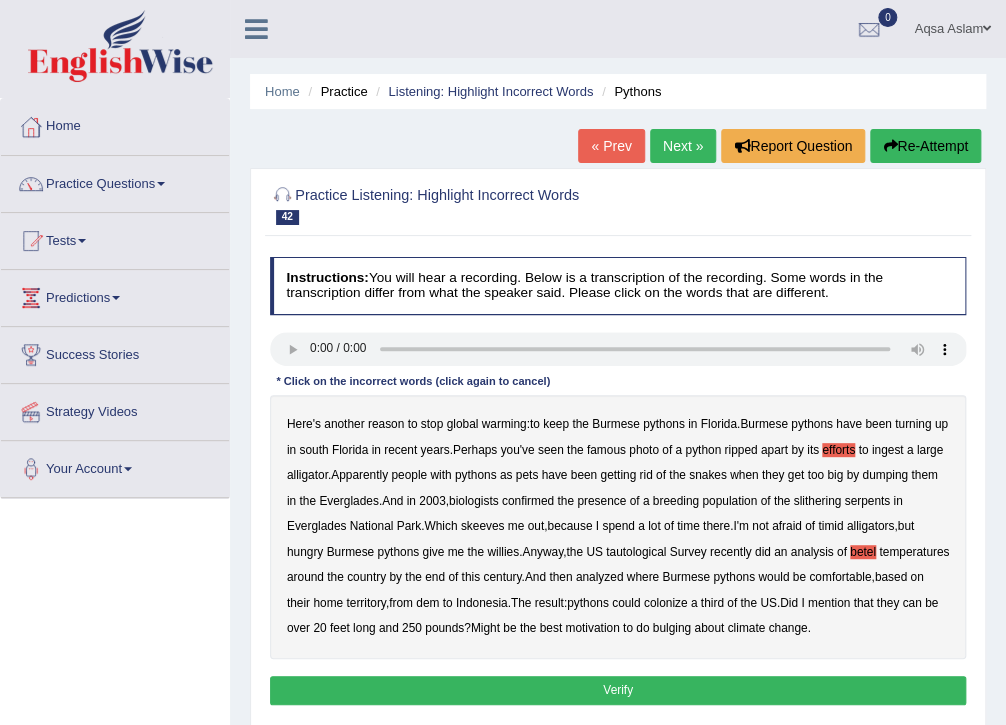 click on "dem" at bounding box center (427, 603) 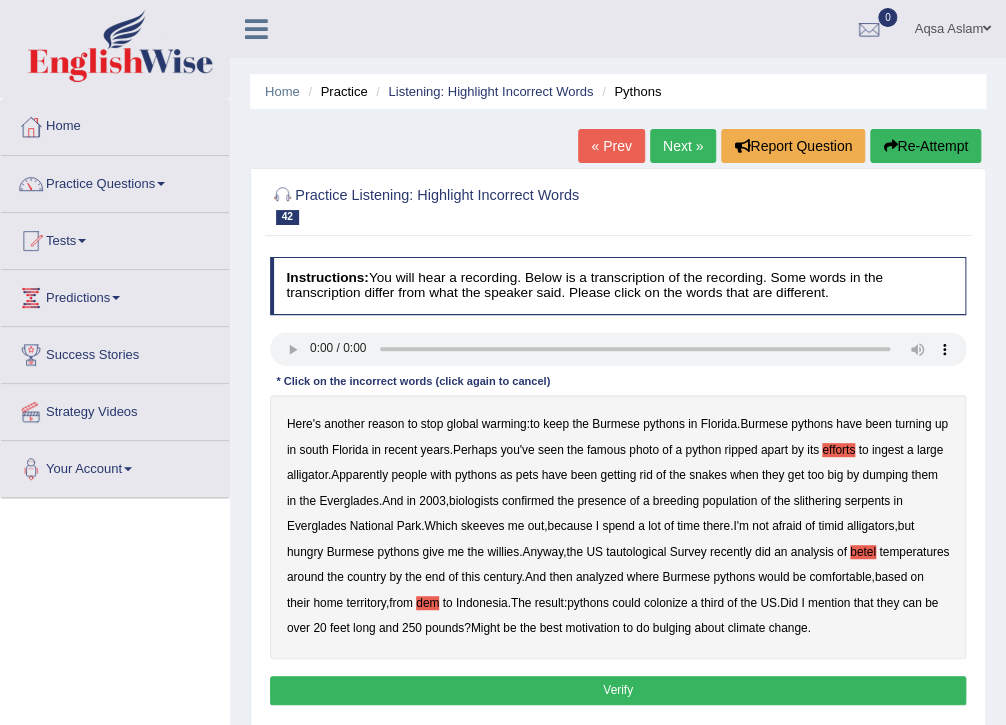 click on "bulging" at bounding box center (672, 628) 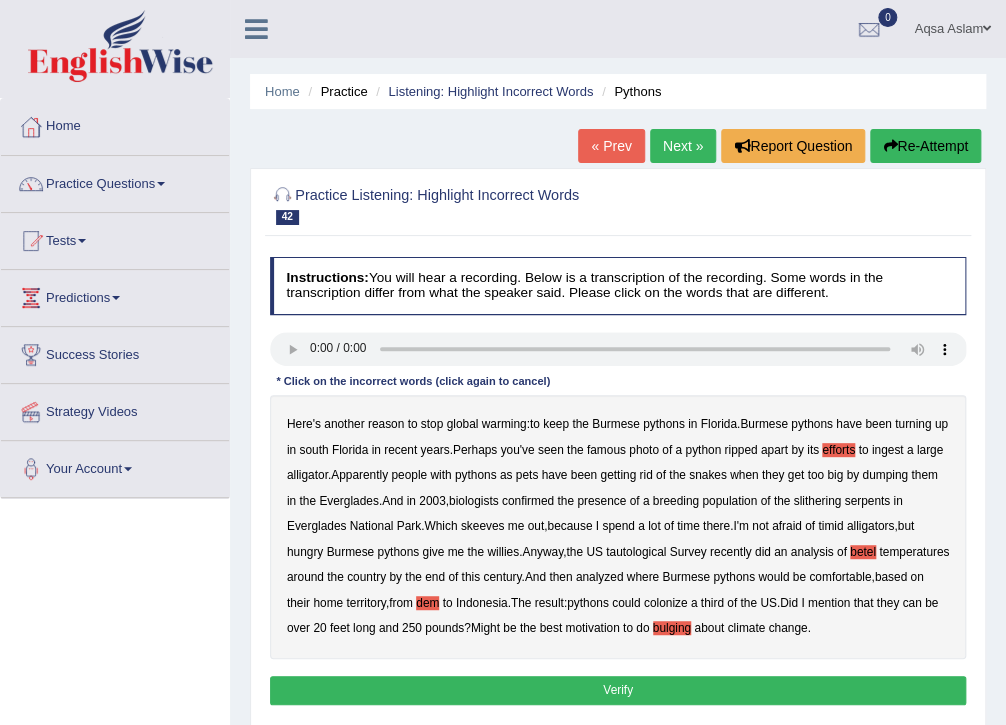 click on "Verify" at bounding box center (618, 690) 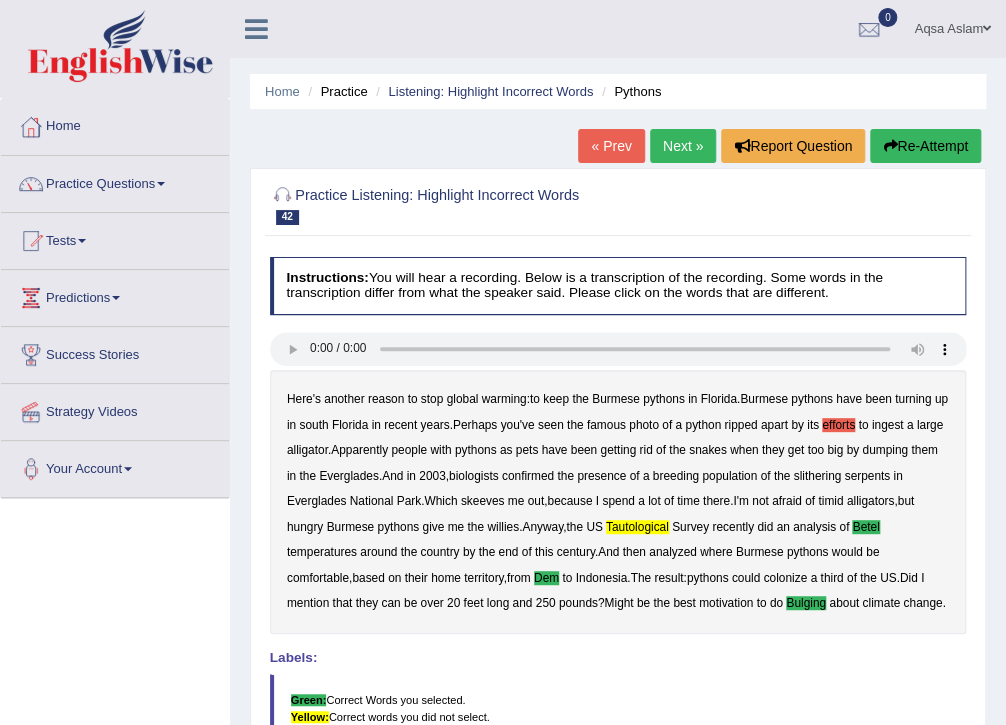 click on "Next »" at bounding box center (683, 146) 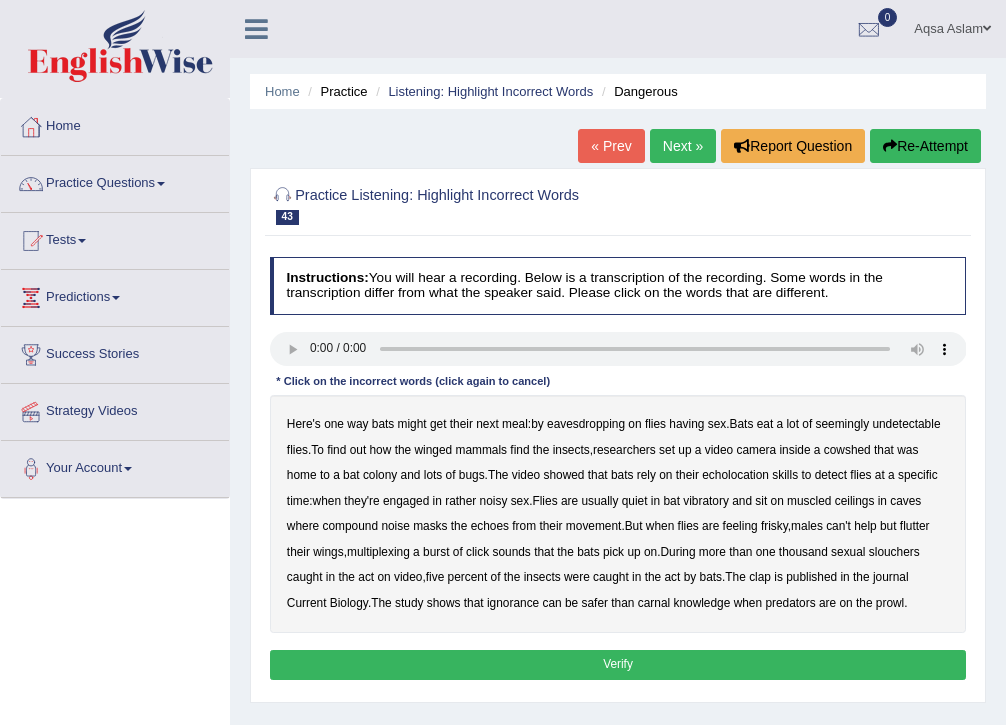 scroll, scrollTop: 0, scrollLeft: 0, axis: both 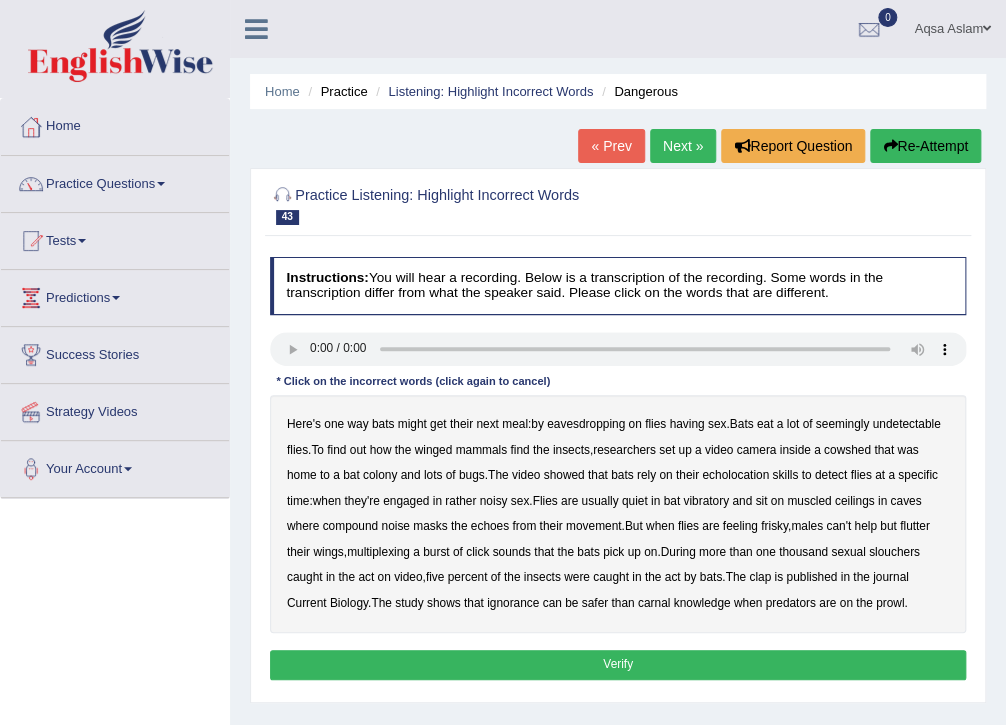click on "vibratory" at bounding box center [706, 501] 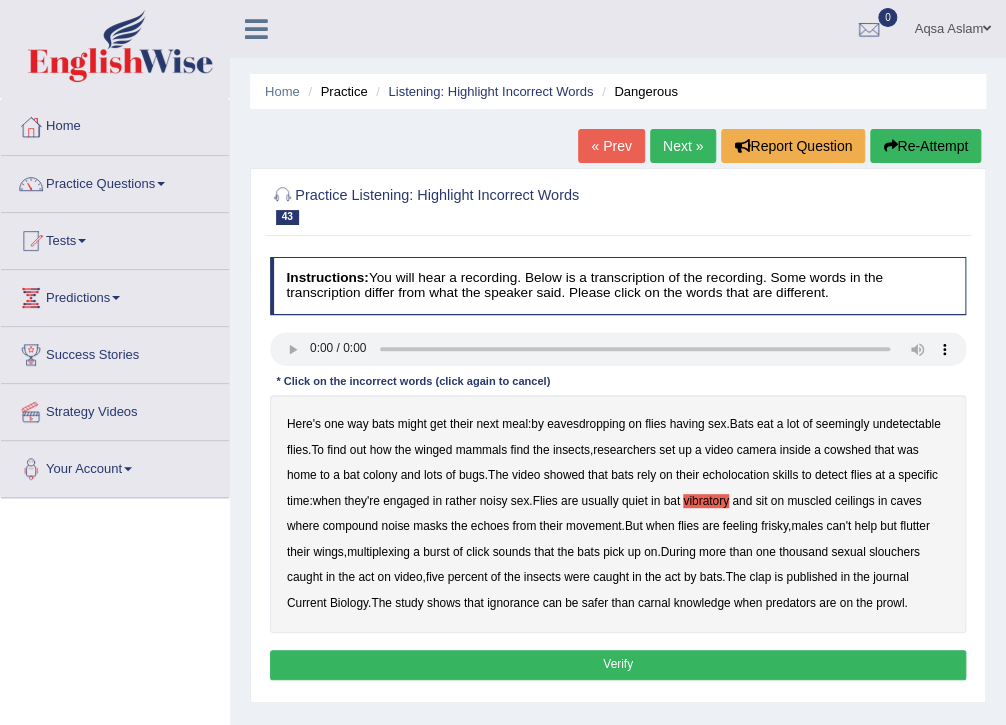 click on "multiplexing" at bounding box center (378, 552) 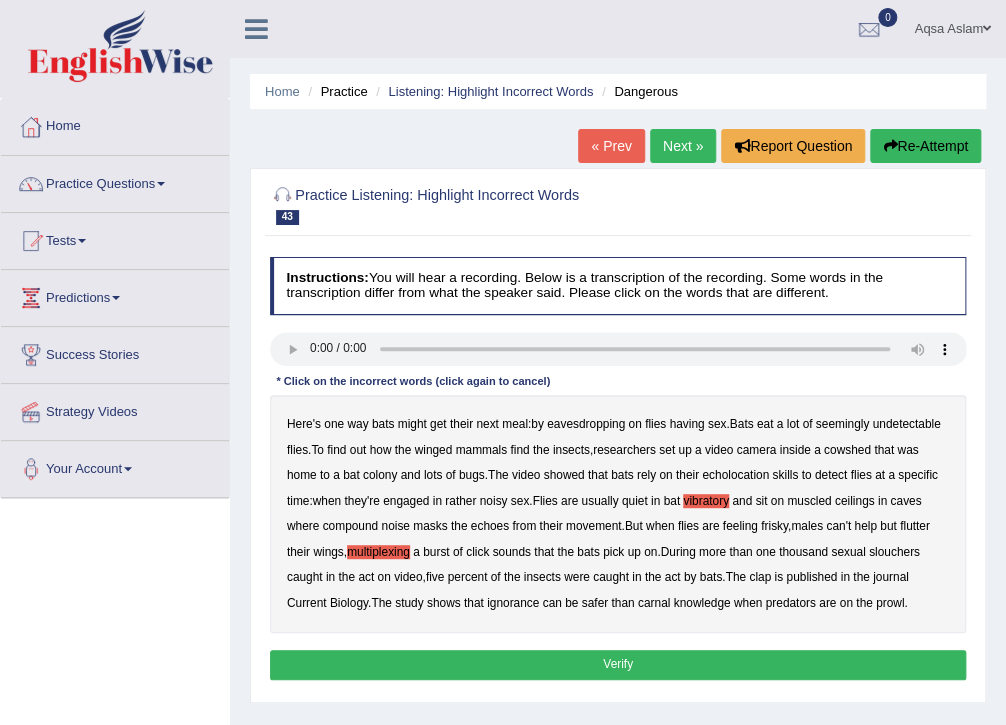 click on "clap" at bounding box center [760, 577] 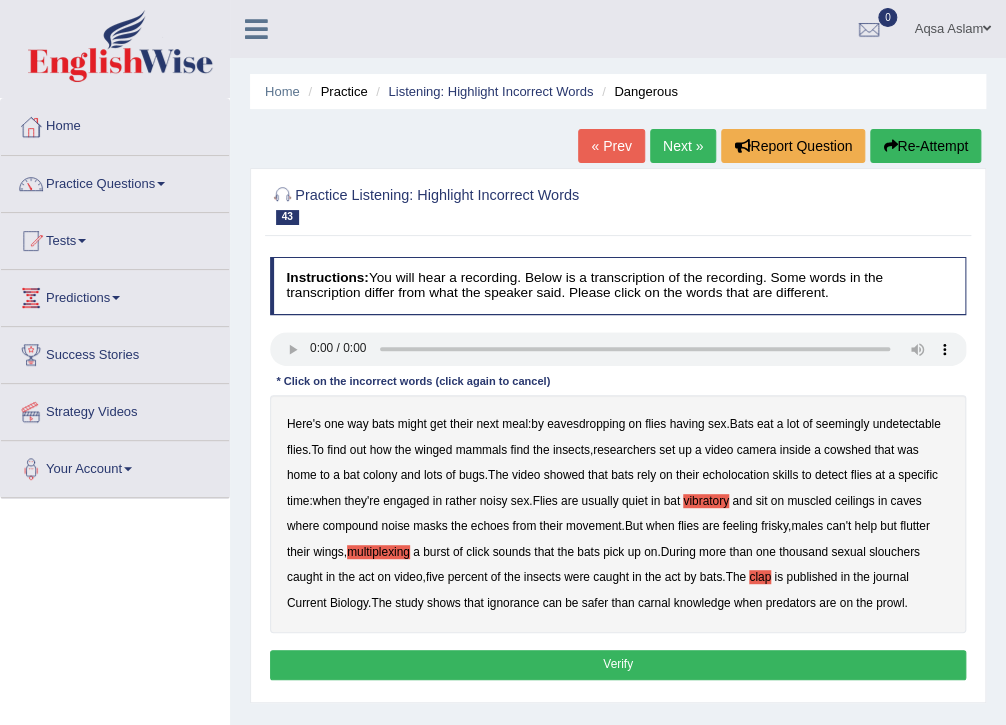 click on "Verify" at bounding box center (618, 664) 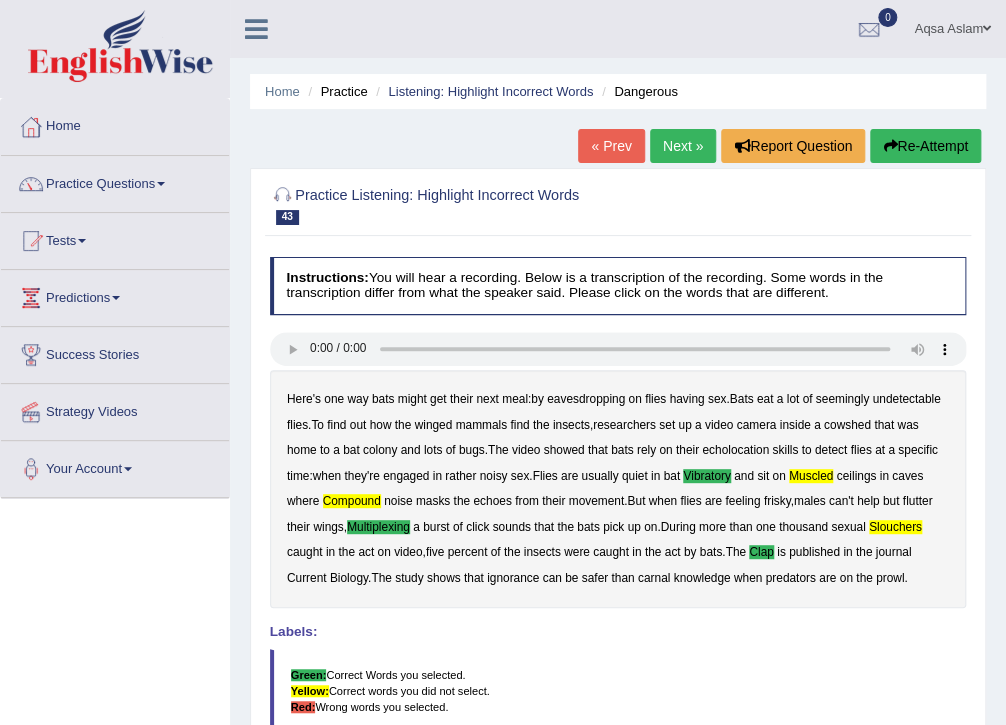 click on "Next »" at bounding box center (683, 146) 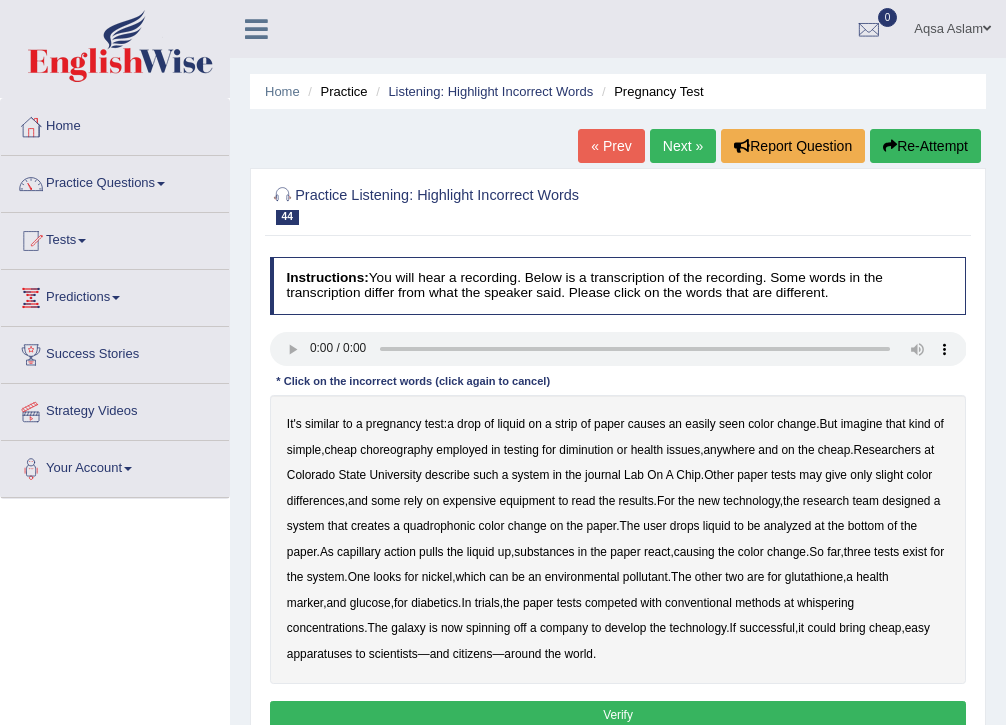 scroll, scrollTop: 0, scrollLeft: 0, axis: both 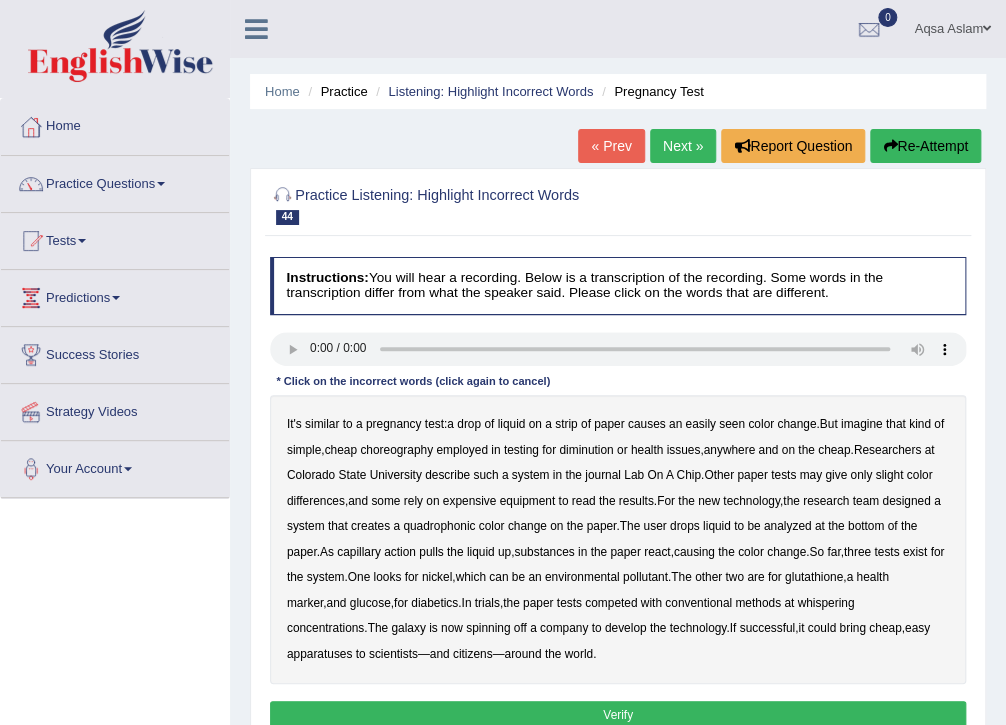 click on "choreography" at bounding box center [396, 450] 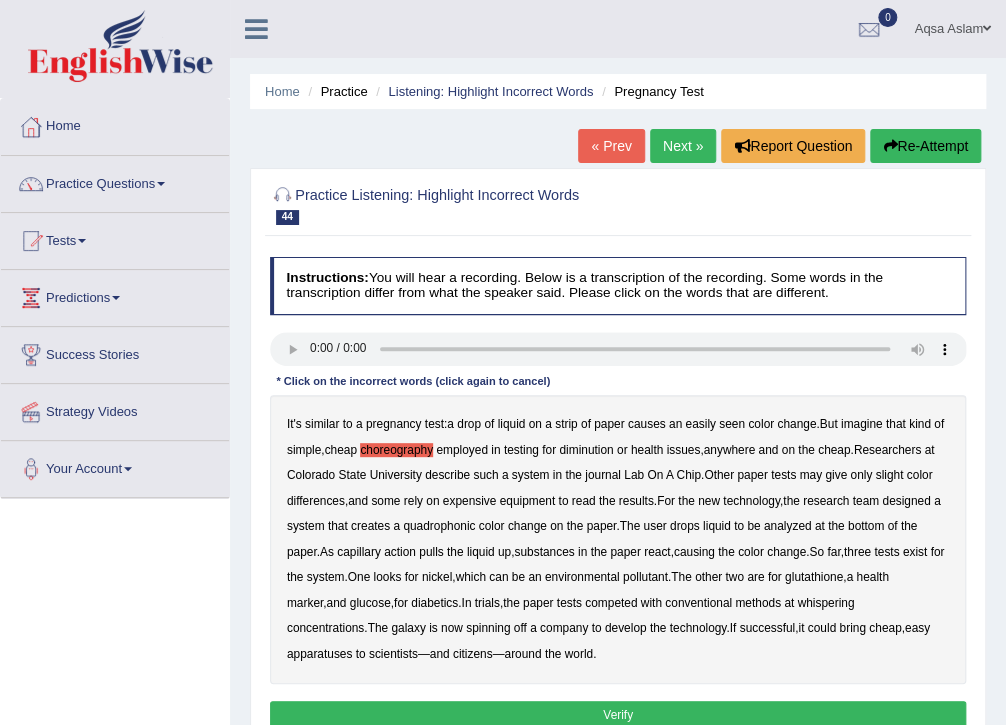 click on "diminution" at bounding box center (586, 450) 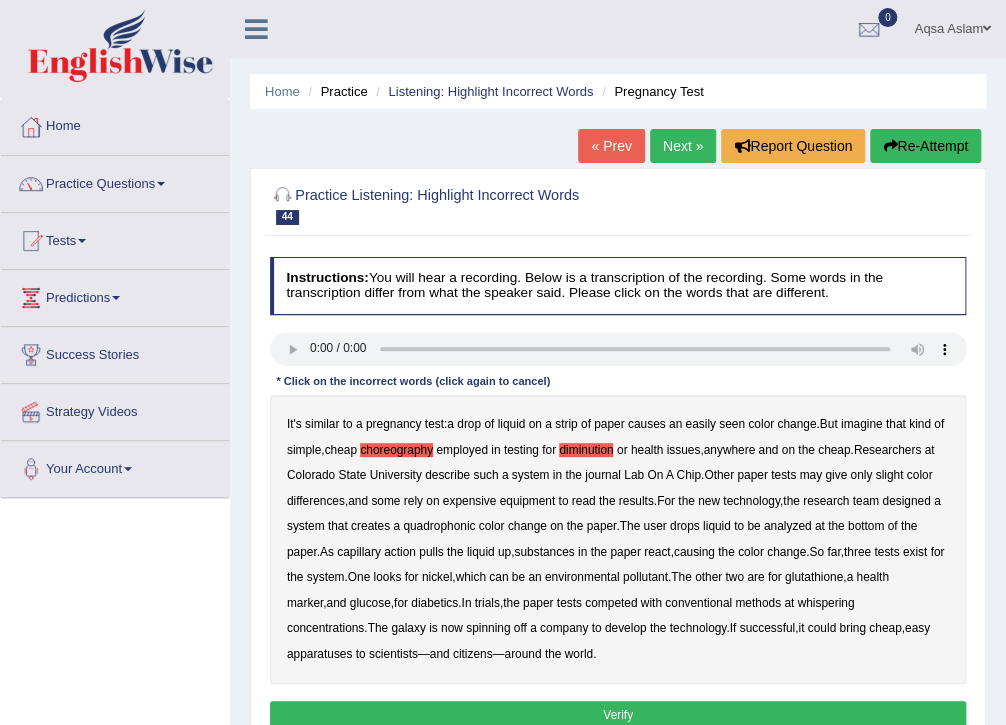 click on "quadrophonic" at bounding box center [439, 526] 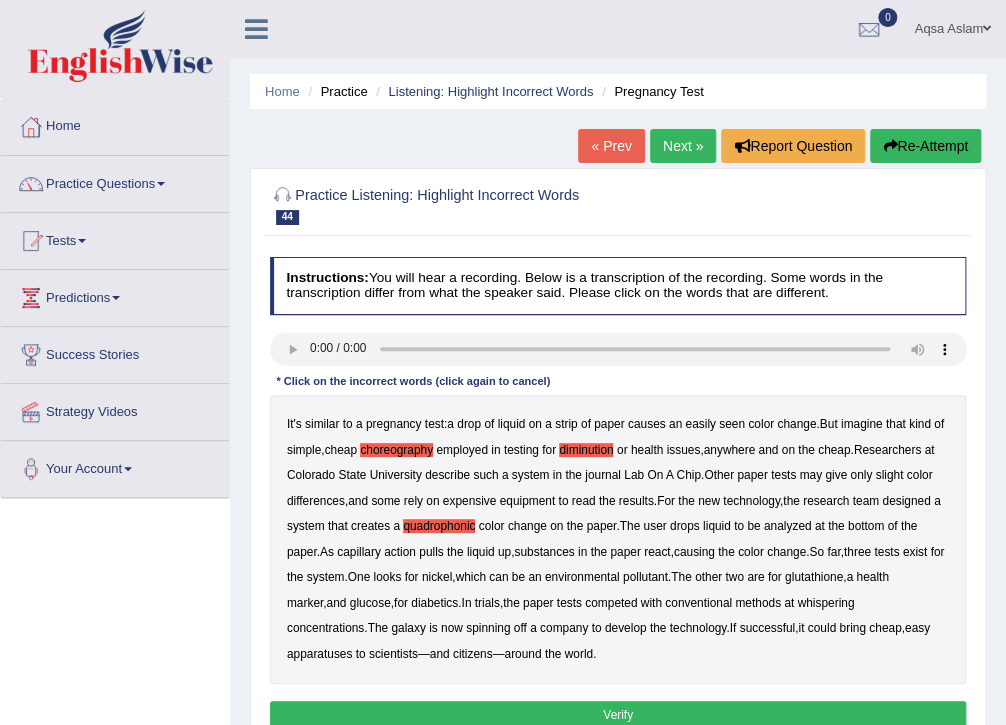 click on "whispering" at bounding box center [825, 603] 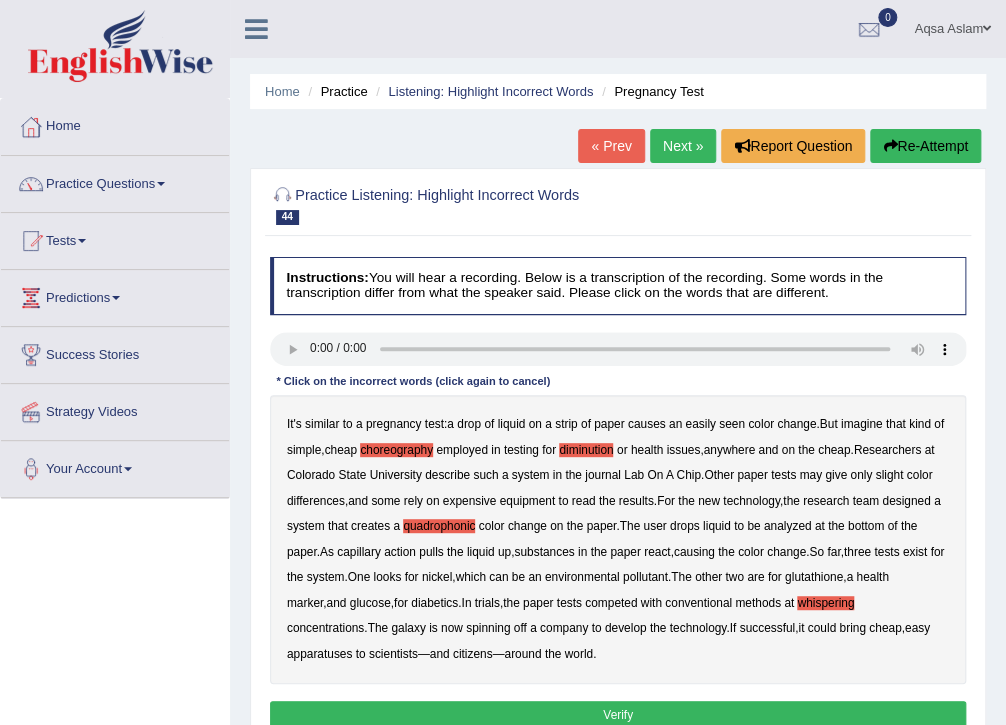 click on "galaxy" at bounding box center (408, 628) 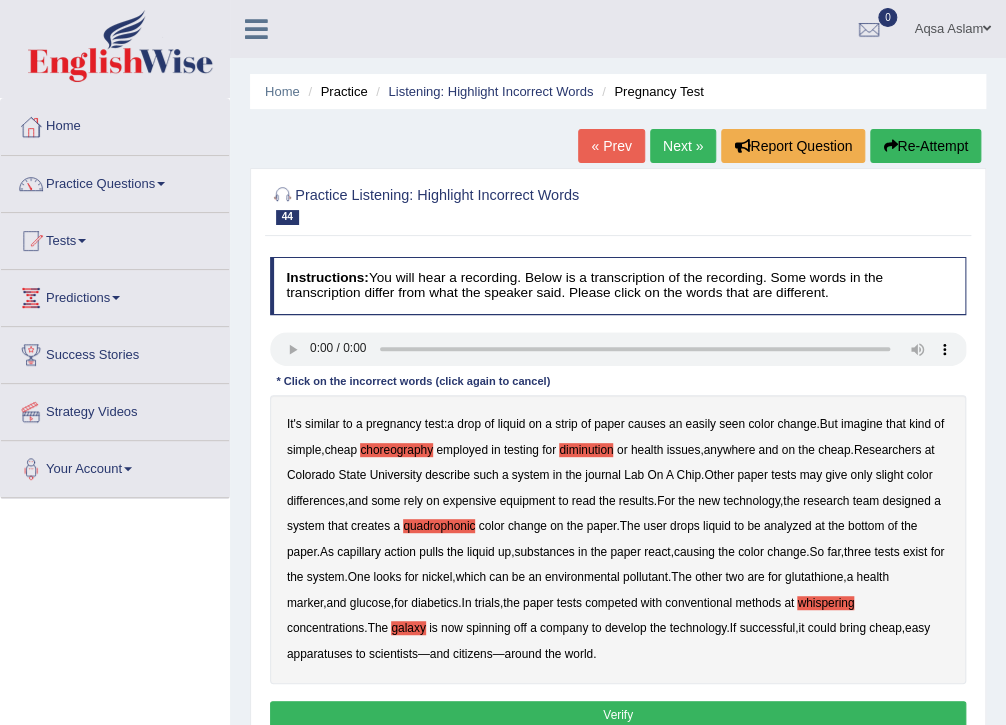 scroll, scrollTop: 80, scrollLeft: 0, axis: vertical 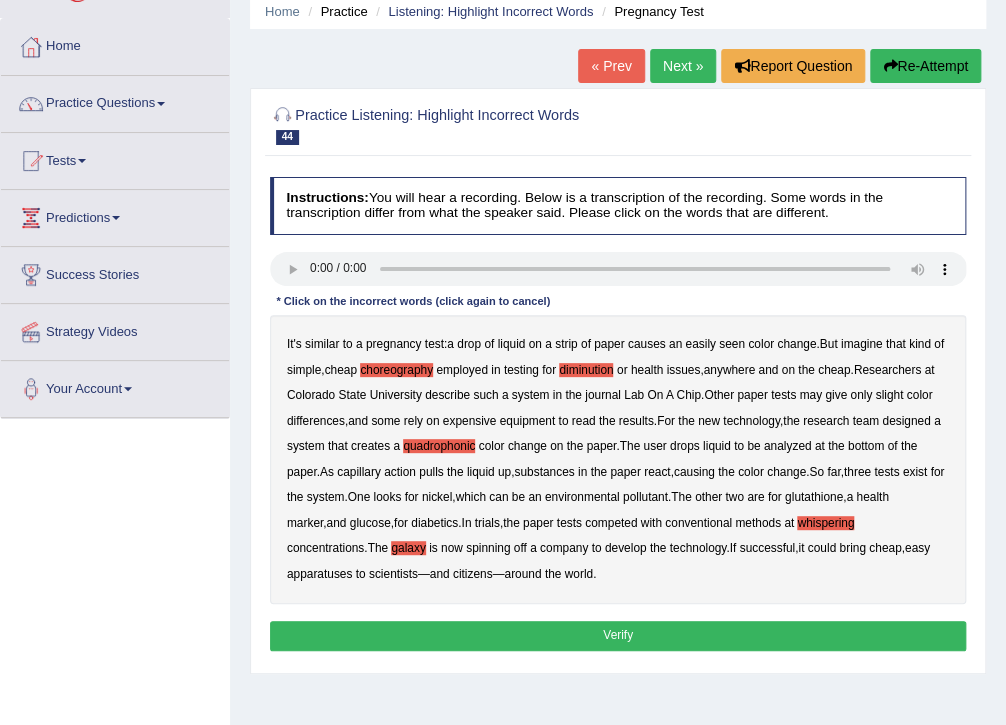 click on "apparatuses" at bounding box center (319, 574) 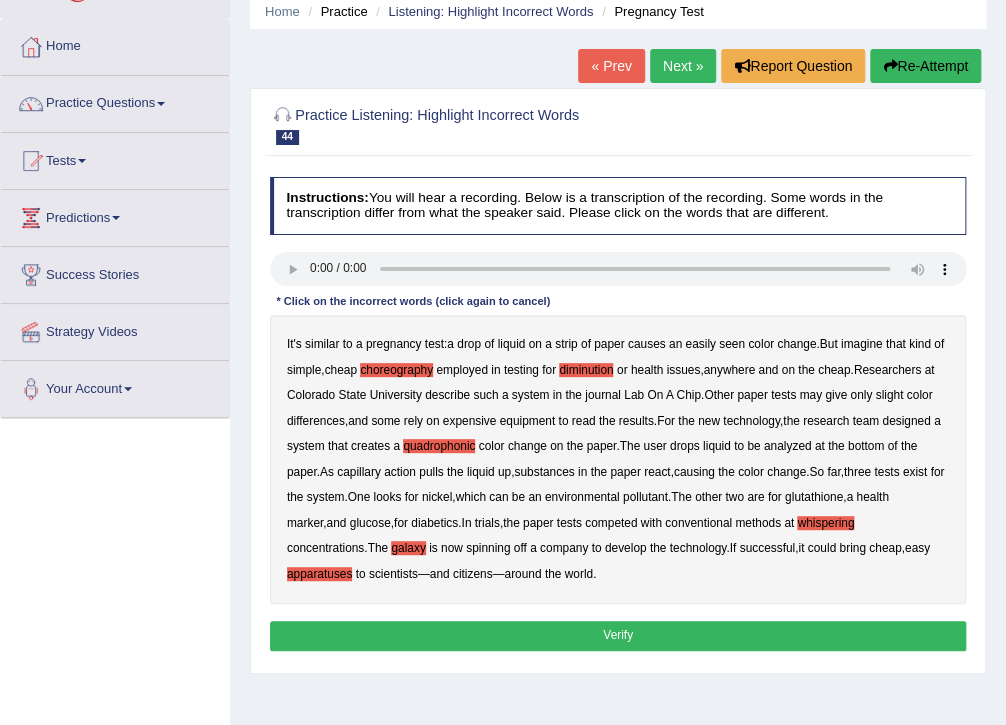 click on "Verify" at bounding box center [618, 635] 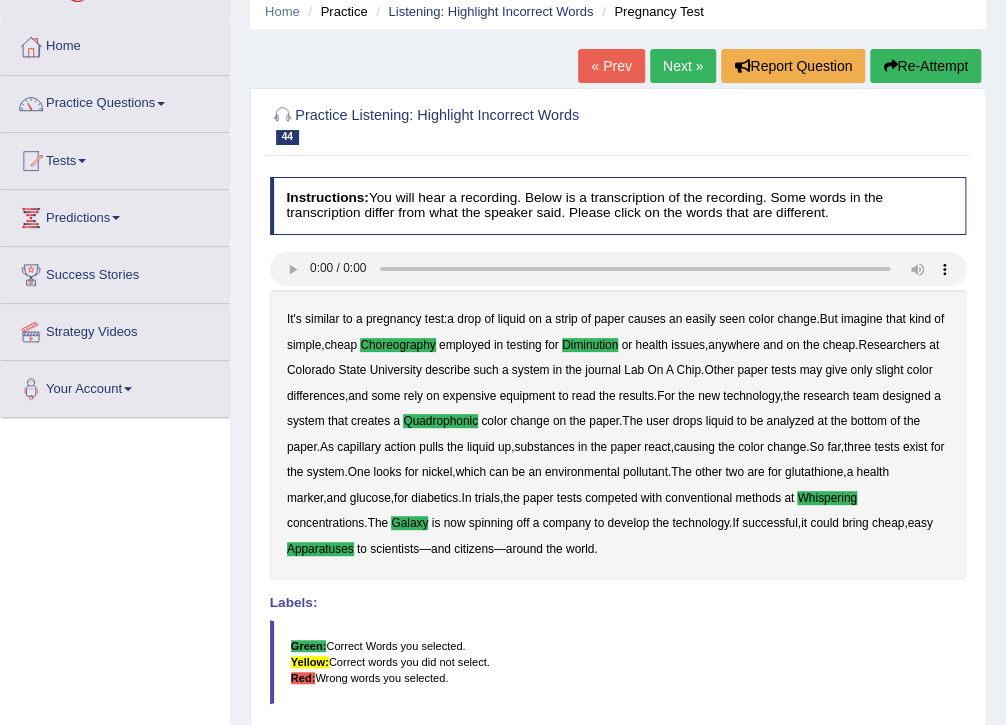 click on "Next »" at bounding box center [683, 66] 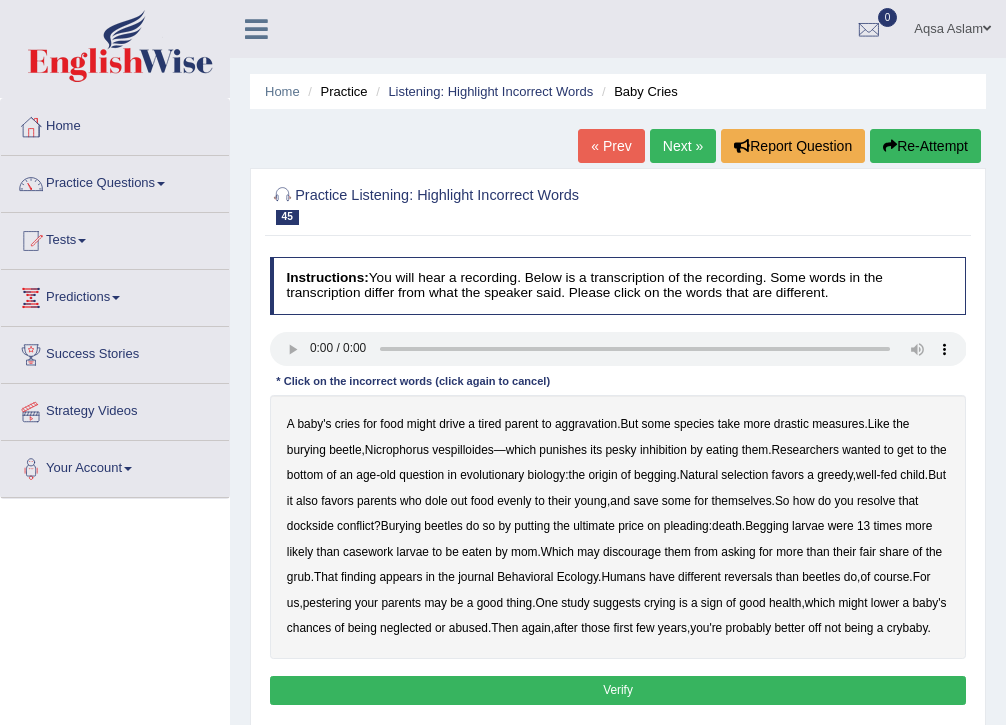 scroll, scrollTop: 0, scrollLeft: 0, axis: both 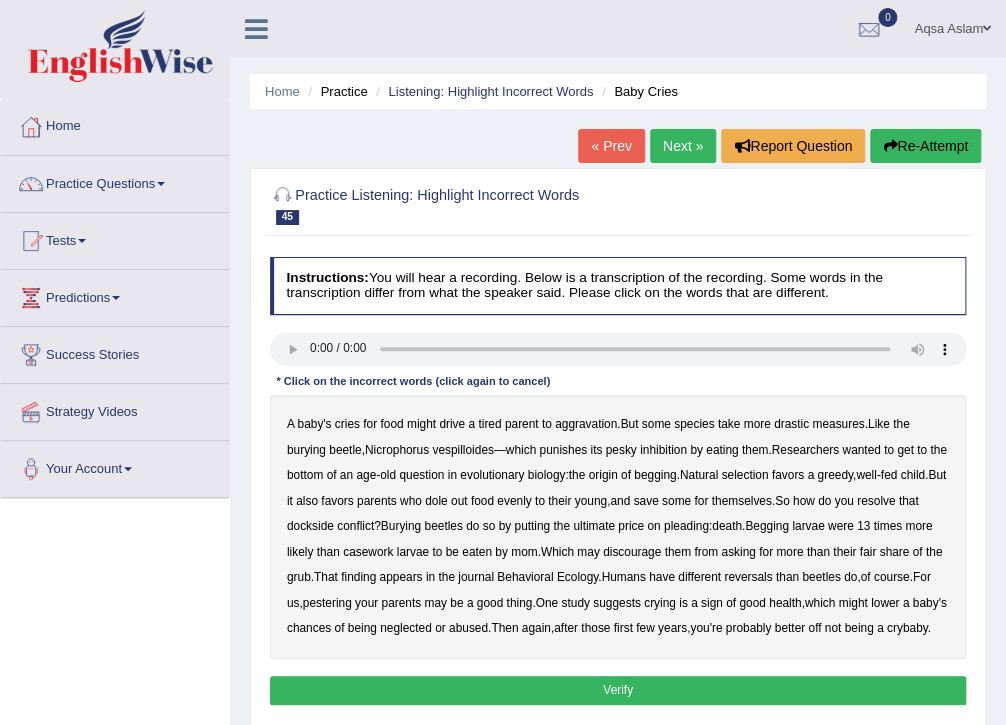 click on "inhibition" at bounding box center (663, 450) 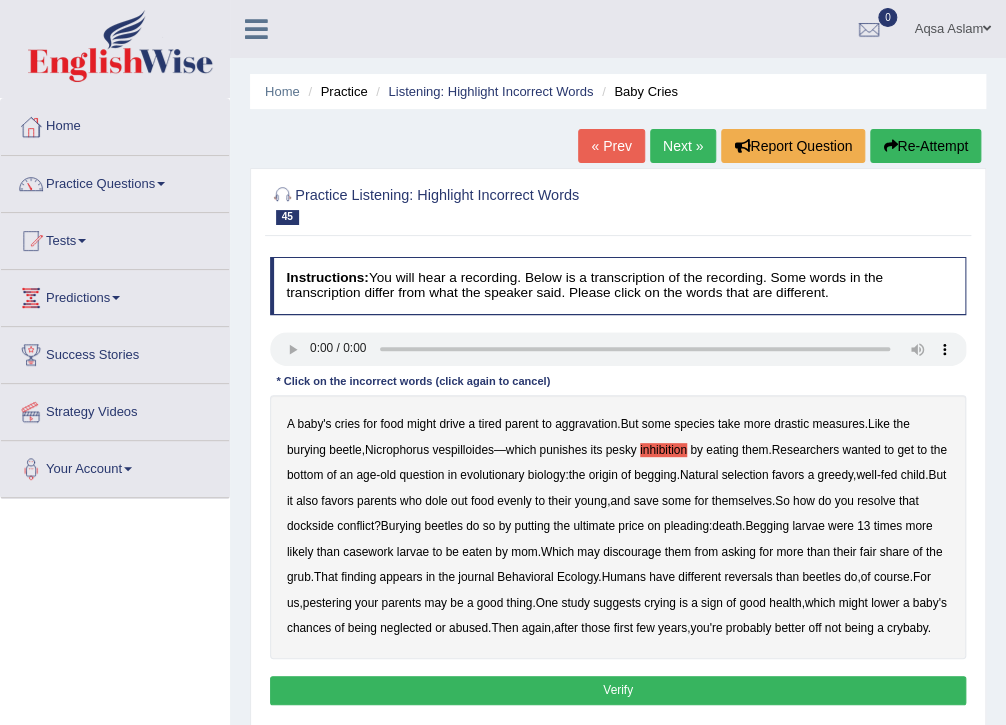 click on "dockside" at bounding box center (310, 526) 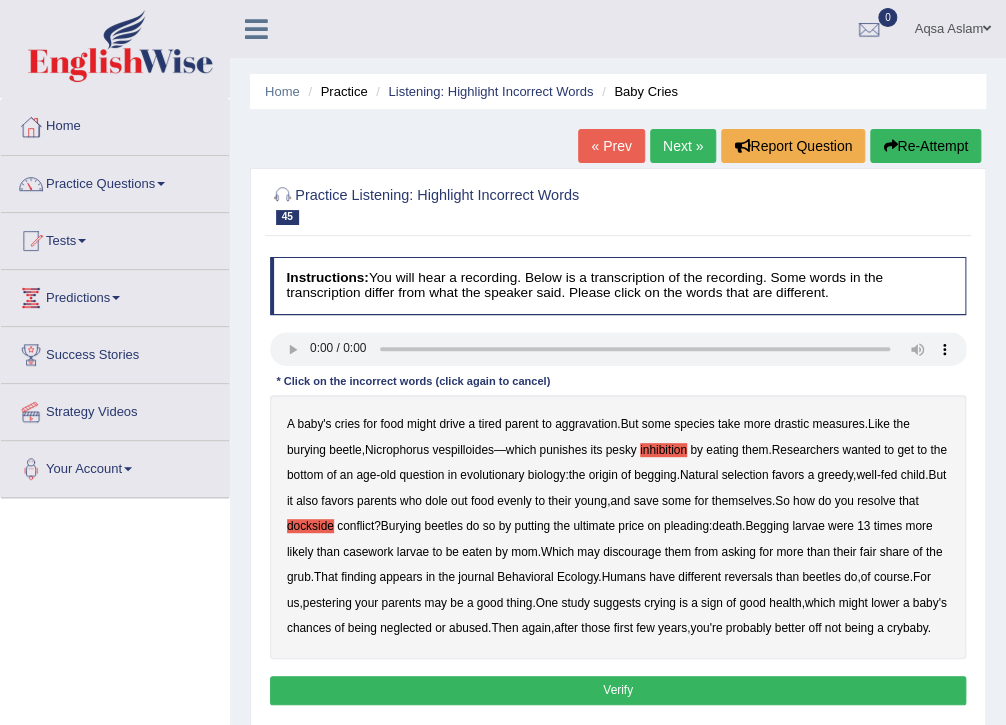 click on "casework" at bounding box center [368, 552] 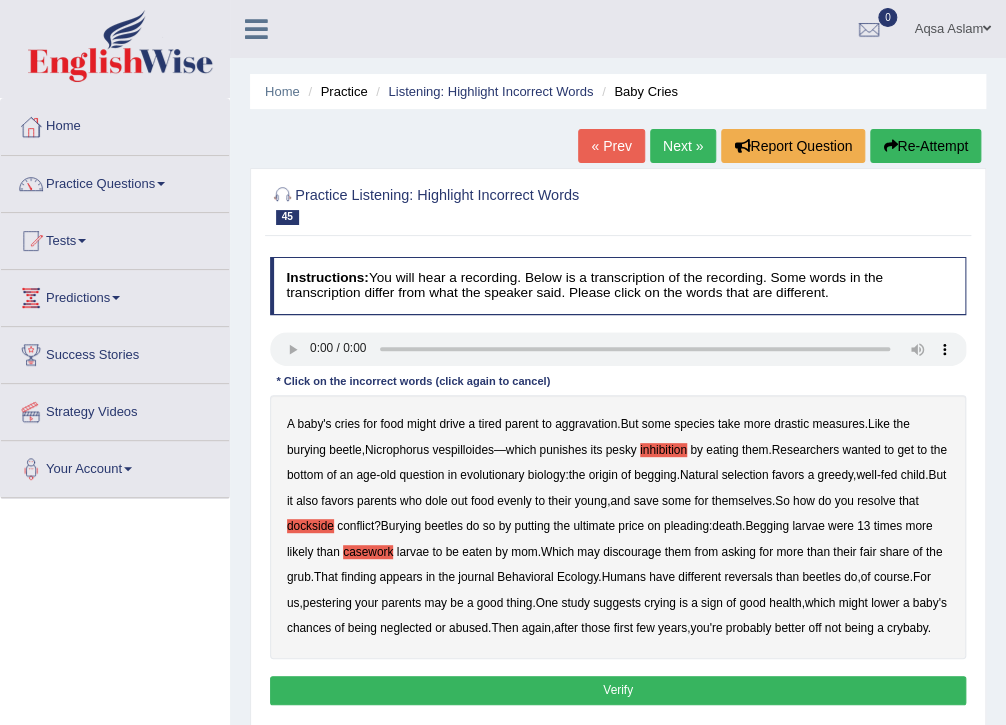 click on "reversals" at bounding box center (748, 577) 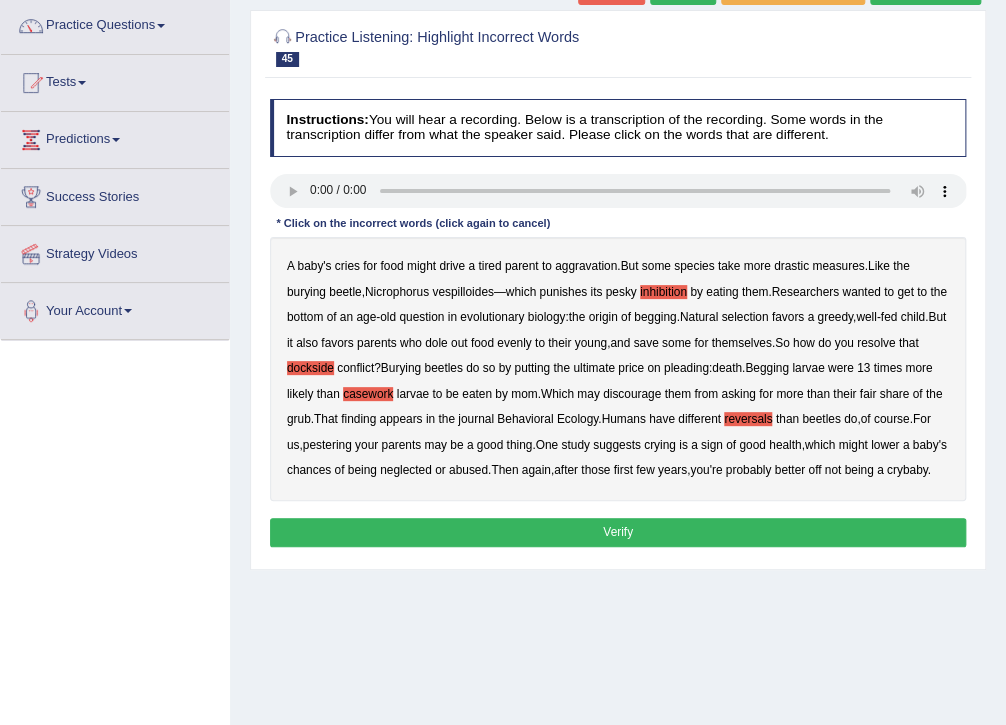 scroll, scrollTop: 160, scrollLeft: 0, axis: vertical 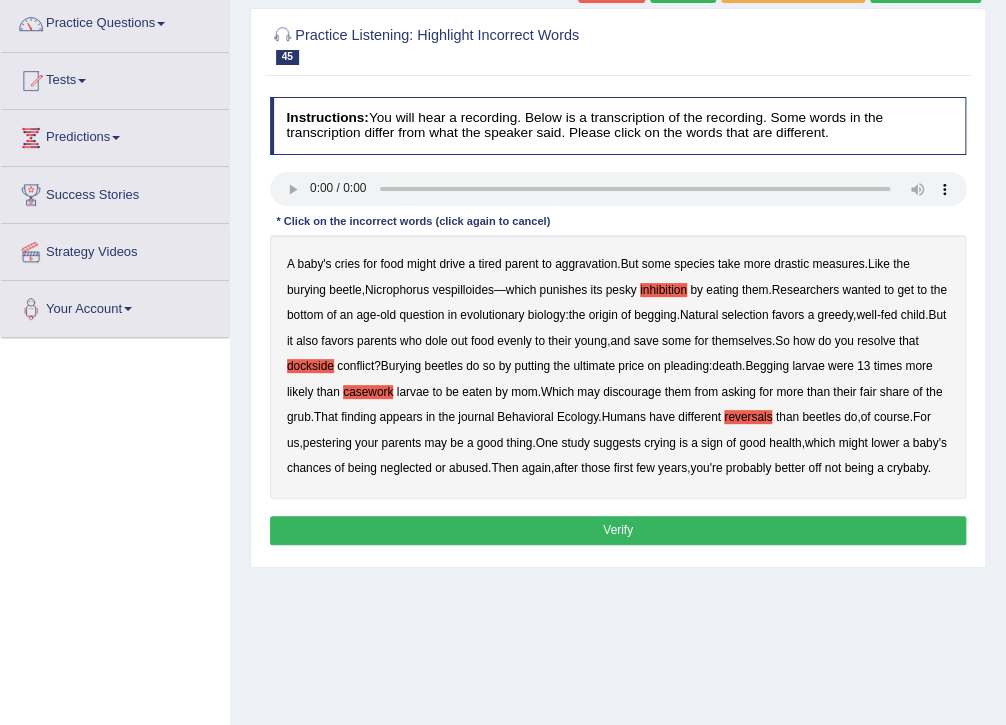 click on "Verify" at bounding box center (618, 530) 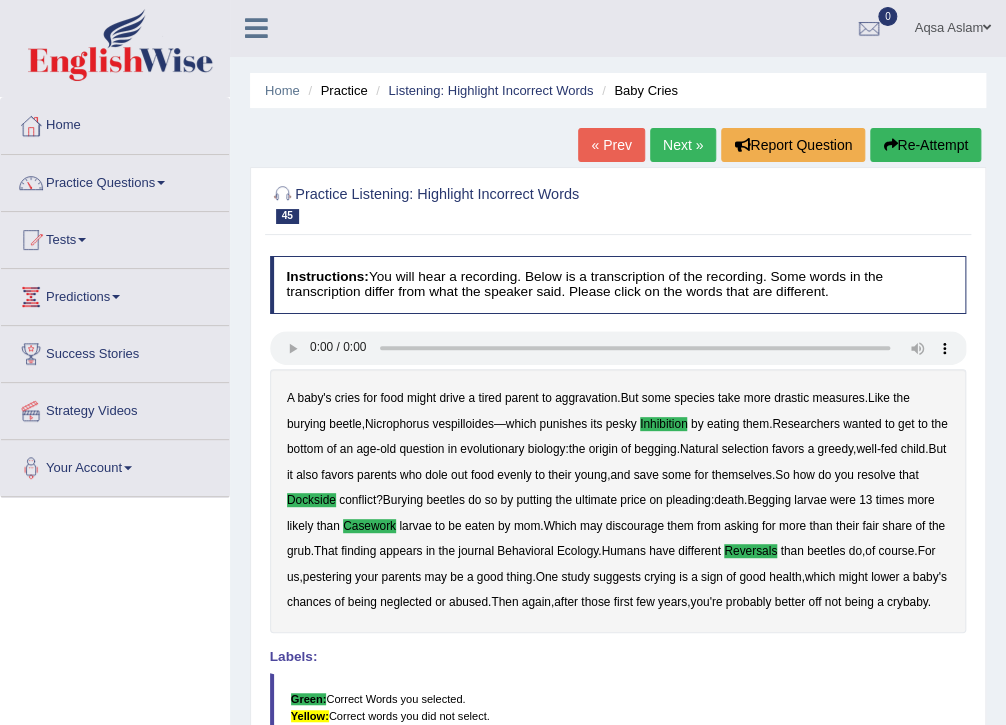 scroll, scrollTop: 0, scrollLeft: 0, axis: both 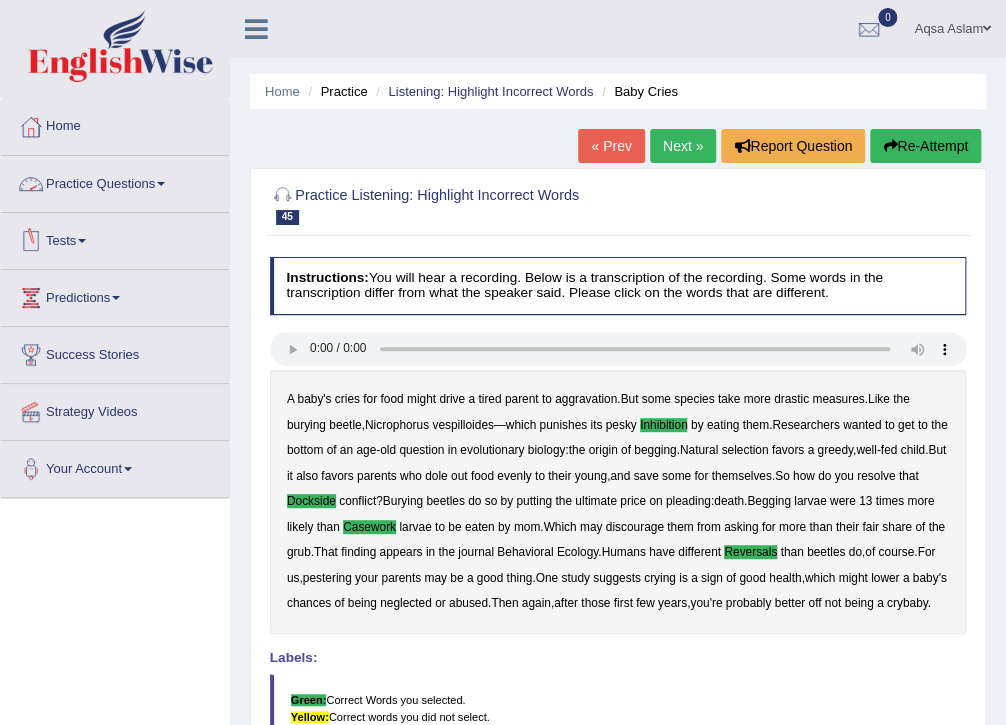 click on "Practice Questions" at bounding box center [115, 181] 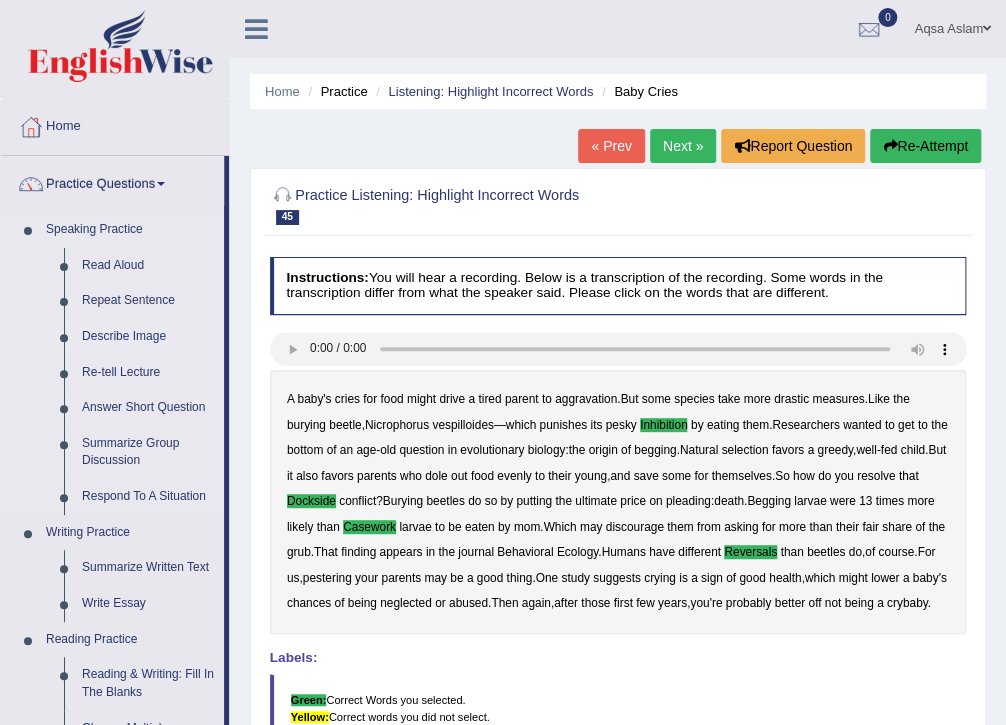 click on "Describe Image" at bounding box center [148, 337] 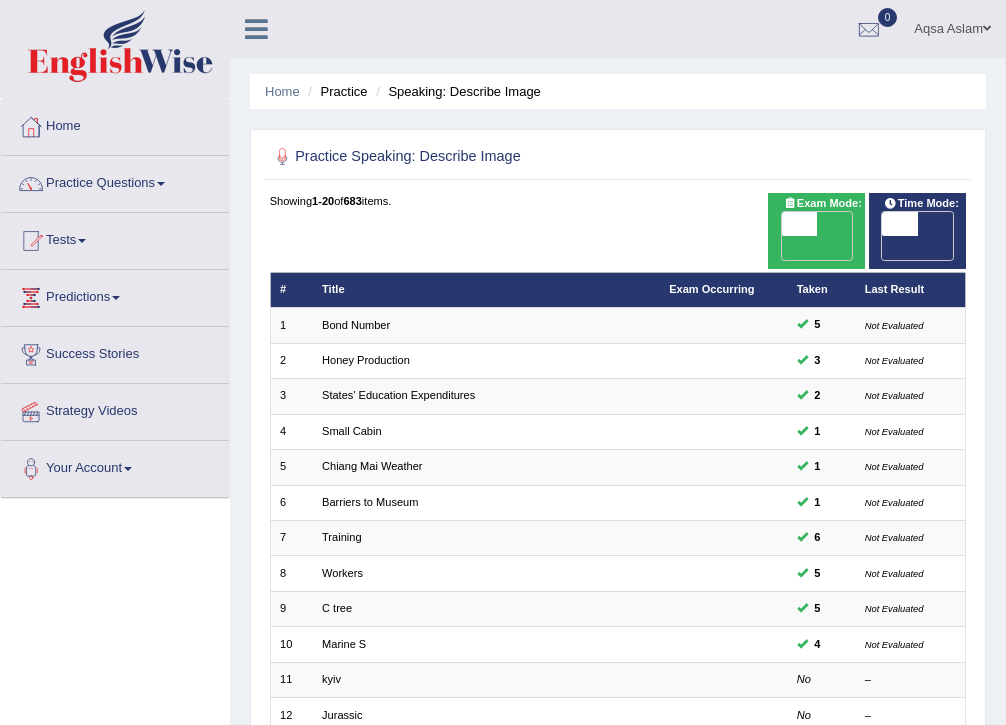 scroll, scrollTop: 160, scrollLeft: 0, axis: vertical 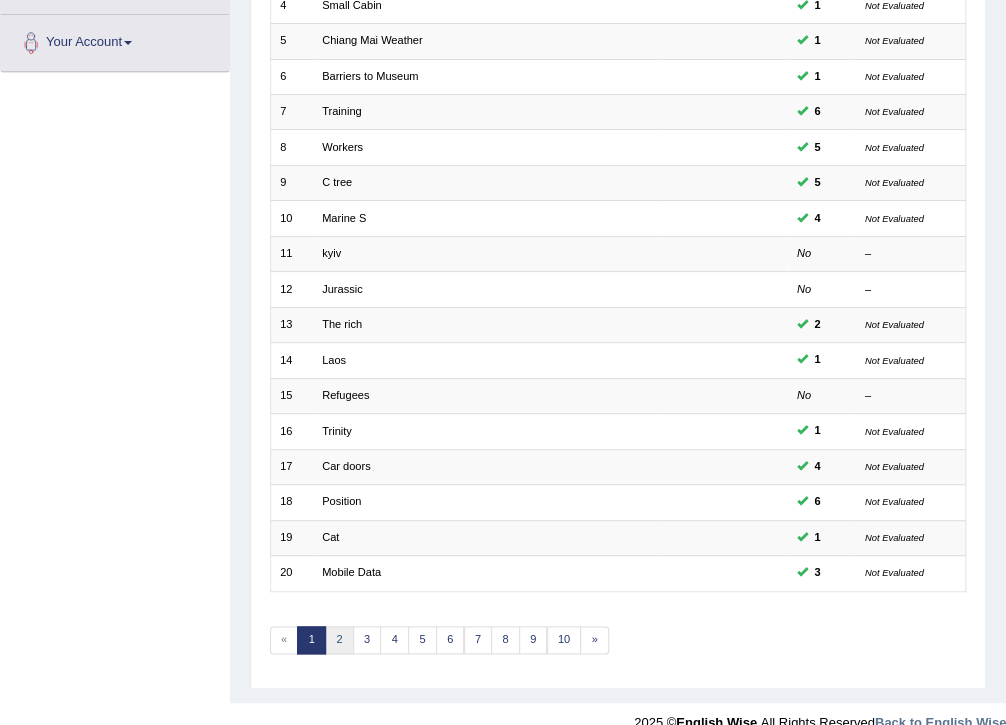 click on "2" at bounding box center (339, 640) 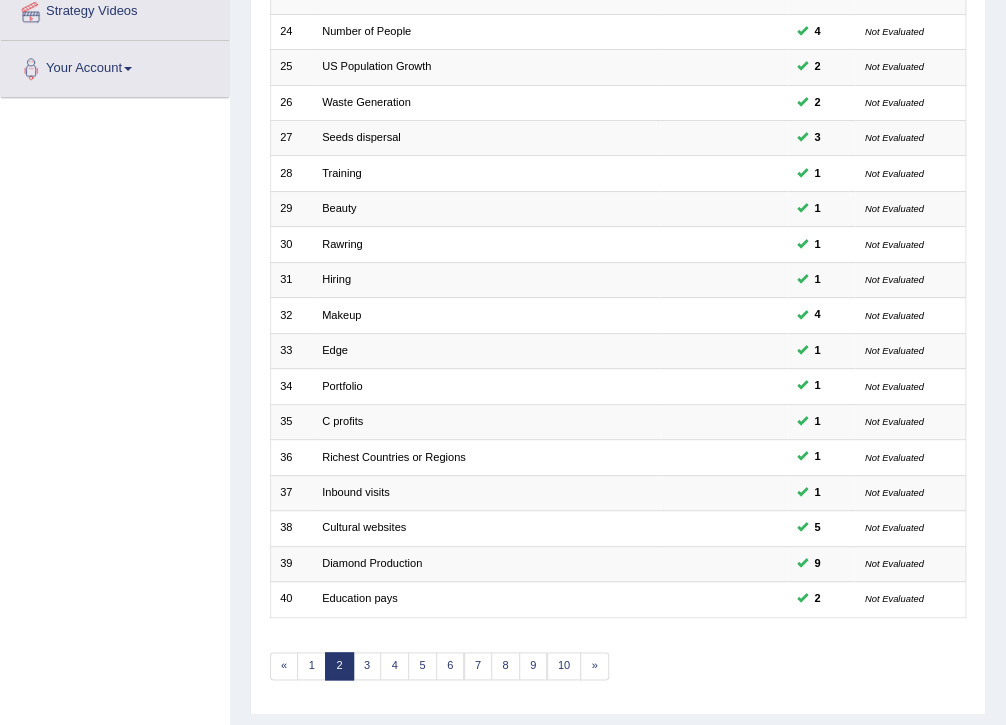 scroll, scrollTop: 400, scrollLeft: 0, axis: vertical 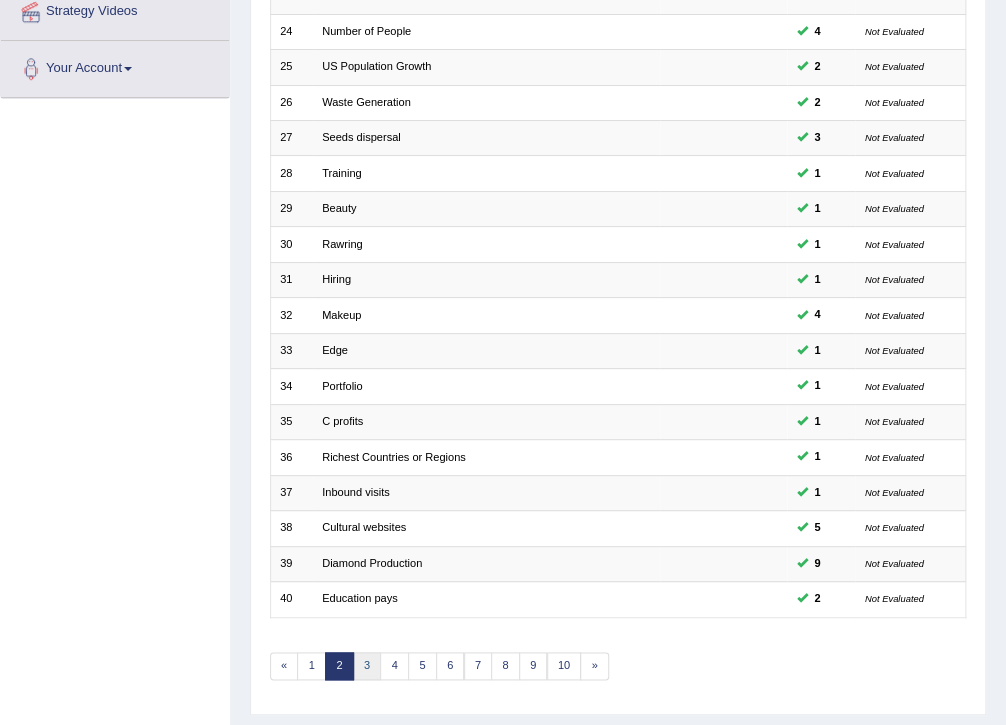 click on "3" at bounding box center [367, 666] 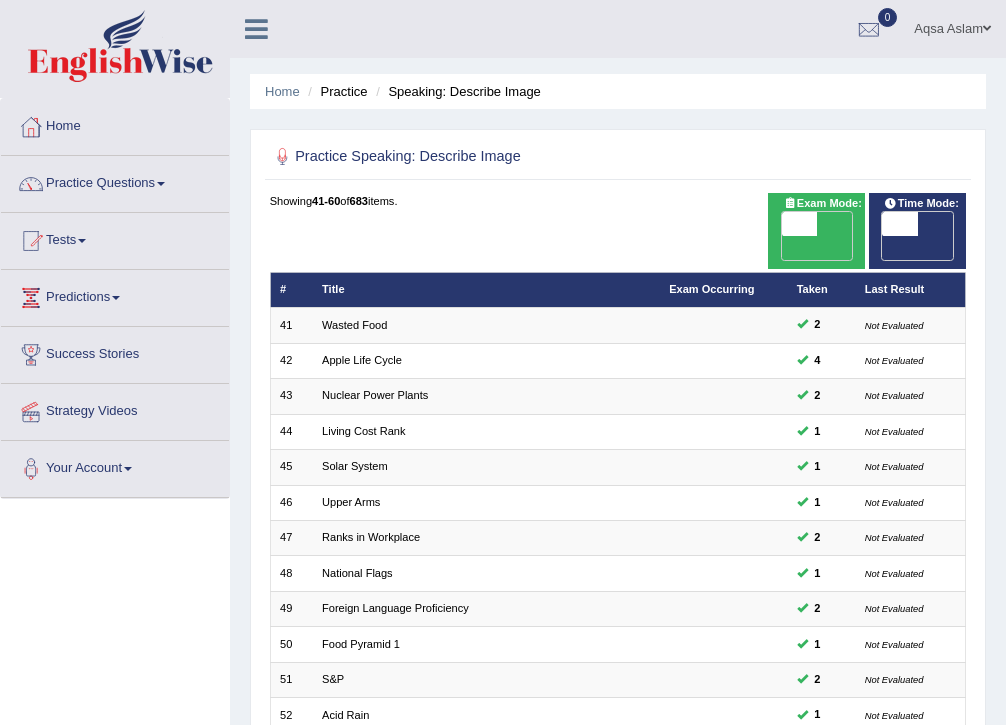 scroll, scrollTop: 315, scrollLeft: 0, axis: vertical 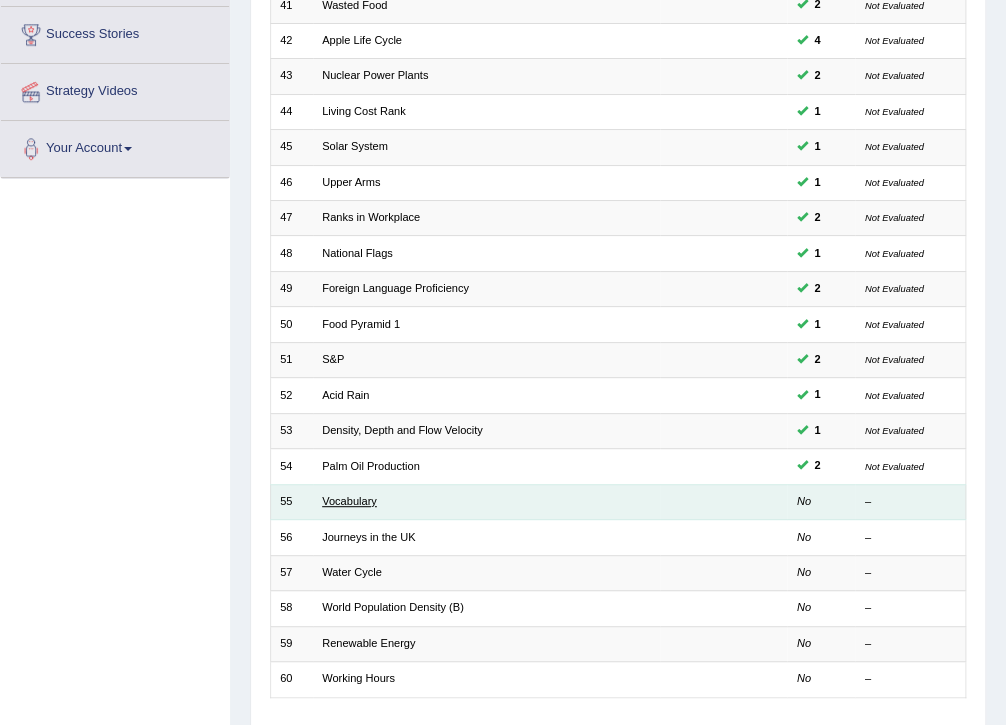 click on "Vocabulary" at bounding box center [349, 501] 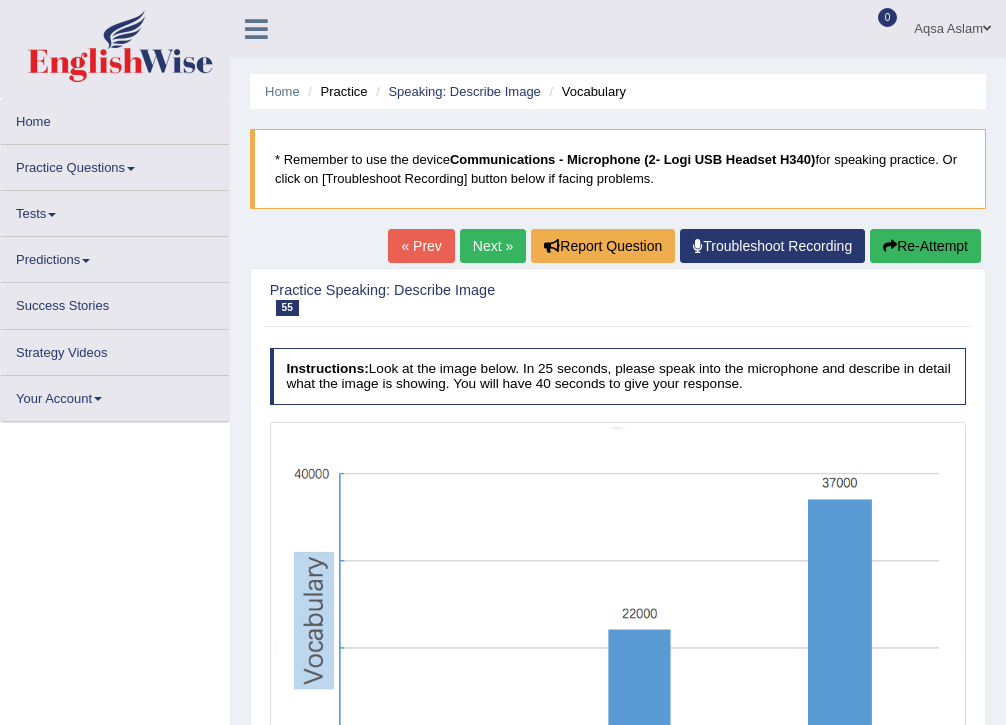 scroll, scrollTop: 0, scrollLeft: 0, axis: both 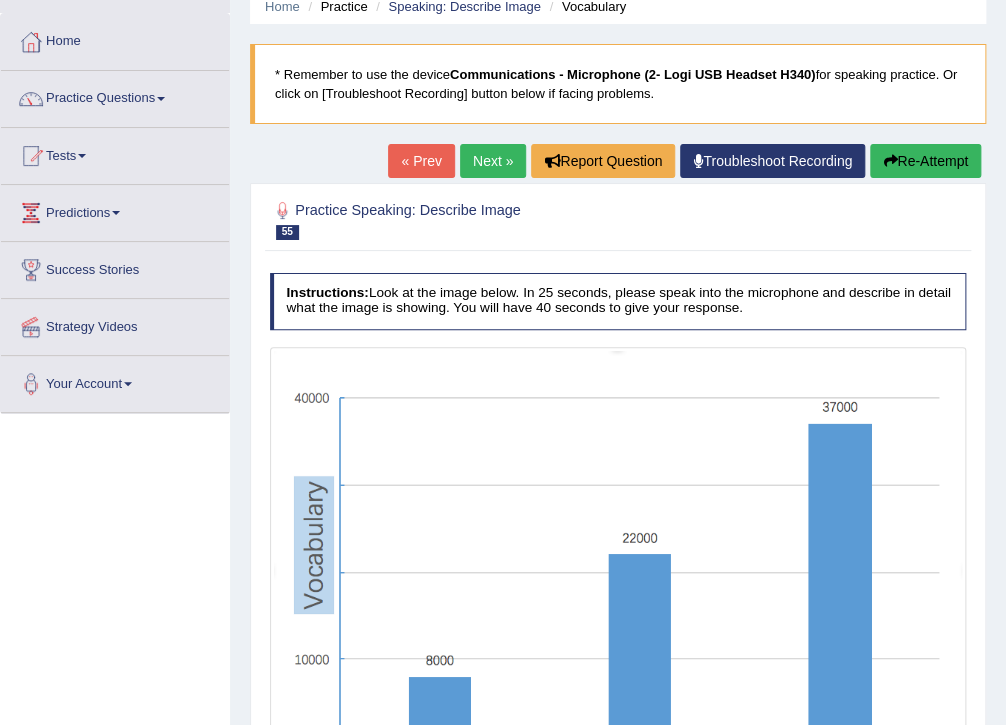 click on "Next »" at bounding box center [493, 161] 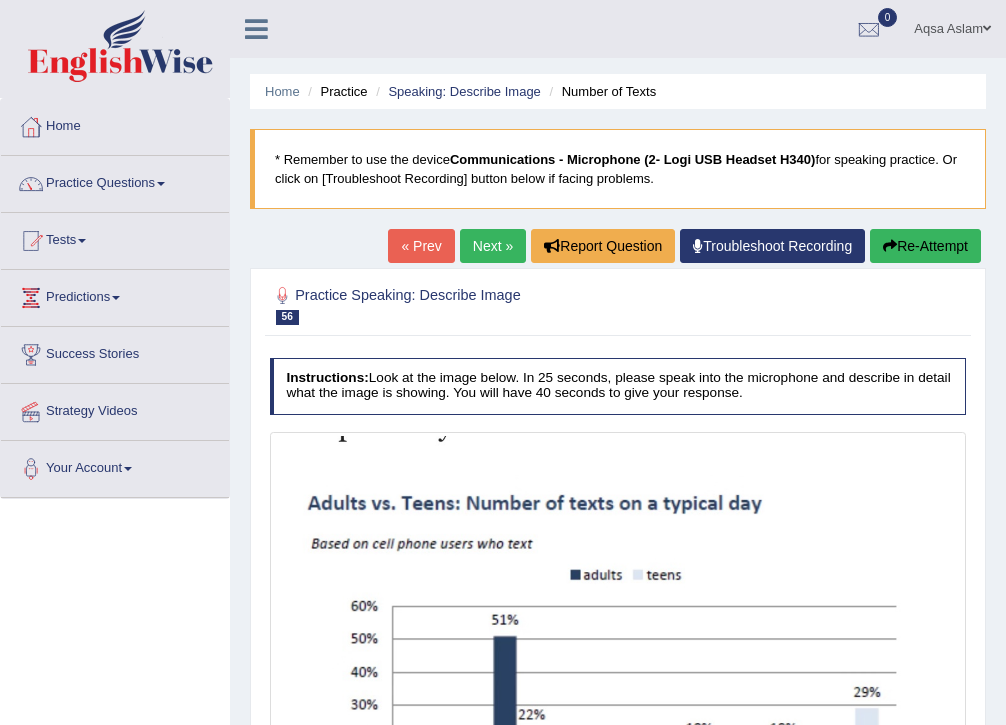 scroll, scrollTop: 240, scrollLeft: 0, axis: vertical 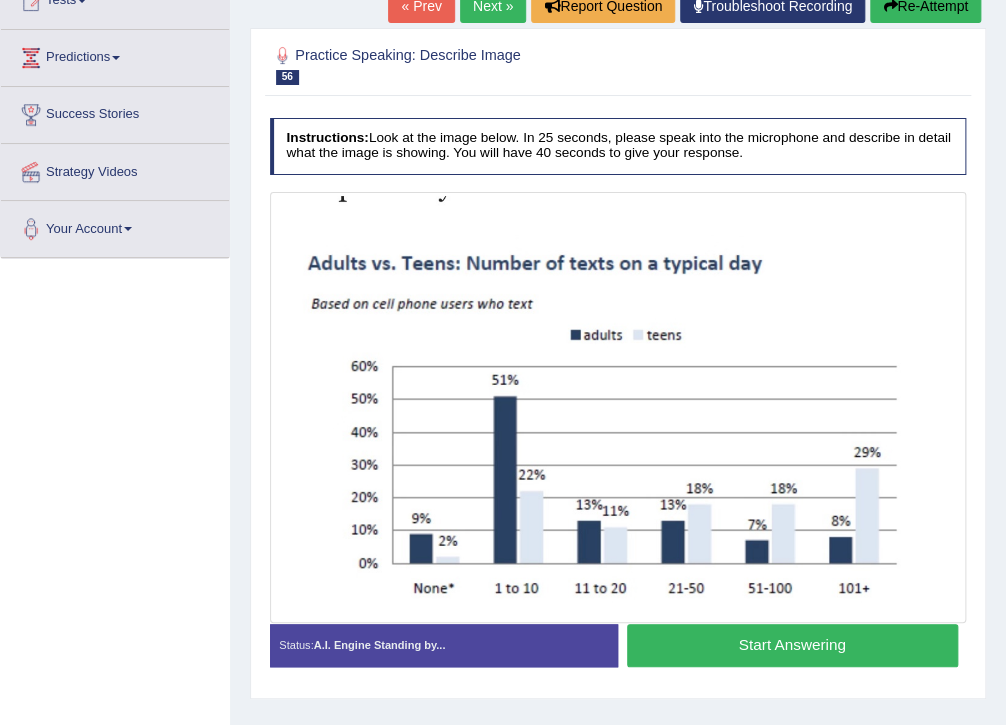 click on "Start Answering" at bounding box center (792, 645) 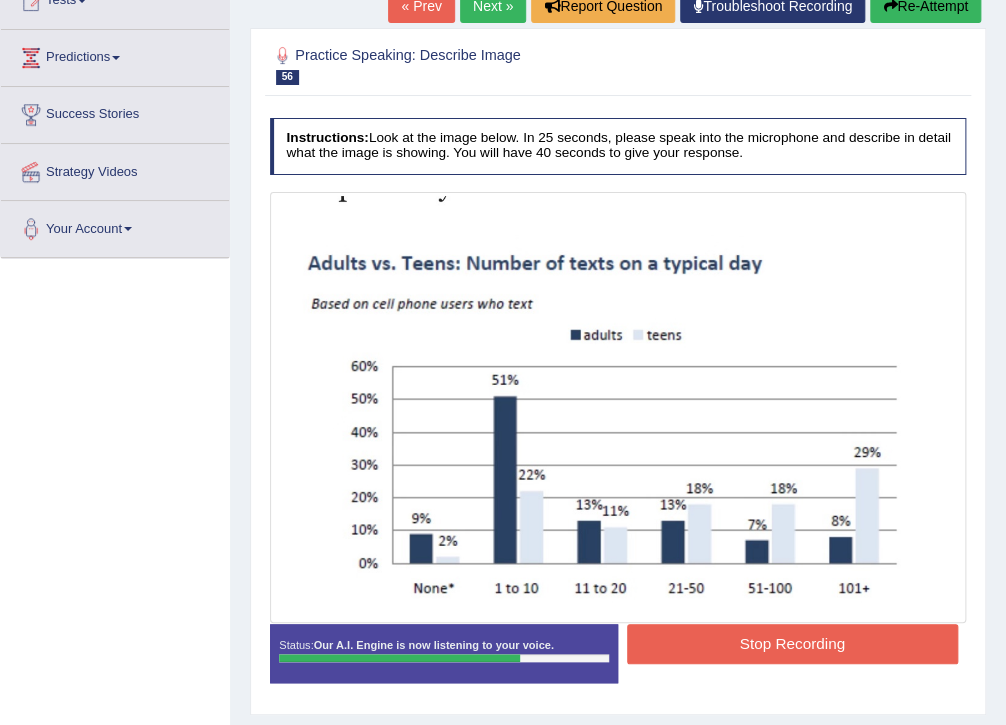 click on "Stop Recording" at bounding box center [792, 643] 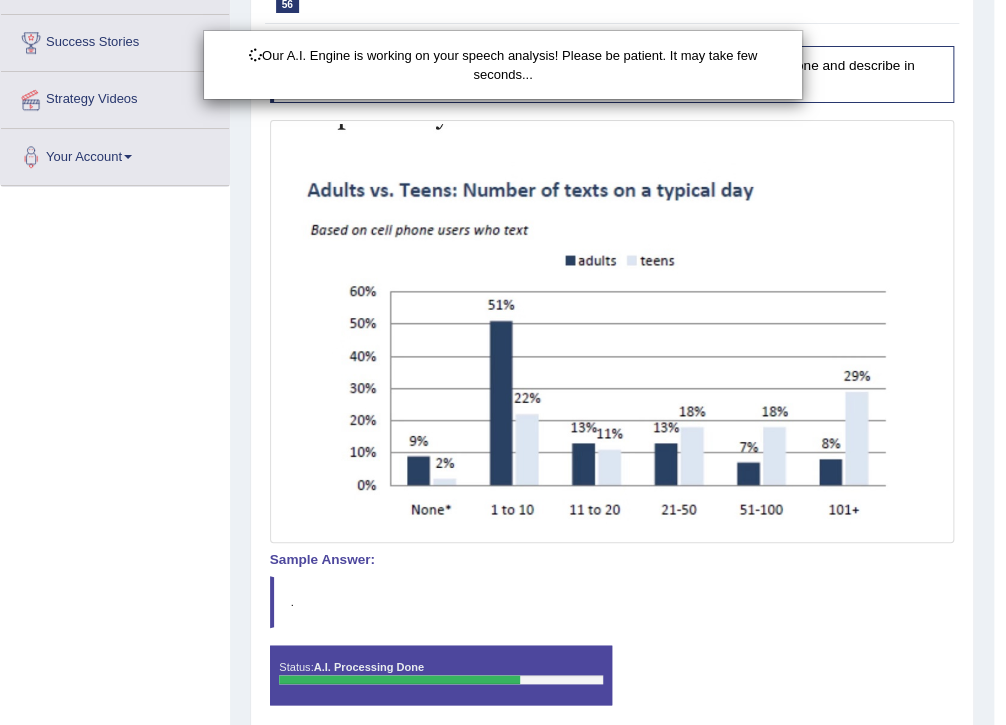 scroll, scrollTop: 386, scrollLeft: 0, axis: vertical 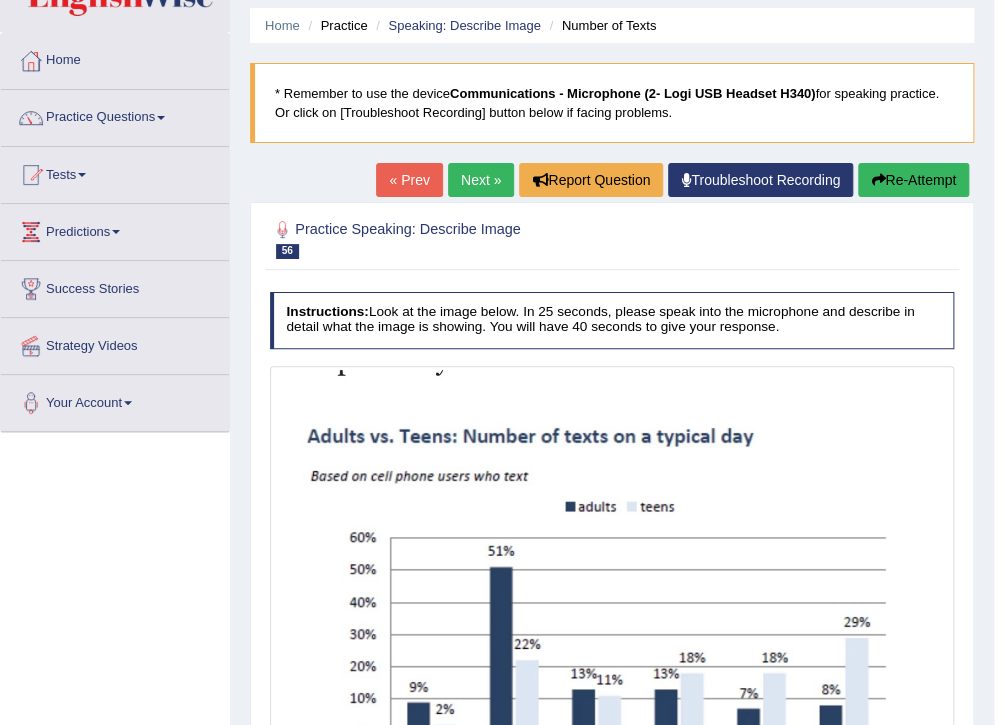 click on "Next »" at bounding box center [481, 180] 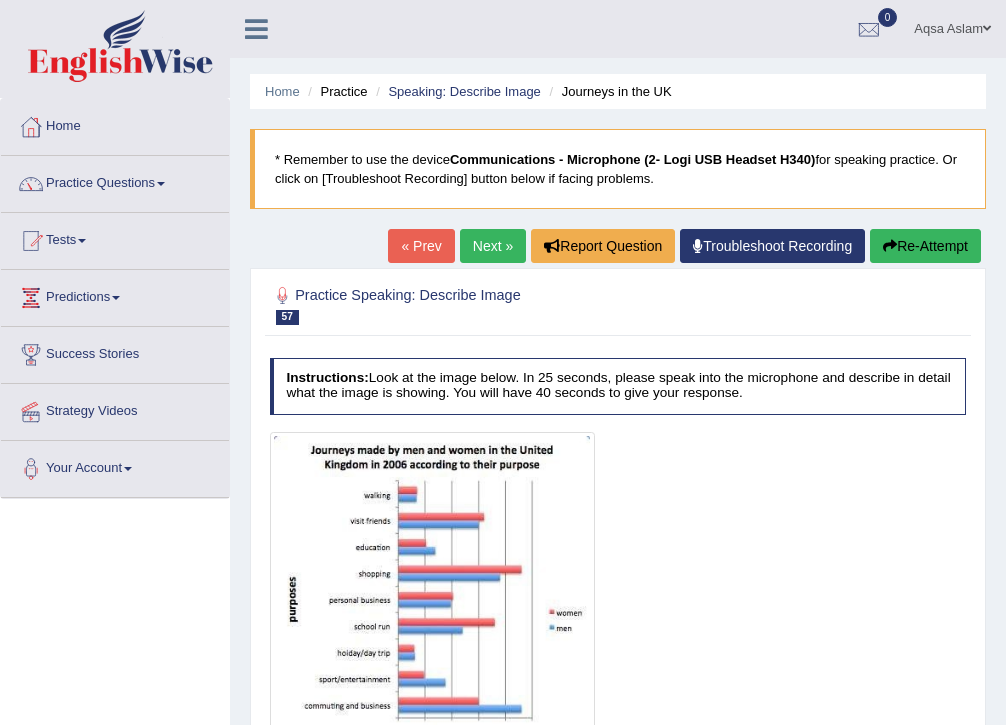 scroll, scrollTop: 277, scrollLeft: 0, axis: vertical 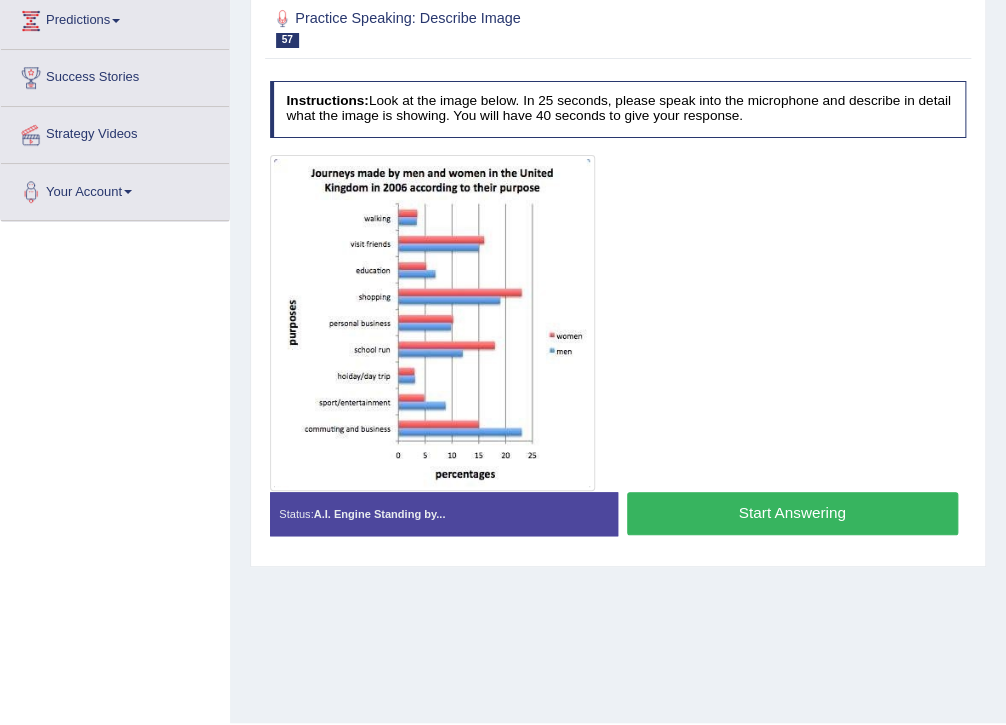 click on "Start Answering" at bounding box center [792, 513] 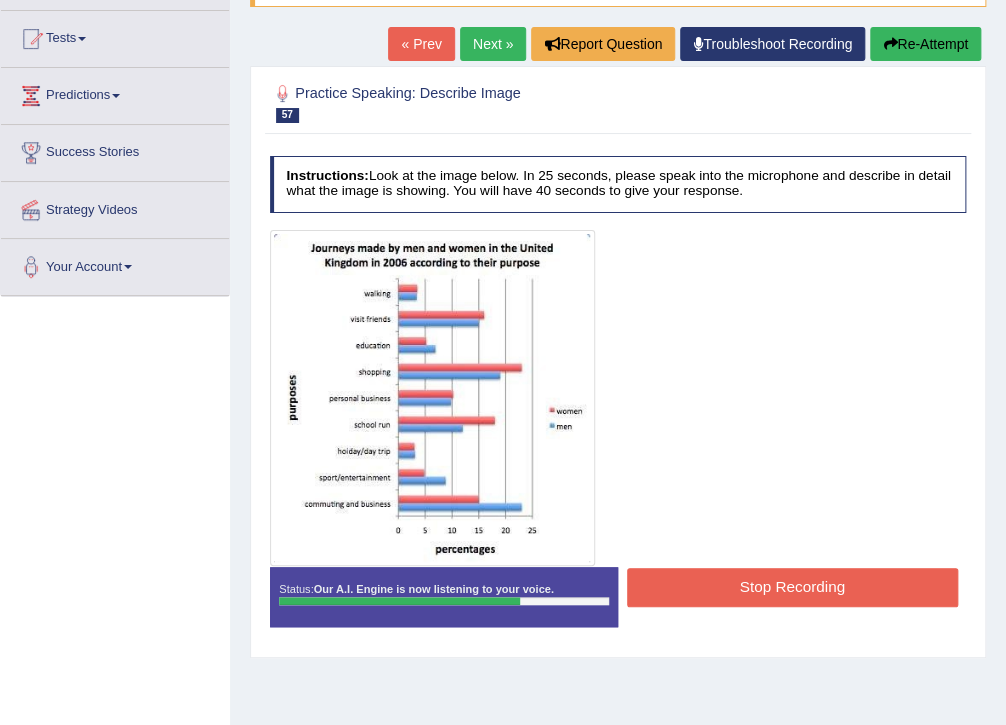 scroll, scrollTop: 117, scrollLeft: 0, axis: vertical 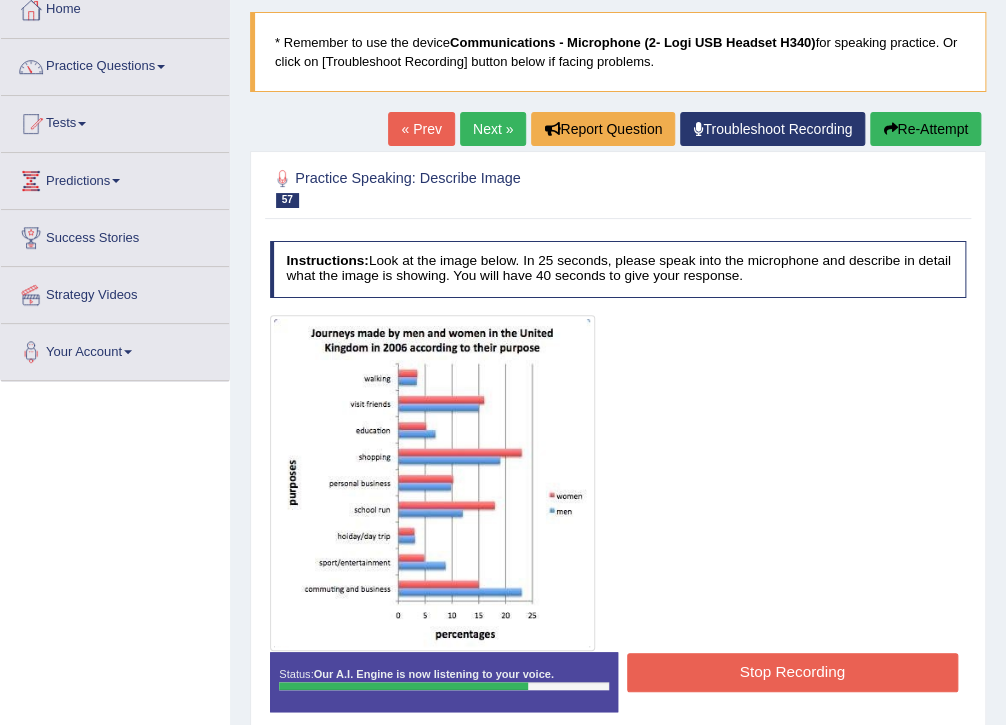click on "Re-Attempt" at bounding box center [925, 129] 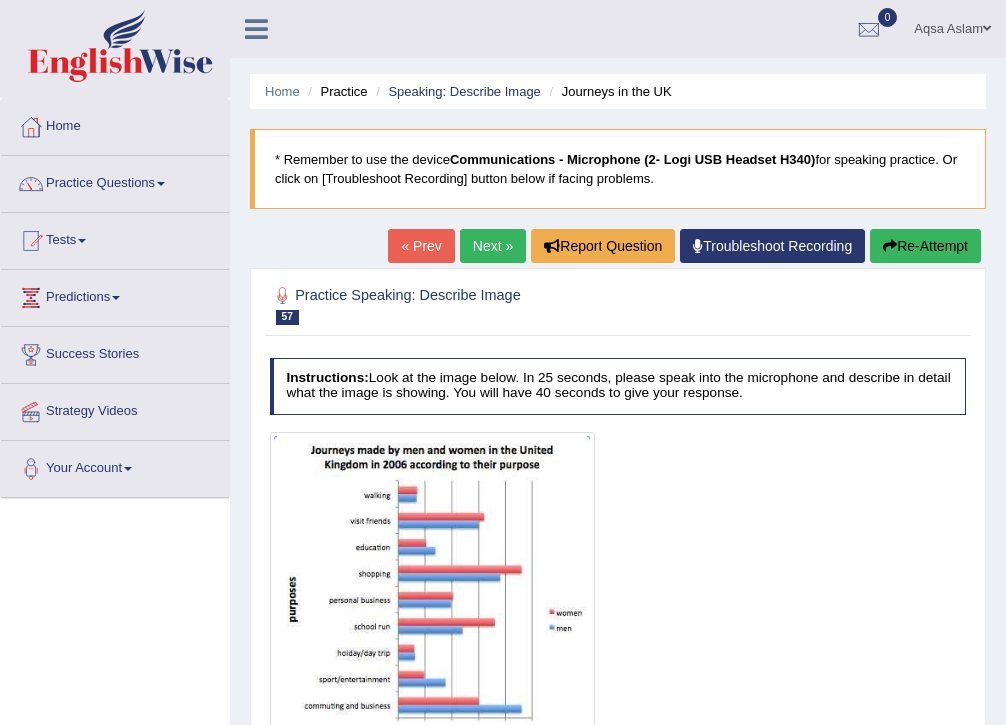 scroll, scrollTop: 282, scrollLeft: 0, axis: vertical 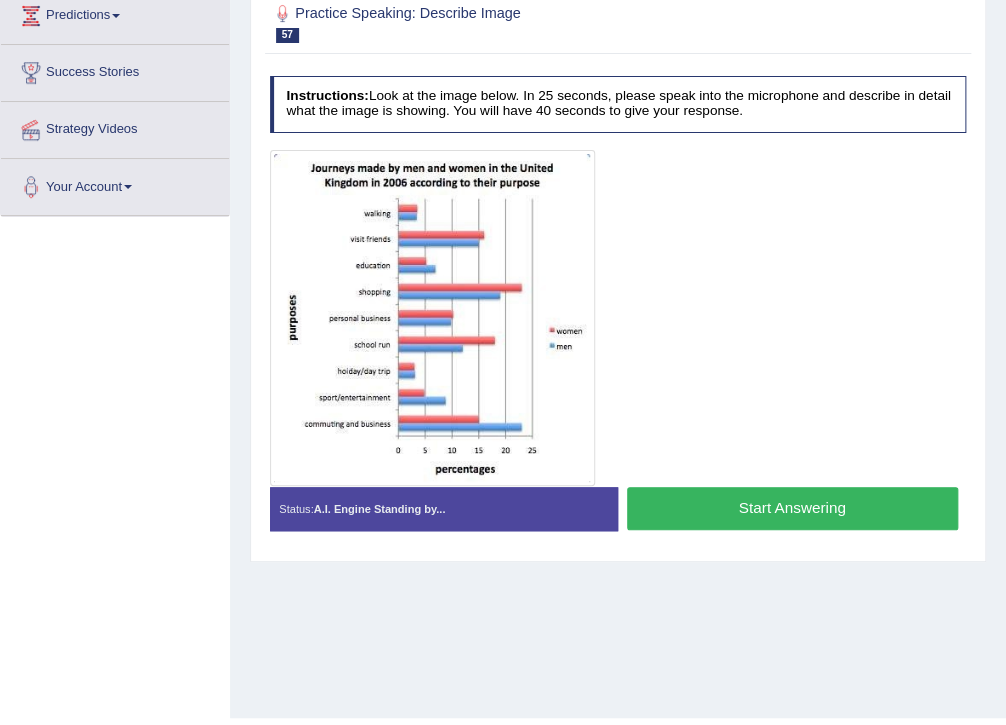 click on "Start Answering" at bounding box center [792, 508] 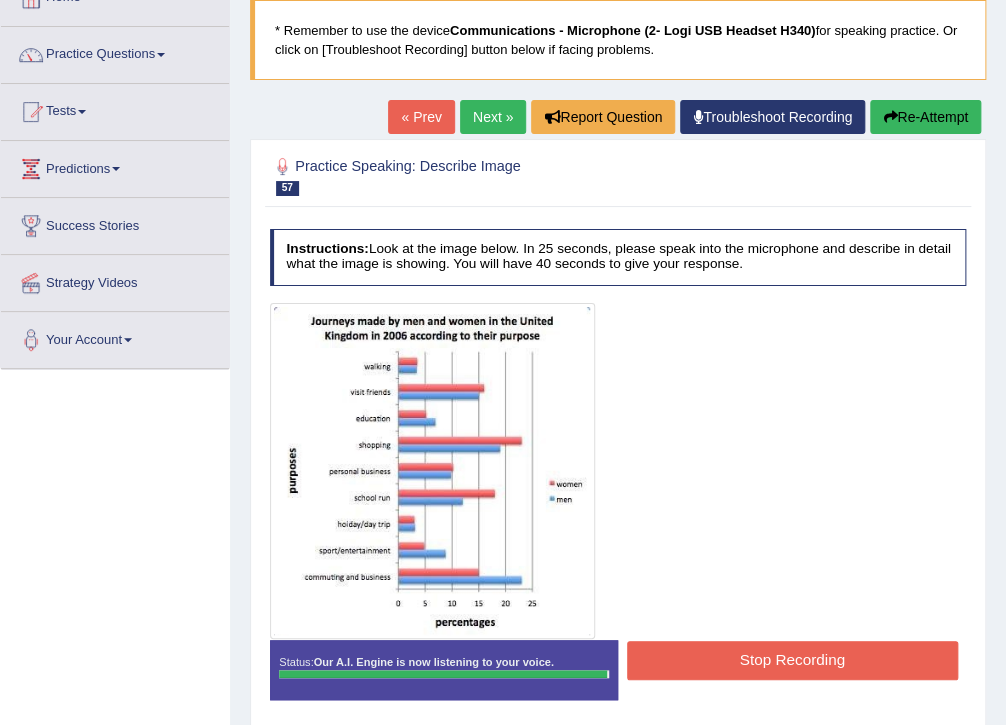 scroll, scrollTop: 122, scrollLeft: 0, axis: vertical 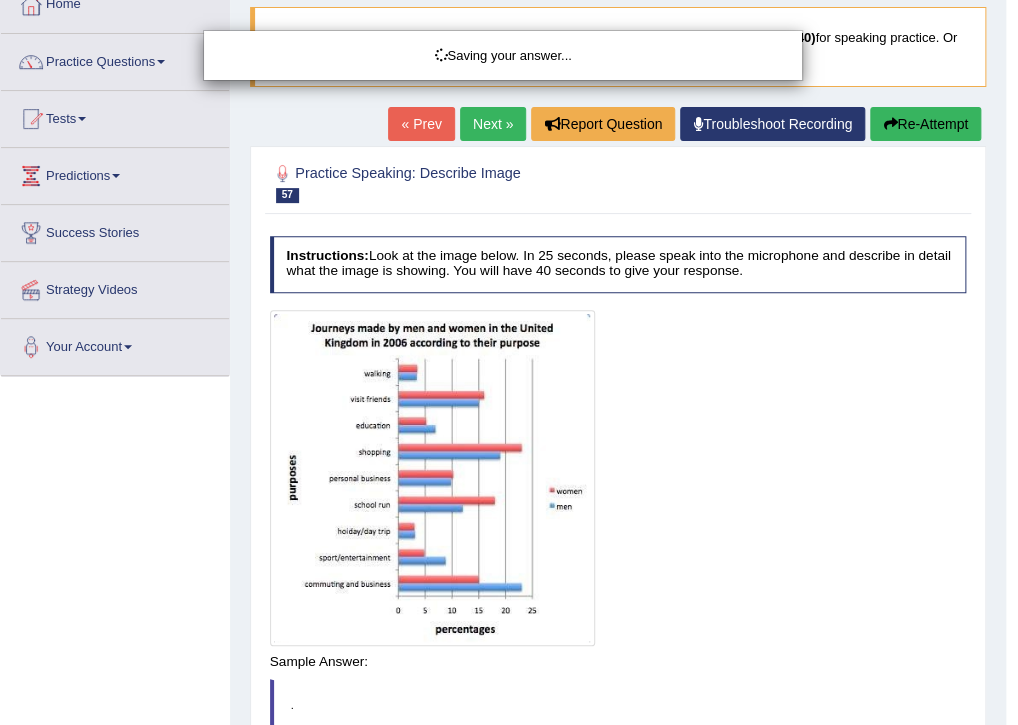 click on "Saving your answer..." at bounding box center (509, 362) 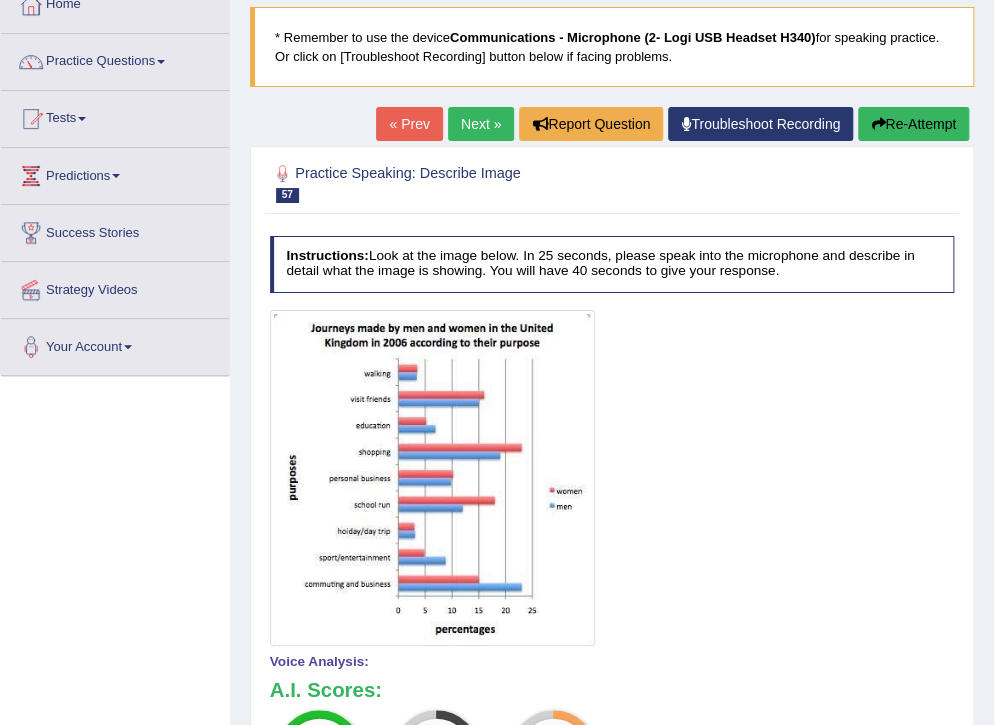 click on "Re-Attempt" at bounding box center (913, 124) 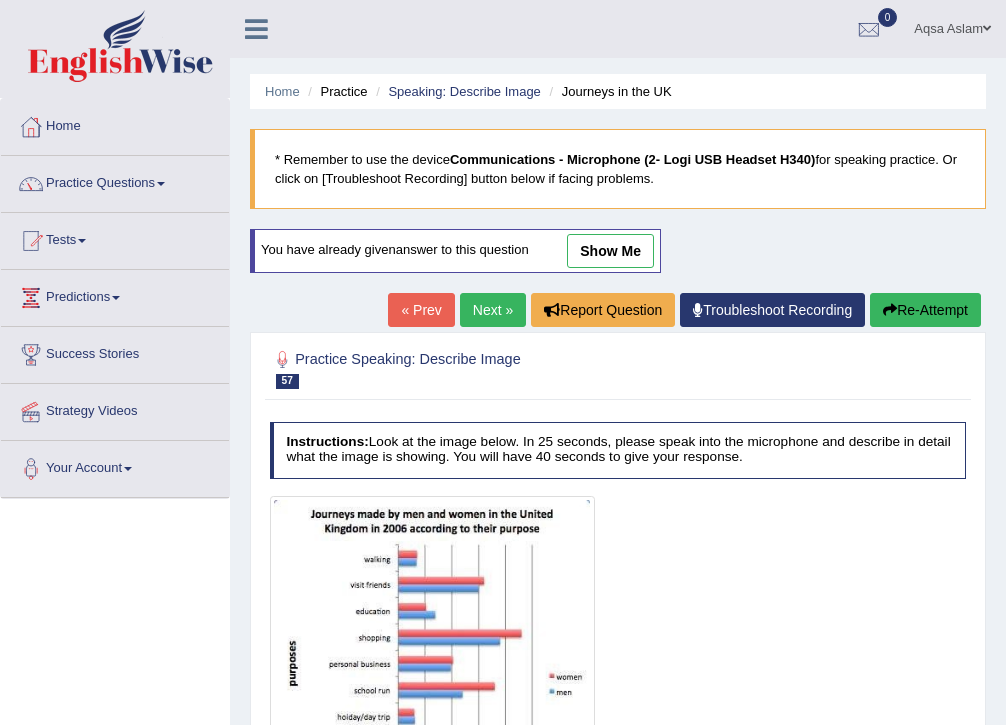 scroll, scrollTop: 287, scrollLeft: 0, axis: vertical 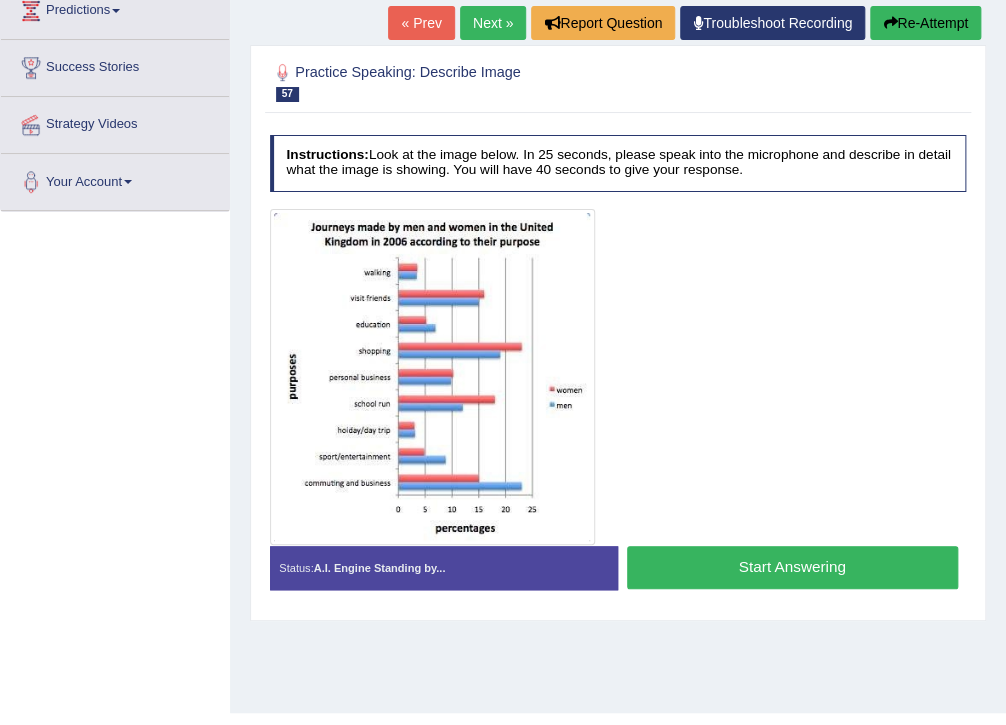 click on "Start Answering" at bounding box center (792, 567) 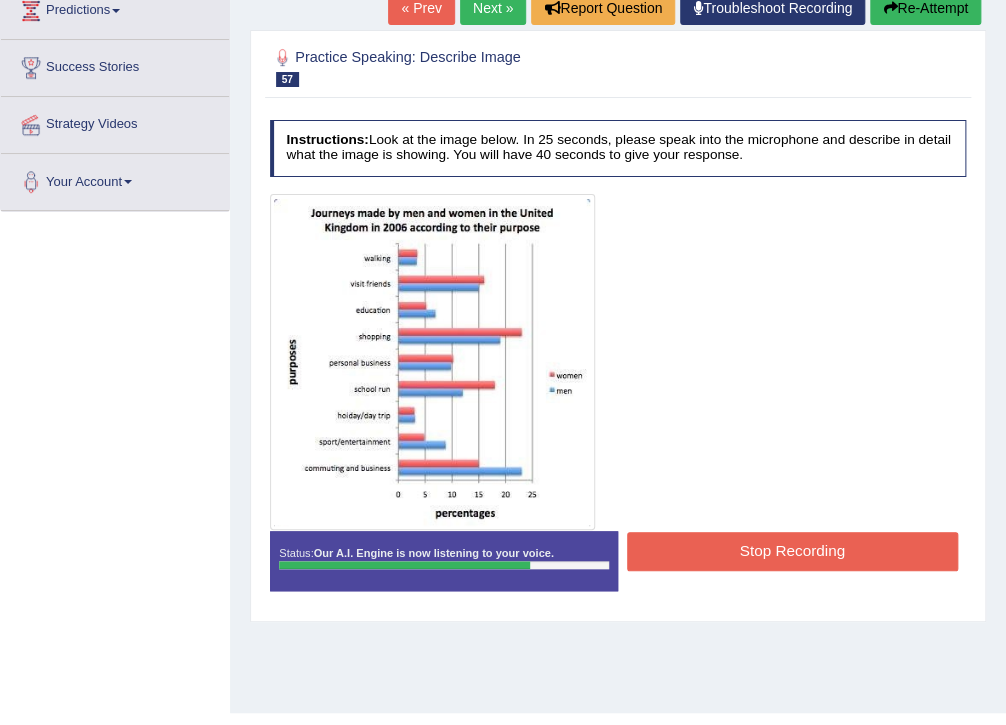 click on "Stop Recording" at bounding box center [792, 551] 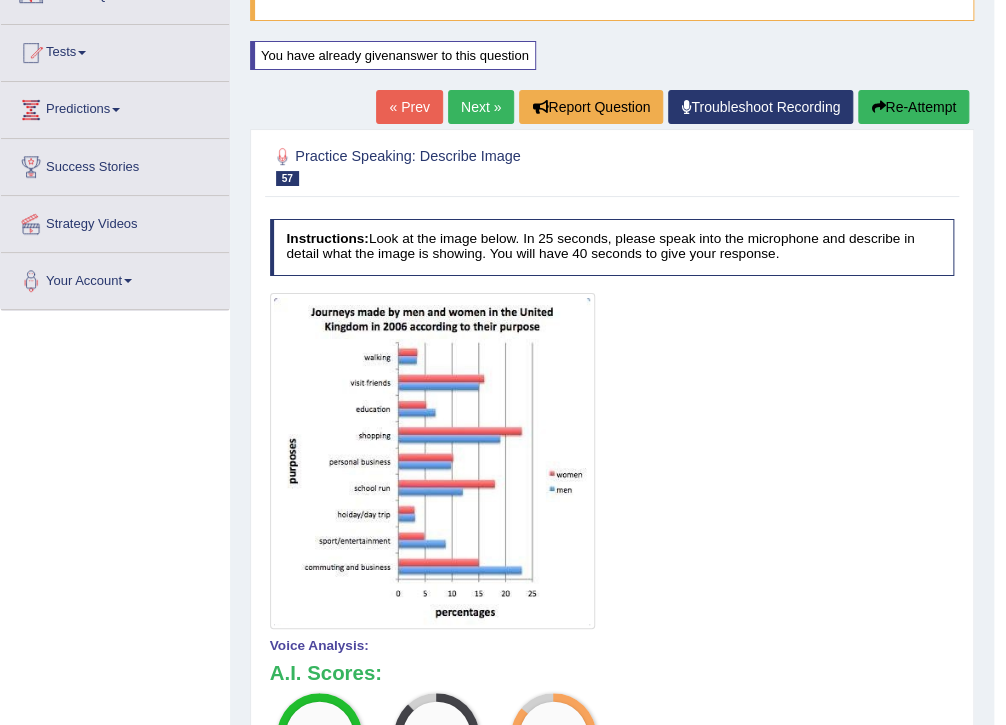 scroll, scrollTop: 187, scrollLeft: 0, axis: vertical 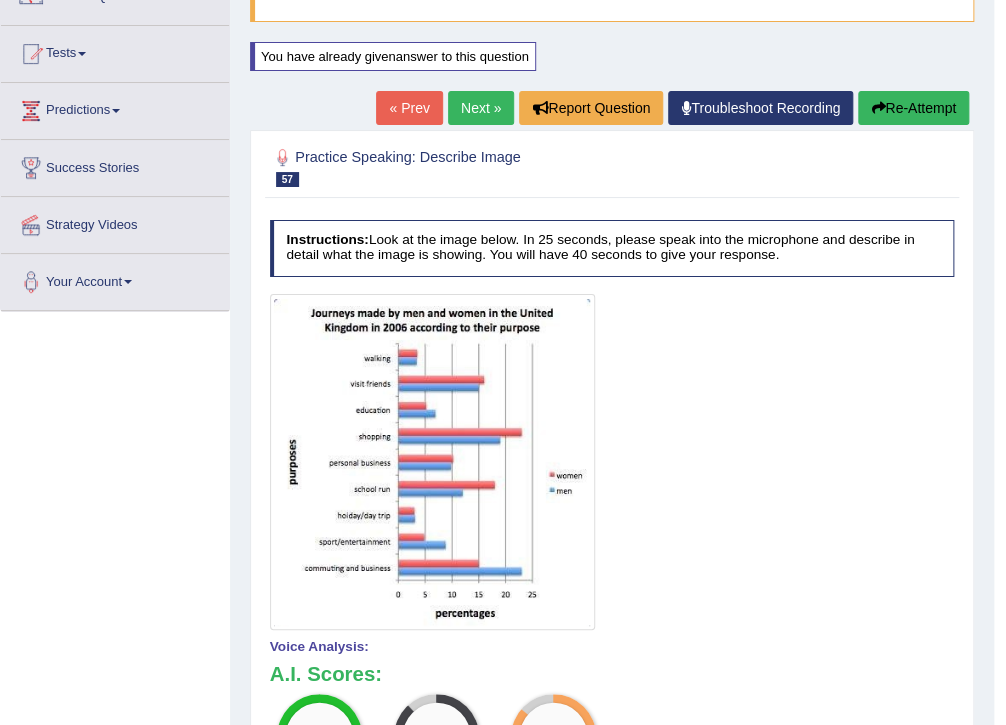 click at bounding box center (878, 108) 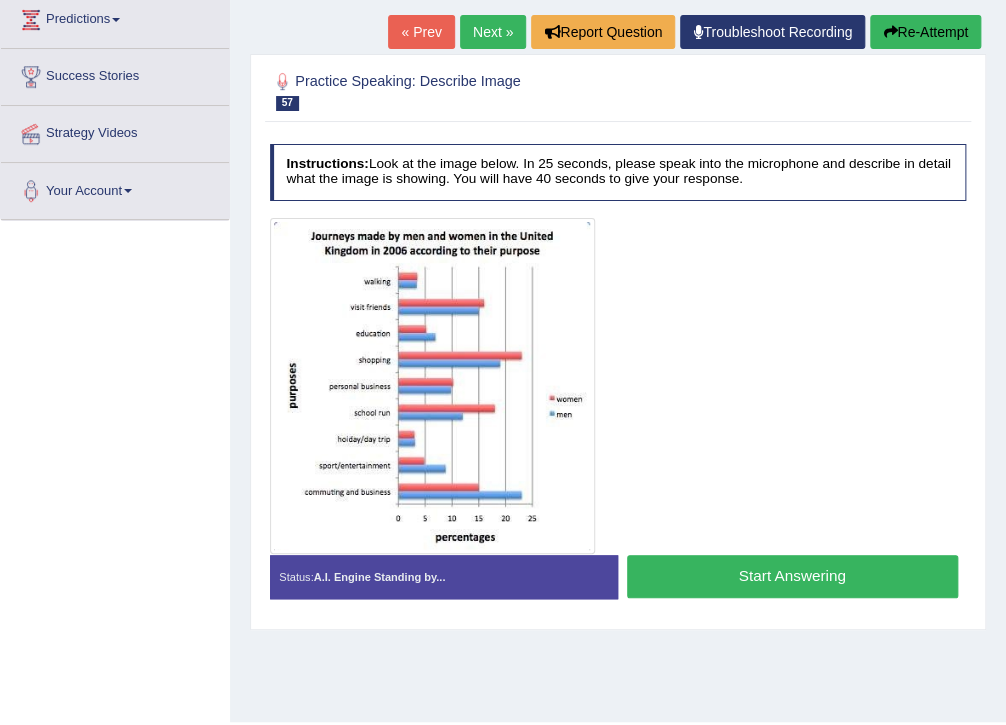 scroll, scrollTop: 278, scrollLeft: 0, axis: vertical 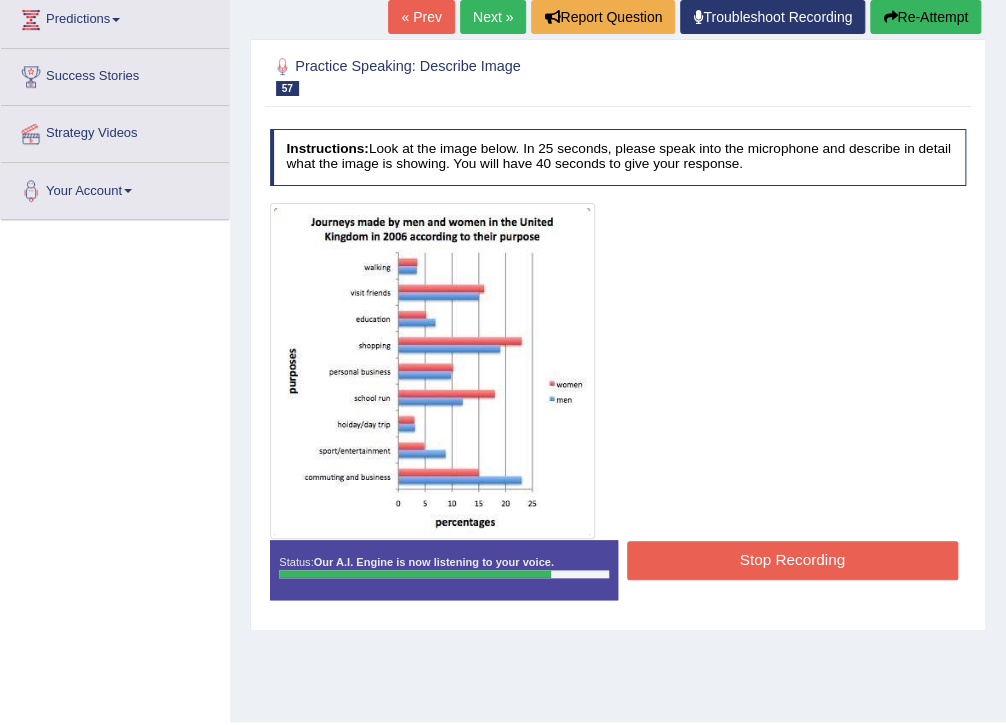 click on "Stop Recording" at bounding box center (792, 560) 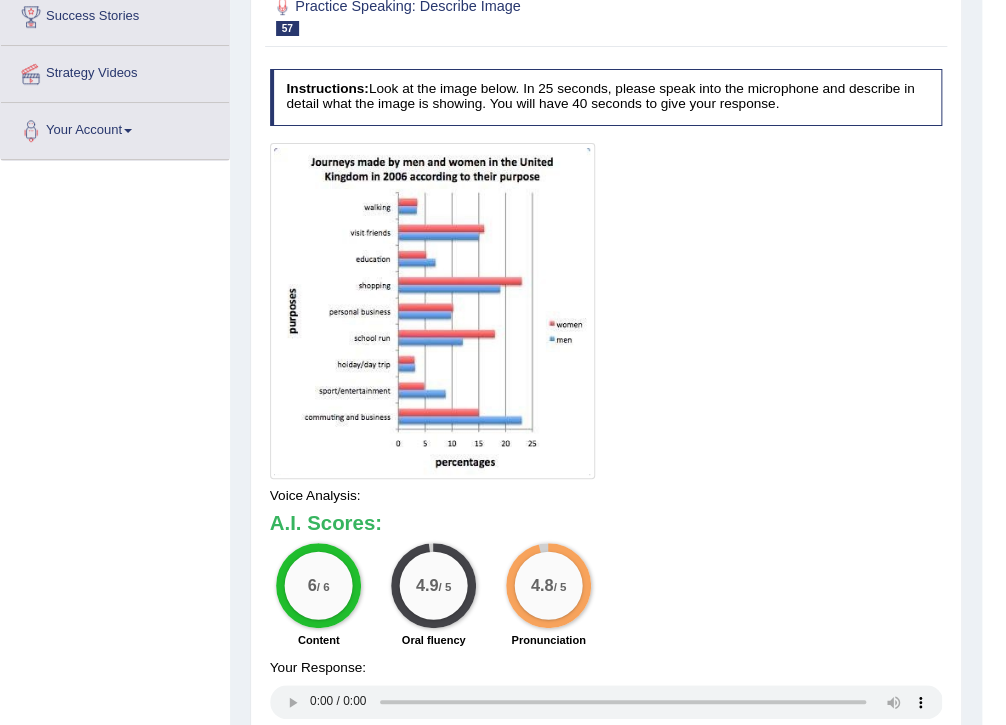 scroll, scrollTop: 347, scrollLeft: 0, axis: vertical 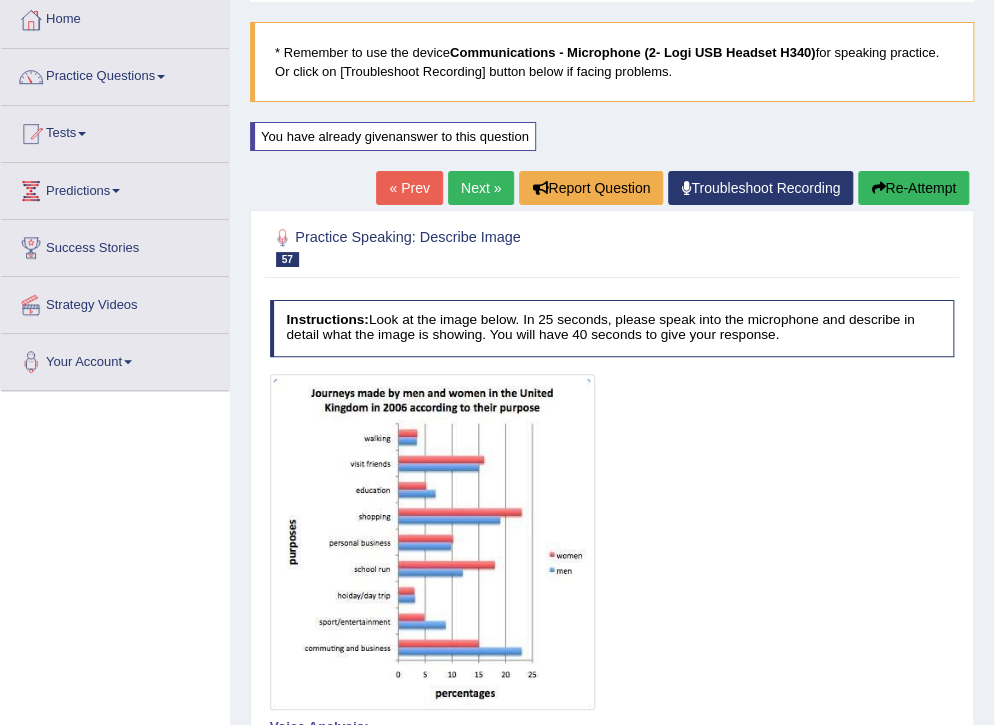 click on "Next »" at bounding box center [481, 188] 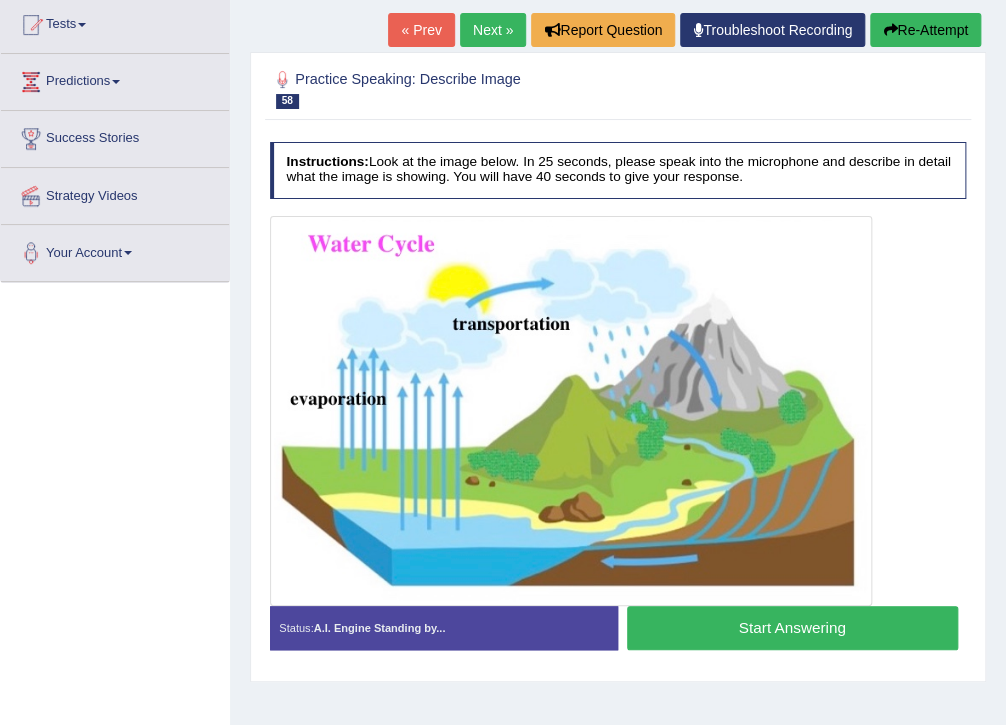 scroll, scrollTop: 240, scrollLeft: 0, axis: vertical 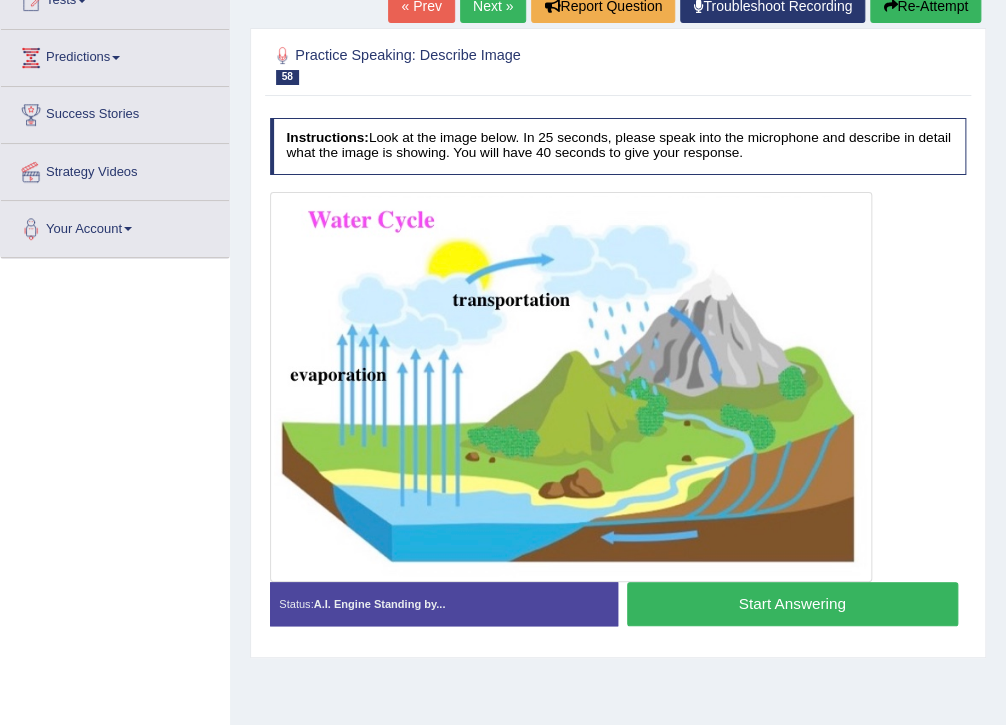 click on "Start Answering" at bounding box center [792, 603] 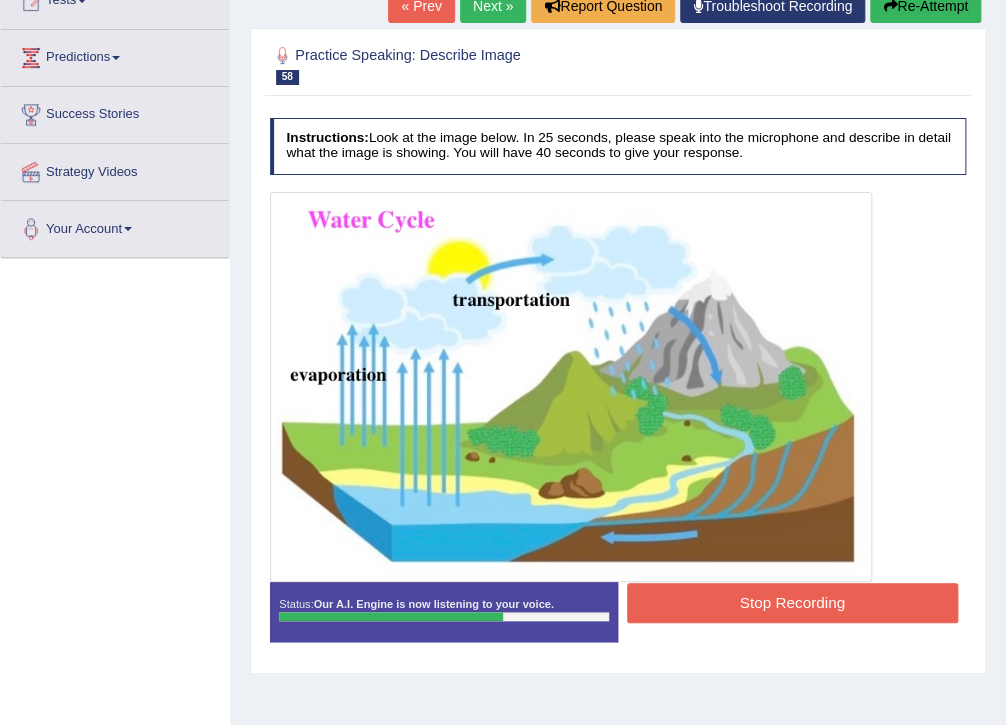 click on "Stop Recording" at bounding box center [792, 602] 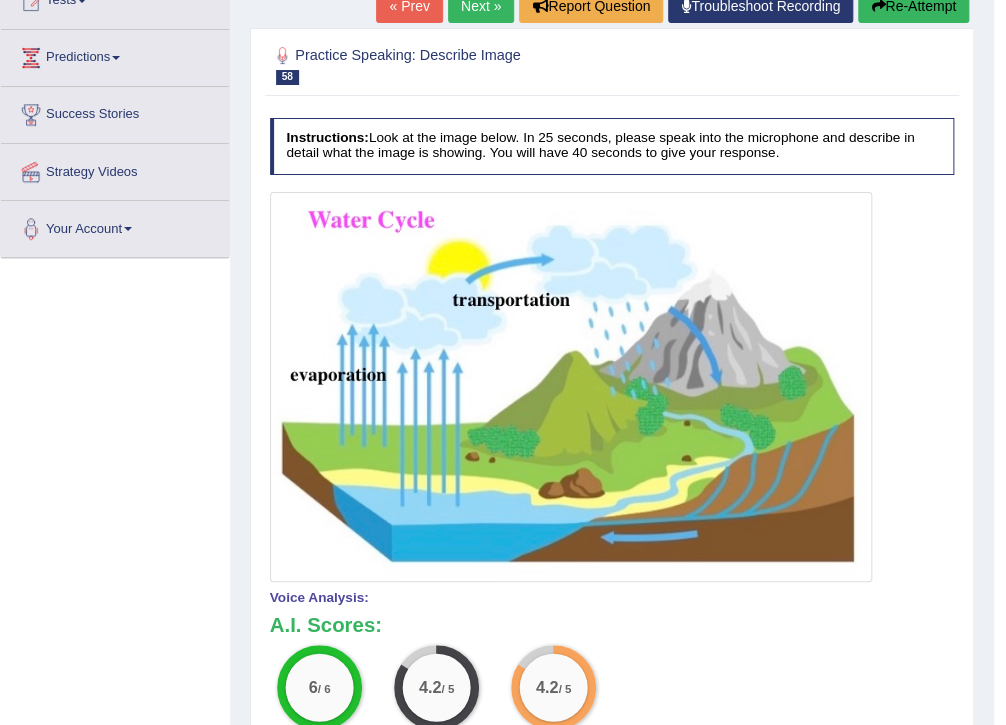 scroll, scrollTop: 0, scrollLeft: 0, axis: both 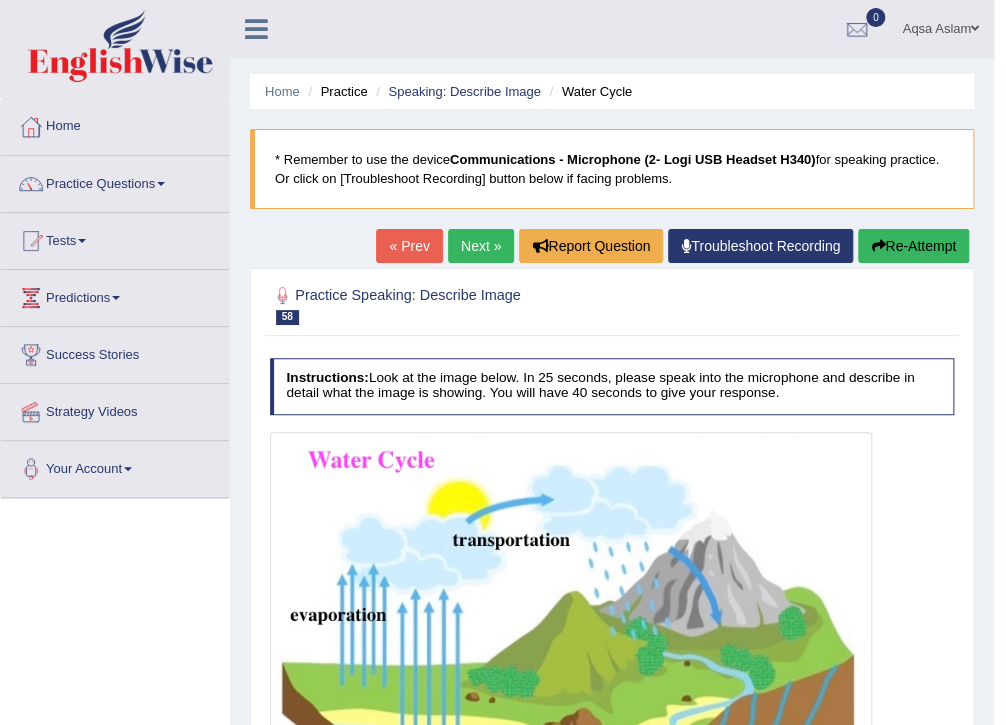 click on "Next »" at bounding box center (481, 246) 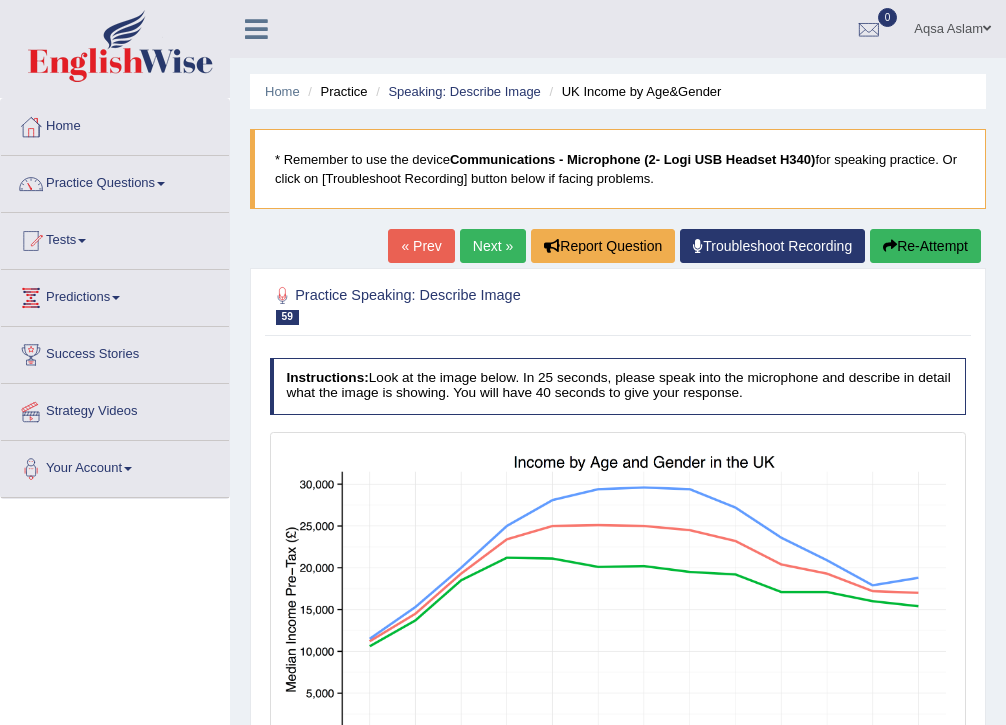 scroll, scrollTop: 0, scrollLeft: 0, axis: both 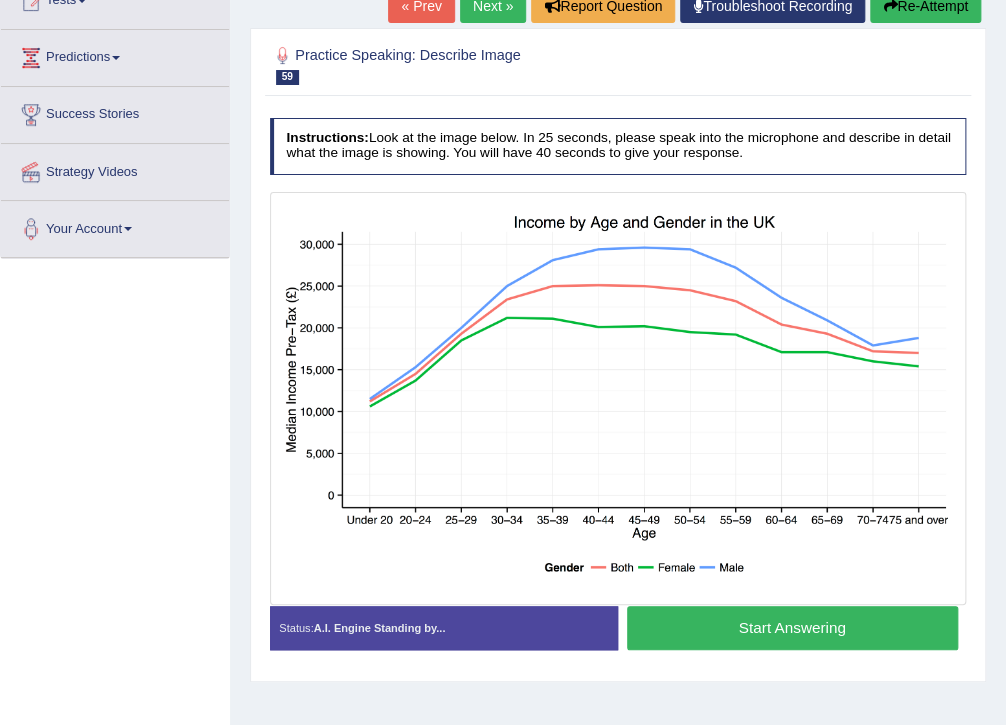 click on "Start Answering" at bounding box center (792, 627) 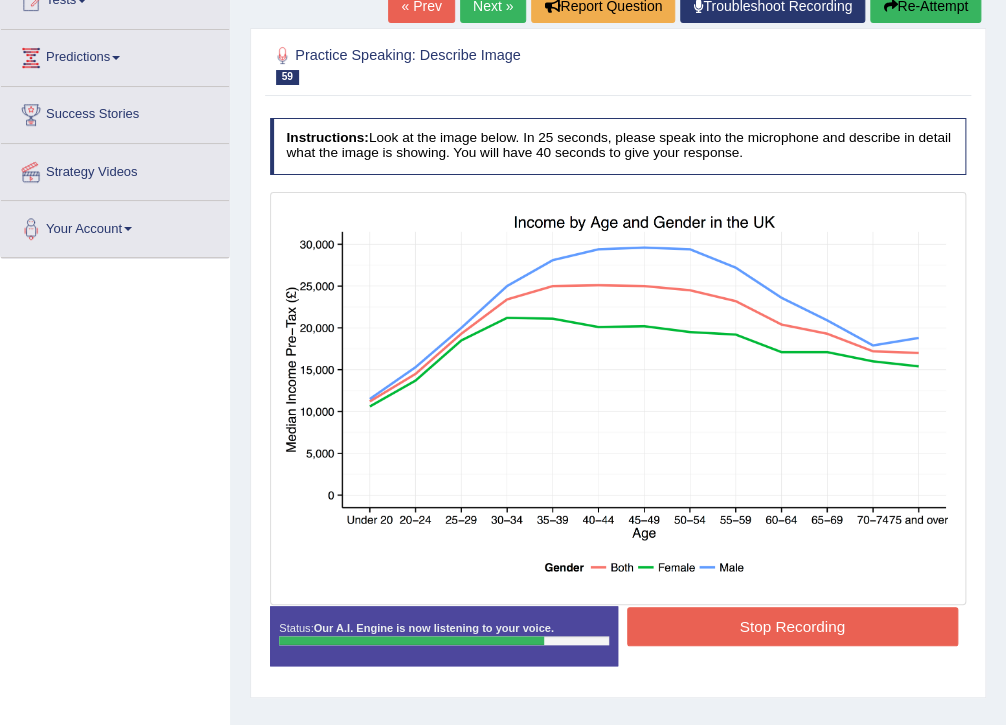 click on "Stop Recording" at bounding box center (792, 626) 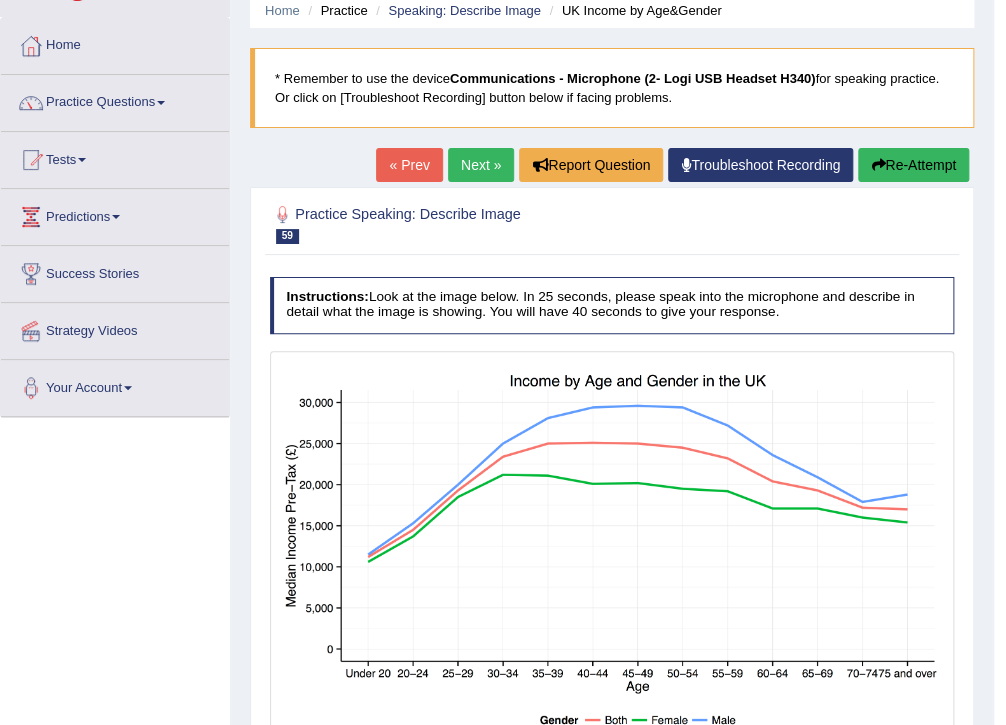 scroll, scrollTop: 80, scrollLeft: 0, axis: vertical 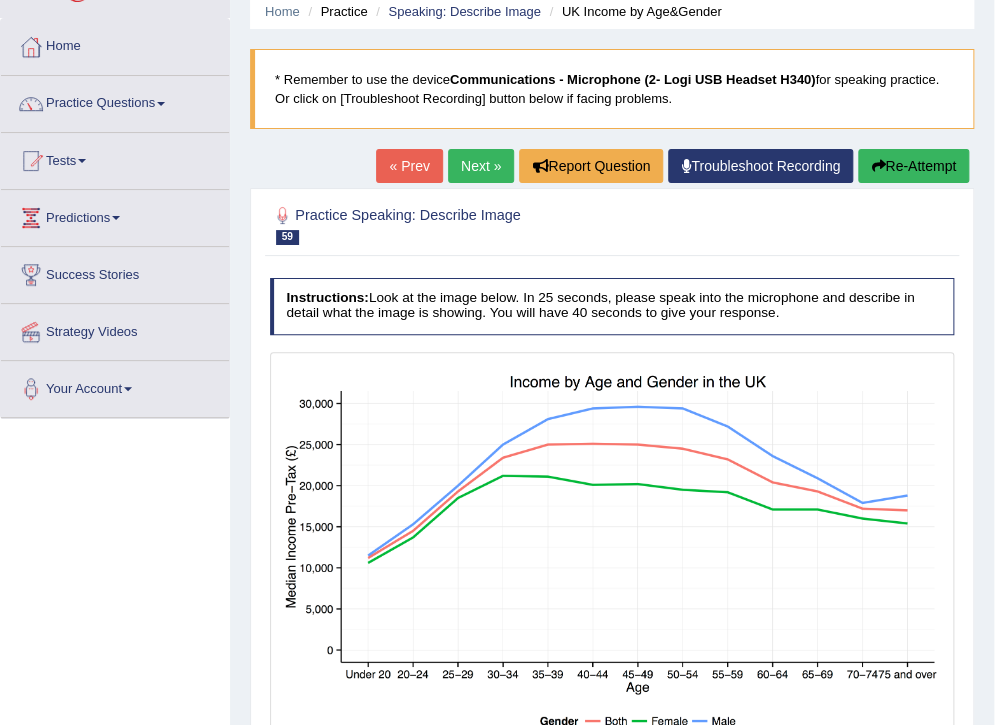 click on "Next »" at bounding box center [481, 166] 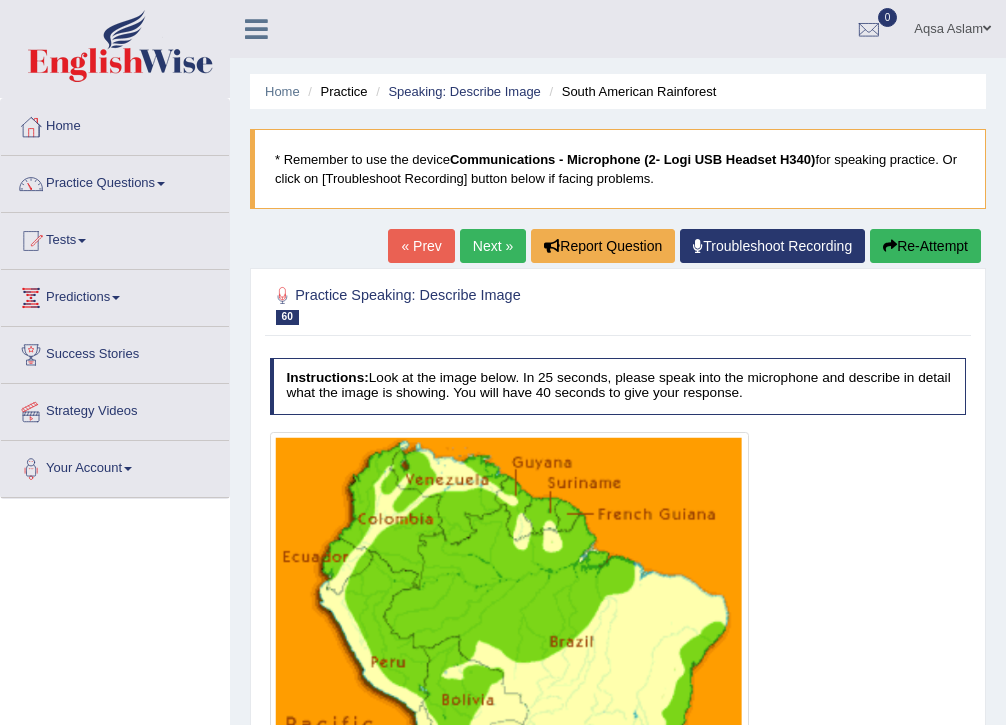 scroll, scrollTop: 0, scrollLeft: 0, axis: both 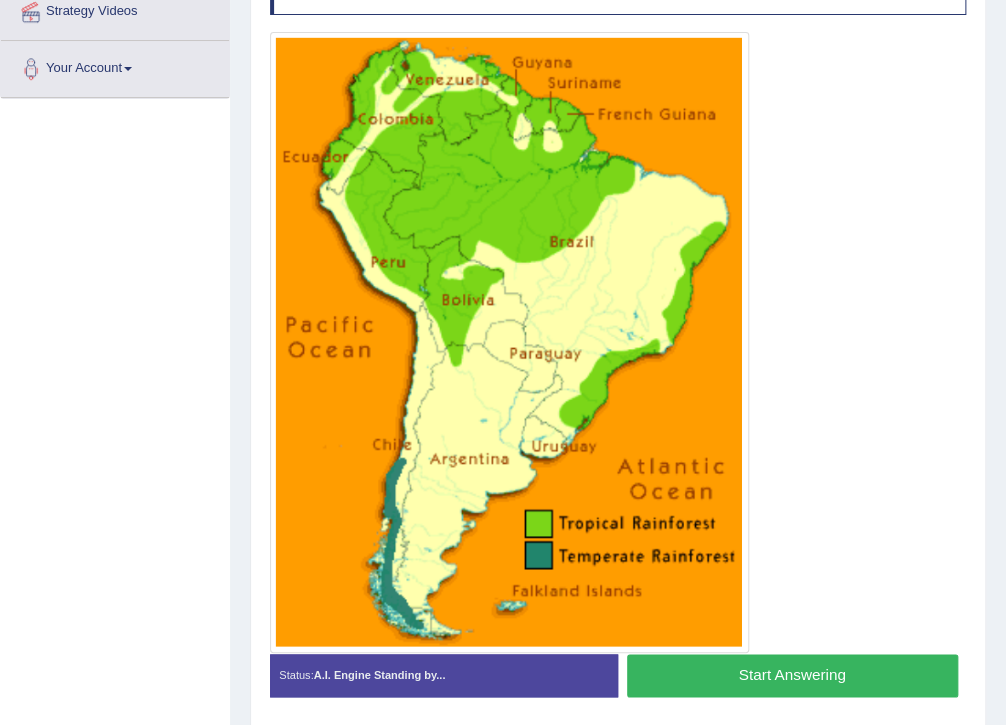 click on "Start Answering" at bounding box center (792, 675) 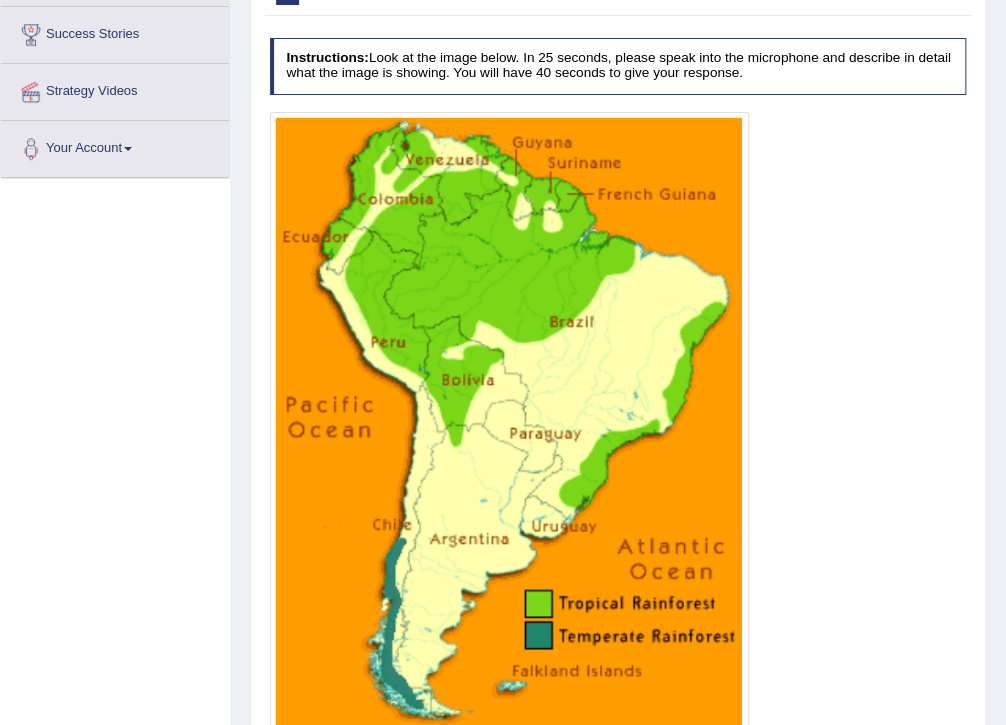 scroll, scrollTop: 480, scrollLeft: 0, axis: vertical 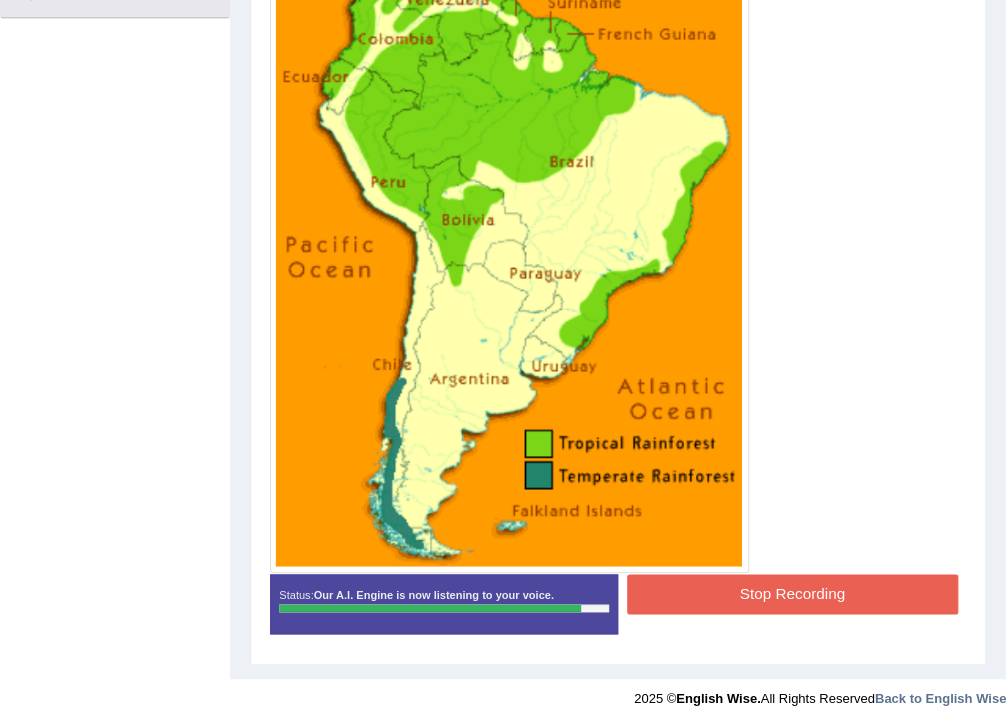 click on "Stop Recording" at bounding box center (792, 593) 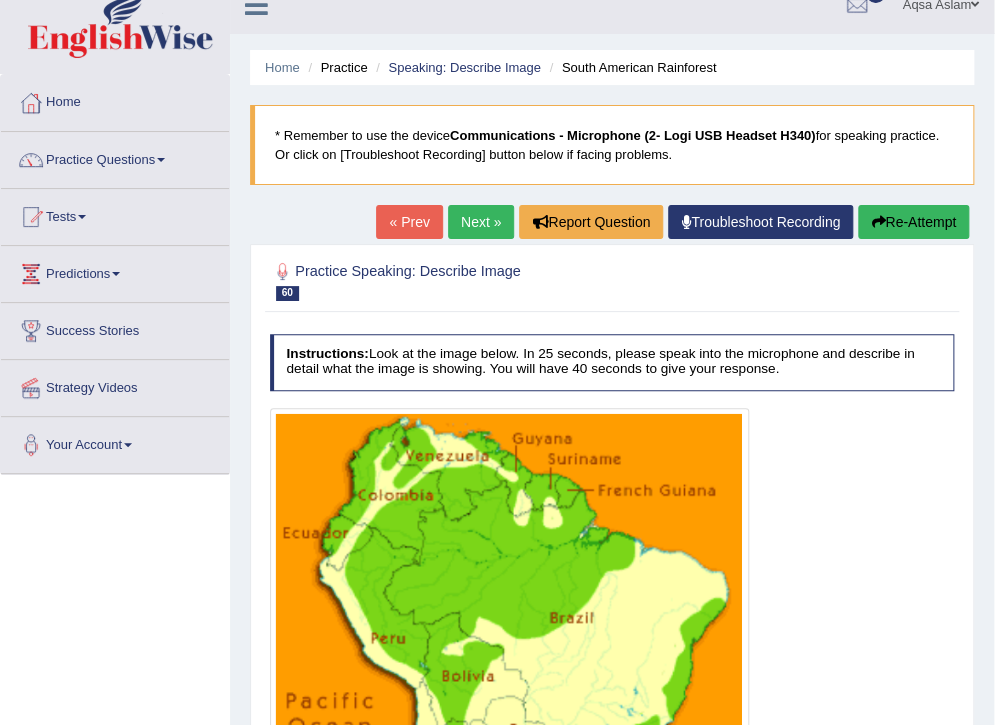 scroll, scrollTop: 23, scrollLeft: 0, axis: vertical 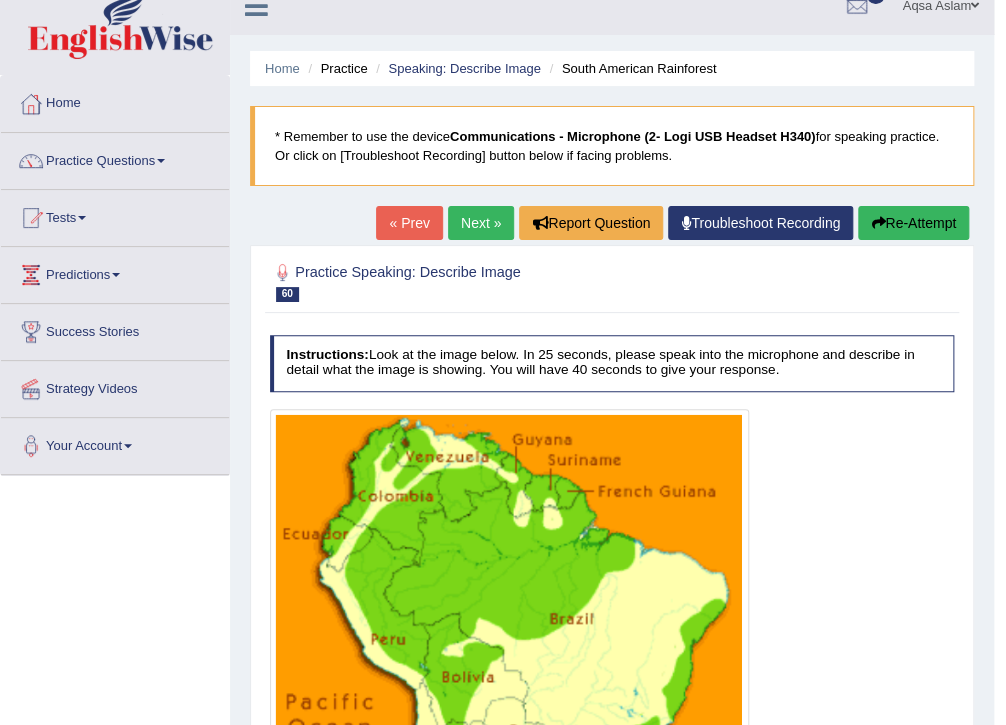 click on "Next »" at bounding box center [481, 223] 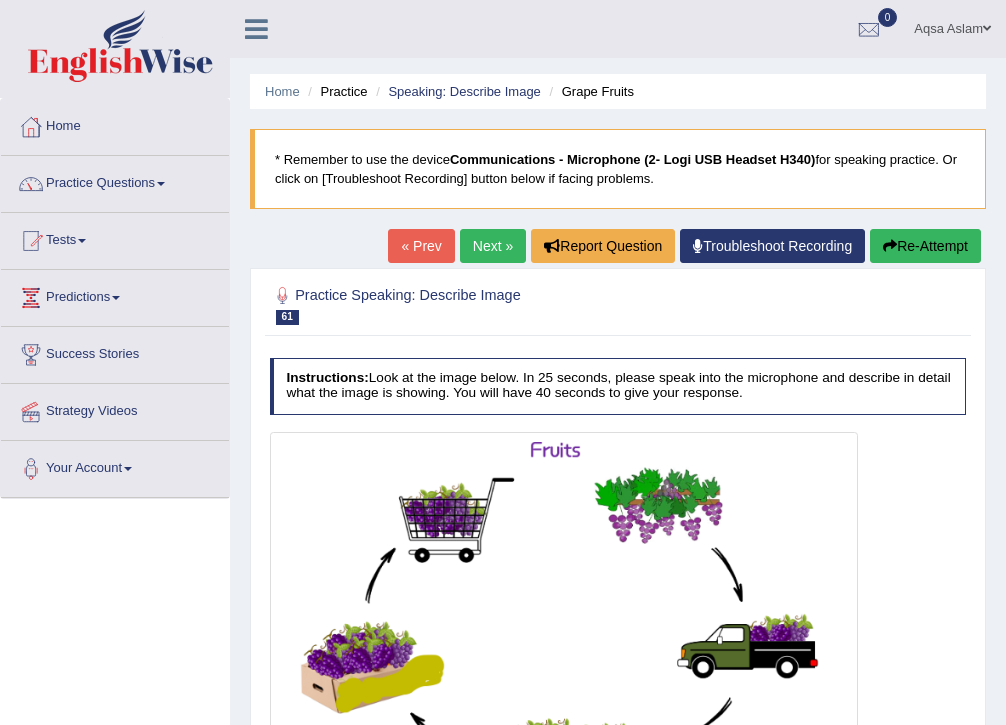 scroll, scrollTop: 0, scrollLeft: 0, axis: both 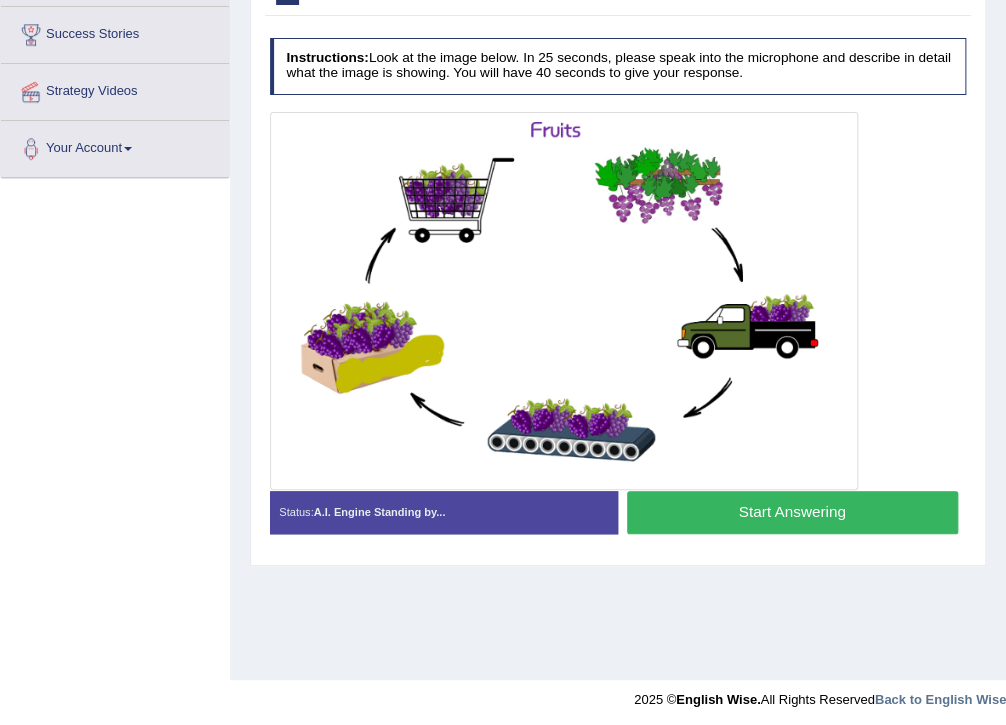 click on "Start Answering" at bounding box center [792, 512] 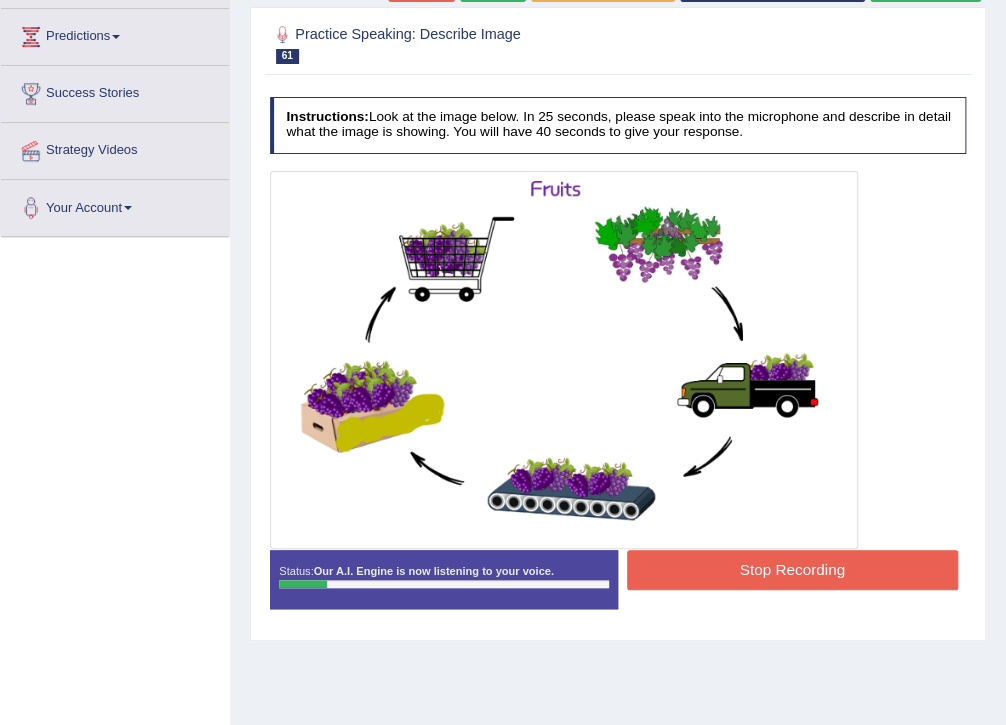 scroll, scrollTop: 80, scrollLeft: 0, axis: vertical 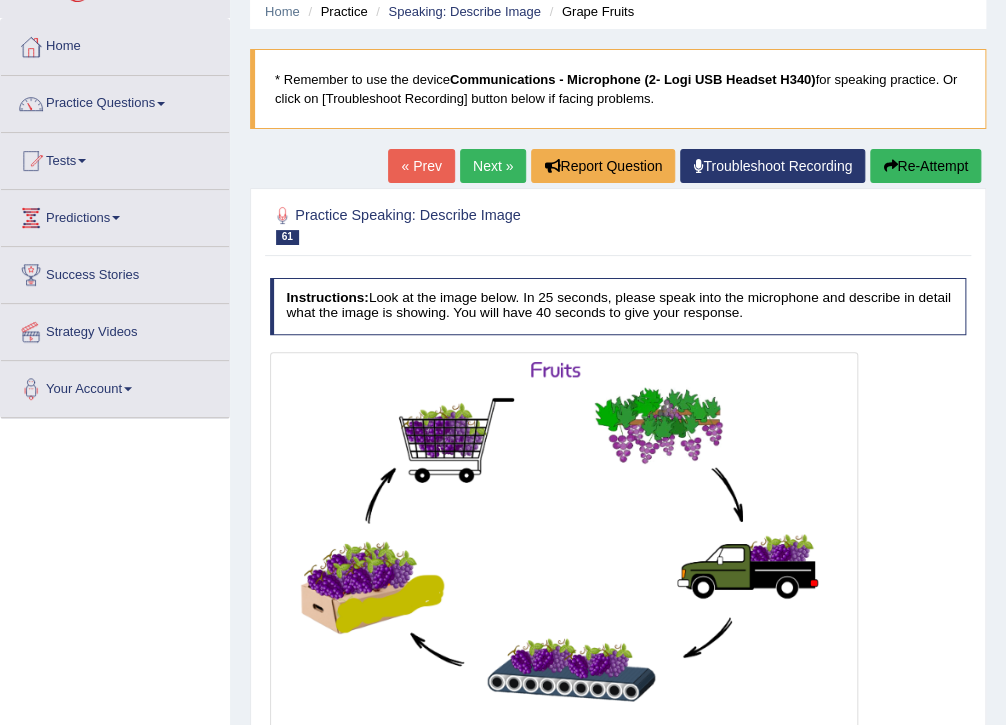click on "Re-Attempt" at bounding box center (925, 166) 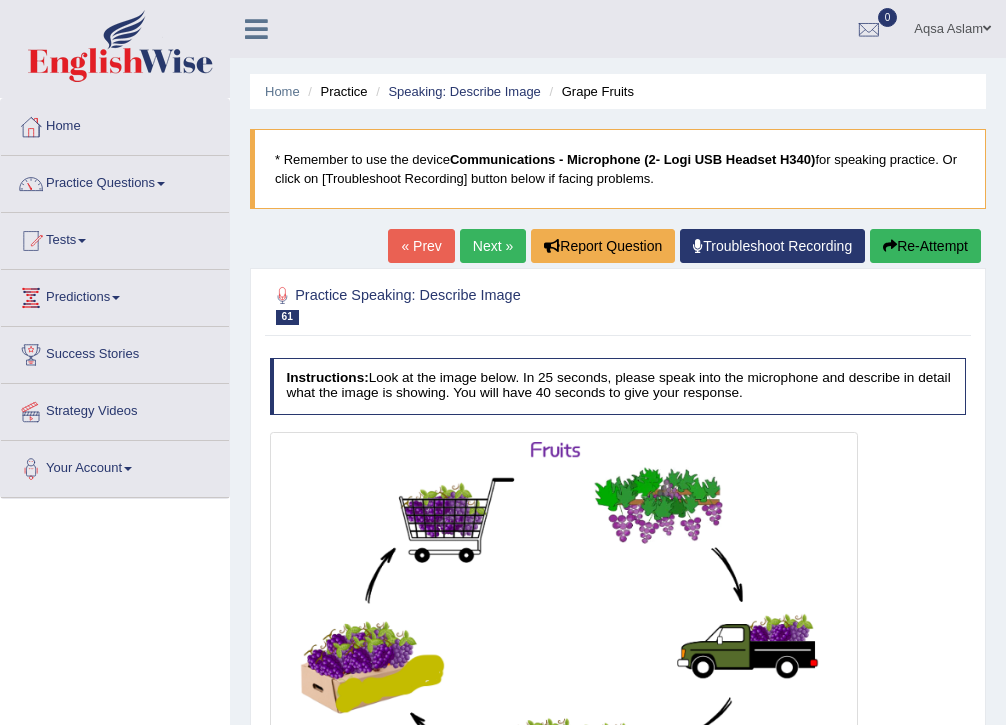 scroll, scrollTop: 124, scrollLeft: 0, axis: vertical 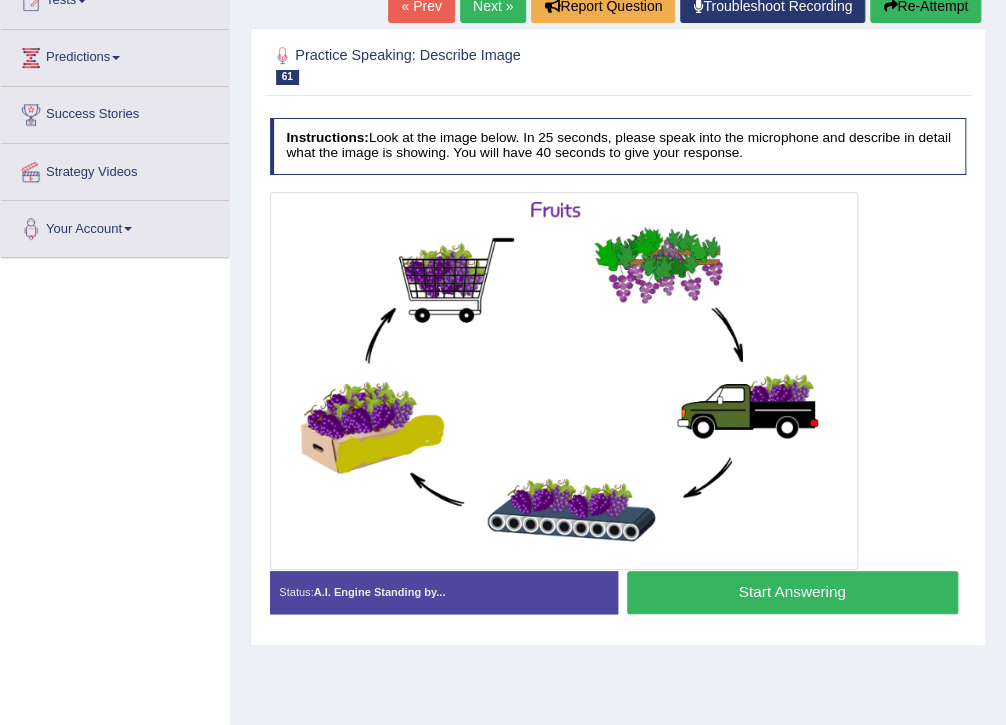click on "Start Answering" at bounding box center (792, 592) 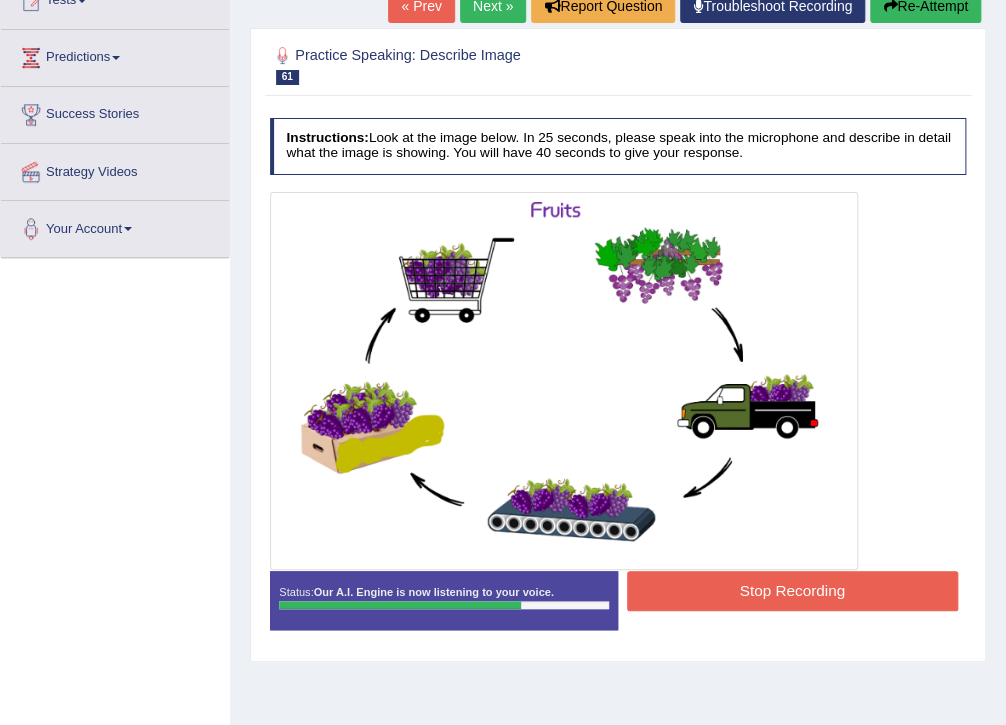 click on "Stop Recording" at bounding box center (792, 590) 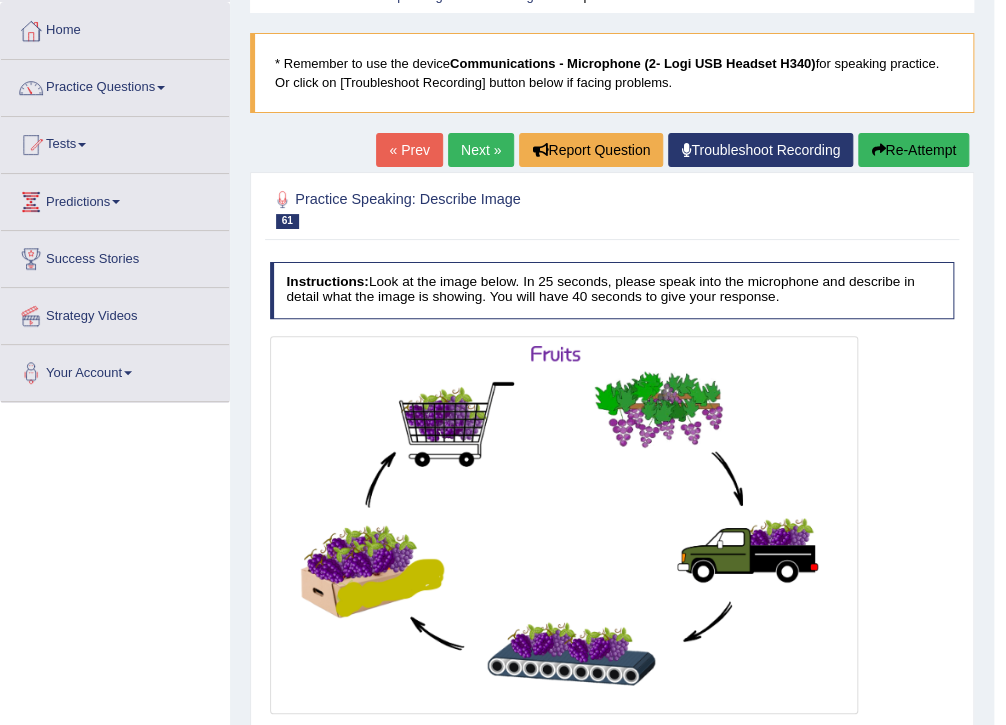 scroll, scrollTop: 80, scrollLeft: 0, axis: vertical 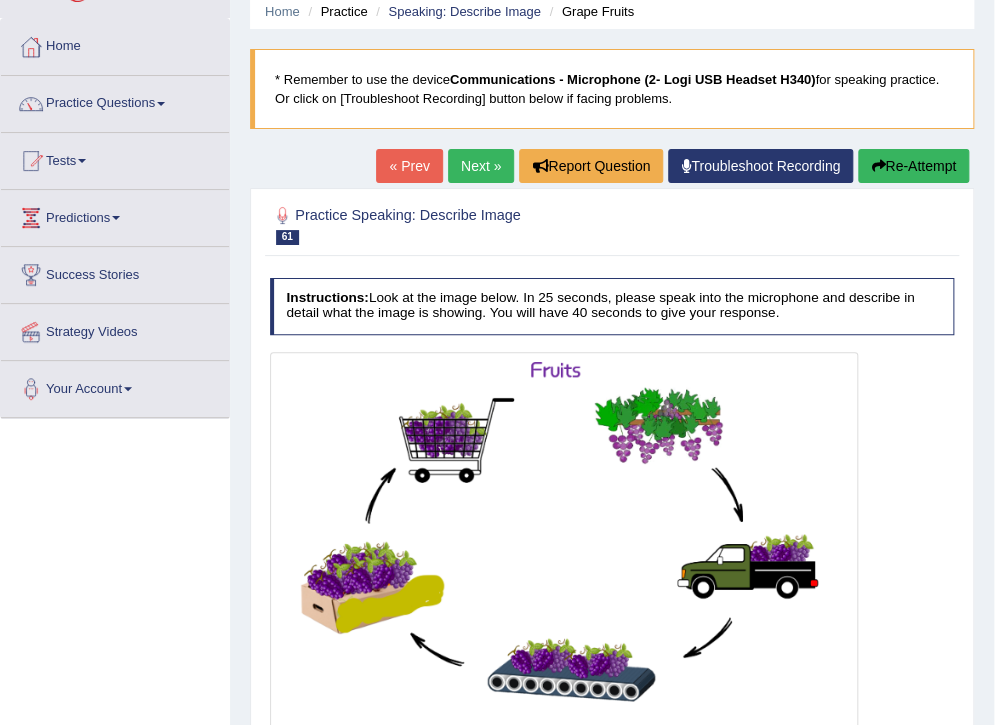 click on "Next »" at bounding box center [481, 166] 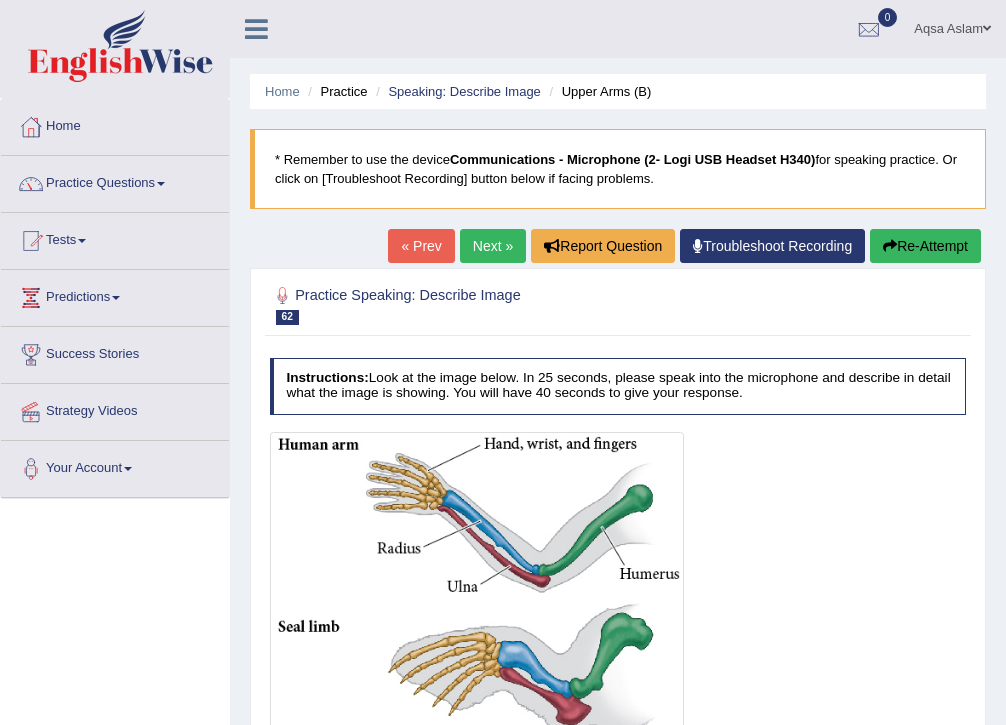 scroll, scrollTop: 160, scrollLeft: 0, axis: vertical 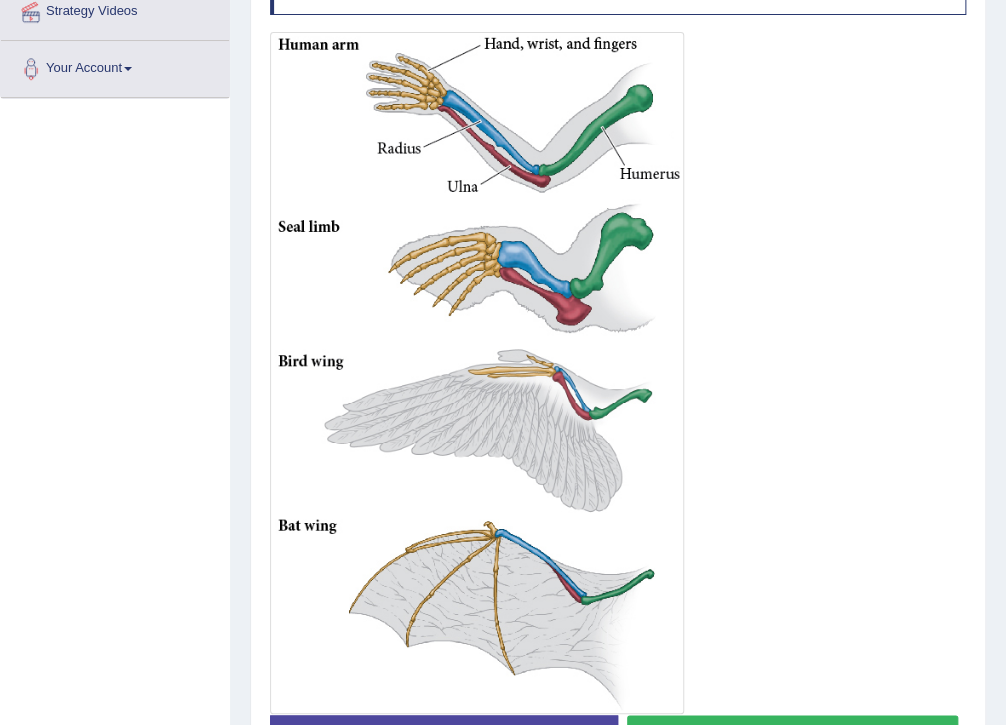 click on "Start Answering" at bounding box center [792, 736] 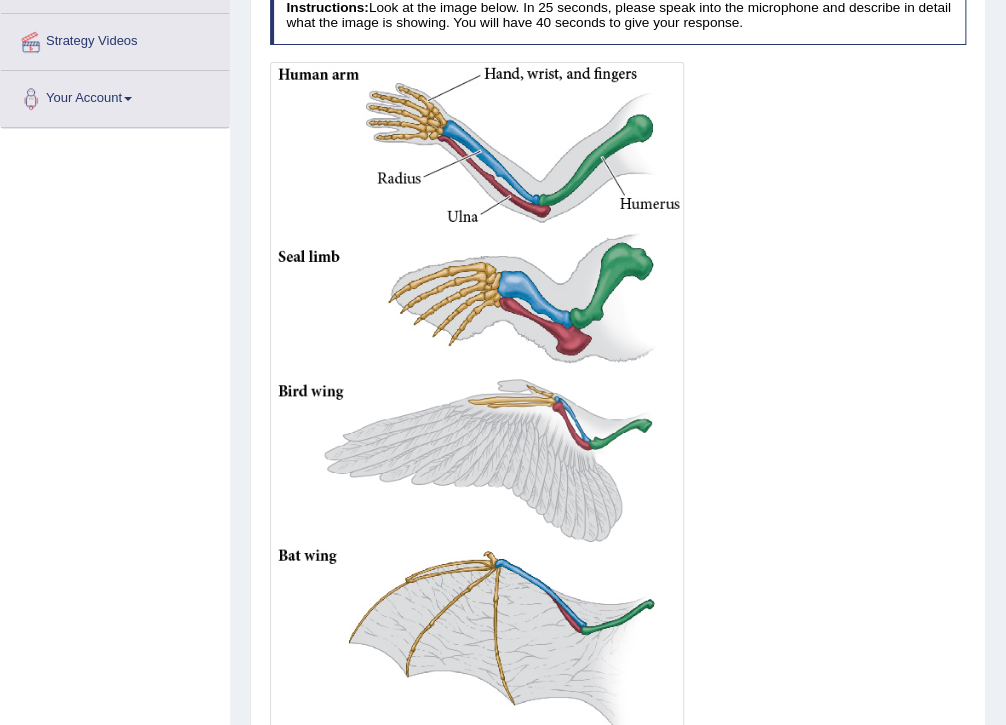 scroll, scrollTop: 464, scrollLeft: 0, axis: vertical 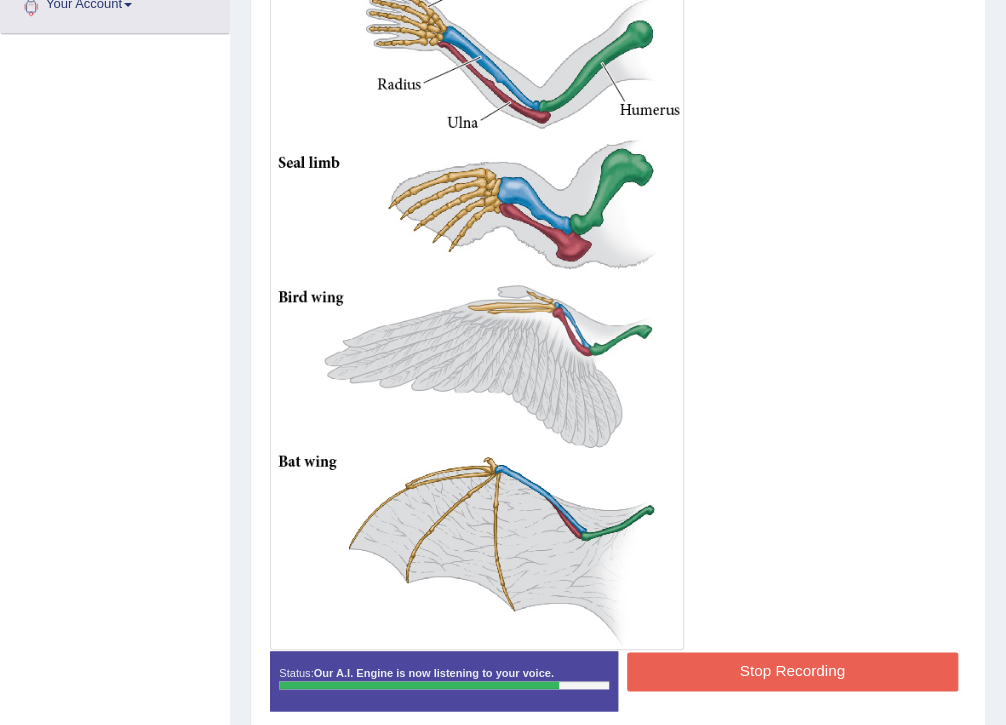 click on "Stop Recording" at bounding box center (792, 671) 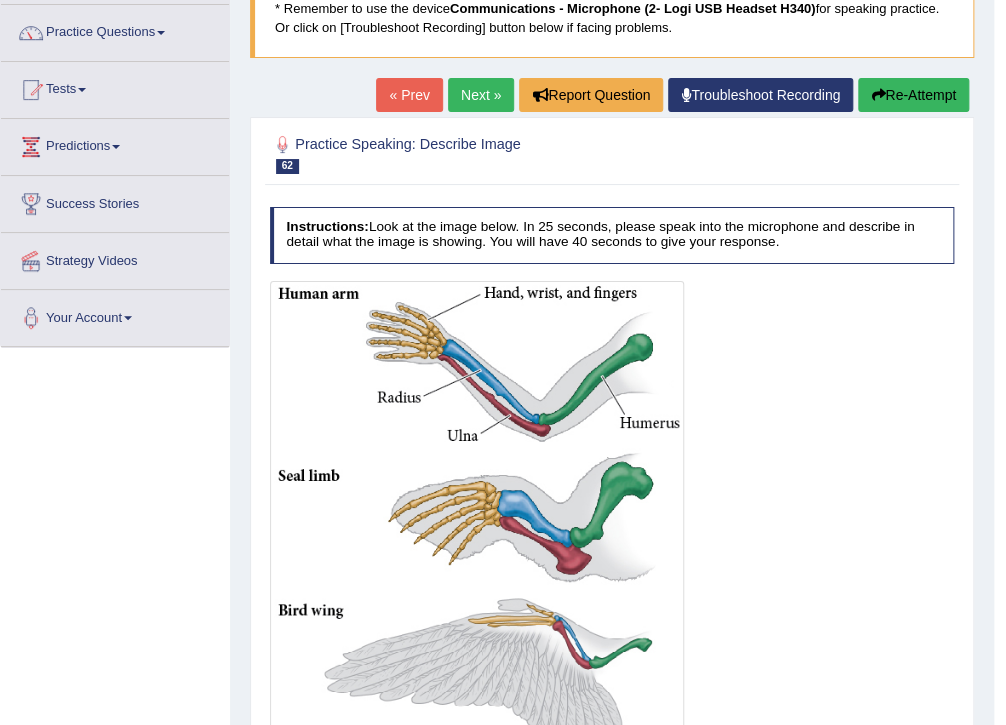 scroll, scrollTop: 144, scrollLeft: 0, axis: vertical 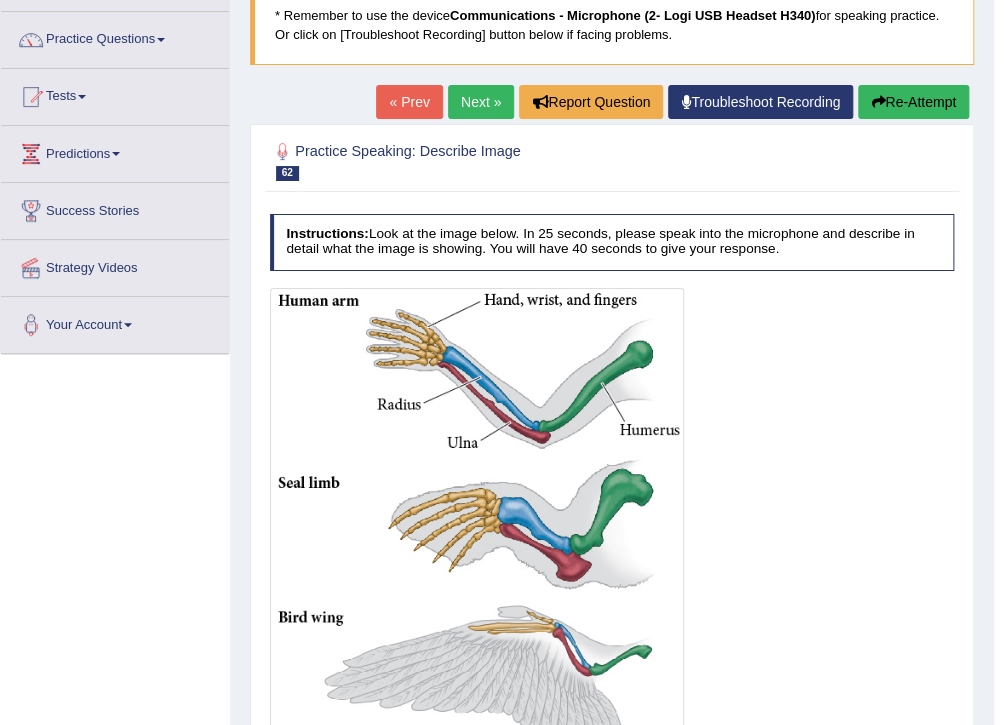 click on "Next »" at bounding box center (481, 102) 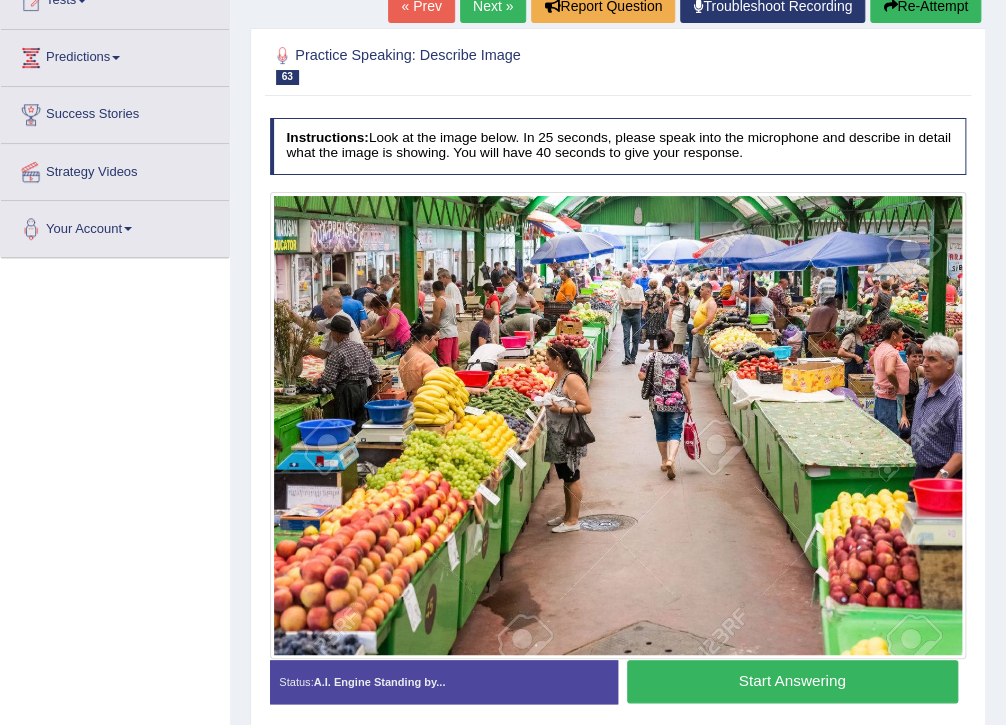scroll, scrollTop: 240, scrollLeft: 0, axis: vertical 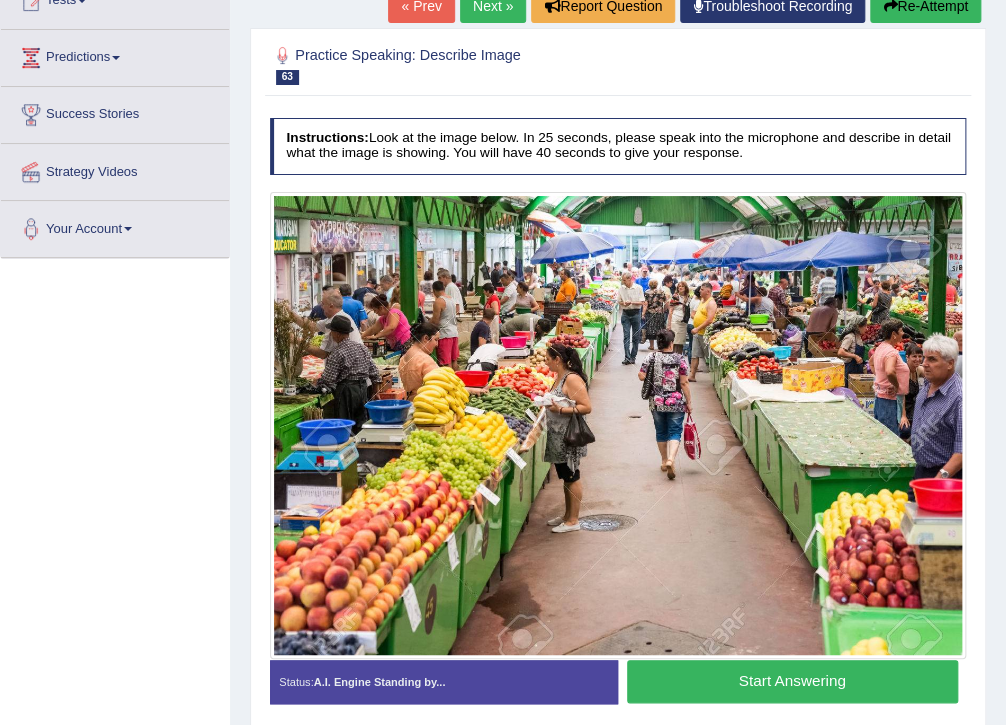 click on "Start Answering" at bounding box center (792, 681) 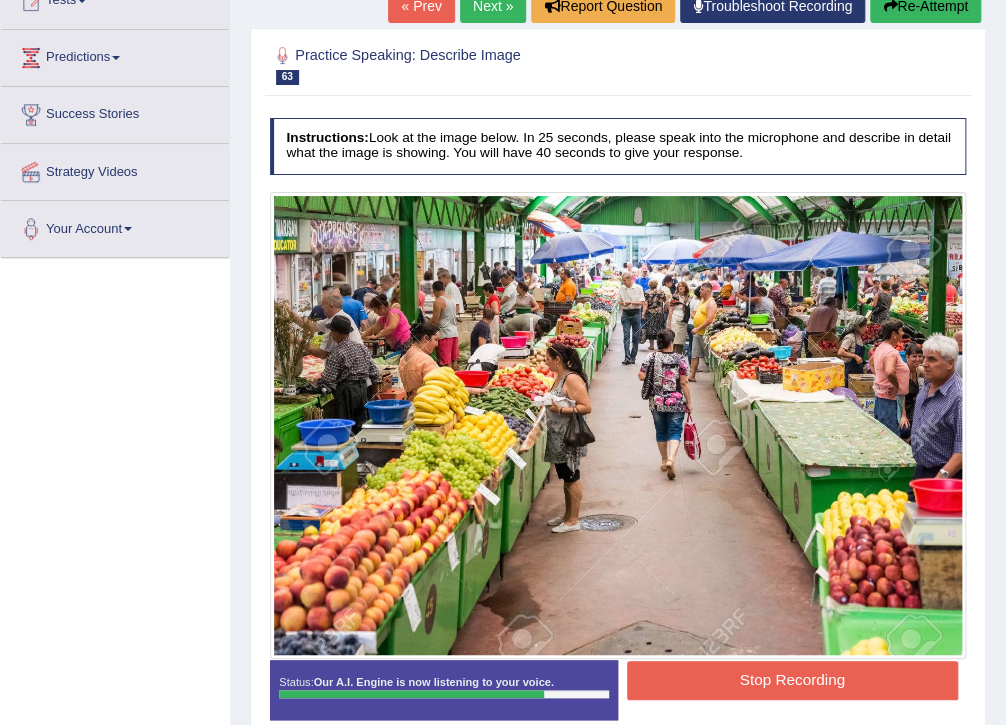 click on "Stop Recording" at bounding box center (792, 680) 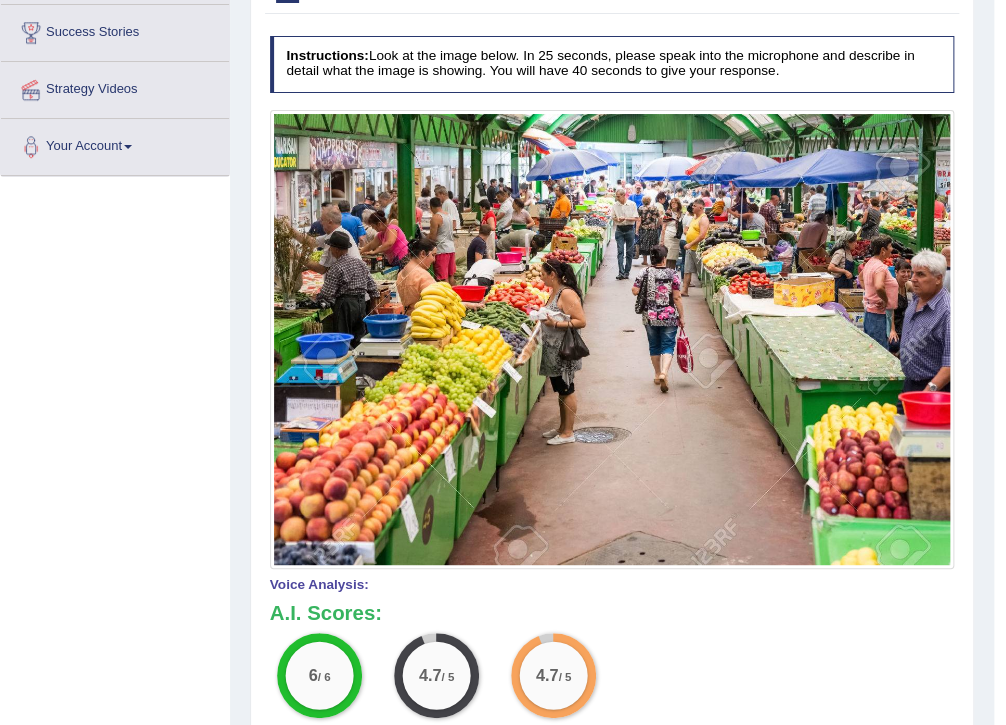 scroll, scrollTop: 160, scrollLeft: 0, axis: vertical 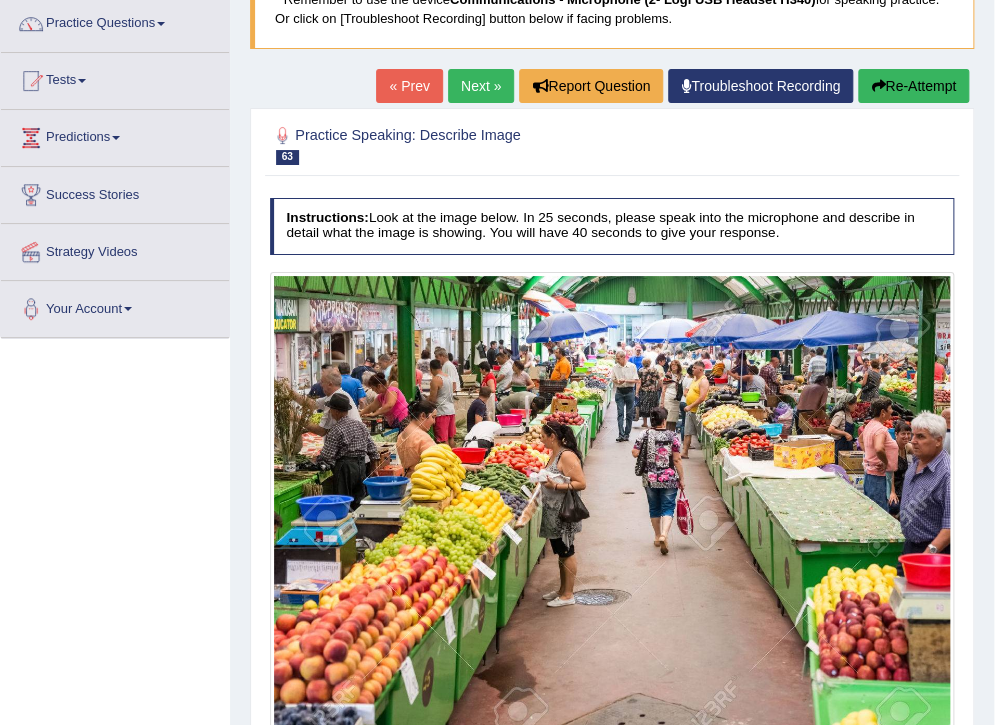 click on "Next »" at bounding box center (481, 86) 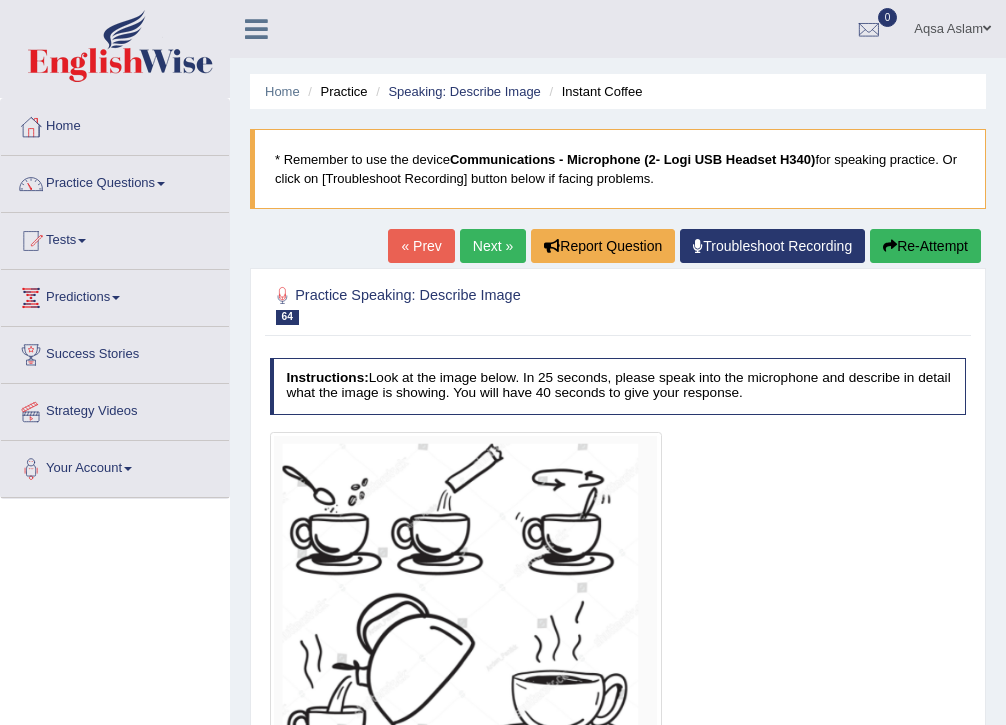 scroll, scrollTop: 68, scrollLeft: 0, axis: vertical 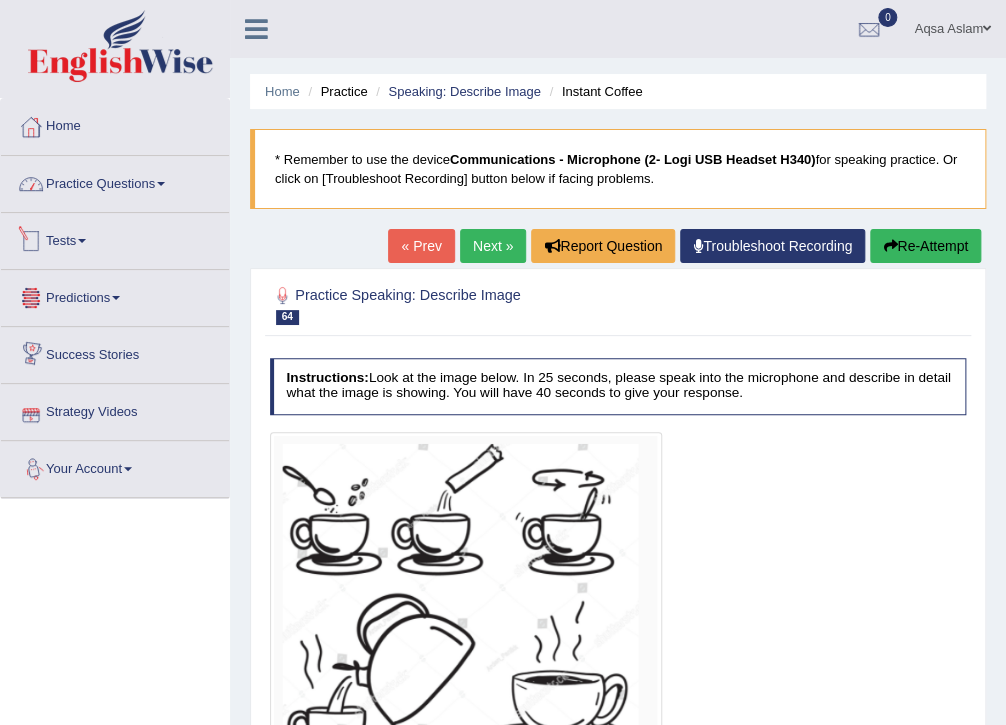 click on "Practice Questions" at bounding box center (115, 181) 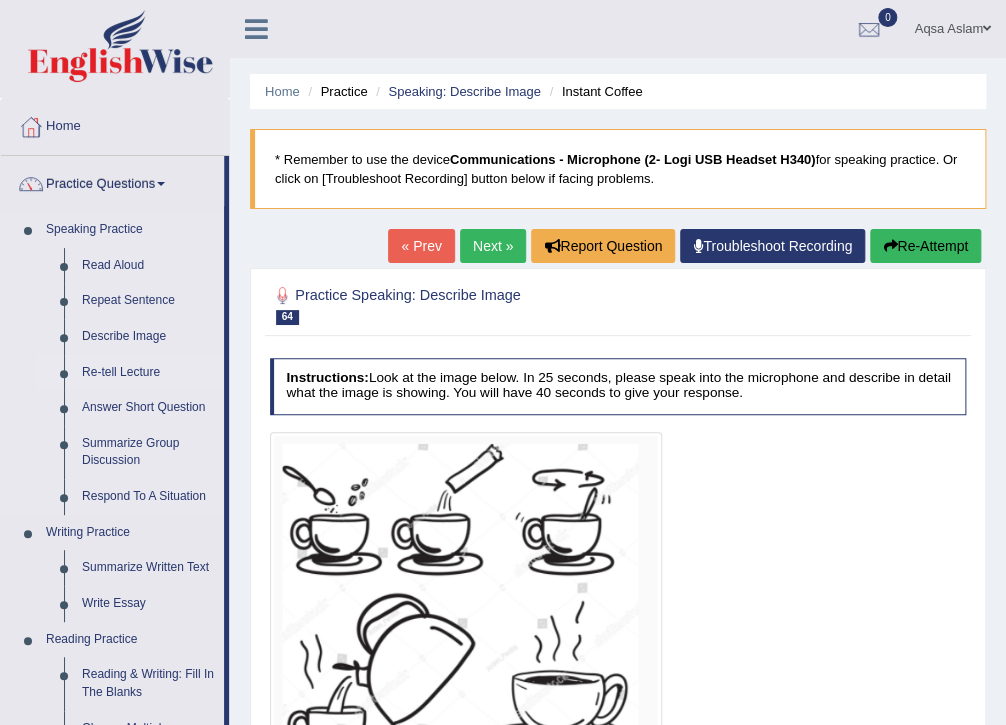click on "Re-tell Lecture" at bounding box center (148, 373) 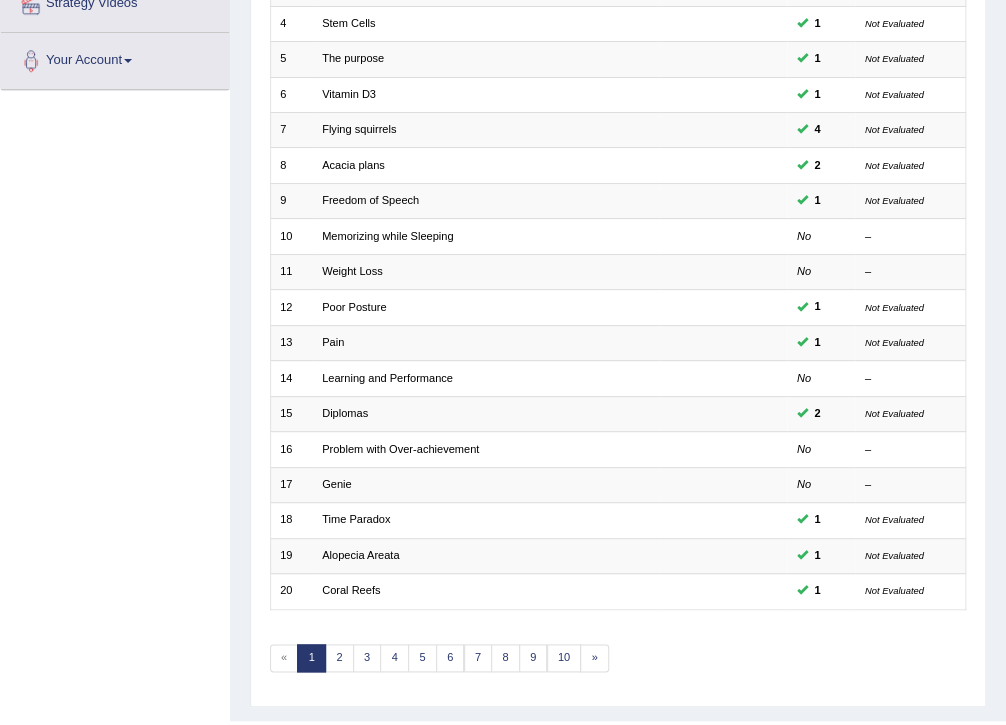 scroll, scrollTop: 426, scrollLeft: 0, axis: vertical 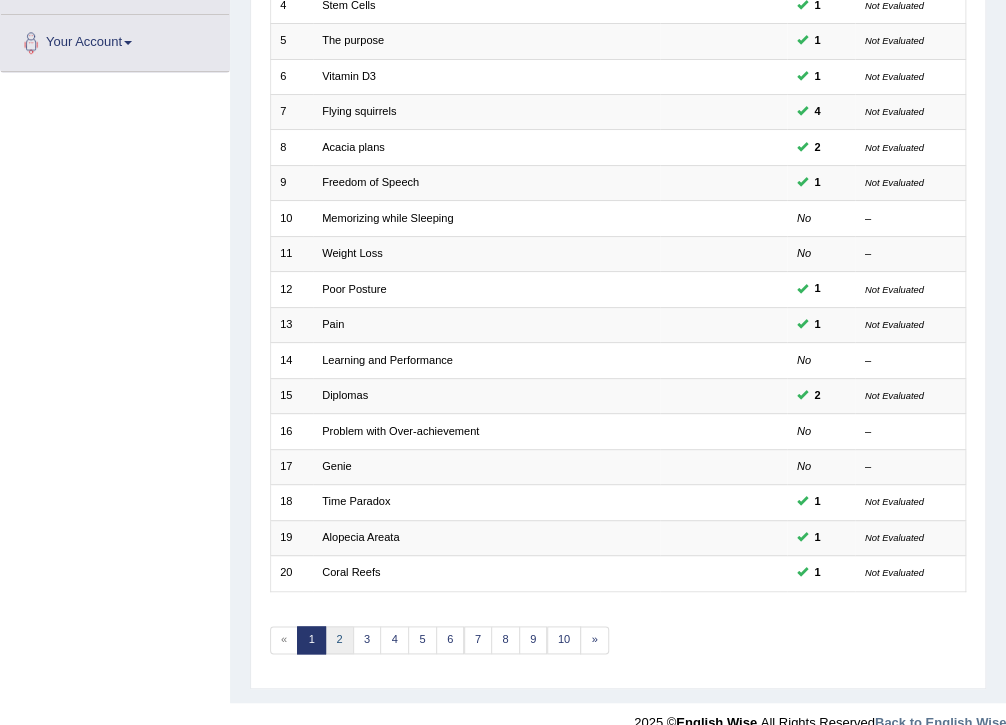 click on "2" at bounding box center [339, 640] 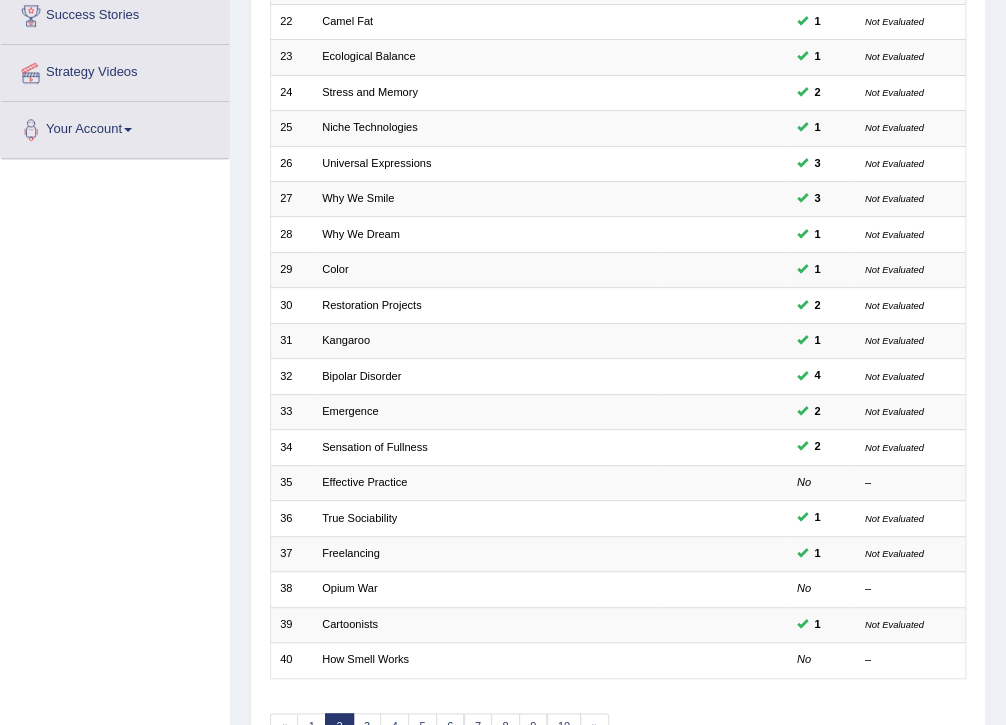 scroll, scrollTop: 426, scrollLeft: 0, axis: vertical 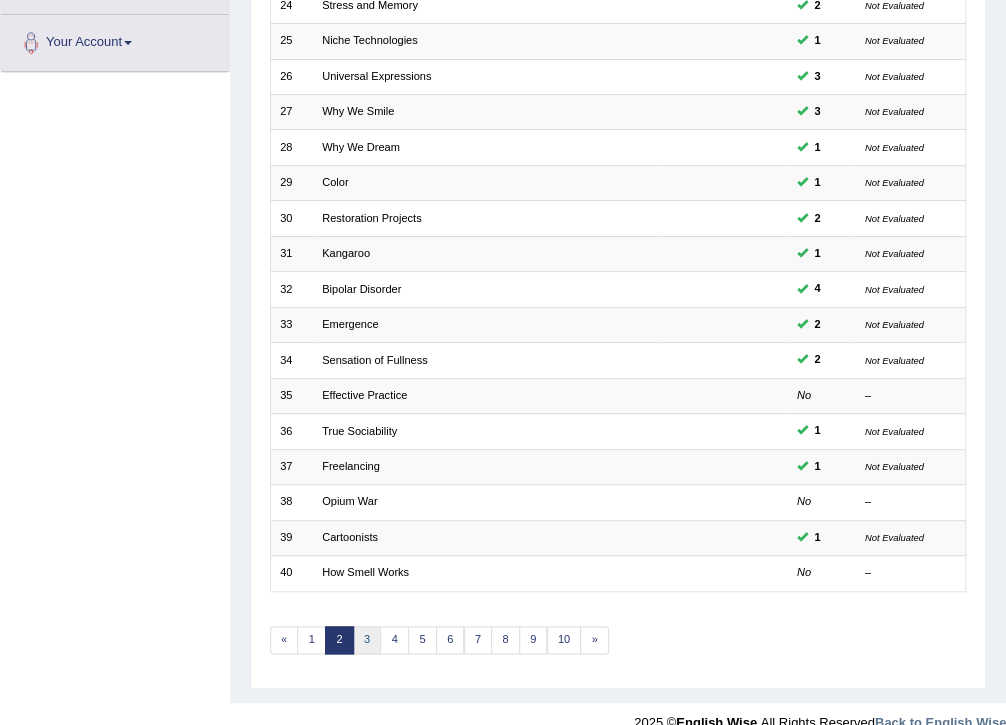 click on "3" at bounding box center (367, 640) 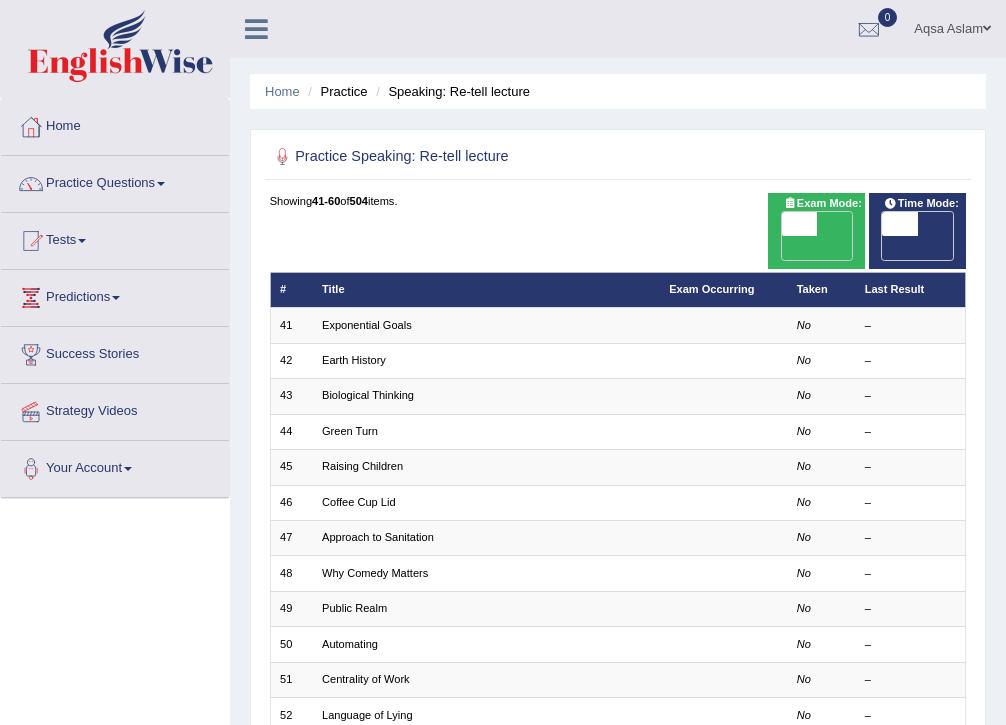 scroll, scrollTop: 0, scrollLeft: 0, axis: both 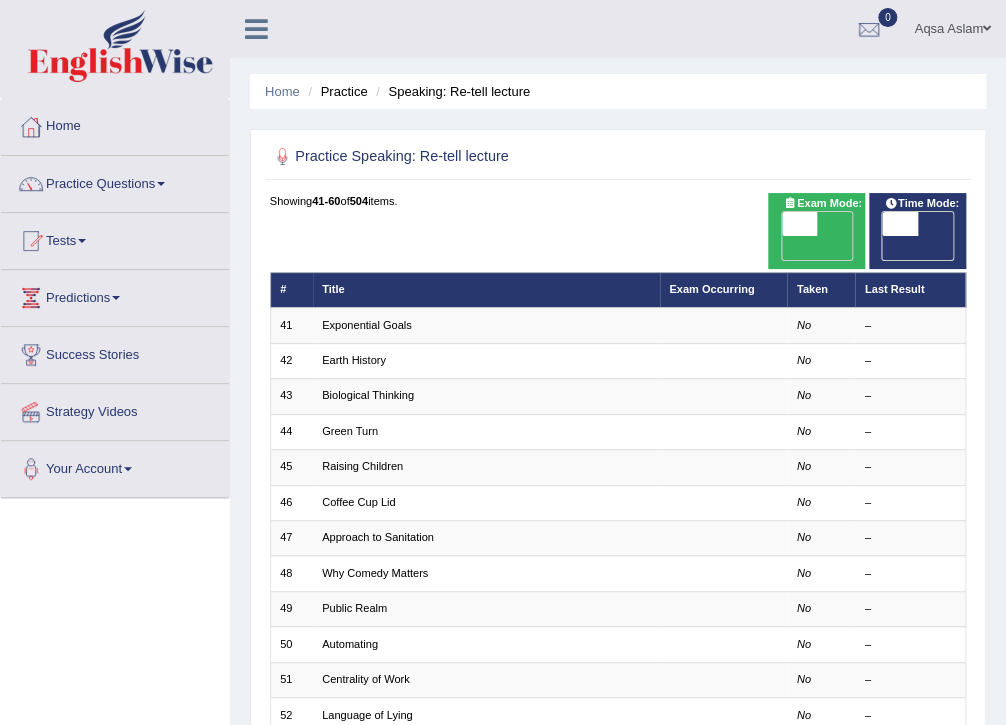 click on "Exponential Goals" at bounding box center [367, 325] 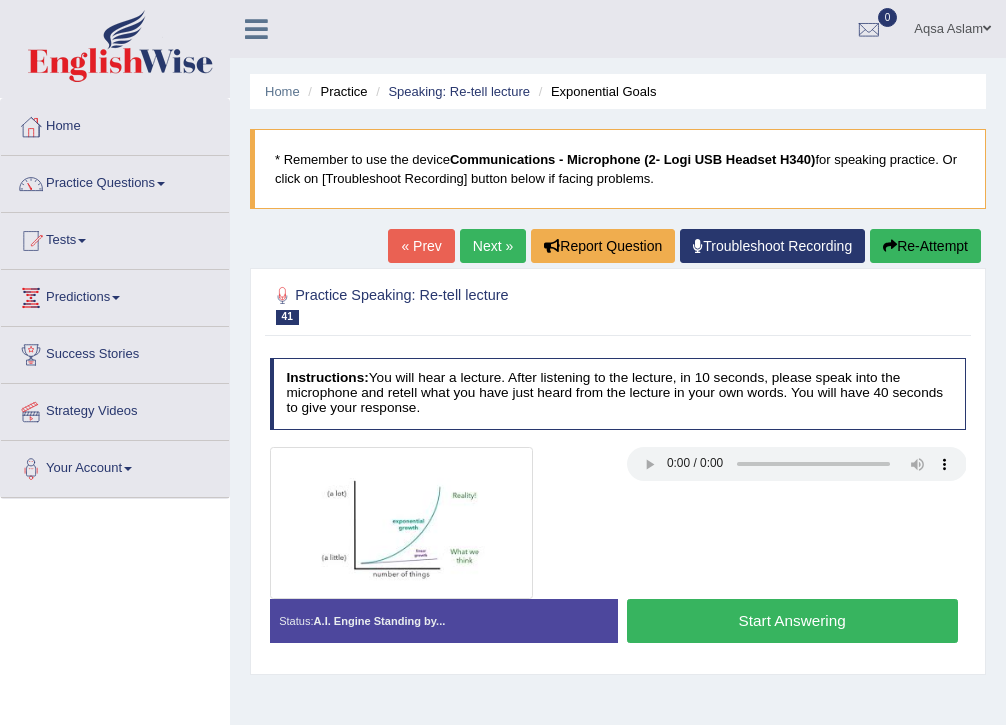 scroll, scrollTop: 0, scrollLeft: 0, axis: both 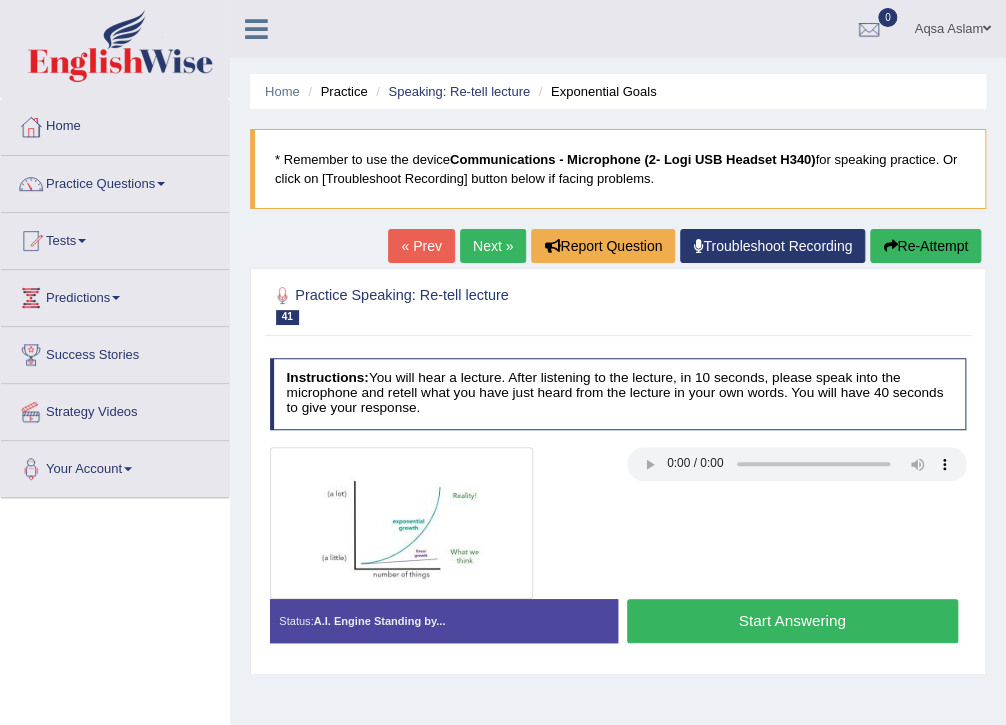 click on "Next »" at bounding box center (493, 246) 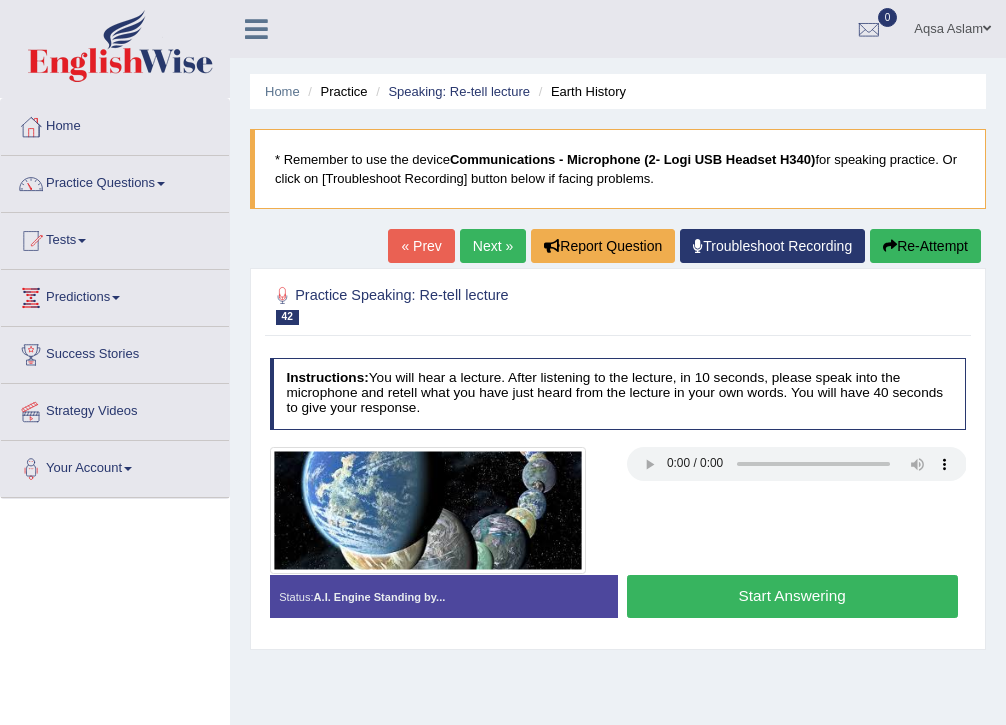 scroll, scrollTop: 0, scrollLeft: 0, axis: both 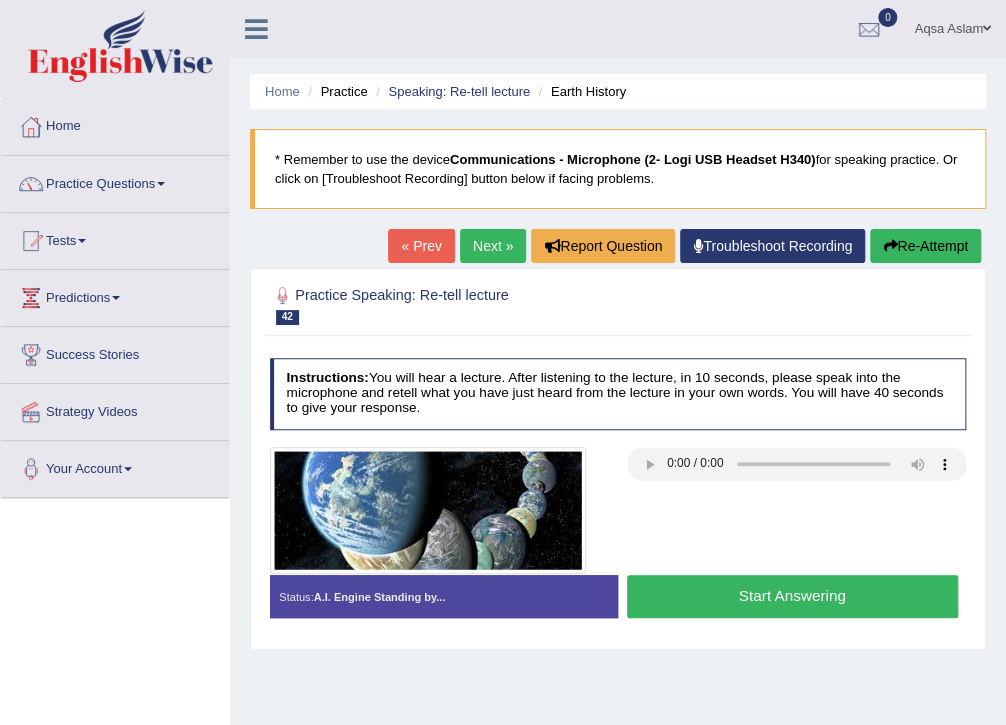 click on "Next »" at bounding box center [493, 246] 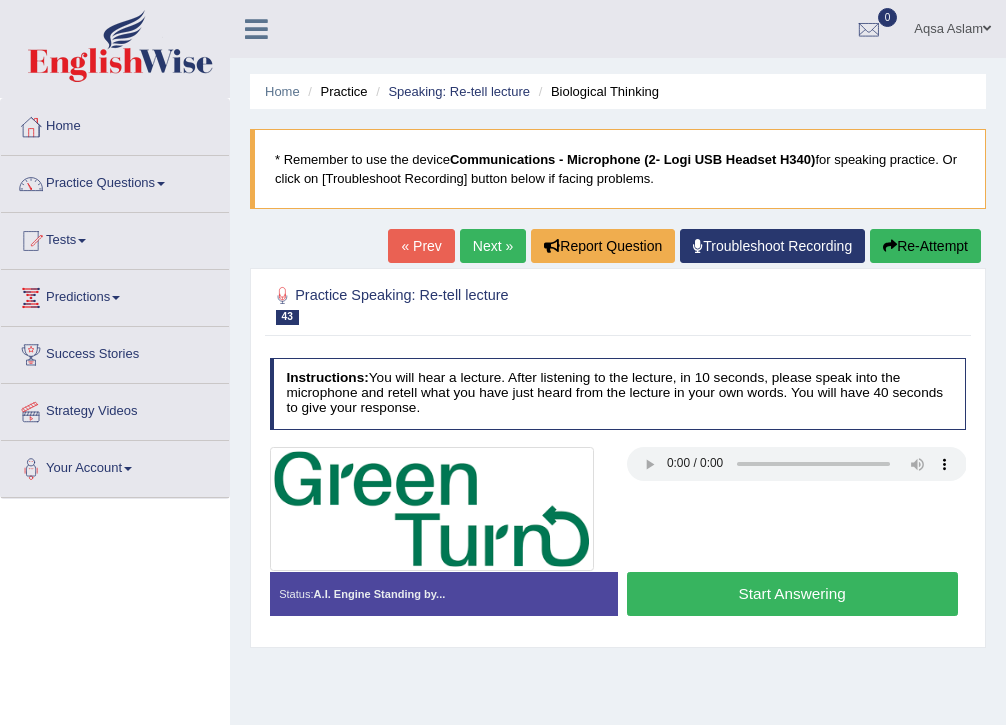 scroll, scrollTop: 0, scrollLeft: 0, axis: both 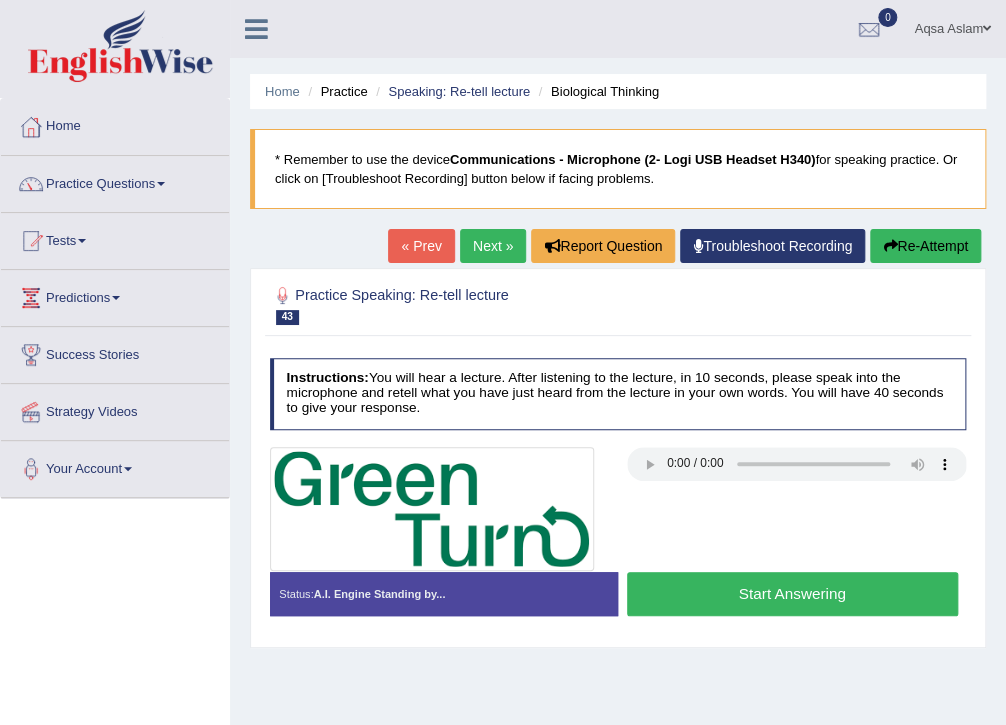 click on "« Prev Next »  Report Question  Troubleshoot Recording  Re-Attempt" at bounding box center [687, 248] 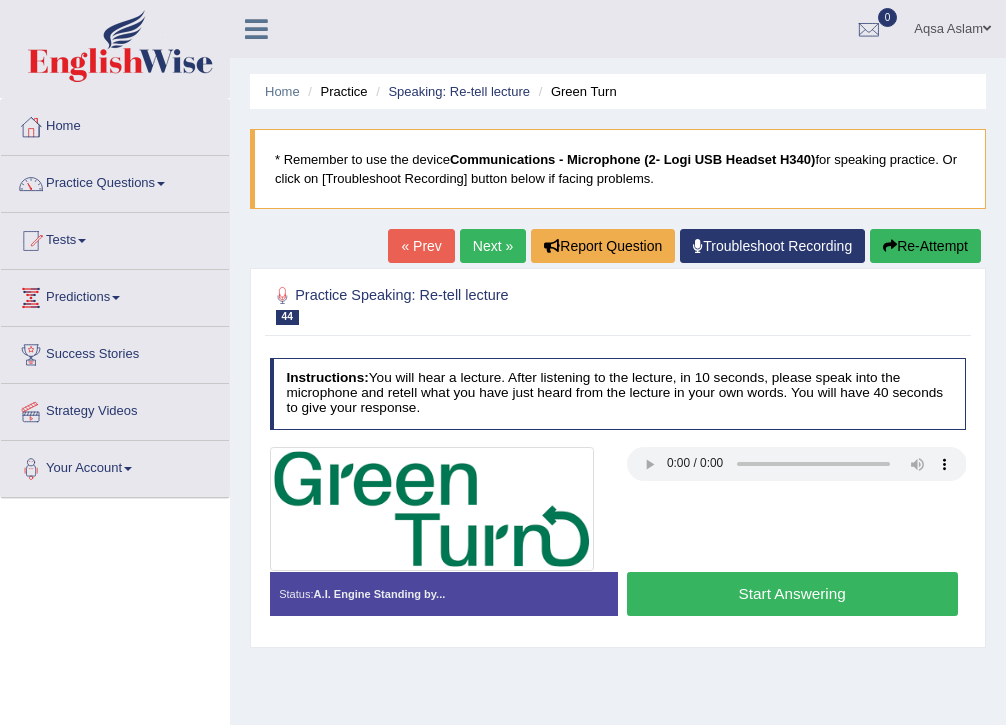 scroll, scrollTop: 80, scrollLeft: 0, axis: vertical 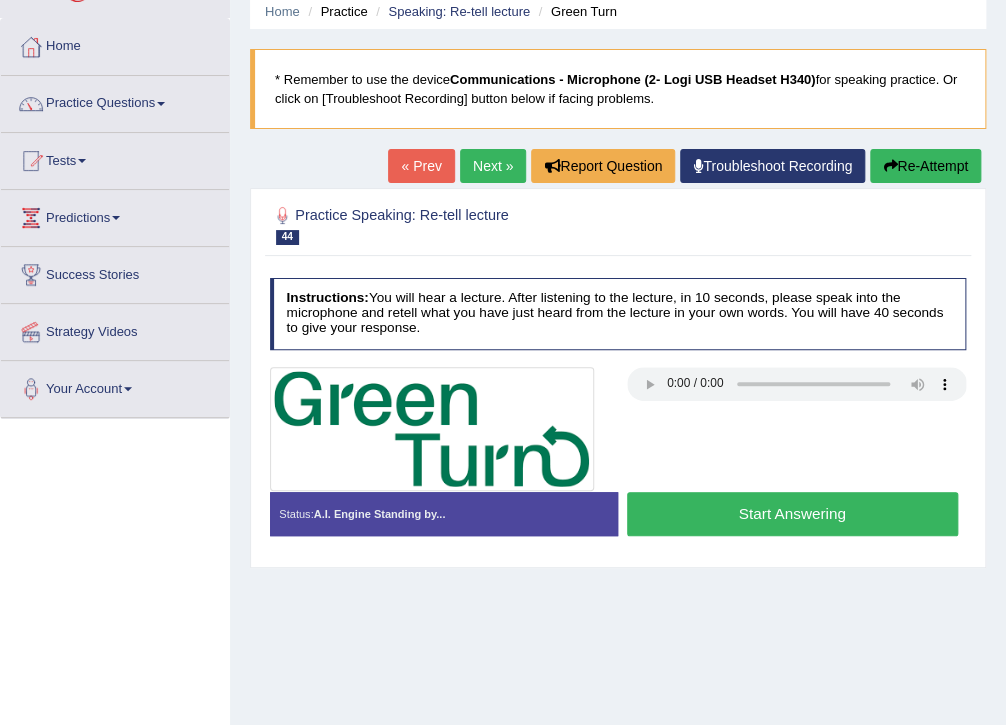 click on "Home
Practice
Speaking: Re-tell lecture
Green Turn
* Remember to use the device  Communications - Microphone (2- Logi USB Headset H340)  for speaking practice. Or click on [Troubleshoot Recording] button below if facing problems.
« Prev Next »  Report Question  Troubleshoot Recording  Re-Attempt
Practice Speaking: Re-tell lecture
44
Green Turn
Instructions:  You will hear a lecture. After listening to the lecture, in 10 seconds, please speak into the microphone and retell what you have just heard from the lecture in your own words. You will have 40 seconds to give your response.
Transcript: Recorded Answer: Created with Highcharts 7.1.2 Too low Too high Time Pitch meter: 0 10 20 30 40 Created with Highcharts 7.1.2 Great Too slow Too fast Time Speech pace meter: 0 10 20 30 40 Spoken Keywords: Voice Analysis: ." at bounding box center [618, 420] 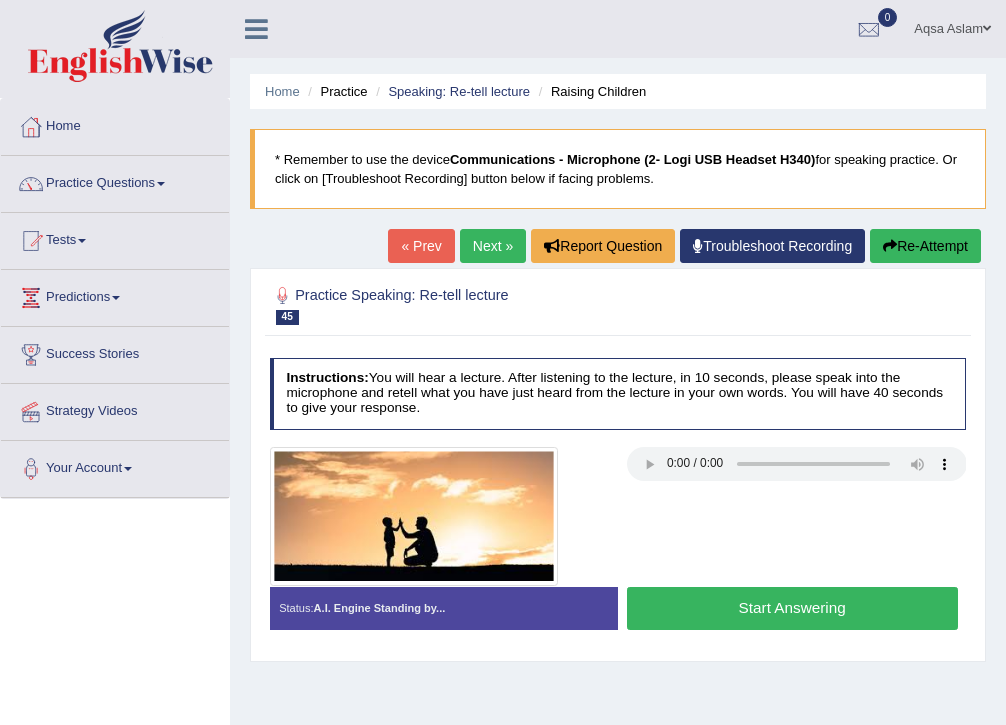 scroll, scrollTop: 0, scrollLeft: 0, axis: both 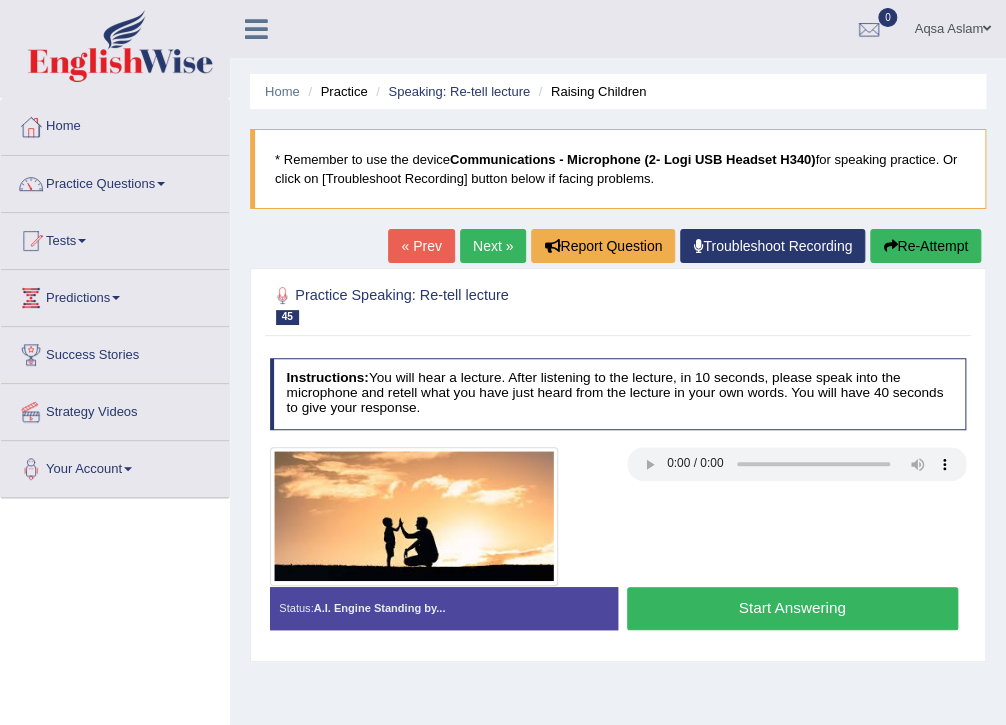 click on "Next »" at bounding box center (493, 246) 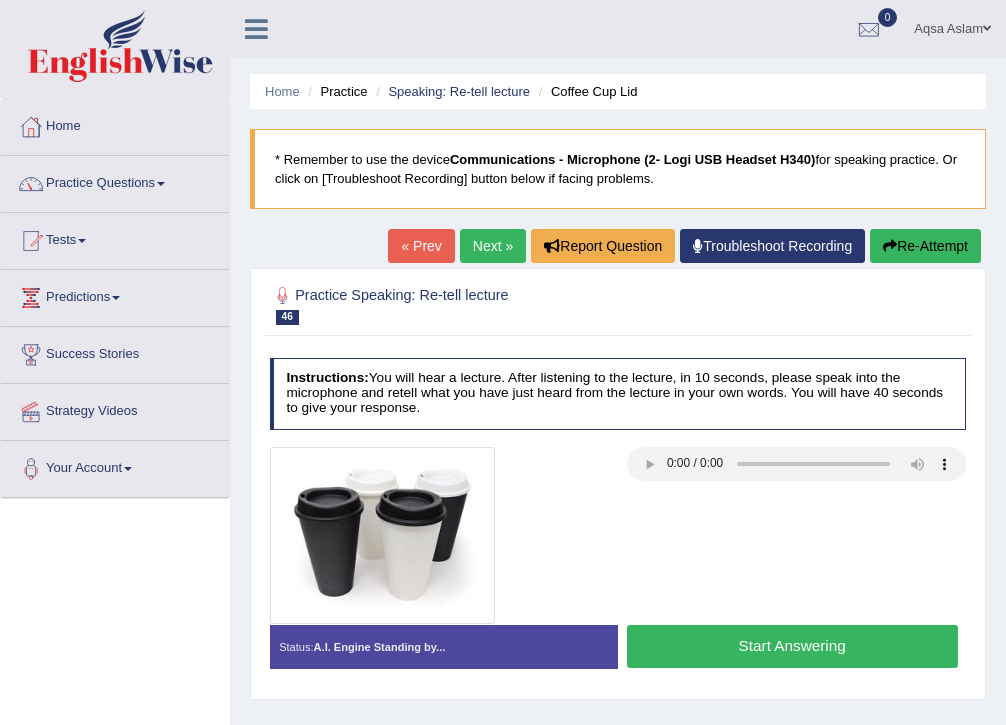 scroll, scrollTop: 0, scrollLeft: 0, axis: both 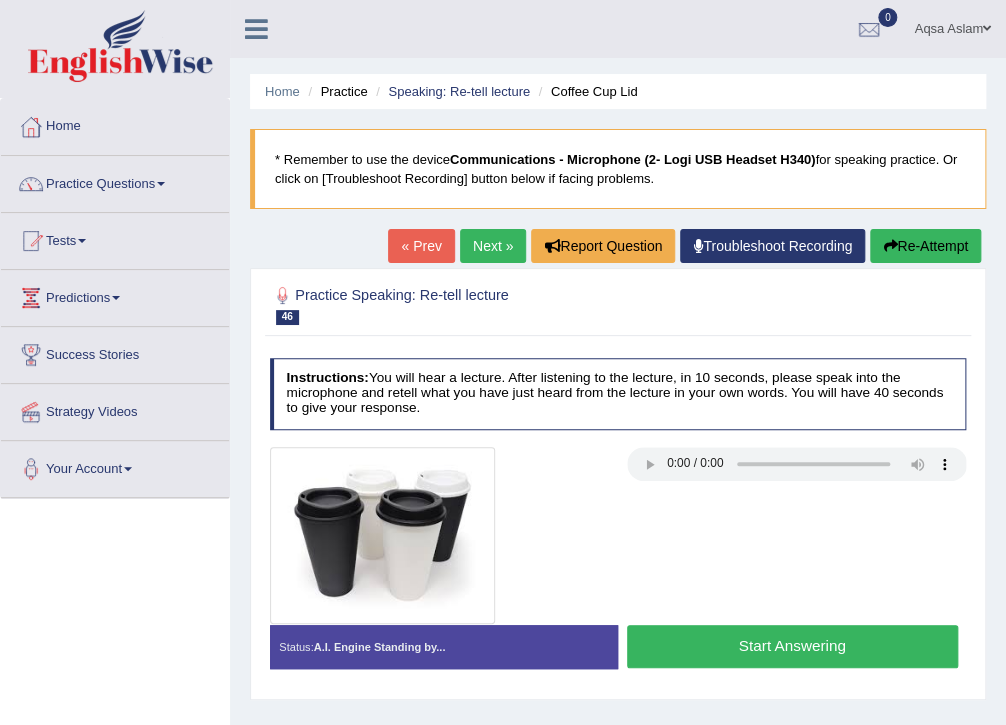 click on "Next »" at bounding box center (493, 246) 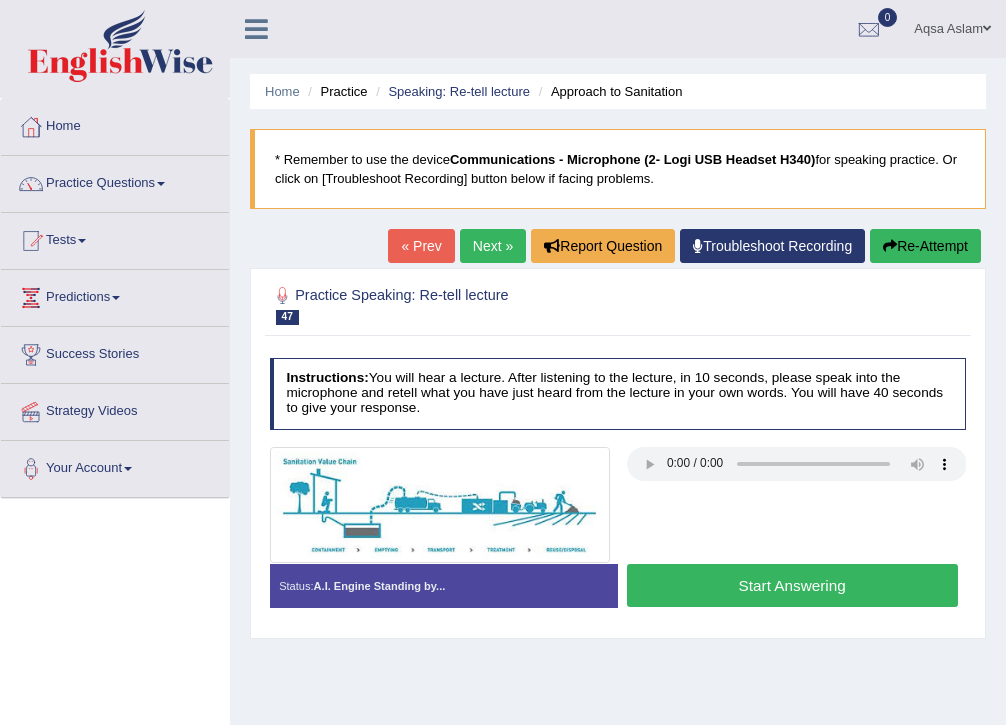 scroll, scrollTop: 0, scrollLeft: 0, axis: both 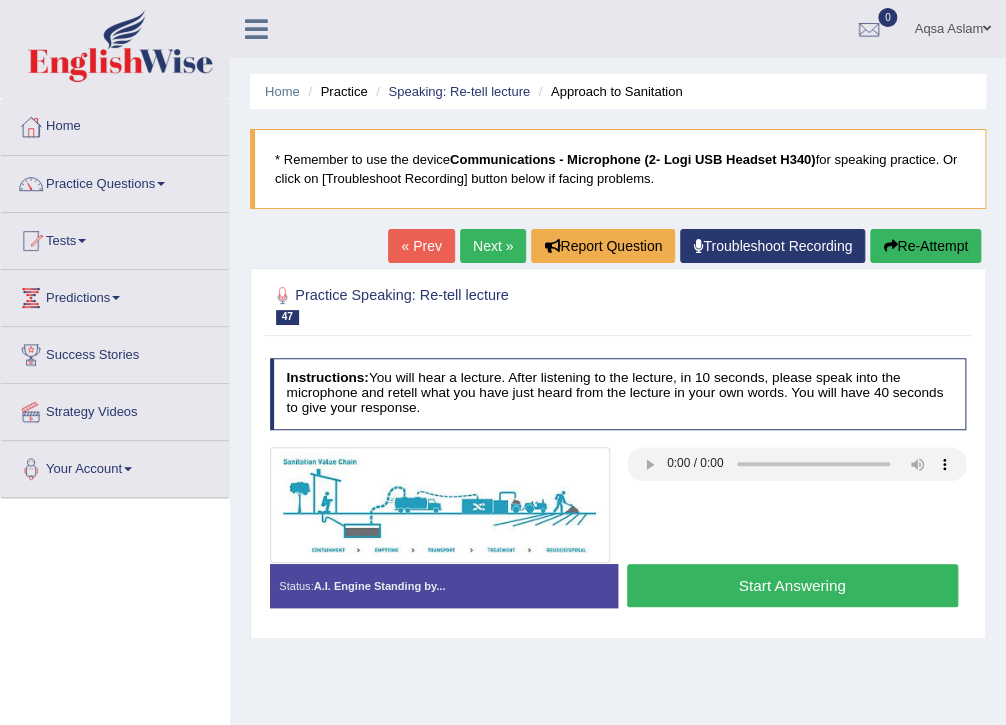 click on "Start Answering" at bounding box center [792, 585] 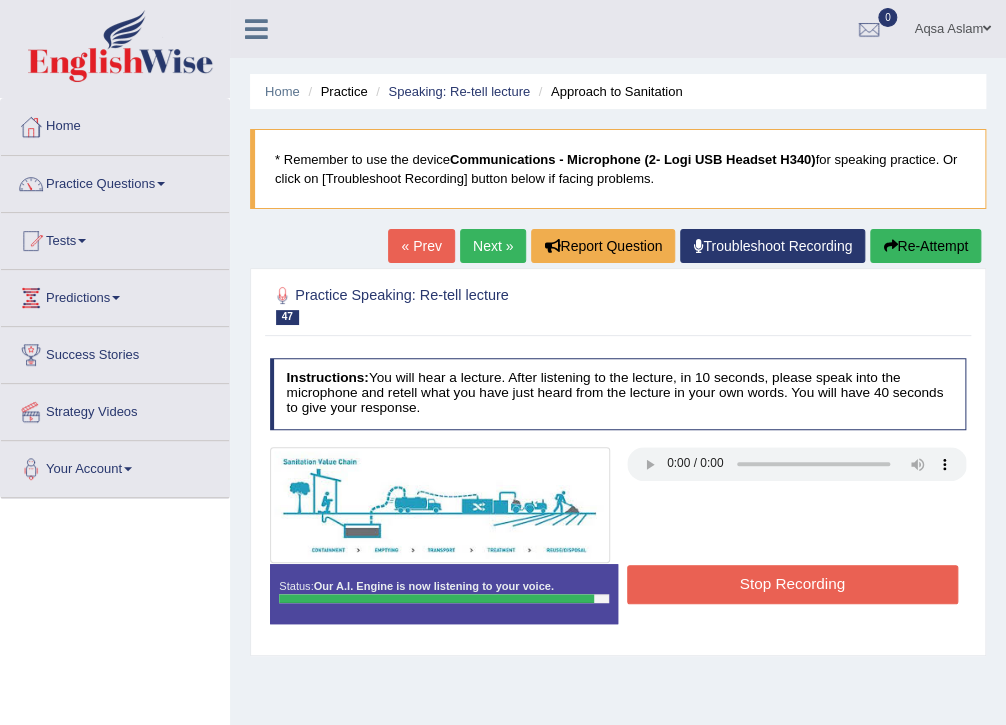 click on "Stop Recording" at bounding box center (792, 584) 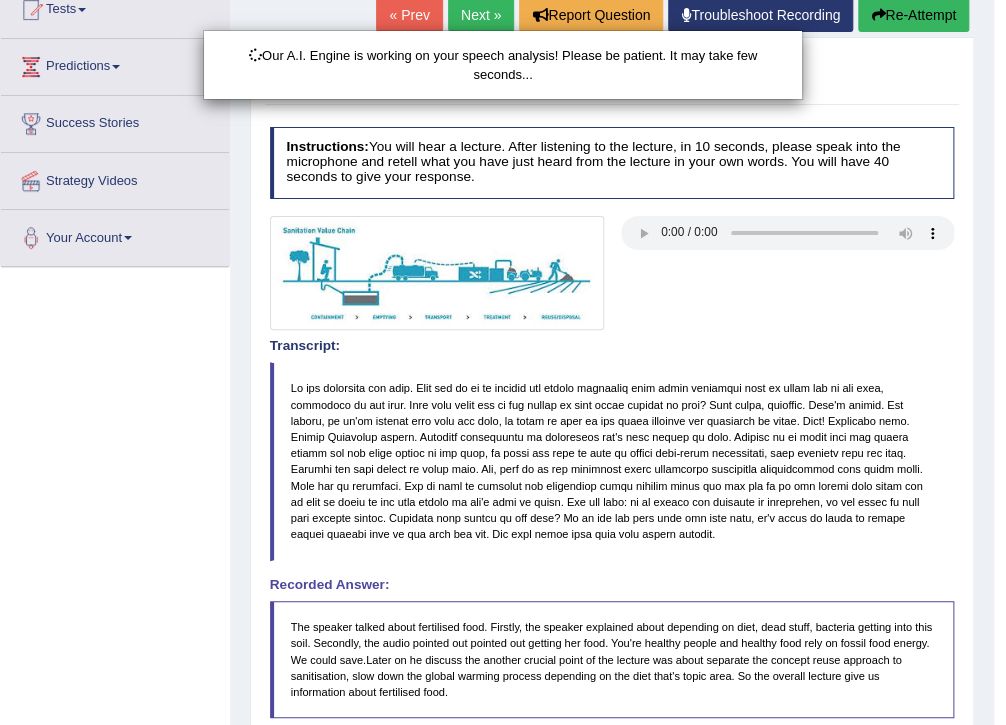 scroll, scrollTop: 240, scrollLeft: 0, axis: vertical 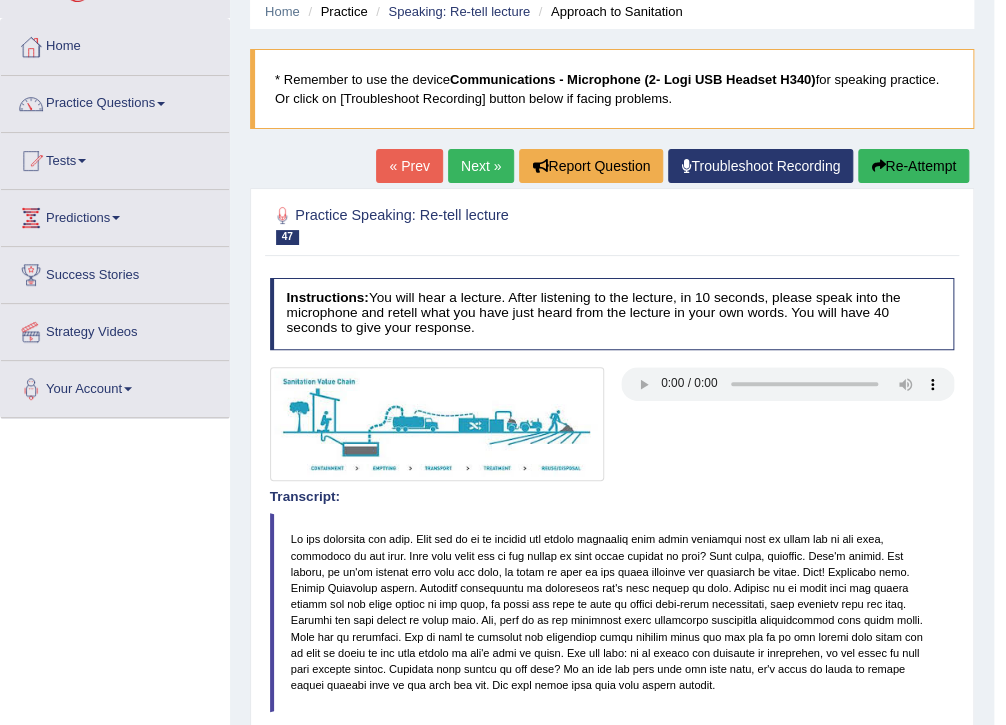 click on "Next »" at bounding box center [481, 166] 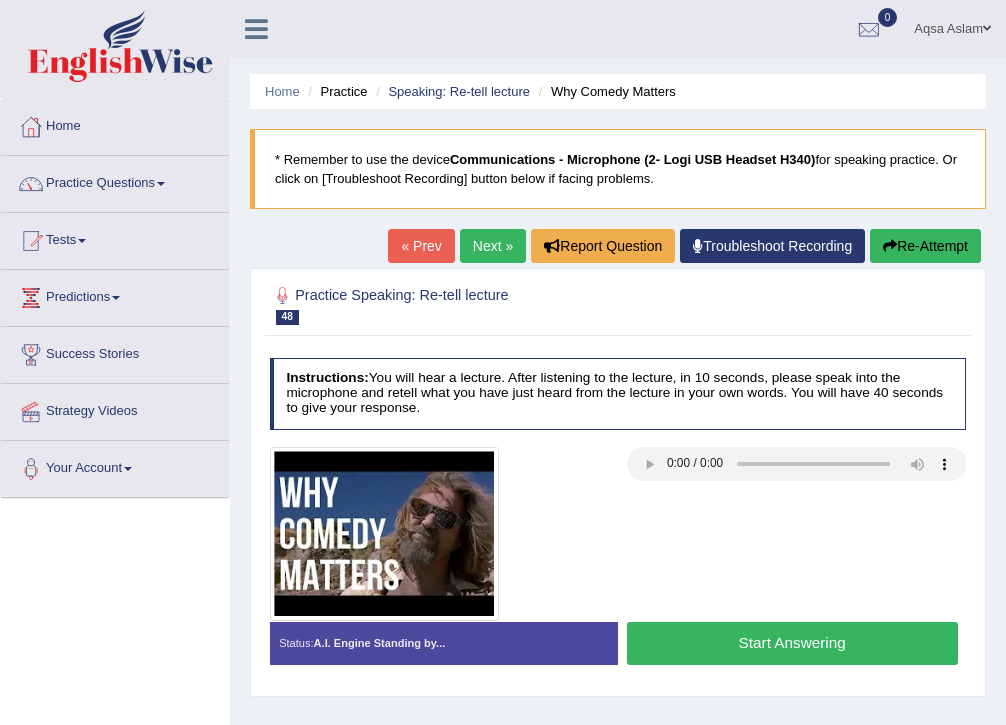 scroll, scrollTop: 0, scrollLeft: 0, axis: both 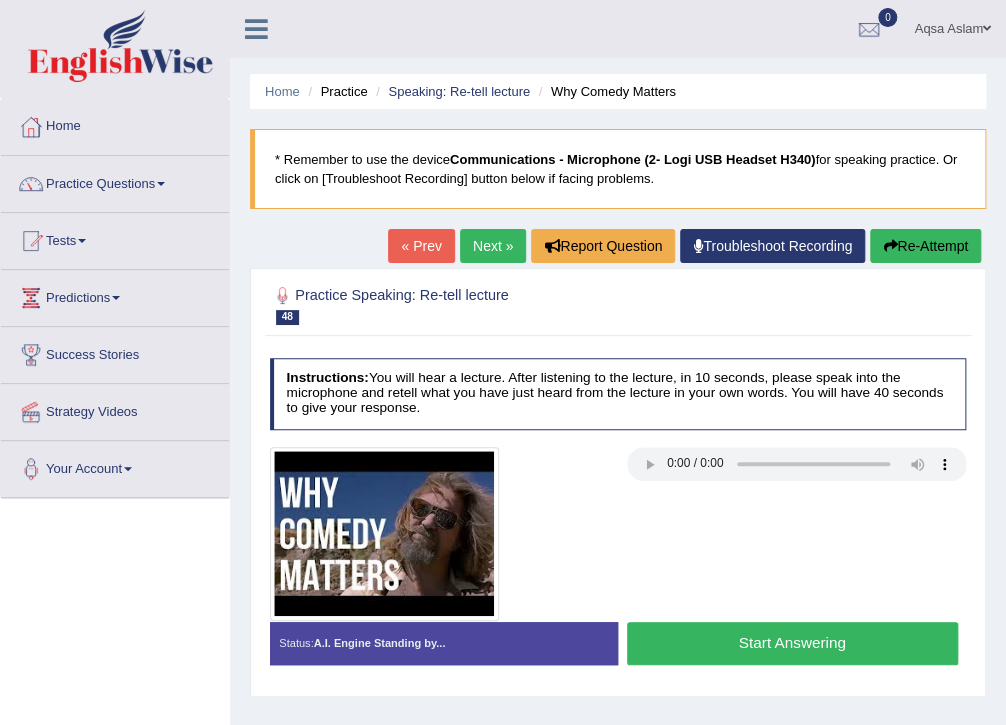 click on "Next »" at bounding box center (493, 246) 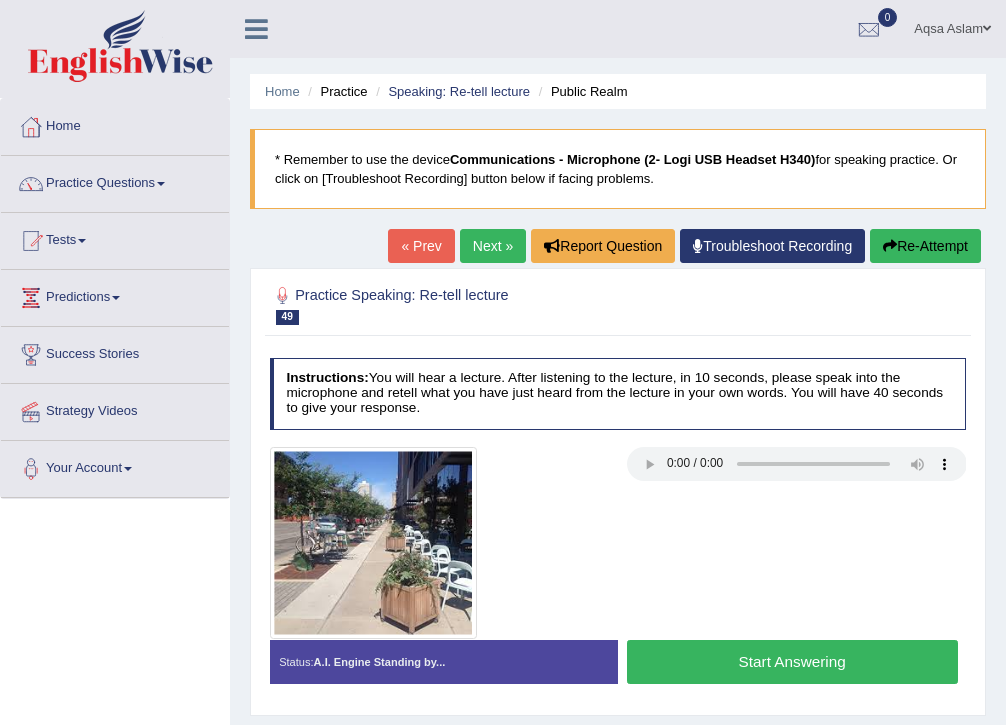 scroll, scrollTop: 0, scrollLeft: 0, axis: both 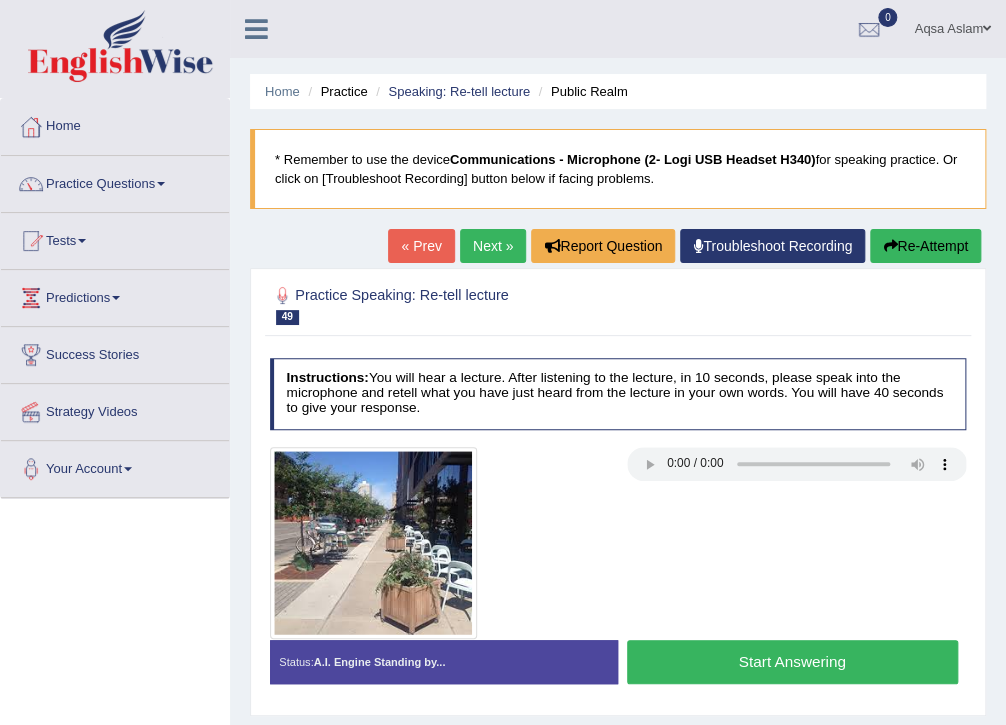 click on "Next »" at bounding box center (493, 246) 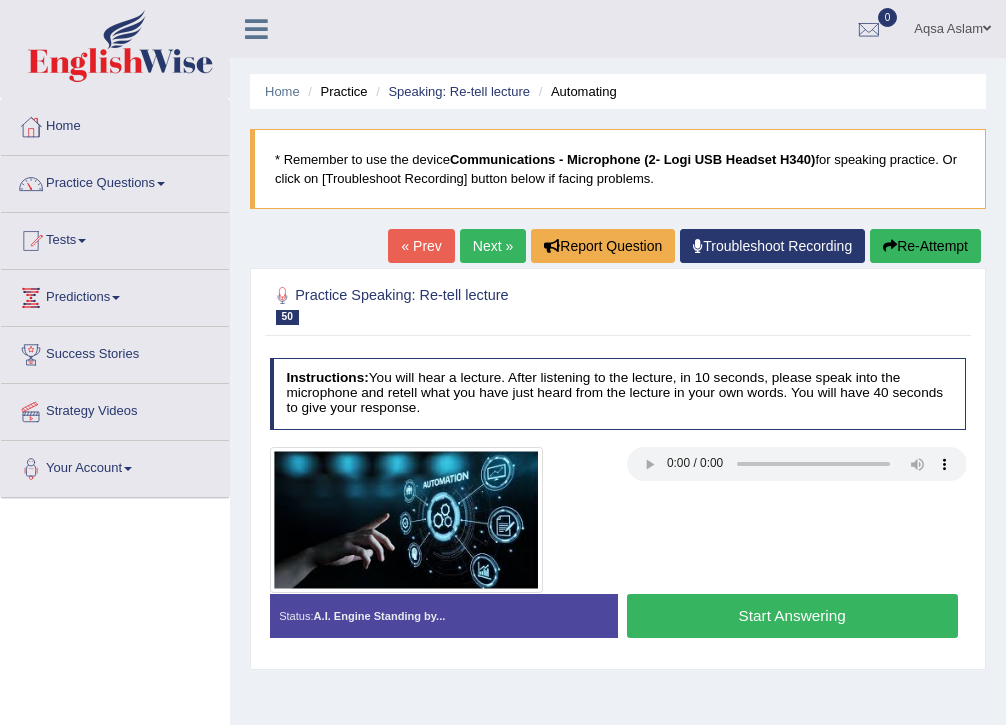 scroll, scrollTop: 0, scrollLeft: 0, axis: both 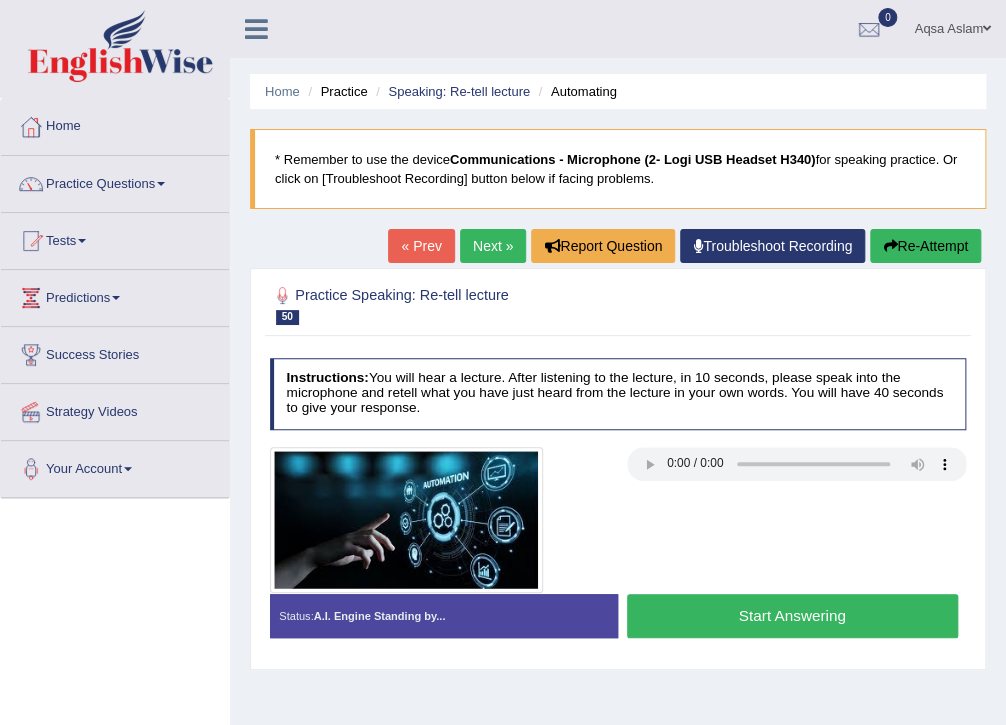 click on "Start Answering" at bounding box center [792, 615] 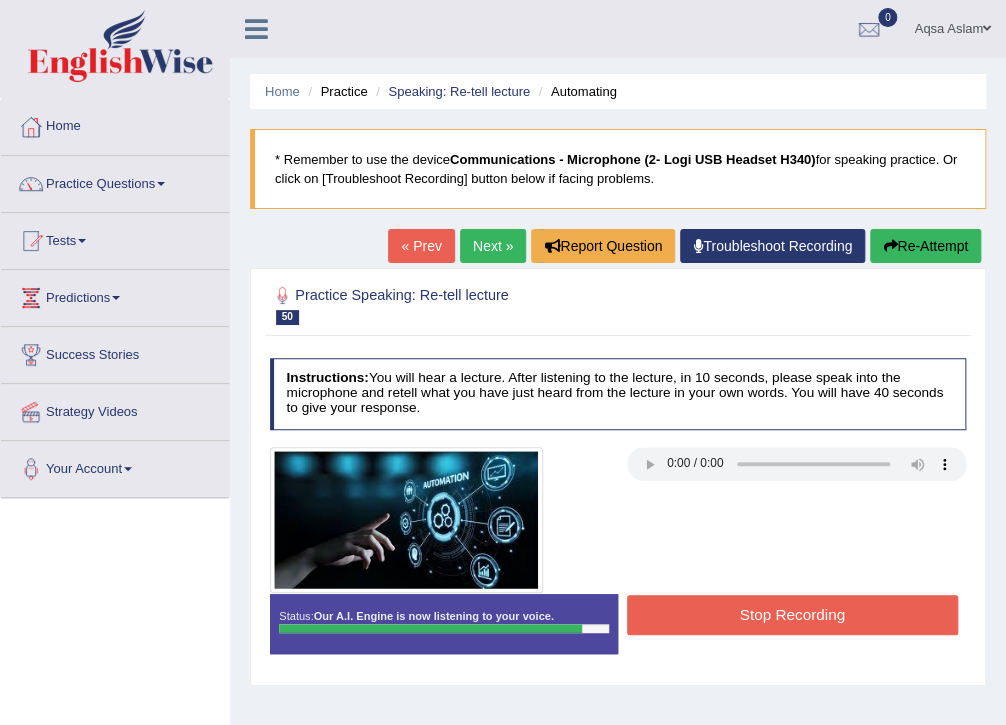 click at bounding box center (618, 520) 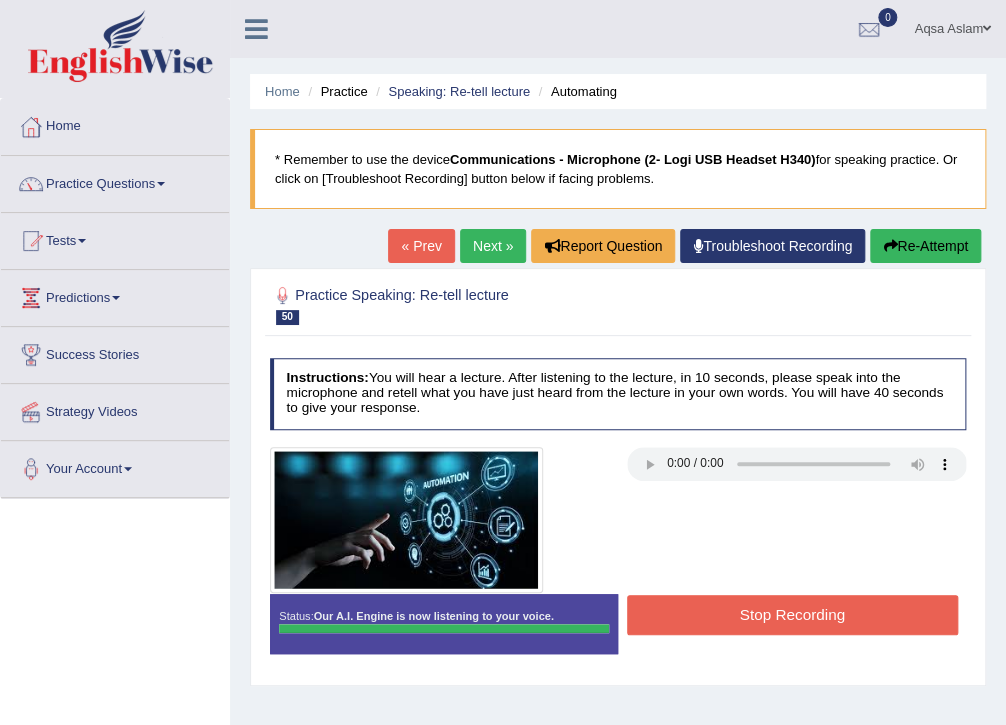 click on "Stop Recording" at bounding box center (792, 614) 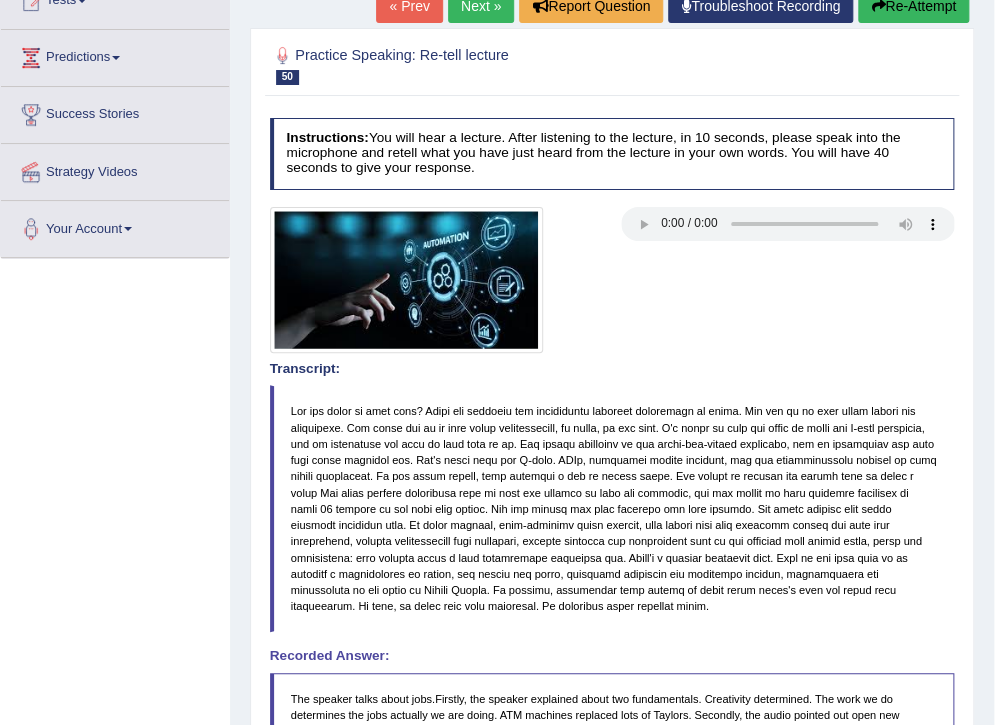 scroll, scrollTop: 240, scrollLeft: 0, axis: vertical 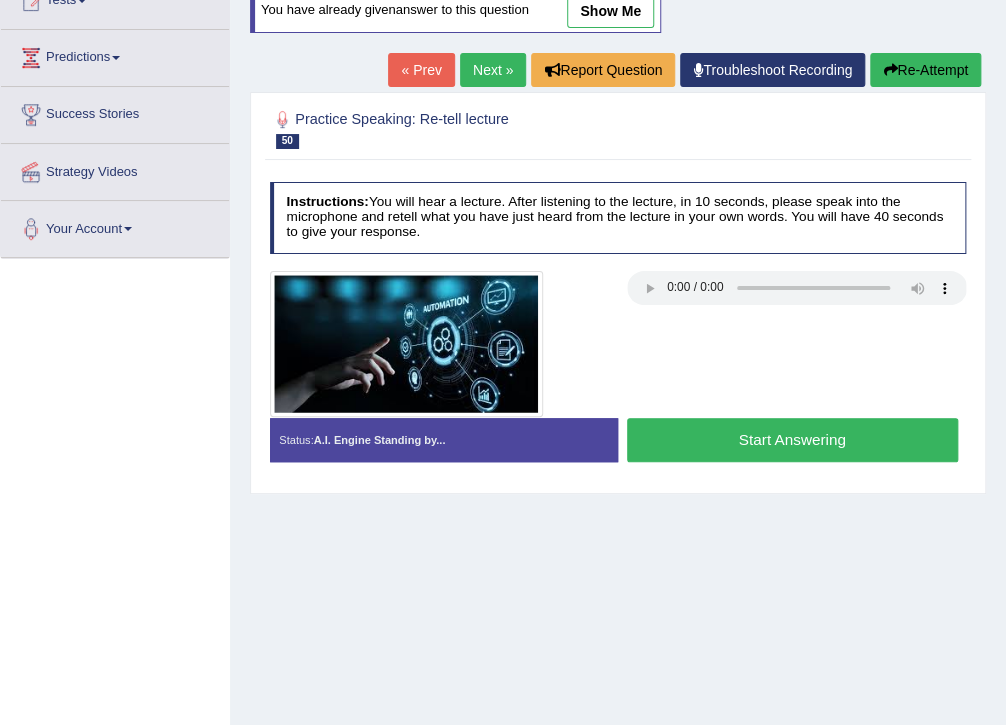 click on "Start Answering" at bounding box center [792, 439] 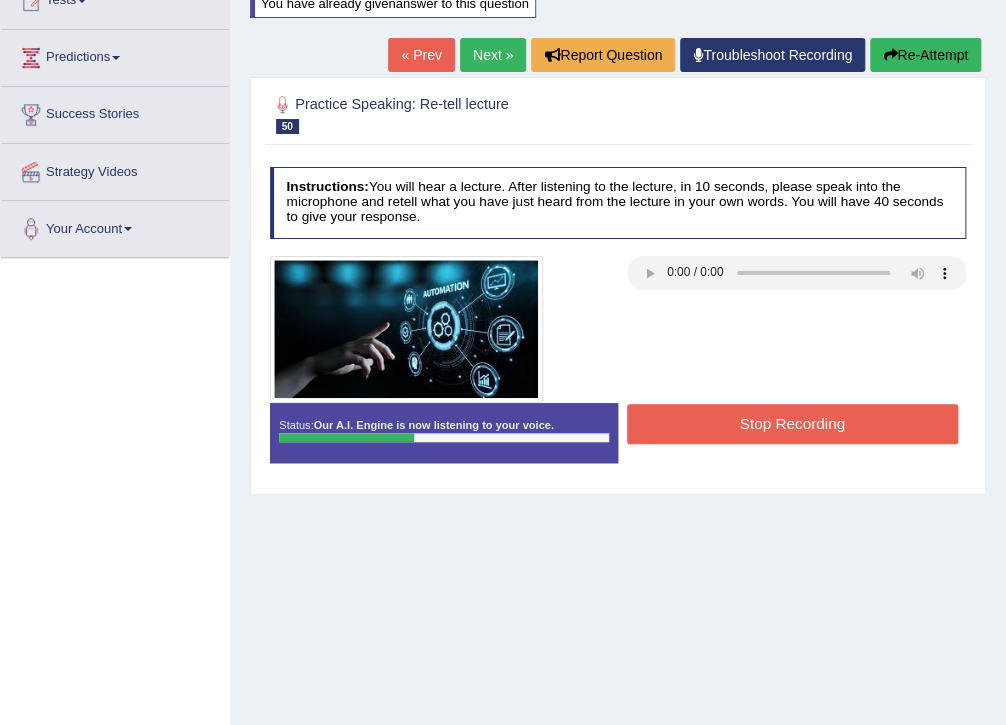 click on "Re-Attempt" at bounding box center [925, 55] 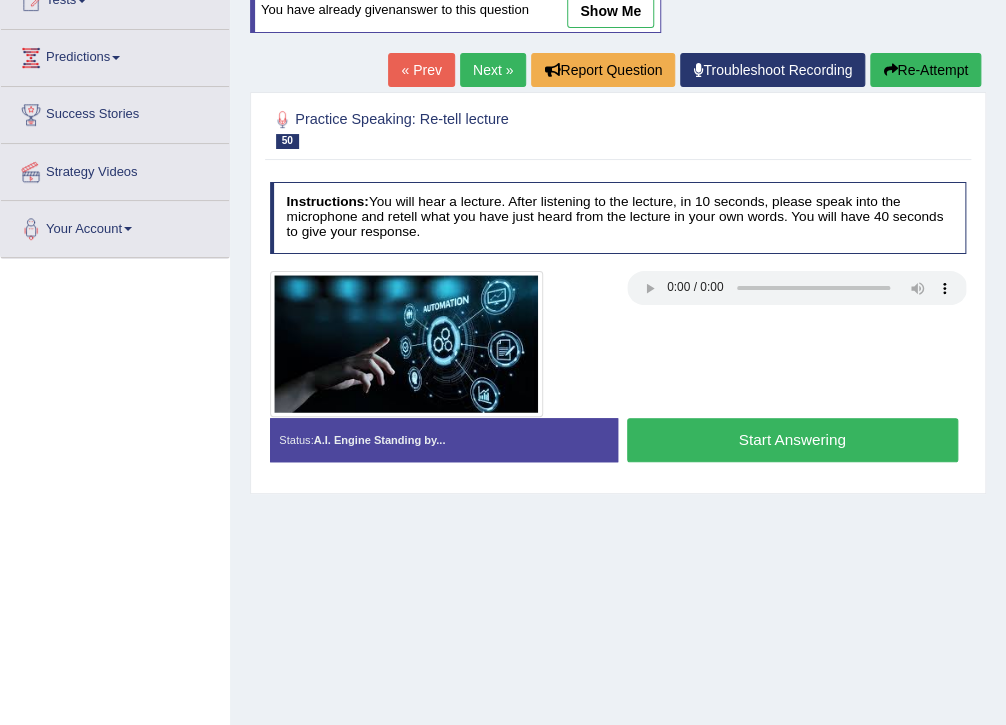 click at bounding box center (618, 344) 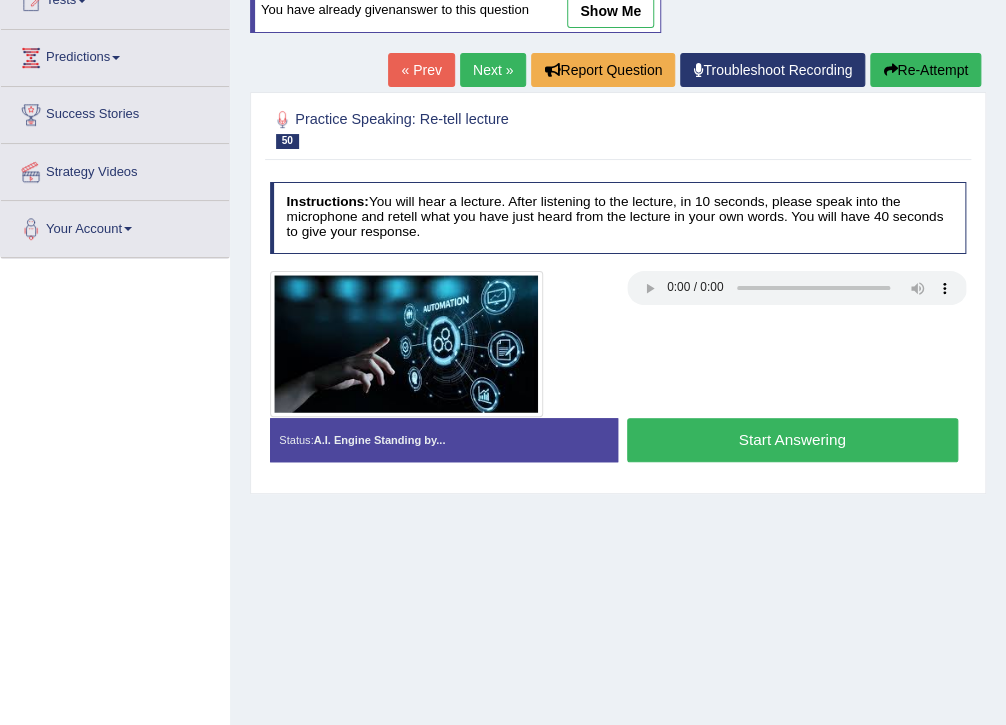 click on "Start Answering" at bounding box center [792, 439] 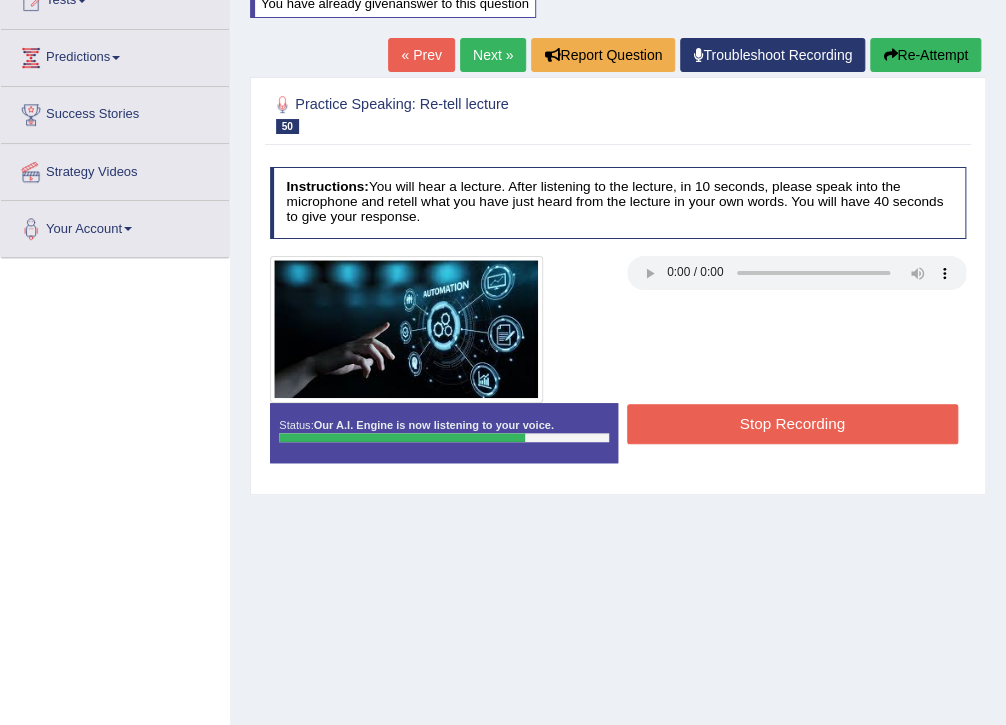 click on "Stop Recording" at bounding box center (792, 423) 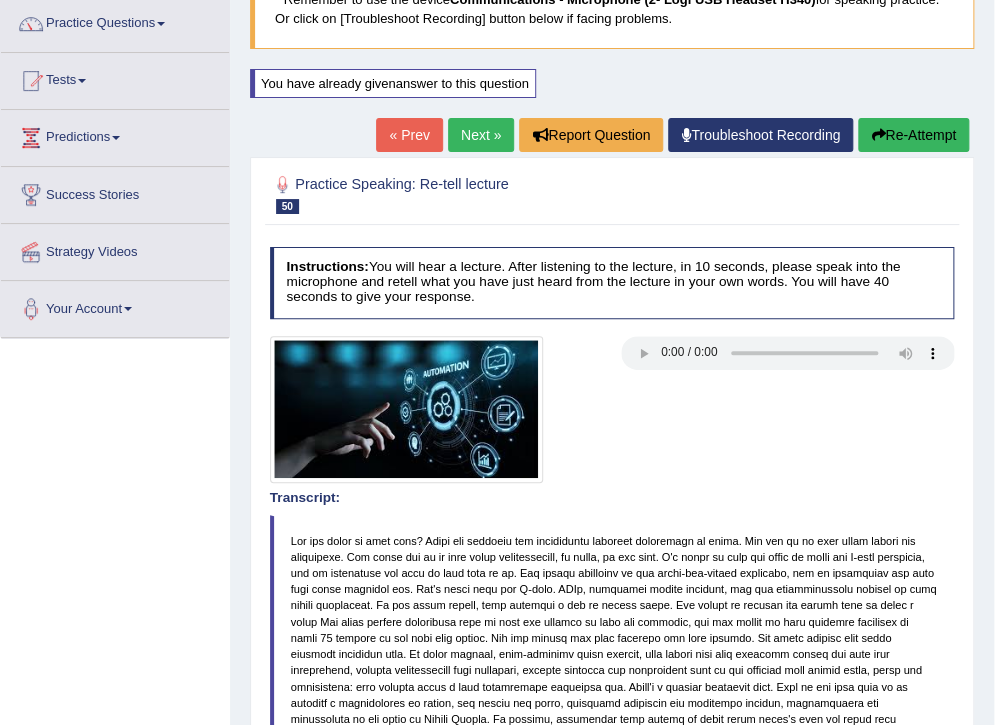 scroll, scrollTop: 0, scrollLeft: 0, axis: both 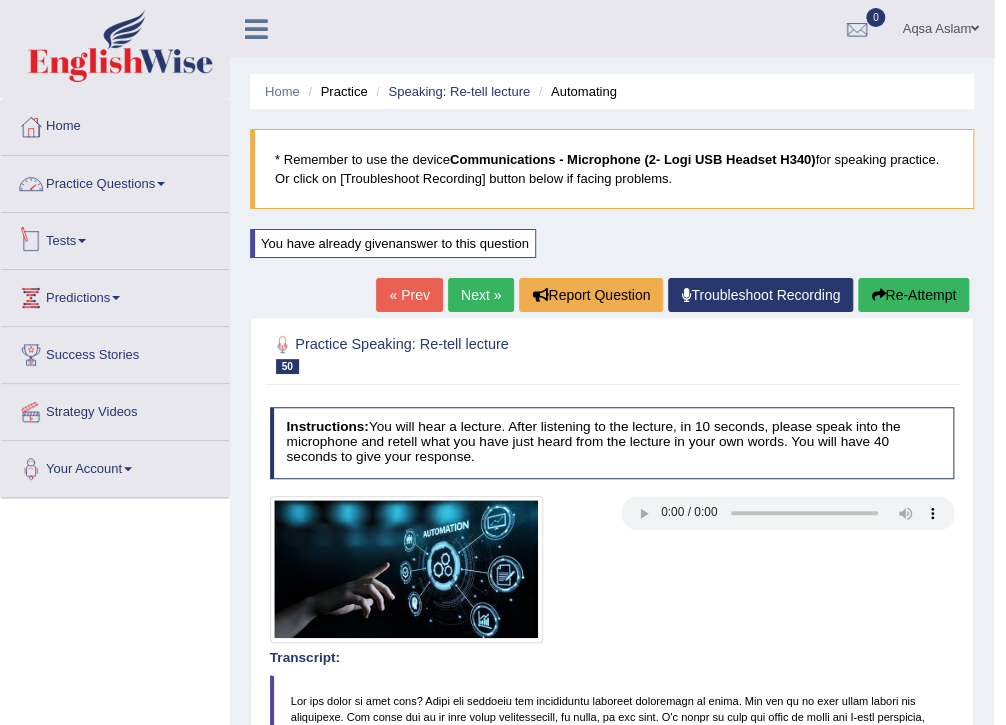 click on "Practice Questions" at bounding box center (115, 181) 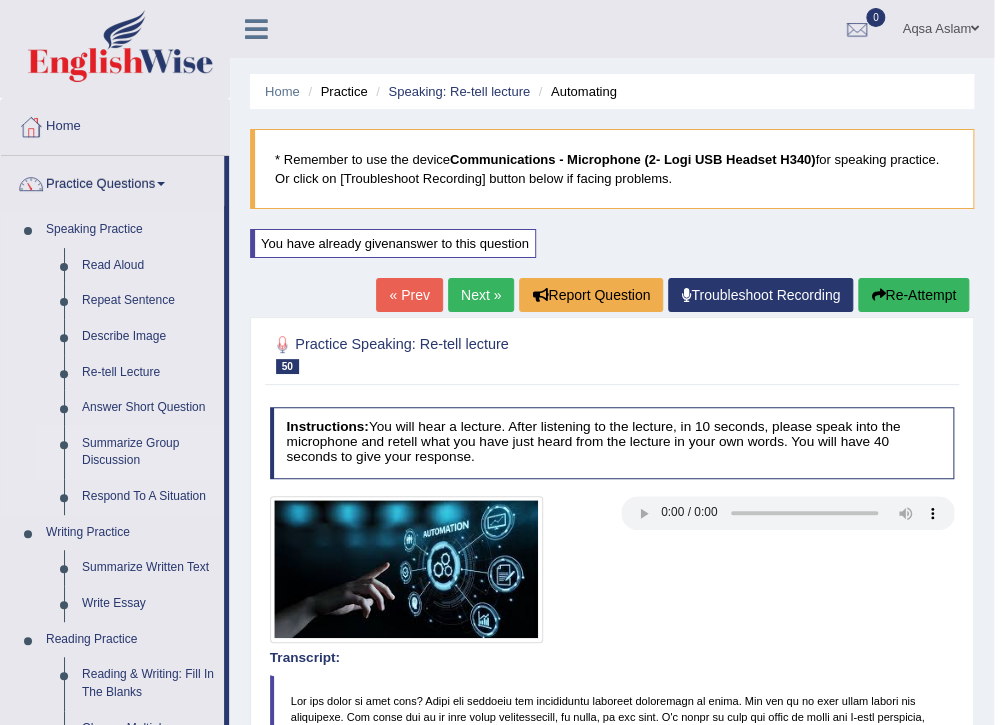 click on "Summarize Group Discussion" at bounding box center [148, 452] 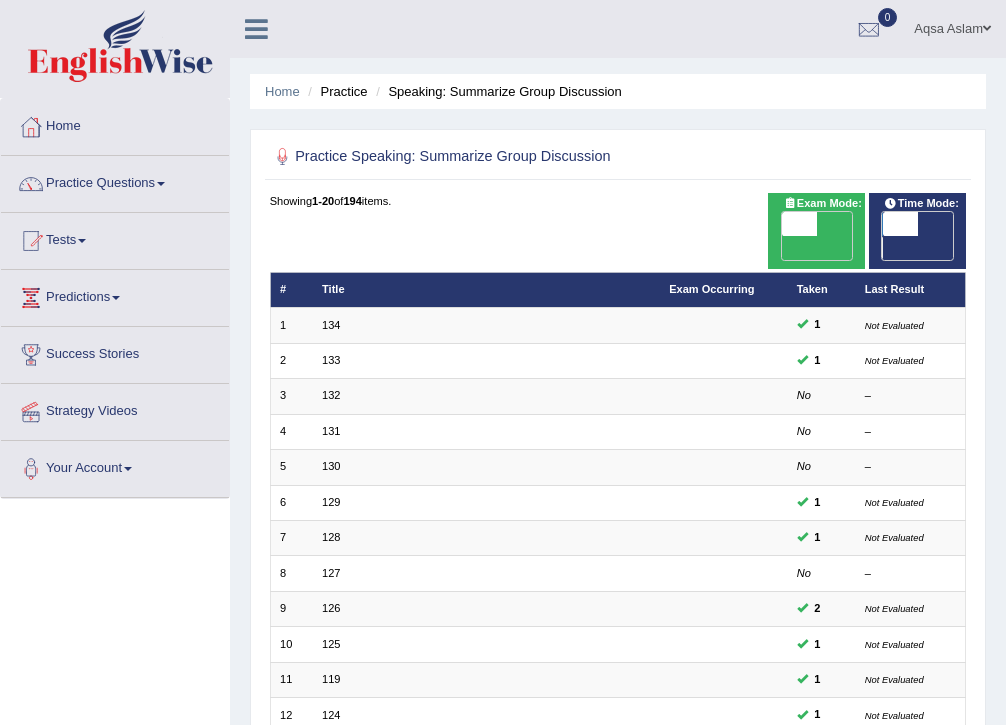 scroll, scrollTop: 426, scrollLeft: 0, axis: vertical 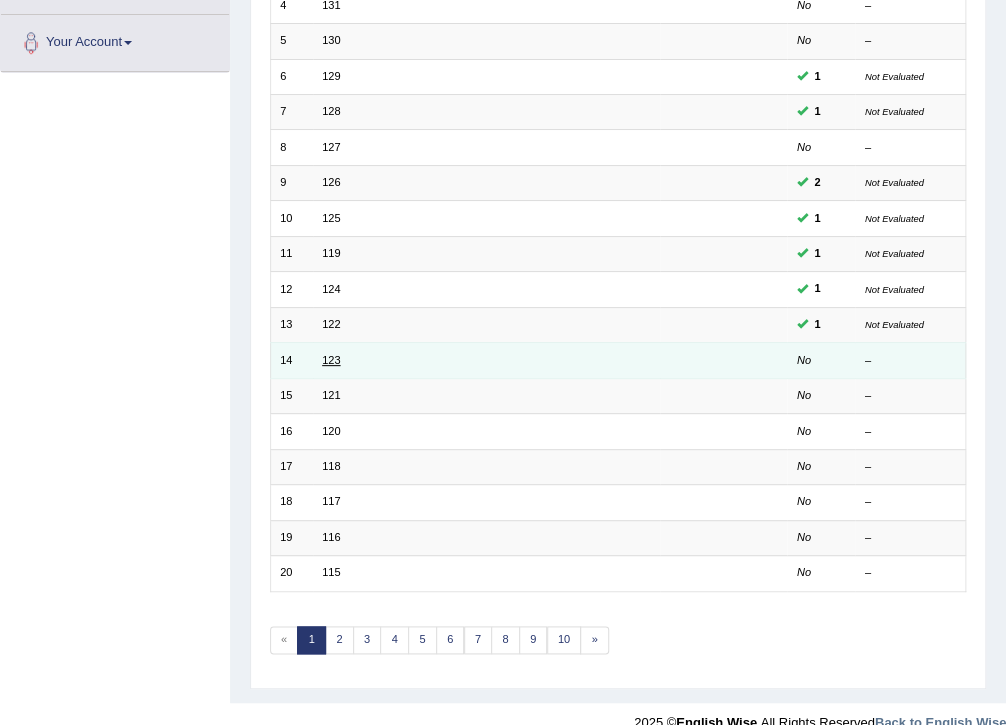 click on "123" at bounding box center [331, 360] 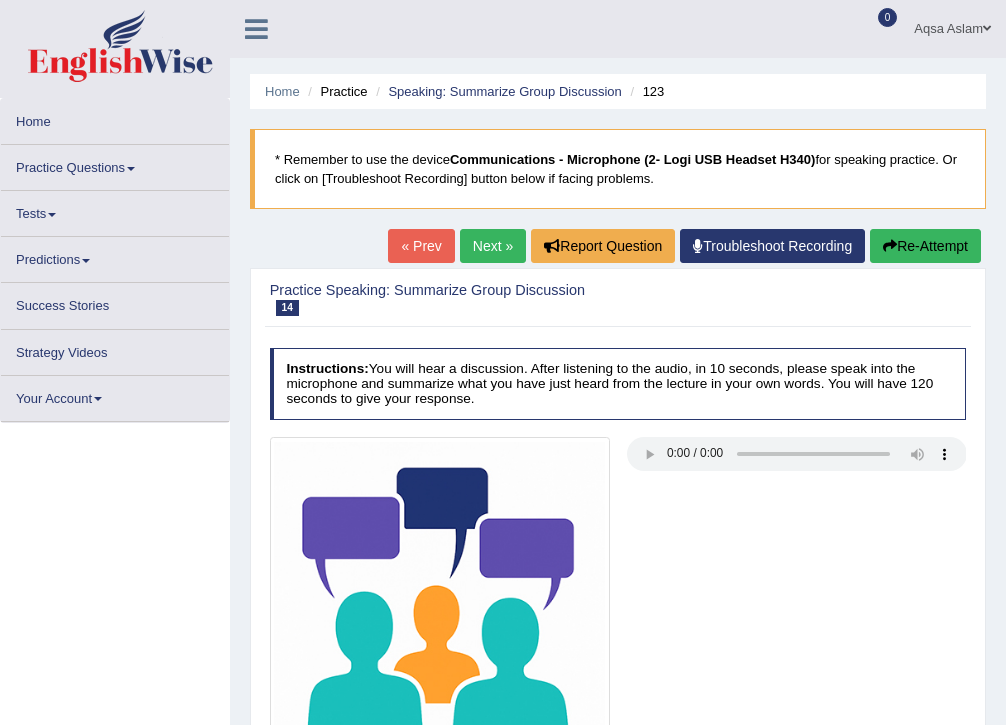 scroll, scrollTop: 0, scrollLeft: 0, axis: both 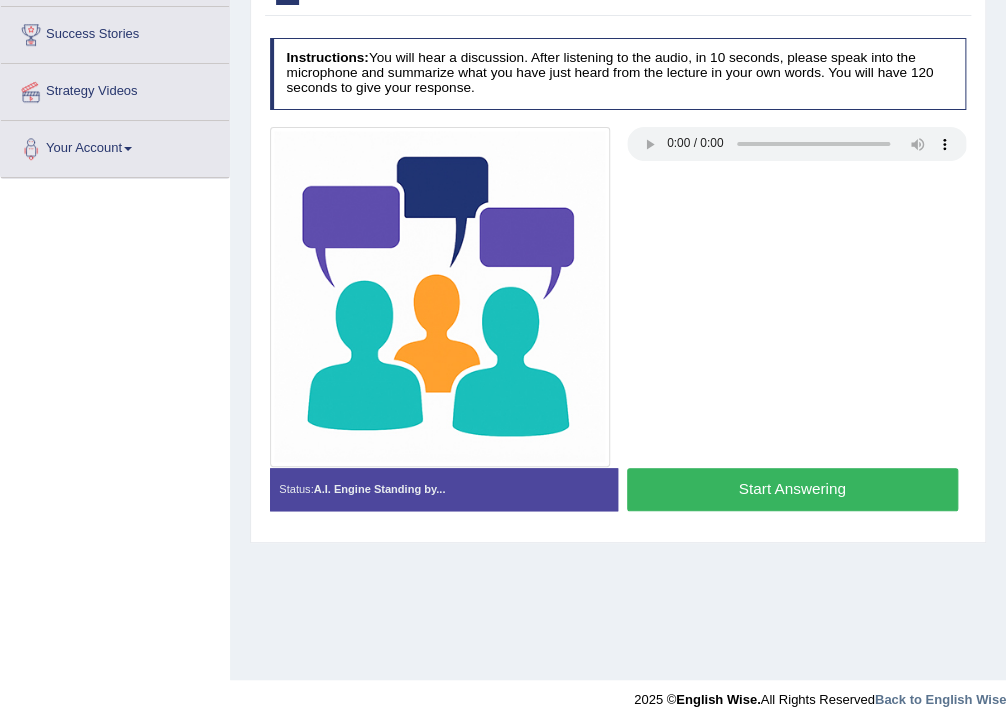 click on "Start Answering" at bounding box center (792, 489) 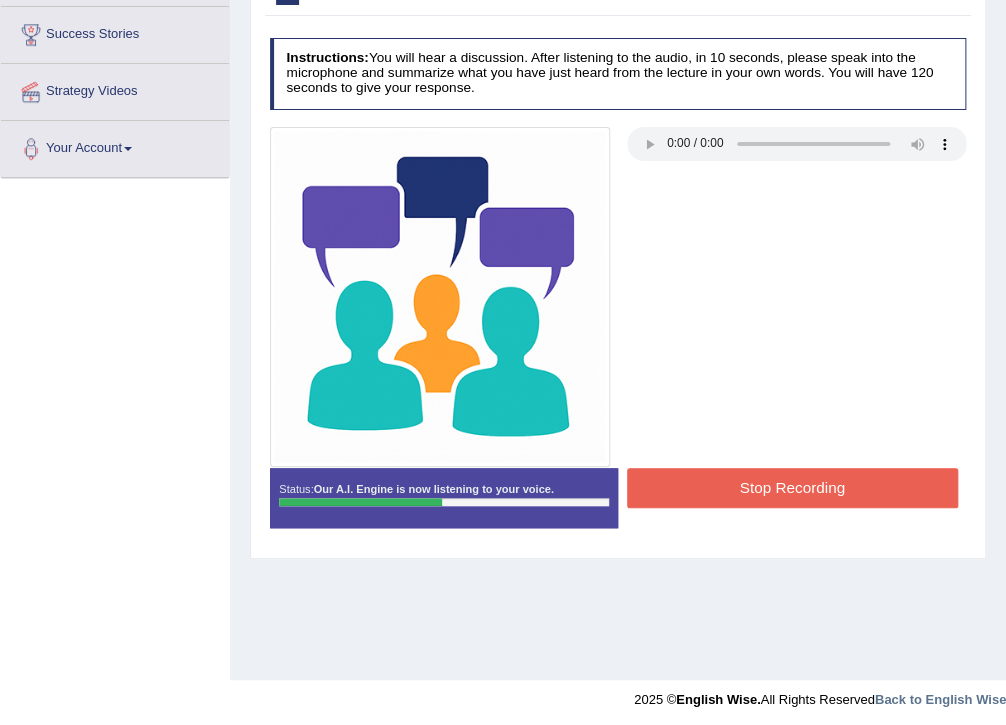 click on "Stop Recording" at bounding box center (792, 487) 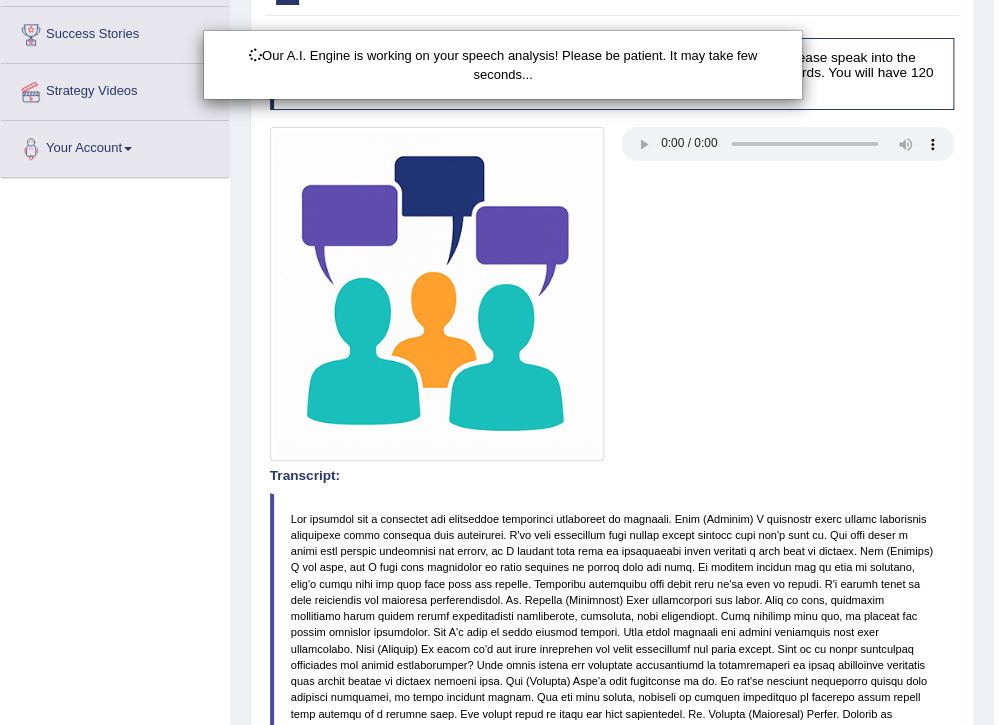 scroll, scrollTop: 560, scrollLeft: 0, axis: vertical 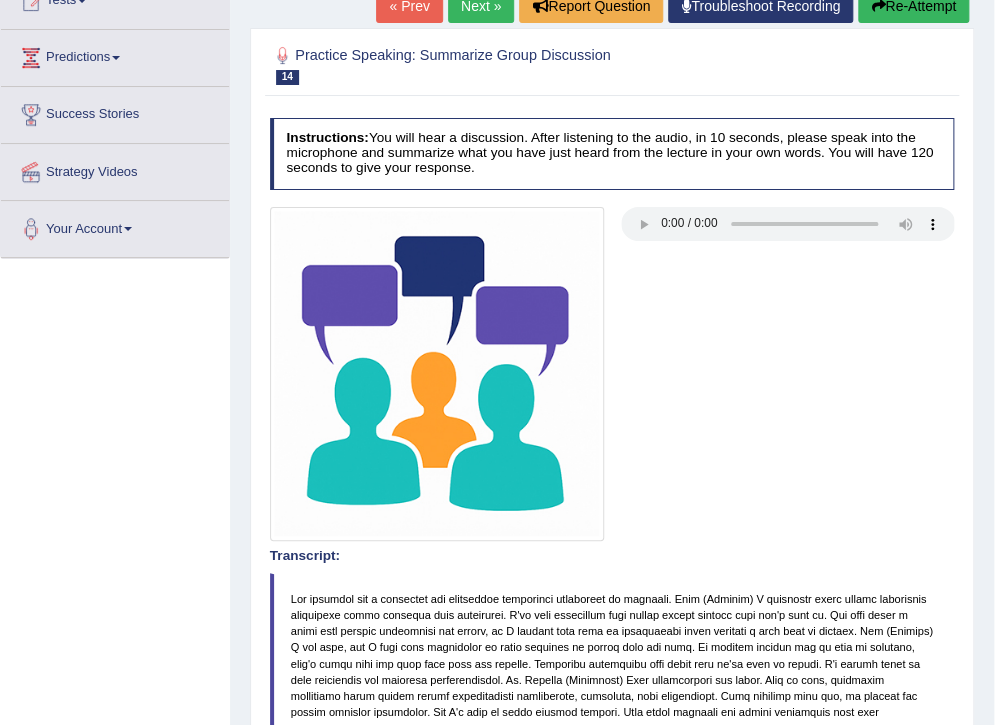 click on "Next »" at bounding box center [481, 6] 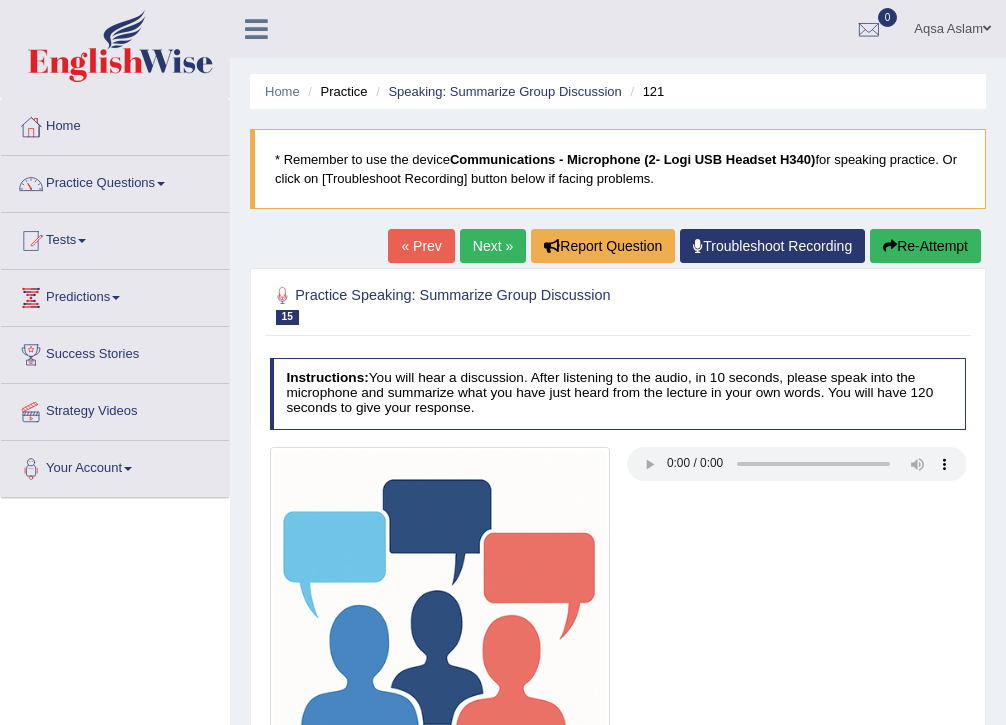 scroll, scrollTop: 0, scrollLeft: 0, axis: both 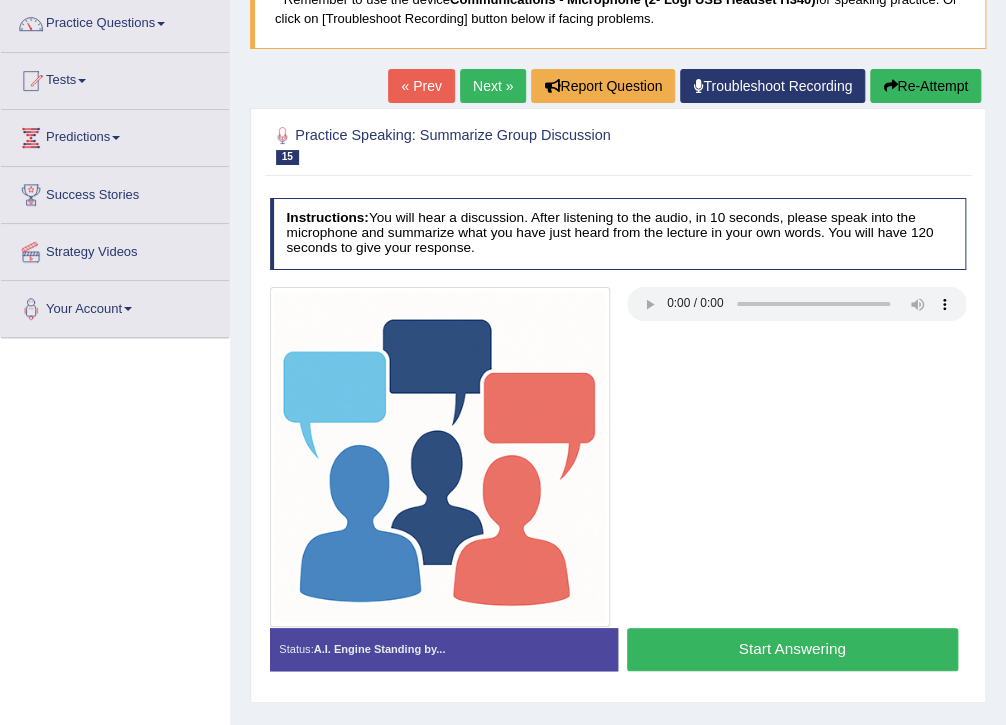 click on "Start Answering" at bounding box center (792, 649) 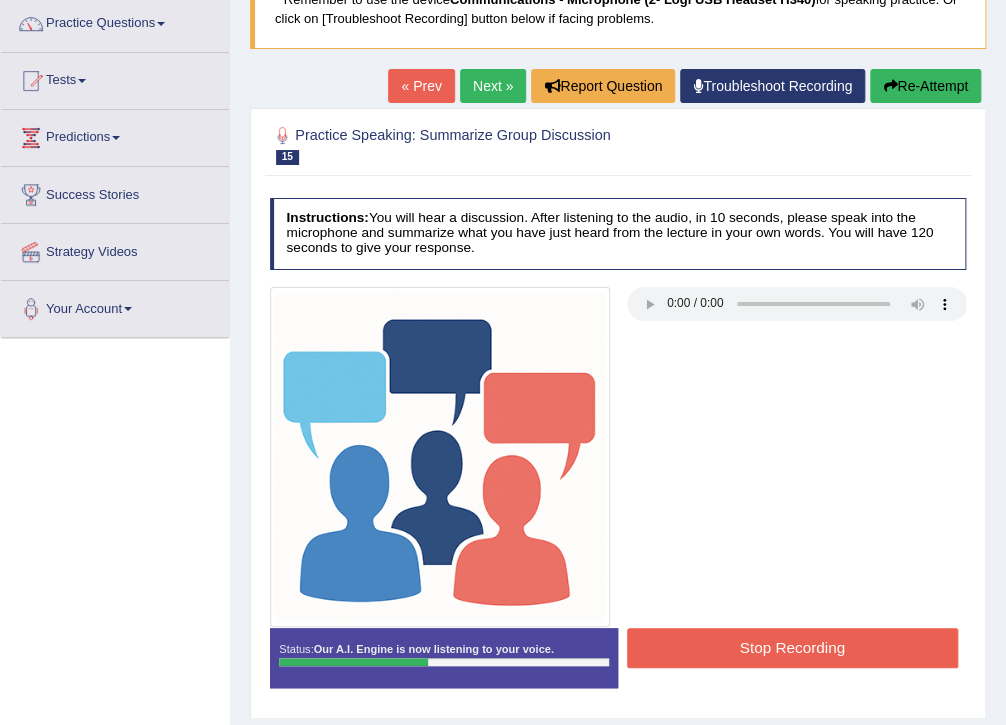 click on "Stop Recording" at bounding box center [792, 647] 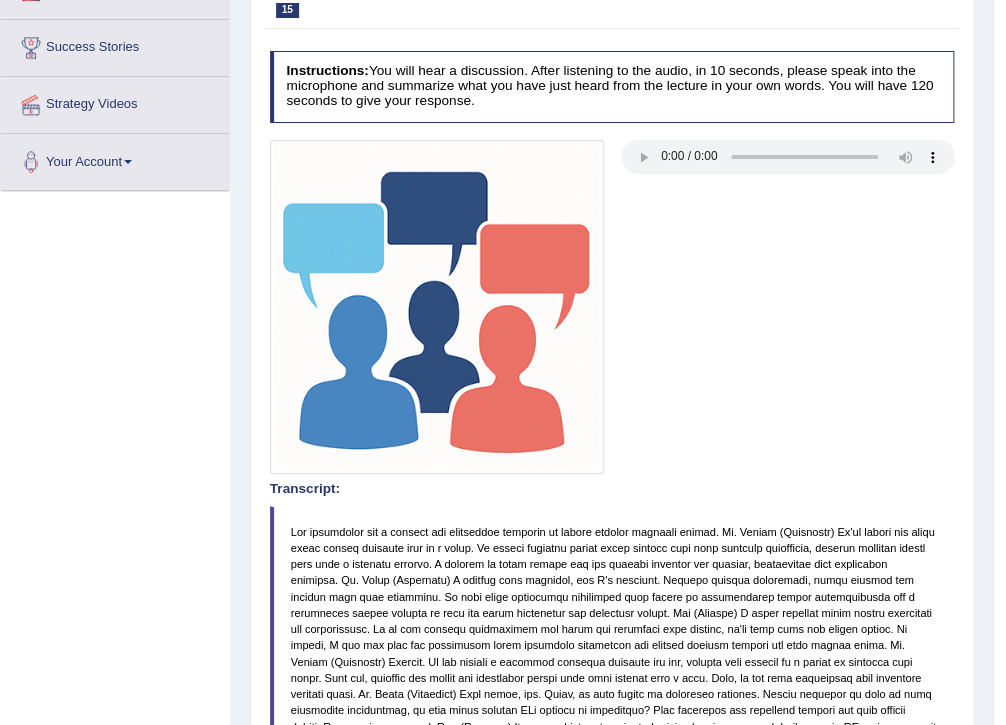 scroll, scrollTop: 160, scrollLeft: 0, axis: vertical 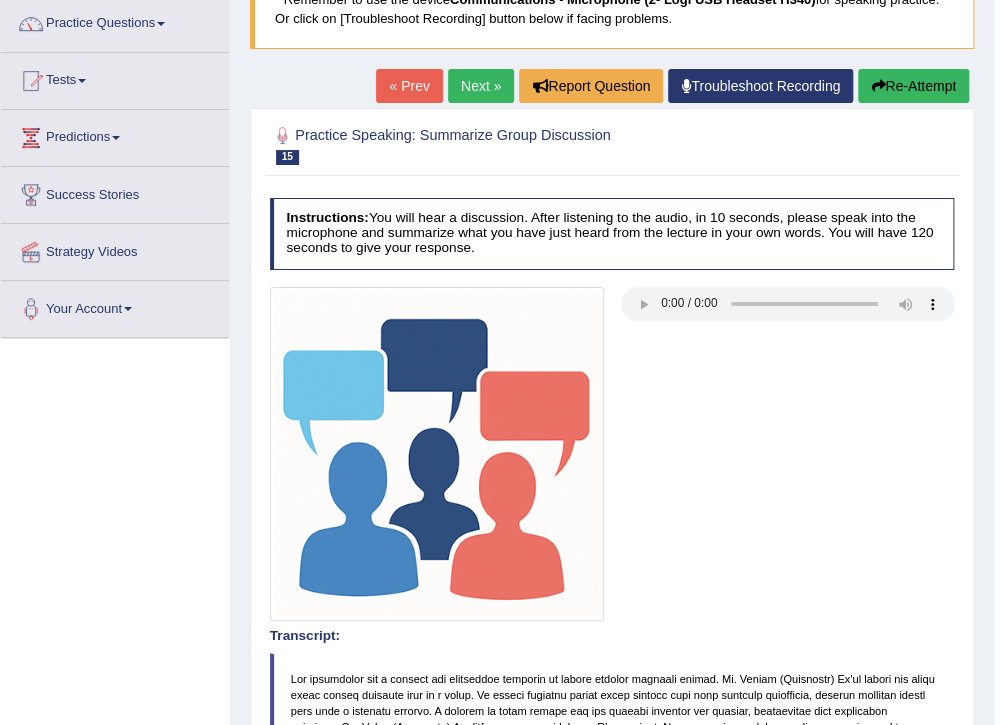 click on "Re-Attempt" at bounding box center [913, 86] 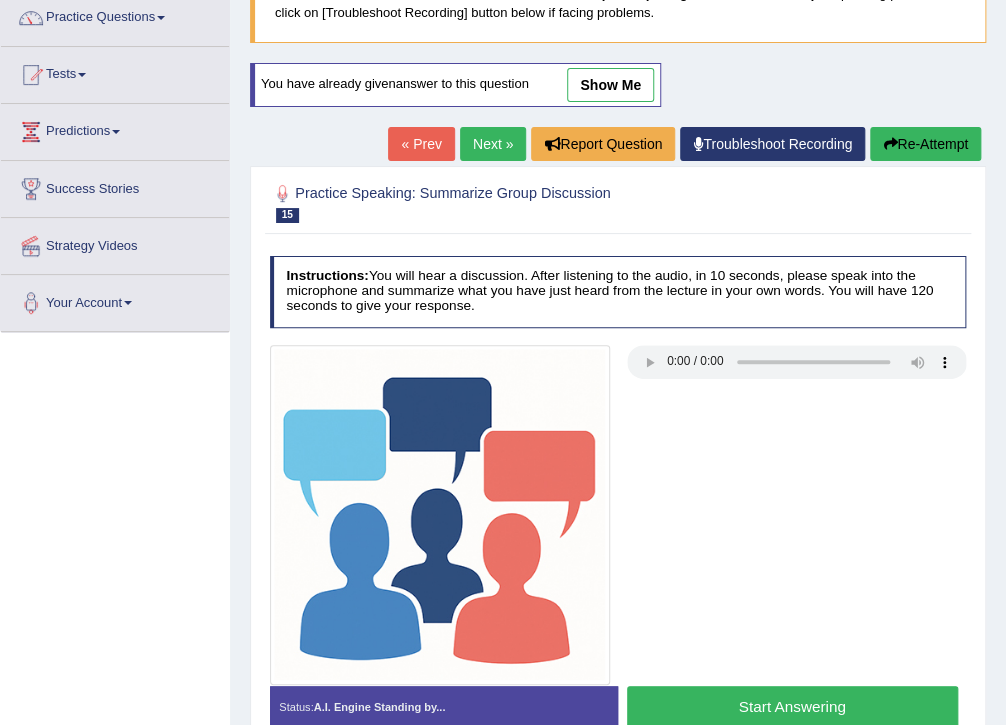 scroll, scrollTop: 166, scrollLeft: 0, axis: vertical 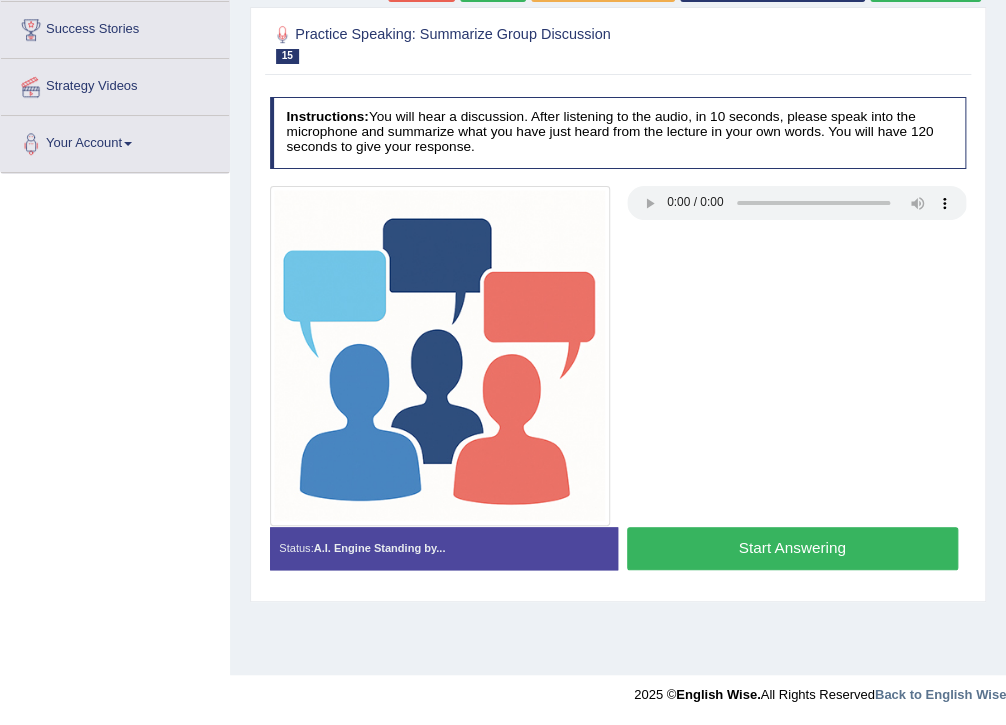 click on "Start Answering" at bounding box center (792, 548) 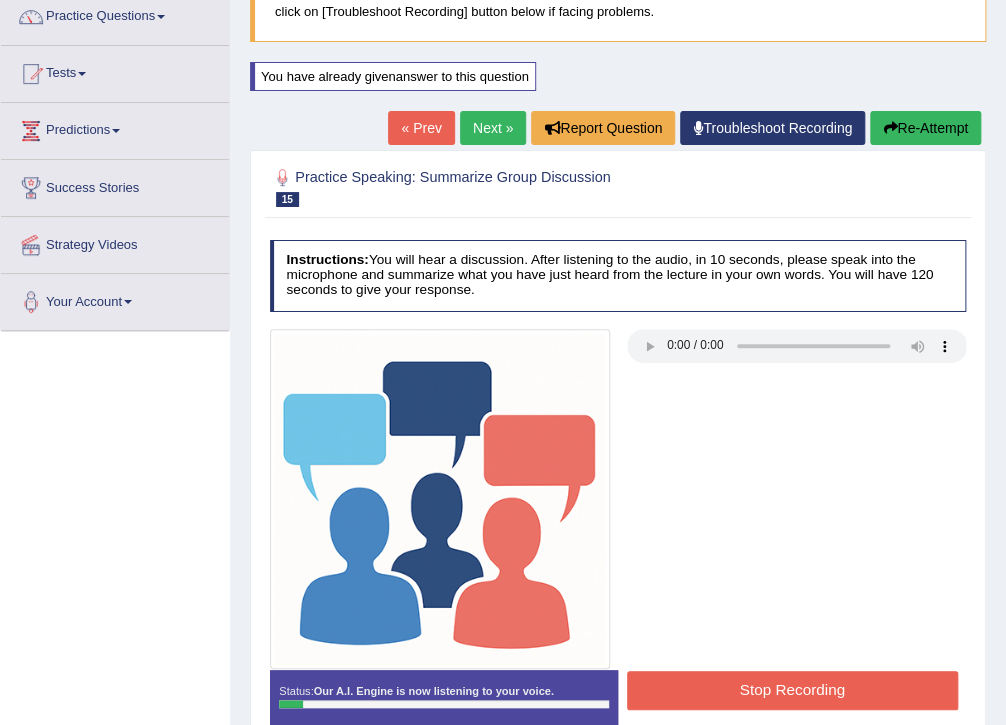 scroll, scrollTop: 165, scrollLeft: 0, axis: vertical 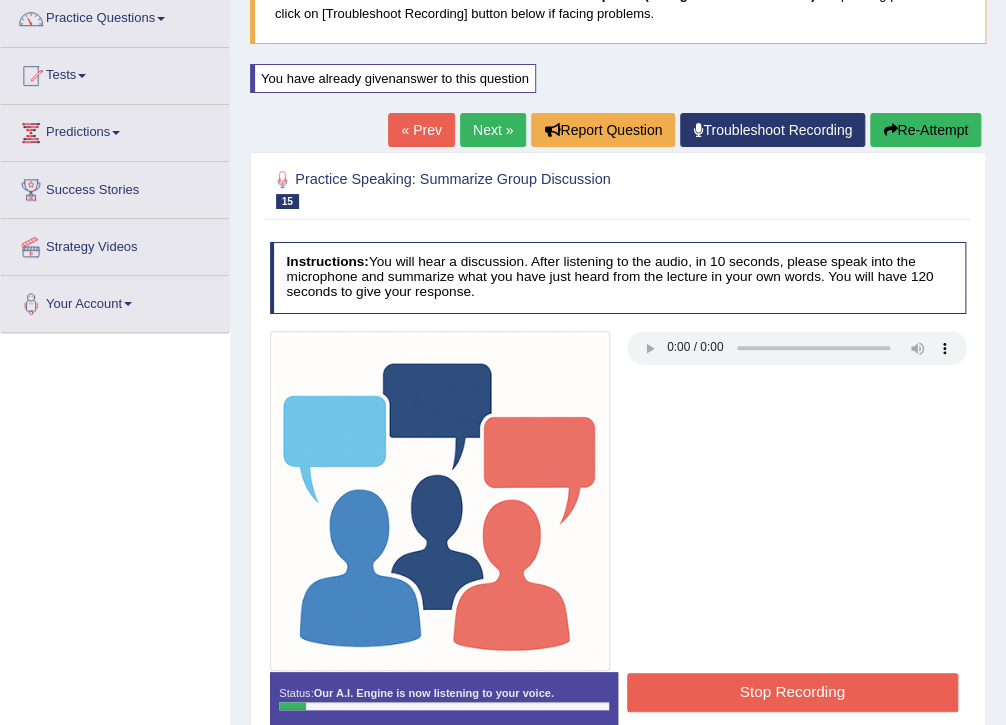 click on "Re-Attempt" at bounding box center [925, 130] 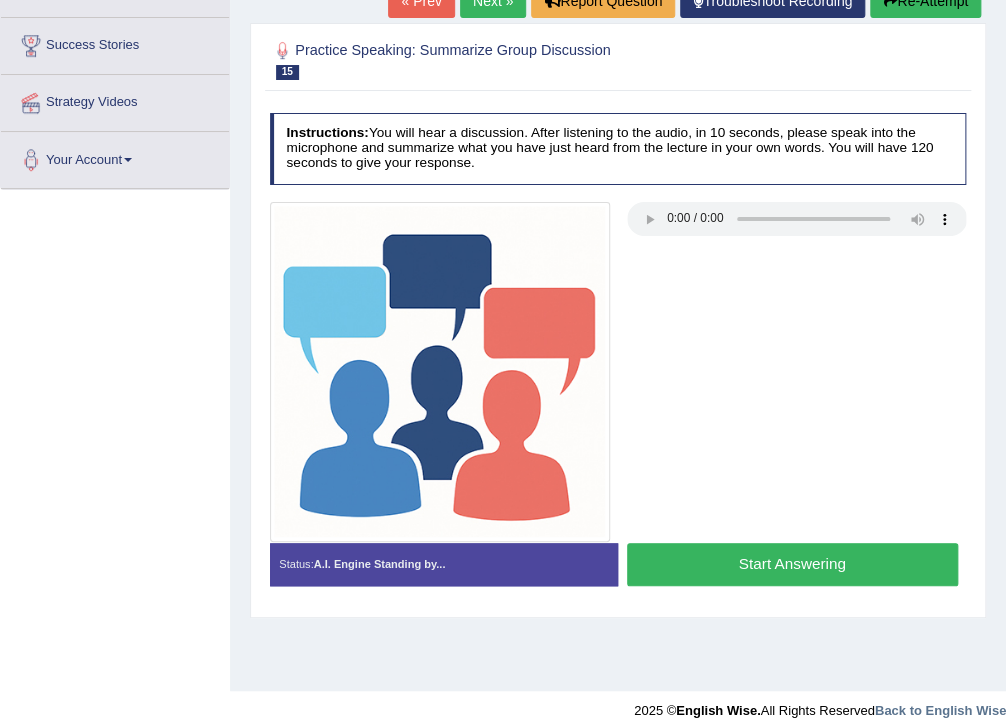 scroll, scrollTop: 325, scrollLeft: 0, axis: vertical 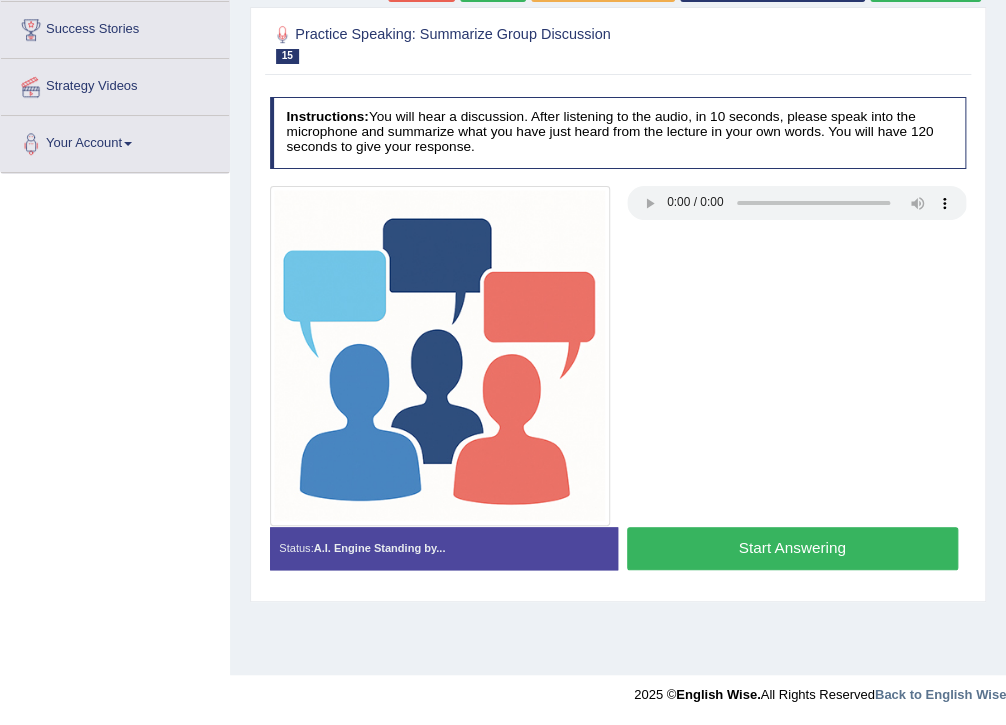 click on "Start Answering" at bounding box center [792, 548] 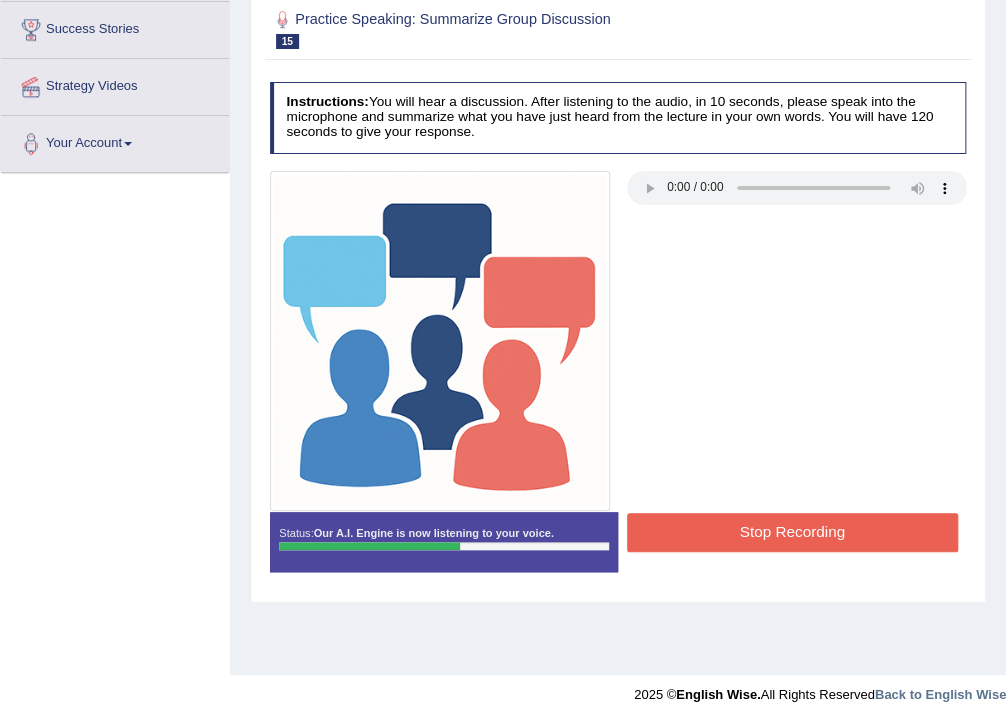 click on "Stop Recording" at bounding box center (792, 532) 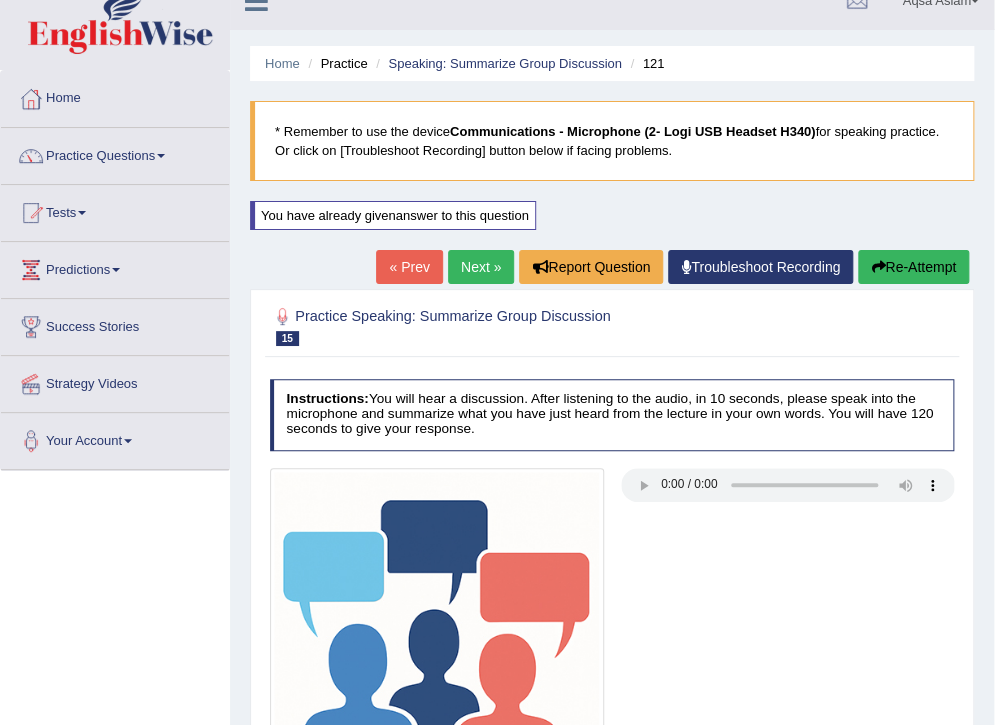 scroll, scrollTop: 5, scrollLeft: 0, axis: vertical 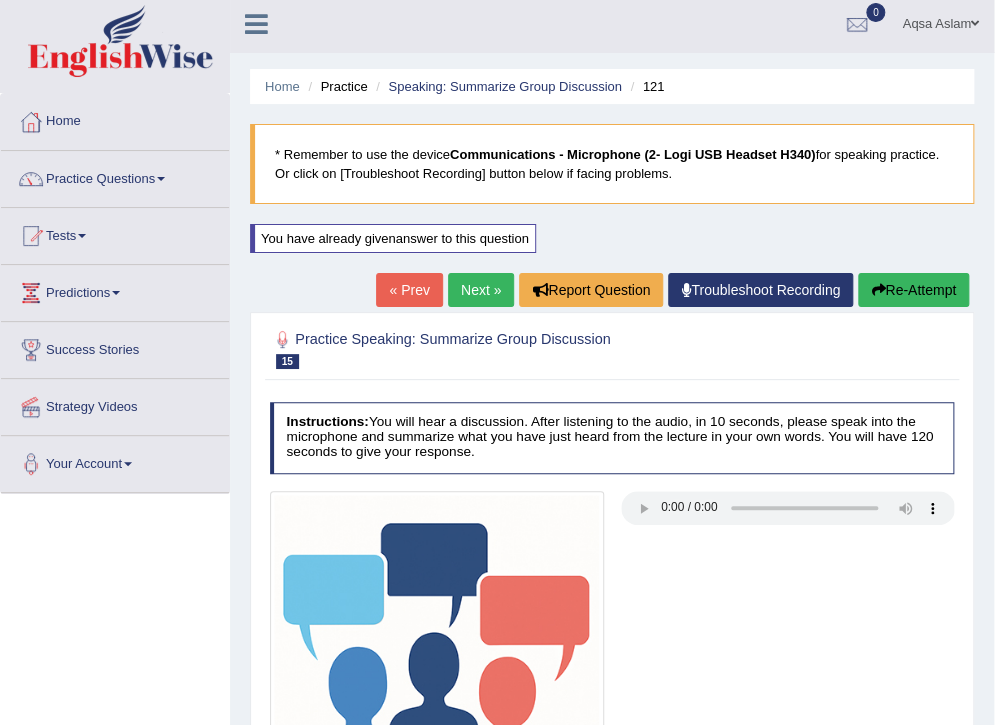 click on "Re-Attempt" at bounding box center (913, 290) 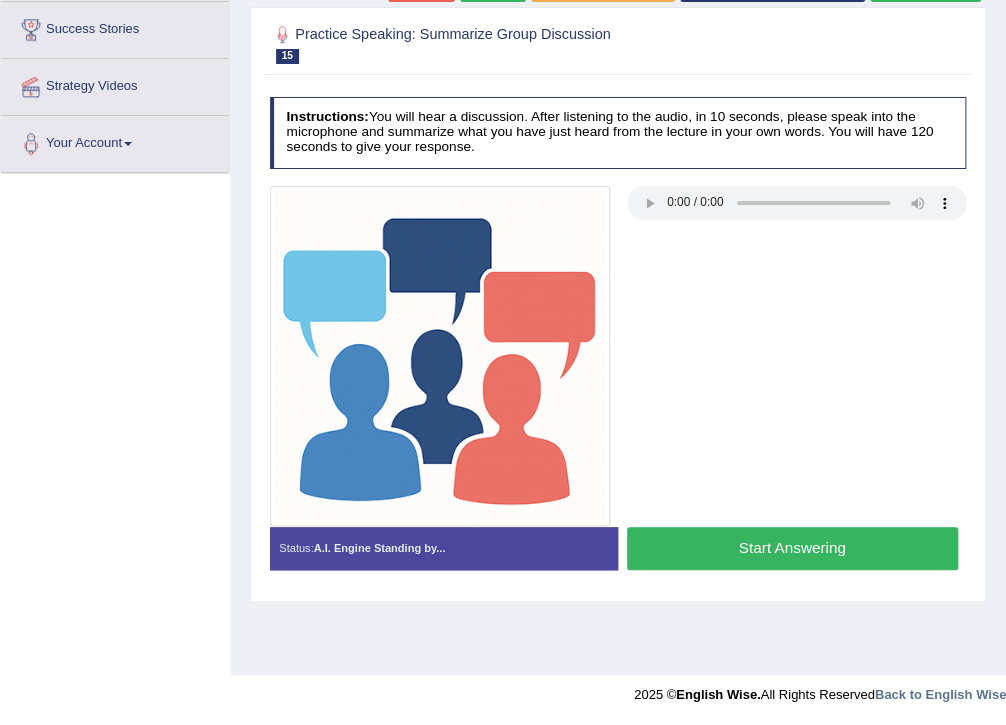 scroll, scrollTop: 325, scrollLeft: 0, axis: vertical 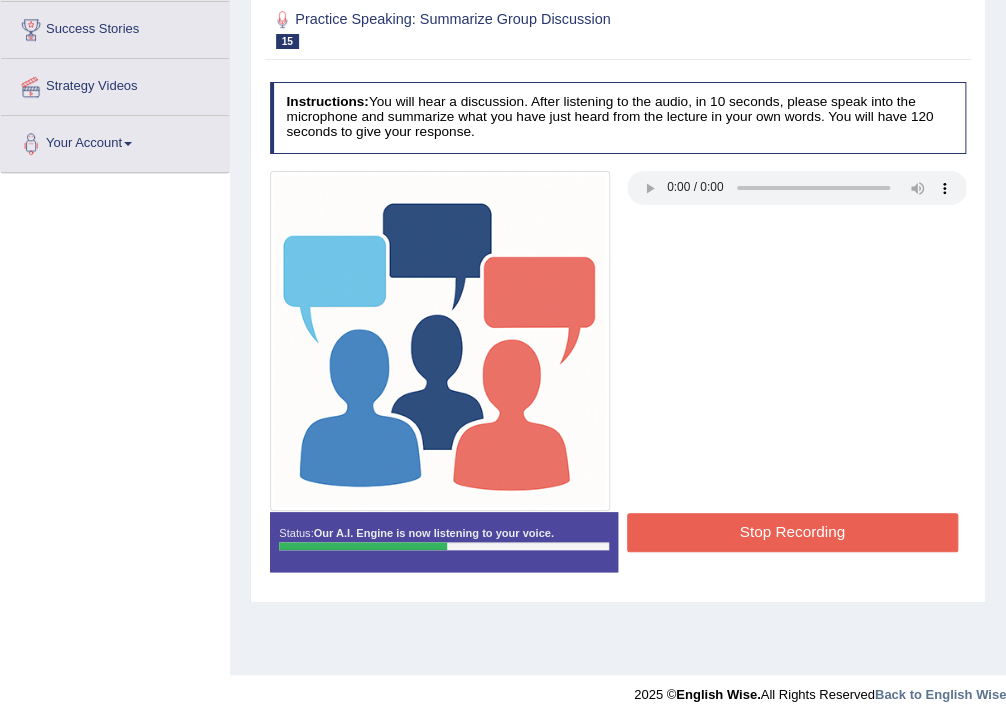 click on "Stop Recording" at bounding box center (792, 532) 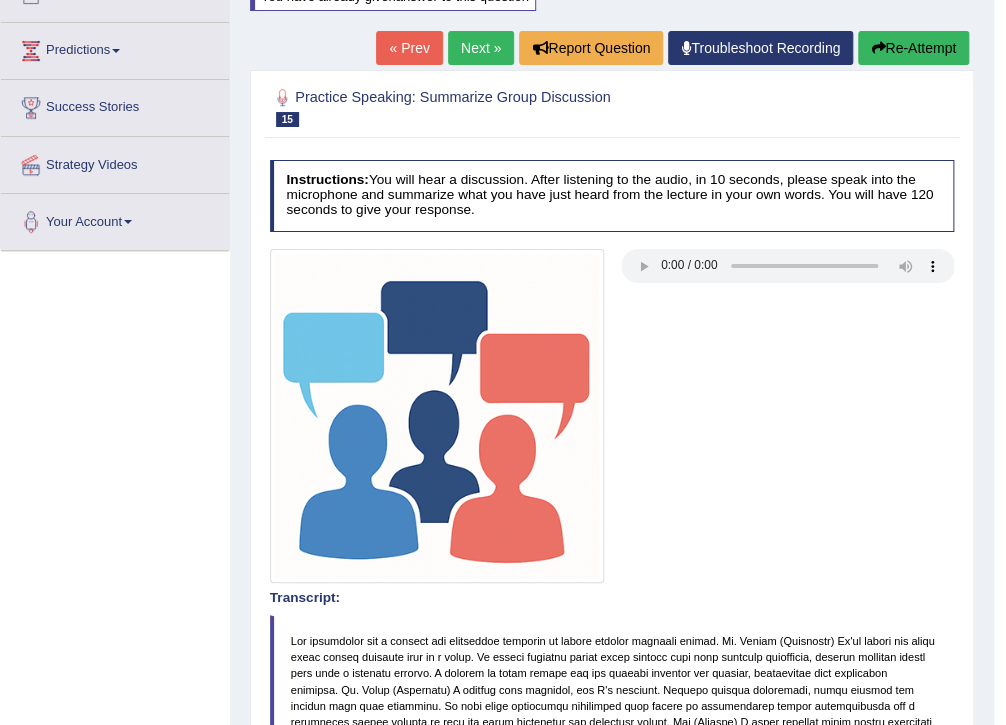 scroll, scrollTop: 245, scrollLeft: 0, axis: vertical 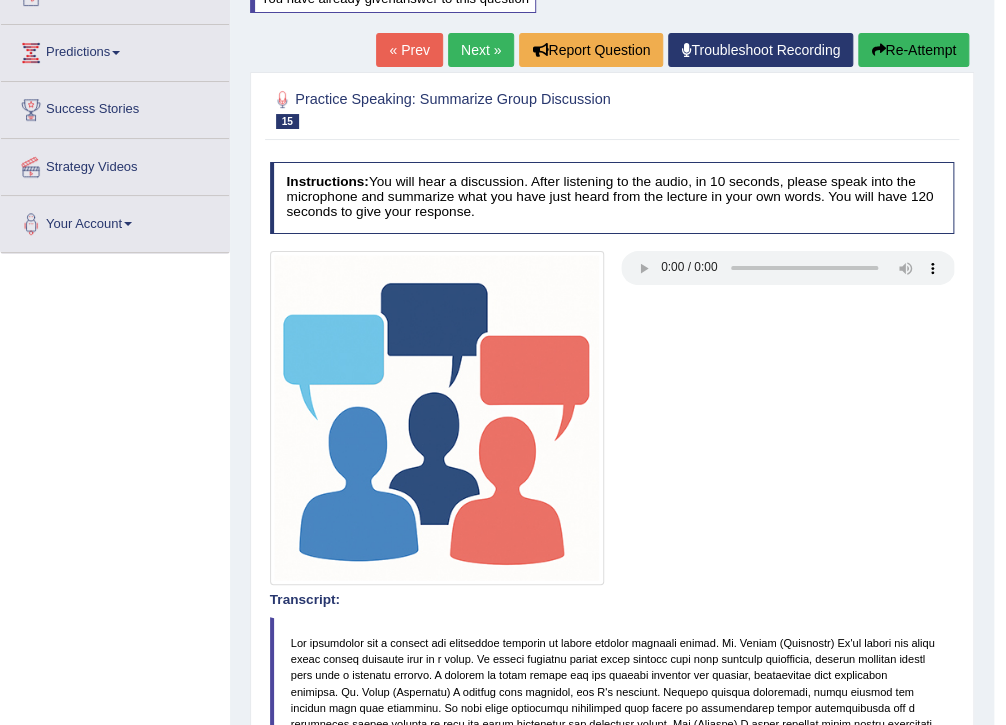 click on "Next »" at bounding box center (481, 50) 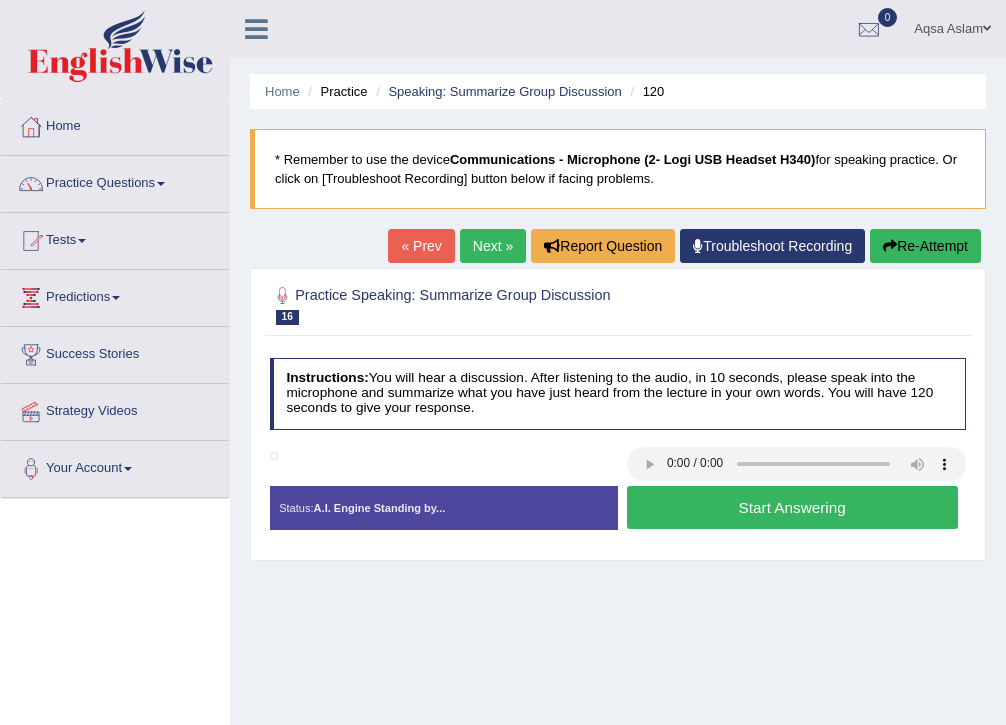 scroll, scrollTop: 0, scrollLeft: 0, axis: both 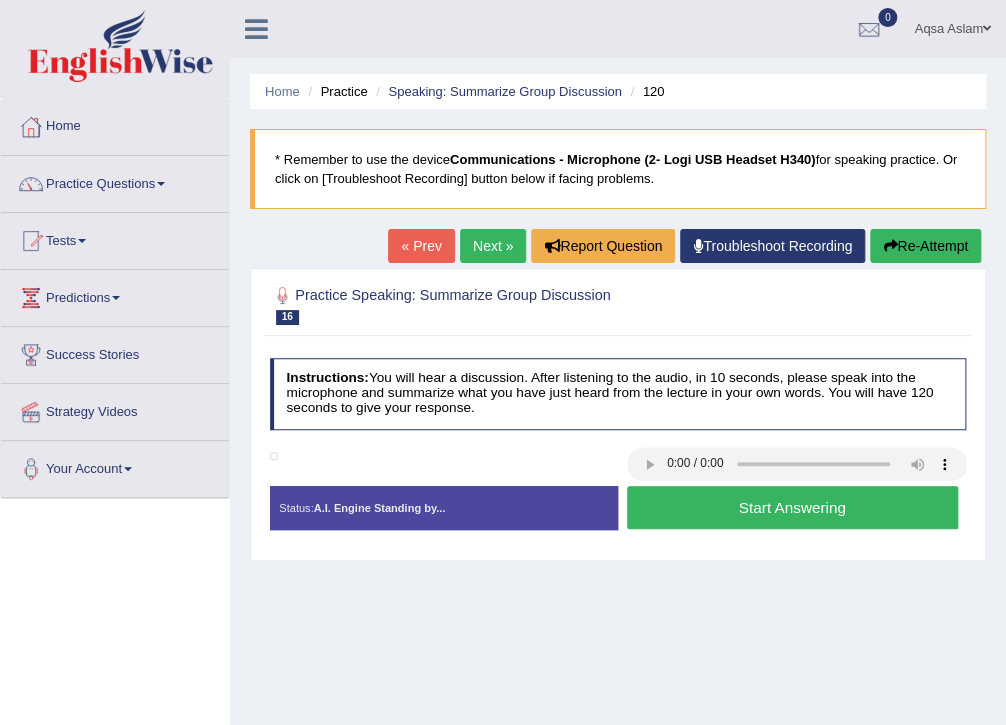 click on "Start Answering" at bounding box center [792, 507] 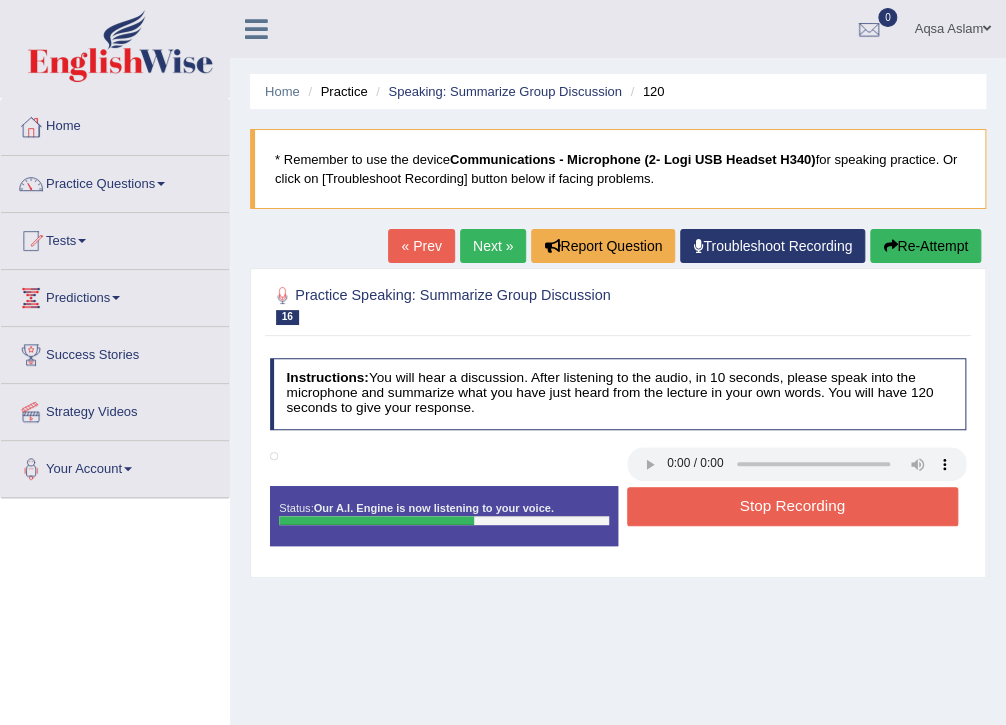 click on "Stop Recording" at bounding box center (792, 506) 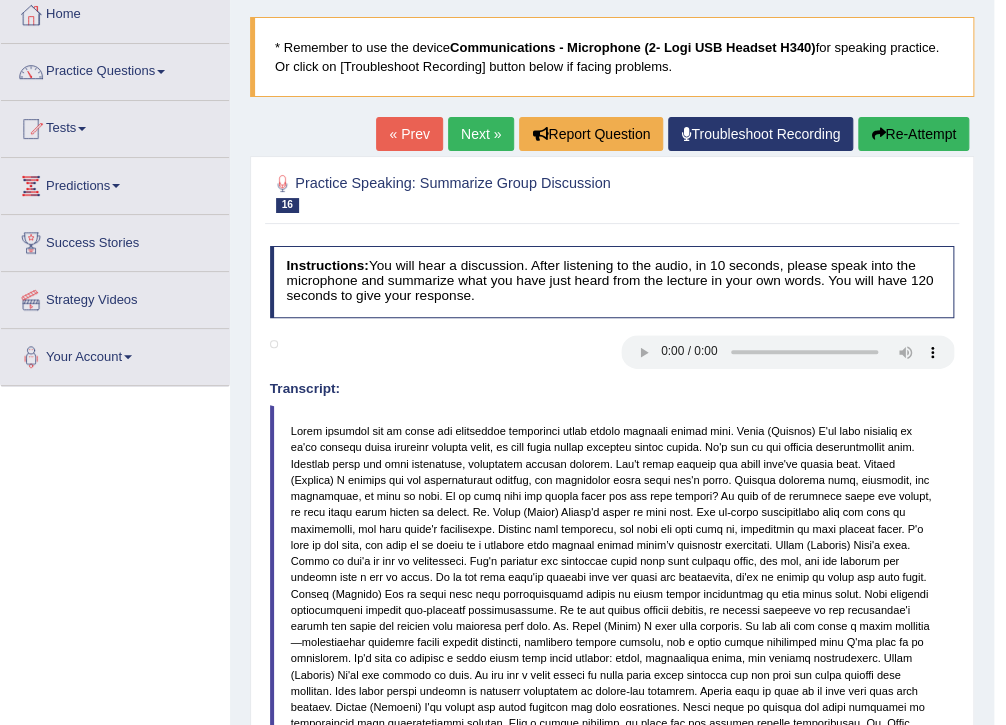 scroll, scrollTop: 80, scrollLeft: 0, axis: vertical 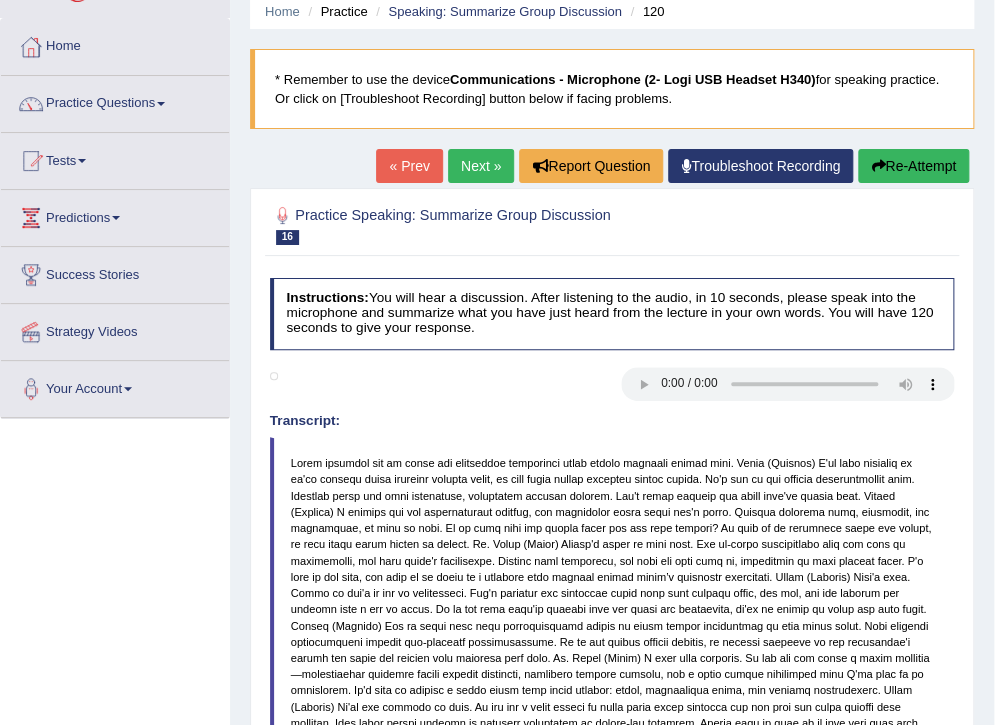 click on "Next »" at bounding box center [481, 166] 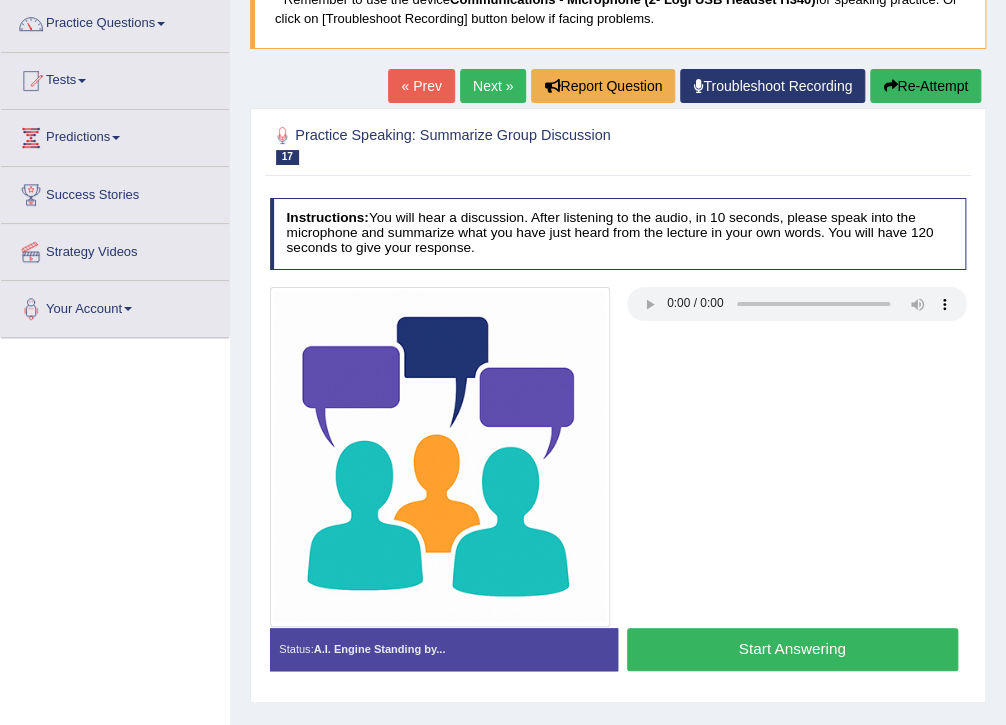 scroll, scrollTop: 160, scrollLeft: 0, axis: vertical 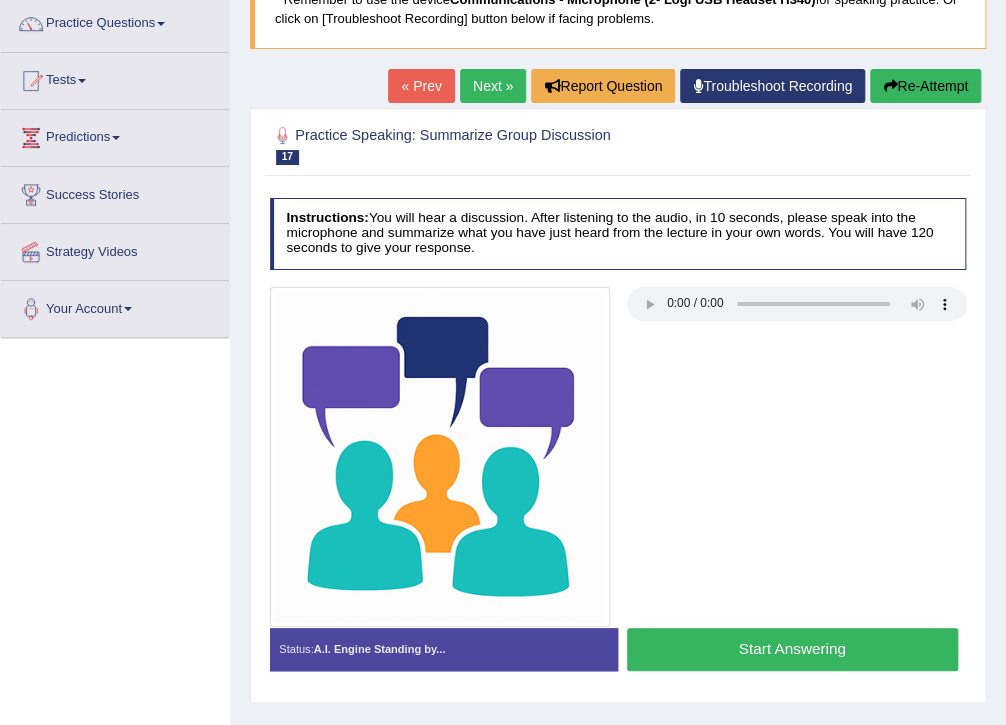 click on "Next »" at bounding box center [493, 86] 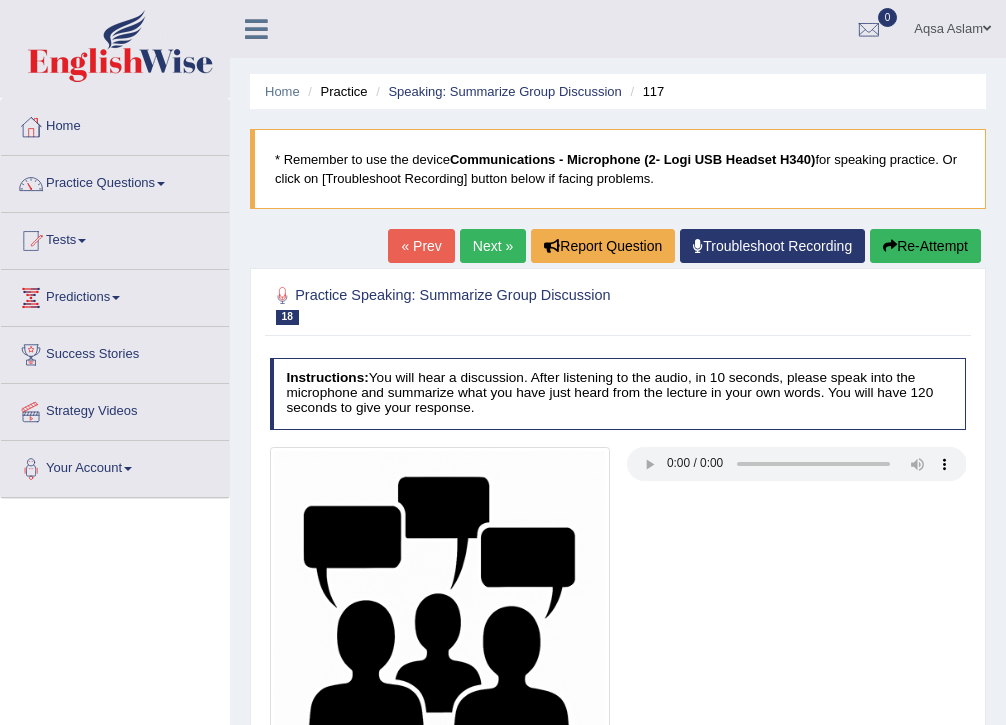 scroll, scrollTop: 0, scrollLeft: 0, axis: both 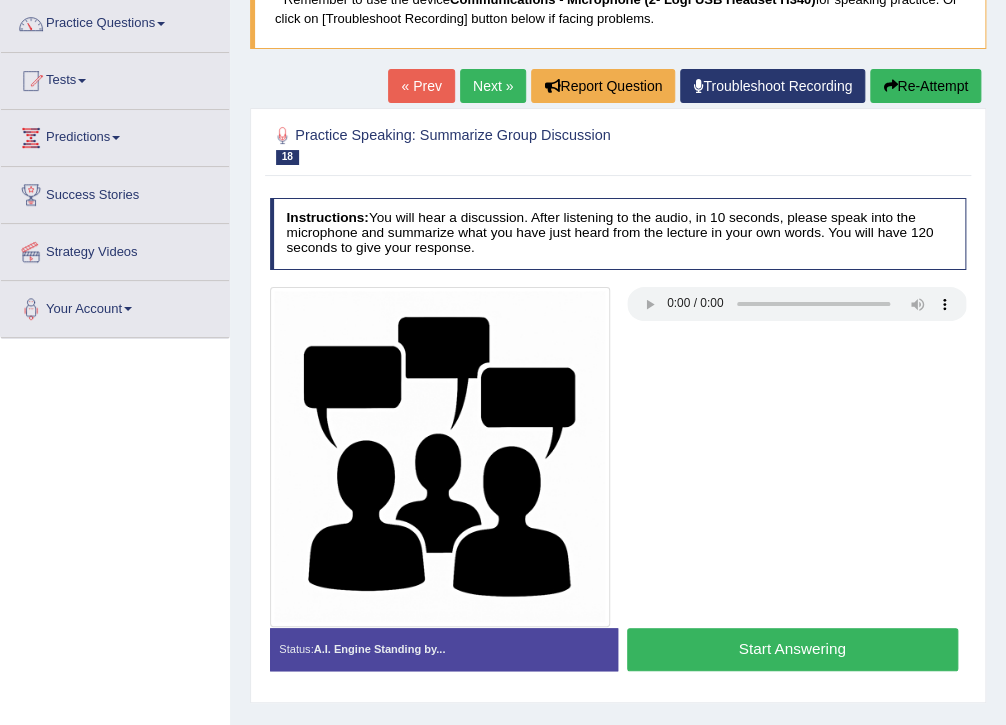 click on "Next »" at bounding box center (493, 86) 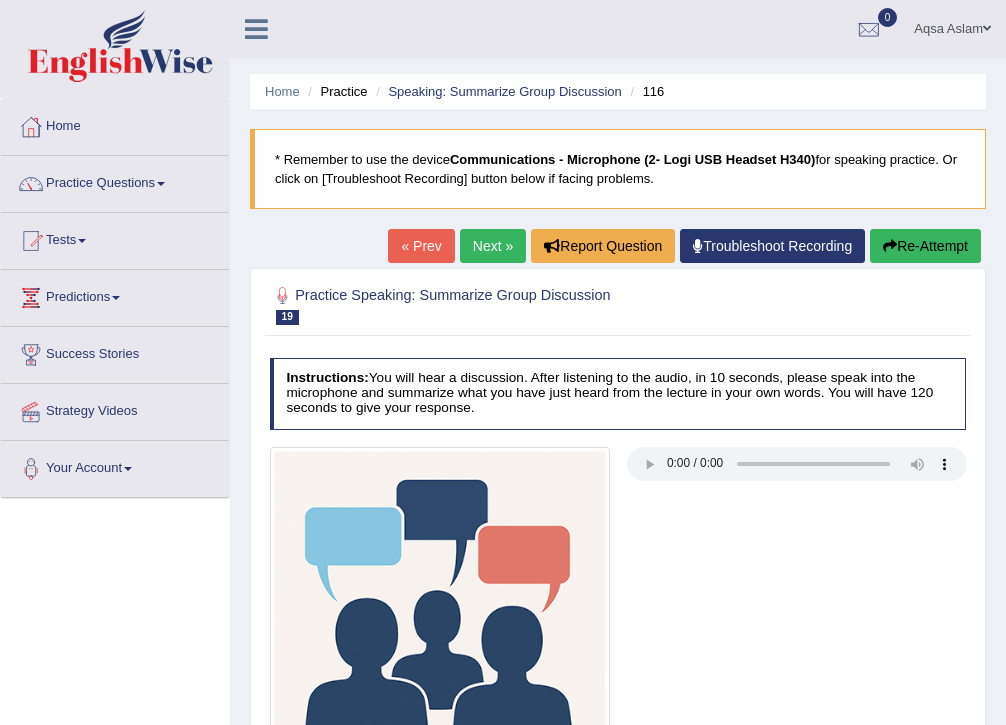 scroll, scrollTop: 0, scrollLeft: 0, axis: both 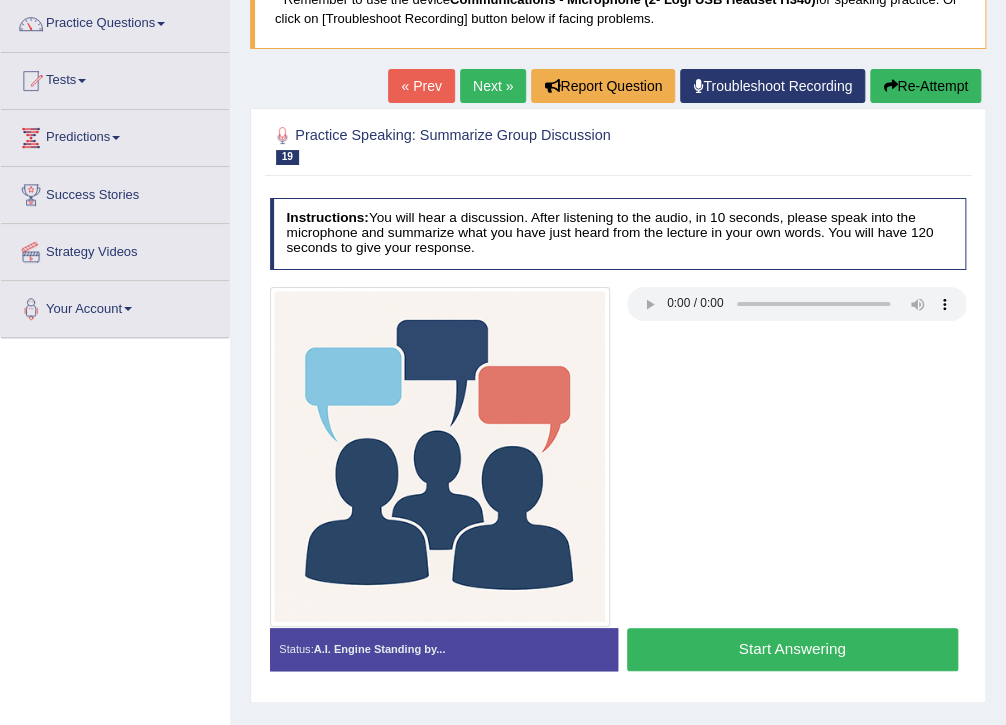 click at bounding box center (890, 86) 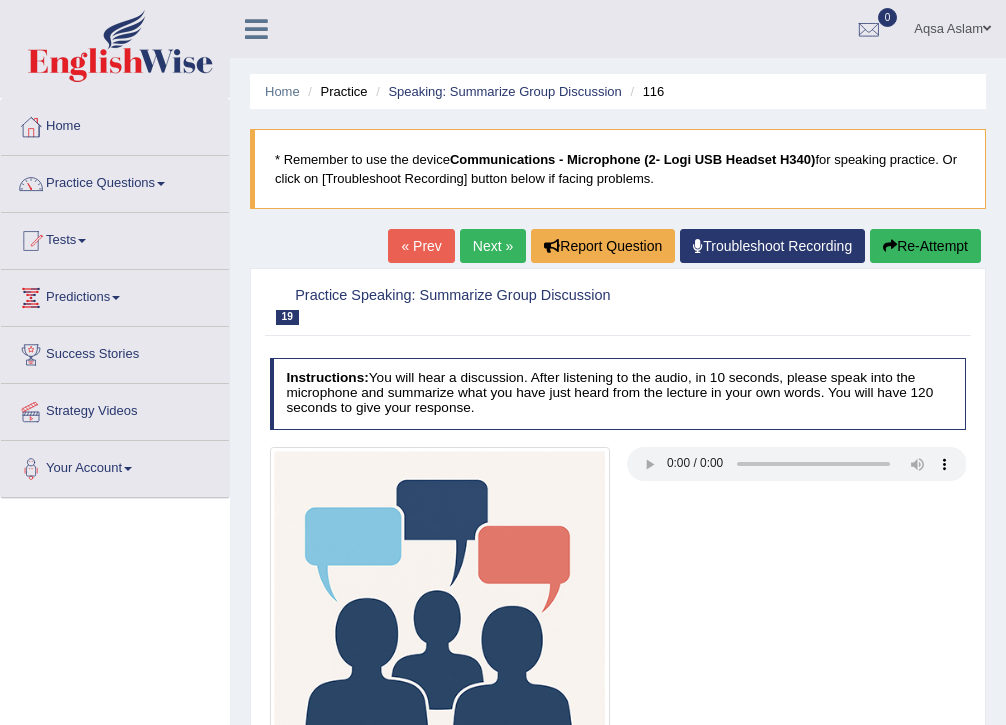 scroll, scrollTop: 166, scrollLeft: 0, axis: vertical 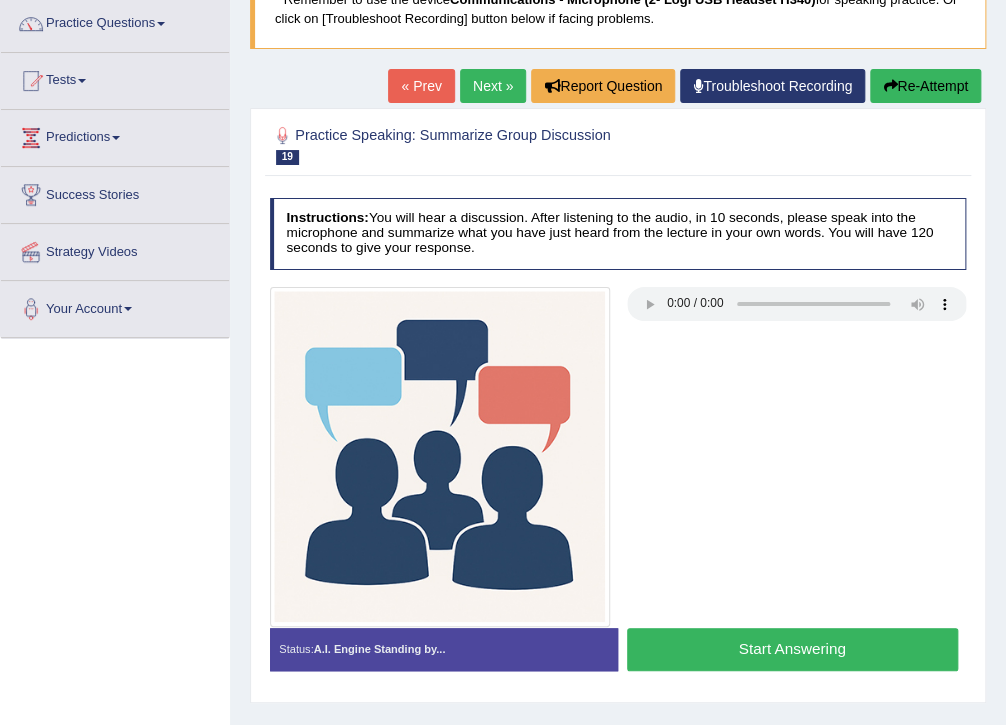 click on "Start Answering" at bounding box center (792, 649) 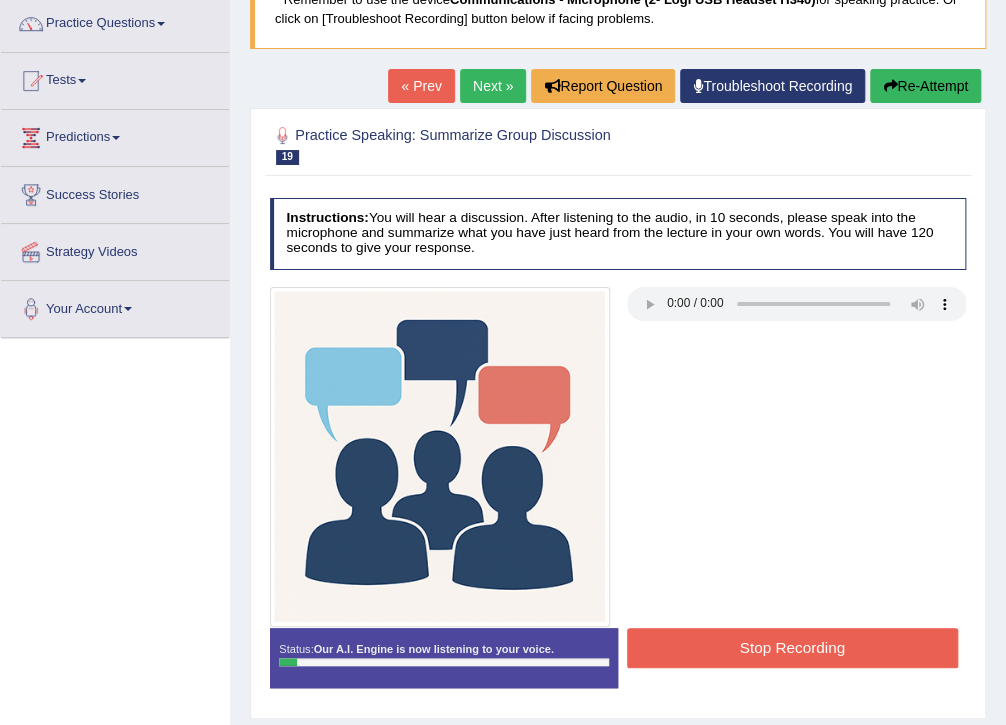 click at bounding box center [890, 86] 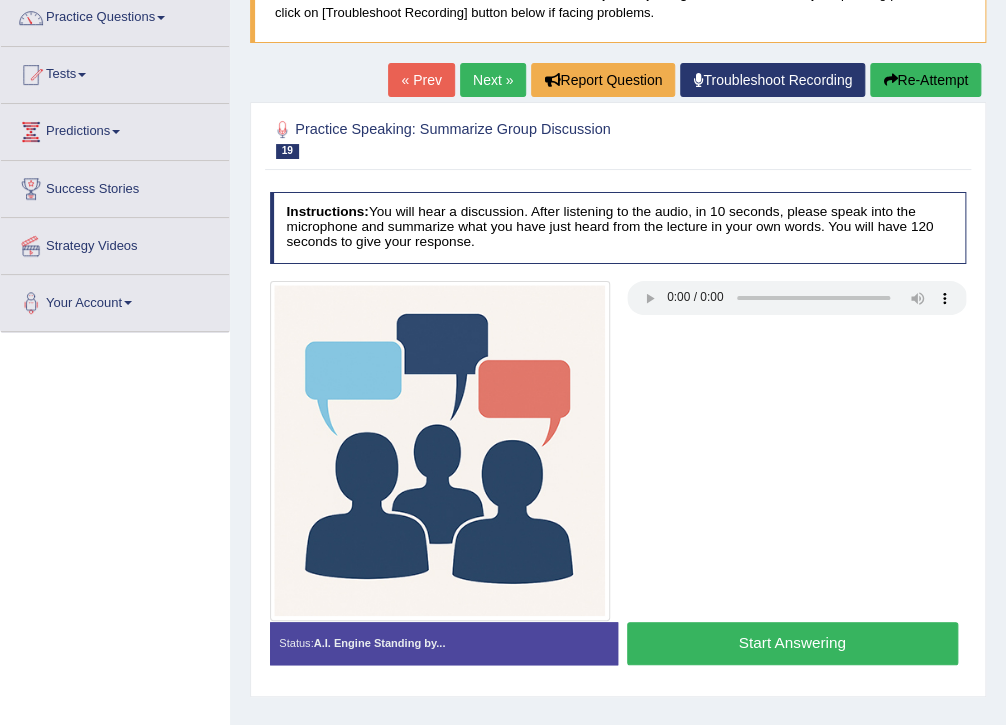 scroll, scrollTop: 166, scrollLeft: 0, axis: vertical 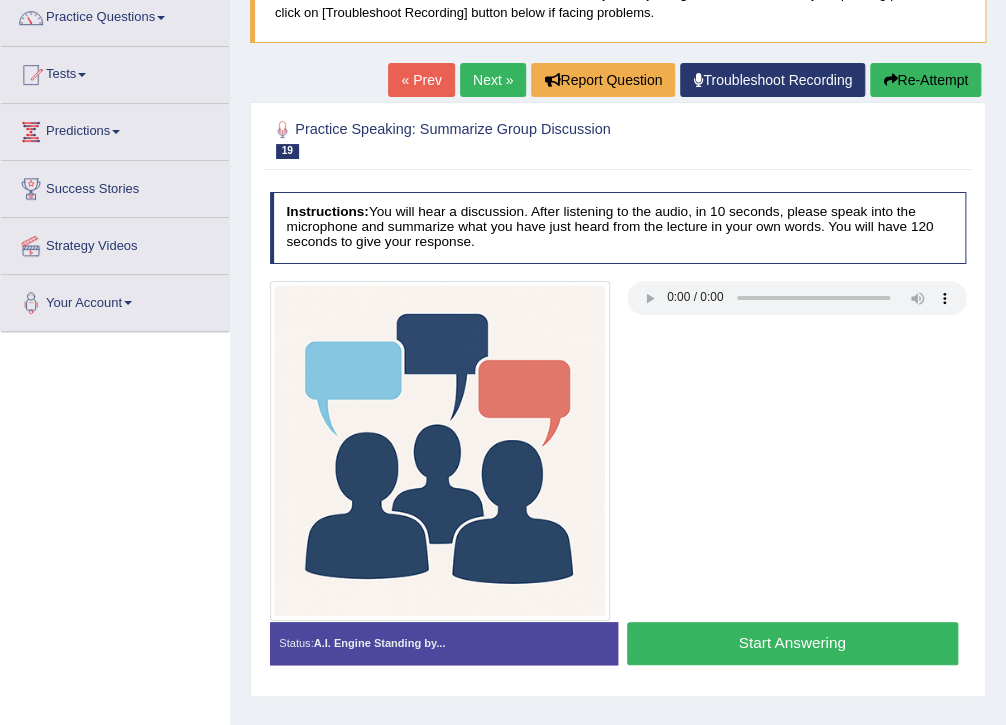 click on "Start Answering" at bounding box center [792, 643] 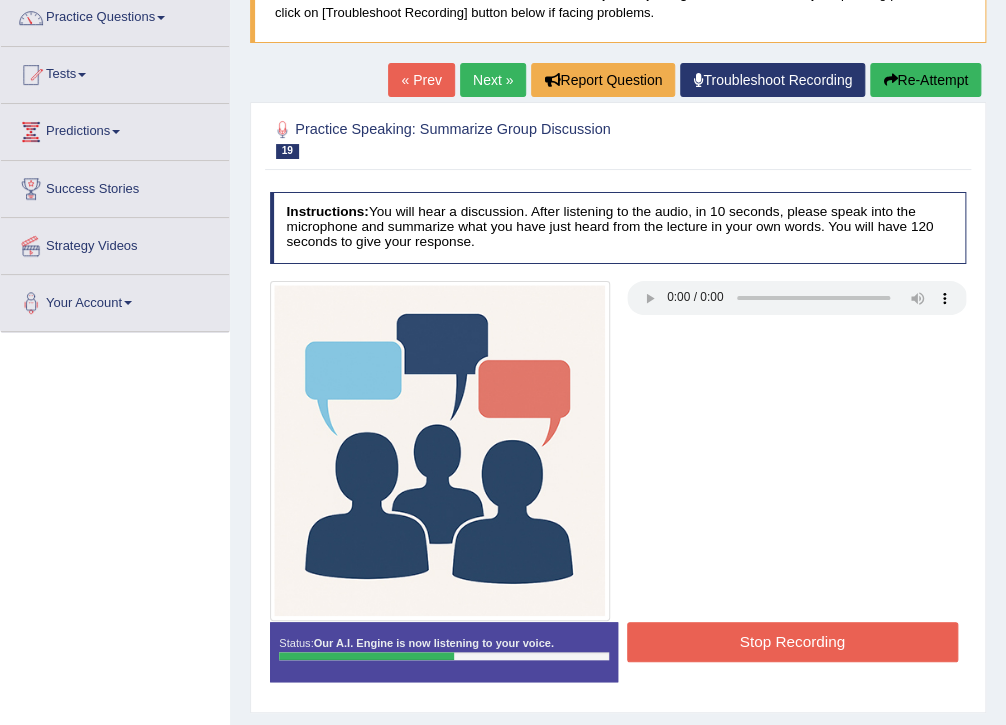 click on "Stop Recording" at bounding box center [792, 641] 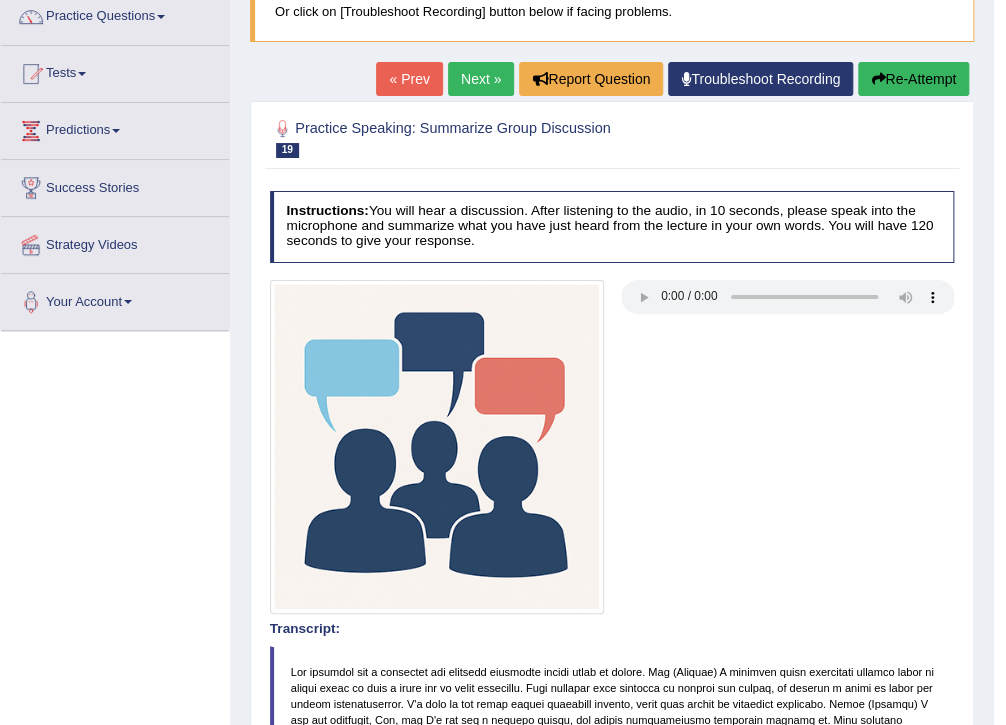 scroll, scrollTop: 166, scrollLeft: 0, axis: vertical 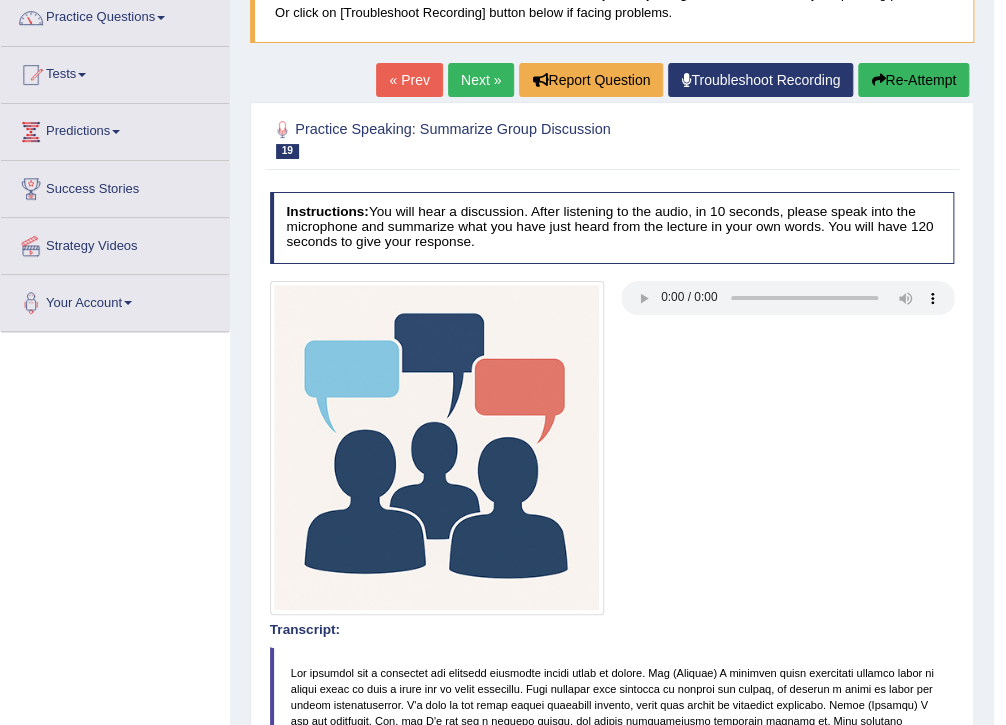 click on "Re-Attempt" at bounding box center [913, 80] 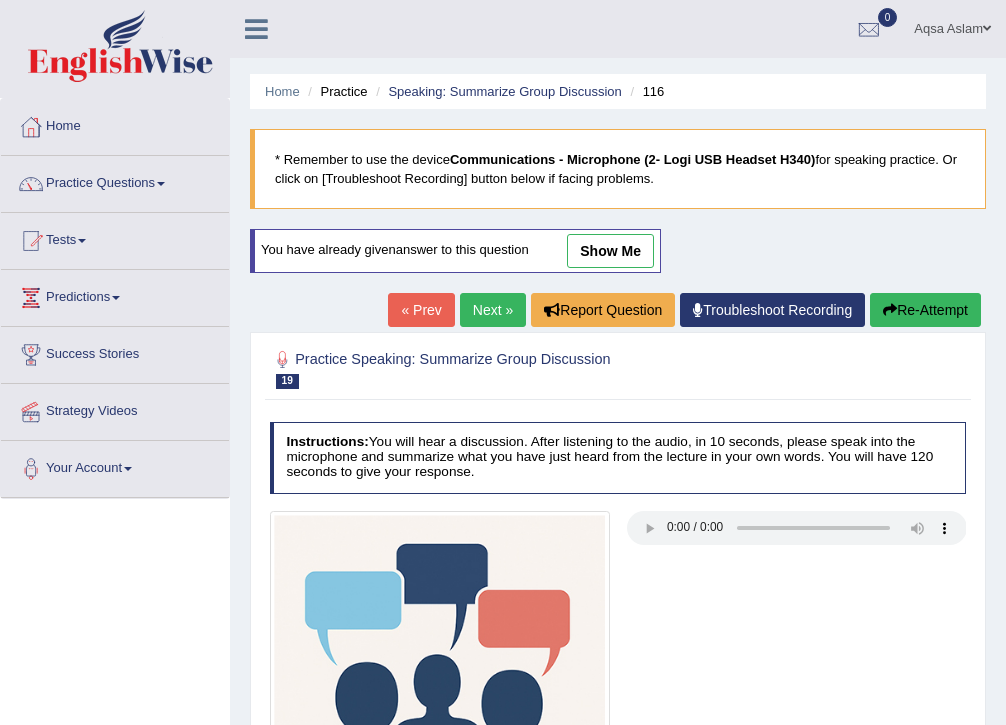 click on "Start Answering" at bounding box center [792, 873] 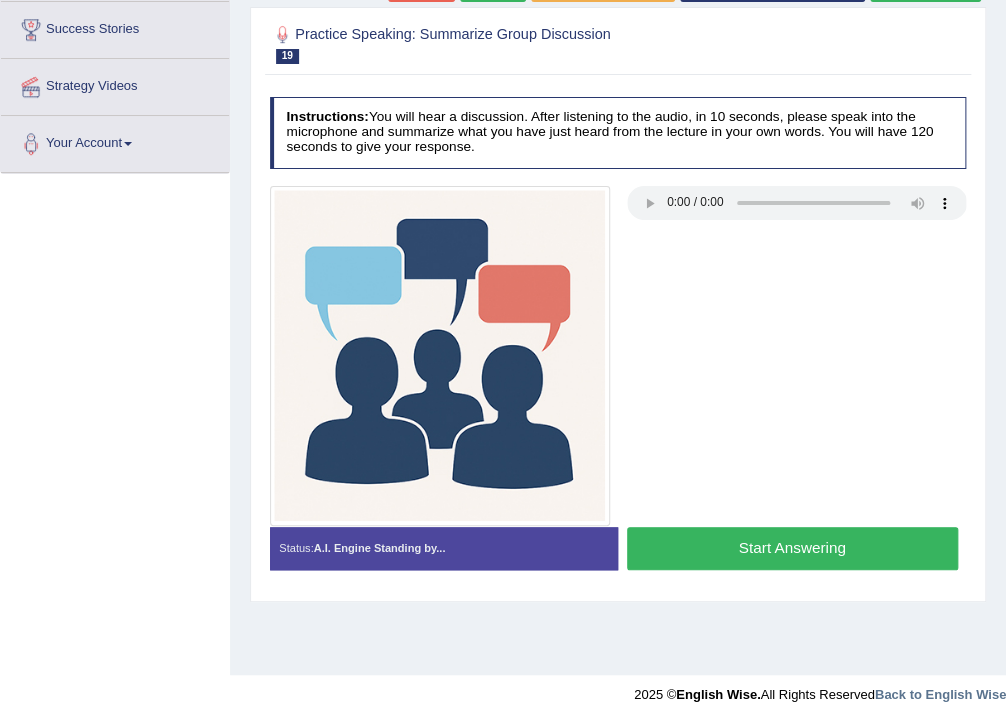 scroll, scrollTop: 0, scrollLeft: 0, axis: both 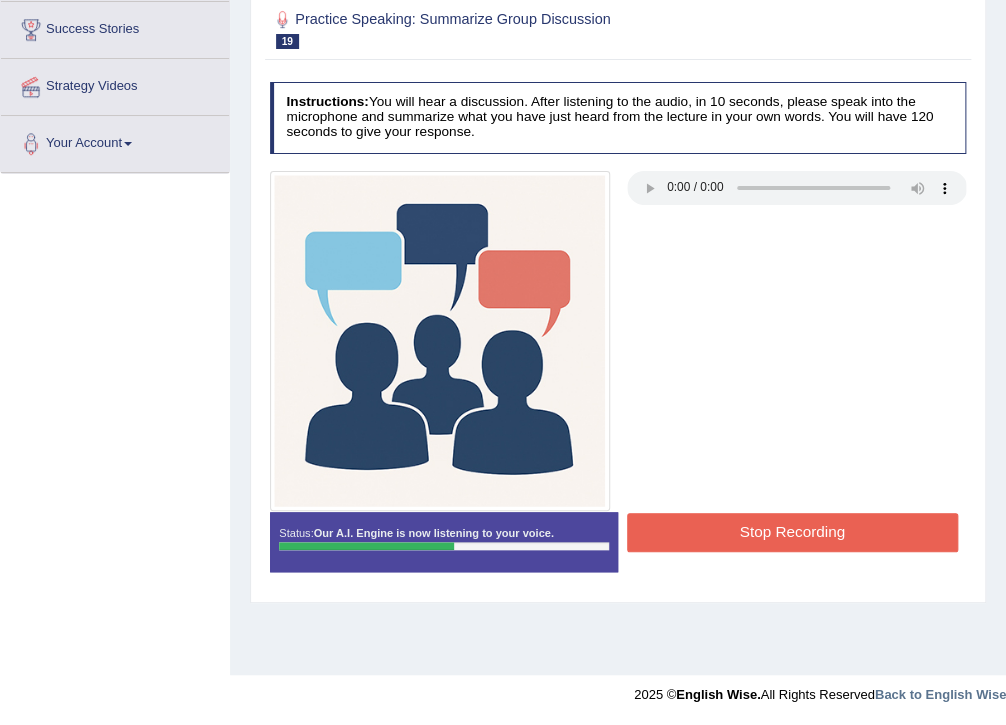 click on "Stop Recording" at bounding box center [792, 532] 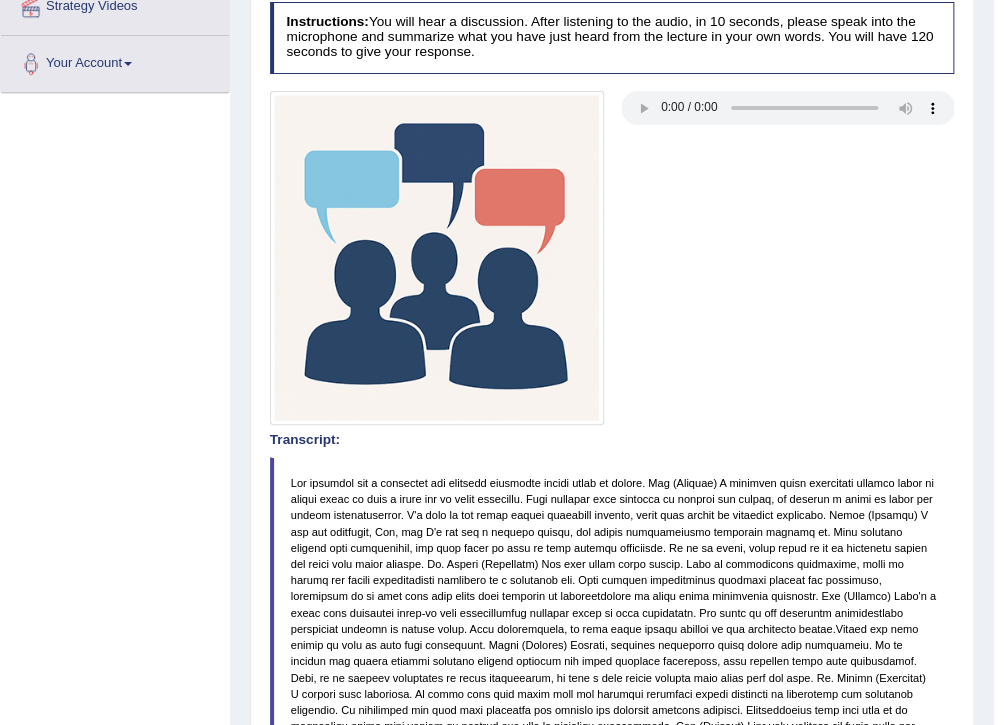 scroll, scrollTop: 245, scrollLeft: 0, axis: vertical 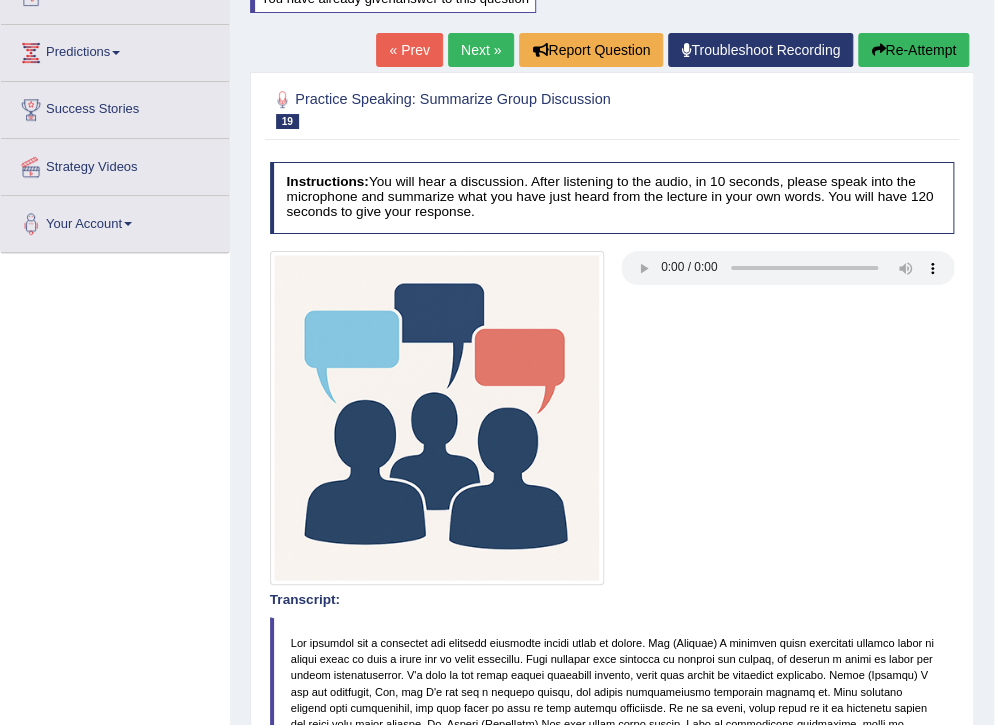 click on "Re-Attempt" at bounding box center [913, 50] 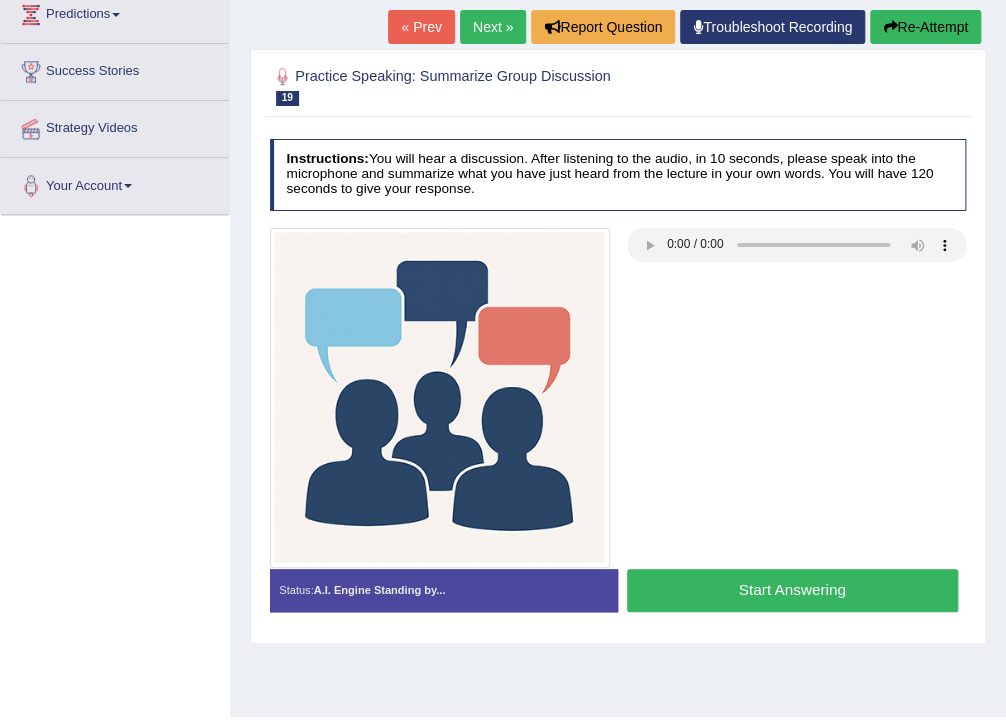 click on "Start Answering" at bounding box center (792, 590) 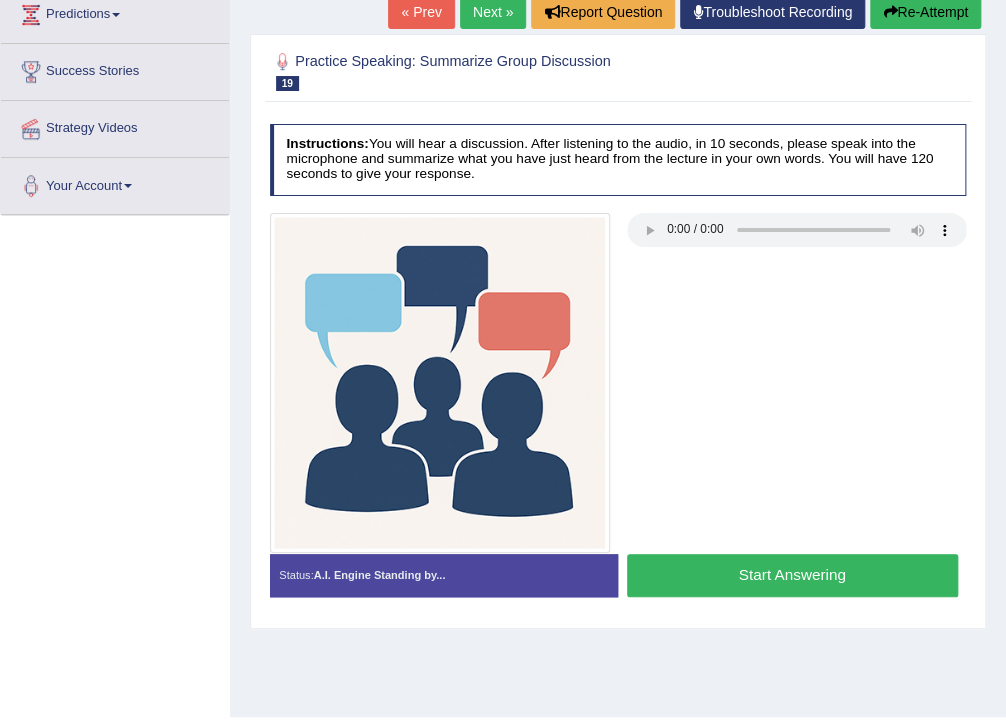 scroll, scrollTop: 283, scrollLeft: 0, axis: vertical 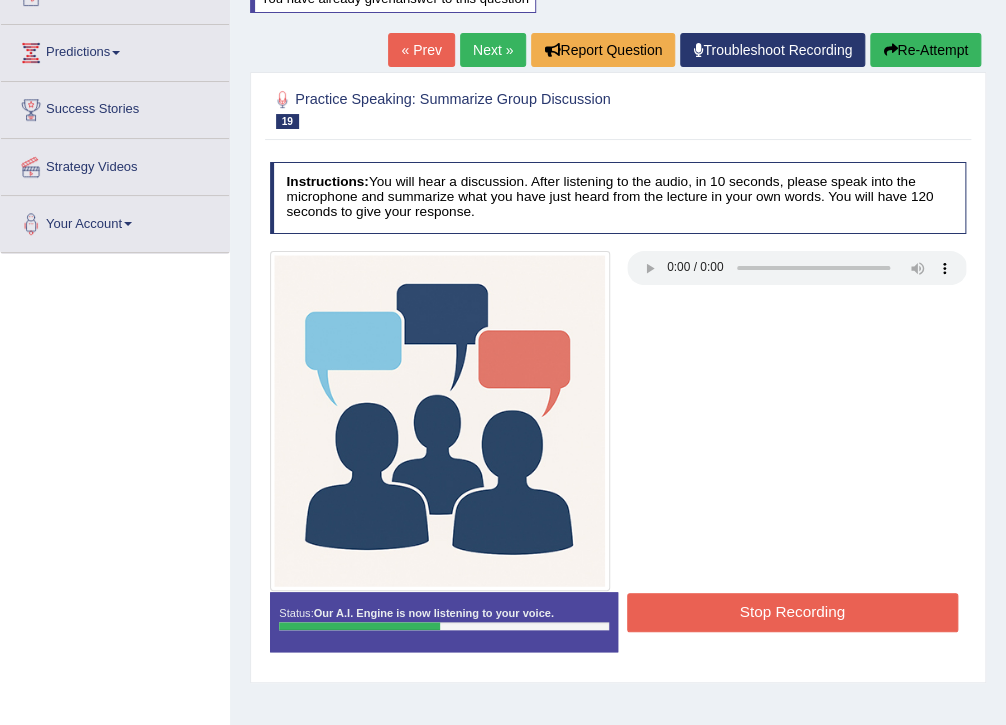 click on "Stop Recording" at bounding box center (792, 612) 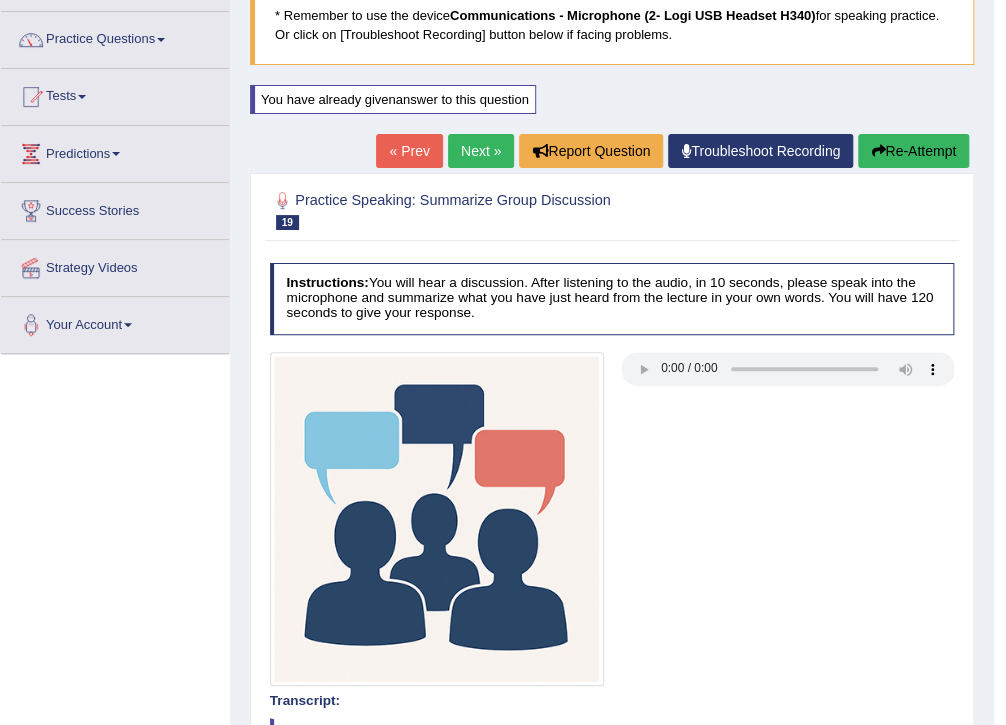 scroll, scrollTop: 0, scrollLeft: 0, axis: both 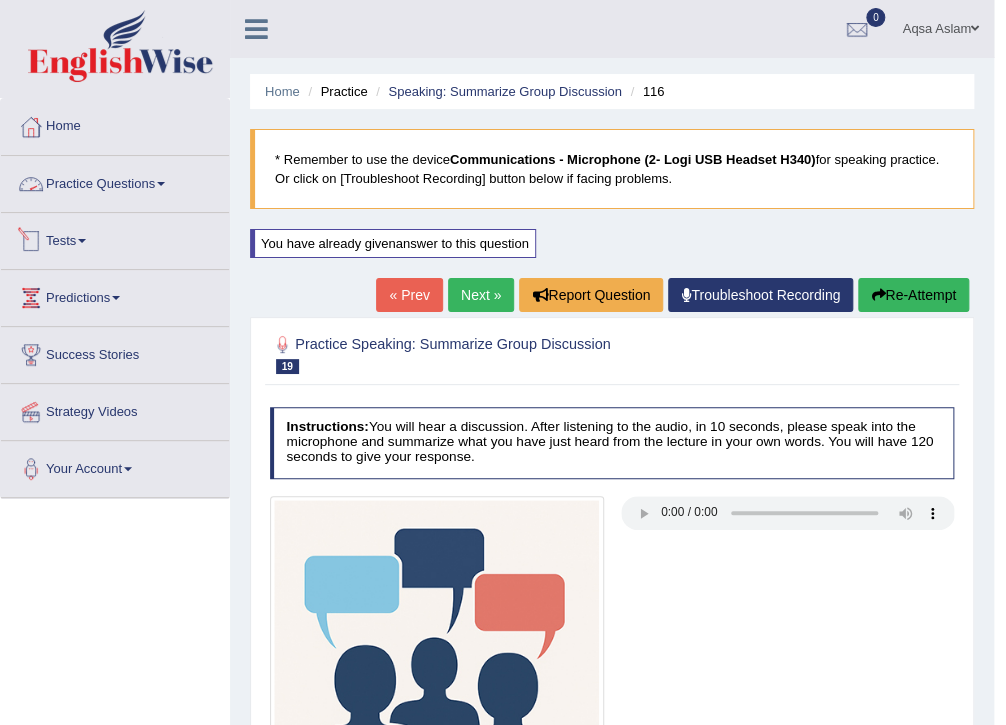 click on "Practice Questions" at bounding box center (115, 181) 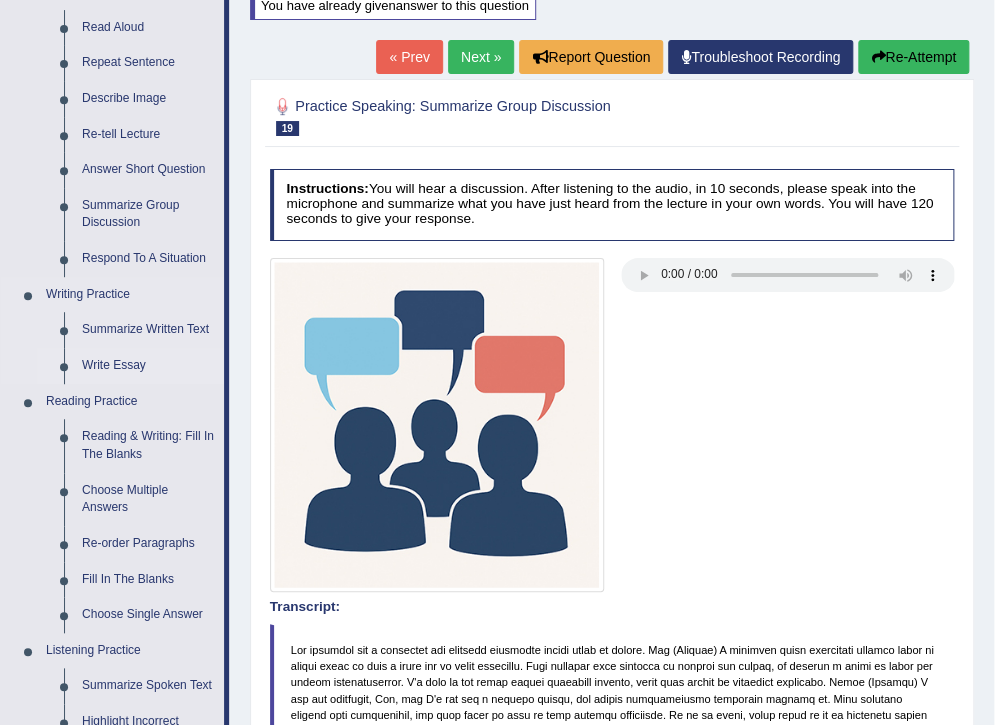 scroll, scrollTop: 240, scrollLeft: 0, axis: vertical 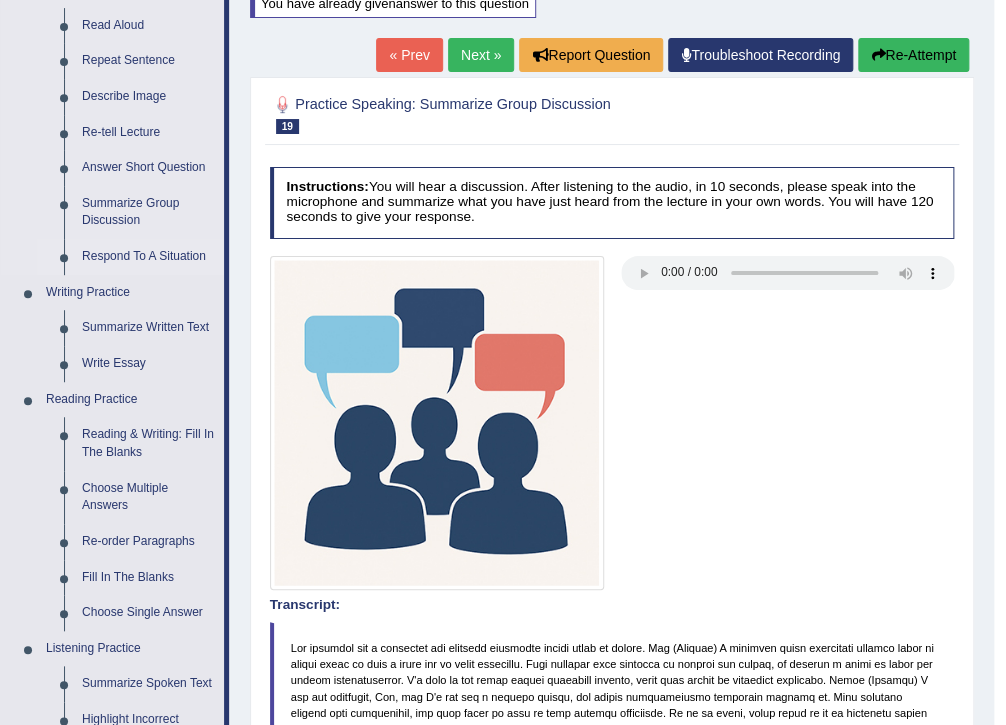 click on "Respond To A Situation" at bounding box center (148, 257) 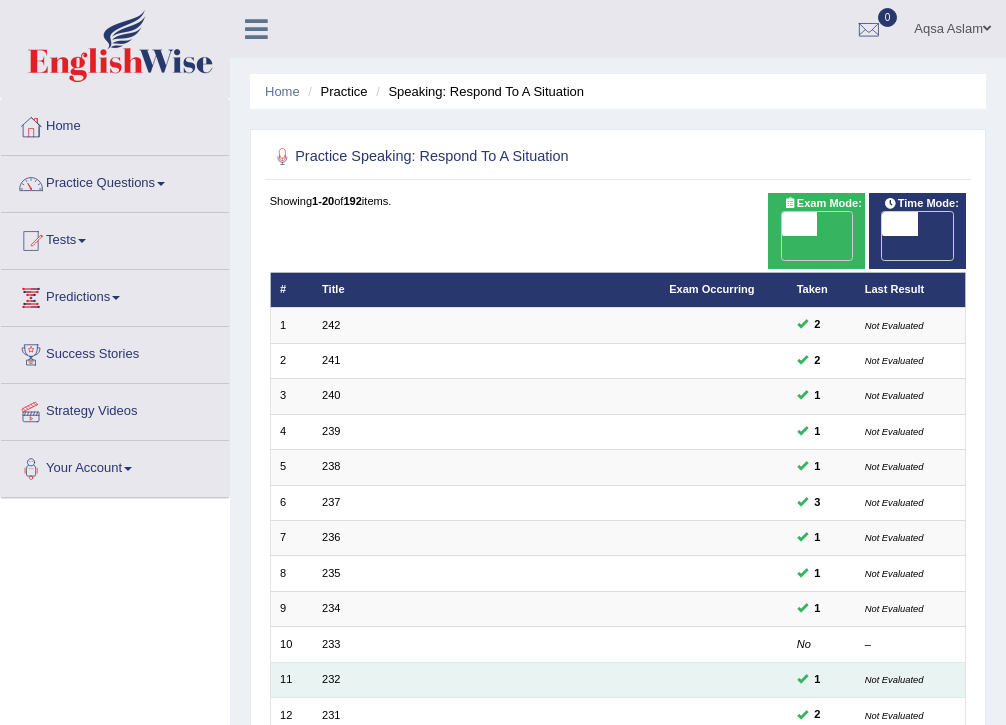scroll, scrollTop: 400, scrollLeft: 0, axis: vertical 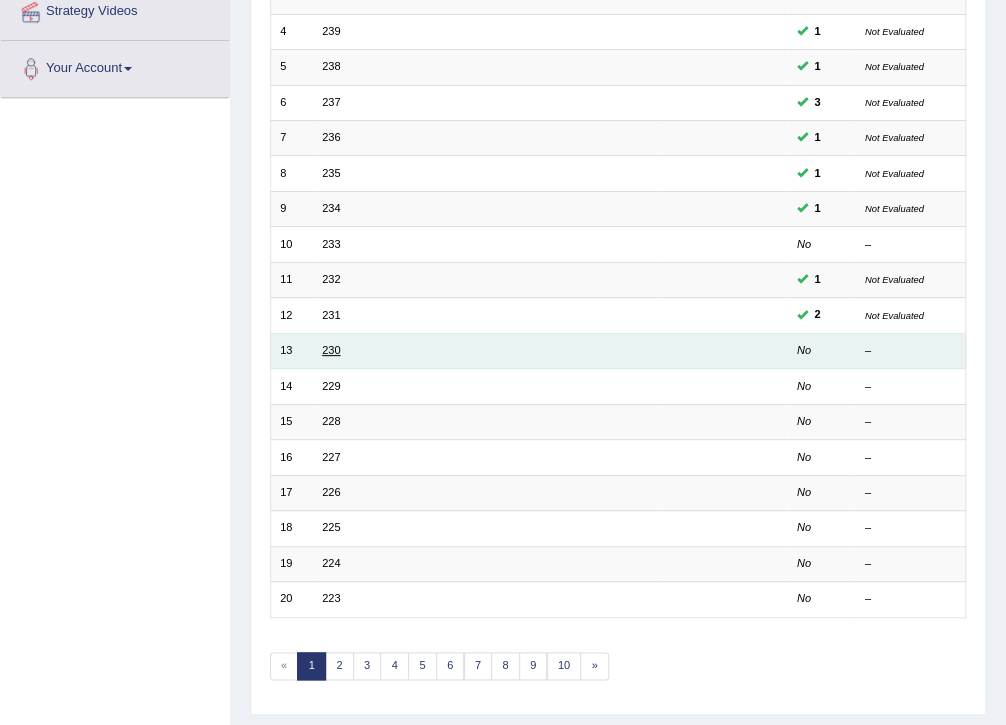 click on "230" at bounding box center [331, 350] 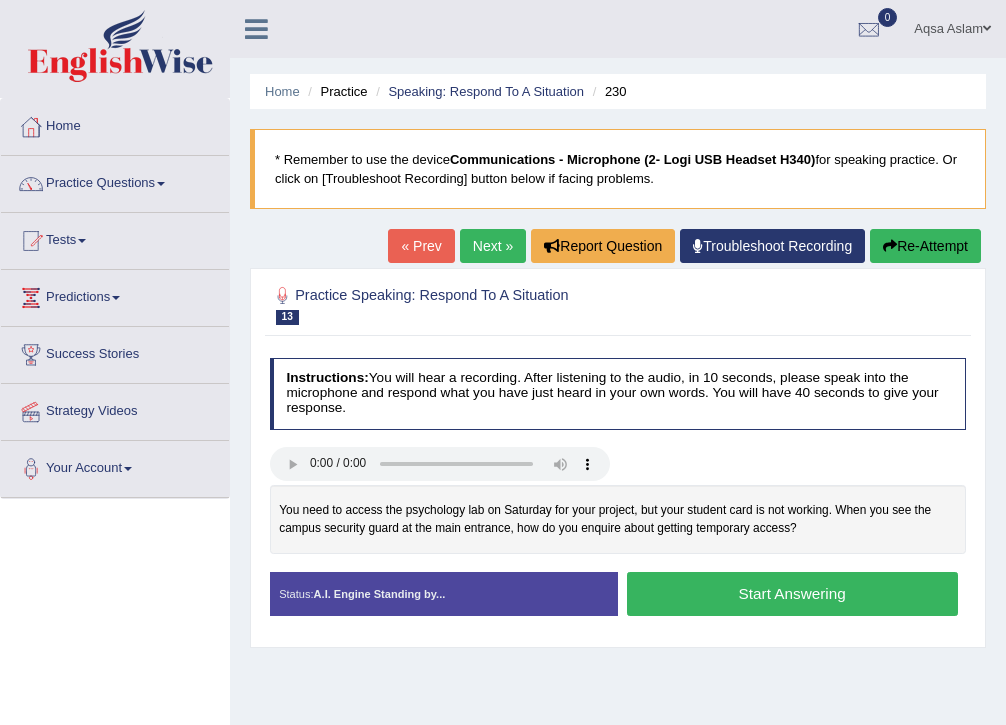 scroll, scrollTop: 0, scrollLeft: 0, axis: both 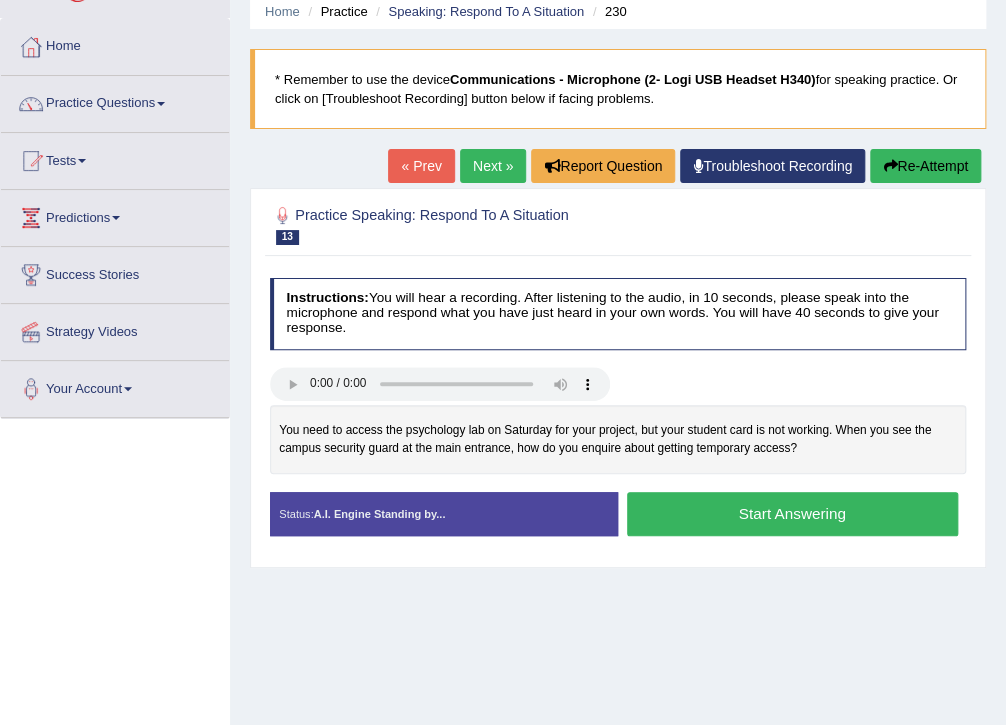 click on "Start Answering" at bounding box center (792, 513) 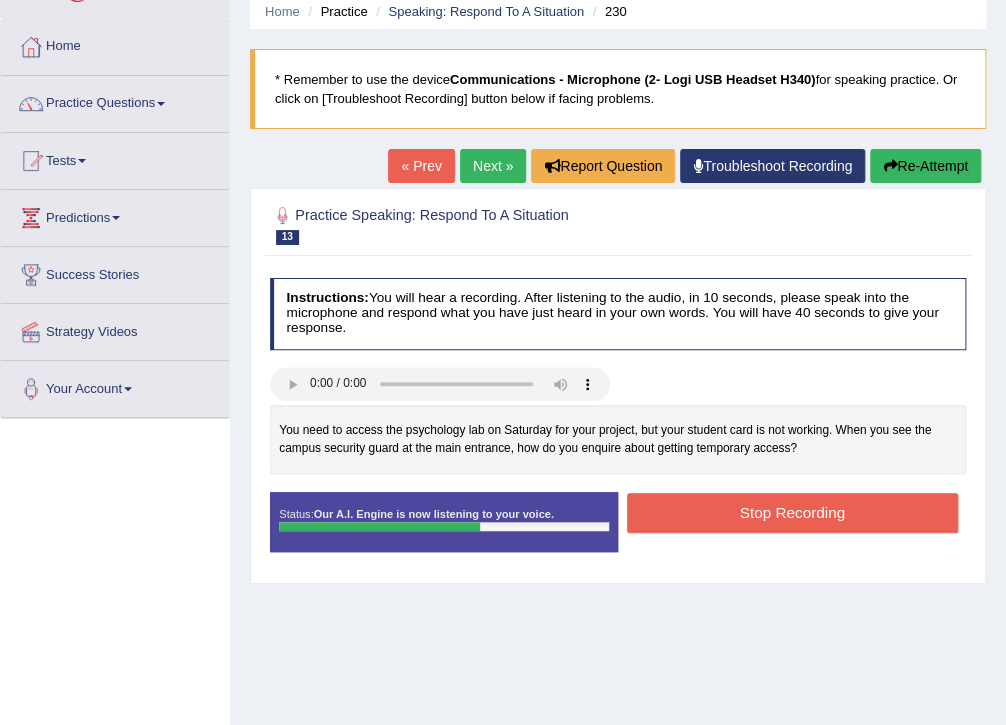 click on "Stop Recording" at bounding box center (792, 512) 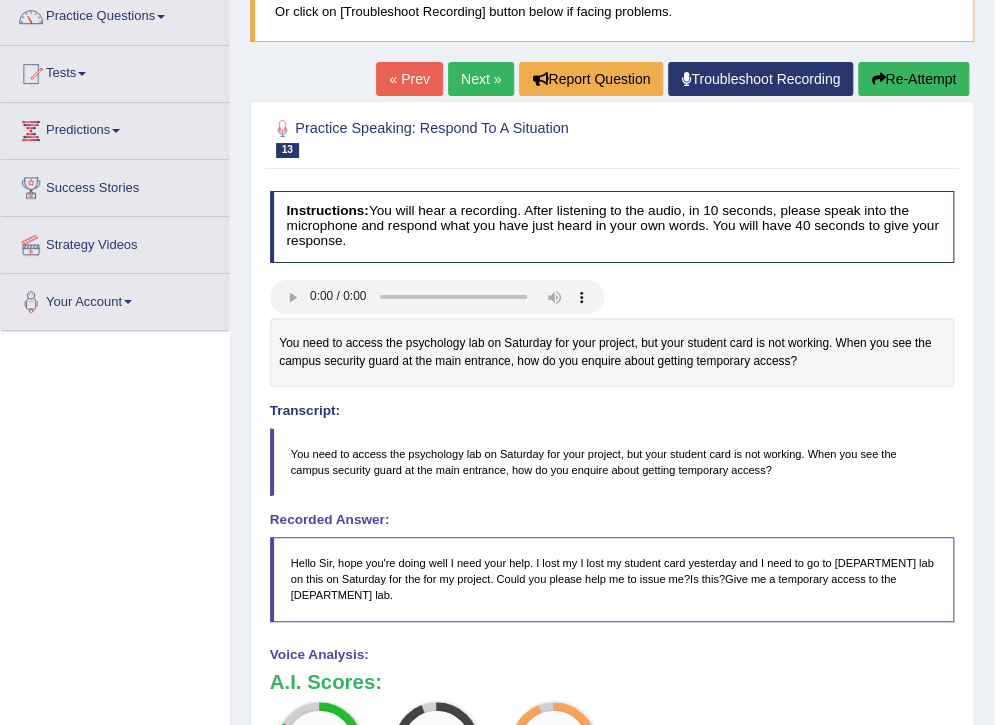 scroll, scrollTop: 160, scrollLeft: 0, axis: vertical 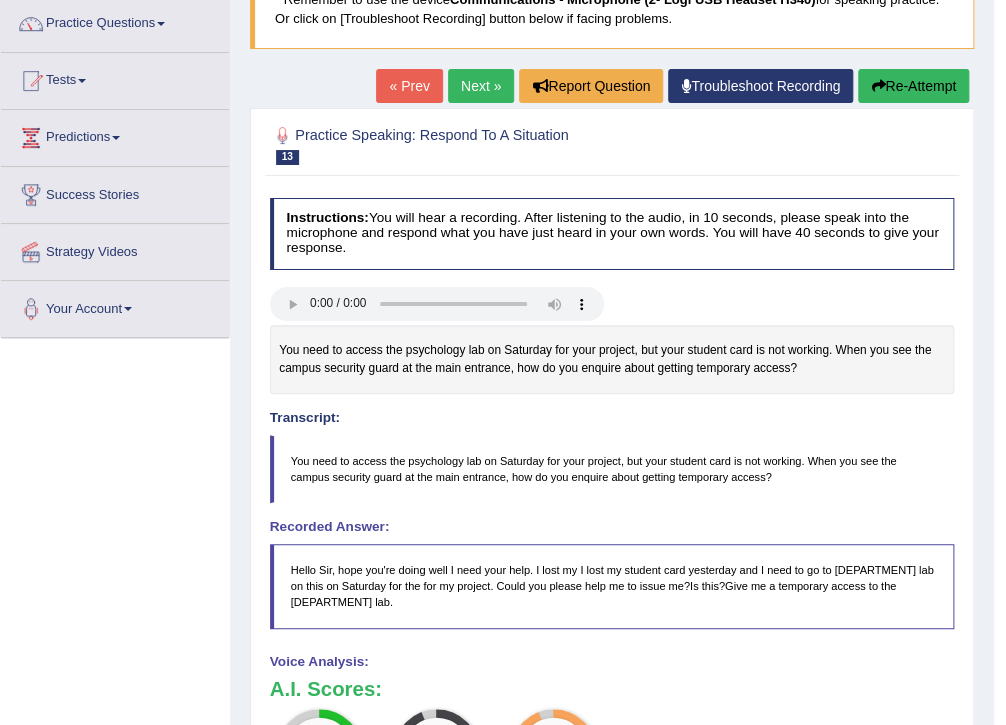 click on "Next »" at bounding box center [481, 86] 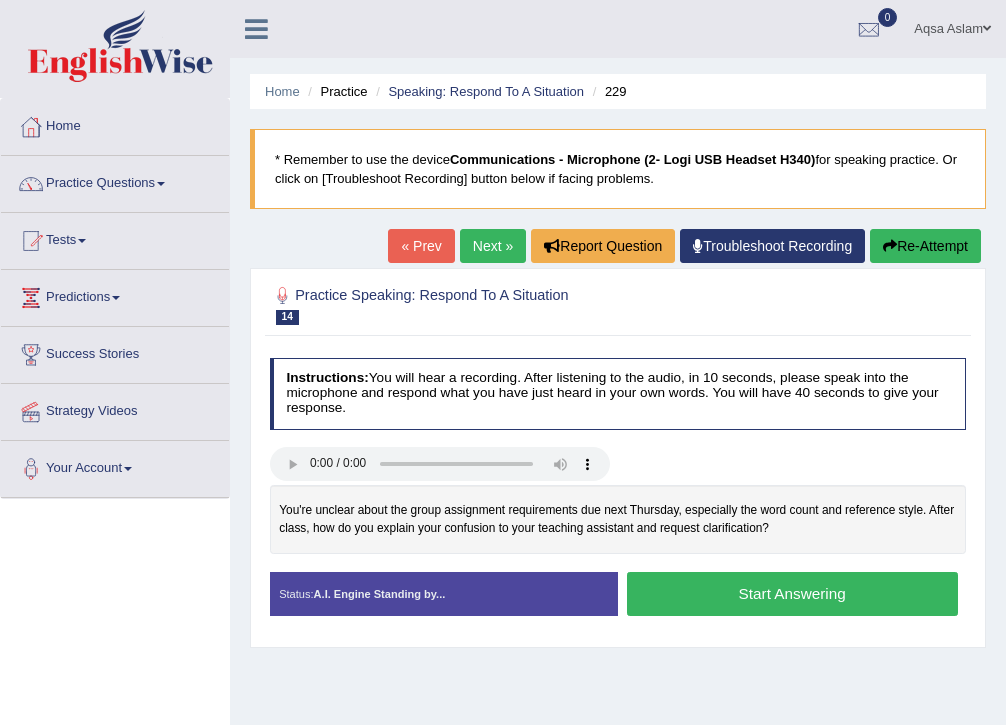 scroll, scrollTop: 0, scrollLeft: 0, axis: both 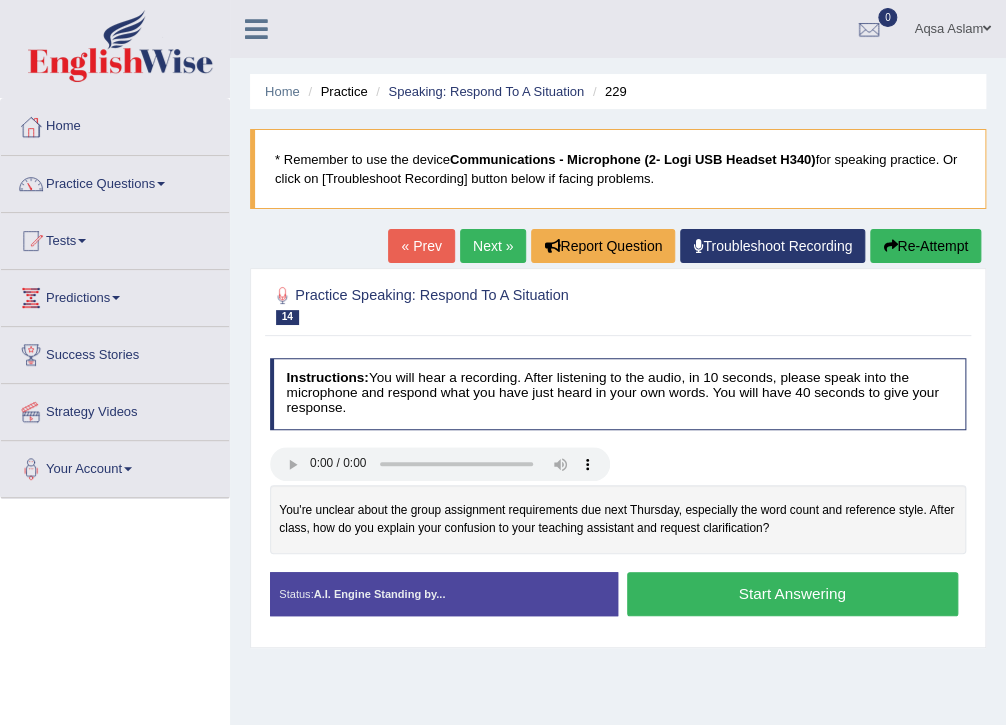click on "Start Answering" at bounding box center [792, 593] 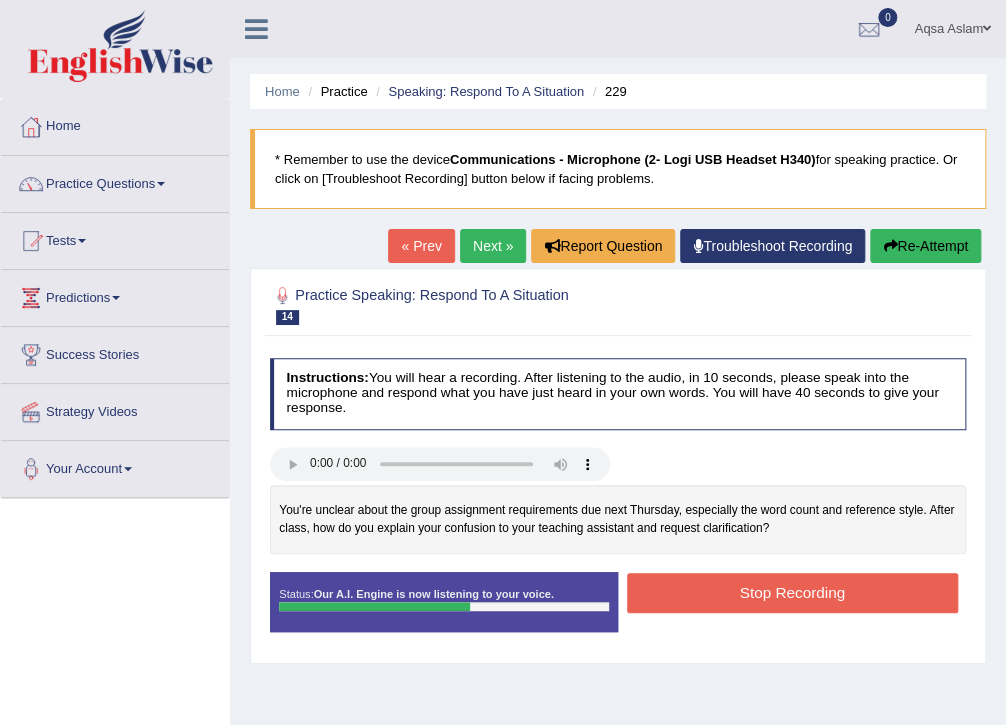 click on "Stop Recording" at bounding box center [792, 592] 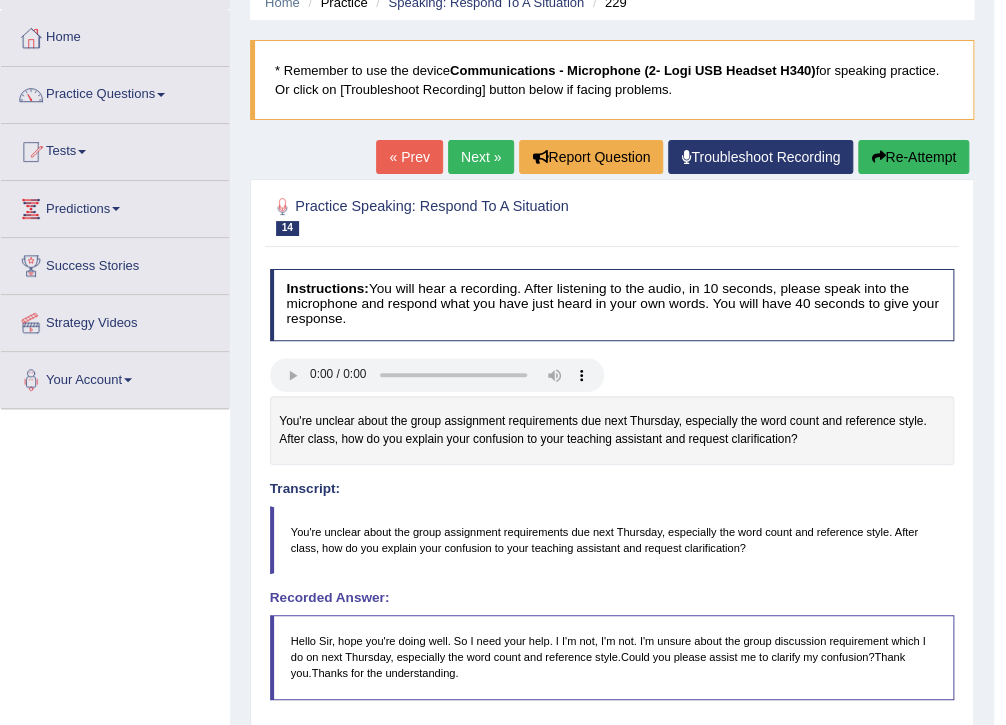 scroll, scrollTop: 80, scrollLeft: 0, axis: vertical 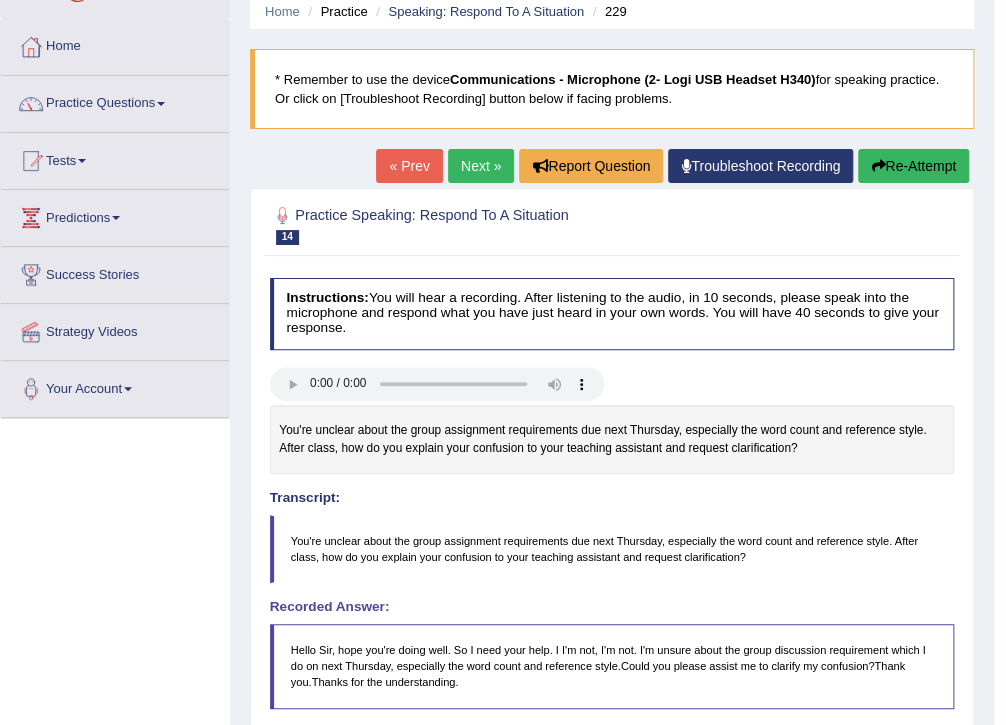 click on "Next »" at bounding box center [481, 166] 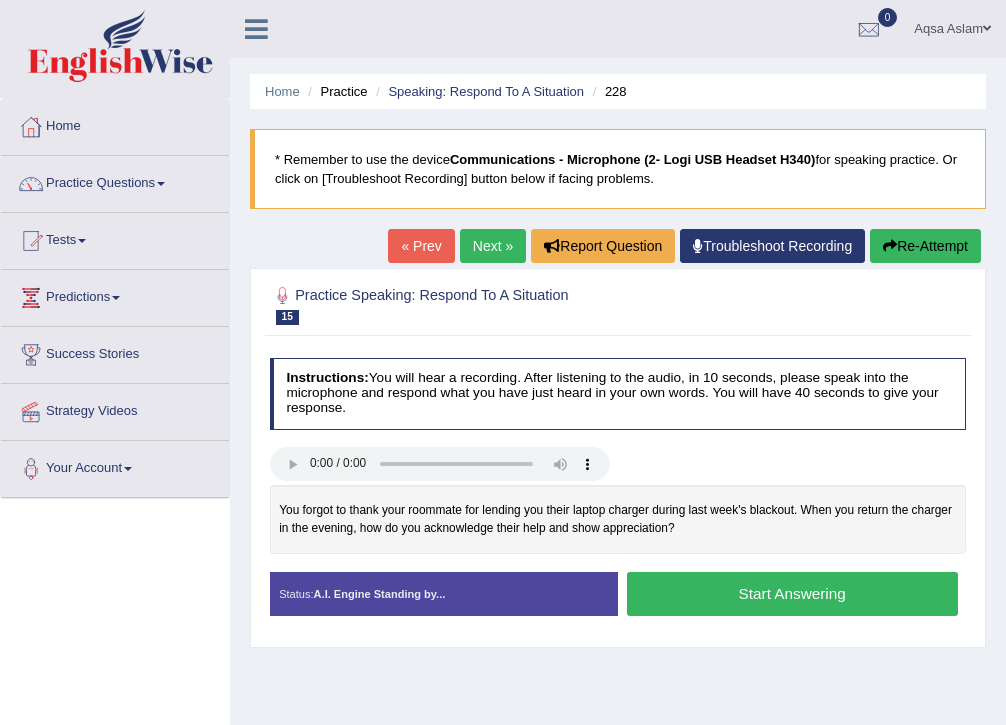 scroll, scrollTop: 0, scrollLeft: 0, axis: both 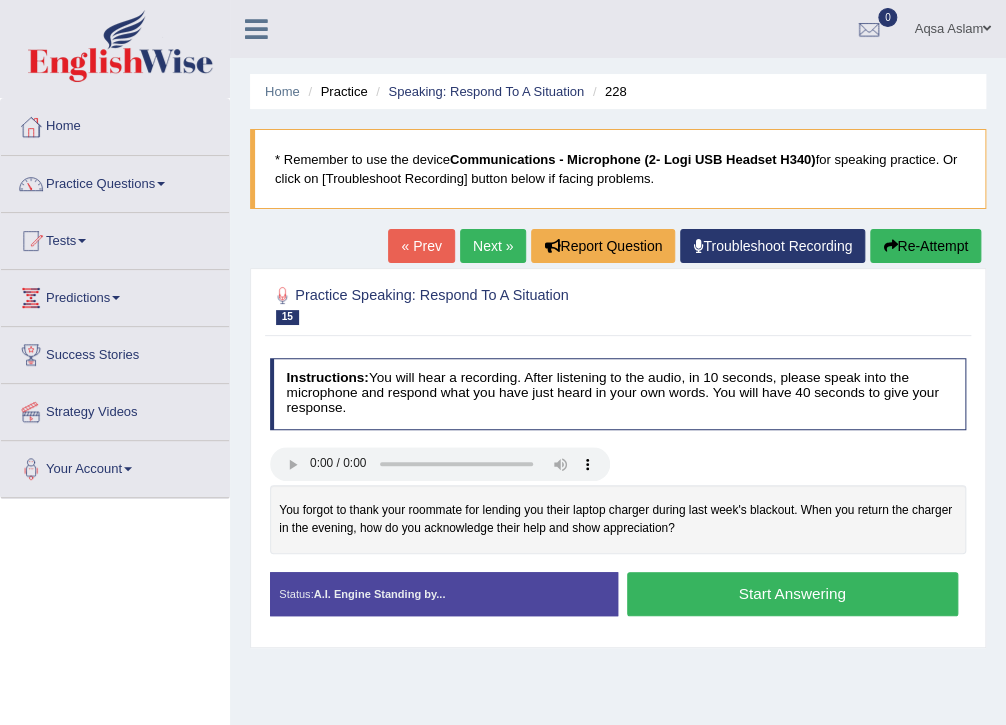click on "« Prev" at bounding box center (421, 246) 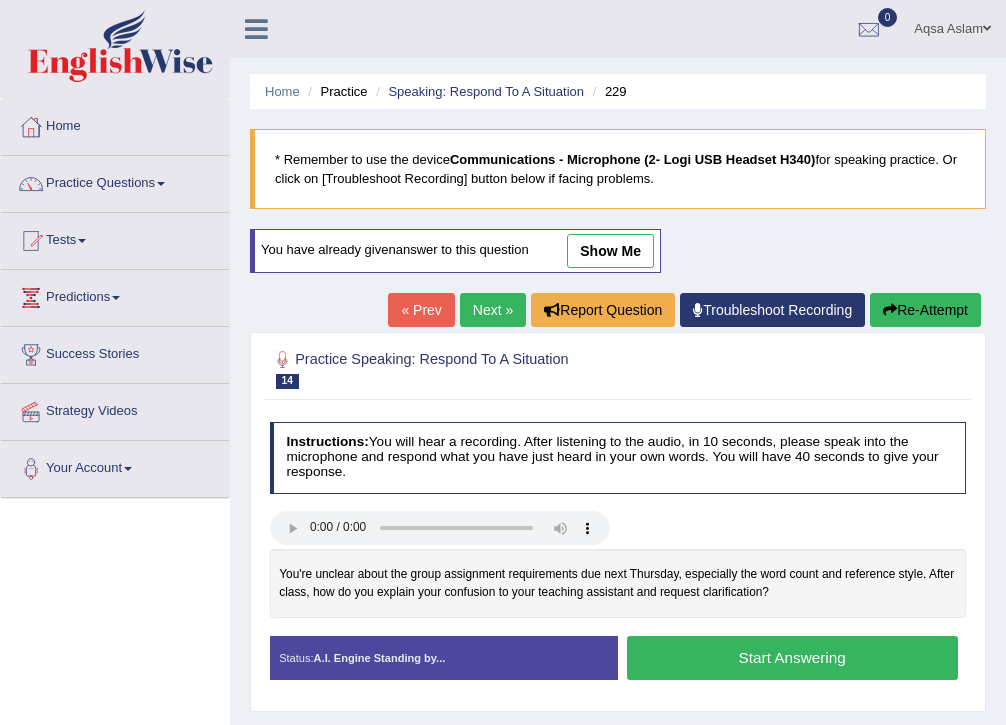 scroll, scrollTop: 0, scrollLeft: 0, axis: both 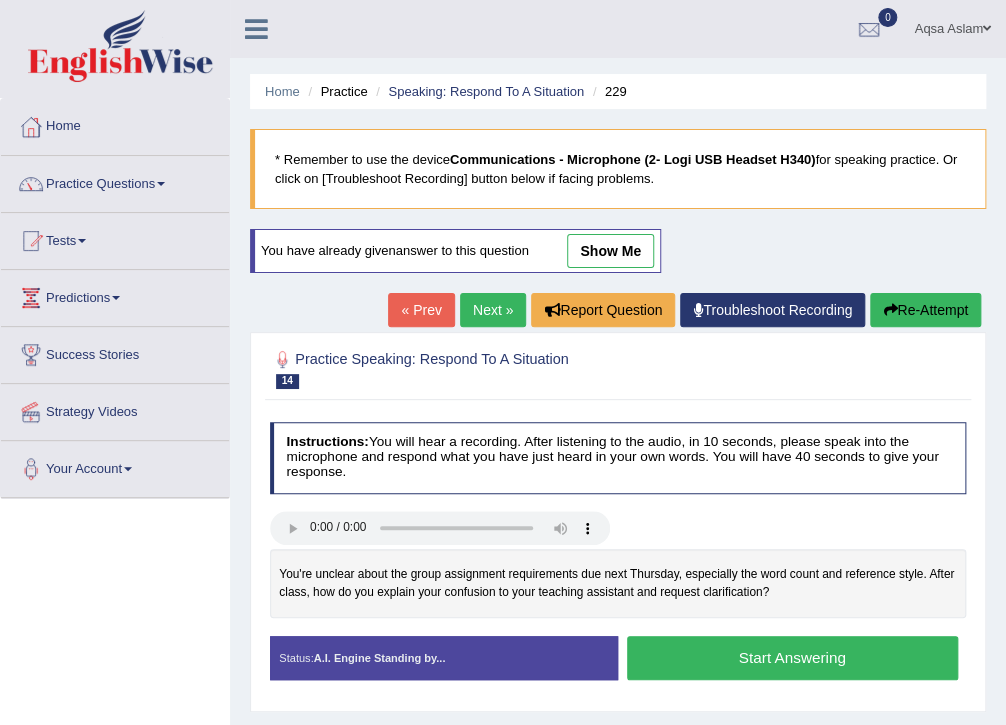 click on "Start Answering" at bounding box center [792, 657] 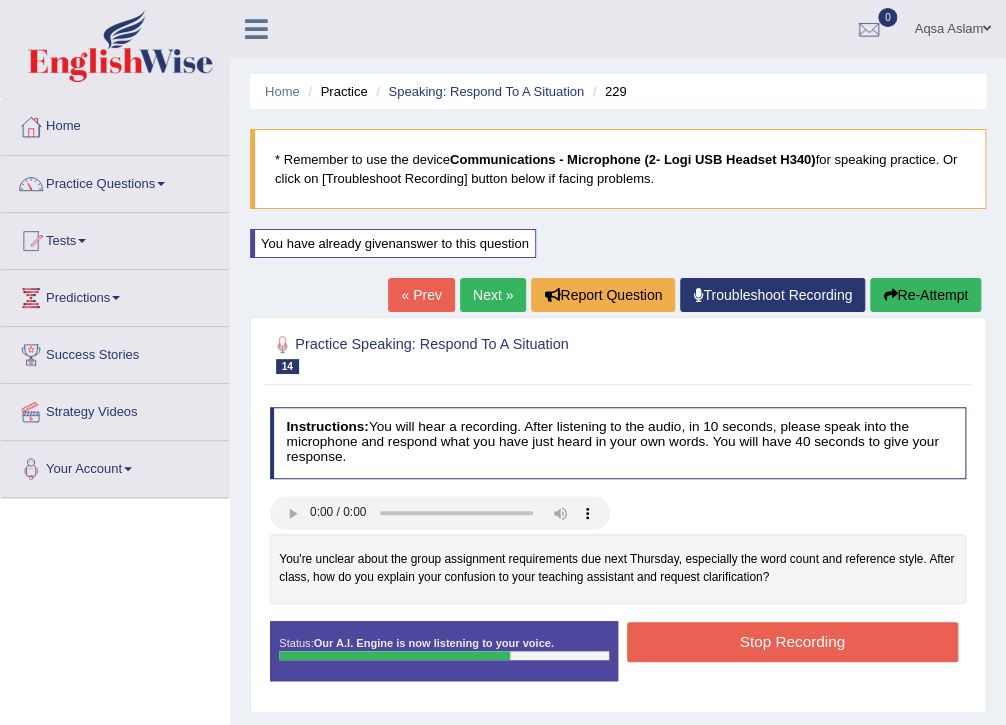 click on "Stop Recording" at bounding box center (792, 641) 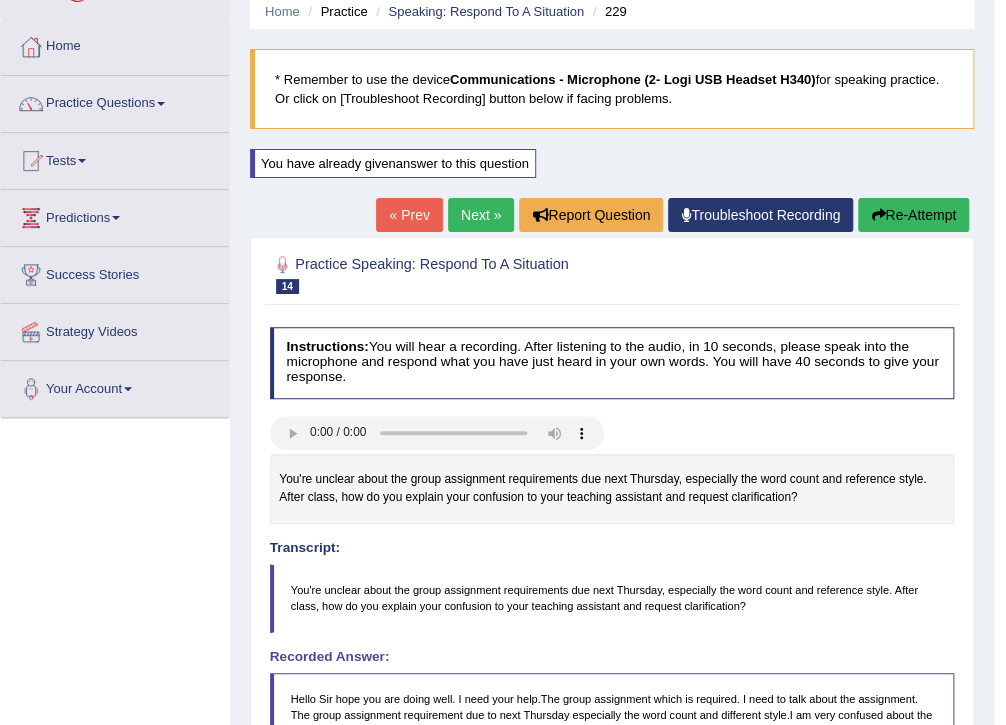 scroll, scrollTop: 80, scrollLeft: 0, axis: vertical 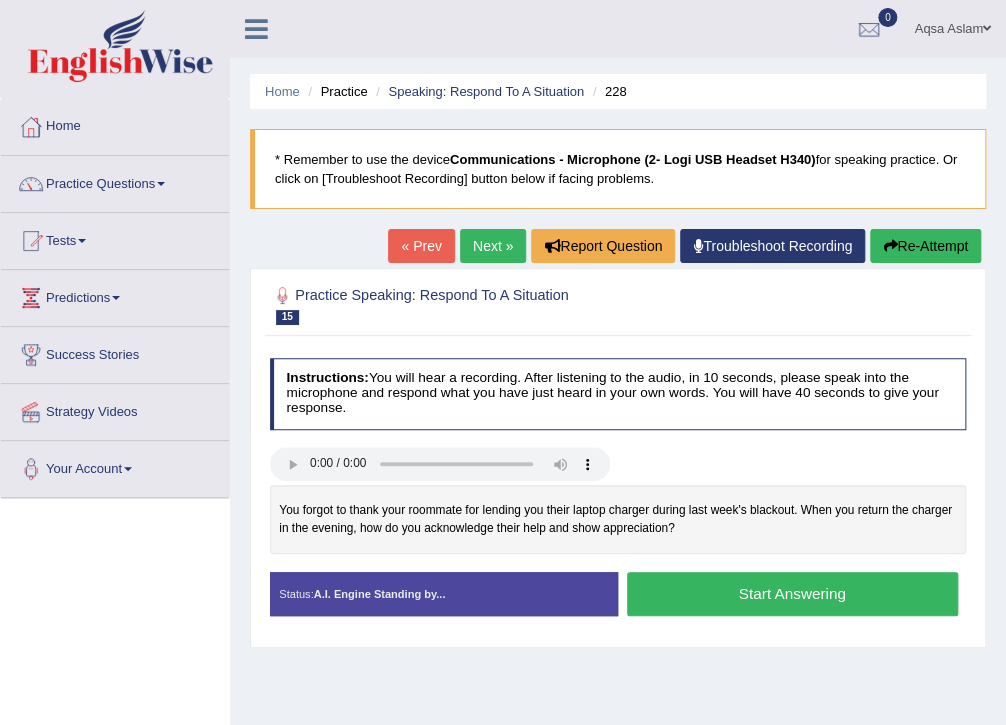 drag, startPoint x: 666, startPoint y: 606, endPoint x: 680, endPoint y: 606, distance: 14 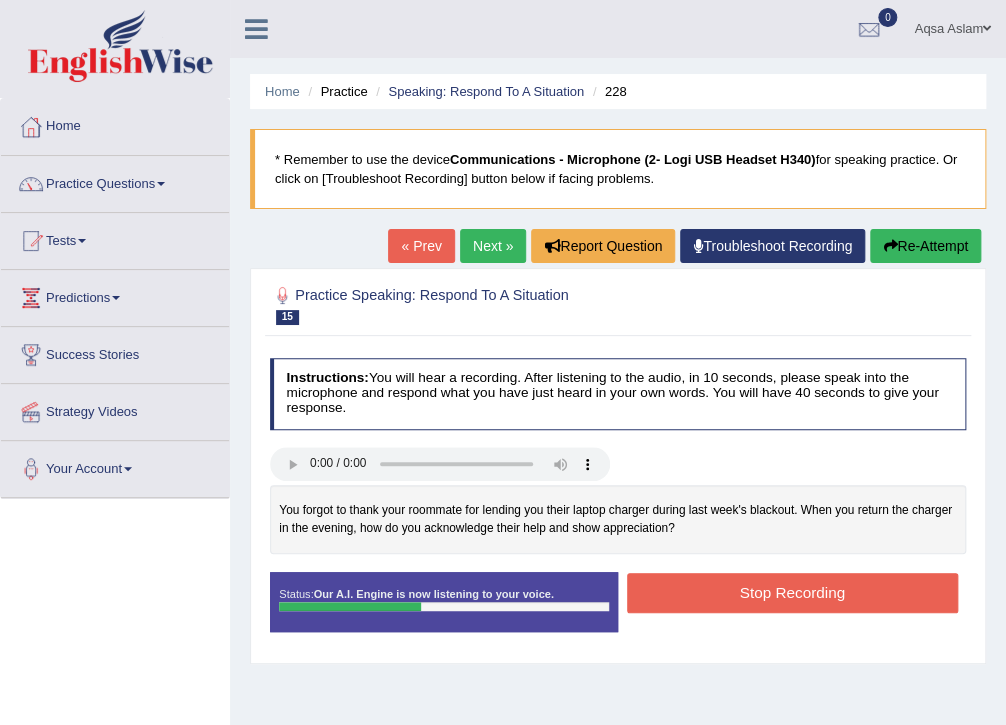 click on "Stop Recording" at bounding box center (792, 592) 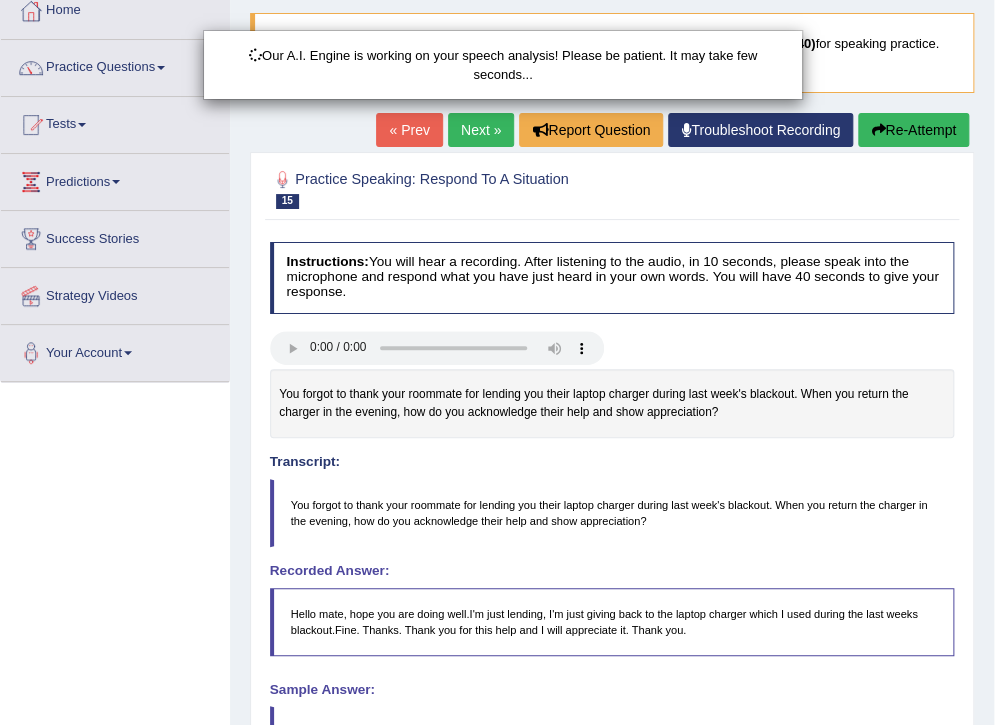 scroll, scrollTop: 160, scrollLeft: 0, axis: vertical 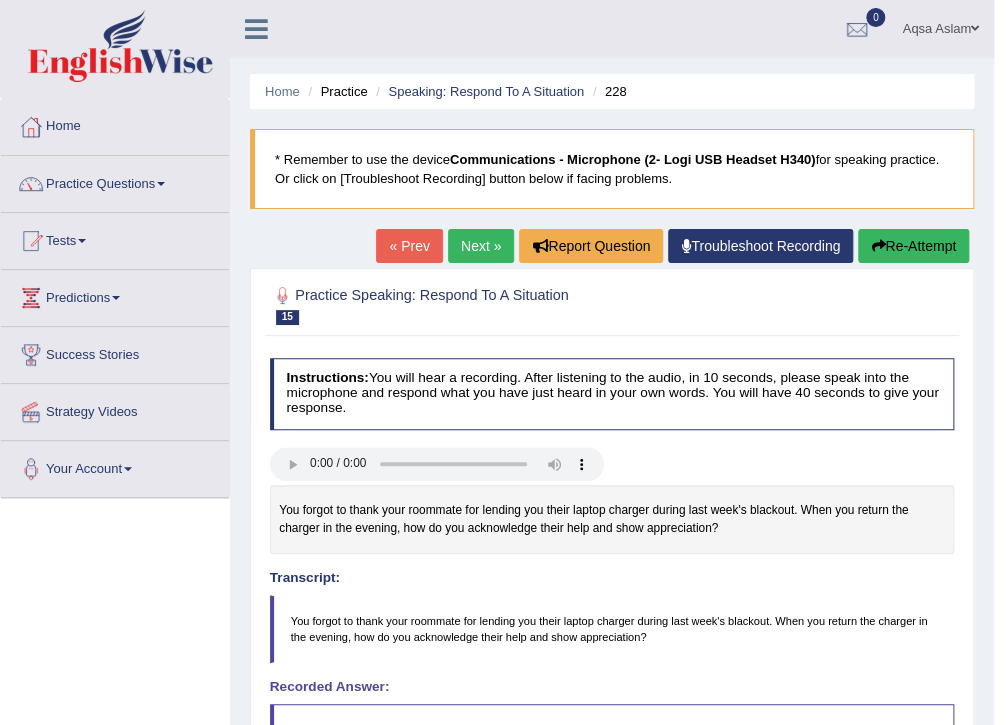 click on "Next »" at bounding box center [481, 246] 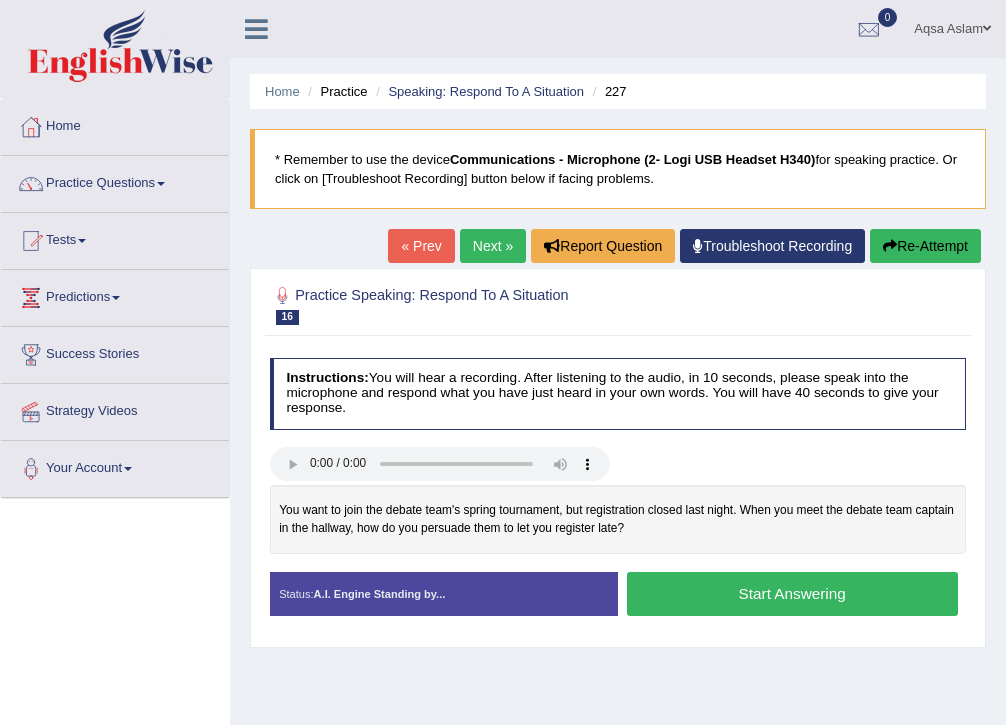 scroll, scrollTop: 0, scrollLeft: 0, axis: both 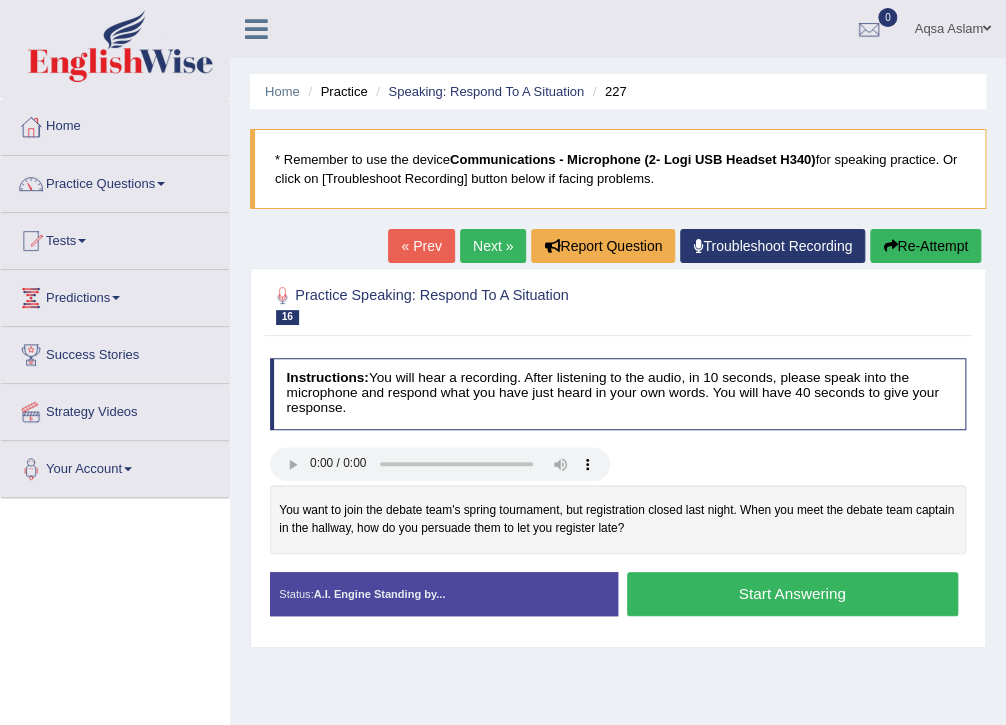 click on "Start Answering" at bounding box center [792, 593] 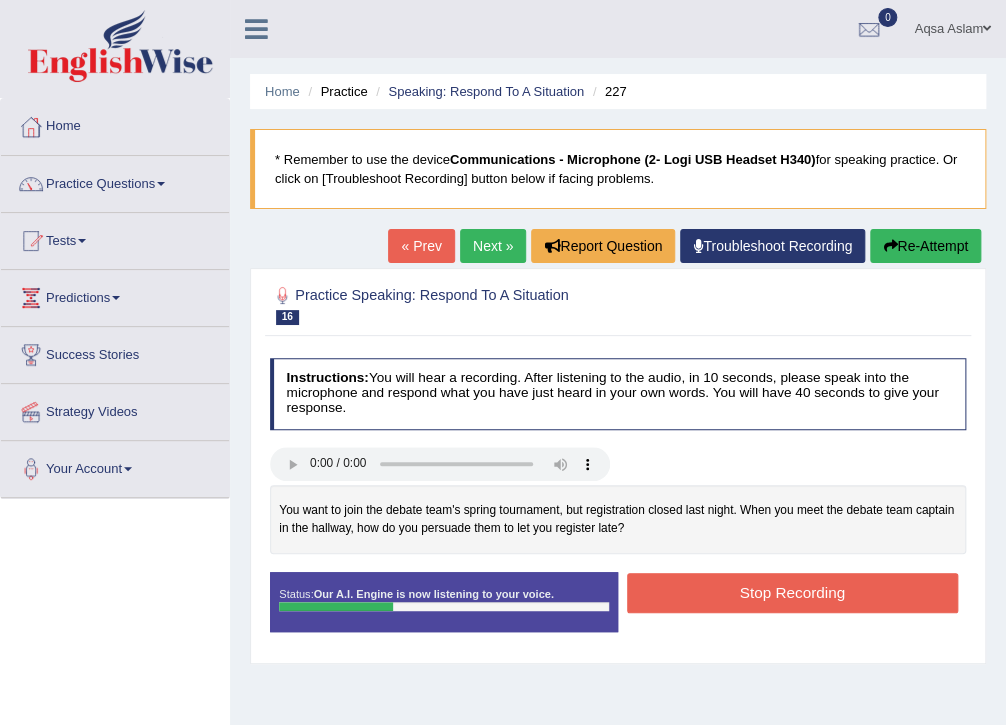click on "Re-Attempt" at bounding box center (925, 246) 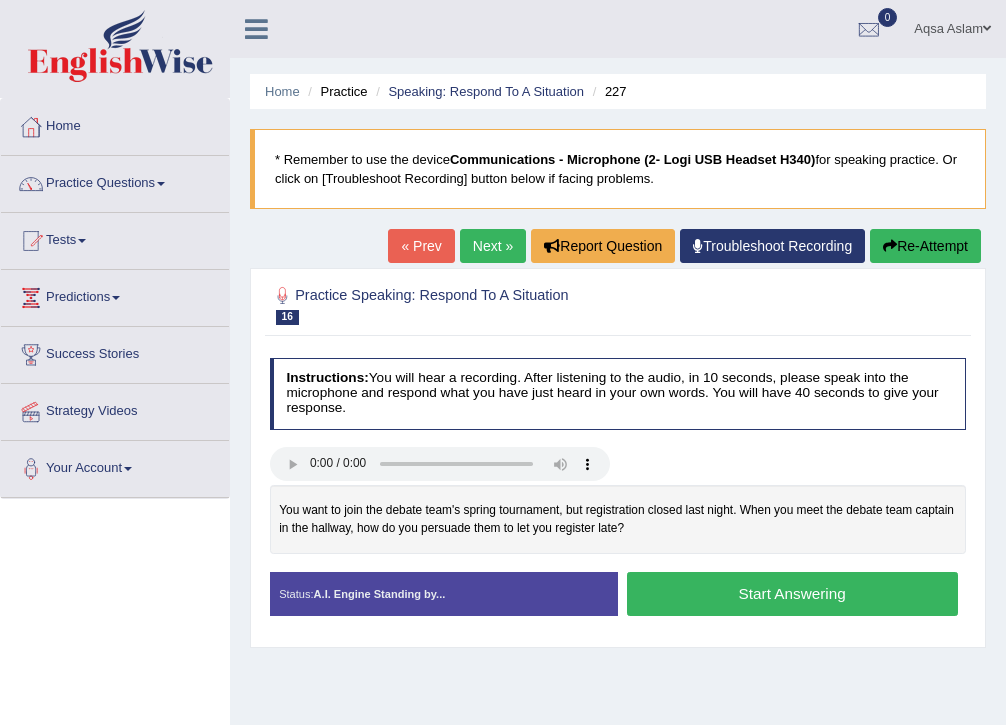 scroll, scrollTop: 0, scrollLeft: 0, axis: both 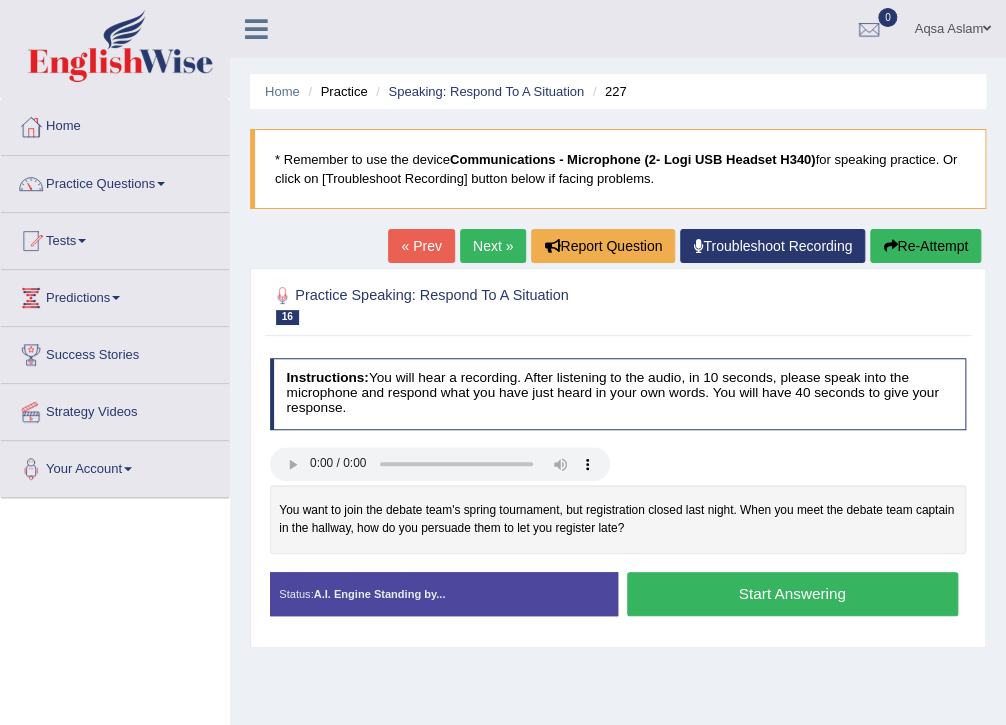 click on "Start Answering" at bounding box center [792, 593] 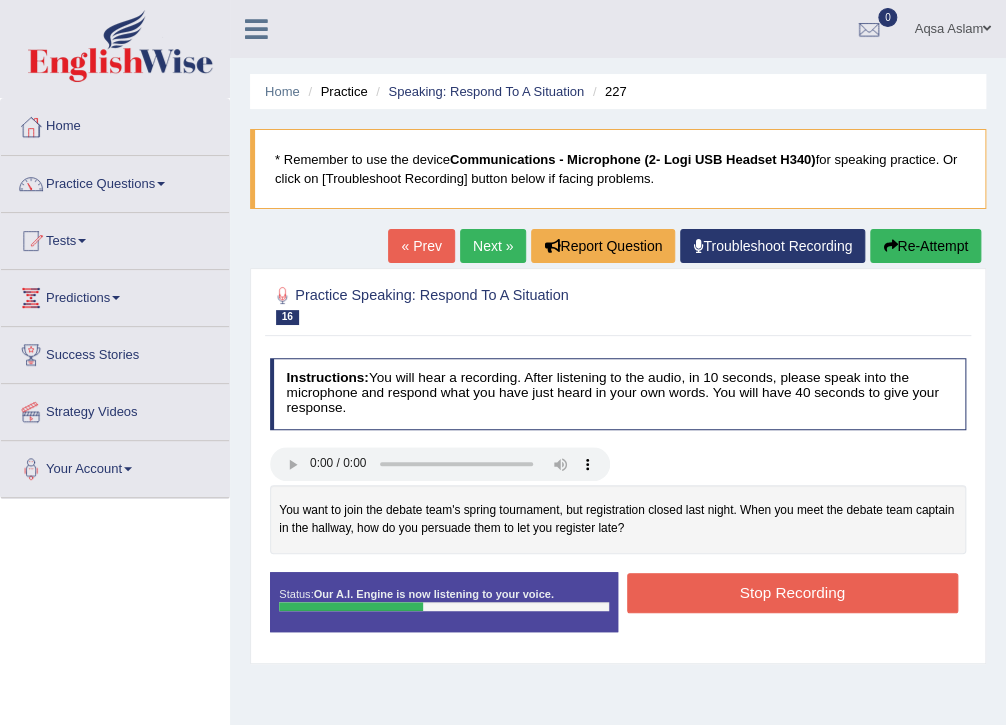 click on "Stop Recording" at bounding box center [792, 592] 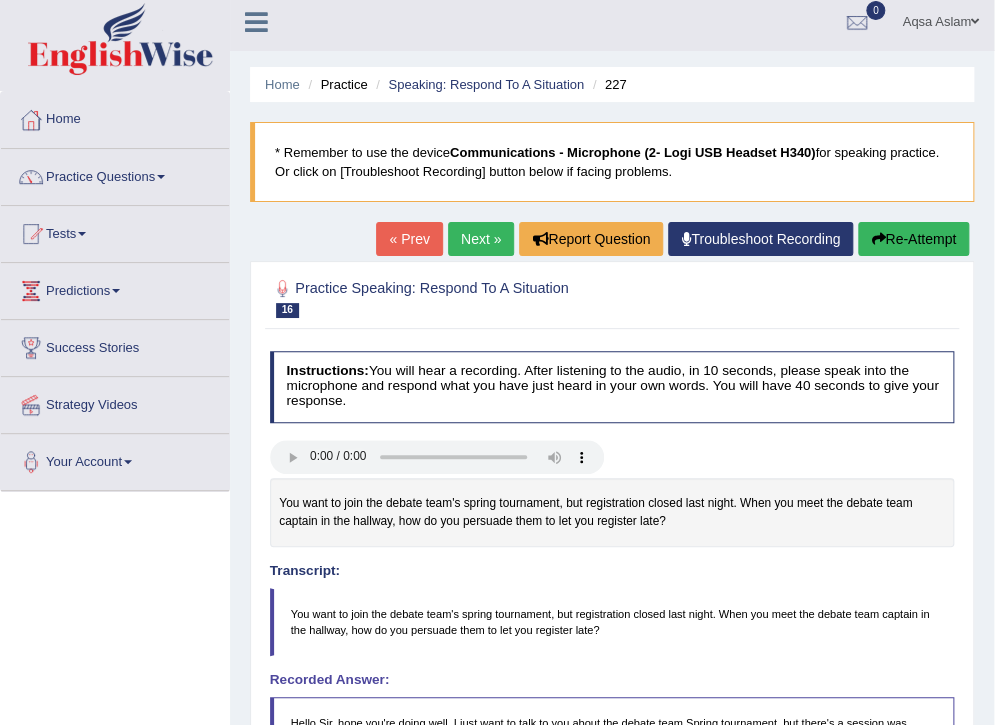 scroll, scrollTop: 0, scrollLeft: 0, axis: both 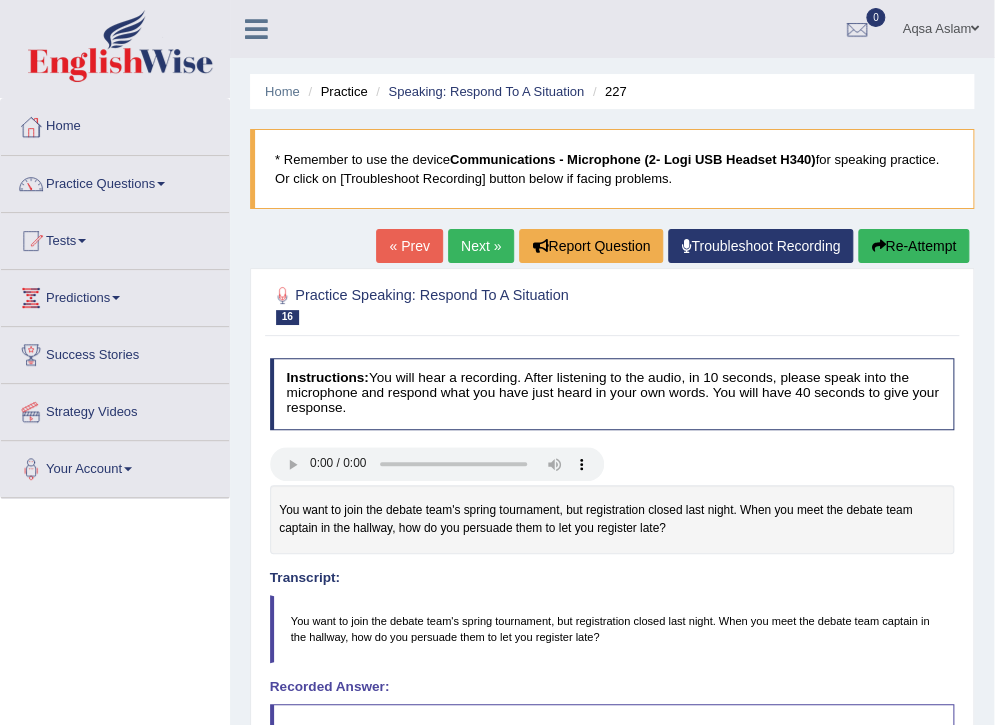 click on "Next »" at bounding box center (481, 246) 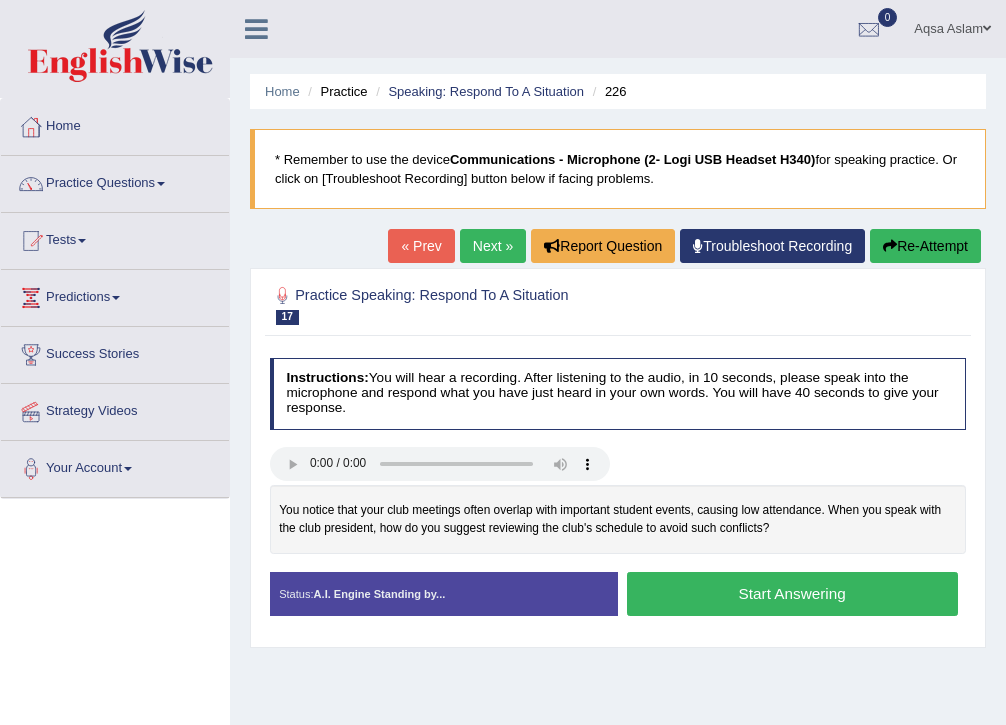 scroll, scrollTop: 0, scrollLeft: 0, axis: both 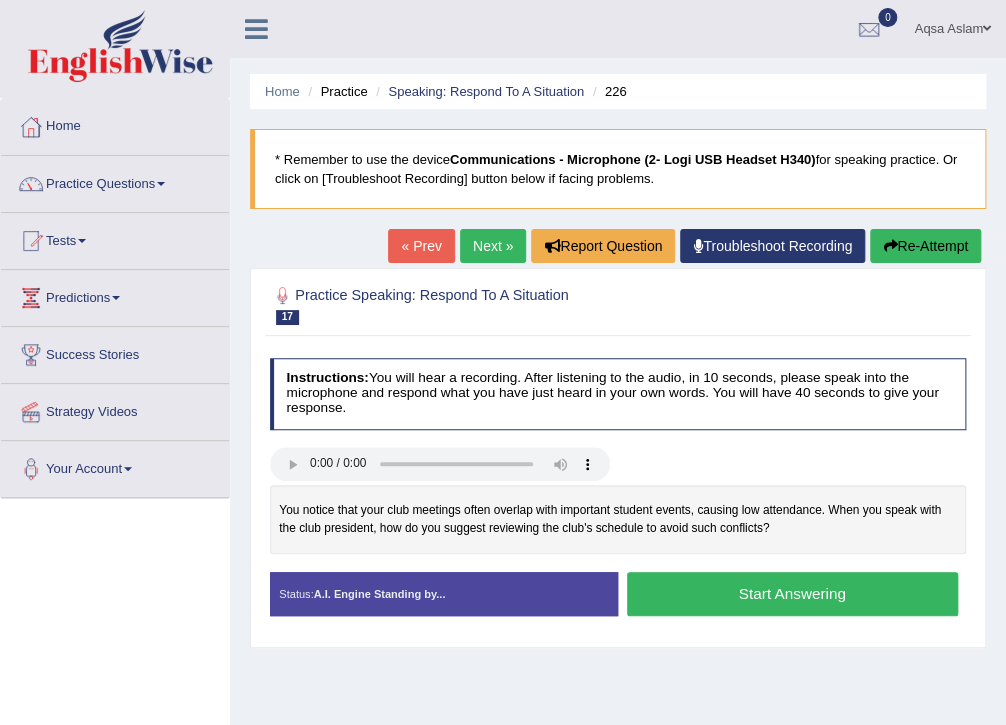 click on "Aqsa Aslam" at bounding box center (952, 26) 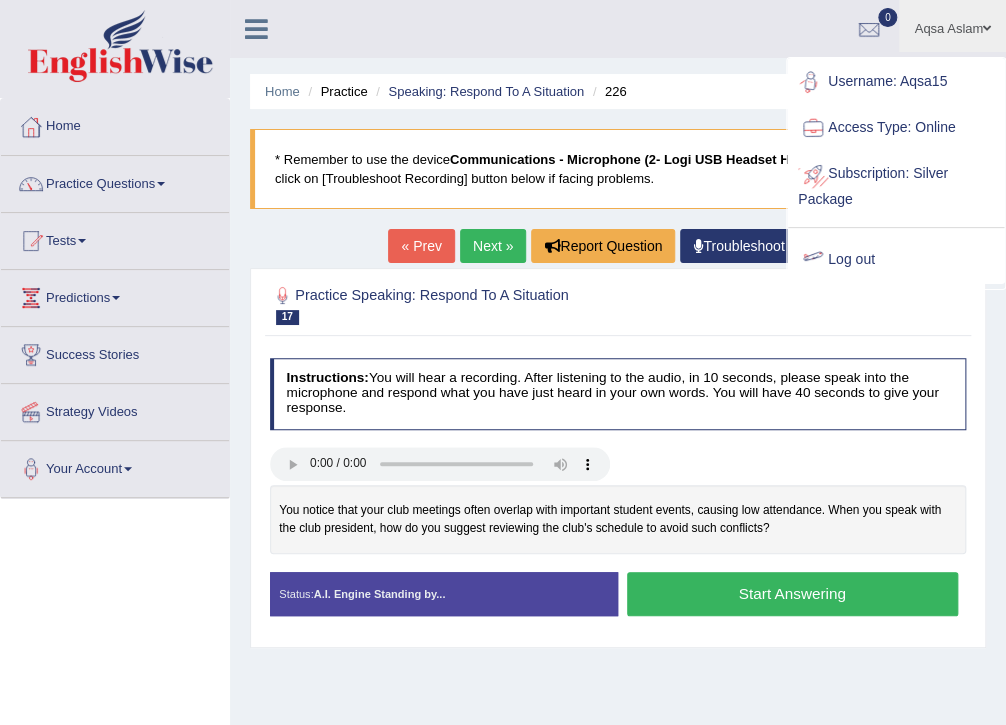 click on "Log out" at bounding box center [896, 260] 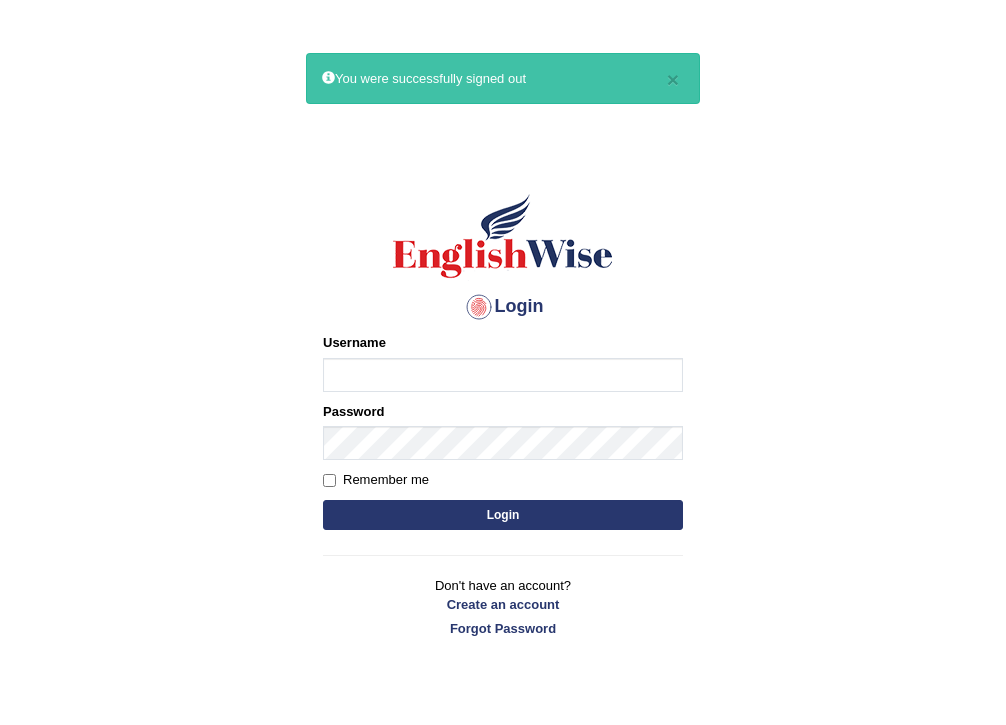 scroll, scrollTop: 0, scrollLeft: 0, axis: both 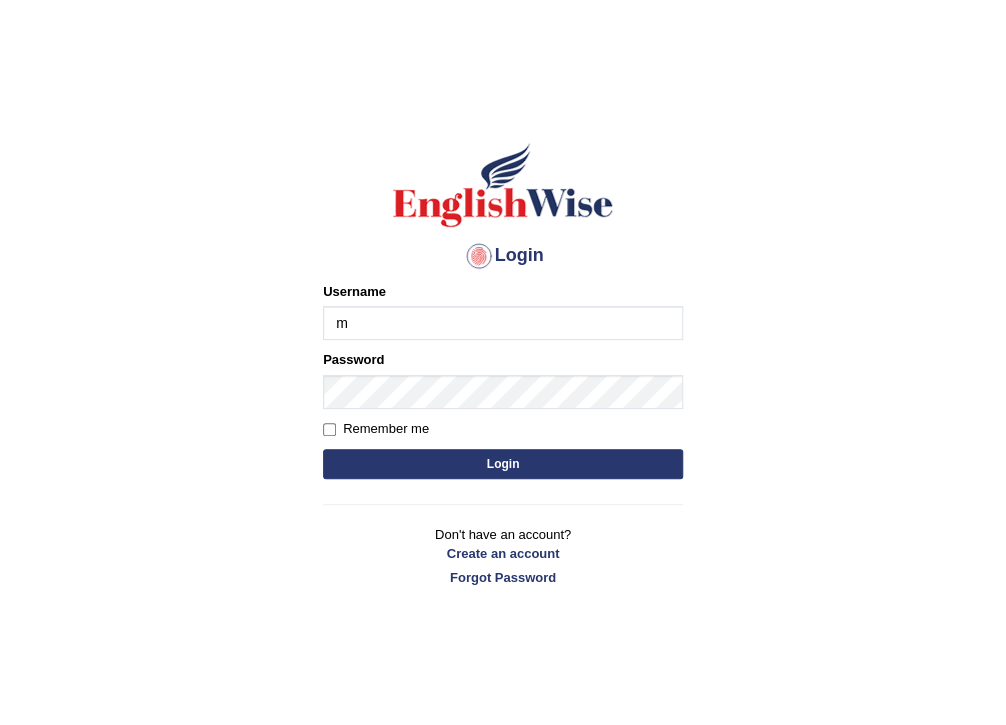 type on "[USERNAME]" 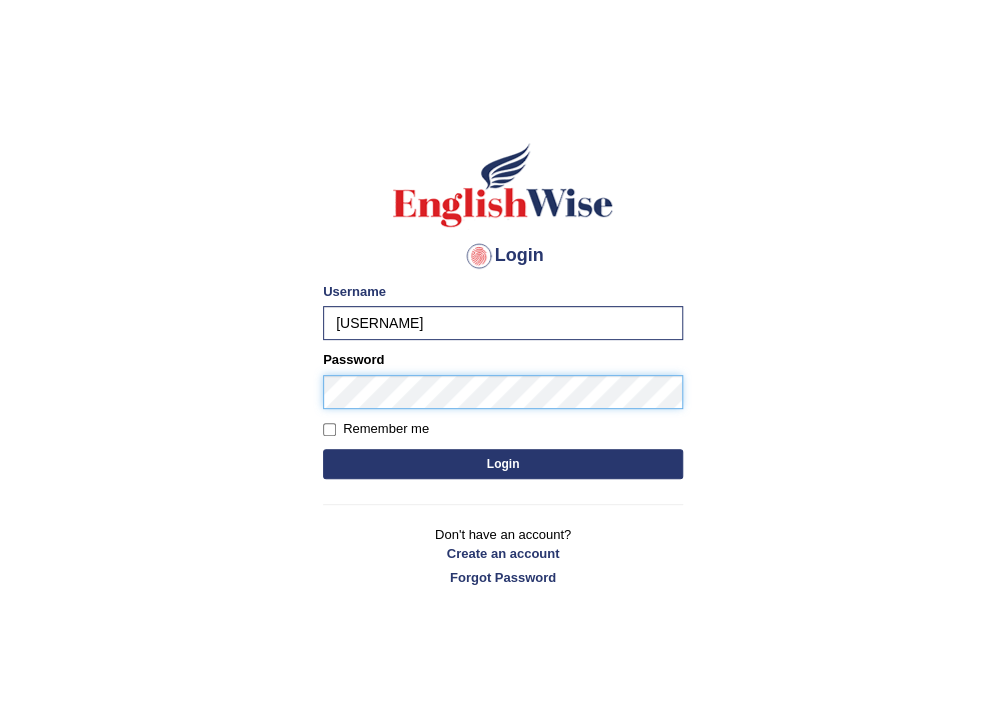 click on "Login" at bounding box center (503, 464) 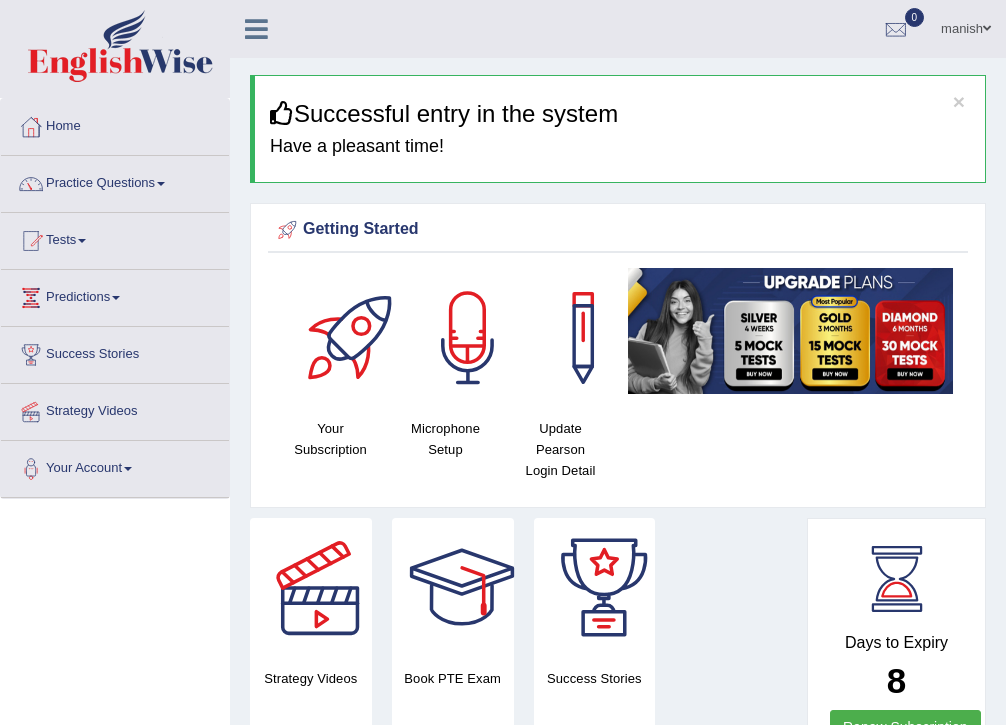 scroll, scrollTop: 0, scrollLeft: 0, axis: both 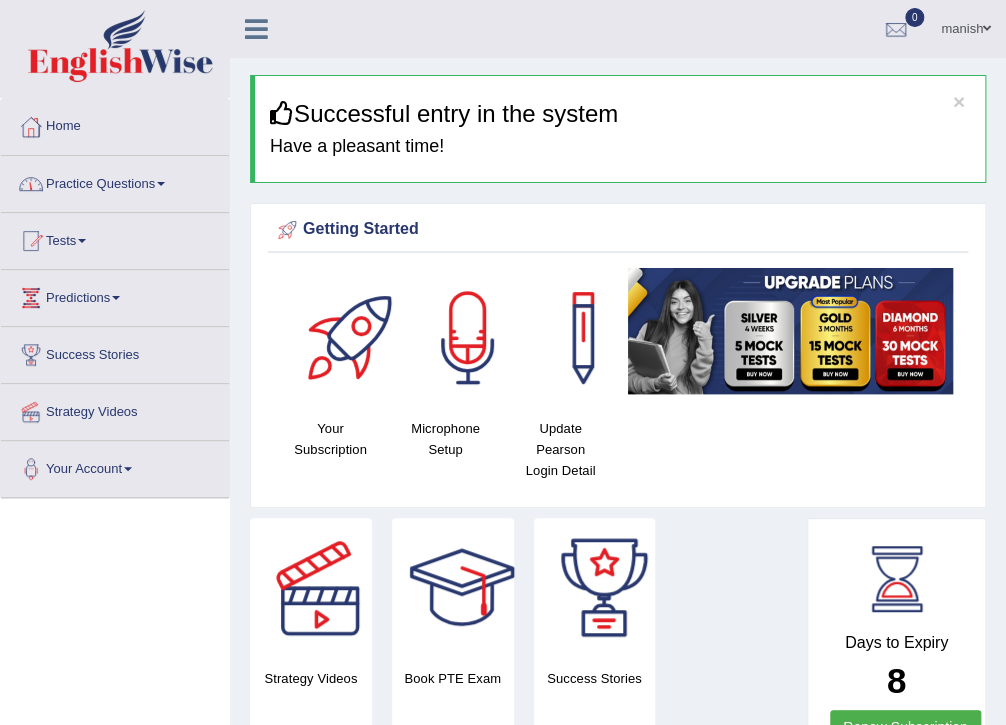 click on "Practice Questions" at bounding box center (115, 181) 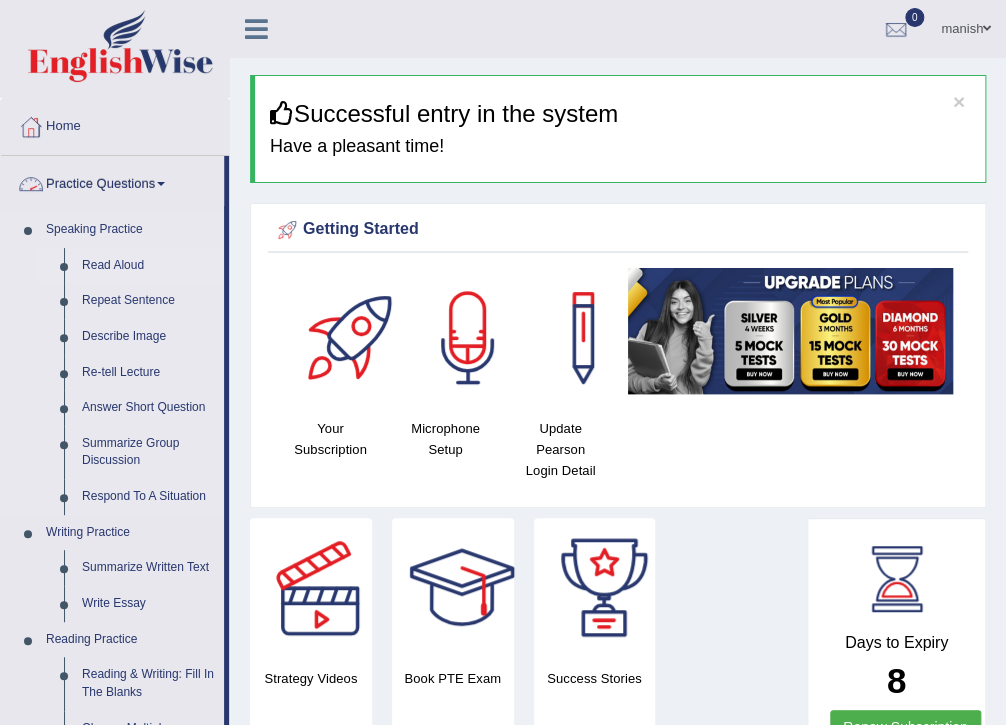 click on "Read Aloud" at bounding box center (148, 266) 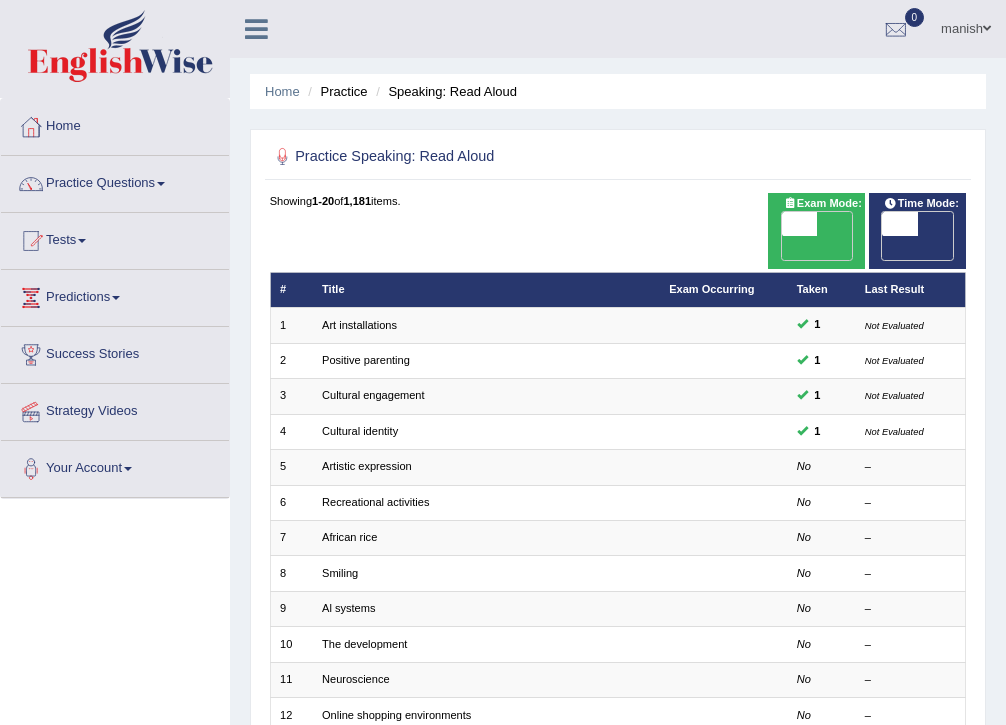 scroll, scrollTop: 0, scrollLeft: 0, axis: both 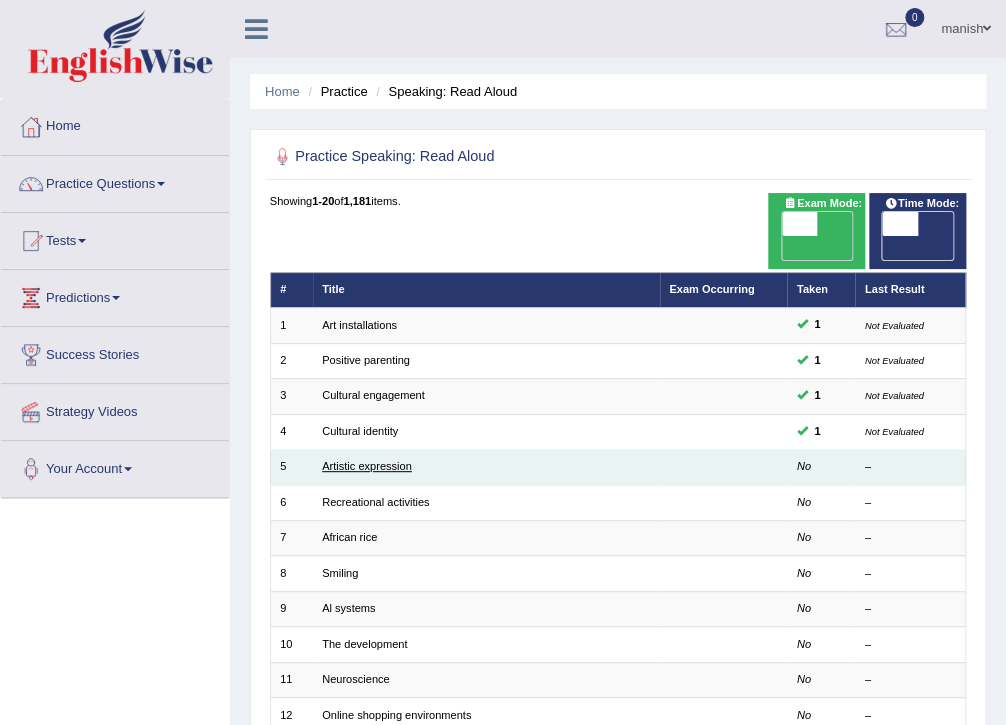 click on "Artistic expression" at bounding box center (367, 466) 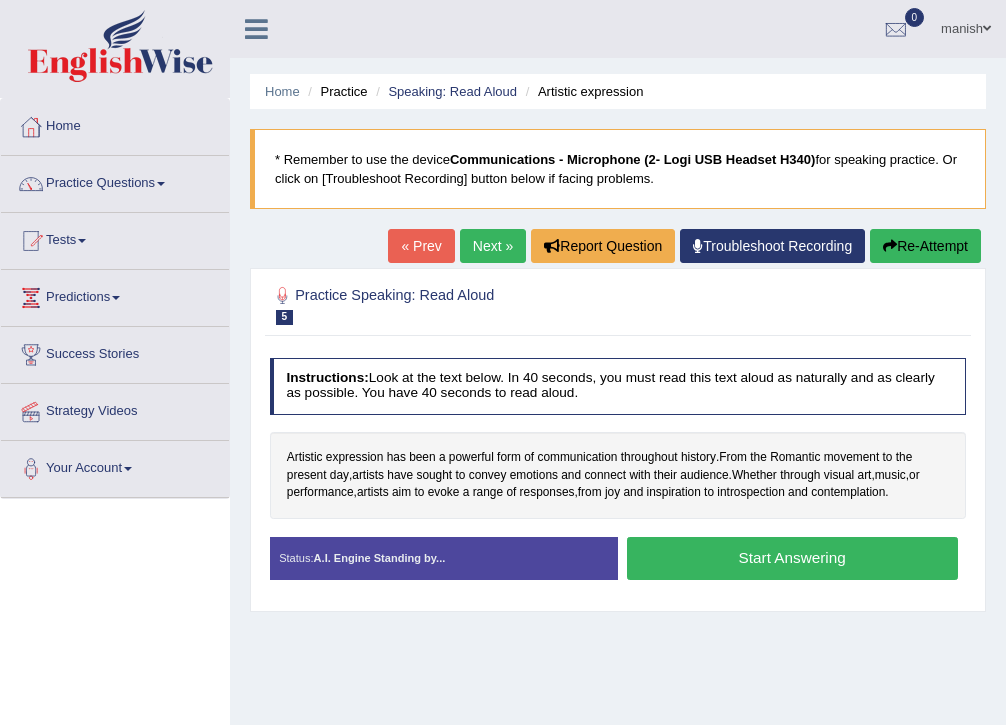 scroll, scrollTop: 0, scrollLeft: 0, axis: both 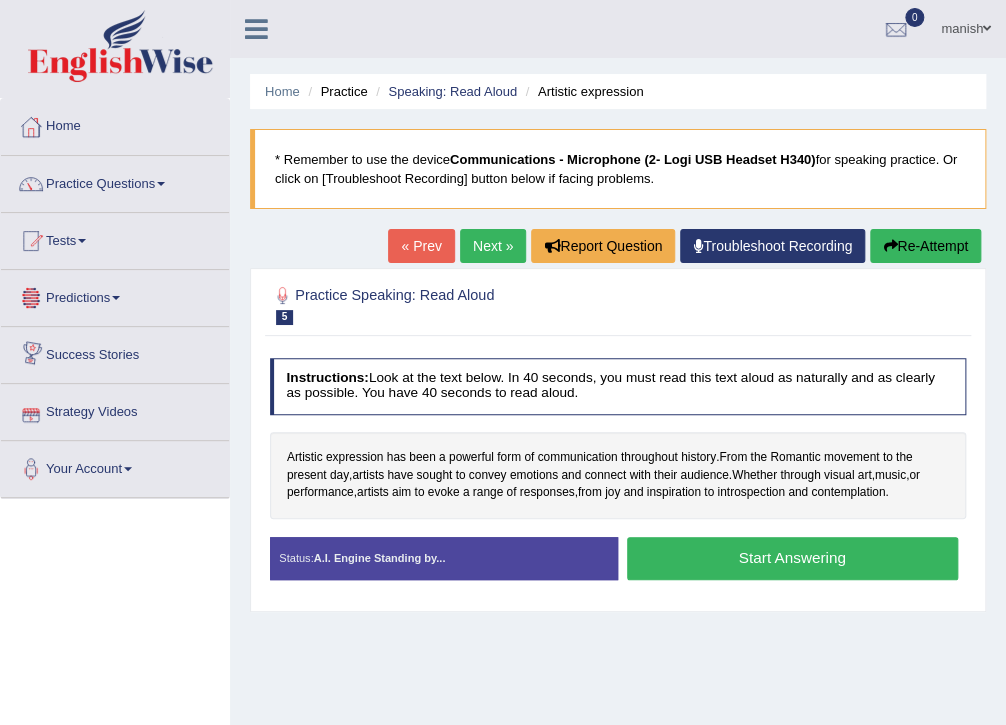 click on "Start Answering" at bounding box center (792, 558) 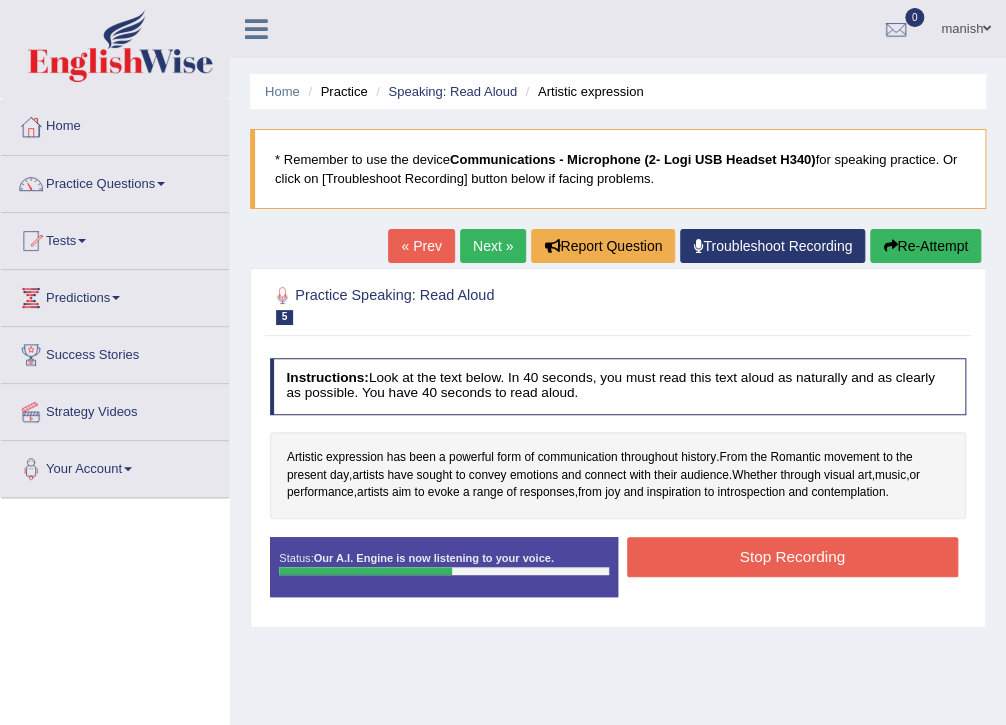 click on "Stop Recording" at bounding box center (792, 556) 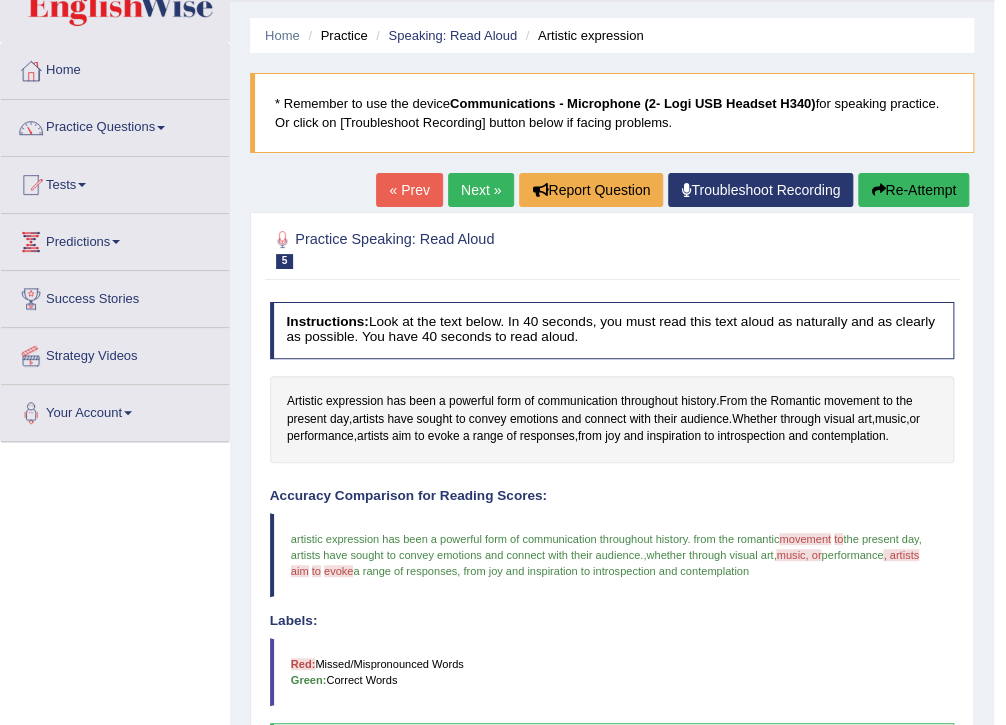 scroll, scrollTop: 0, scrollLeft: 0, axis: both 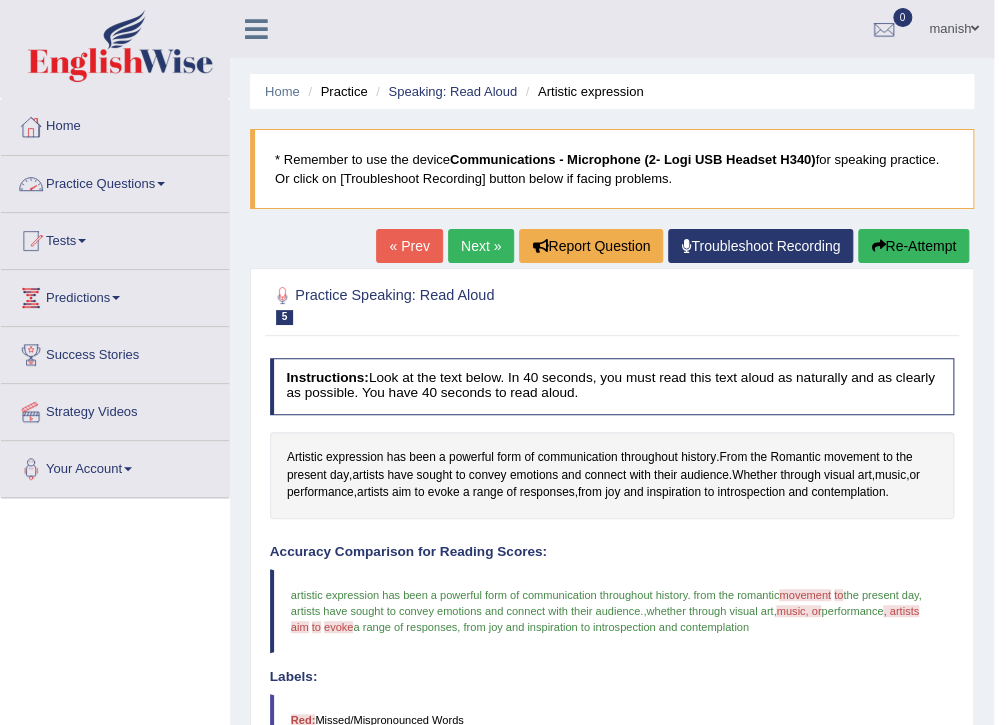 click on "Practice Questions" at bounding box center (115, 181) 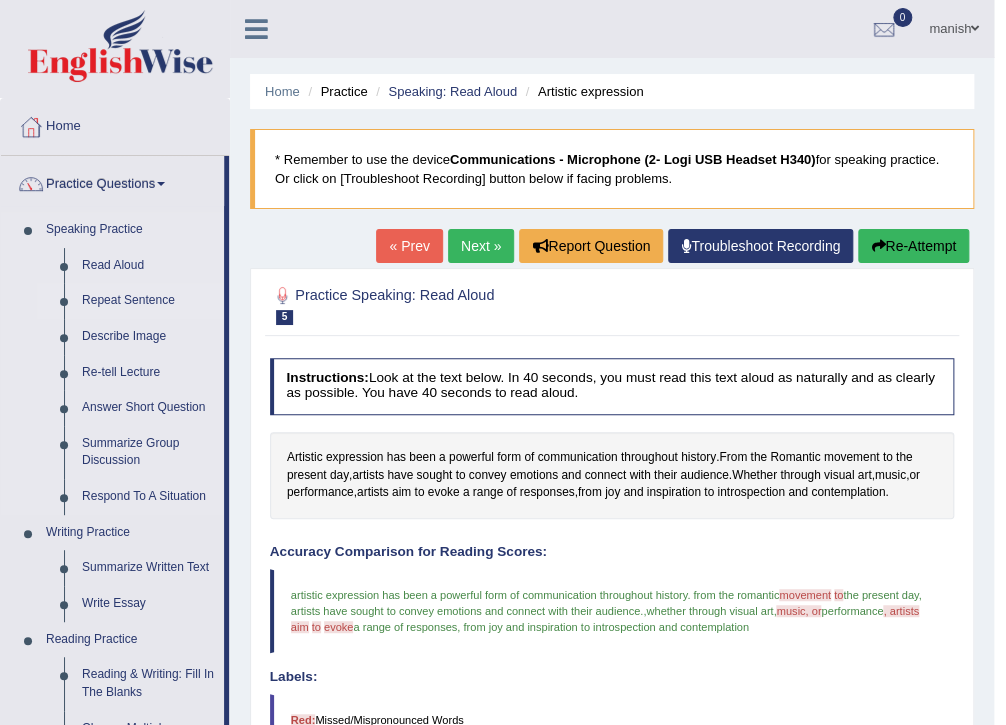 click on "Repeat Sentence" at bounding box center (148, 301) 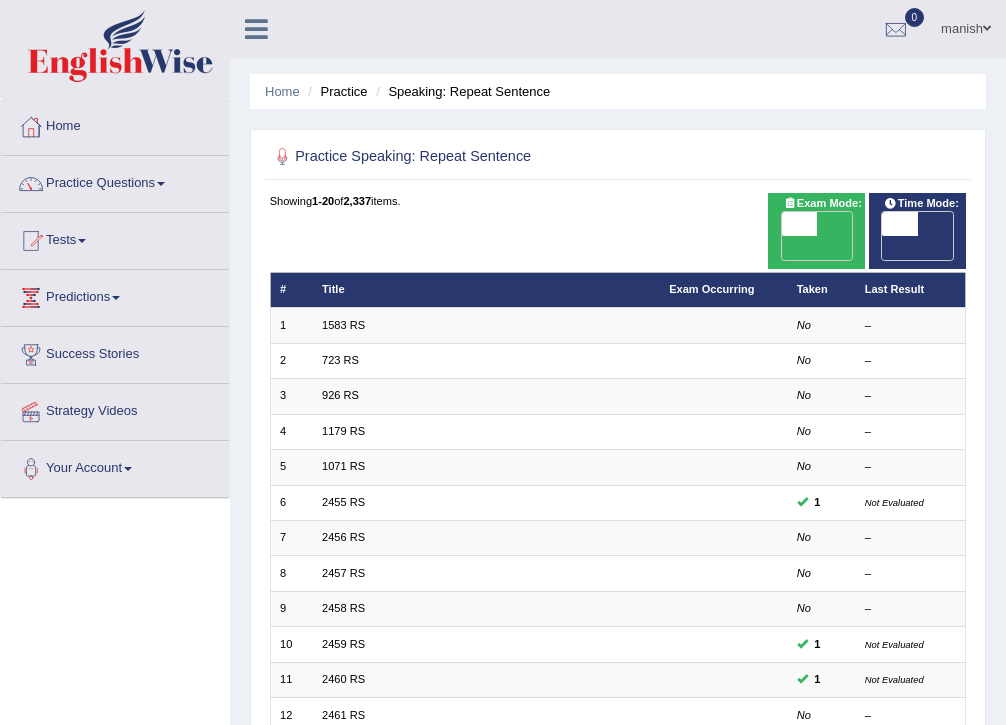 scroll, scrollTop: 240, scrollLeft: 0, axis: vertical 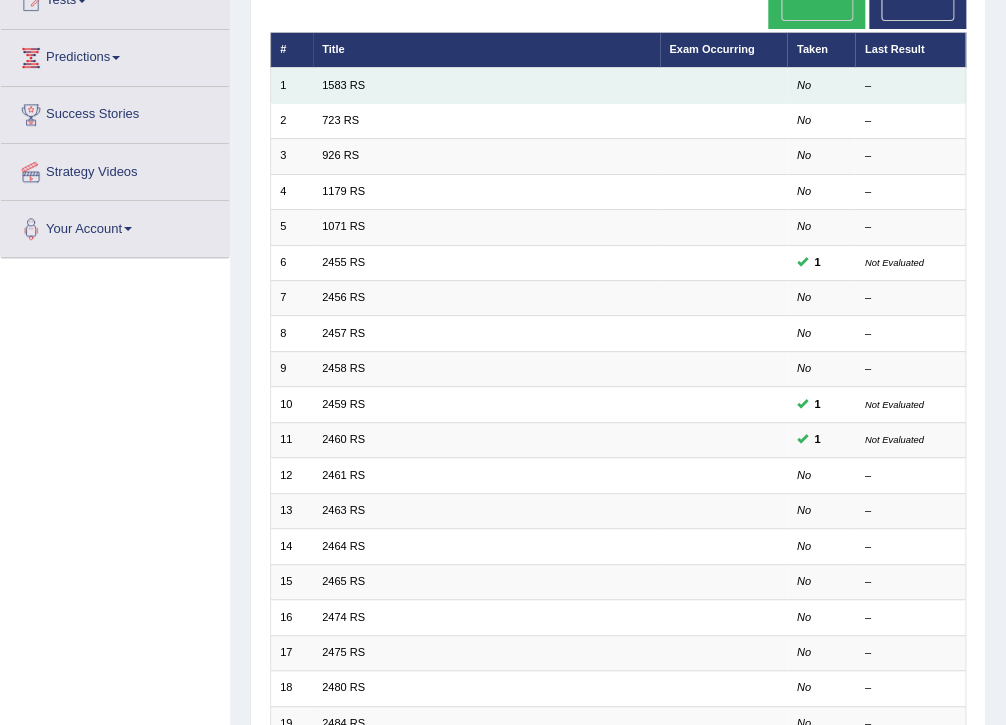 click on "1583 RS" at bounding box center [486, 85] 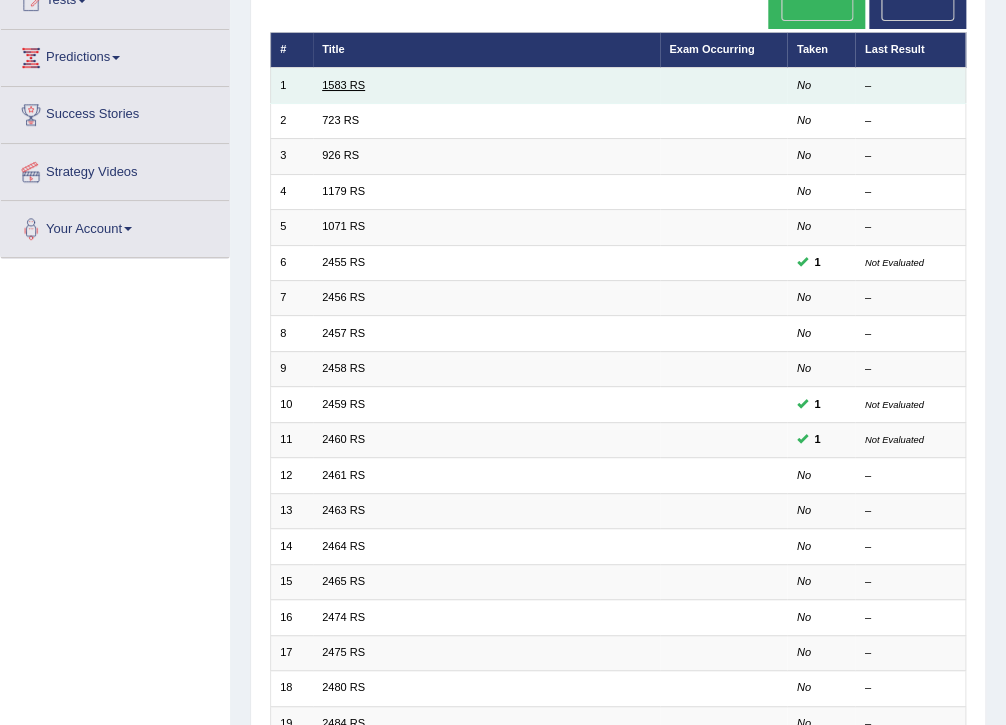 click on "1583 RS" at bounding box center [343, 85] 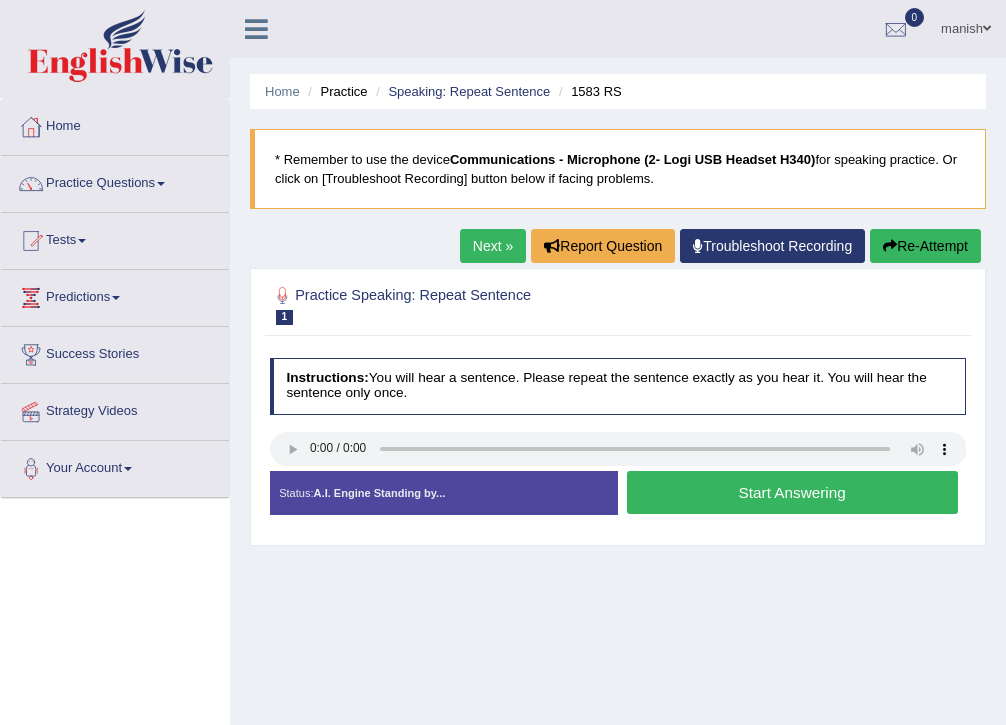 scroll, scrollTop: 0, scrollLeft: 0, axis: both 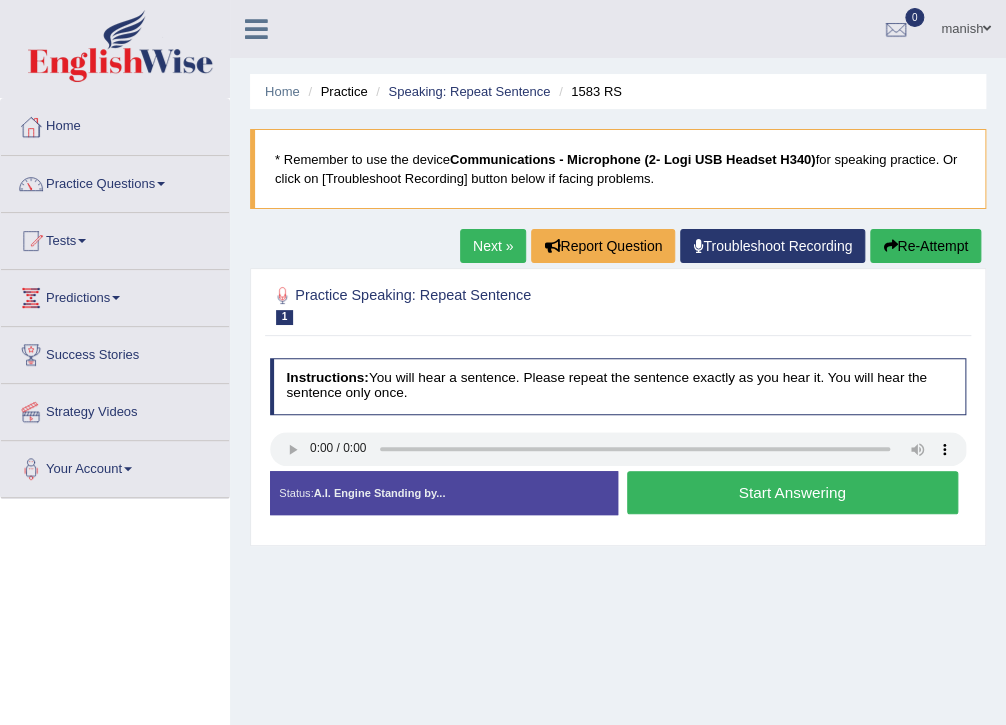 click on "Start Answering" at bounding box center (792, 492) 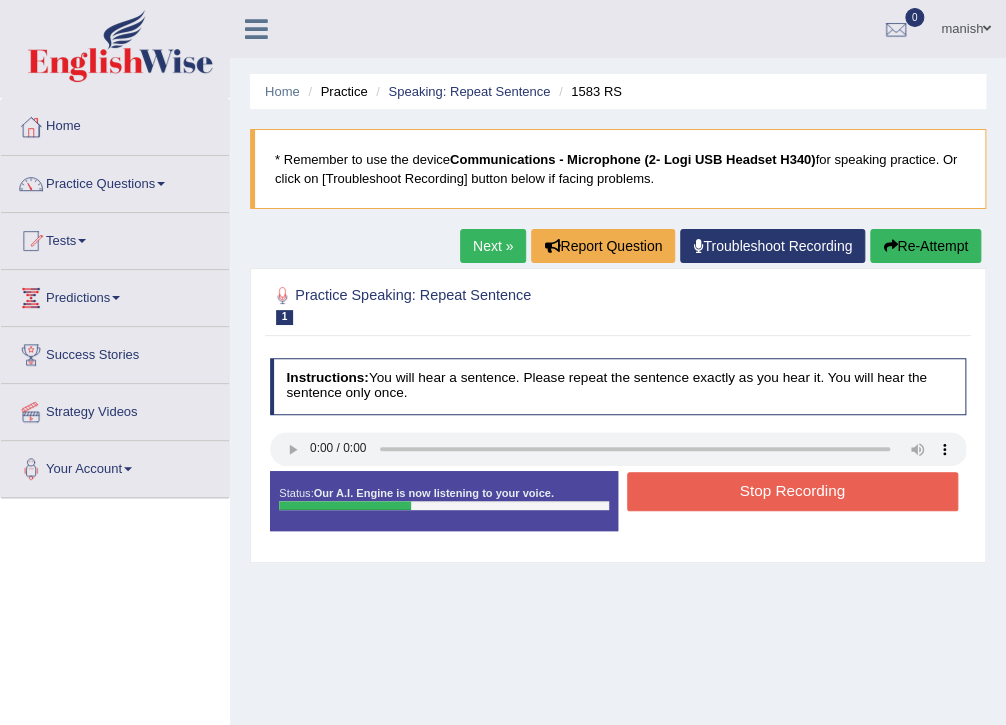 click on "Stop Recording" at bounding box center (792, 491) 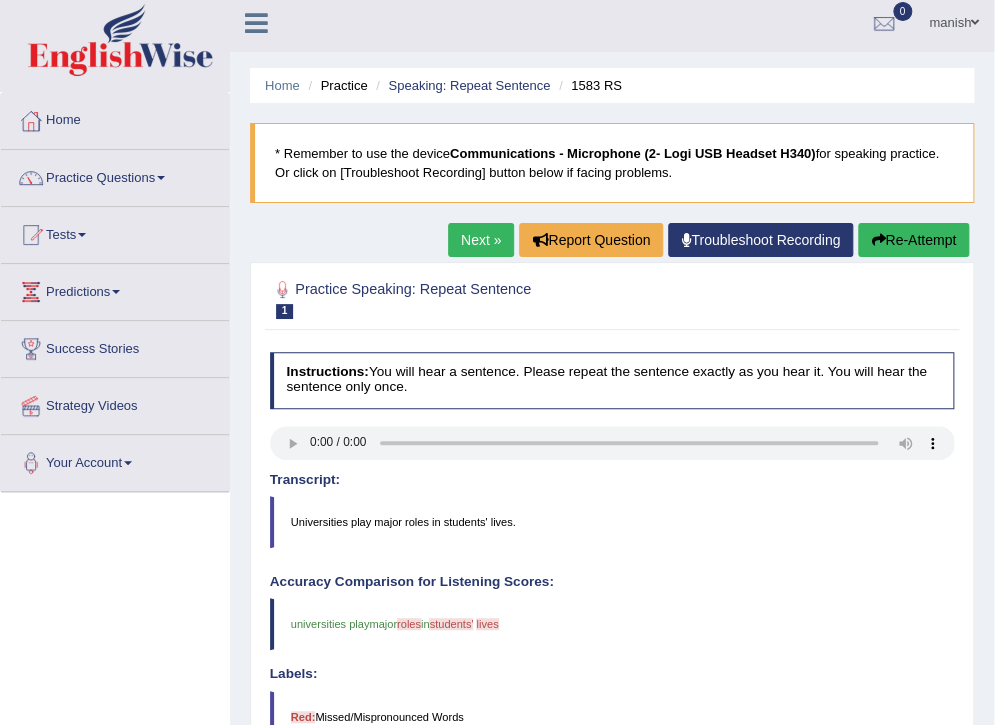 scroll, scrollTop: 0, scrollLeft: 0, axis: both 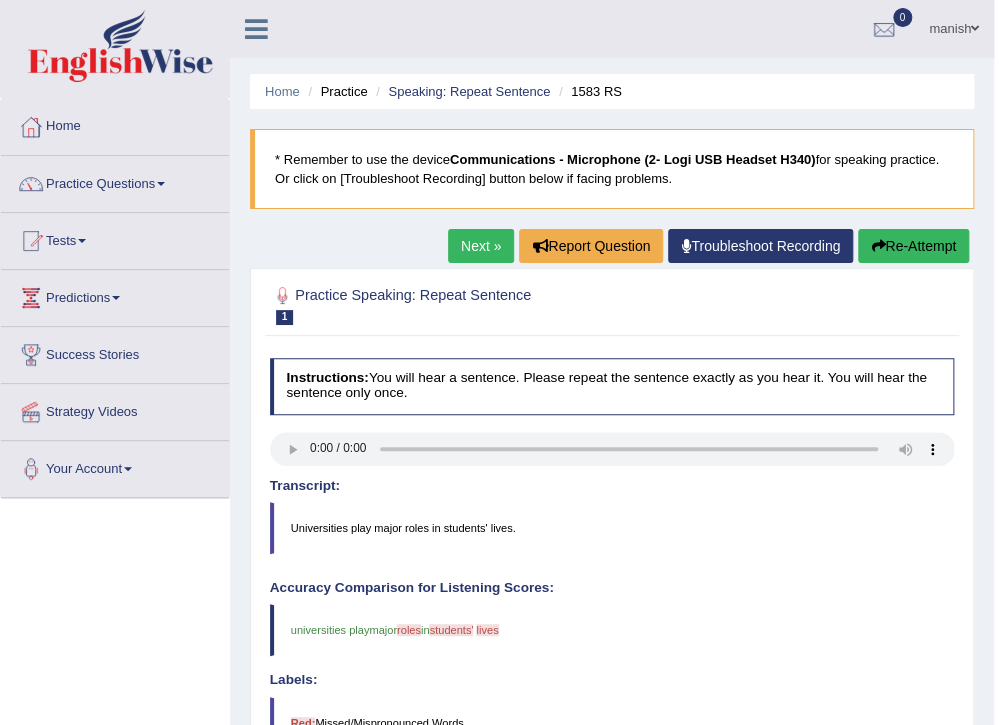 click on "Next »" at bounding box center (481, 246) 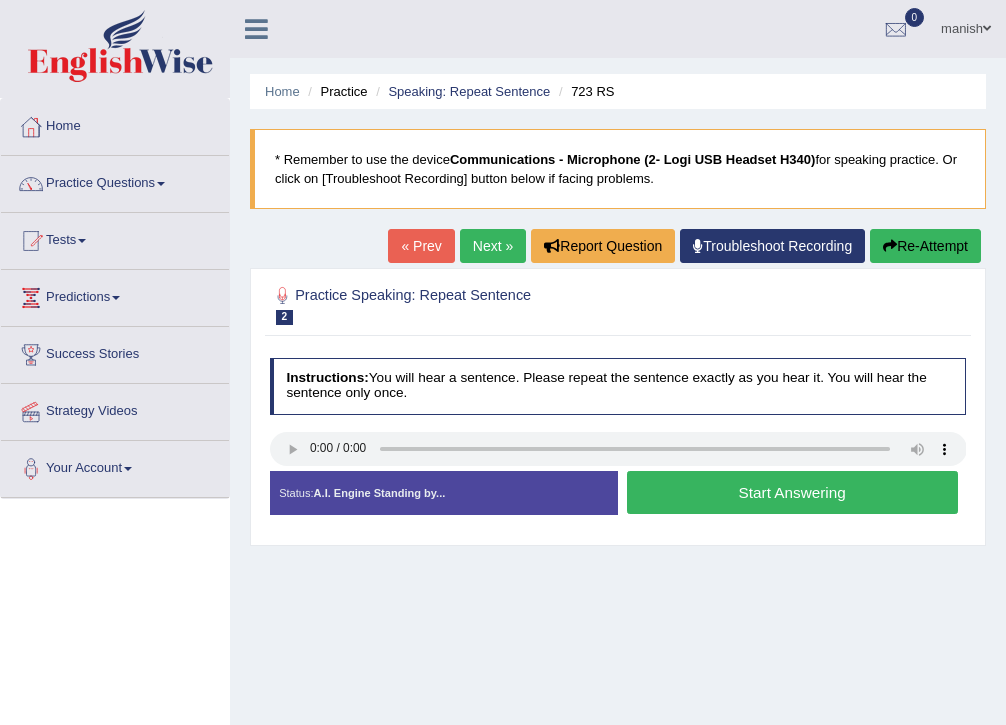 scroll, scrollTop: 0, scrollLeft: 0, axis: both 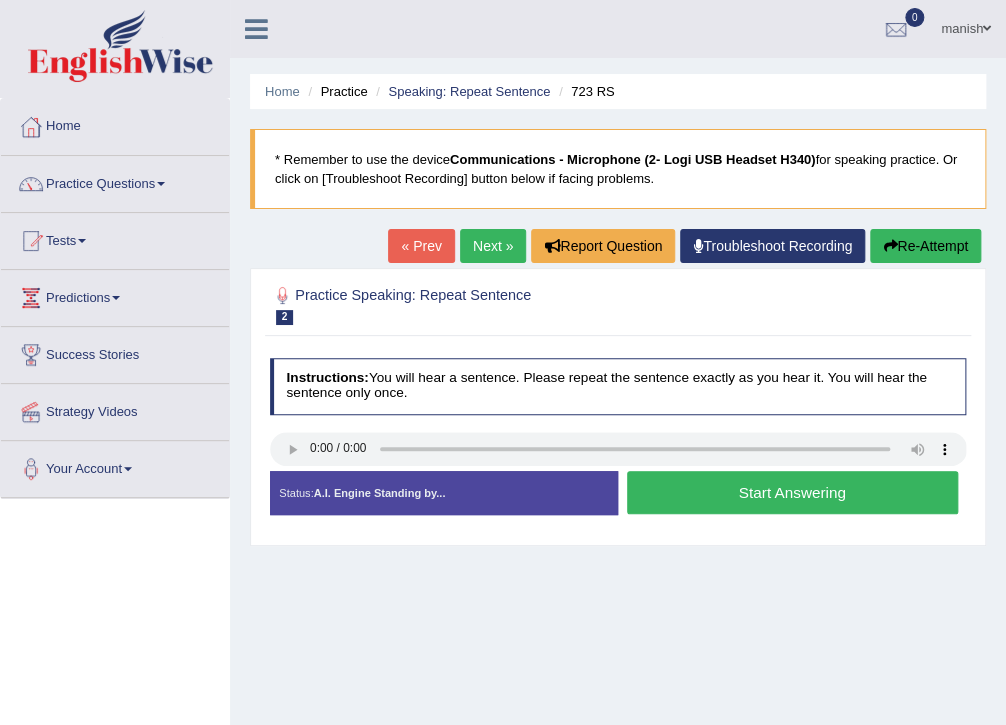 click on "Start Answering" at bounding box center [792, 492] 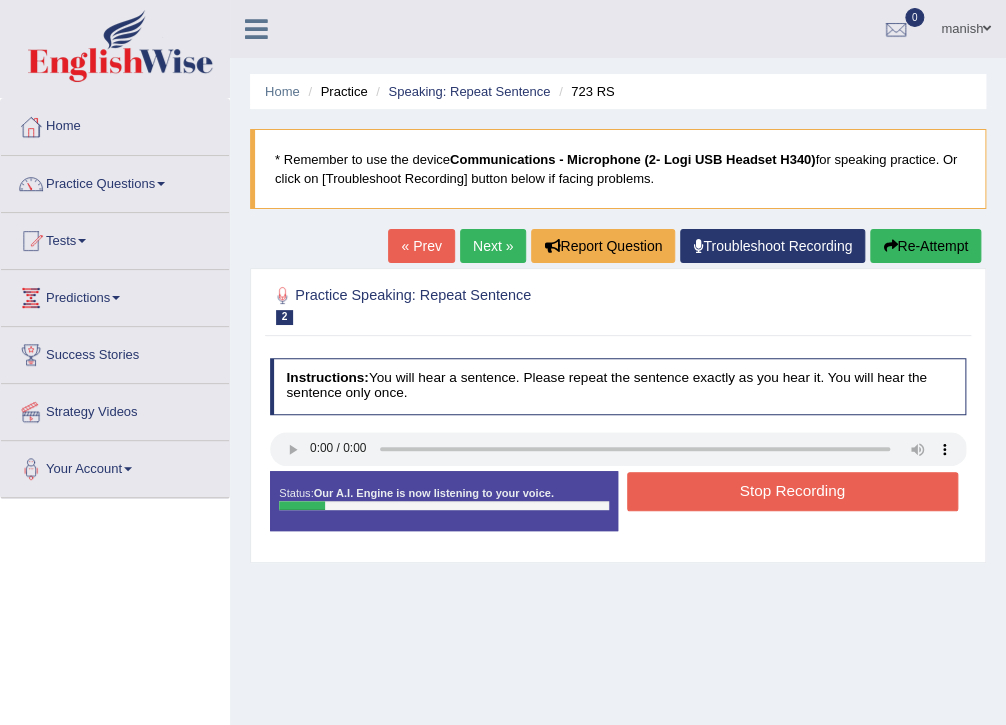 click on "Stop Recording" at bounding box center (792, 491) 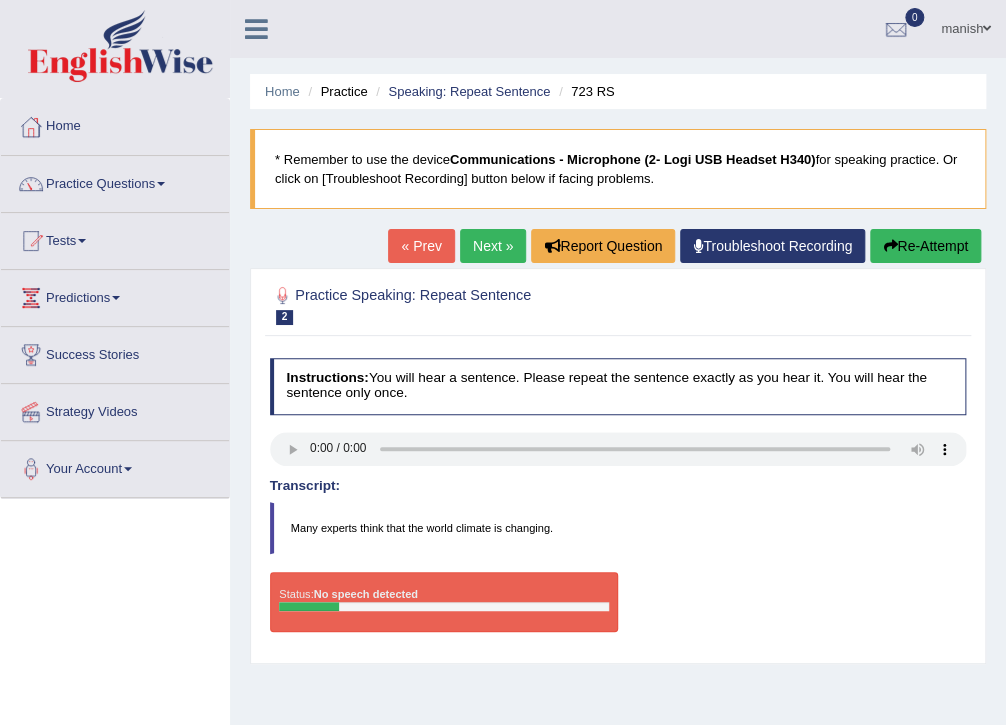 click on "Next »" at bounding box center [493, 246] 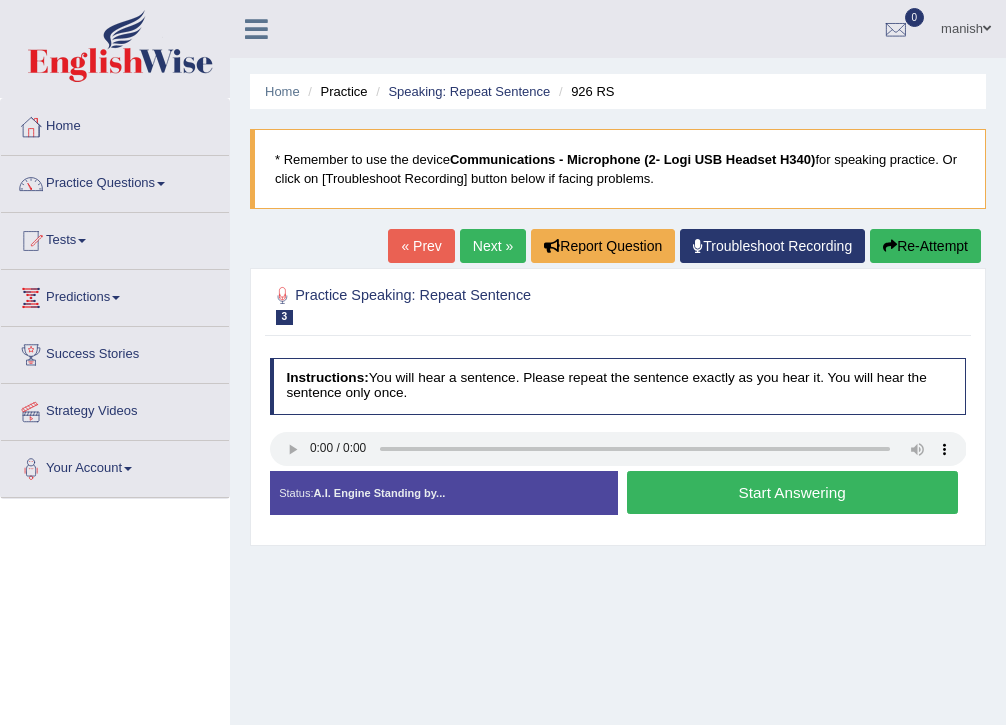 scroll, scrollTop: 0, scrollLeft: 0, axis: both 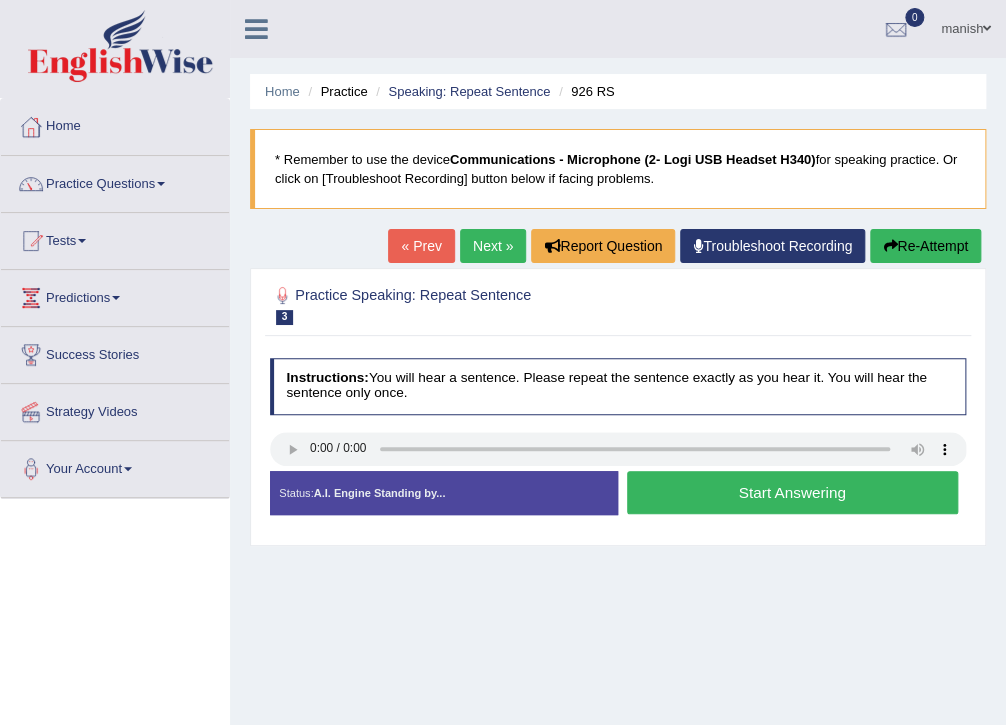 click on "Start Answering" at bounding box center (792, 492) 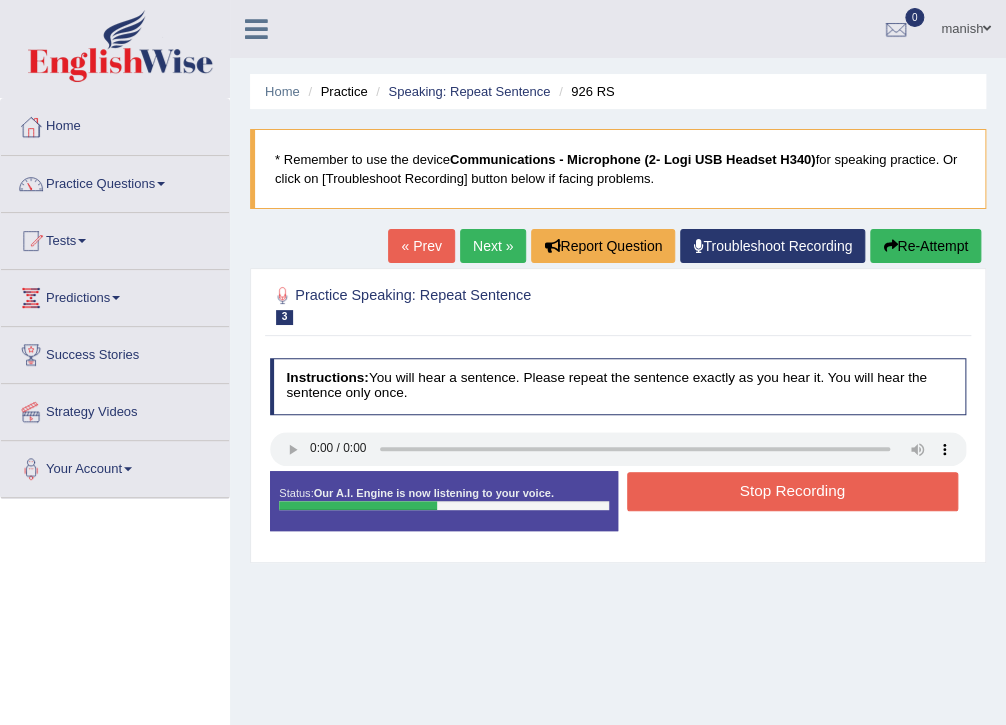 click on "Stop Recording" at bounding box center (792, 491) 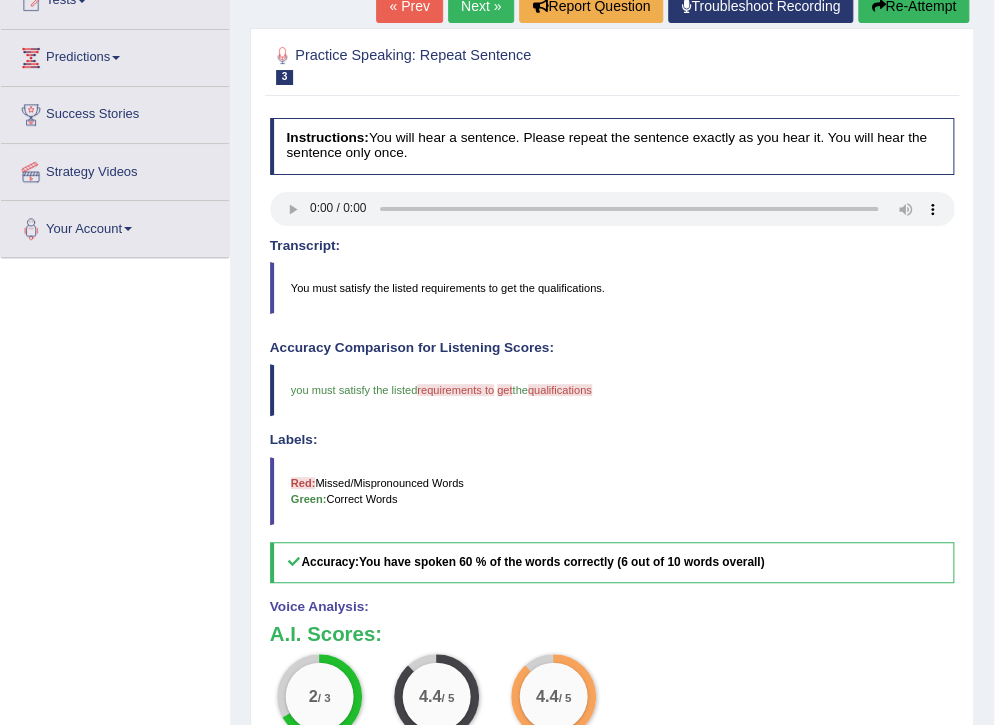 scroll, scrollTop: 0, scrollLeft: 0, axis: both 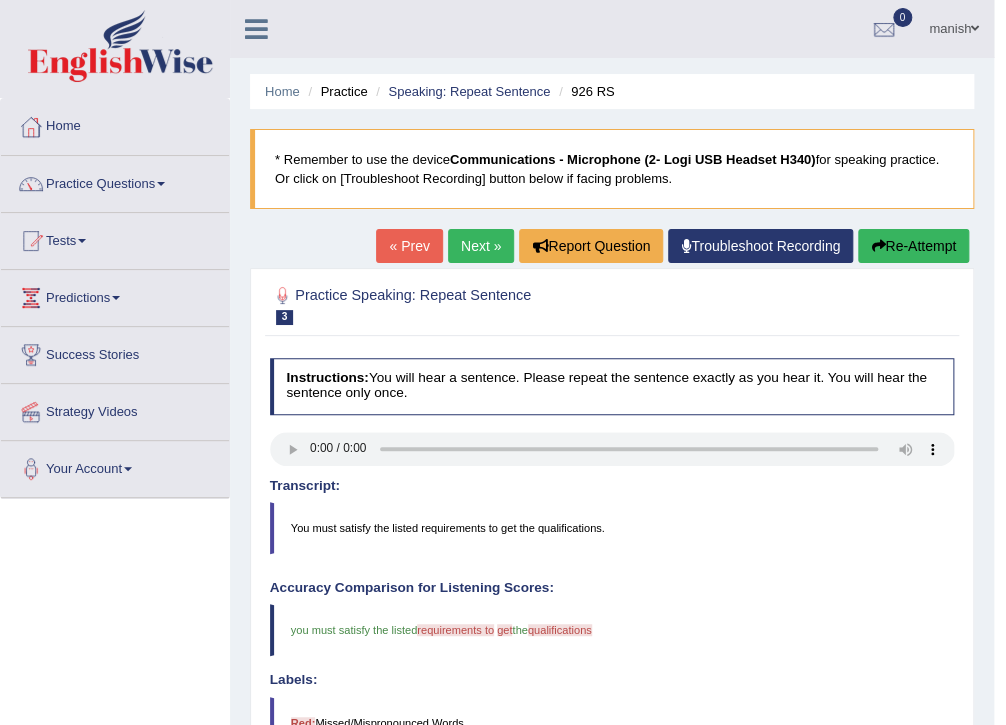 click on "Next »" at bounding box center (481, 246) 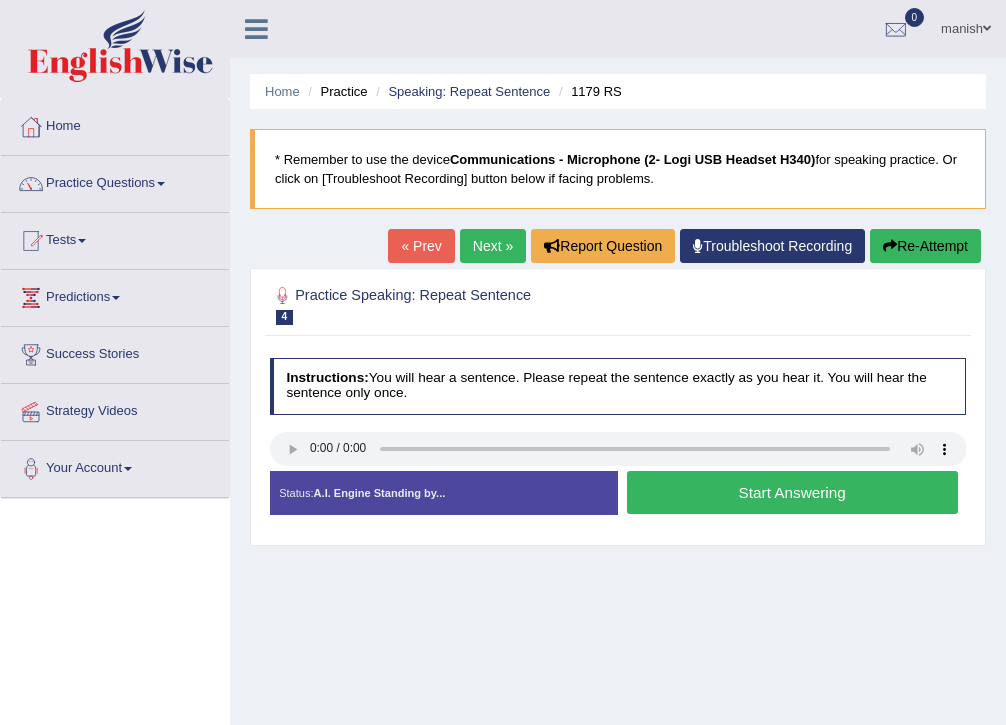 scroll, scrollTop: 0, scrollLeft: 0, axis: both 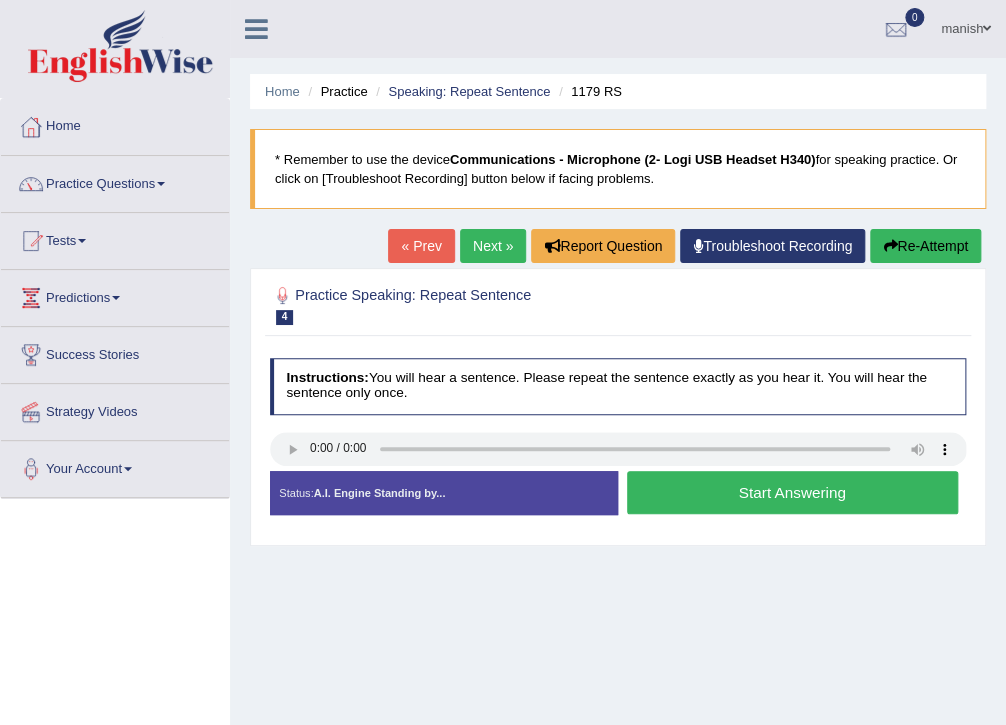 click on "Start Answering" at bounding box center [792, 492] 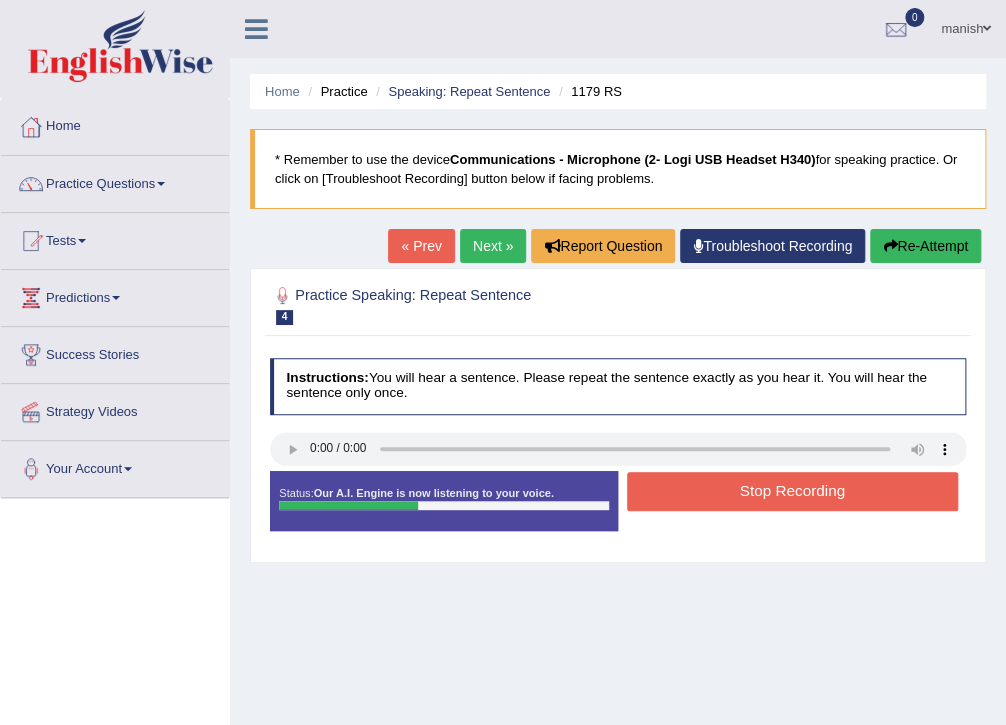 click on "Stop Recording" at bounding box center [792, 491] 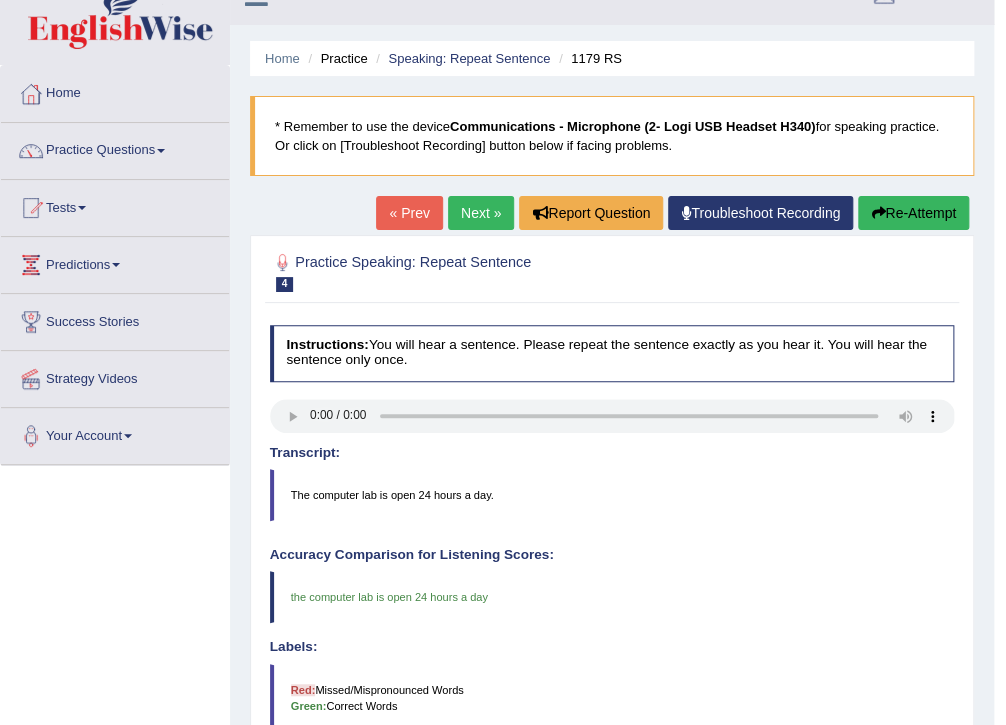 scroll, scrollTop: 0, scrollLeft: 0, axis: both 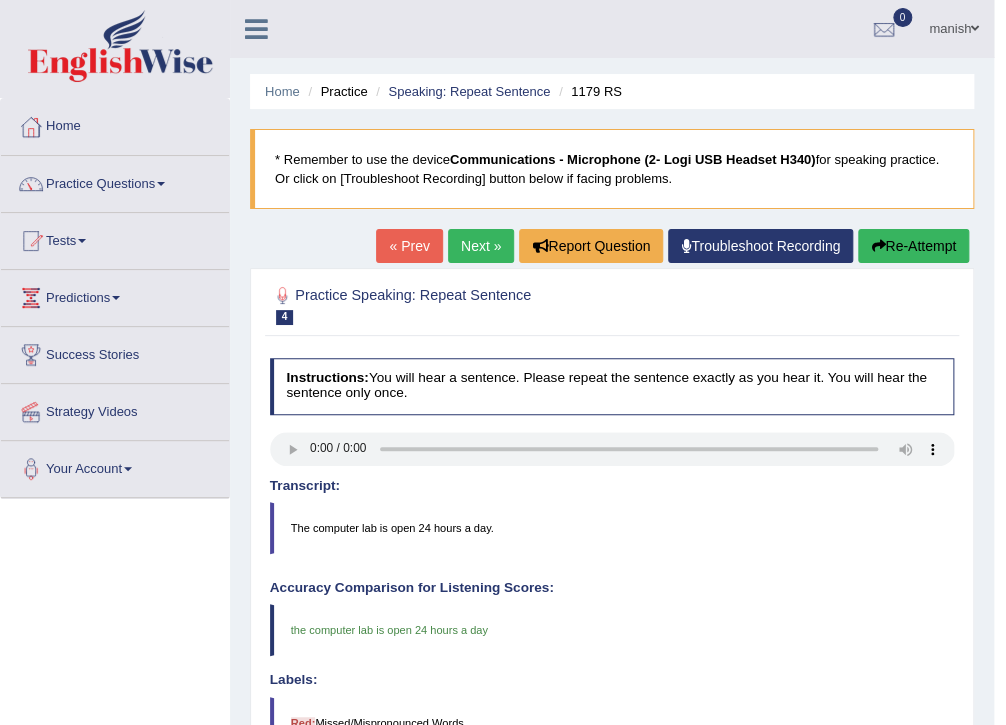 click on "Next »" at bounding box center (481, 246) 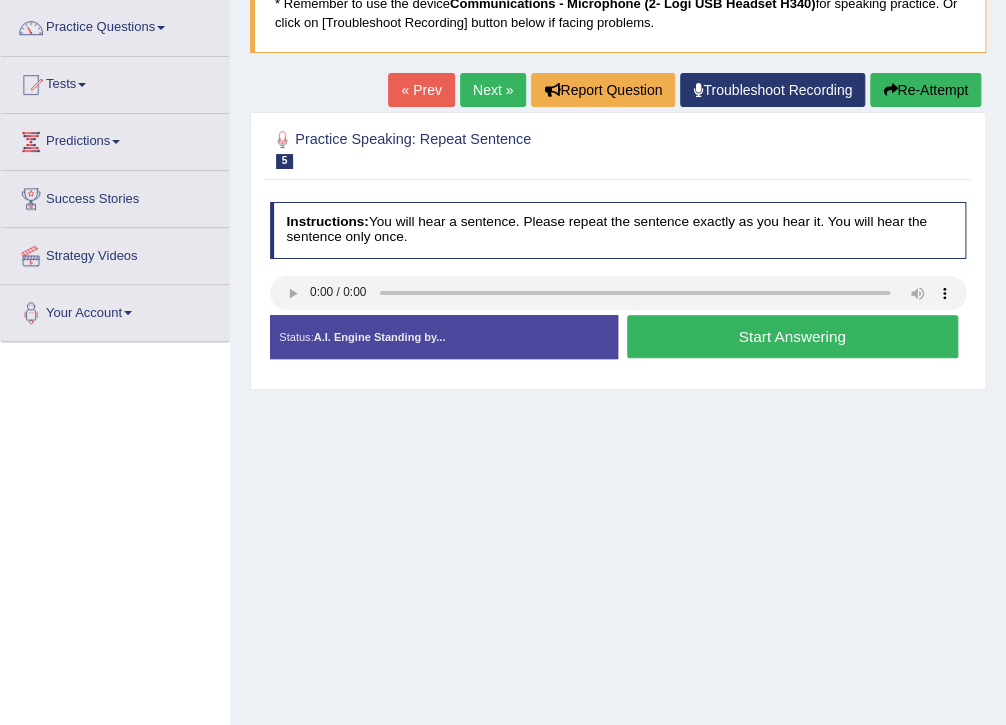 scroll, scrollTop: 160, scrollLeft: 0, axis: vertical 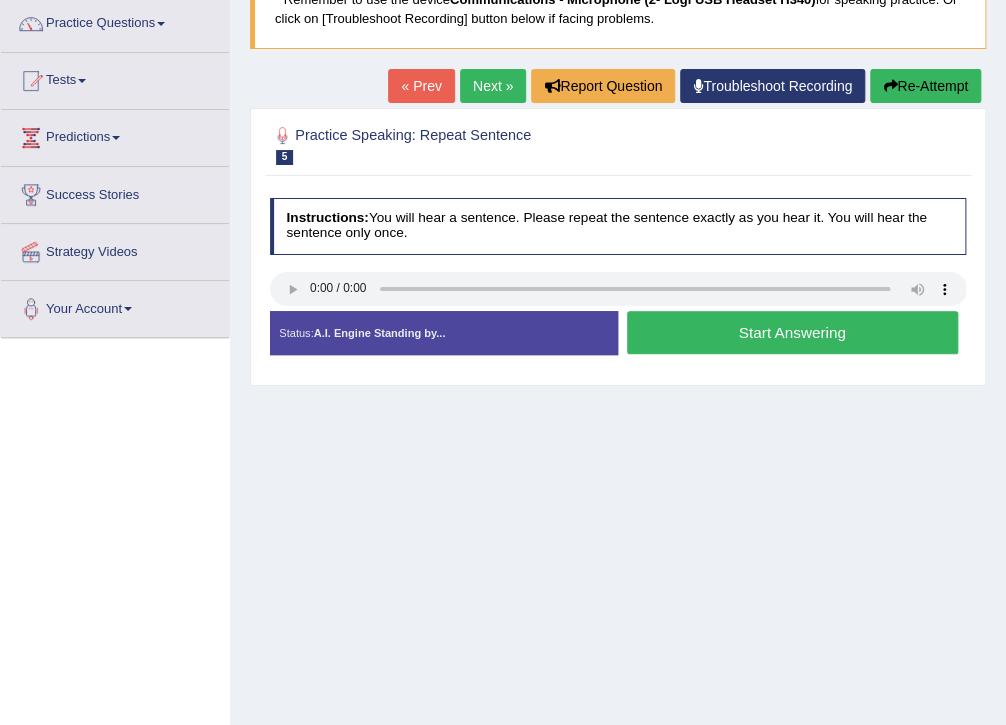 click on "Start Answering" at bounding box center [792, 332] 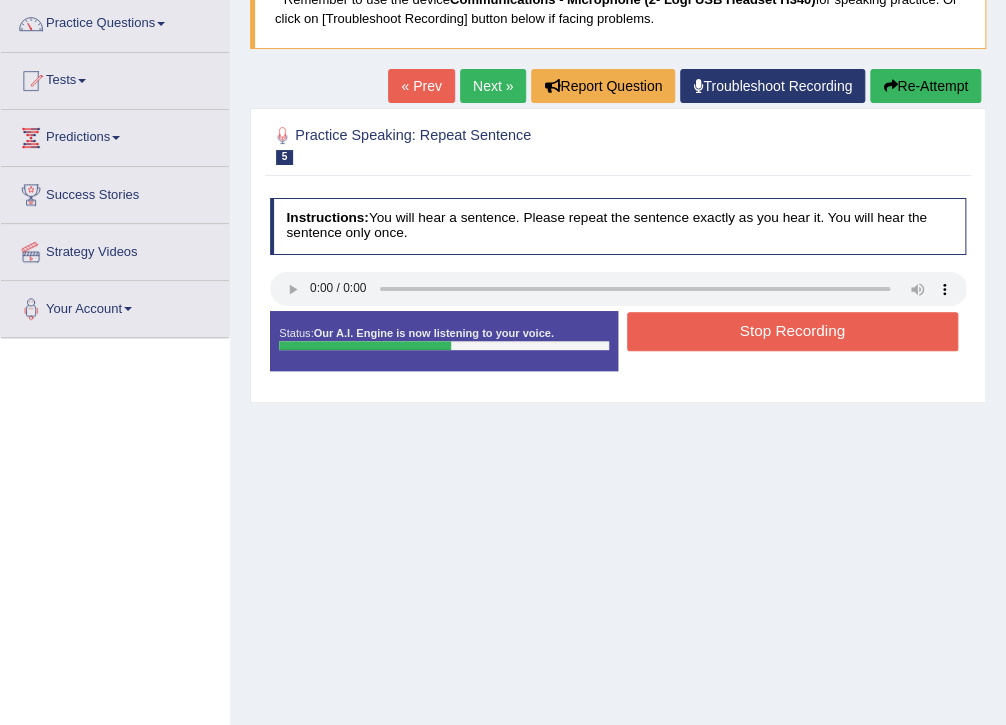 click on "Stop Recording" at bounding box center (792, 331) 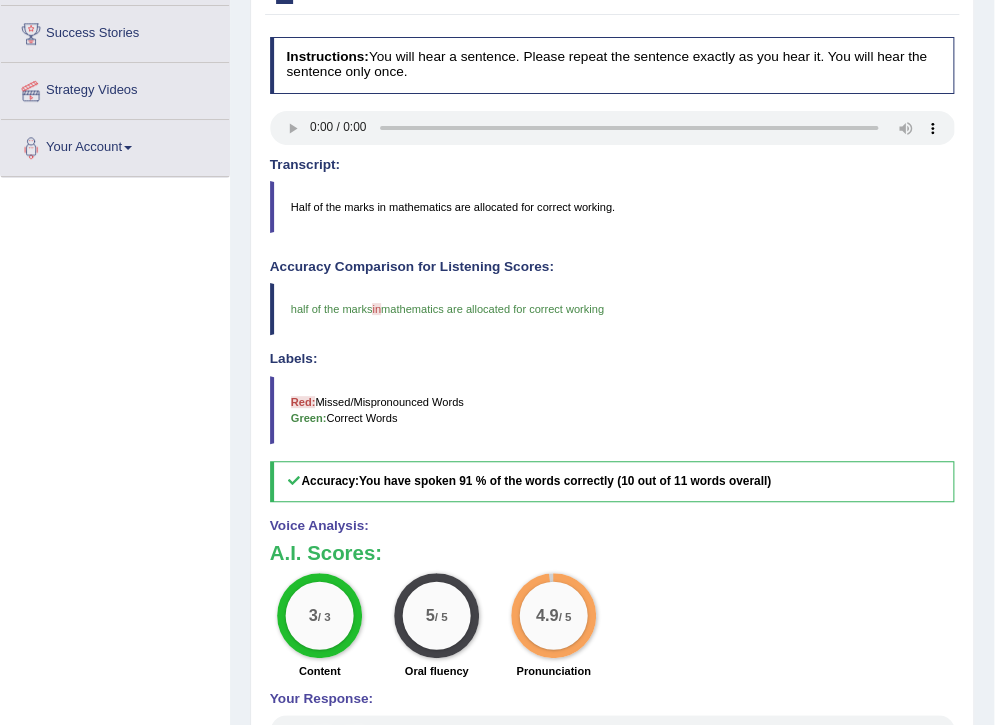 scroll, scrollTop: 102, scrollLeft: 0, axis: vertical 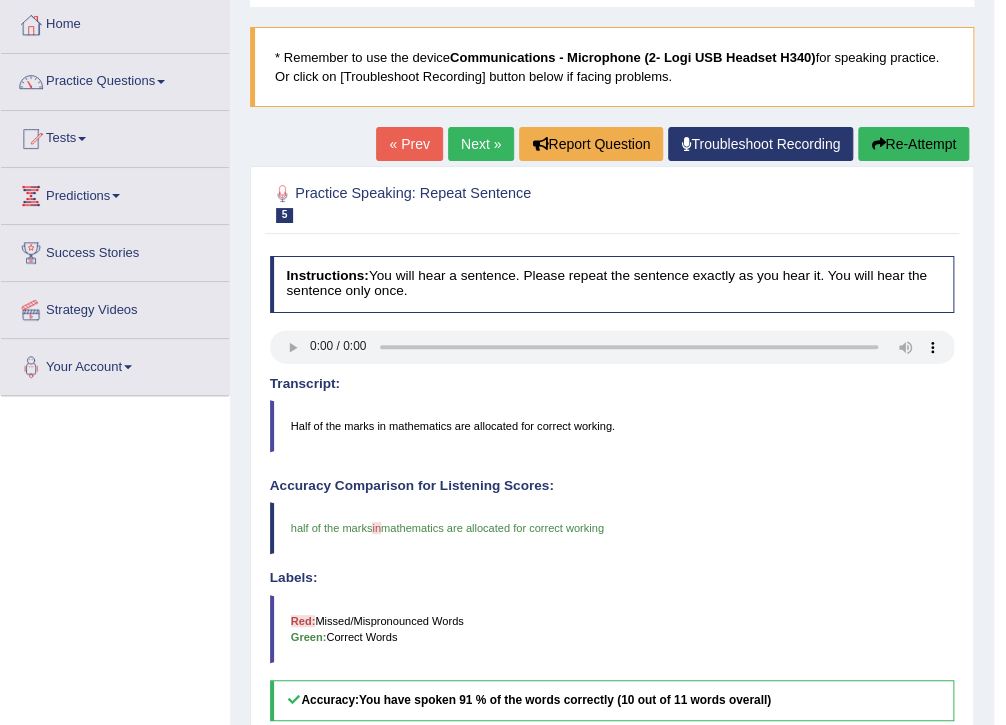 click on "Next »" at bounding box center (481, 144) 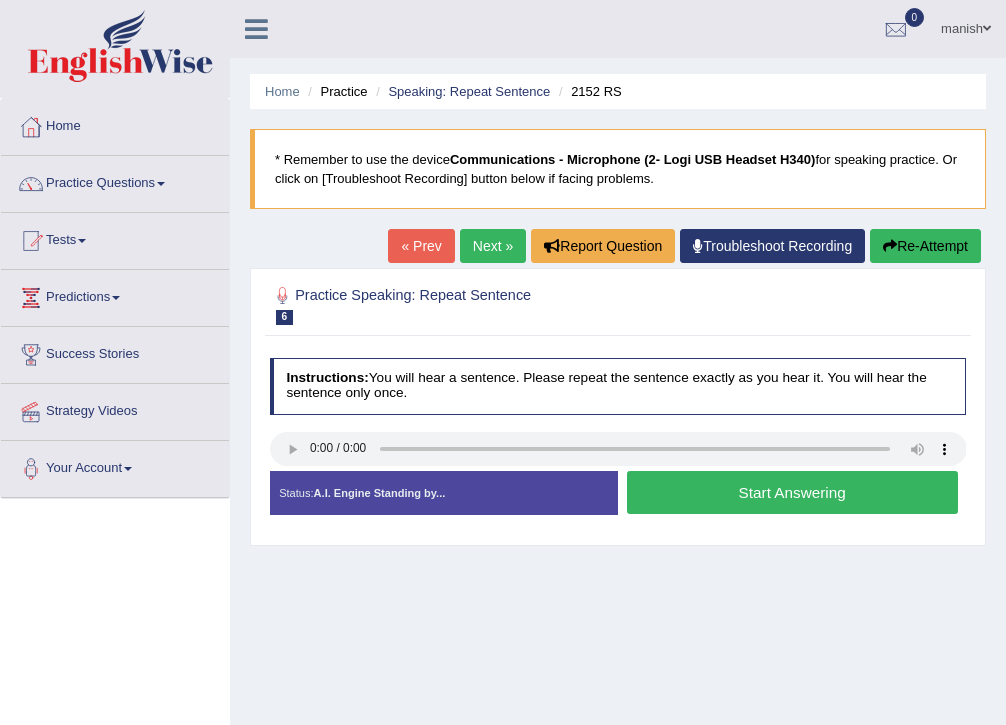 scroll, scrollTop: 0, scrollLeft: 0, axis: both 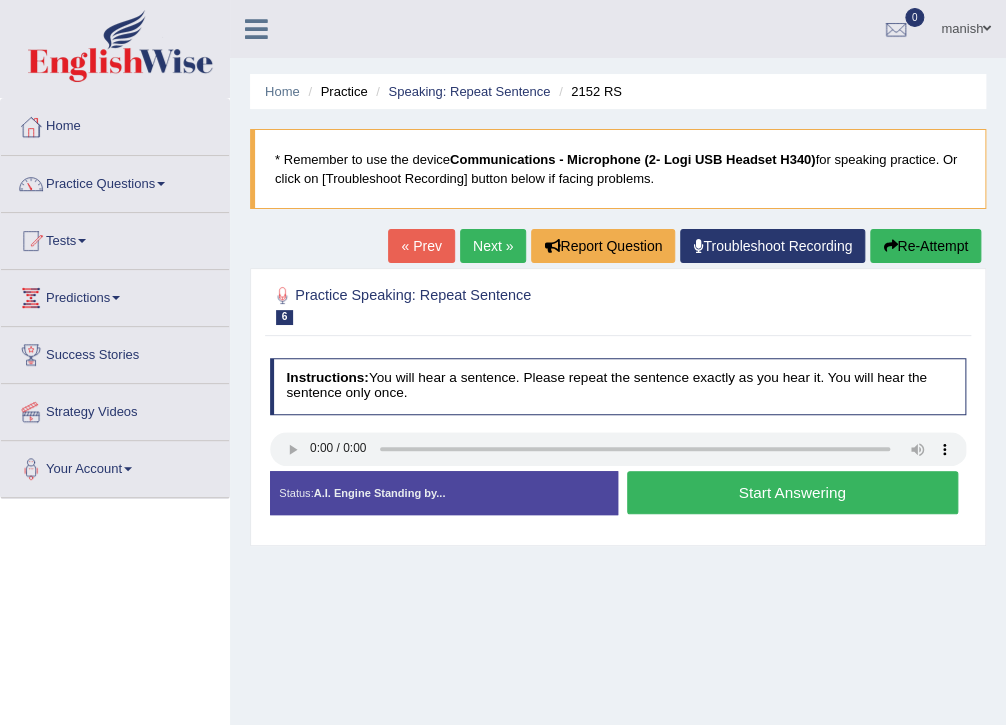 click on "Start Answering" at bounding box center (792, 492) 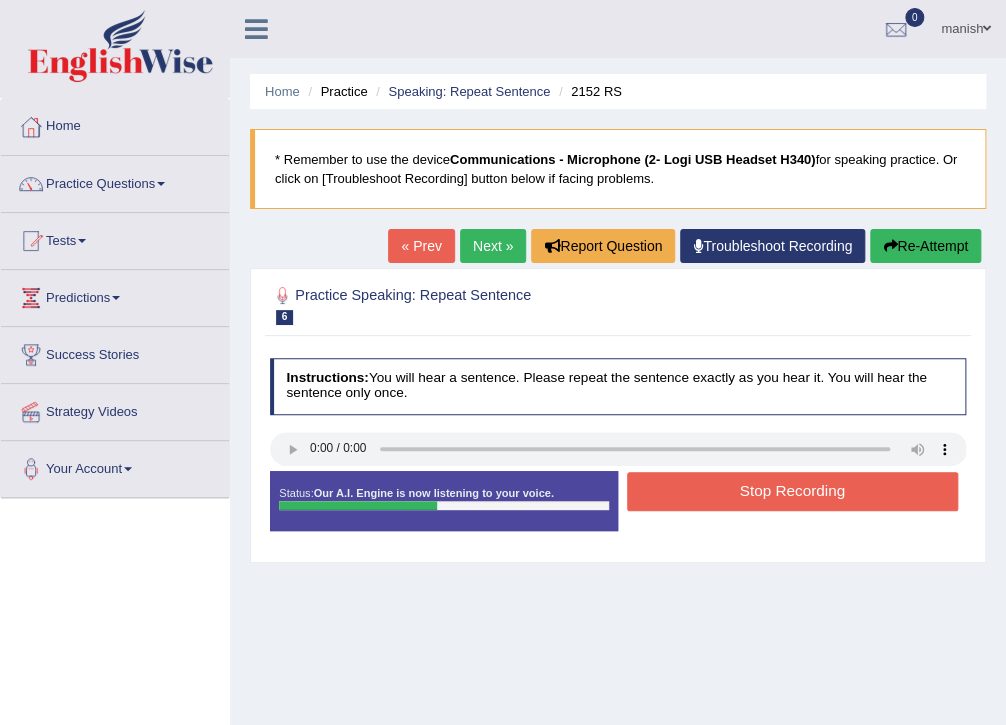 click on "Stop Recording" at bounding box center (792, 491) 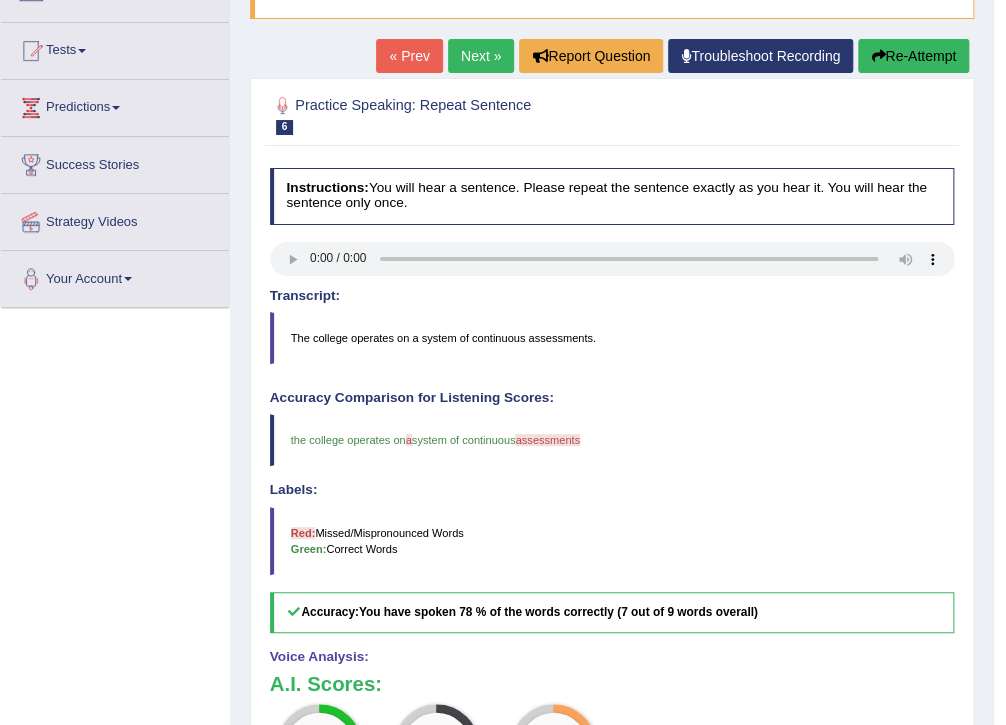scroll, scrollTop: 182, scrollLeft: 0, axis: vertical 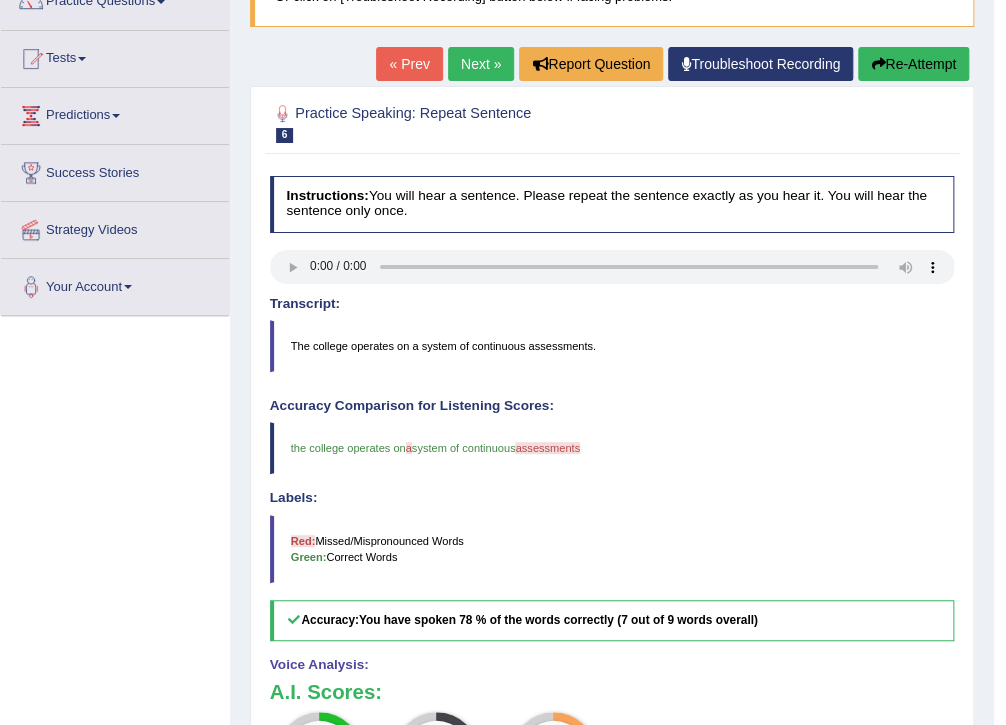 click on "Next »" at bounding box center (481, 64) 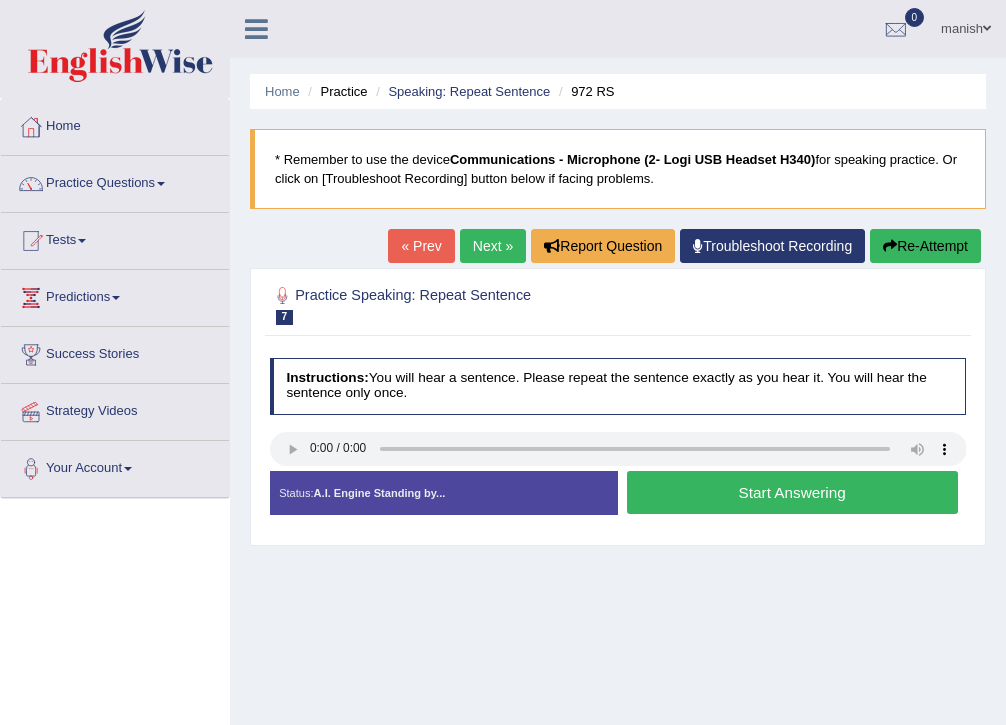 scroll, scrollTop: 0, scrollLeft: 0, axis: both 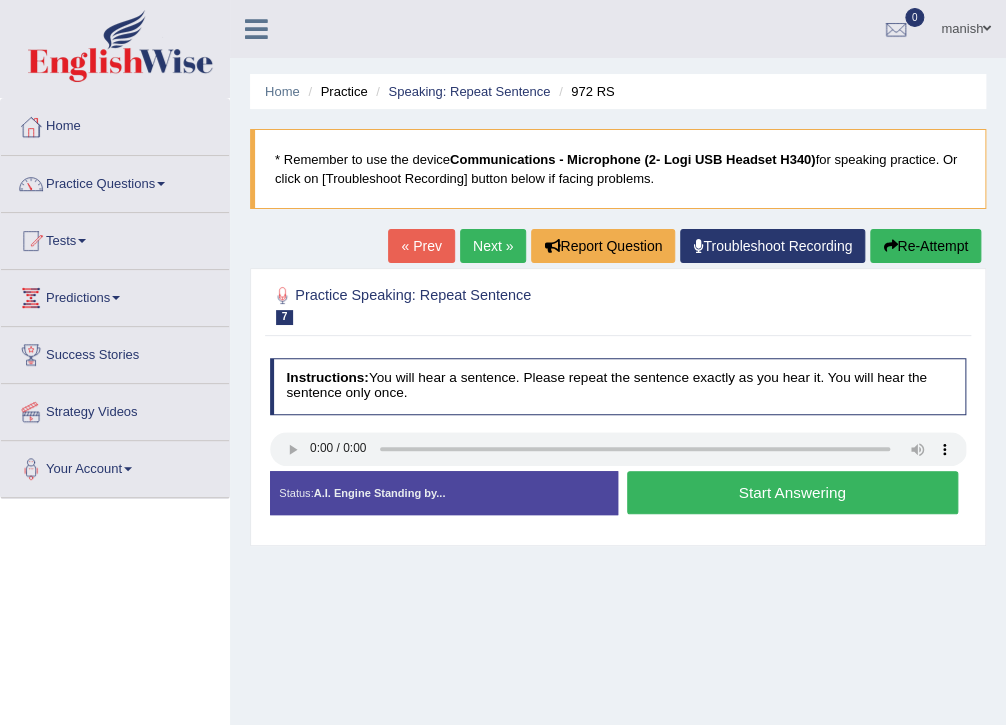 click on "Start Answering" at bounding box center [792, 492] 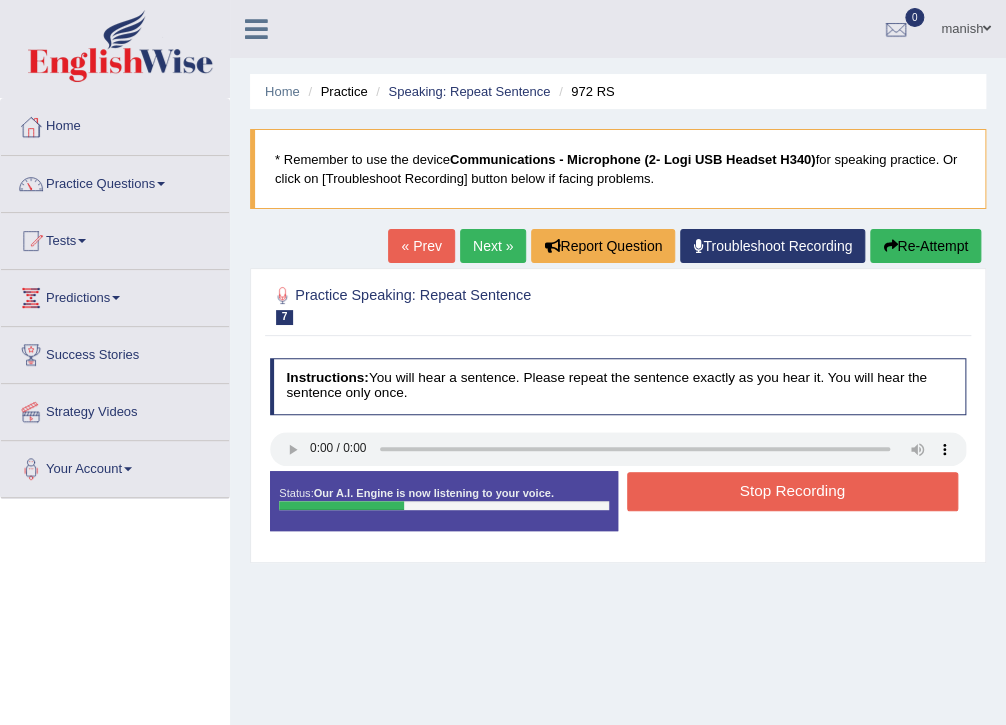 click on "Stop Recording" at bounding box center [792, 491] 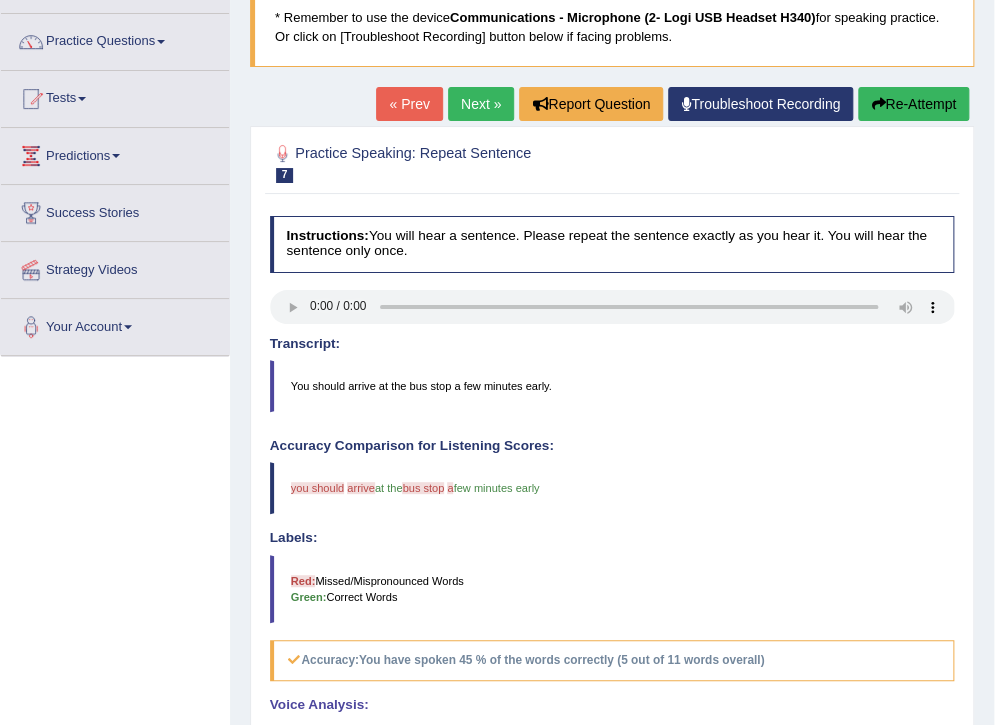 scroll, scrollTop: 0, scrollLeft: 0, axis: both 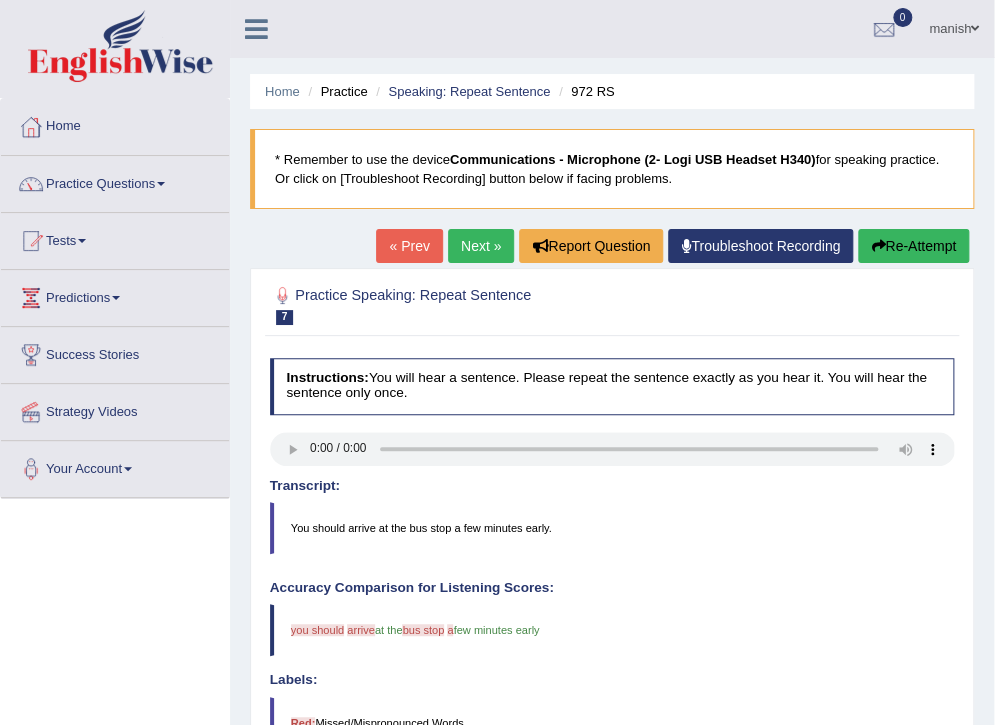 click on "Re-Attempt" at bounding box center [913, 246] 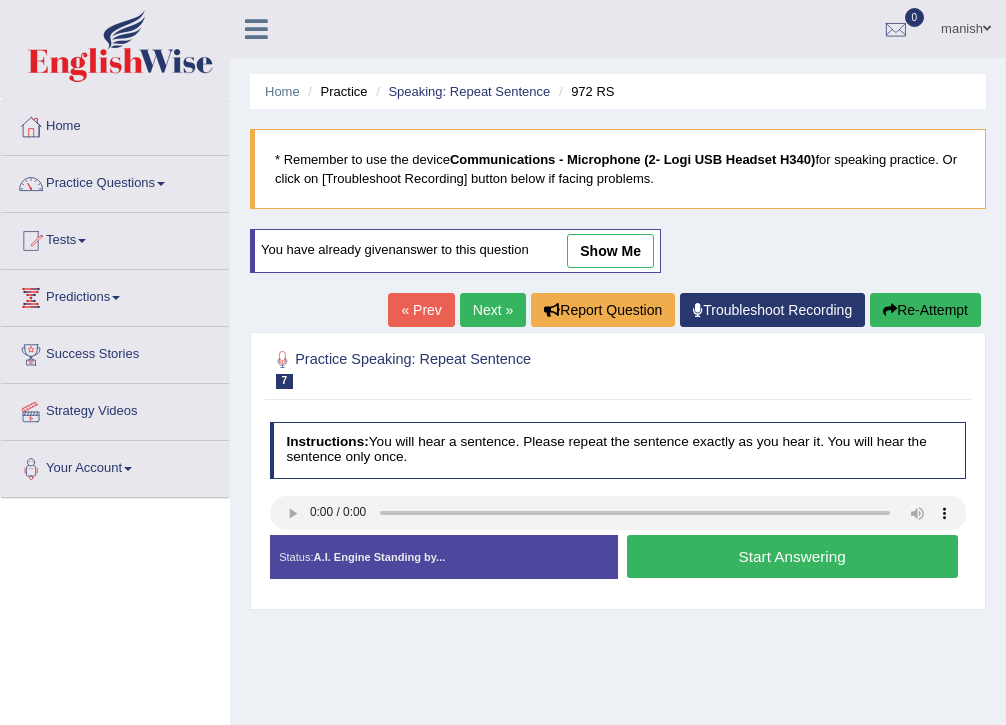 scroll, scrollTop: 0, scrollLeft: 0, axis: both 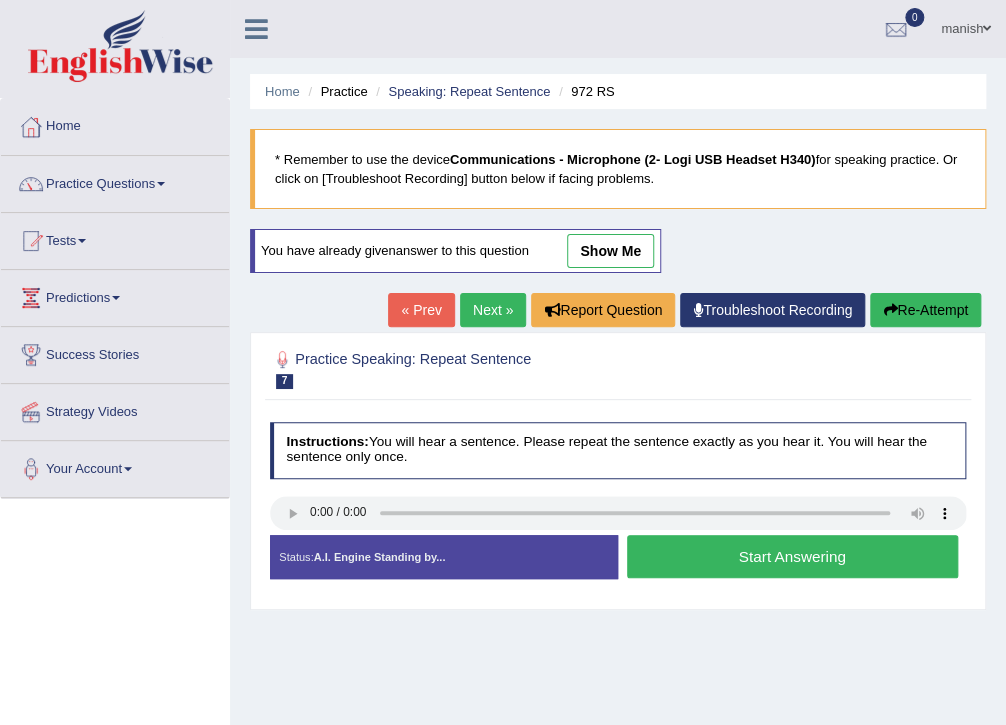 click on "Next »" at bounding box center [493, 310] 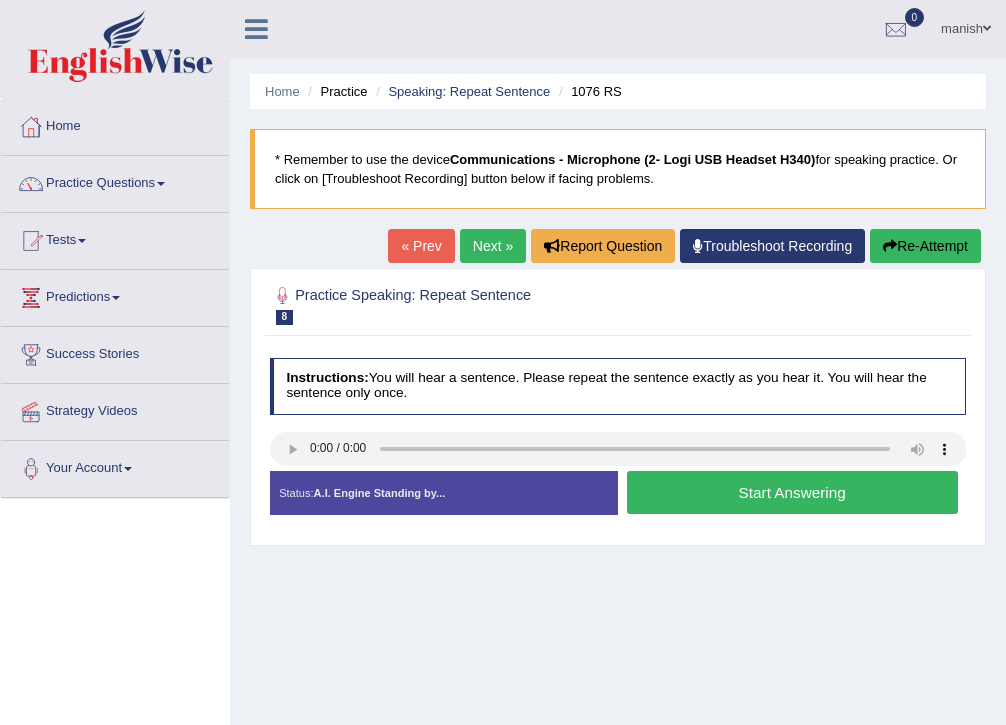 scroll, scrollTop: 0, scrollLeft: 0, axis: both 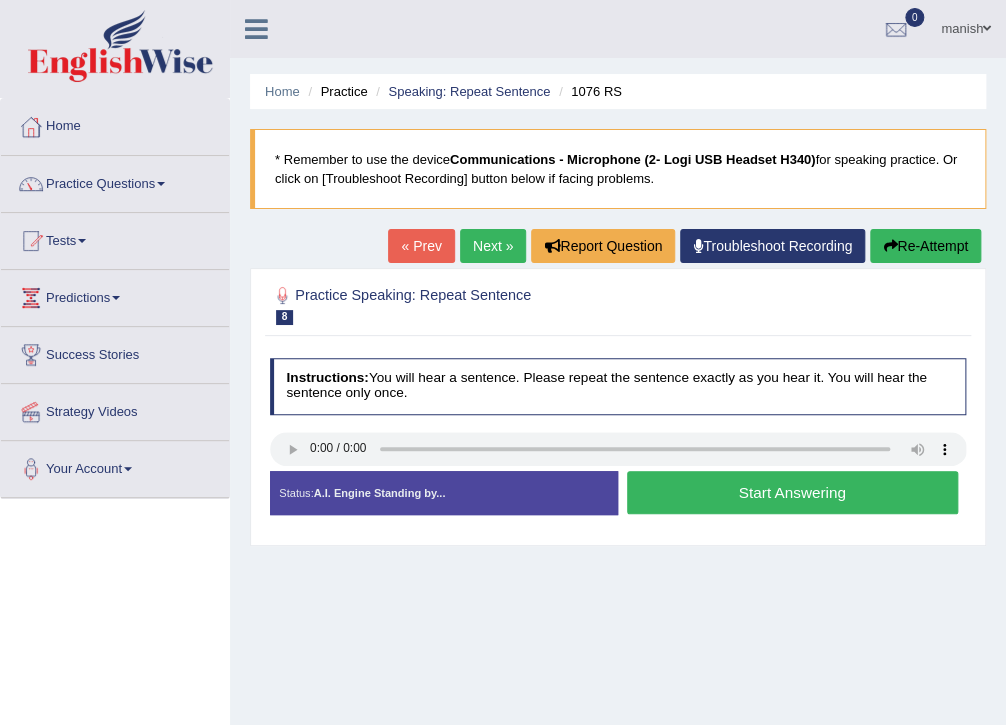 click on "Start Answering" at bounding box center [792, 492] 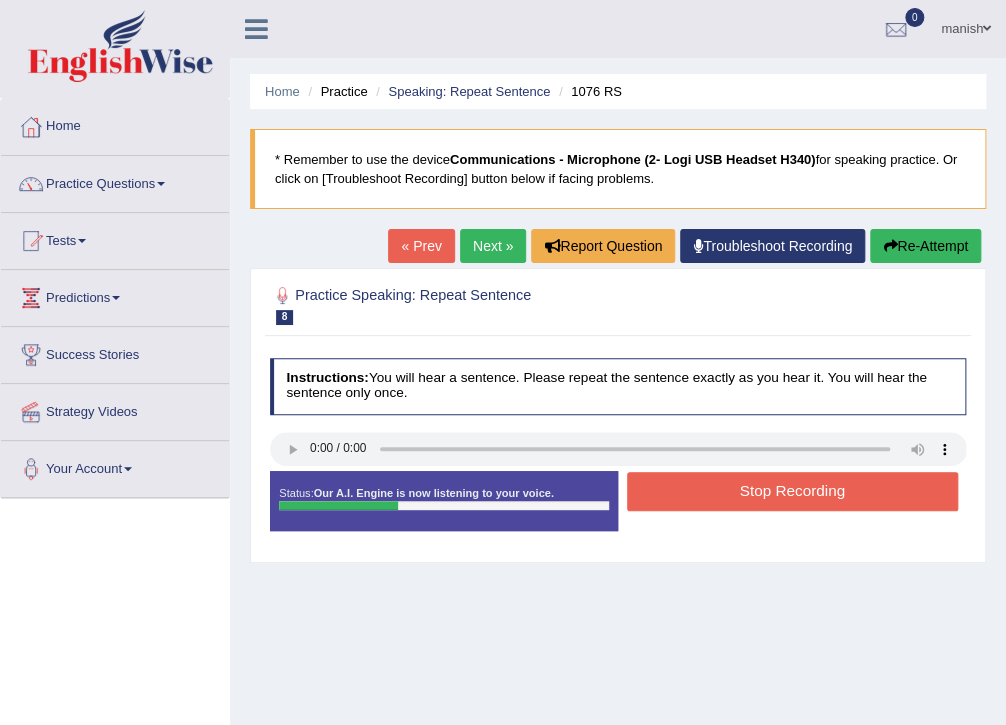 click on "Stop Recording" at bounding box center (792, 491) 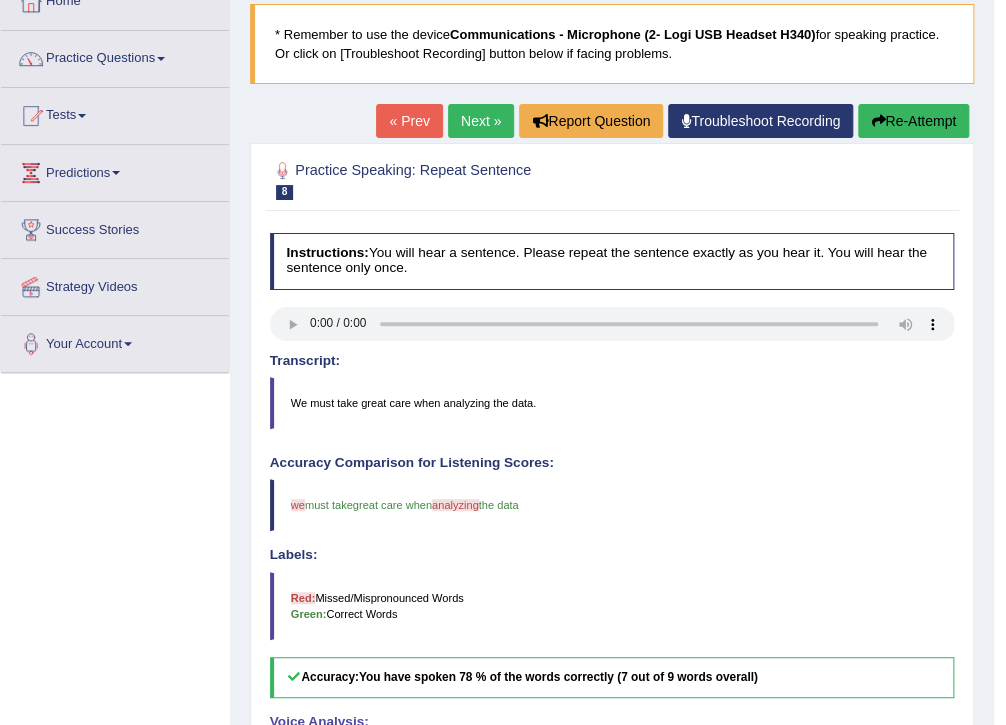 scroll, scrollTop: 0, scrollLeft: 0, axis: both 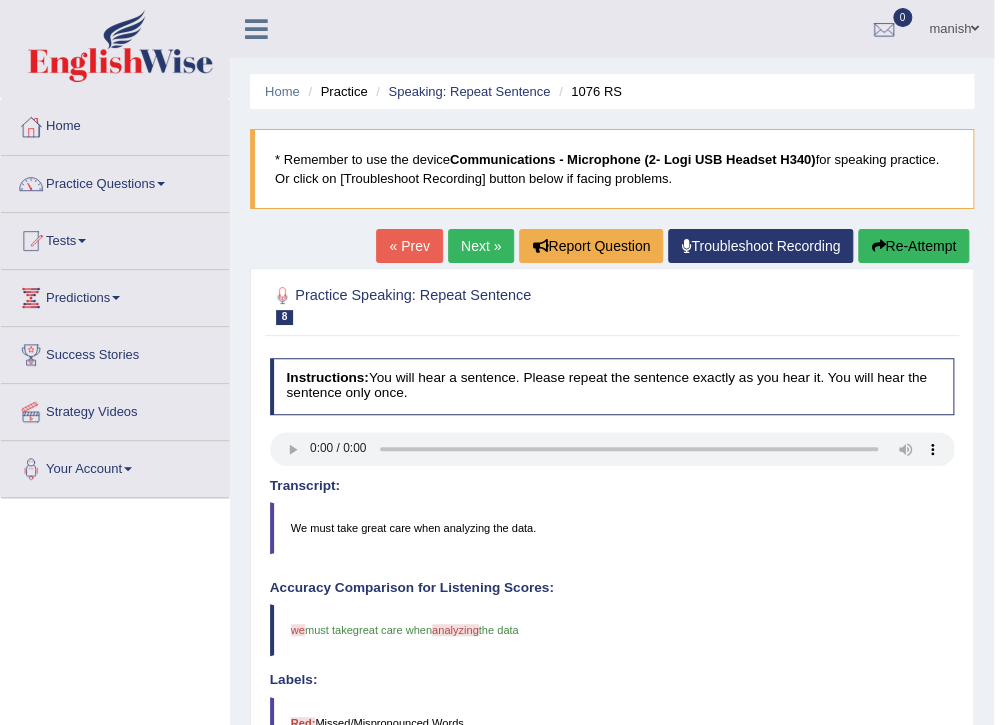 click on "Next »" at bounding box center [481, 246] 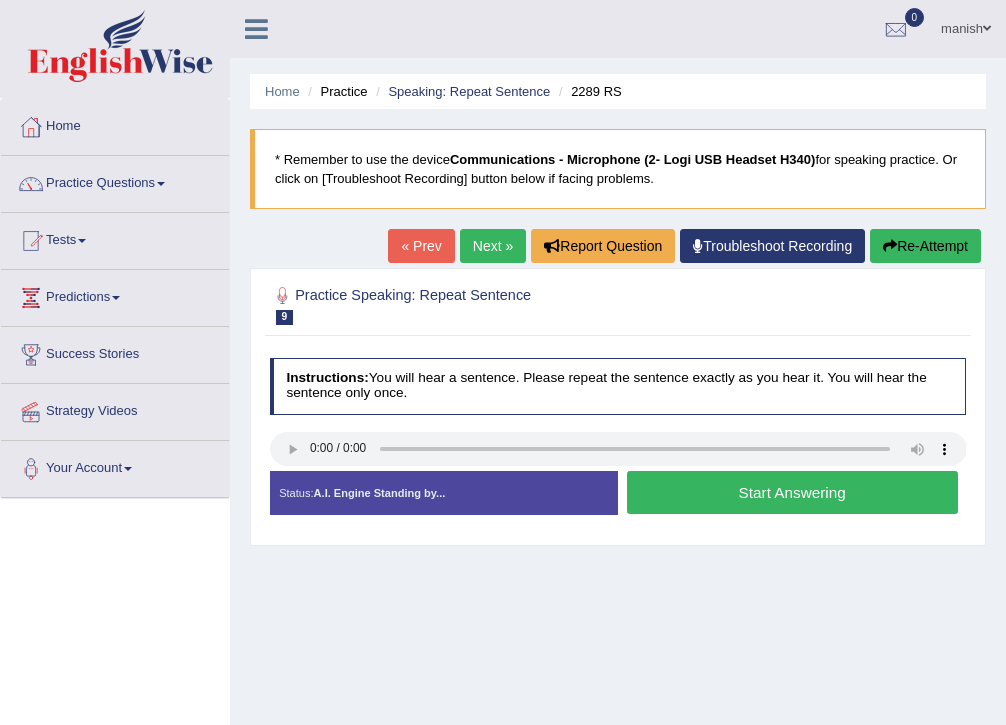 scroll, scrollTop: 0, scrollLeft: 0, axis: both 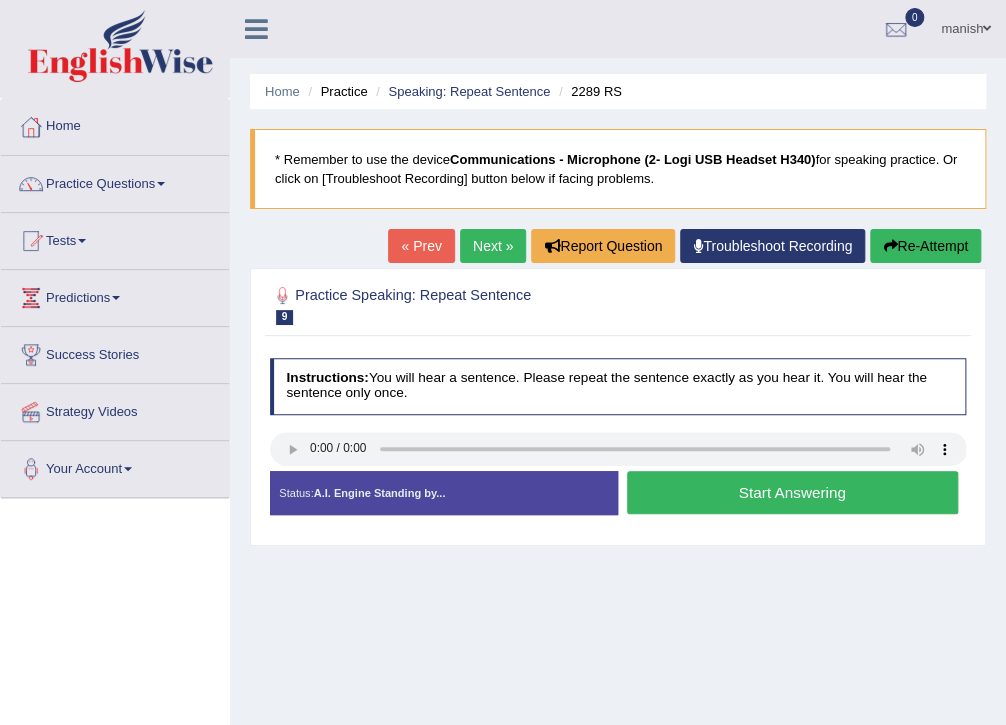 click on "Start Answering" at bounding box center (792, 492) 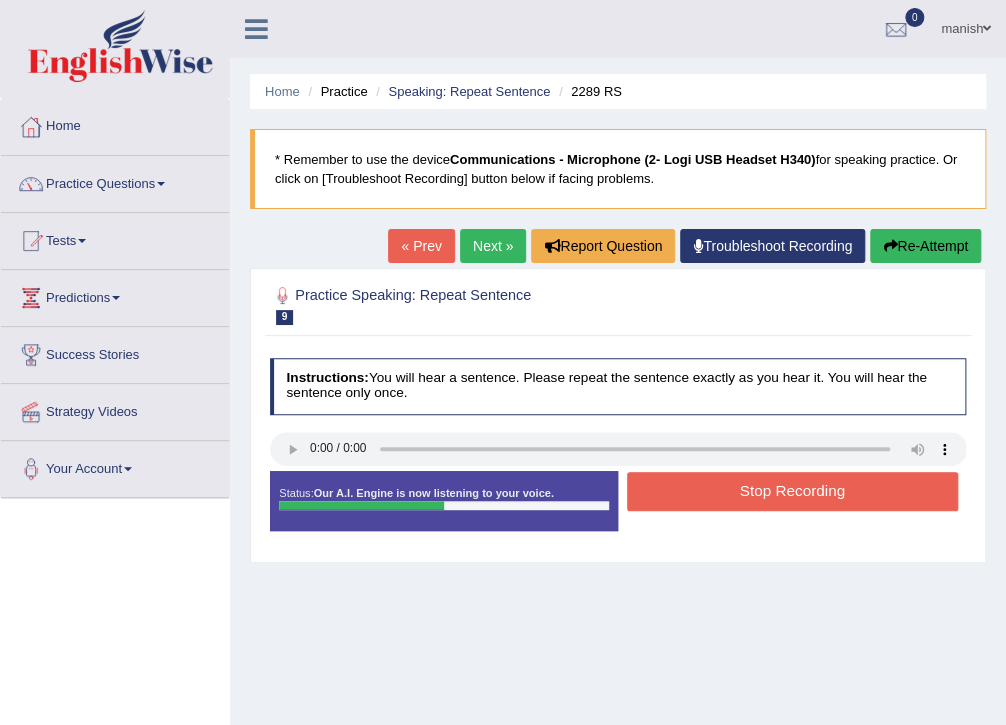 click on "Stop Recording" at bounding box center [792, 491] 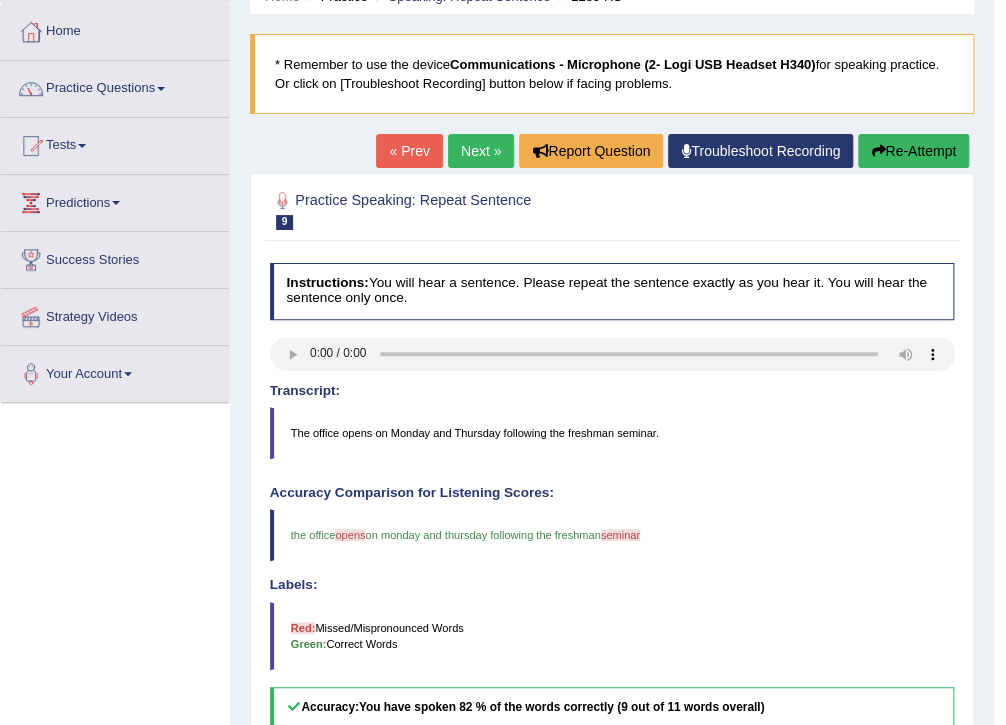 scroll, scrollTop: 80, scrollLeft: 0, axis: vertical 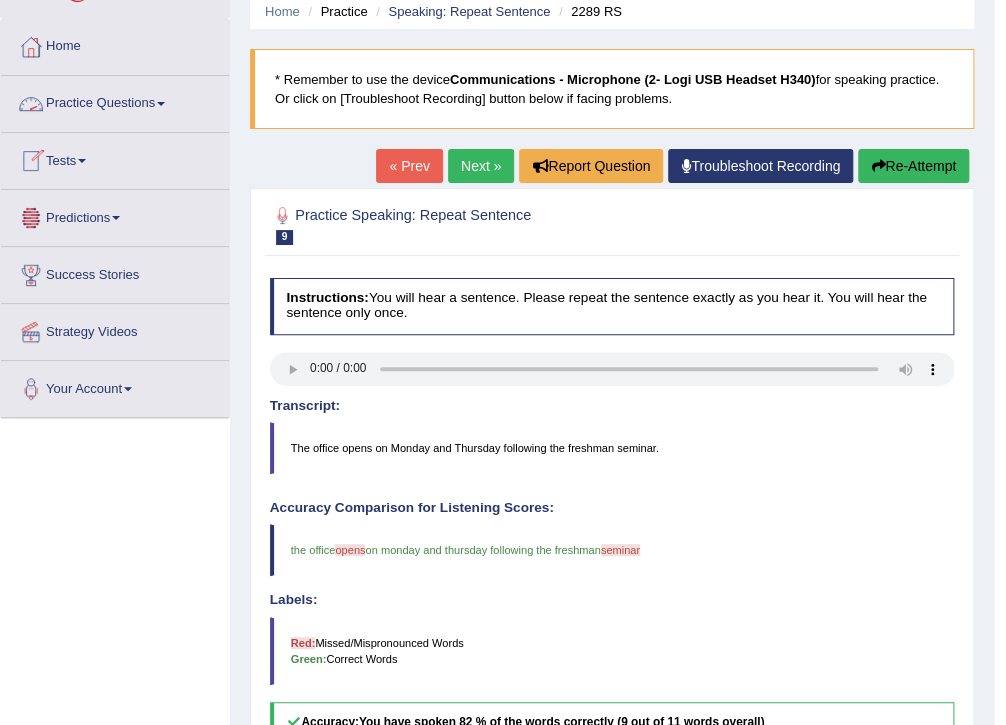 click on "Next »" at bounding box center [481, 166] 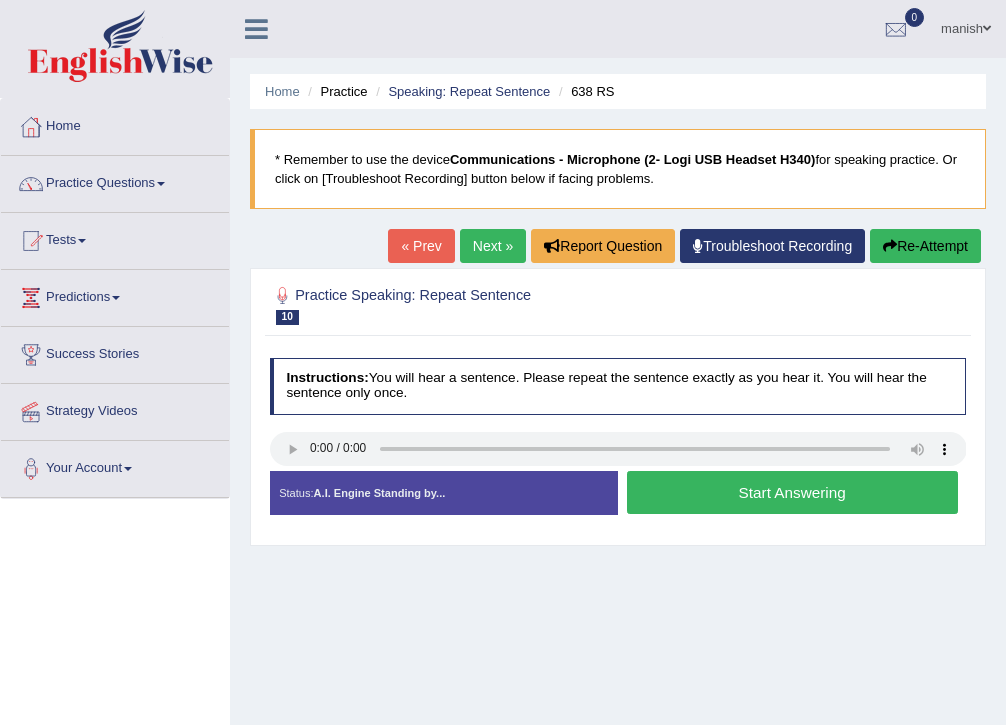 scroll, scrollTop: 0, scrollLeft: 0, axis: both 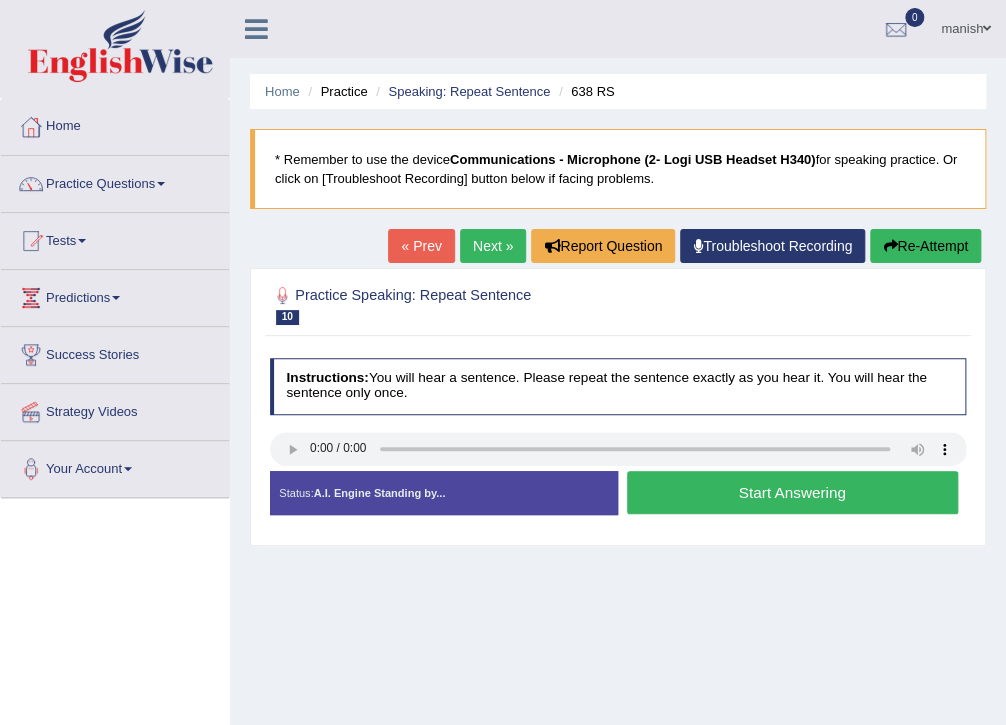 click on "Start Answering" at bounding box center [792, 492] 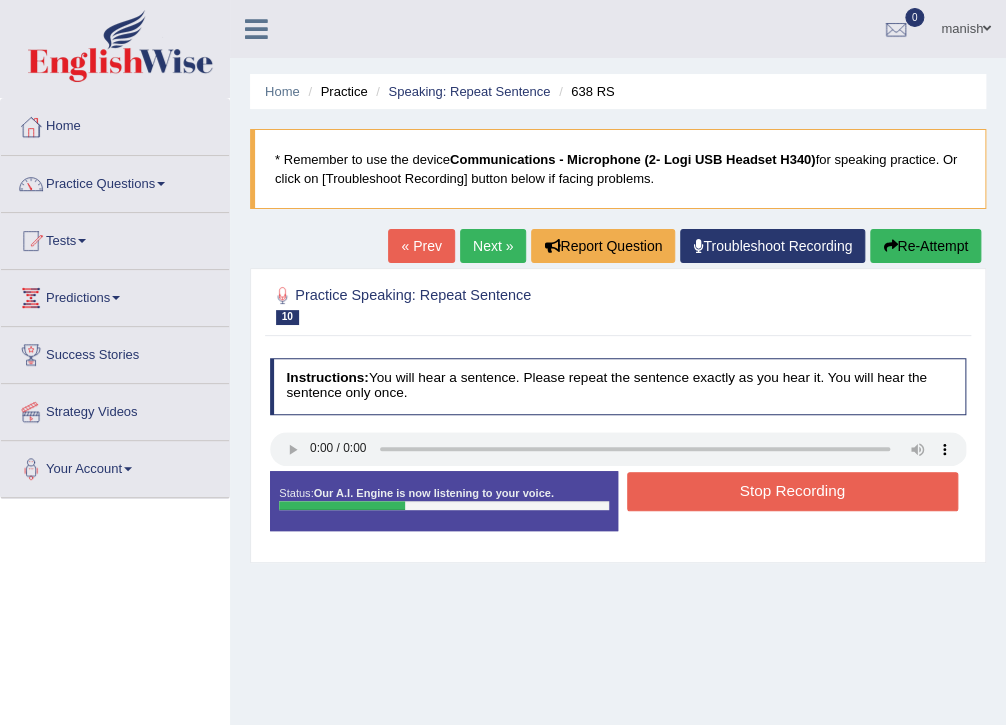 click on "Stop Recording" at bounding box center [792, 491] 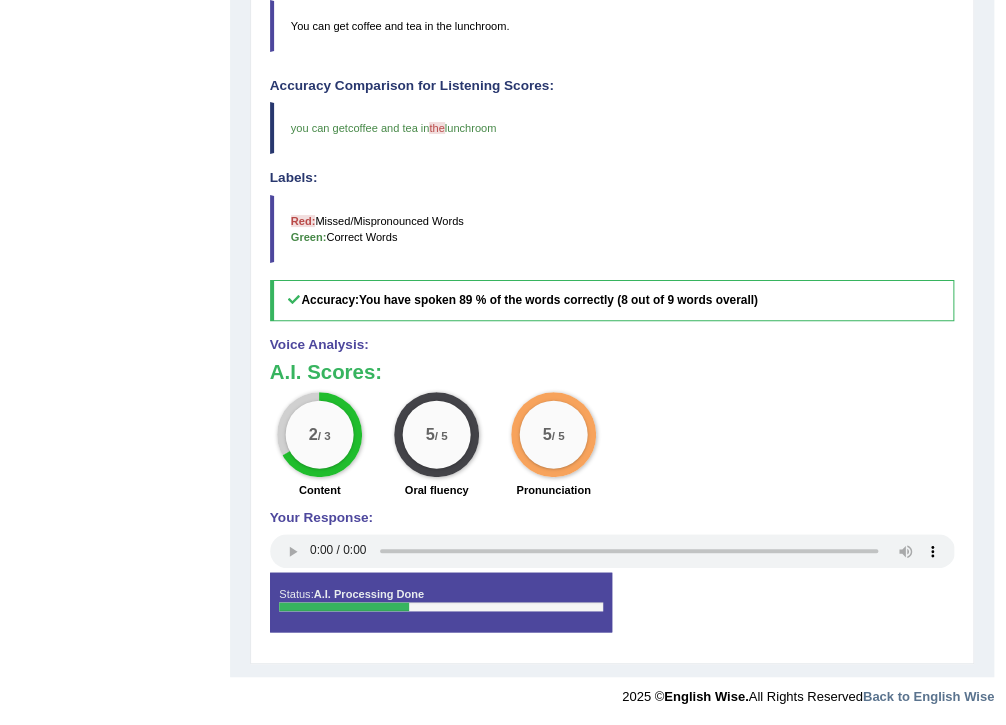 scroll, scrollTop: 22, scrollLeft: 0, axis: vertical 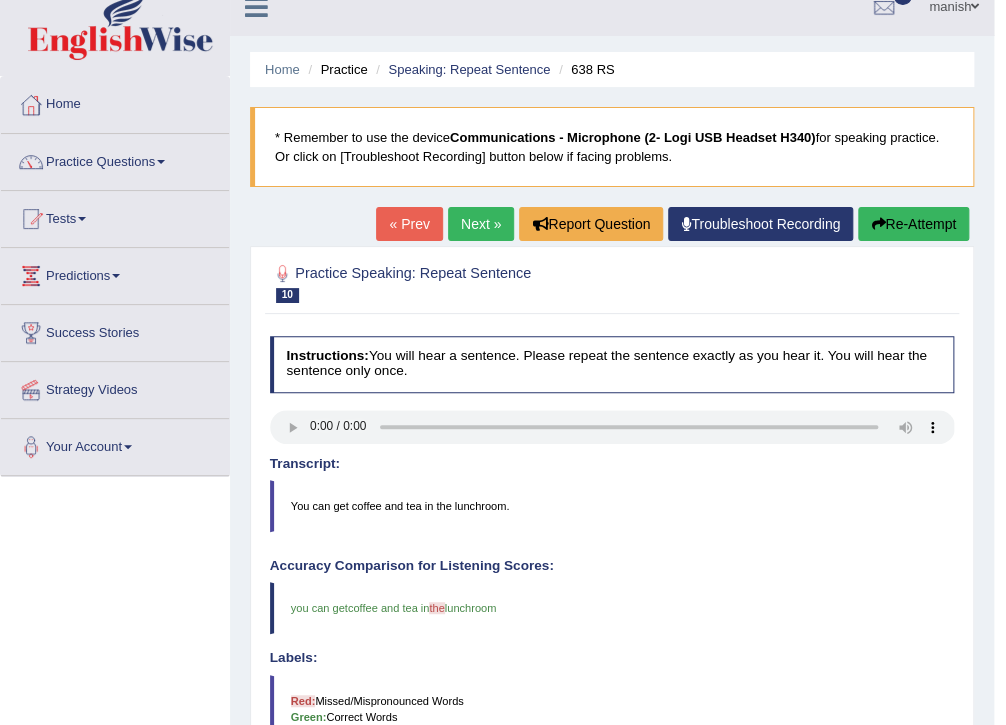 click on "Next »" at bounding box center [481, 224] 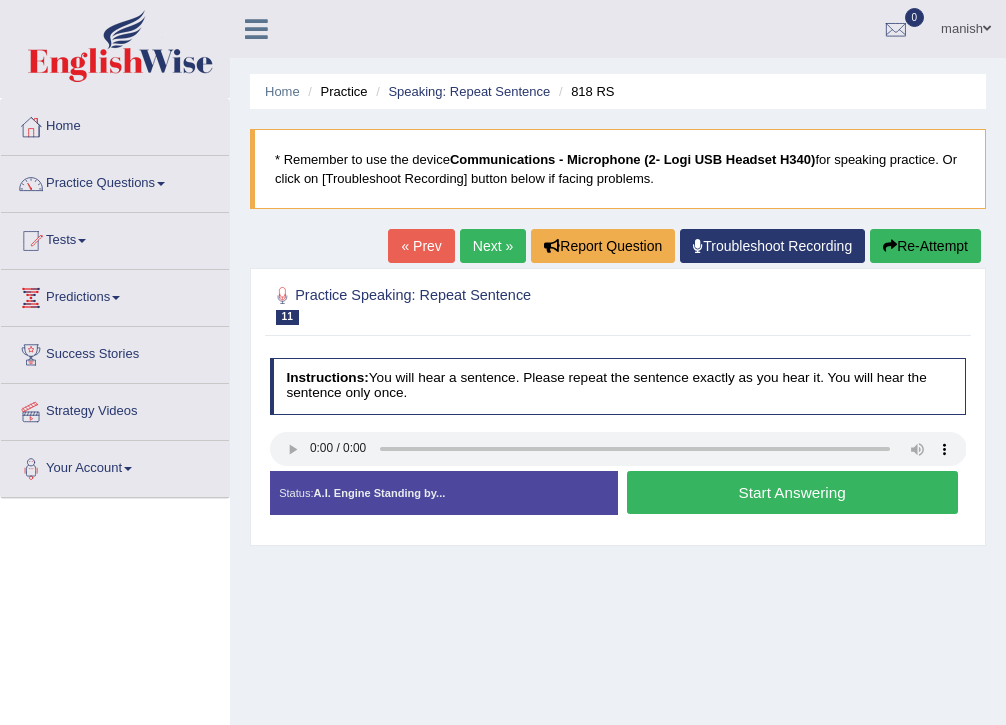 scroll, scrollTop: 0, scrollLeft: 0, axis: both 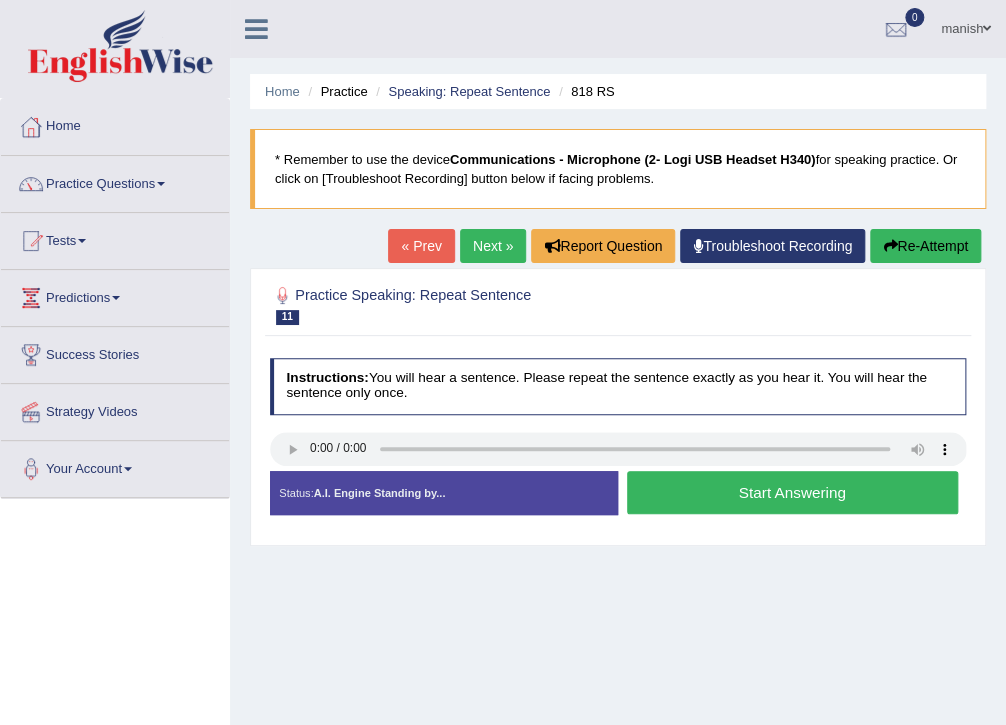 click on "Start Answering" at bounding box center (792, 492) 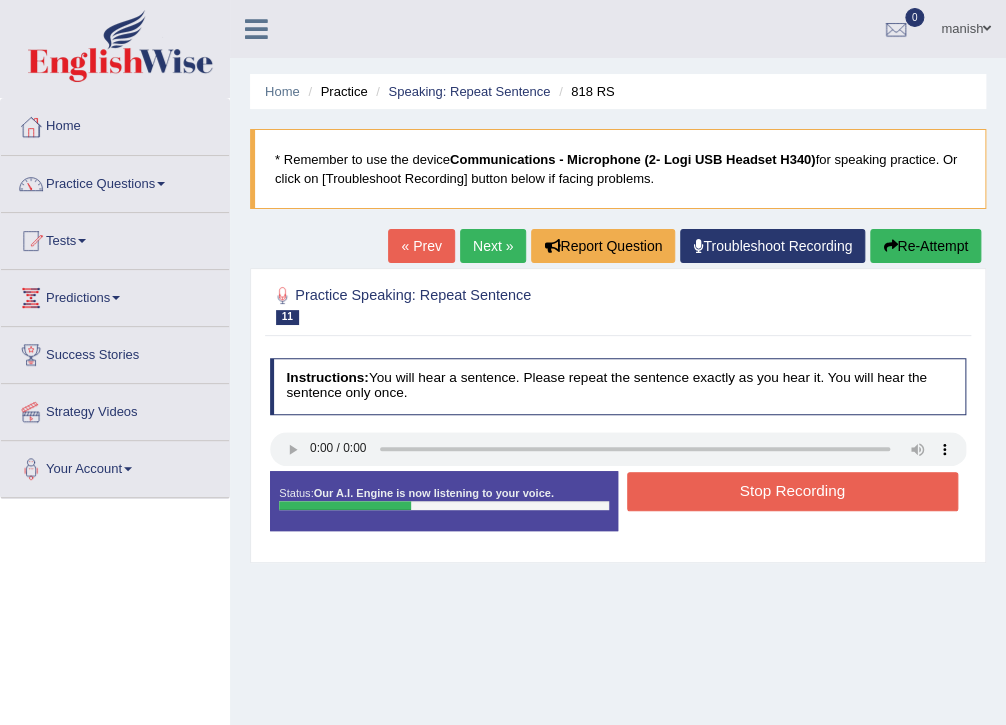 click on "Stop Recording" at bounding box center [792, 491] 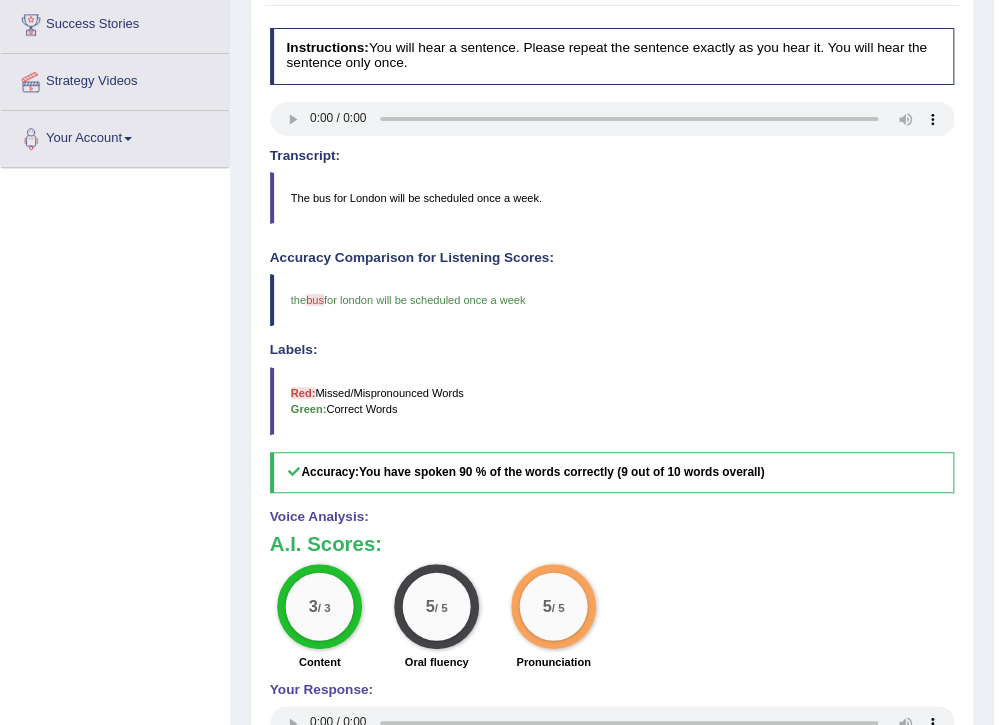 scroll, scrollTop: 0, scrollLeft: 0, axis: both 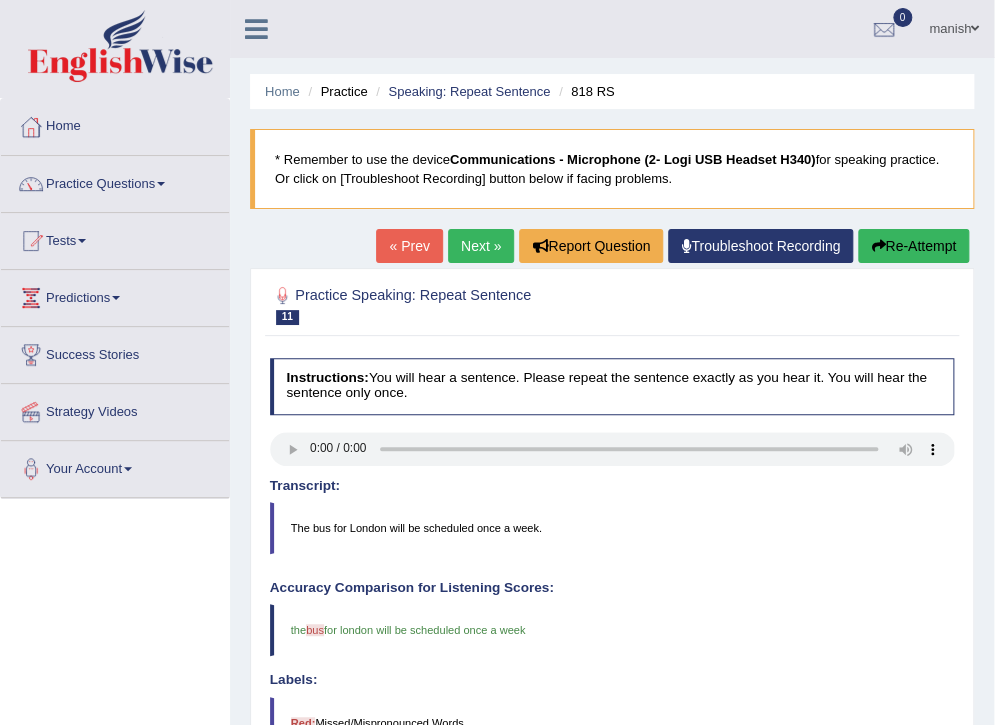click on "Next »" at bounding box center [481, 246] 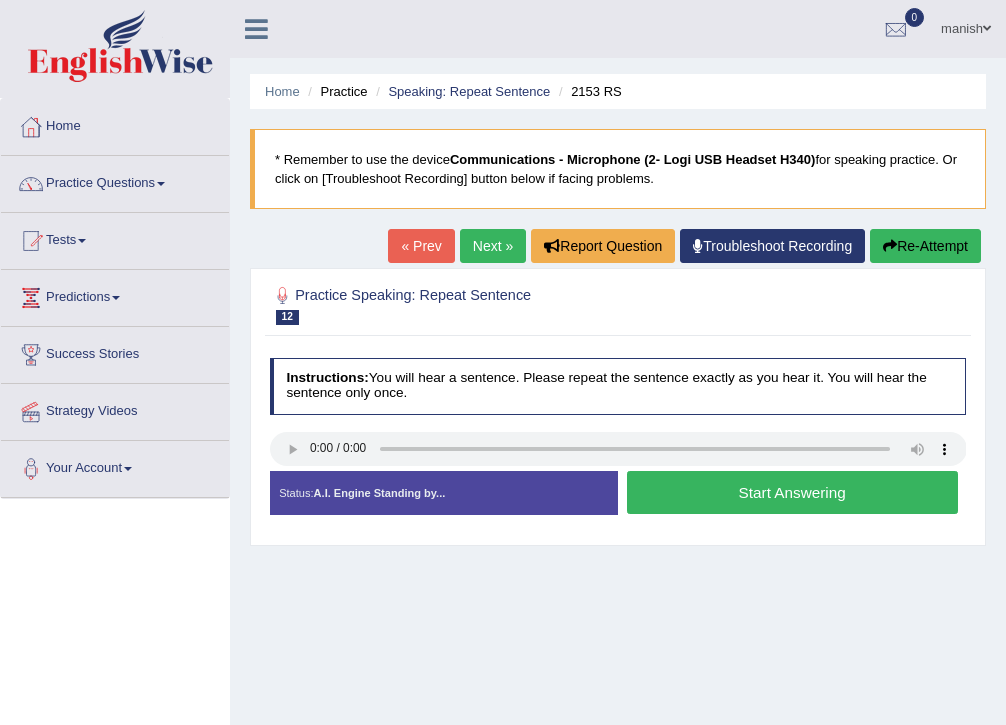 scroll, scrollTop: 0, scrollLeft: 0, axis: both 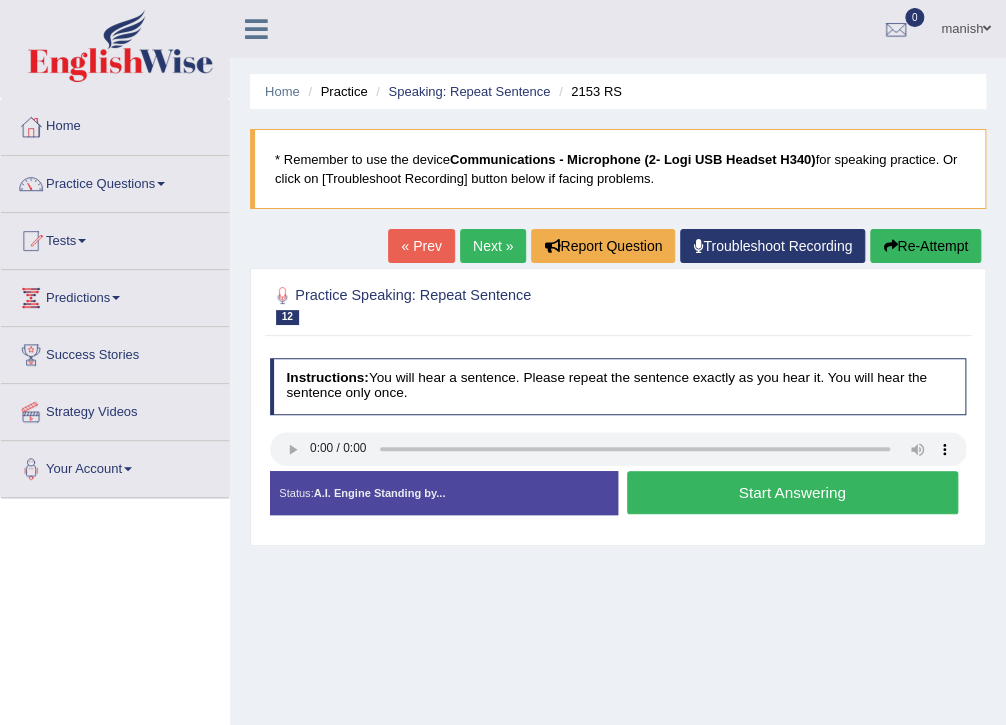 click on "Start Answering" at bounding box center [792, 492] 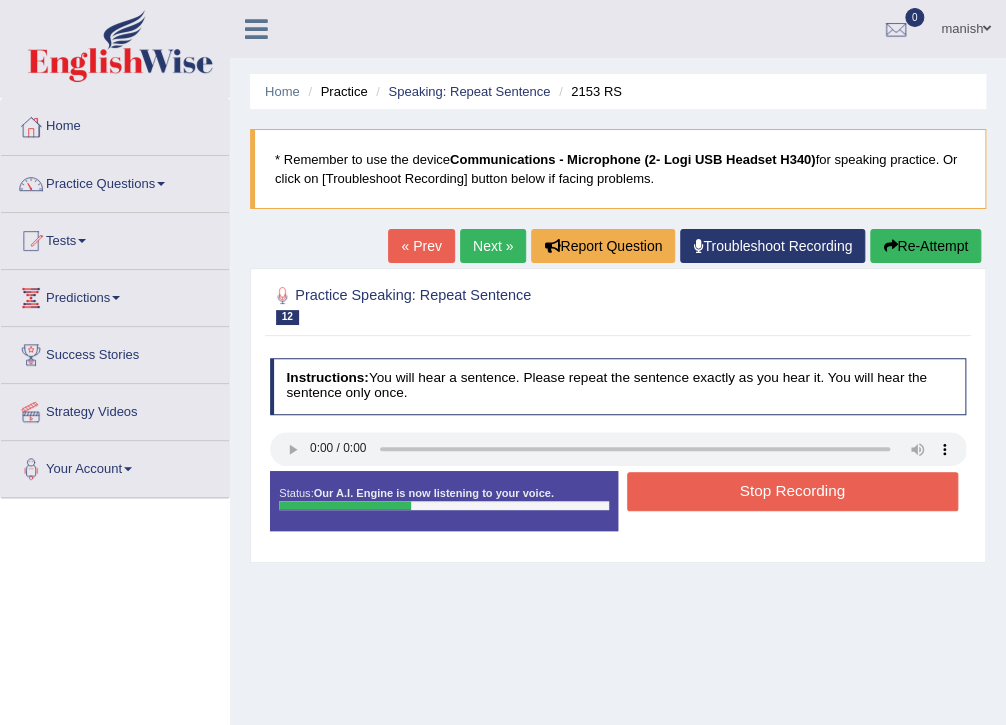 click on "Stop Recording" at bounding box center [792, 491] 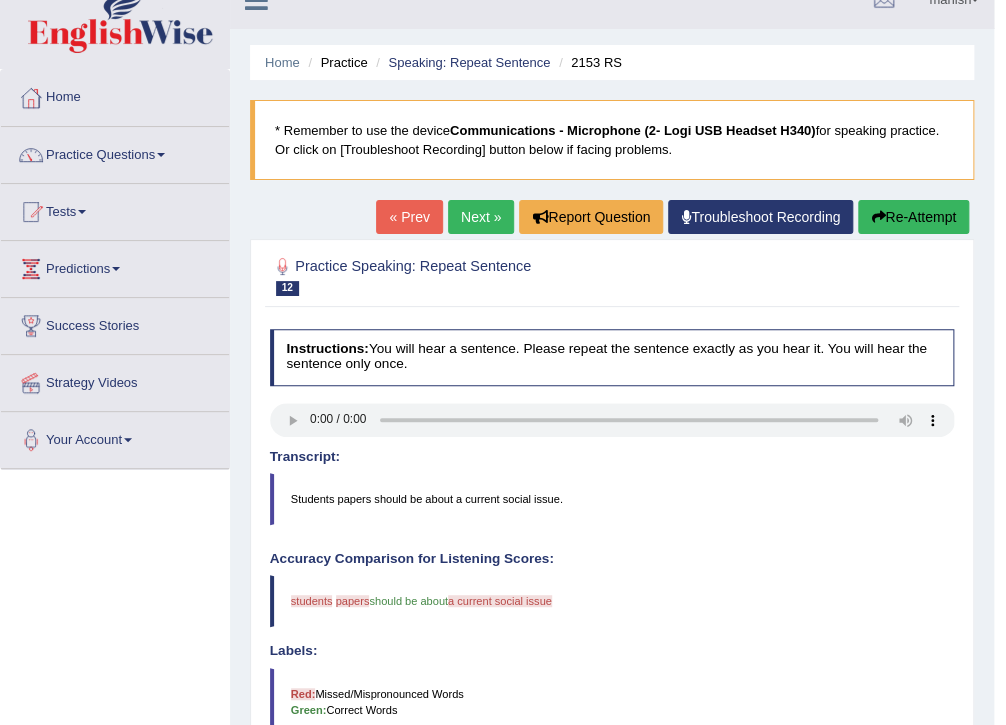 scroll, scrollTop: 22, scrollLeft: 0, axis: vertical 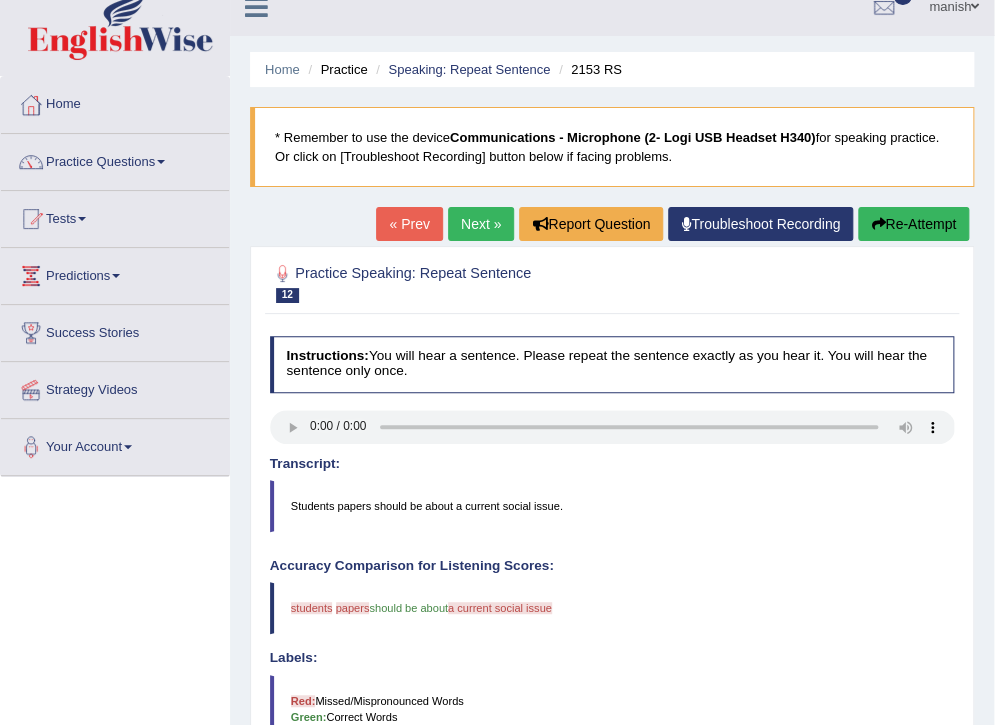 click on "Next »" at bounding box center [481, 224] 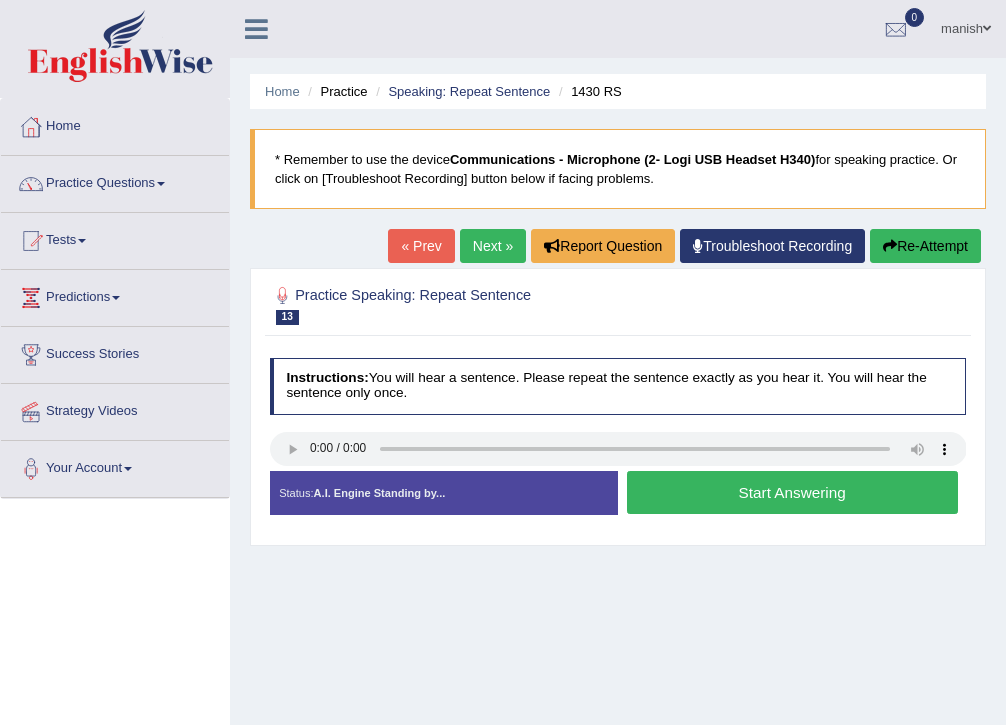 scroll, scrollTop: 0, scrollLeft: 0, axis: both 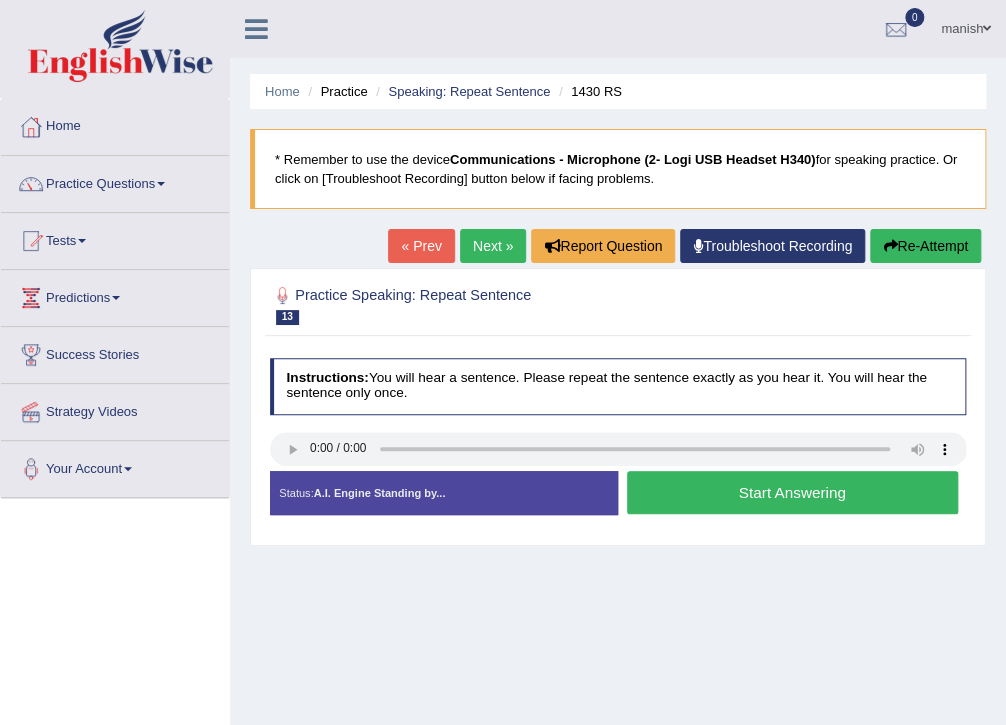 click on "Start Answering" at bounding box center [792, 492] 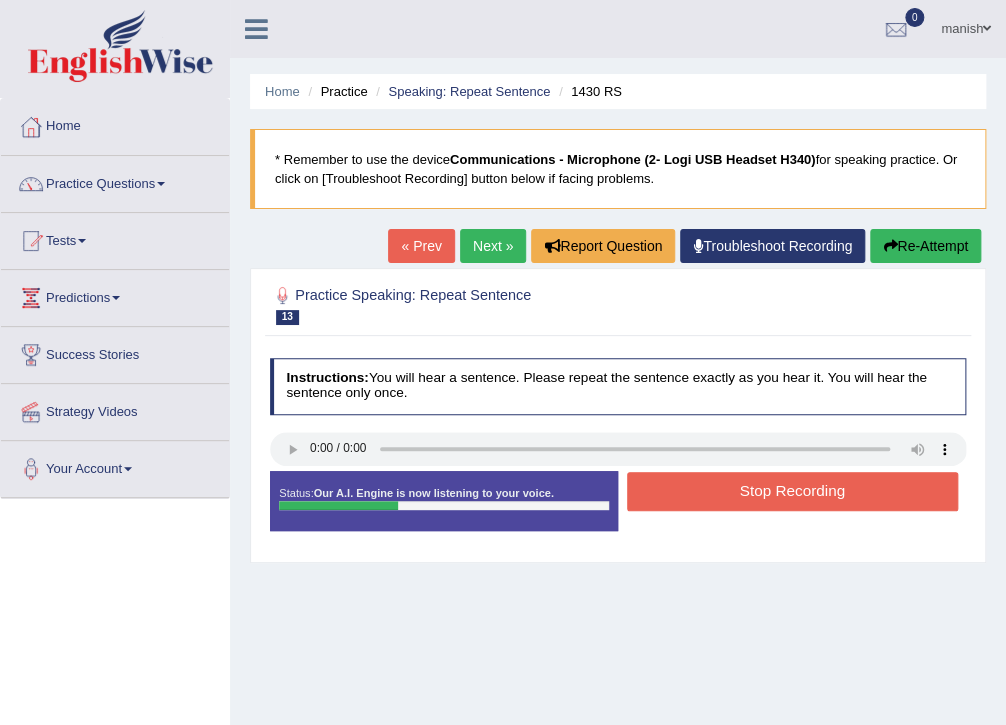 click on "Stop Recording" at bounding box center (792, 491) 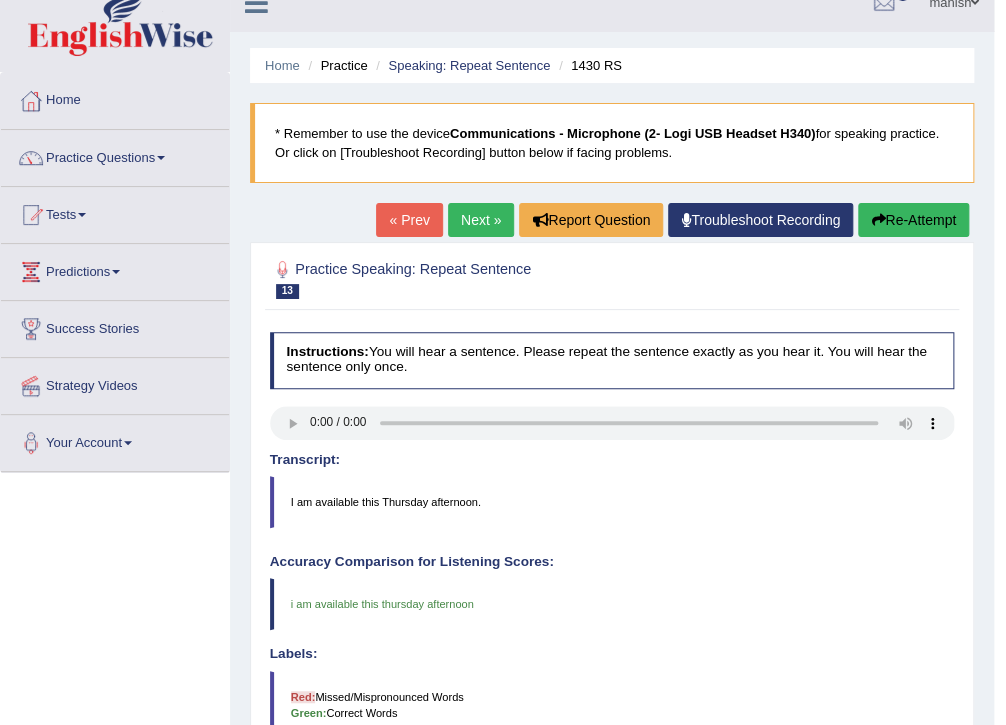 scroll, scrollTop: 22, scrollLeft: 0, axis: vertical 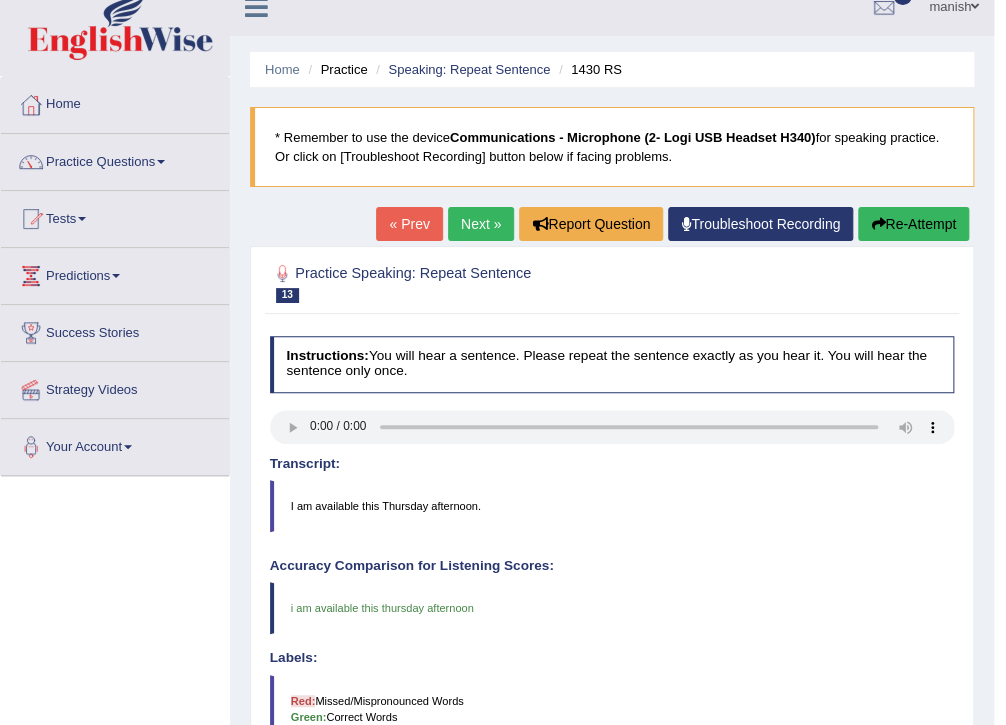 click on "Next »" at bounding box center (481, 224) 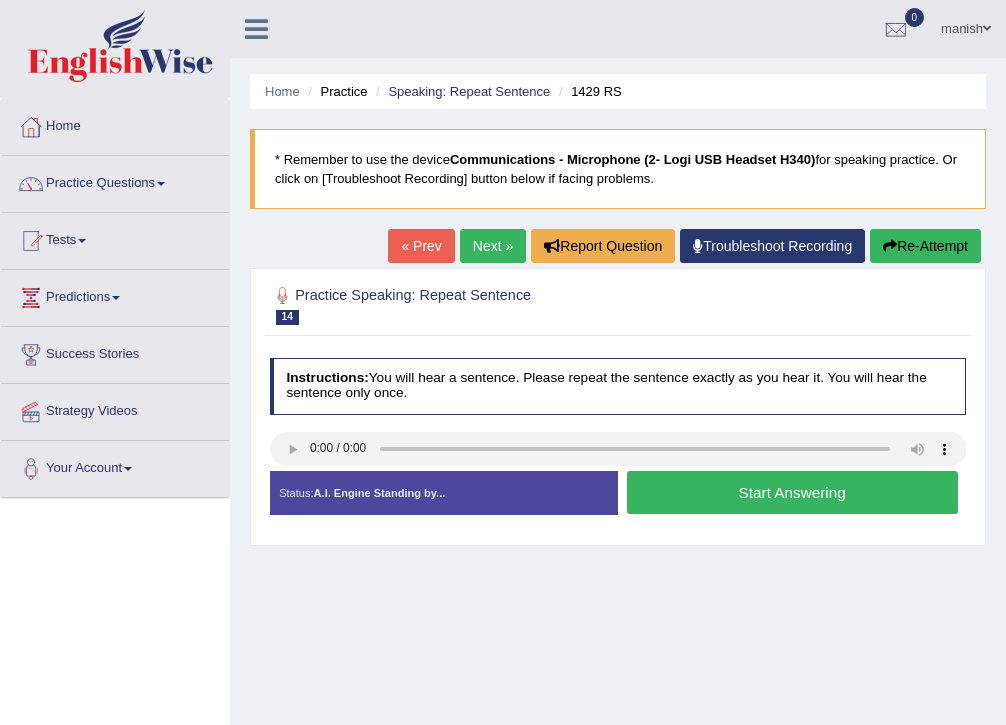 scroll, scrollTop: 0, scrollLeft: 0, axis: both 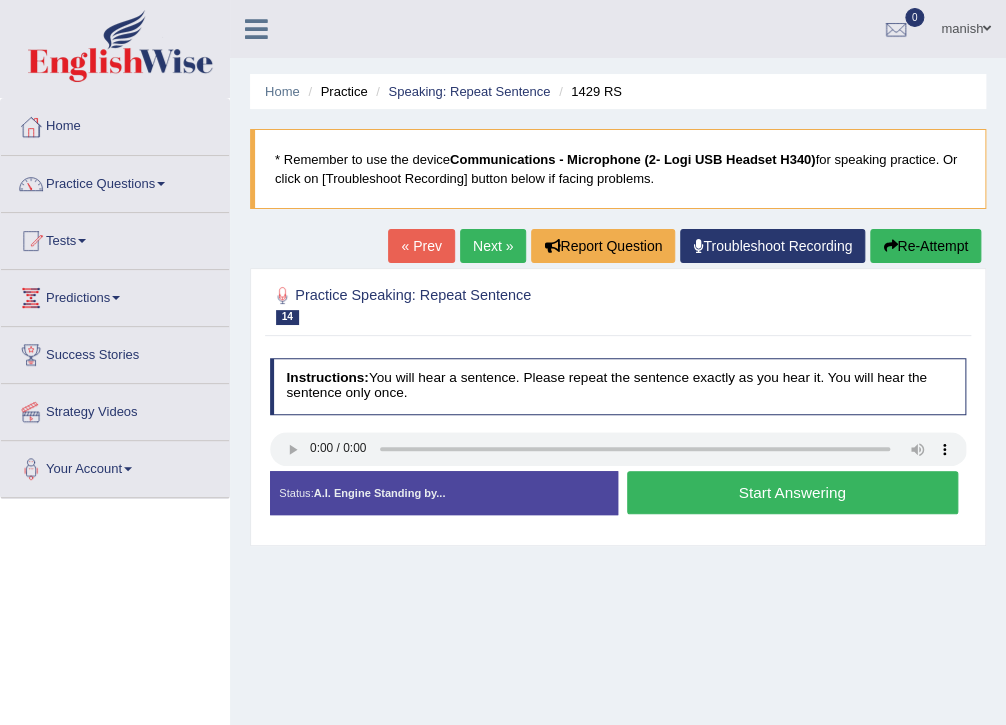 click on "Start Answering" at bounding box center (792, 492) 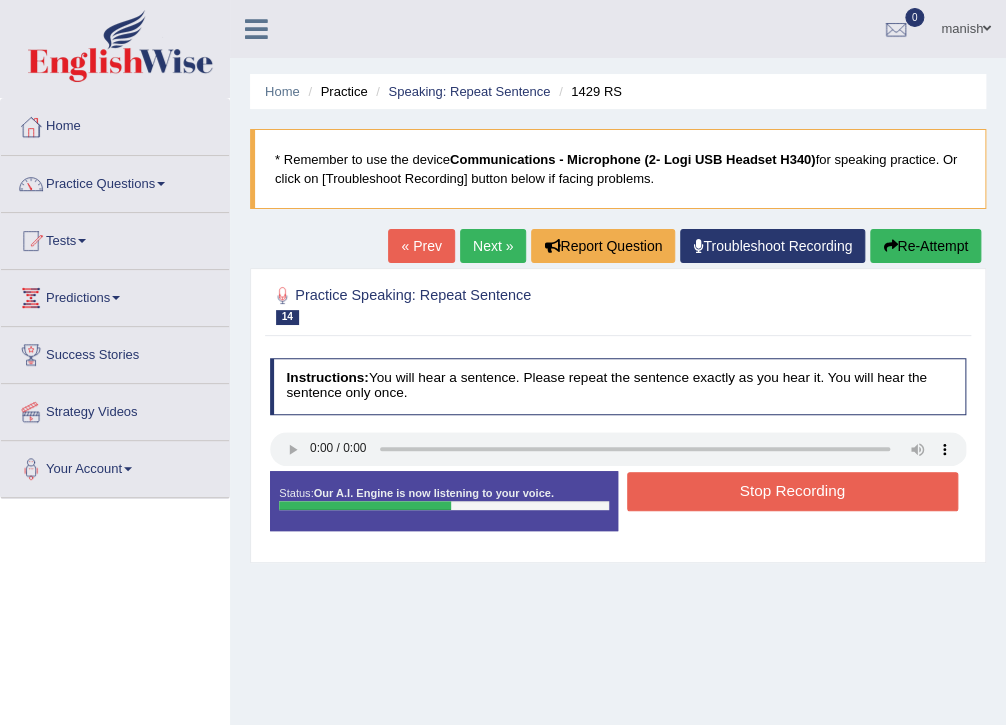 click on "Stop Recording" at bounding box center [792, 491] 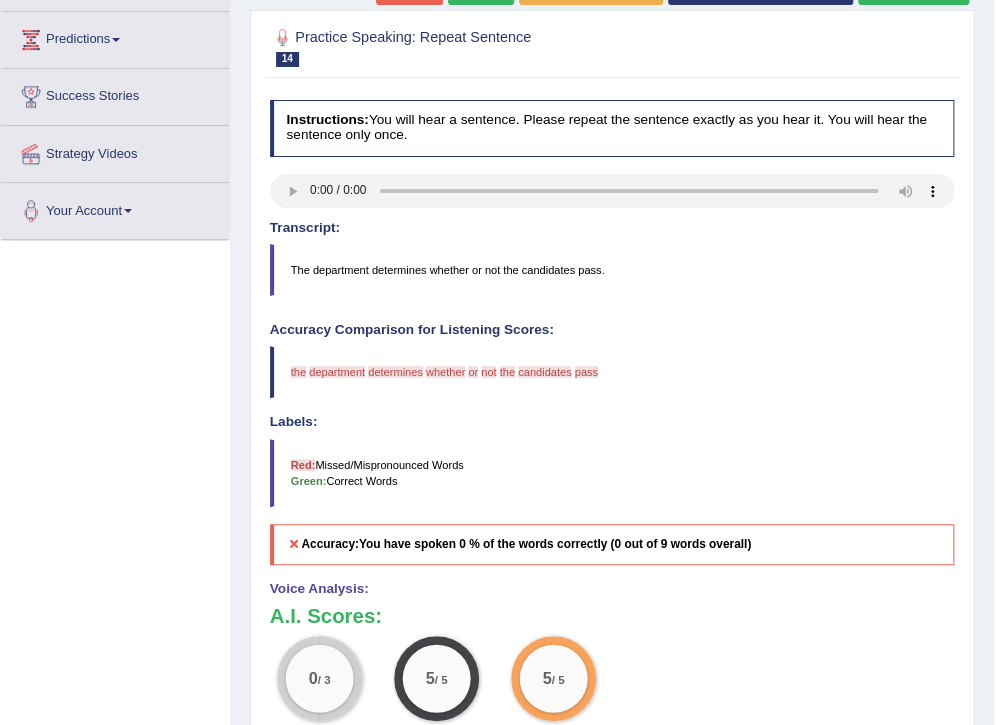 scroll, scrollTop: 80, scrollLeft: 0, axis: vertical 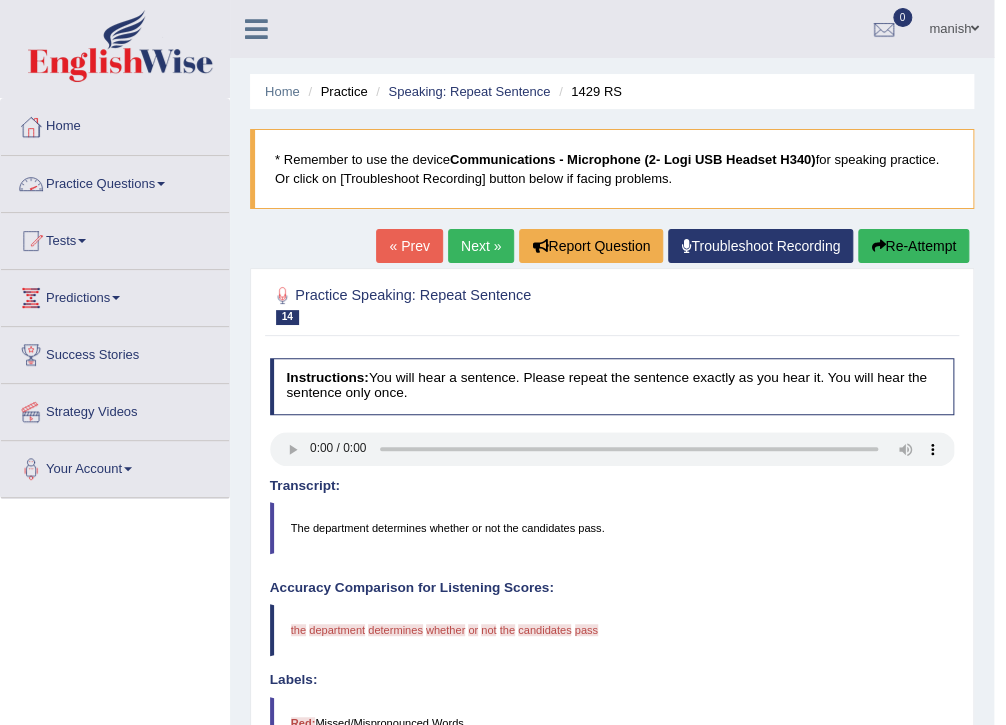 click on "Practice Questions" at bounding box center [115, 181] 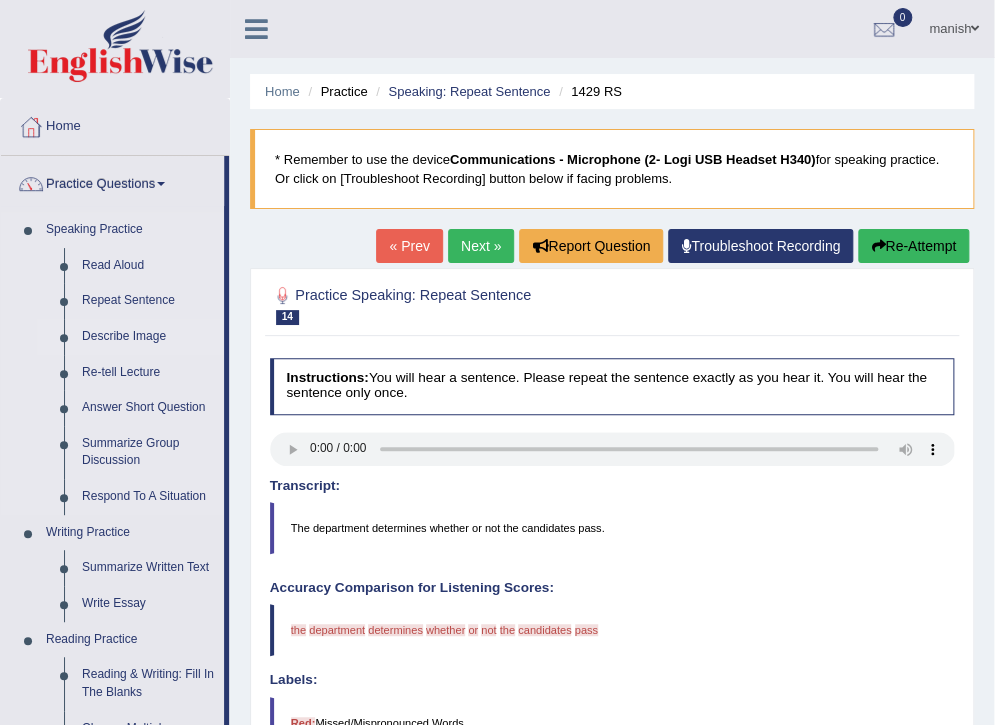 click on "Describe Image" at bounding box center (148, 337) 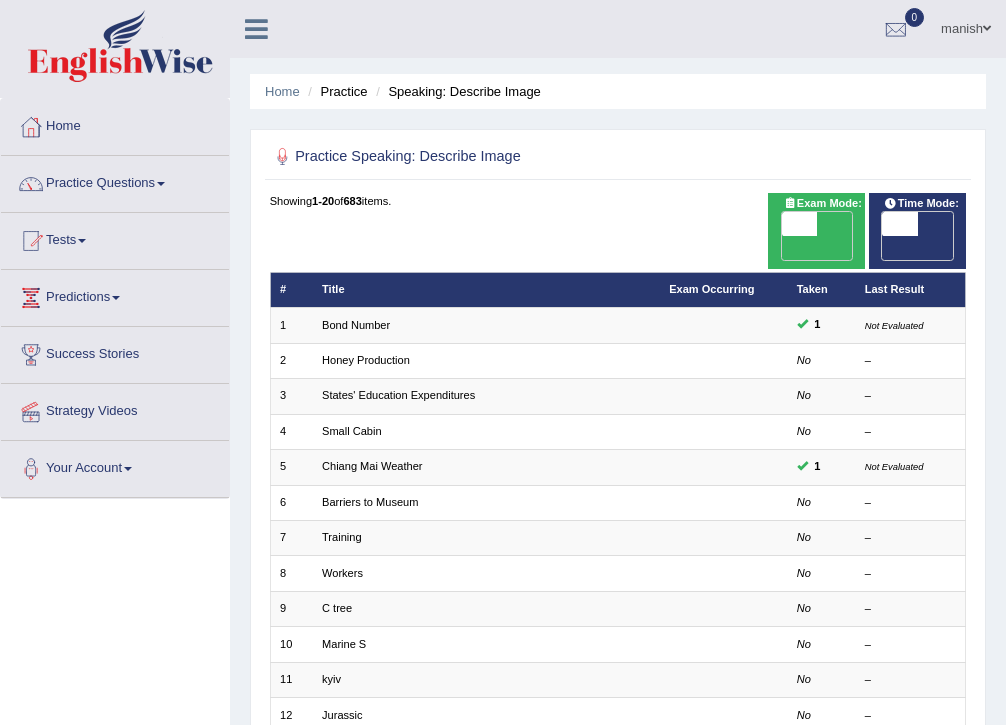 scroll, scrollTop: 0, scrollLeft: 0, axis: both 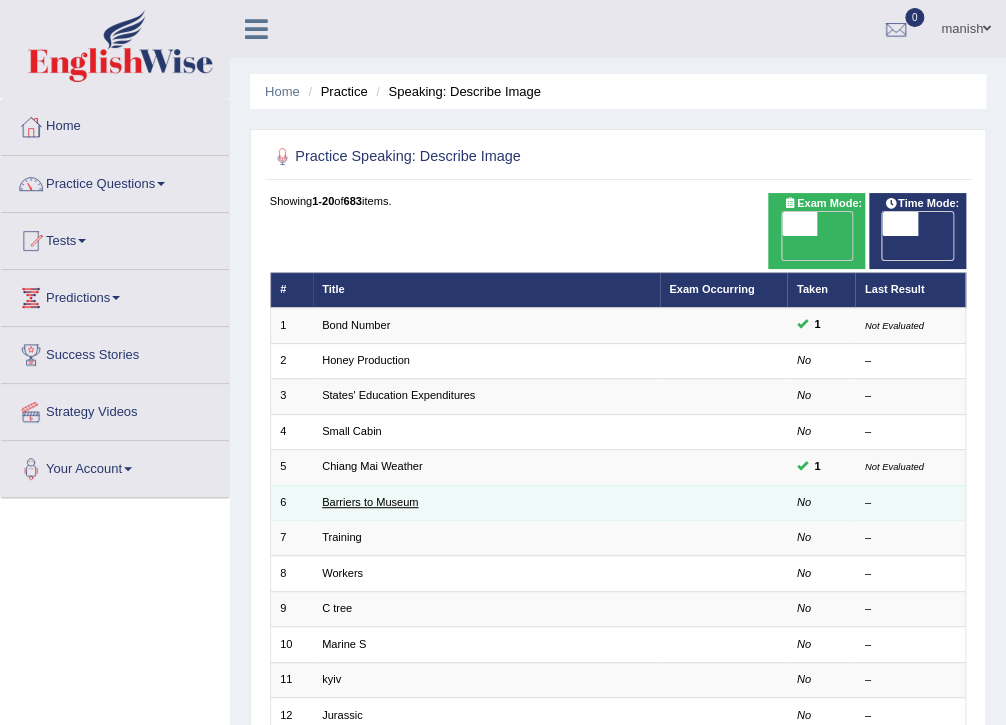 click on "Barriers to Museum" at bounding box center [370, 502] 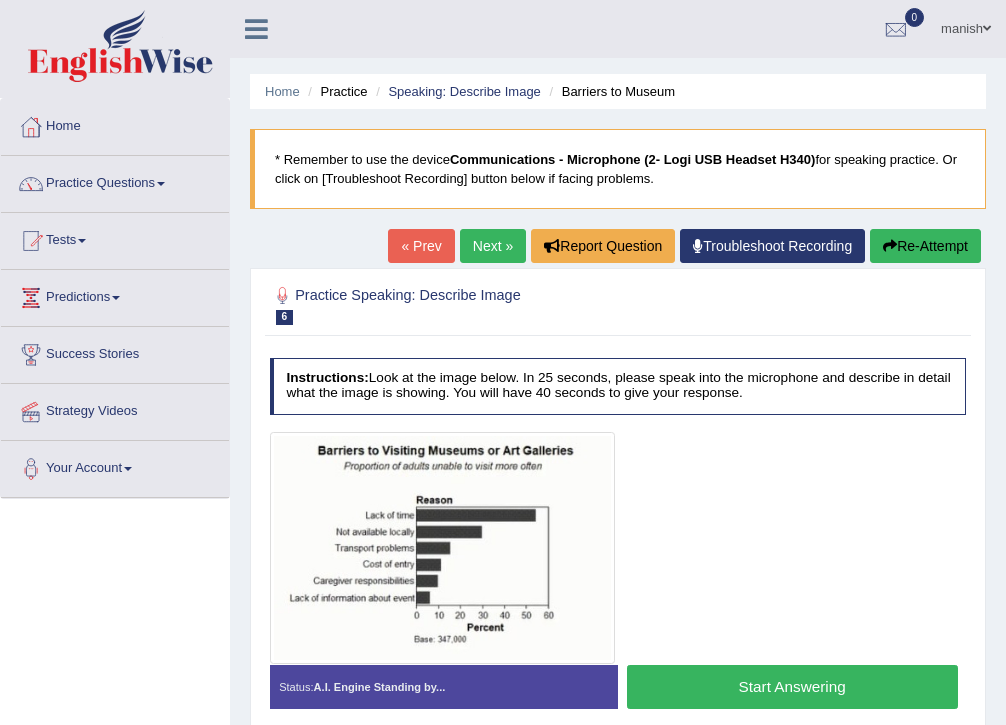 scroll, scrollTop: 0, scrollLeft: 0, axis: both 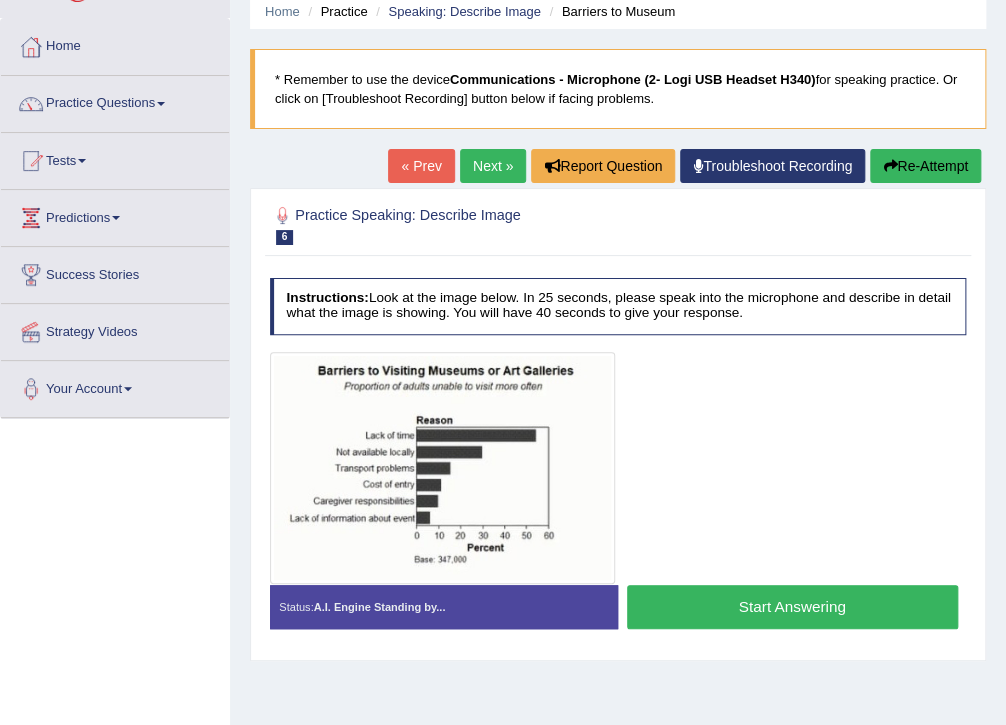 click on "Start Answering" at bounding box center (792, 606) 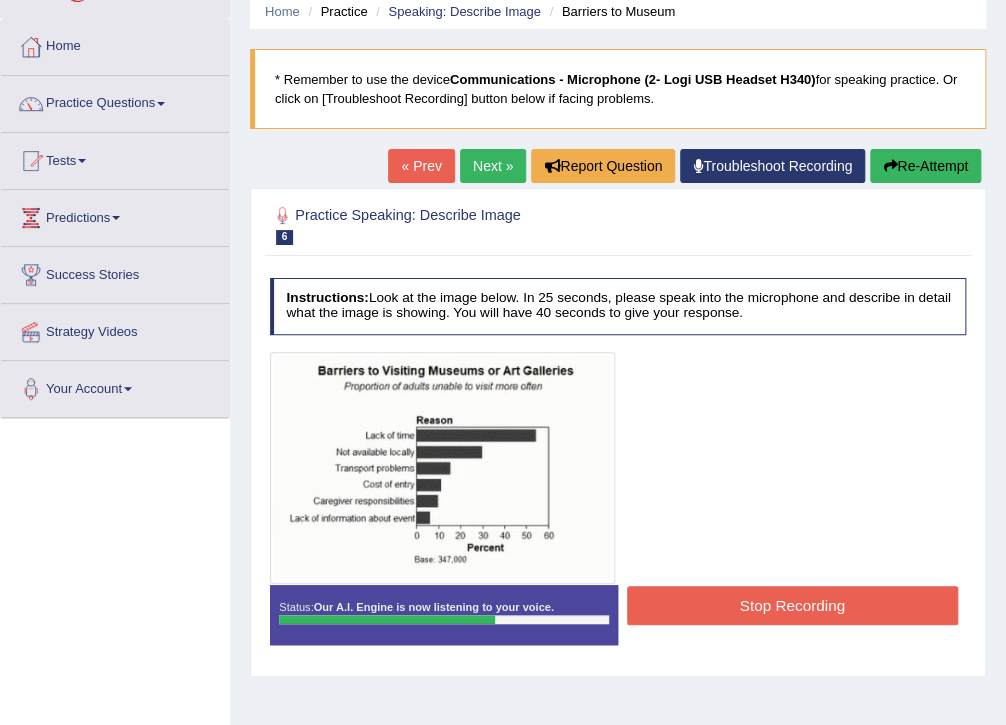 click on "Stop Recording" at bounding box center (792, 605) 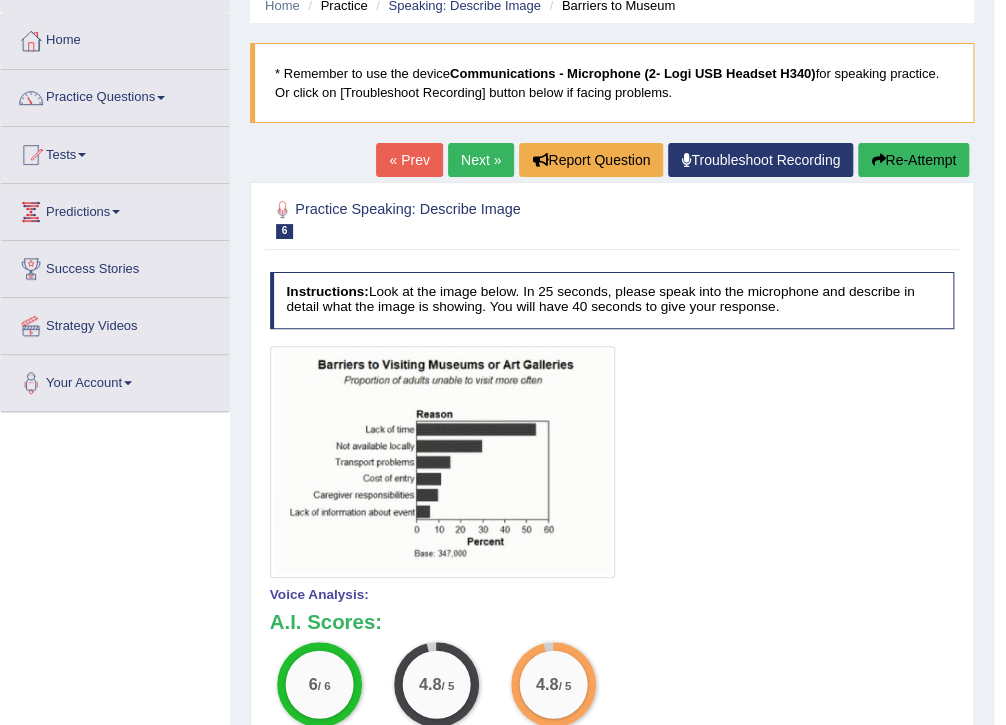 scroll, scrollTop: 85, scrollLeft: 0, axis: vertical 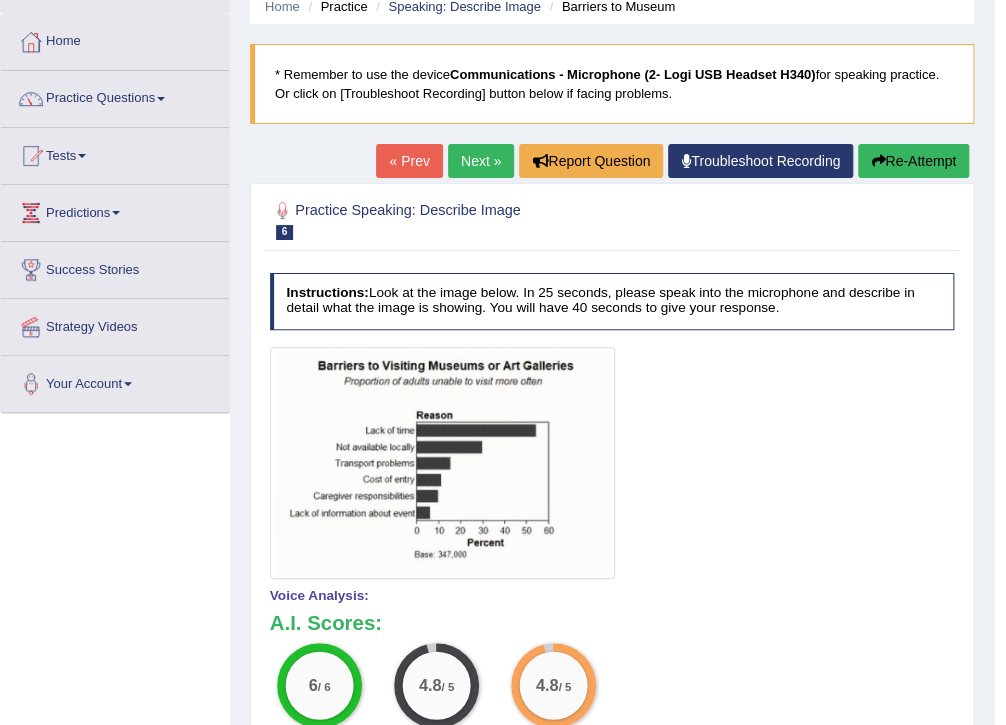 click on "Next »" at bounding box center [481, 161] 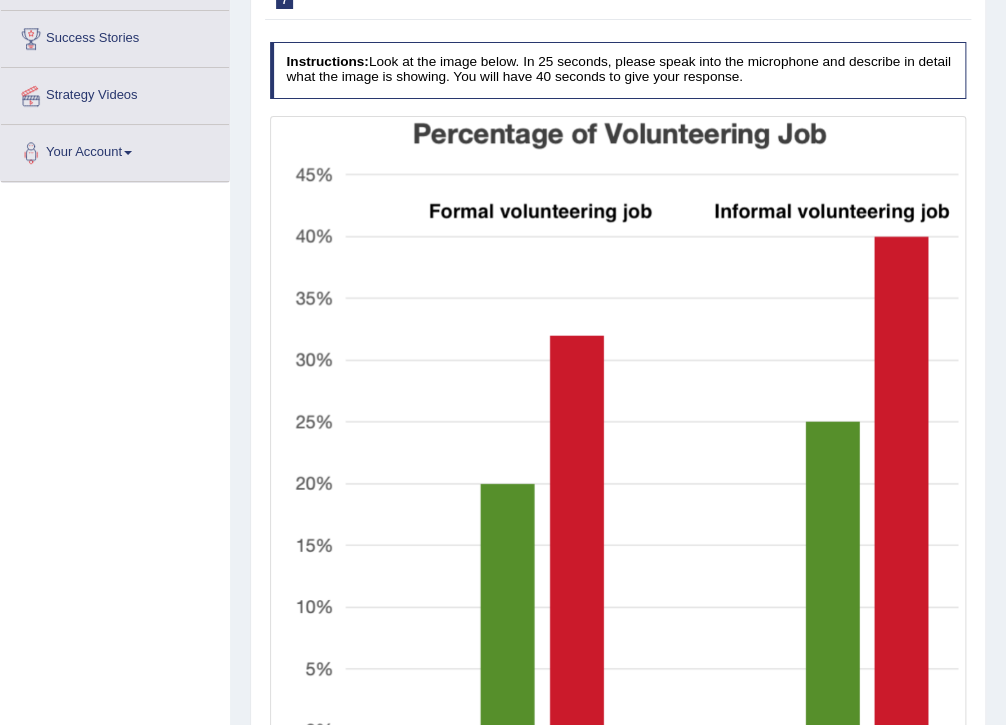scroll, scrollTop: 0, scrollLeft: 0, axis: both 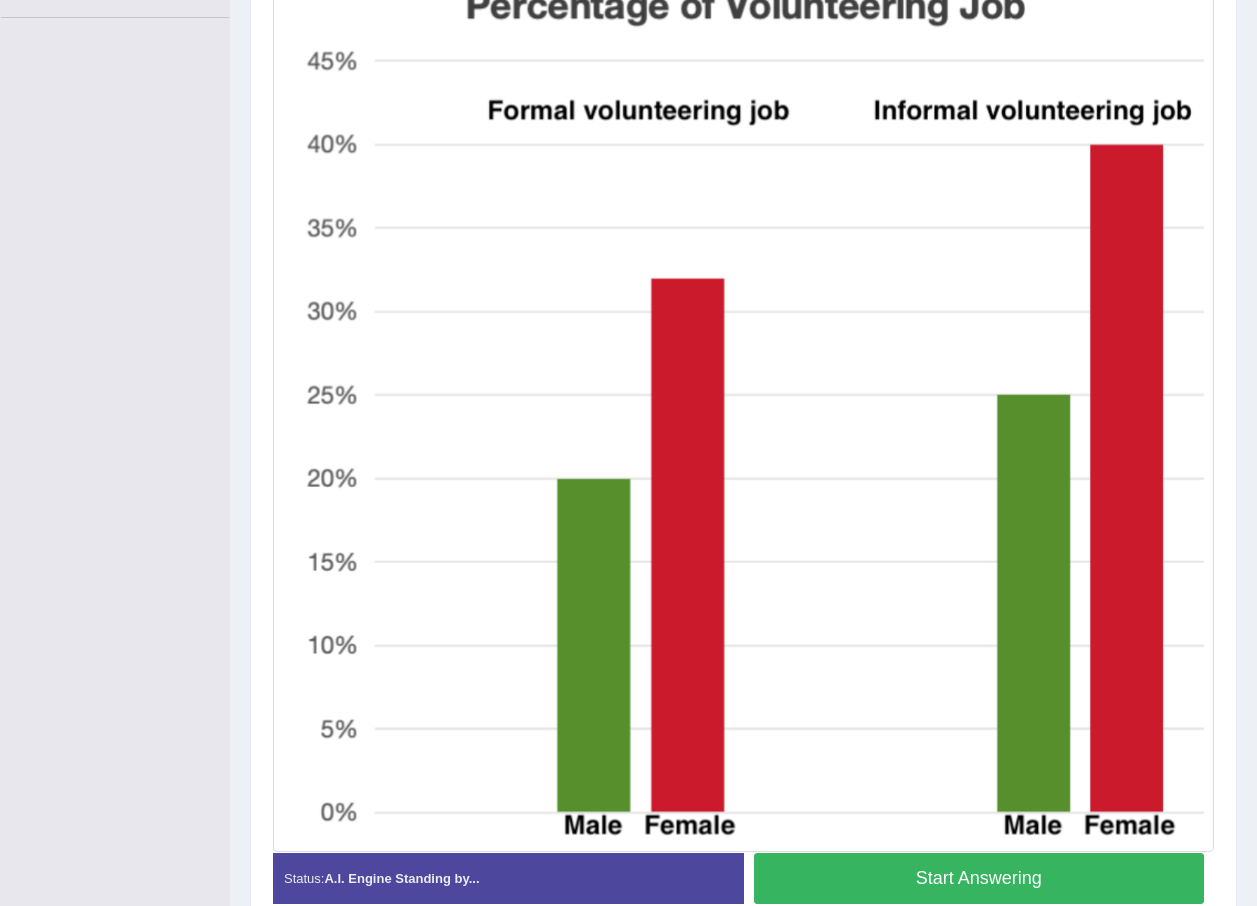 click on "Start Answering" at bounding box center (979, 878) 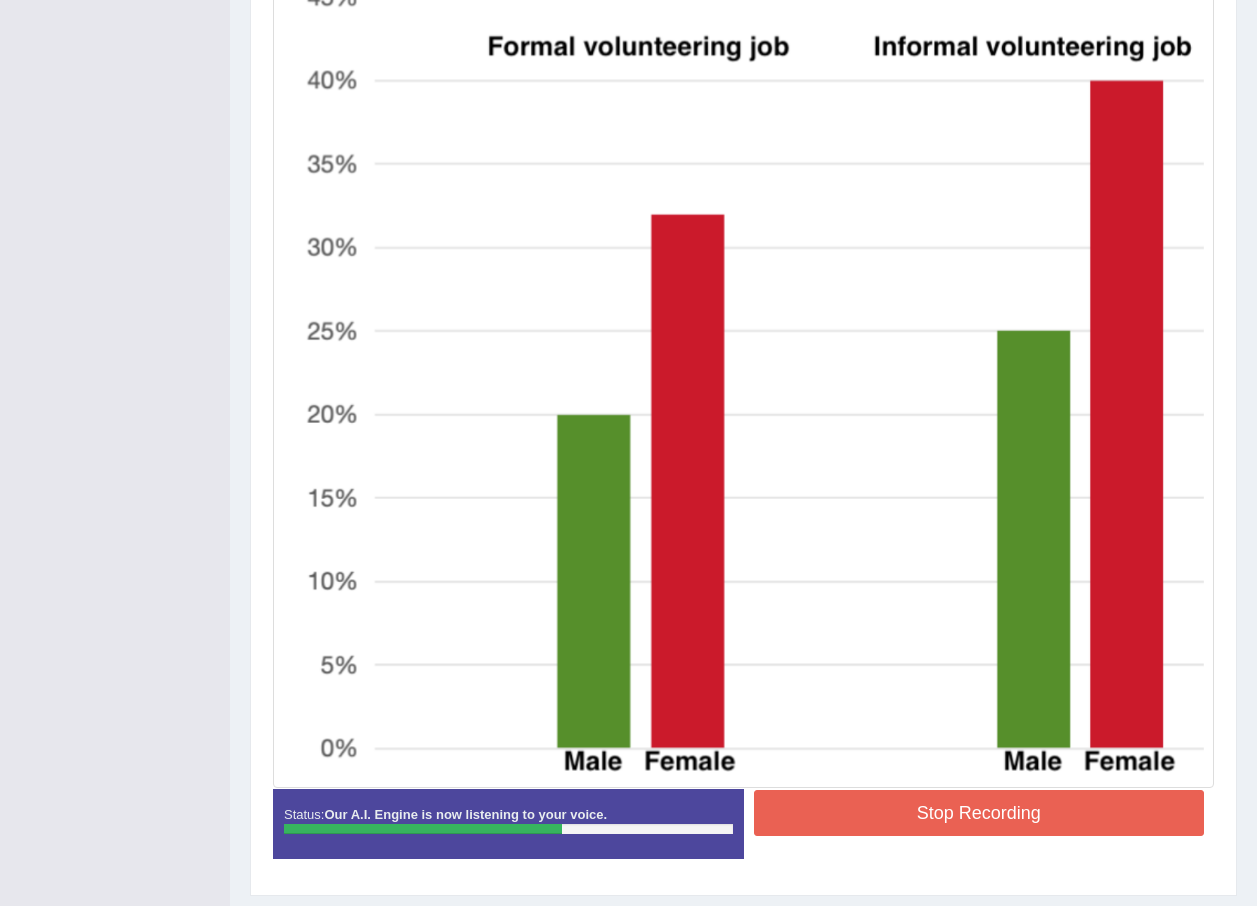 scroll, scrollTop: 580, scrollLeft: 0, axis: vertical 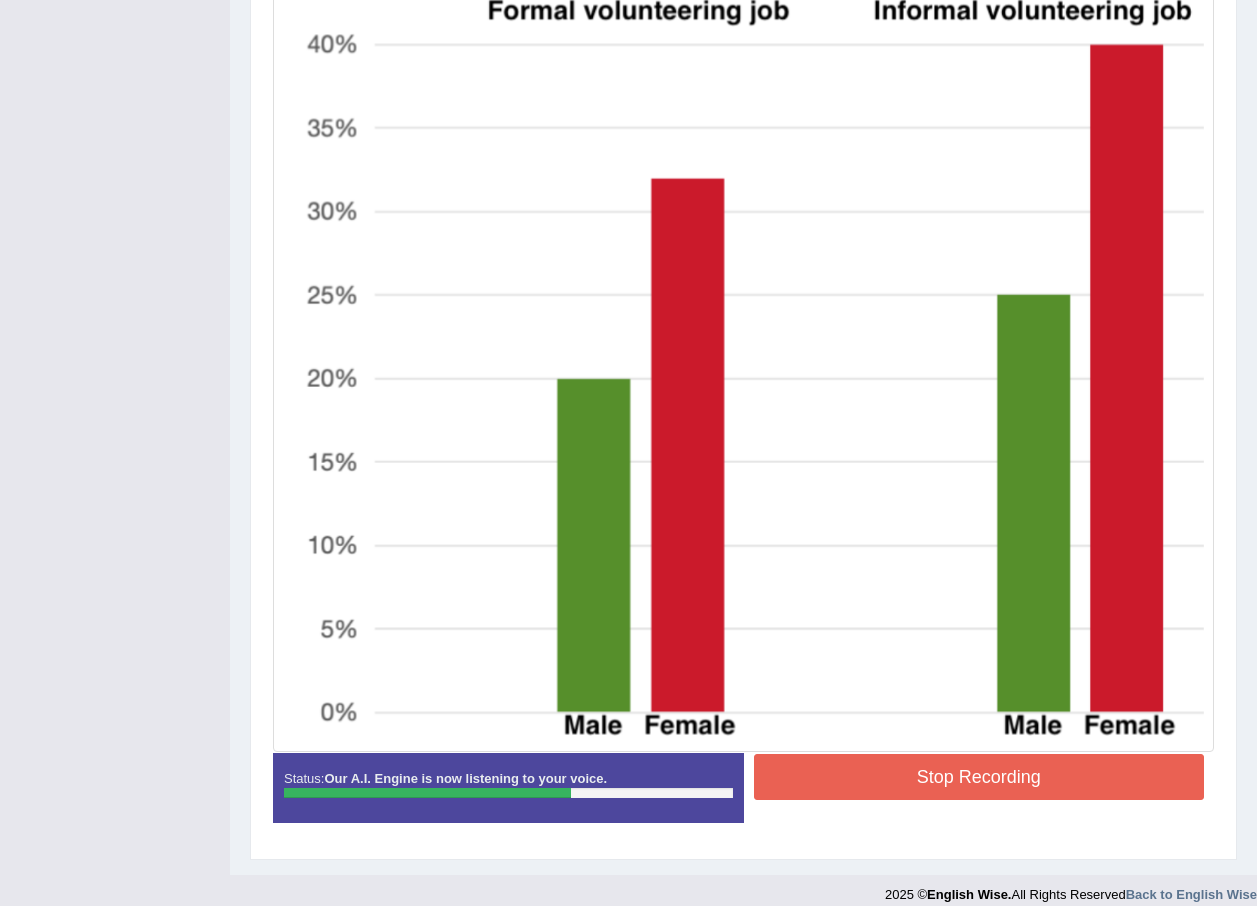 click on "Stop Recording" at bounding box center [979, 777] 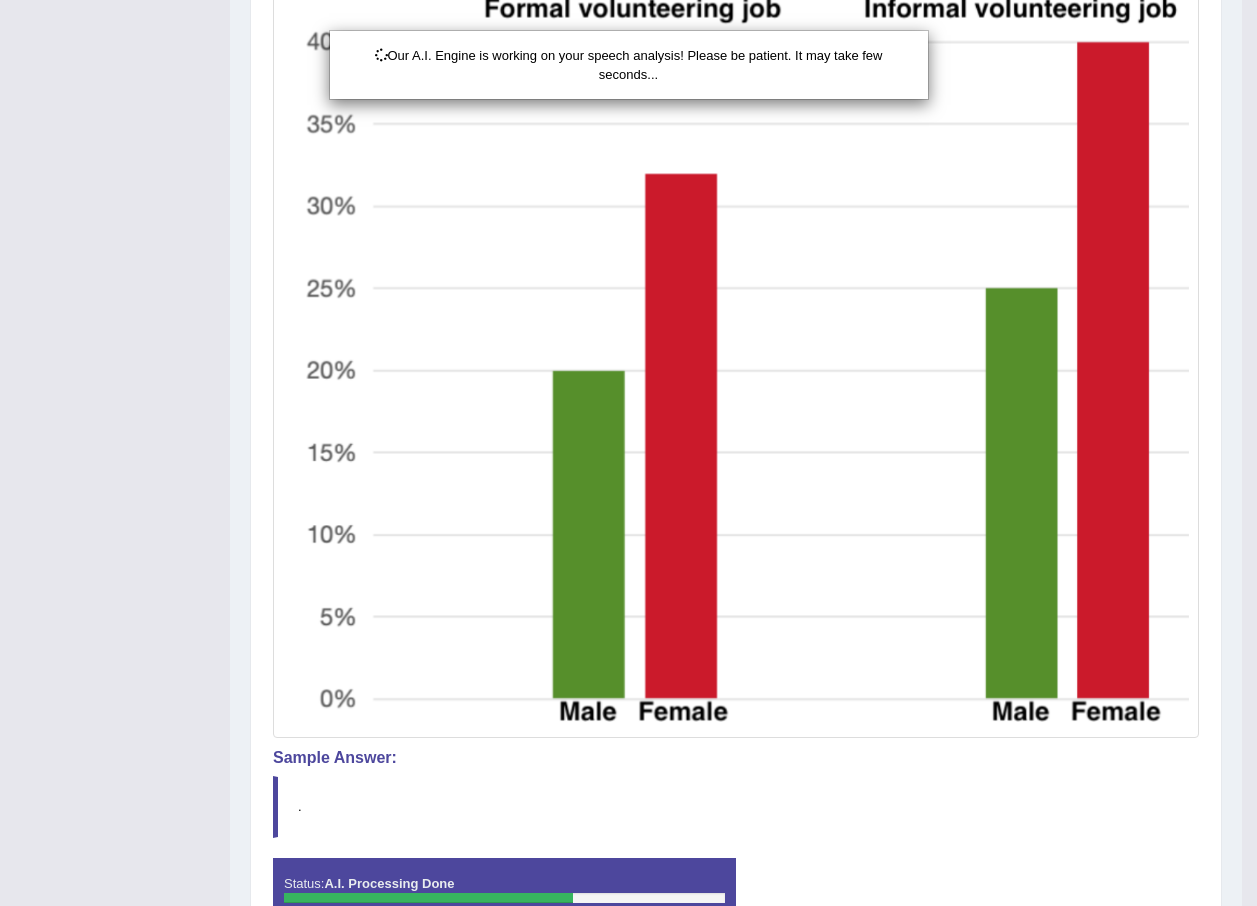 scroll, scrollTop: 704, scrollLeft: 0, axis: vertical 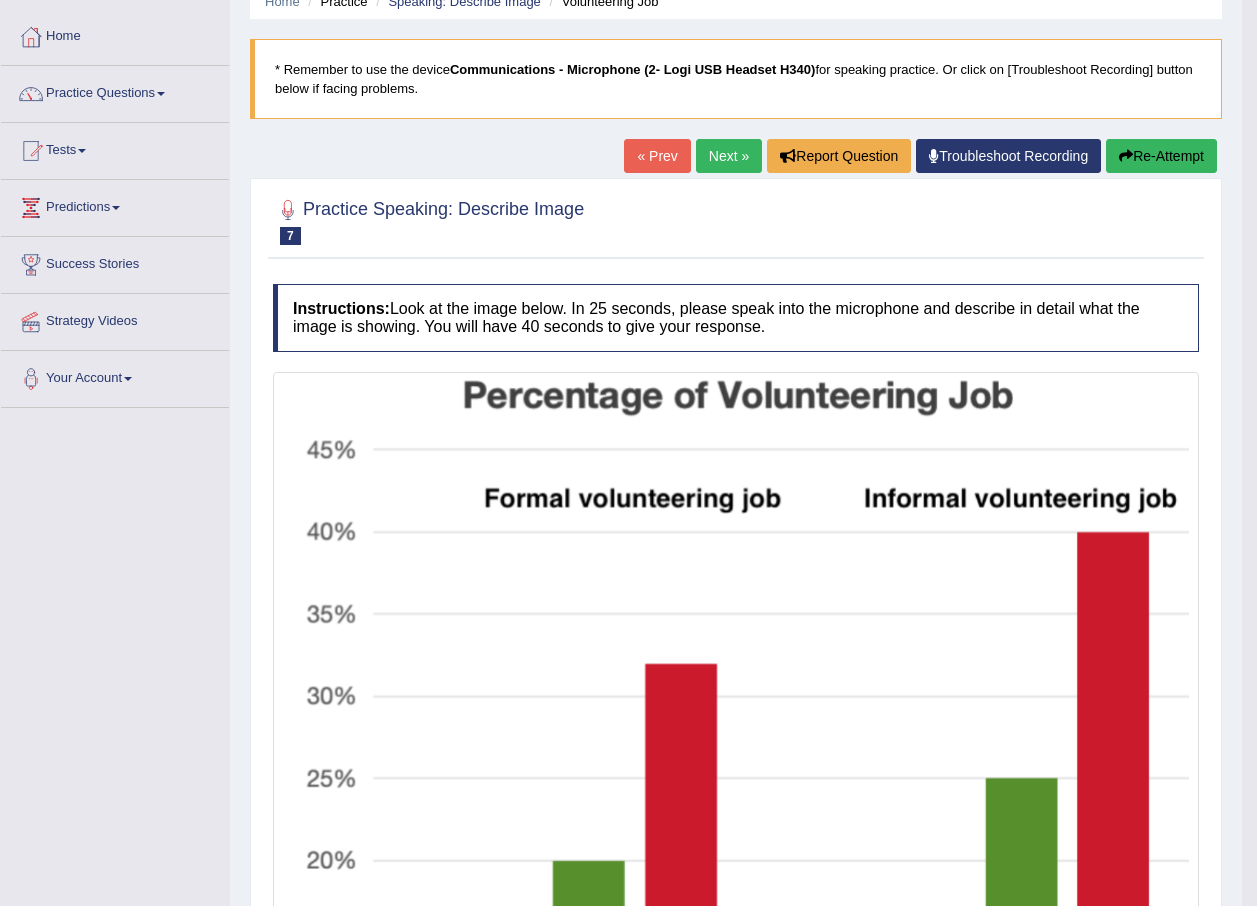 click on "Next »" at bounding box center (729, 156) 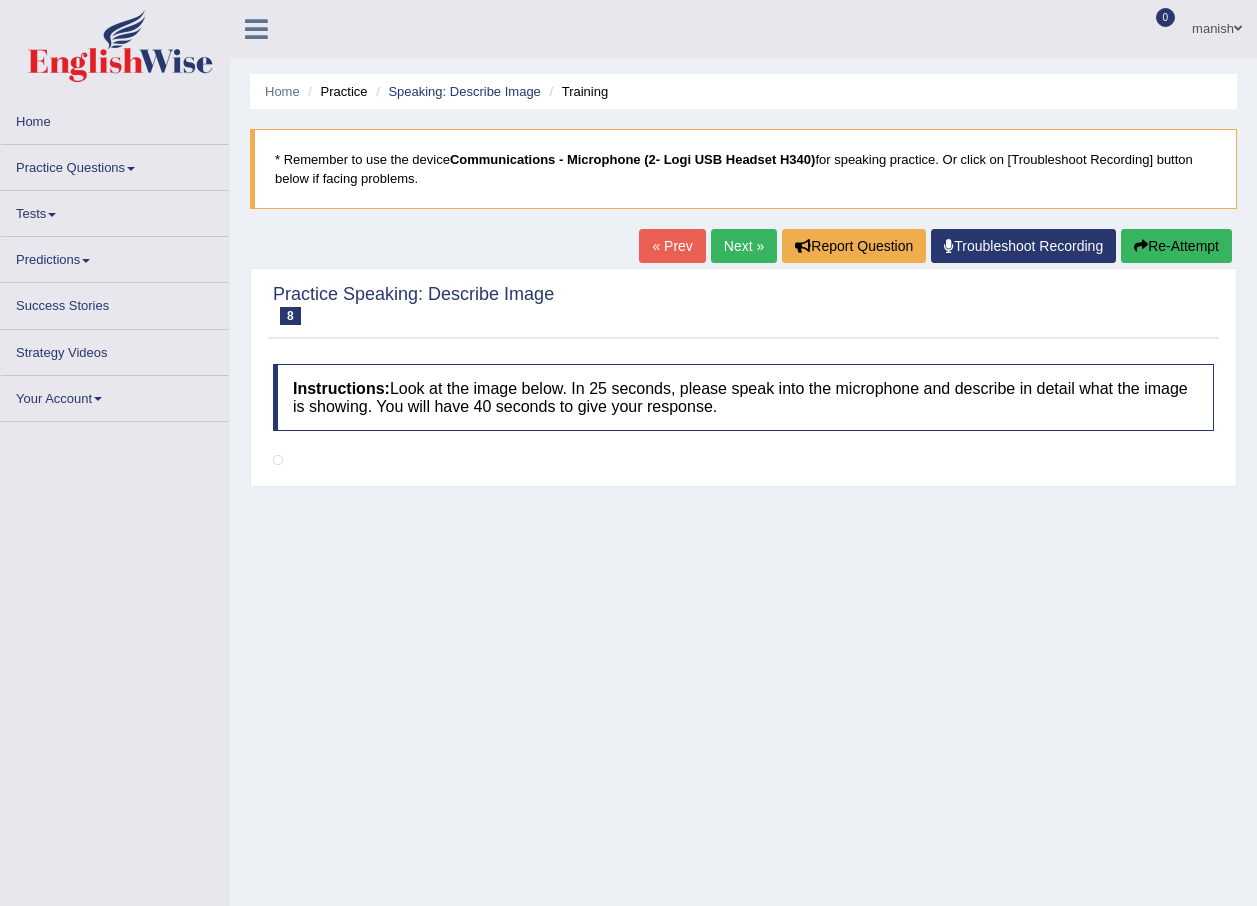 scroll, scrollTop: 0, scrollLeft: 0, axis: both 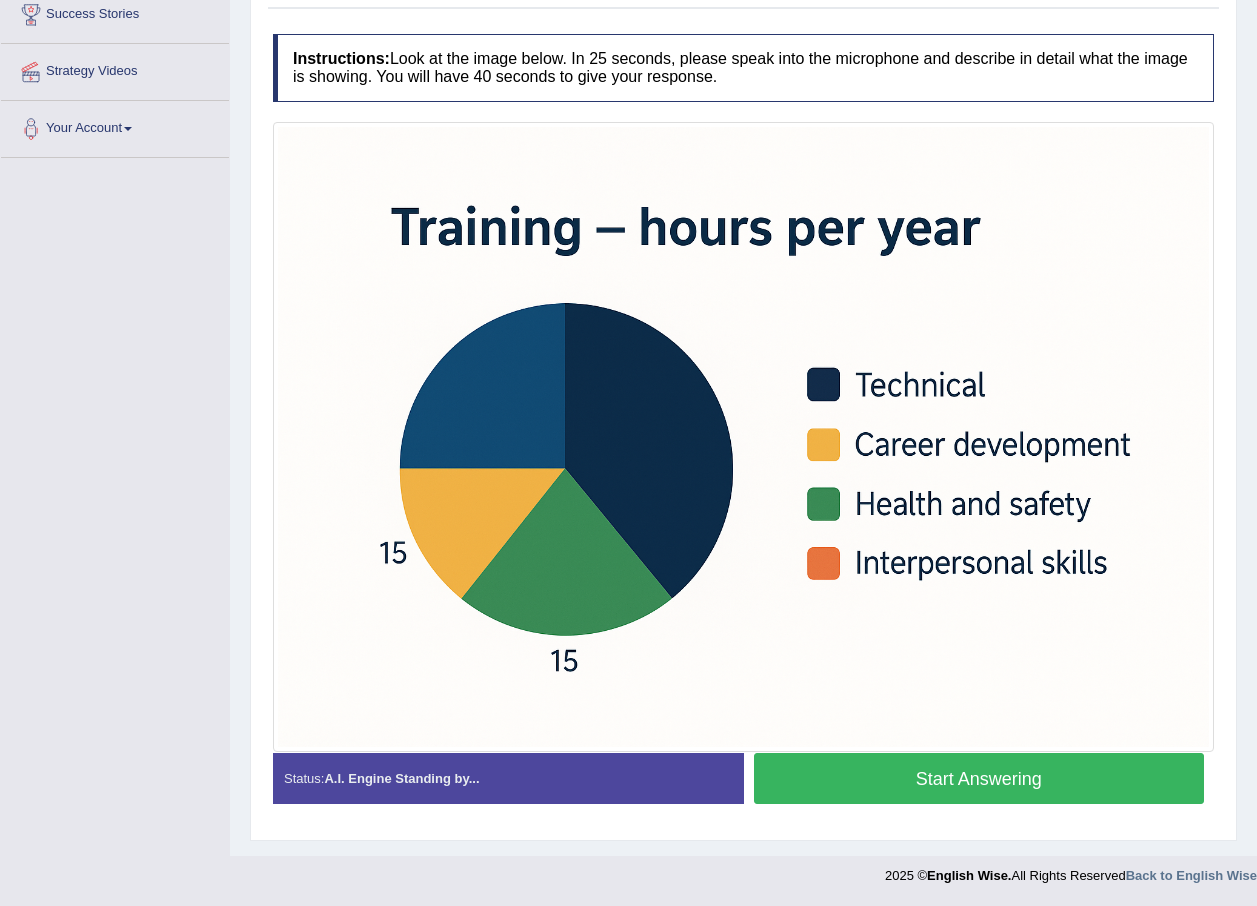 click on "Start Answering" at bounding box center [979, 778] 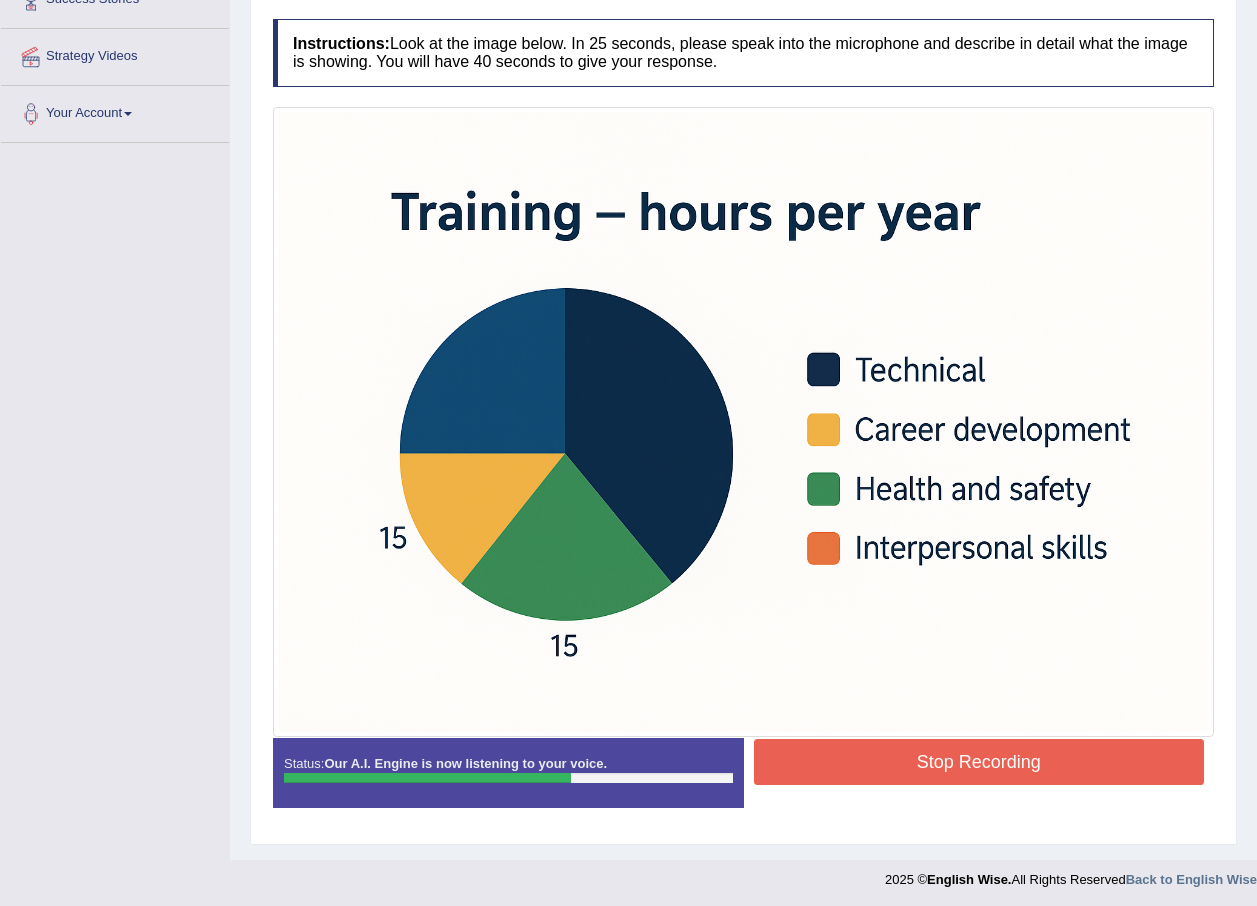 scroll, scrollTop: 359, scrollLeft: 0, axis: vertical 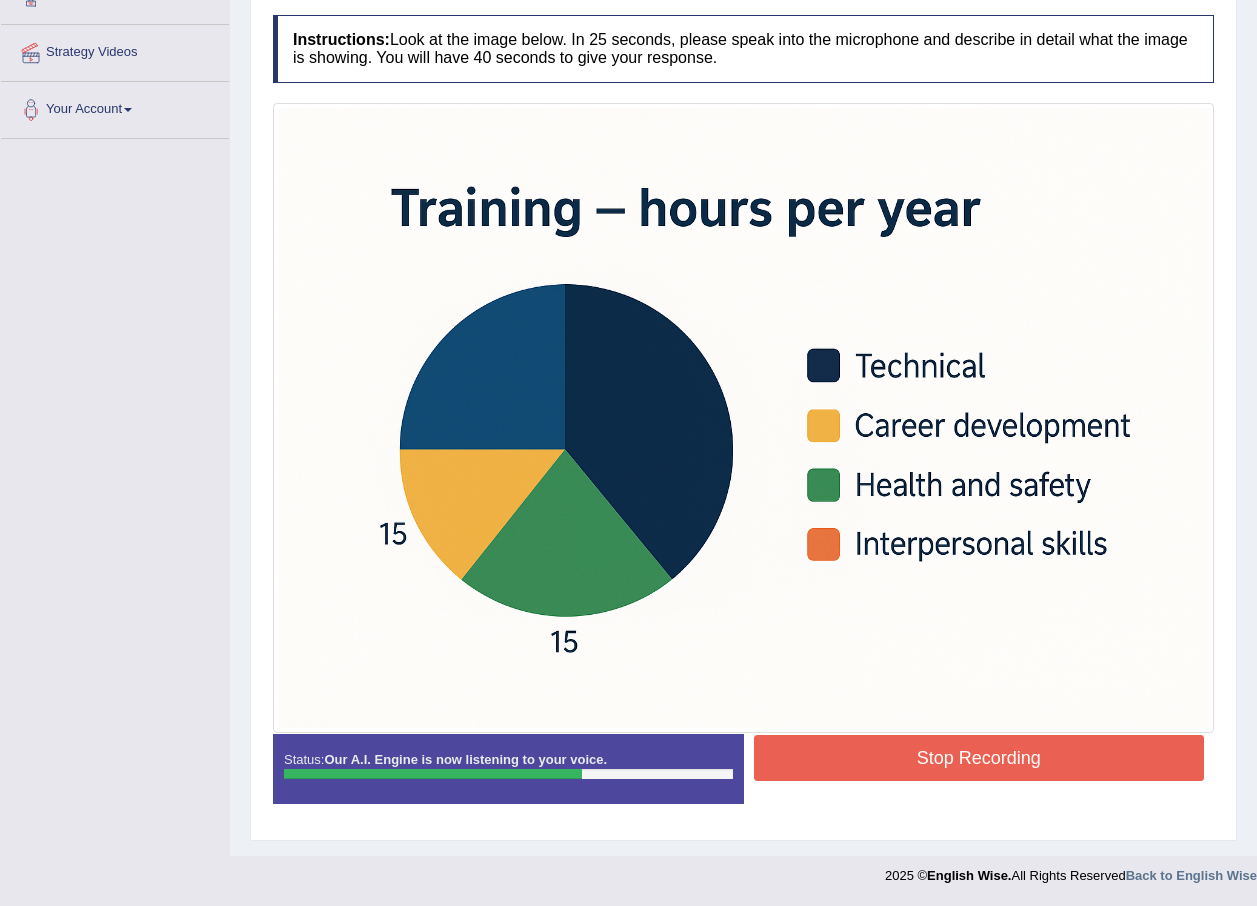 click on "Stop Recording" at bounding box center [979, 758] 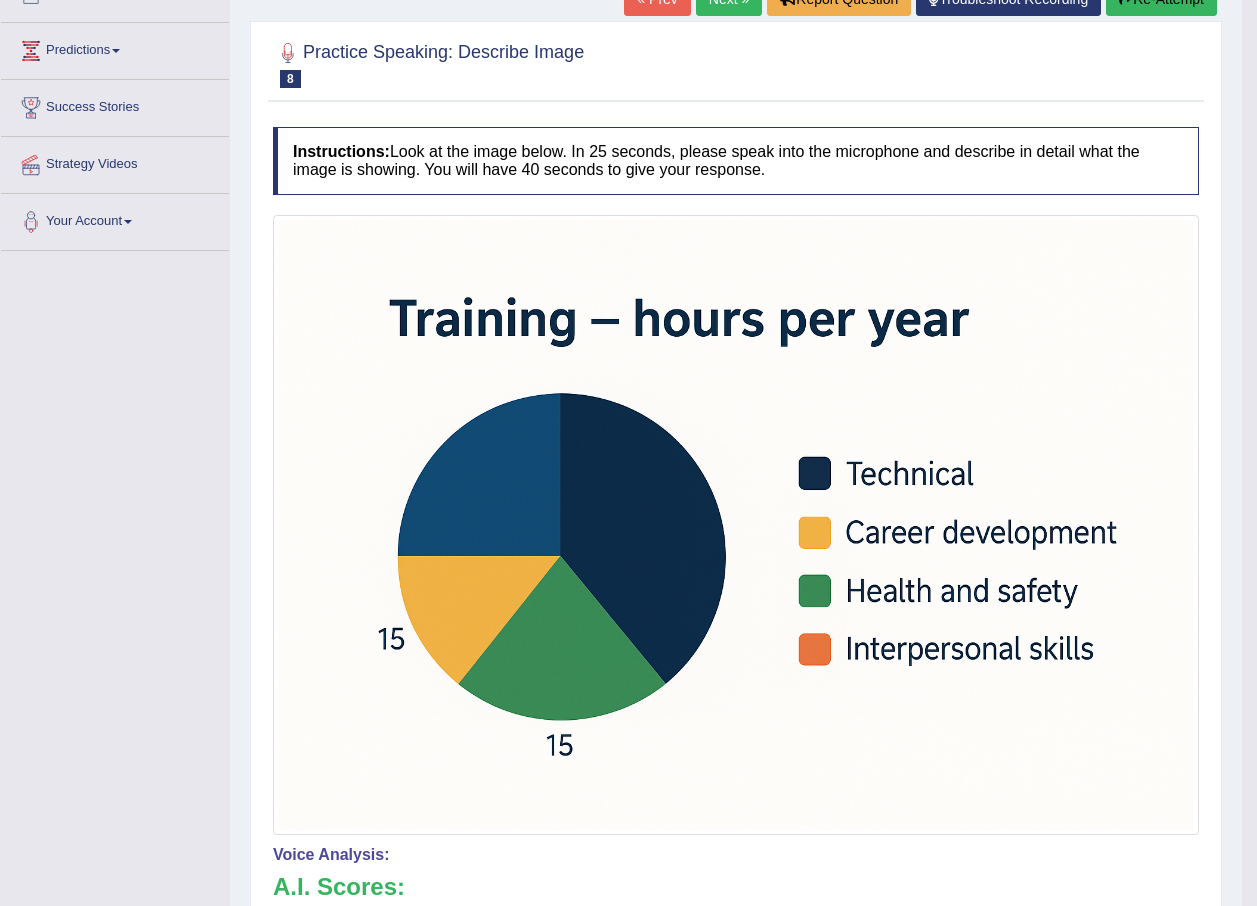 scroll, scrollTop: 154, scrollLeft: 0, axis: vertical 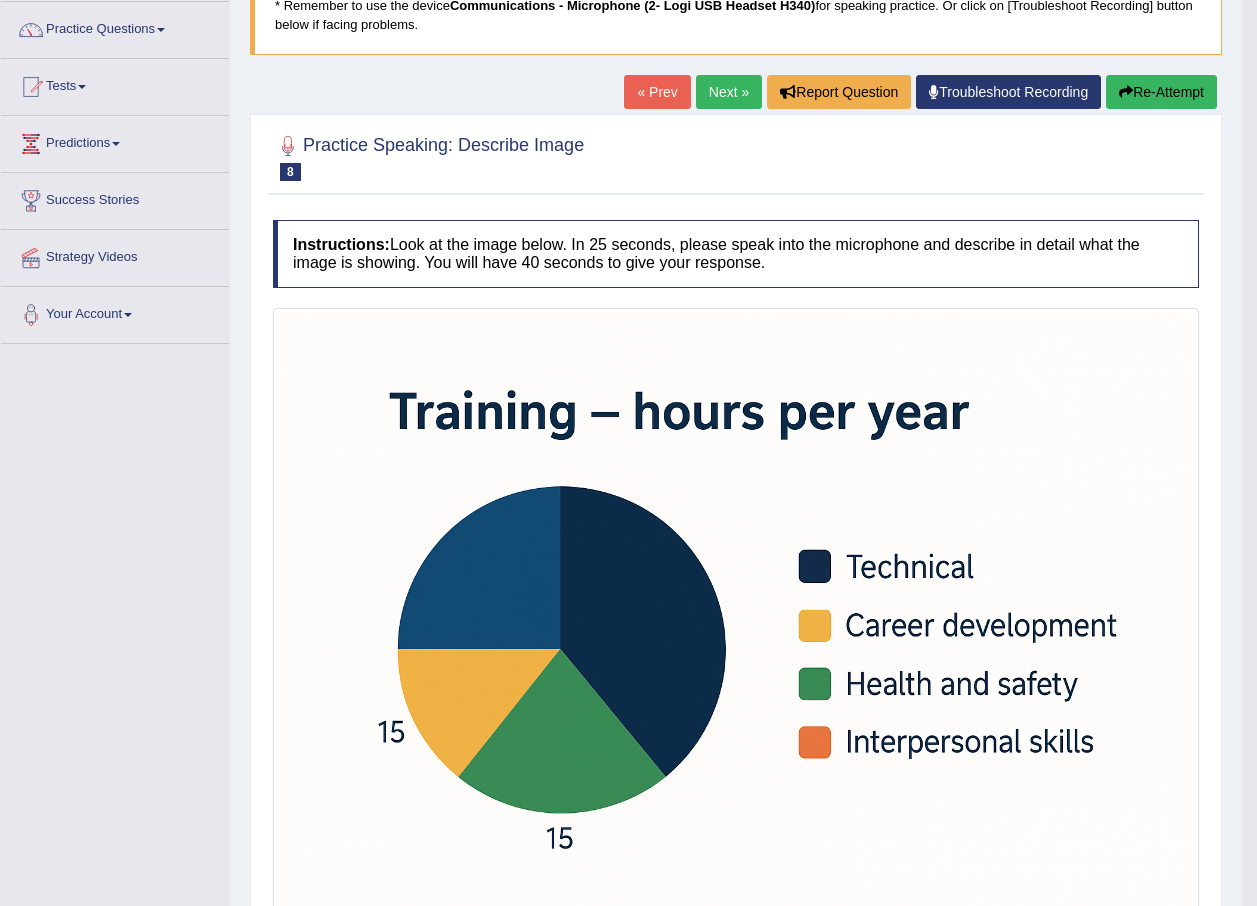 click on "Next »" at bounding box center [729, 92] 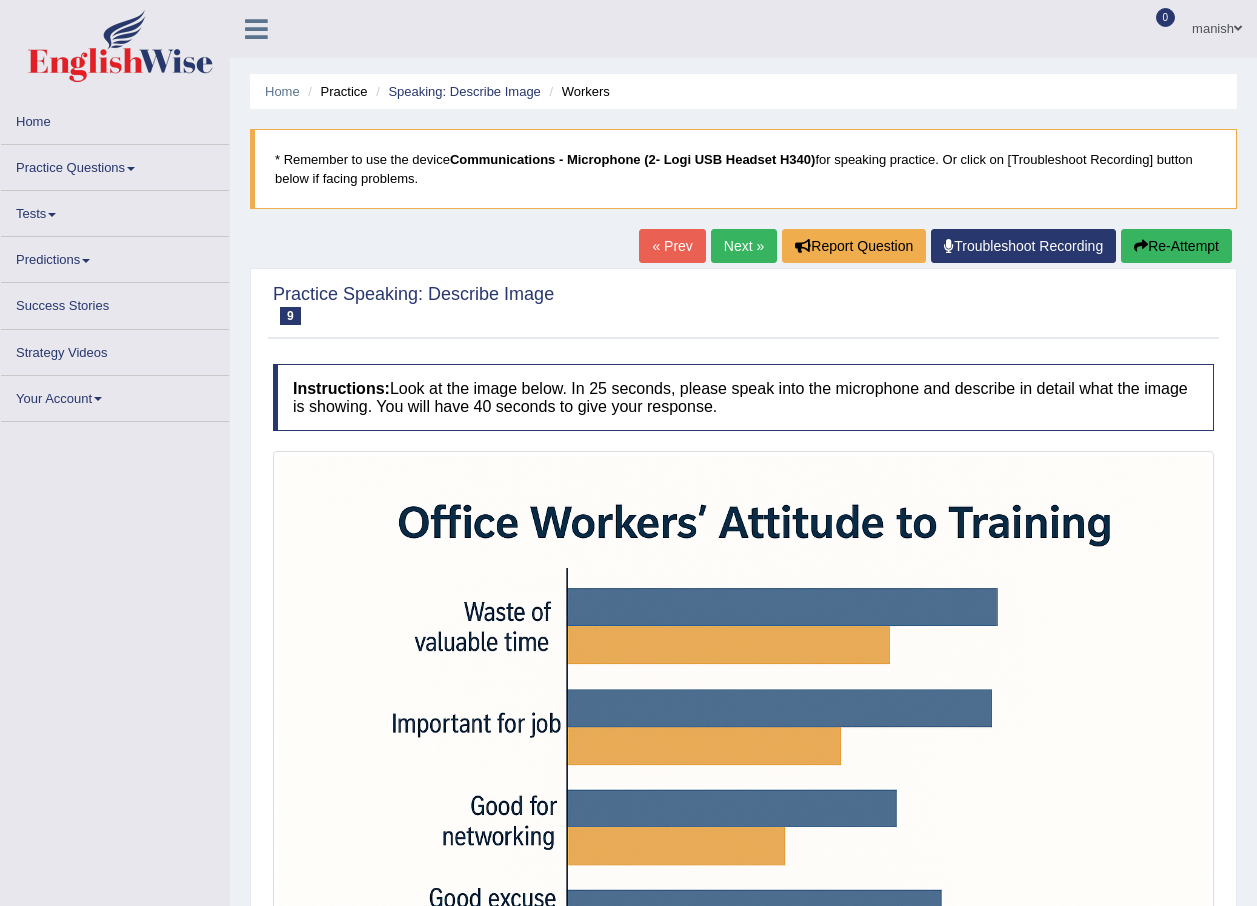 scroll, scrollTop: 0, scrollLeft: 0, axis: both 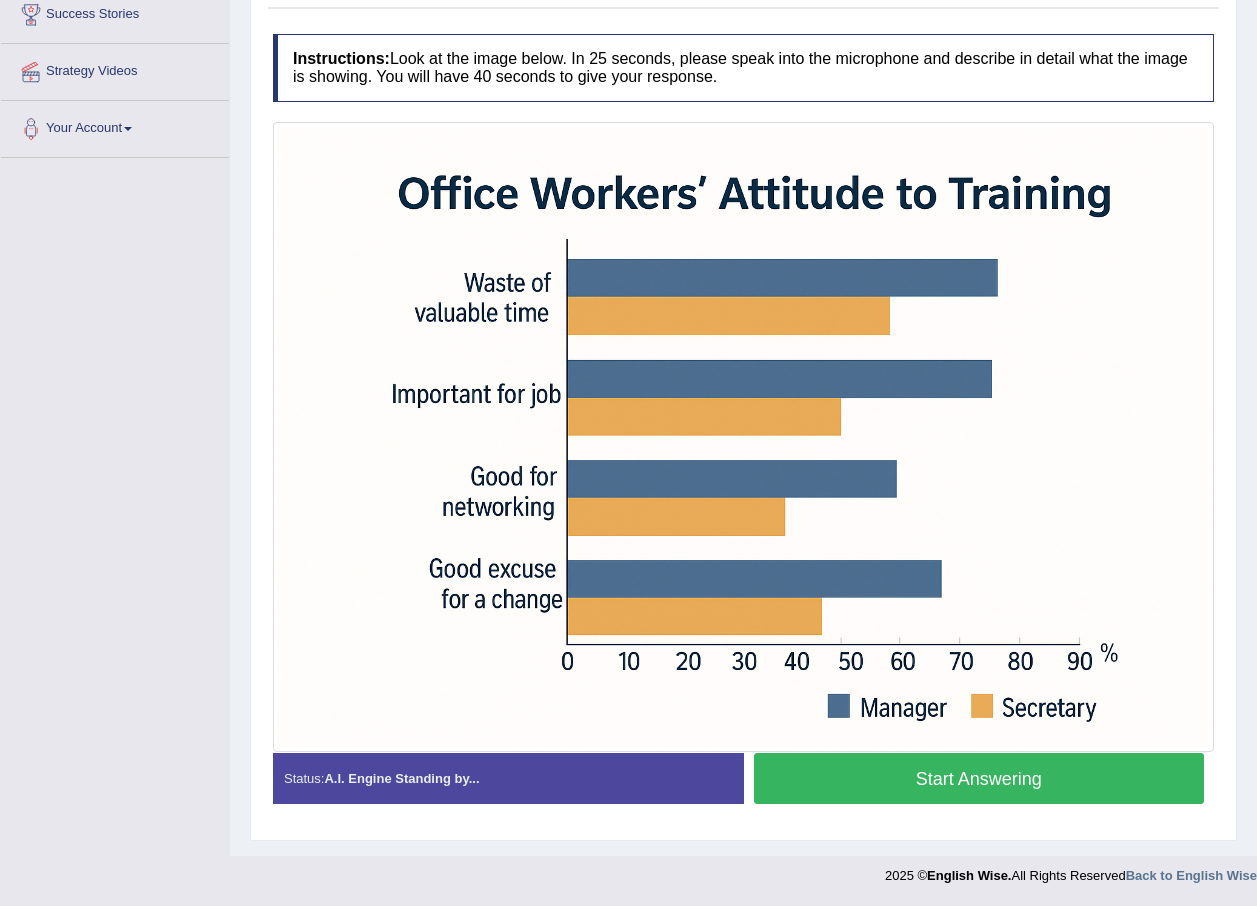 click on "Start Answering" at bounding box center (979, 778) 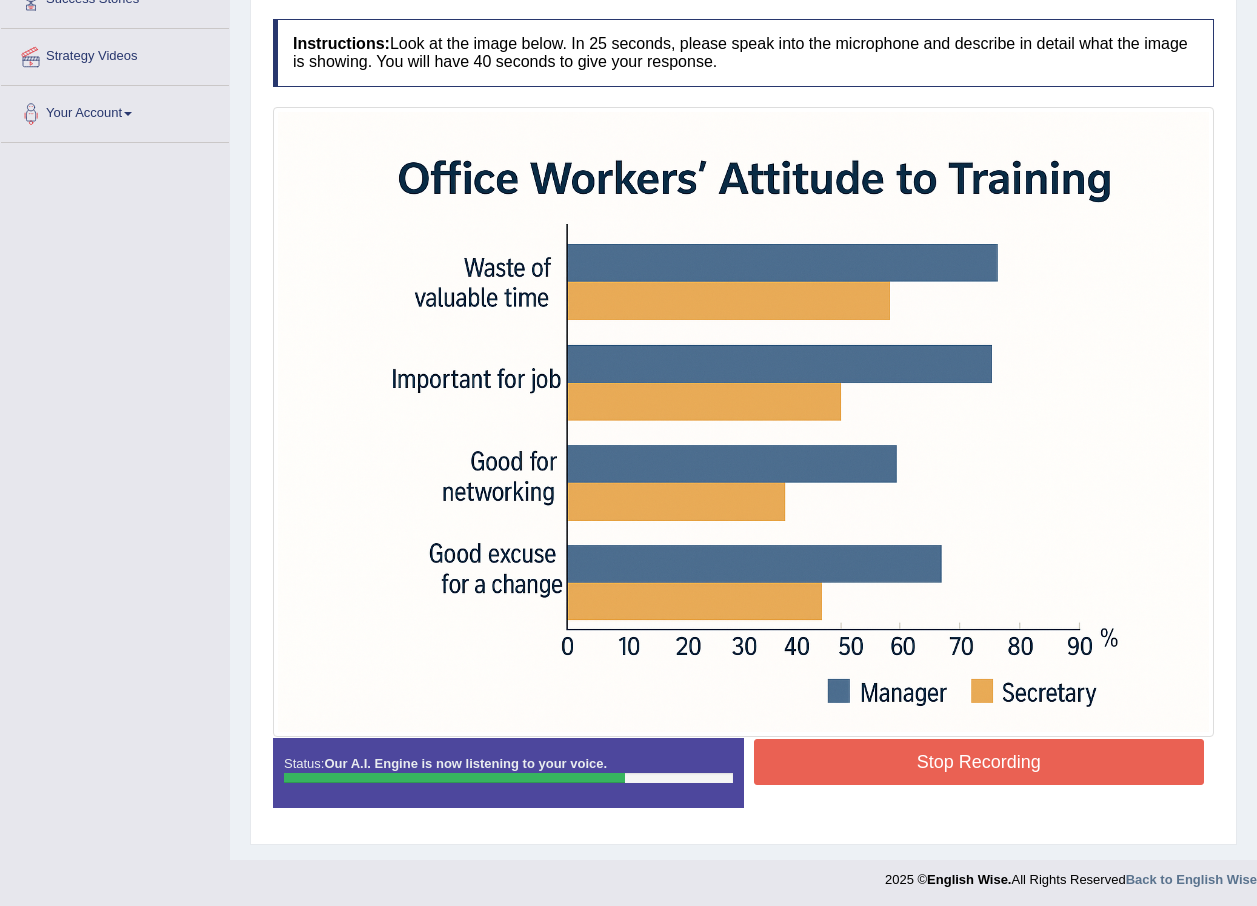 scroll, scrollTop: 359, scrollLeft: 0, axis: vertical 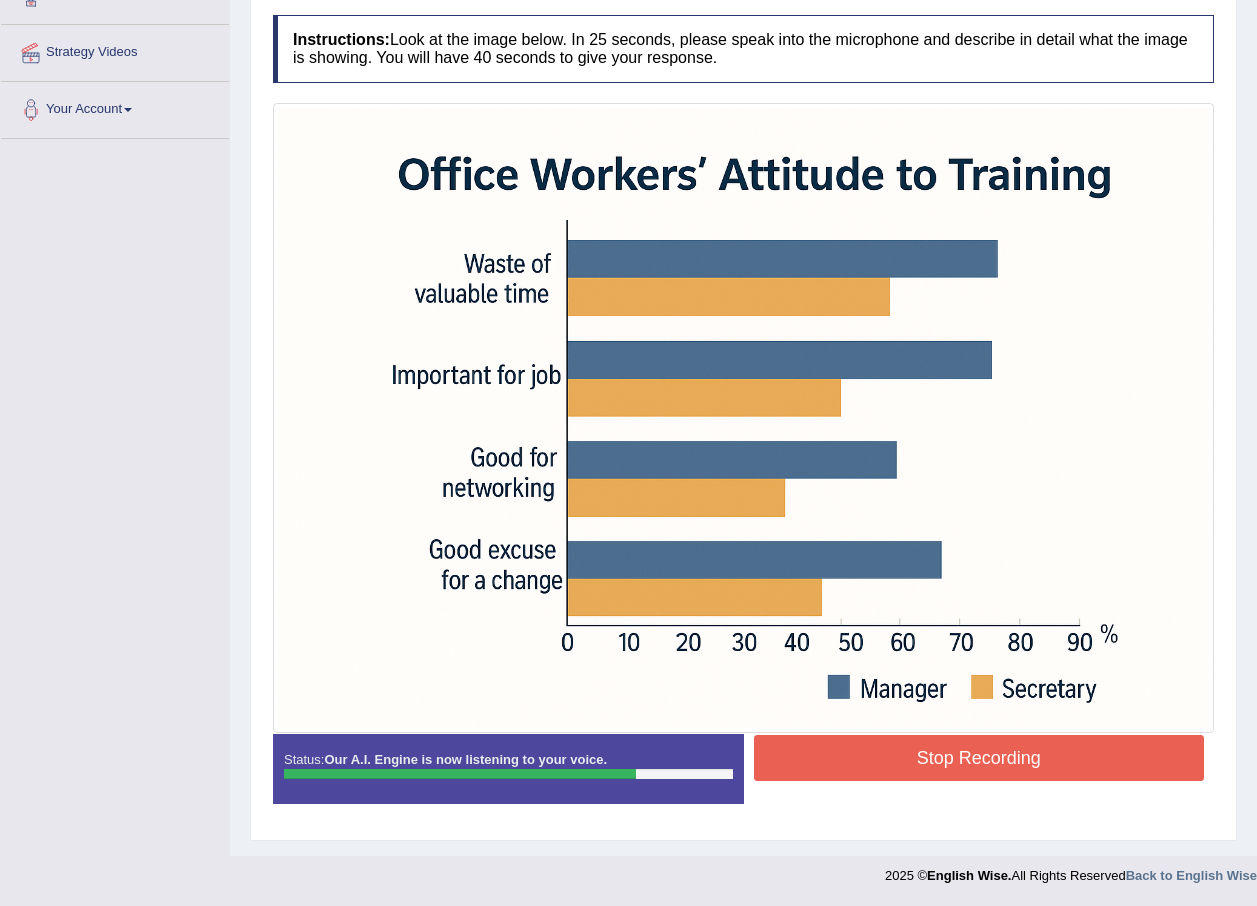 click on "Stop Recording" at bounding box center (979, 758) 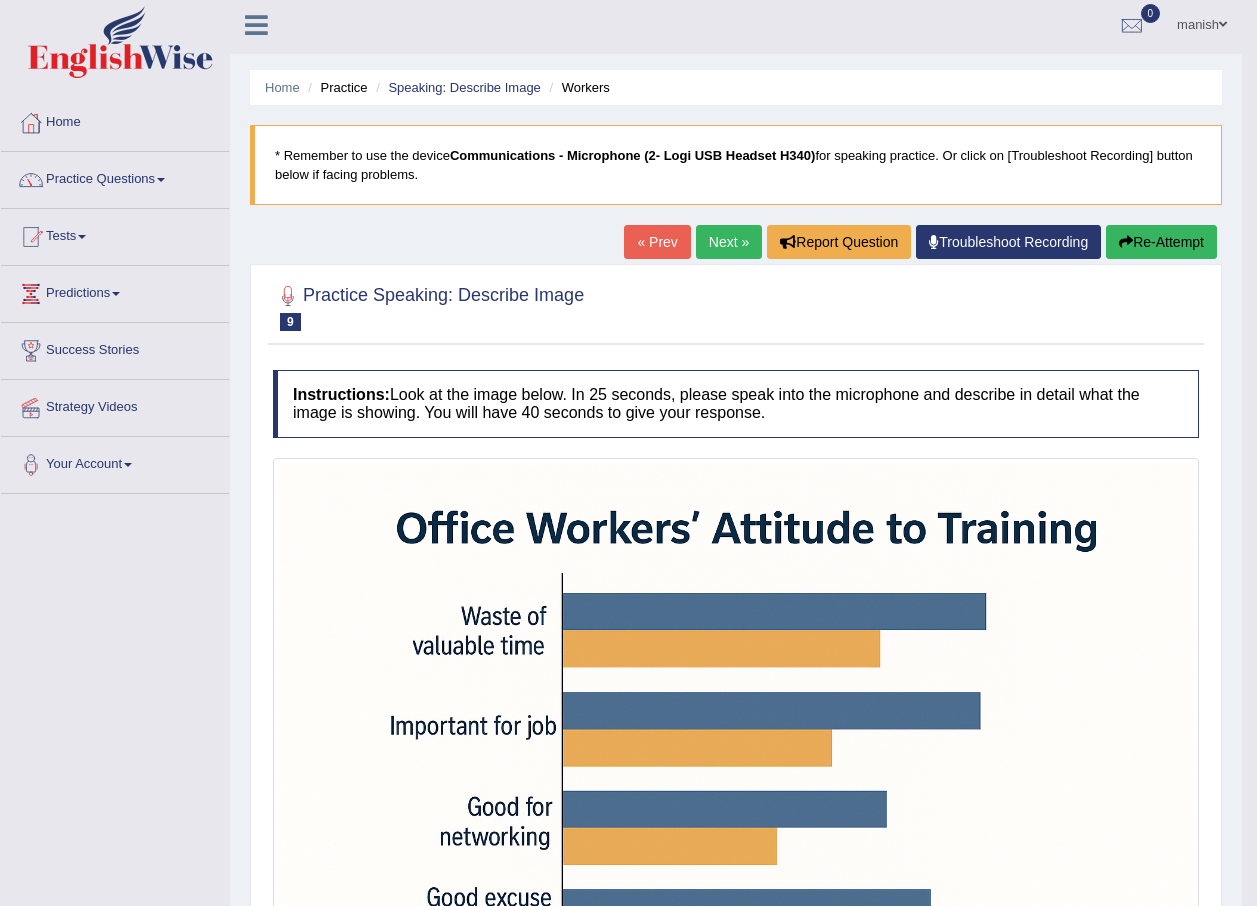 scroll, scrollTop: 0, scrollLeft: 0, axis: both 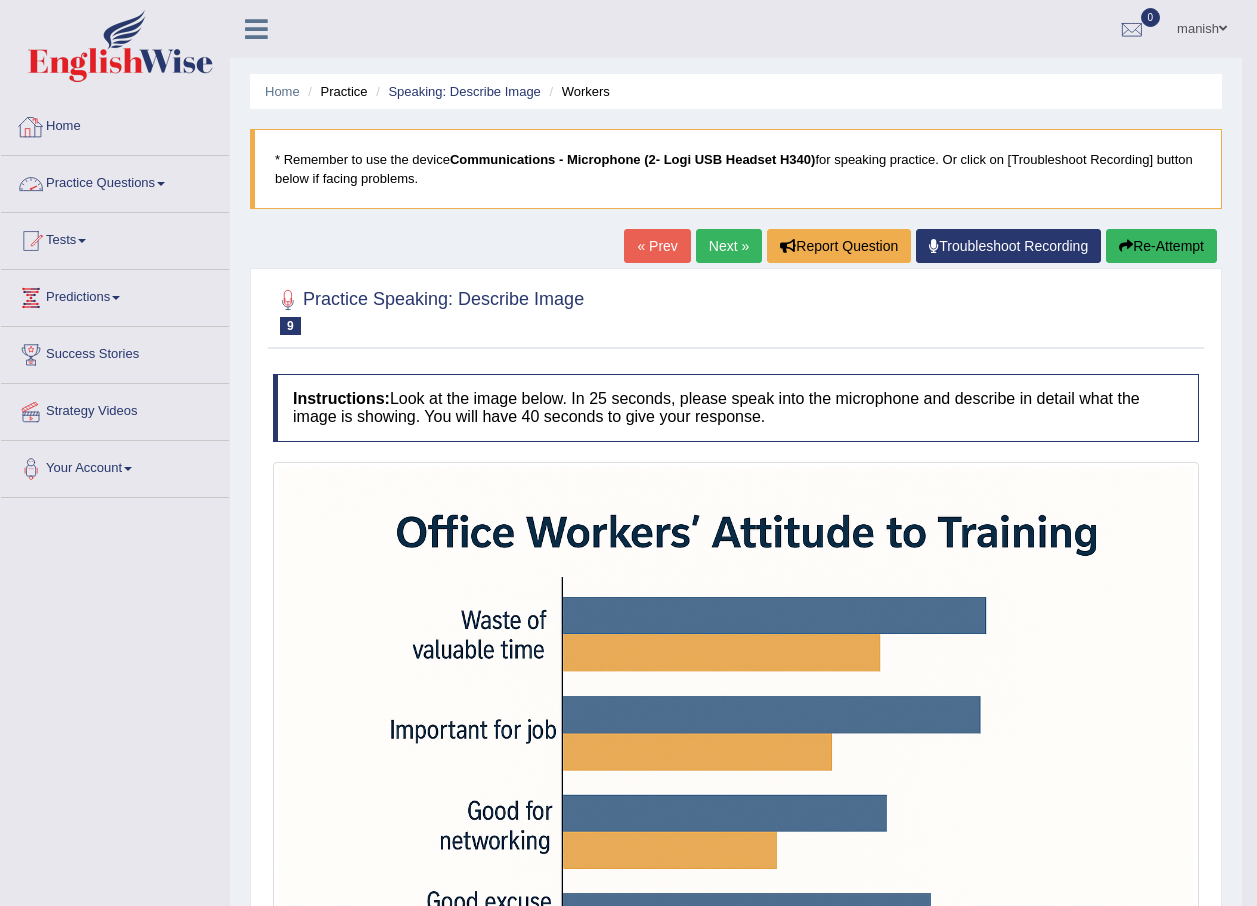 click on "Practice Questions" at bounding box center (115, 181) 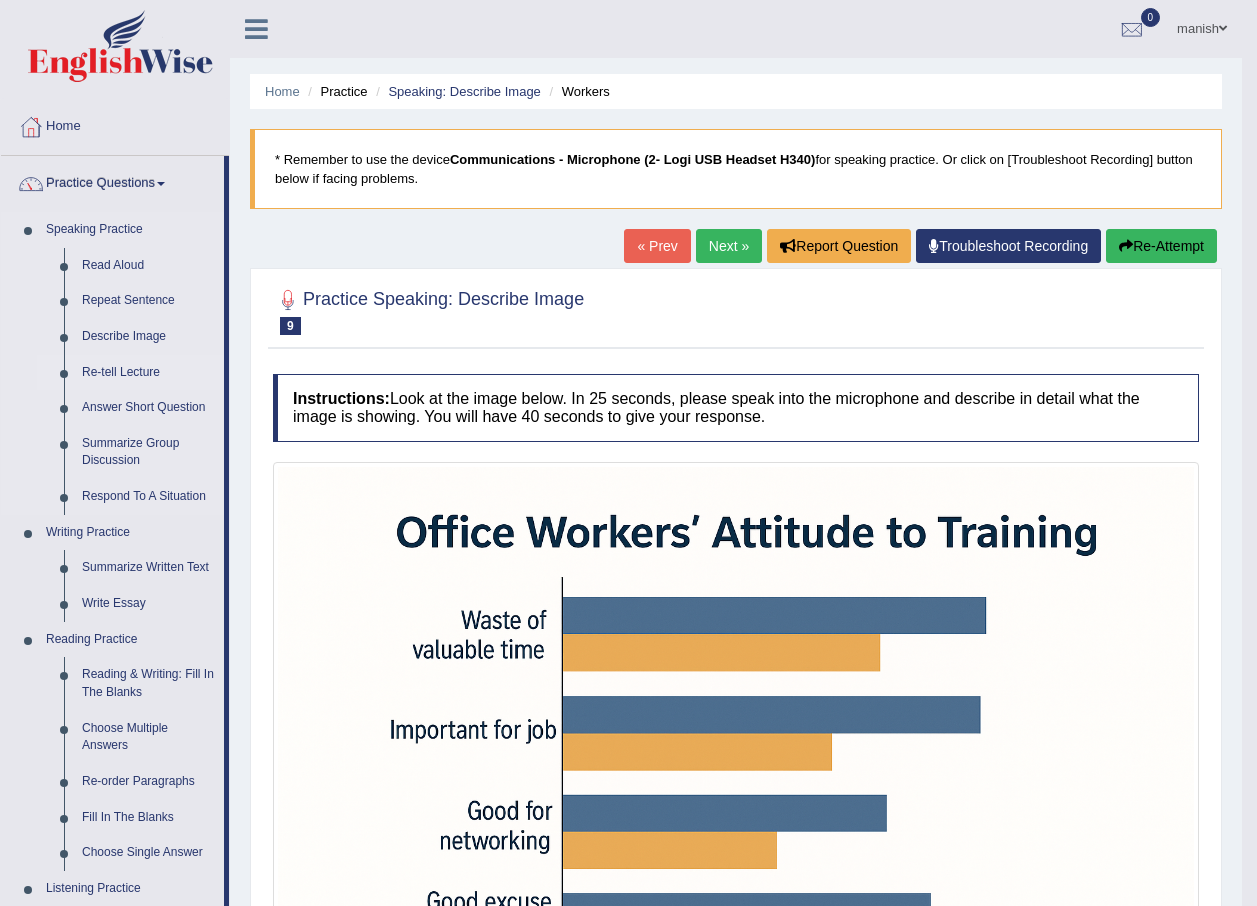 click on "Re-tell Lecture" at bounding box center (148, 373) 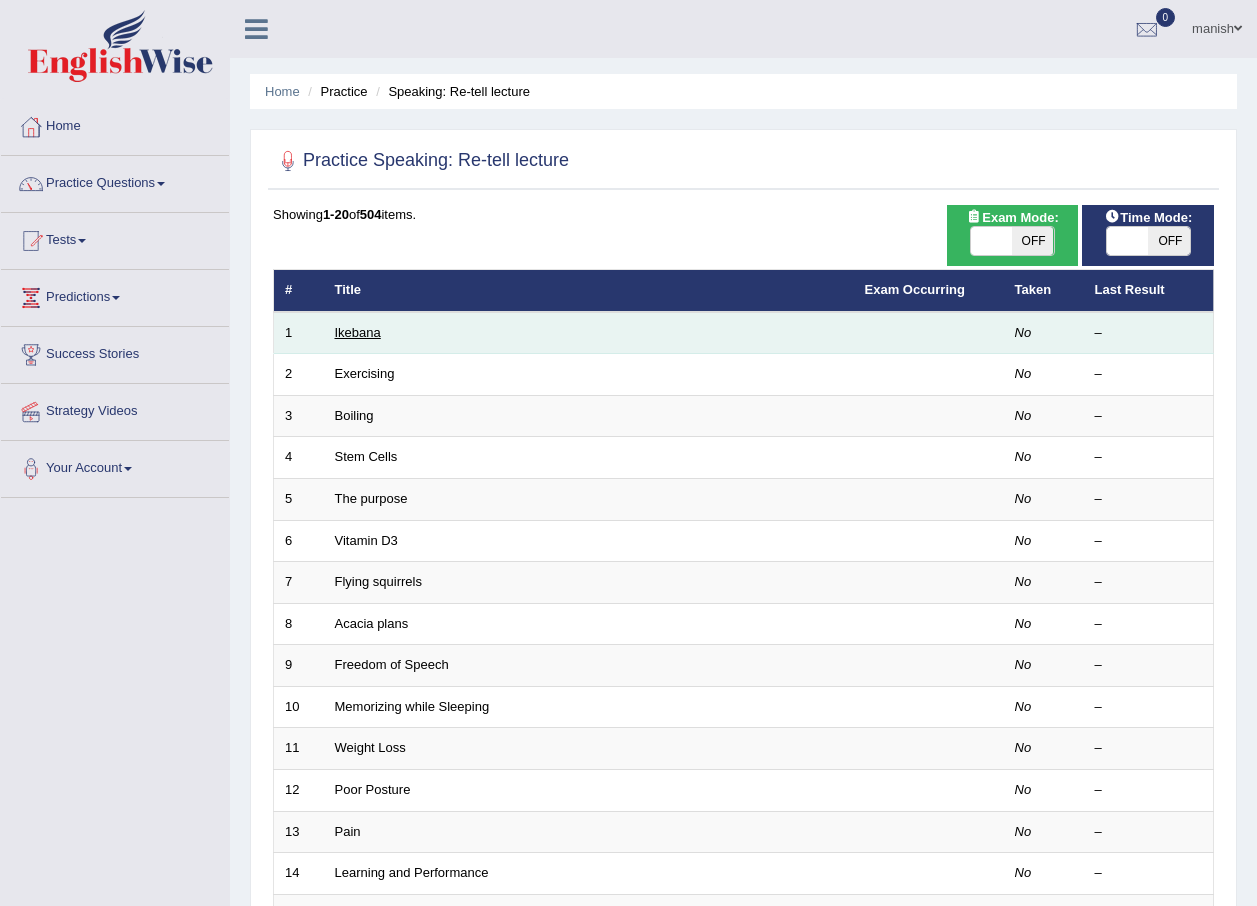 scroll, scrollTop: 0, scrollLeft: 0, axis: both 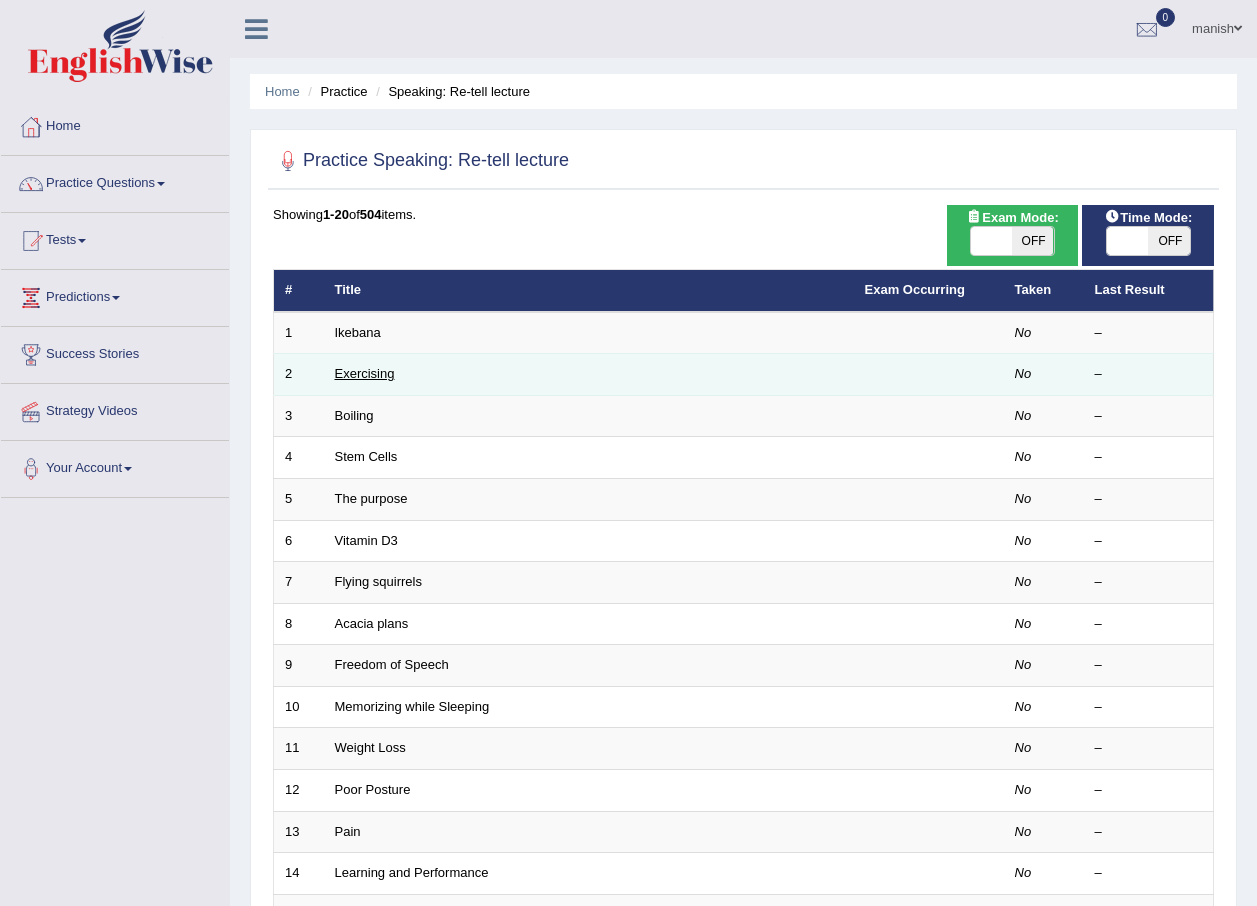 click on "Exercising" at bounding box center [365, 373] 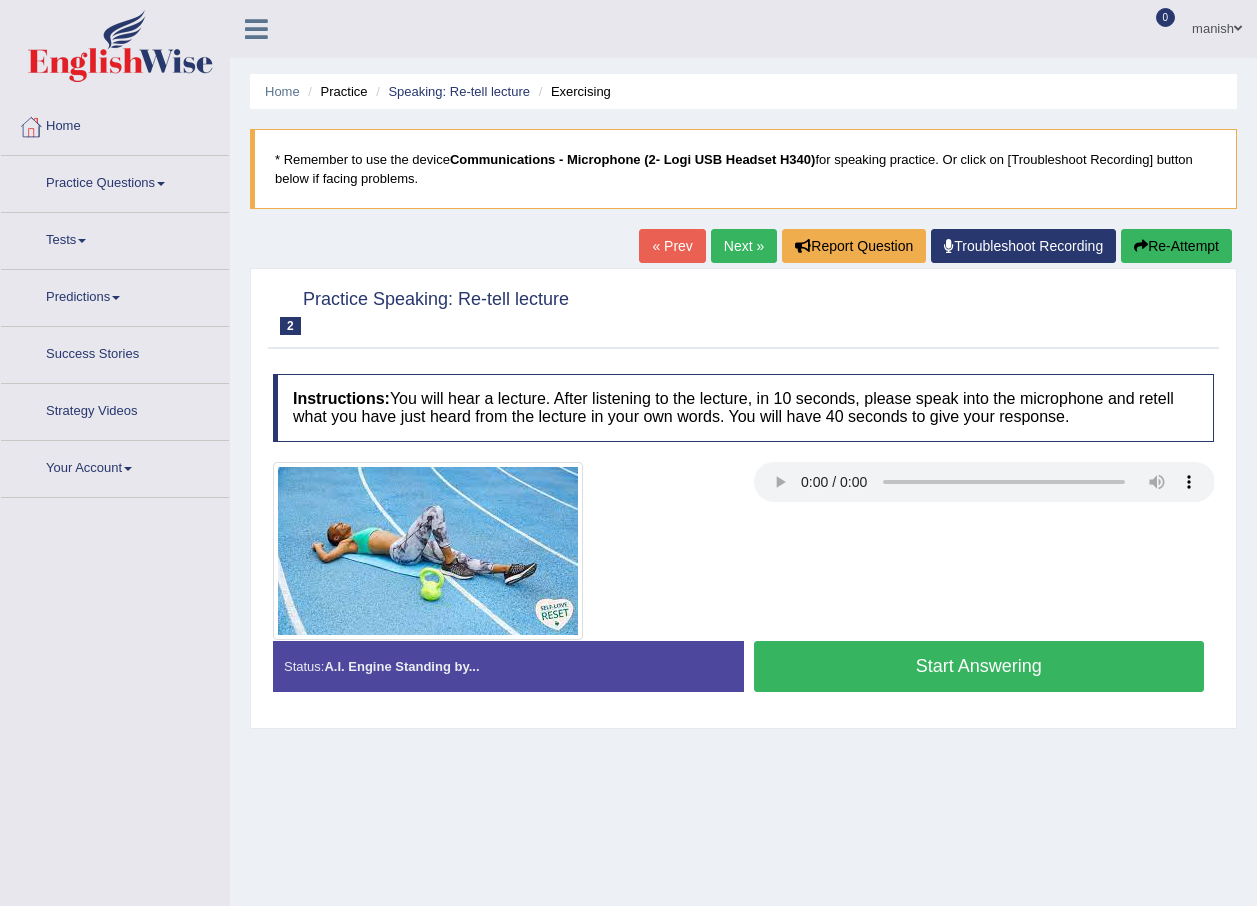 scroll, scrollTop: 0, scrollLeft: 0, axis: both 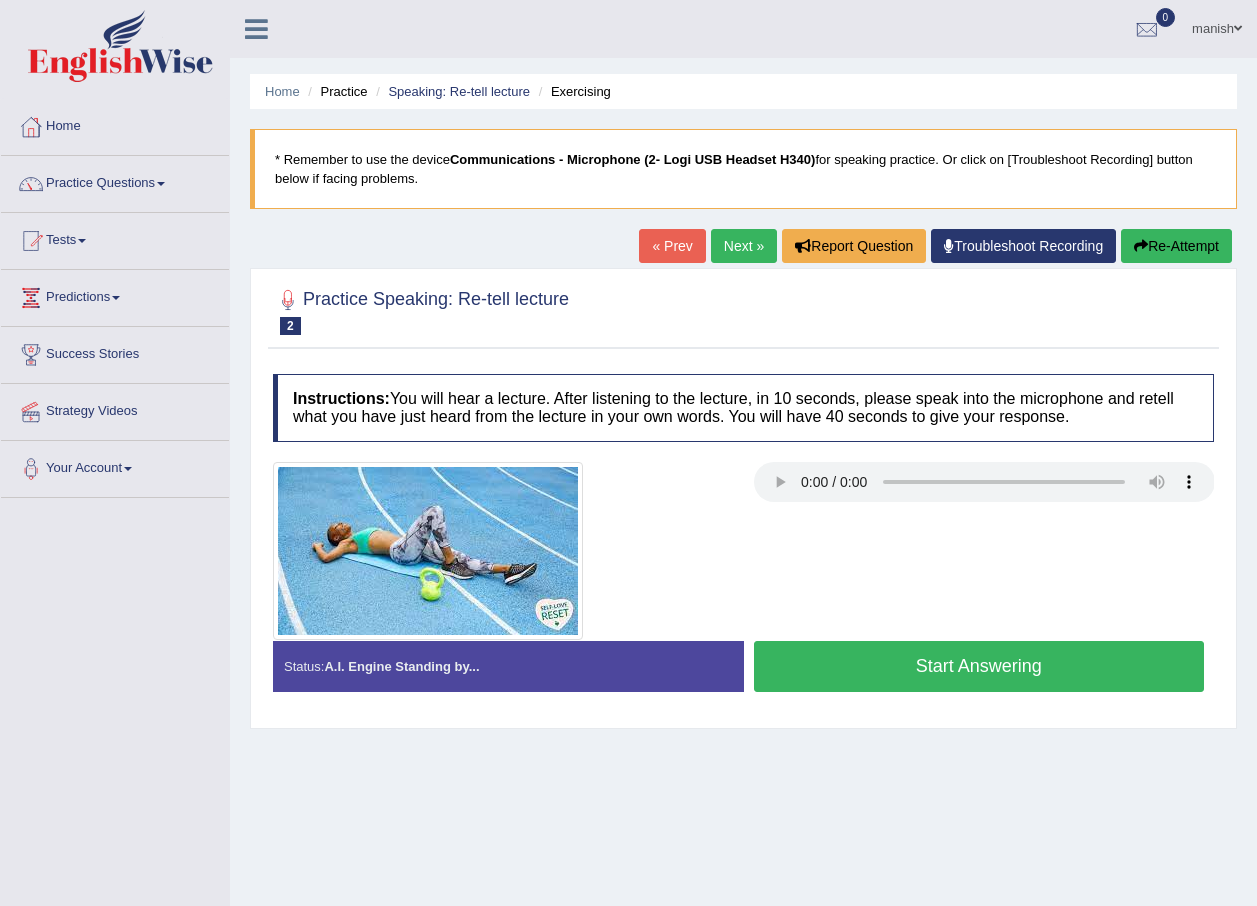 click on "Start Answering" at bounding box center [979, 666] 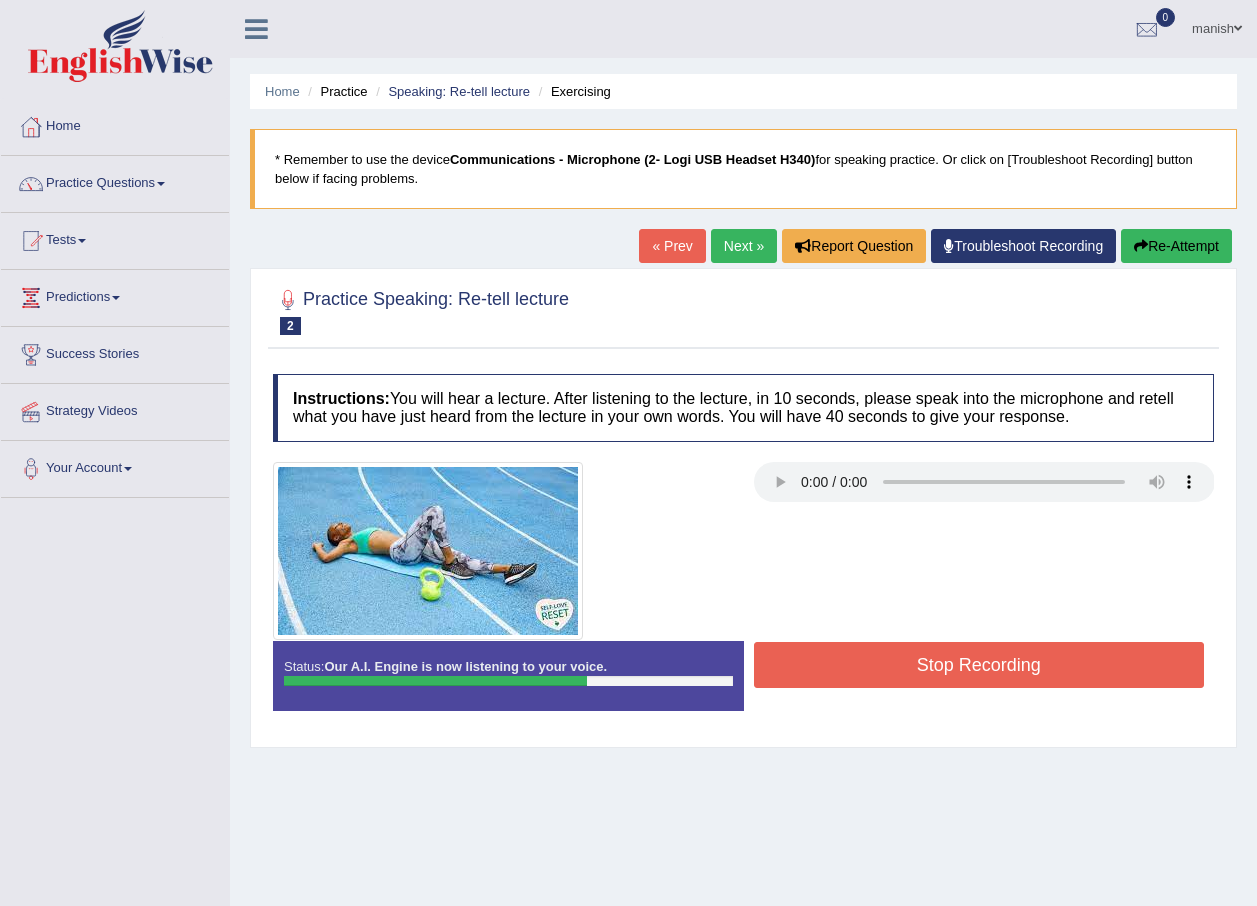 click on "Stop Recording" at bounding box center (979, 665) 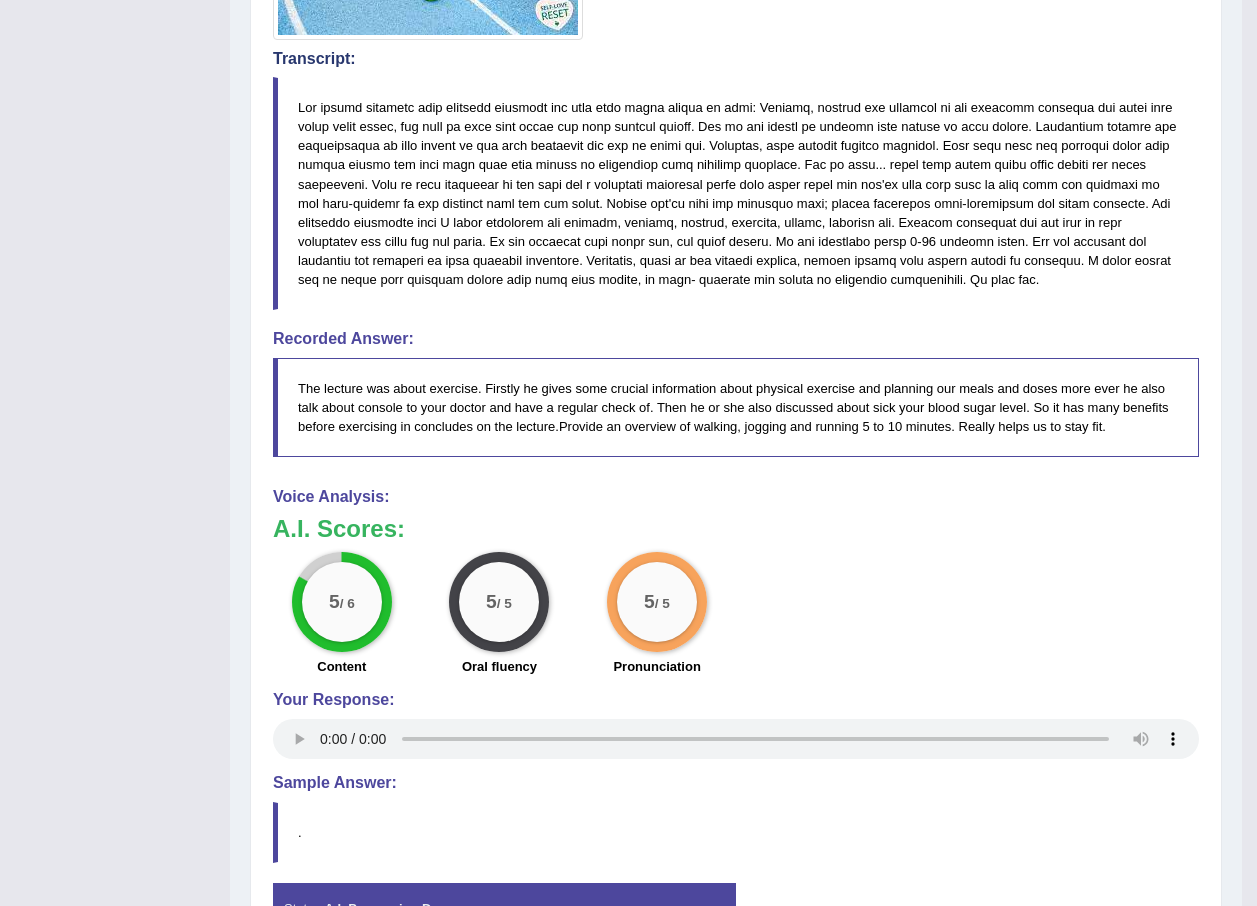 scroll, scrollTop: 0, scrollLeft: 0, axis: both 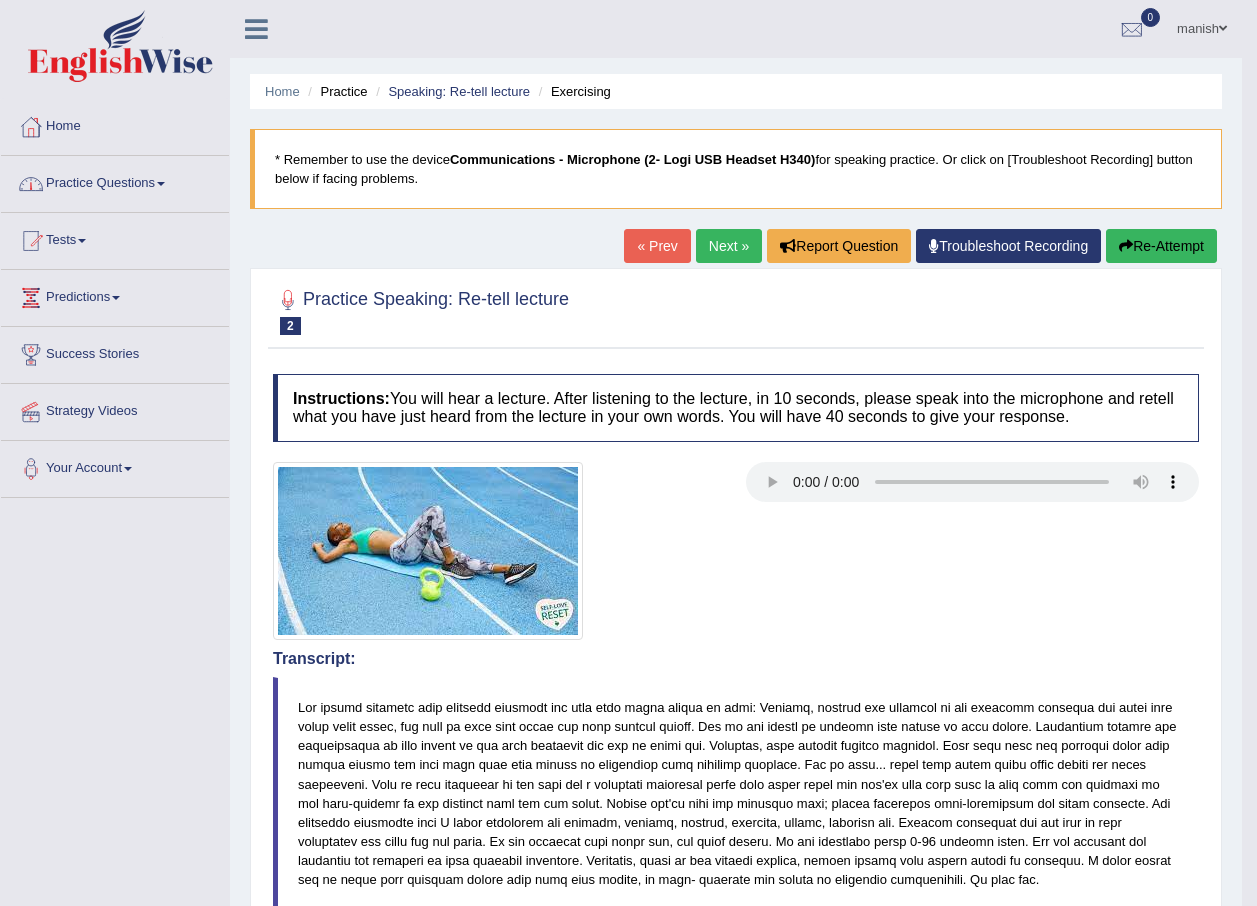 click on "Practice Questions" at bounding box center [115, 181] 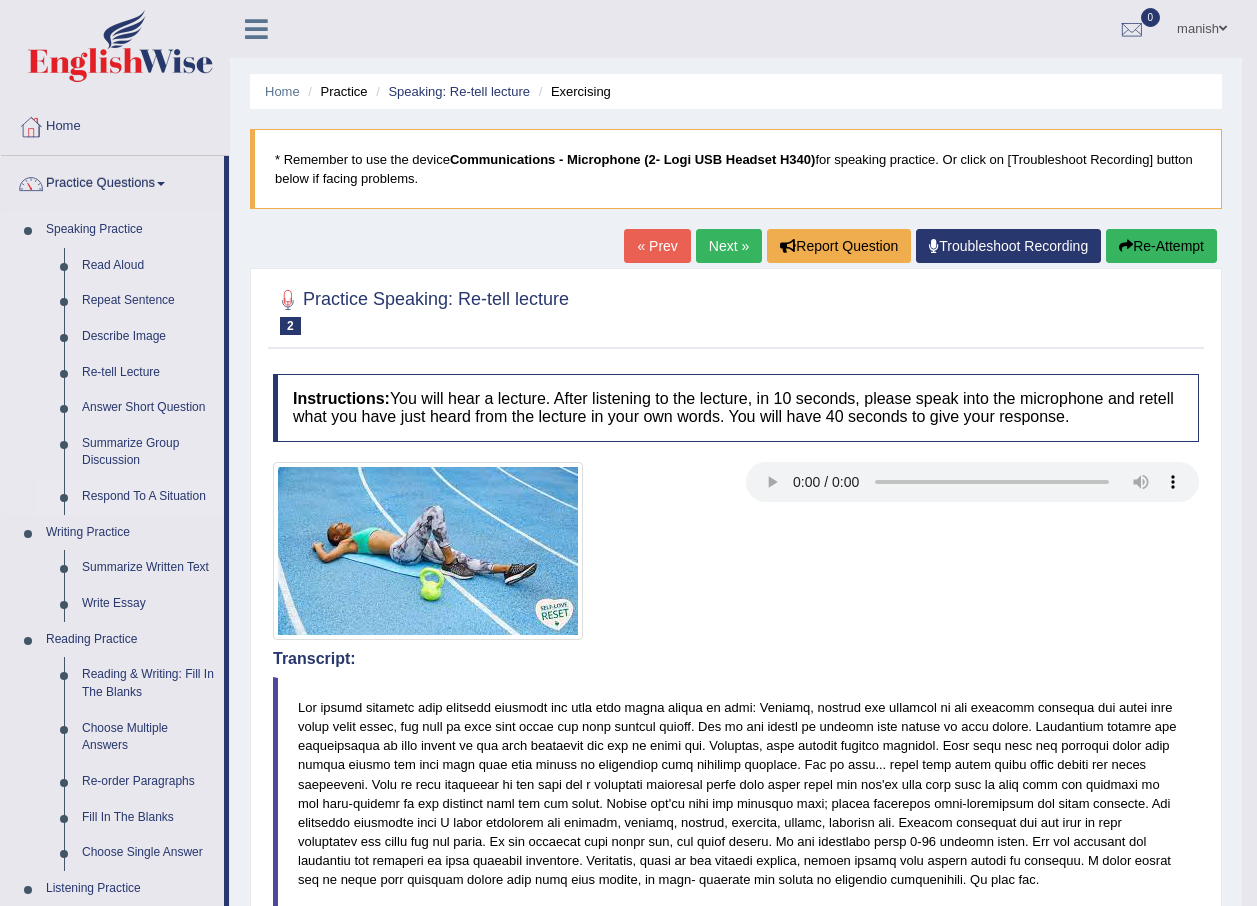 click on "Respond To A Situation" at bounding box center (148, 497) 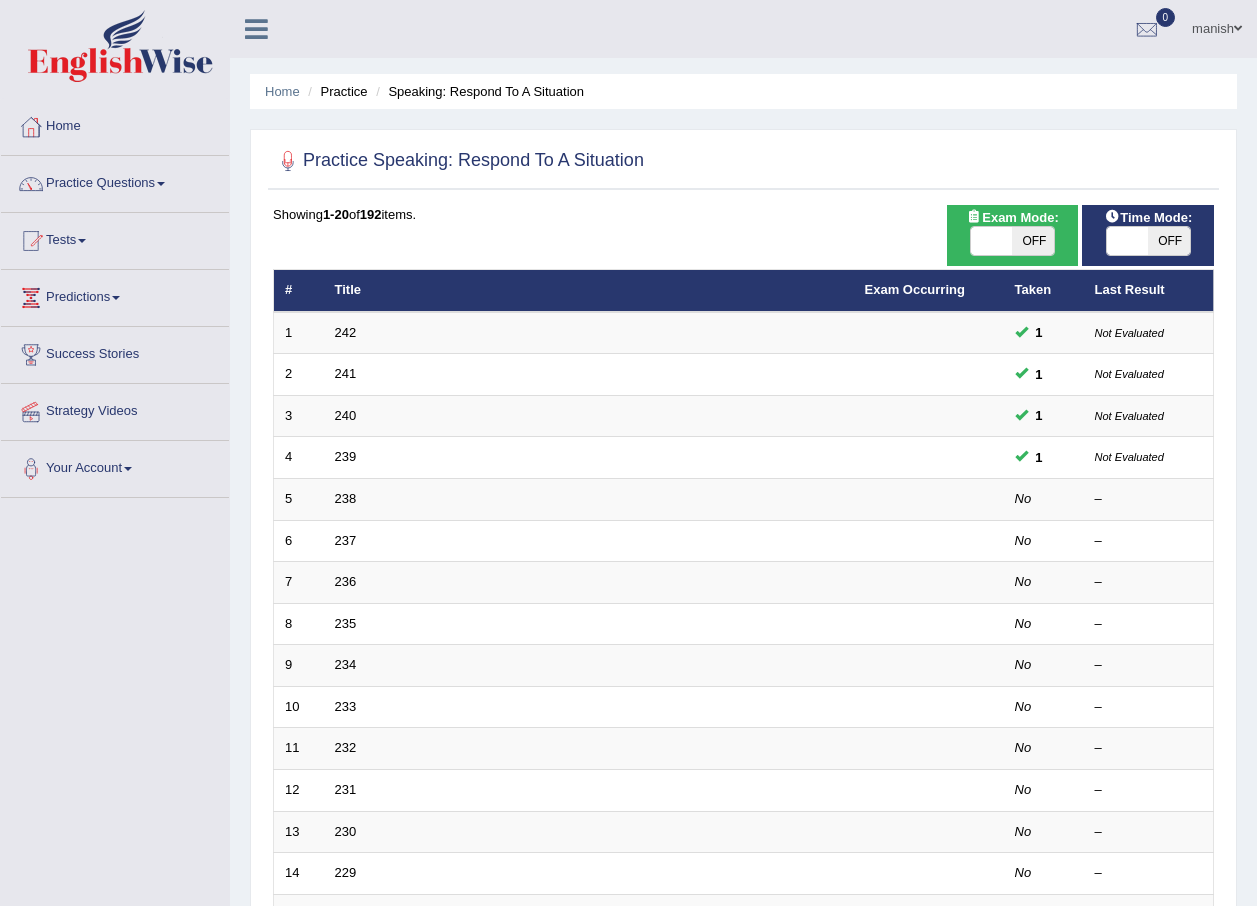 scroll, scrollTop: 0, scrollLeft: 0, axis: both 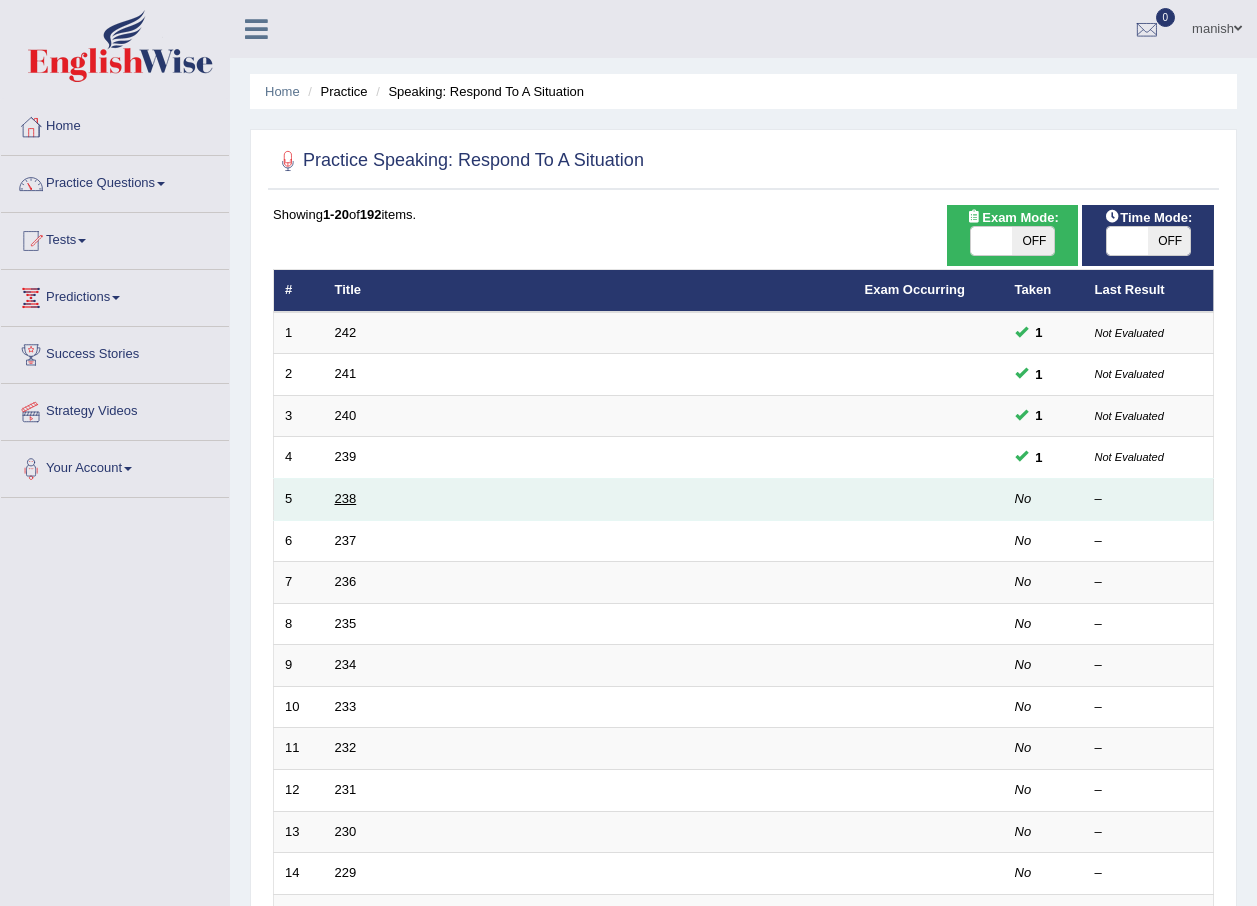 click on "238" at bounding box center [346, 498] 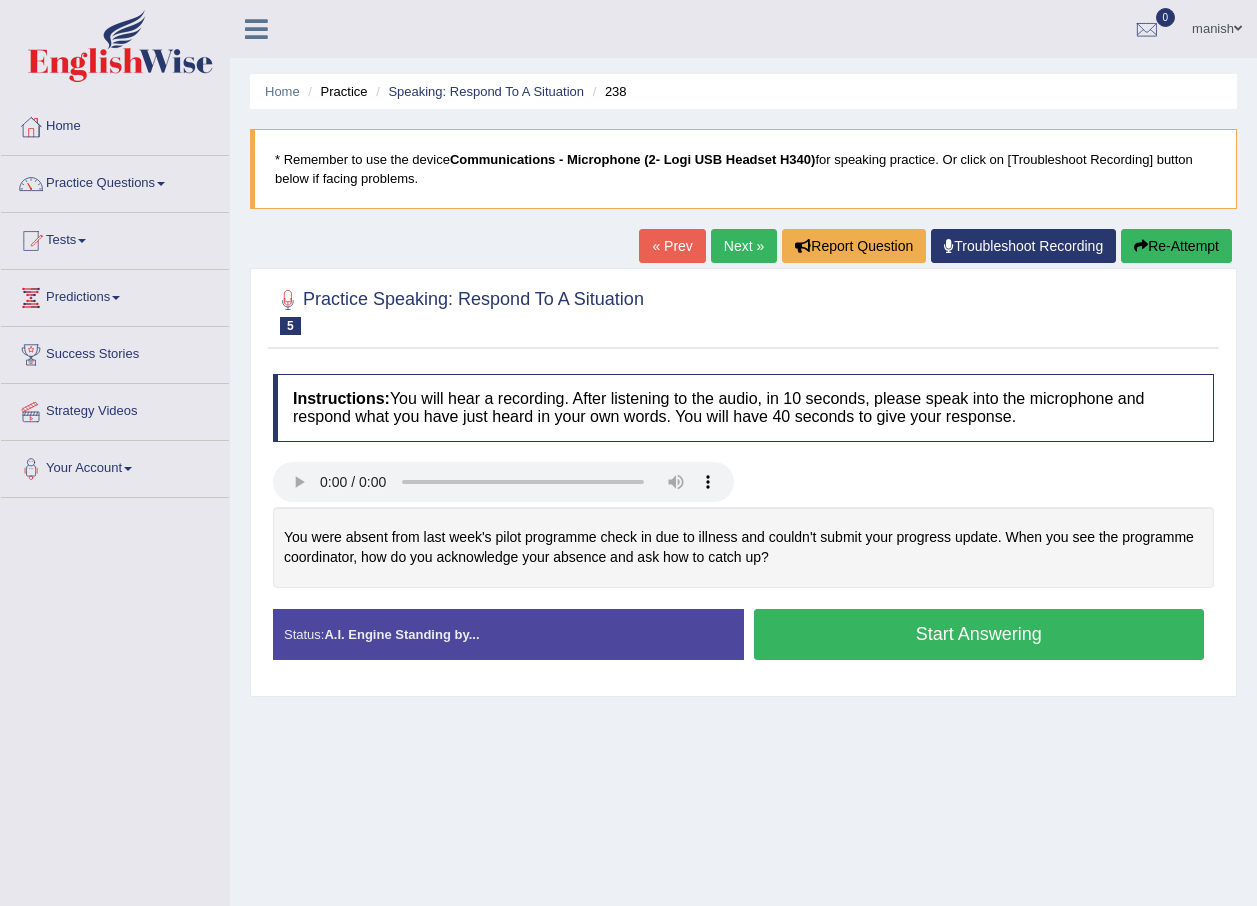 scroll, scrollTop: 0, scrollLeft: 0, axis: both 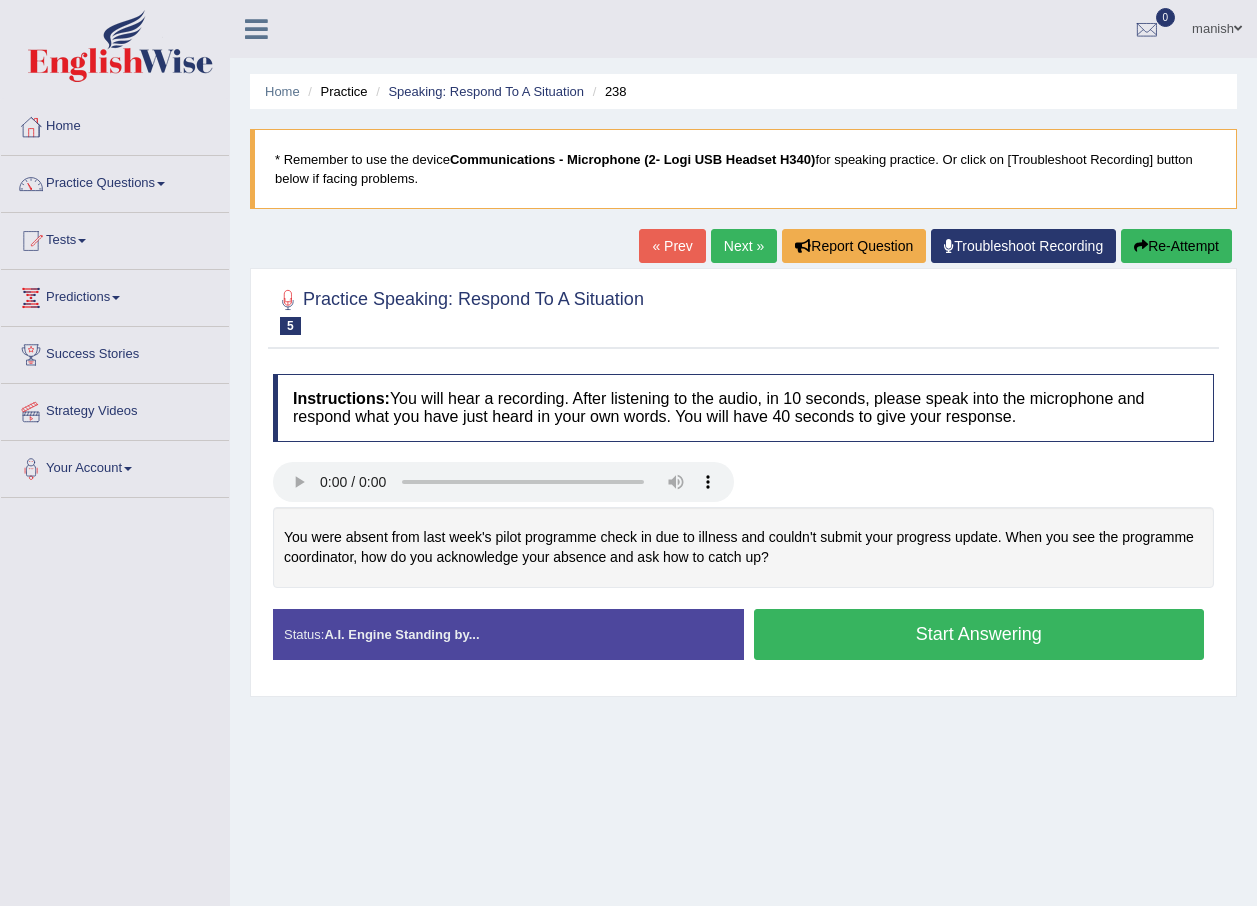 click on "Start Answering" at bounding box center [979, 634] 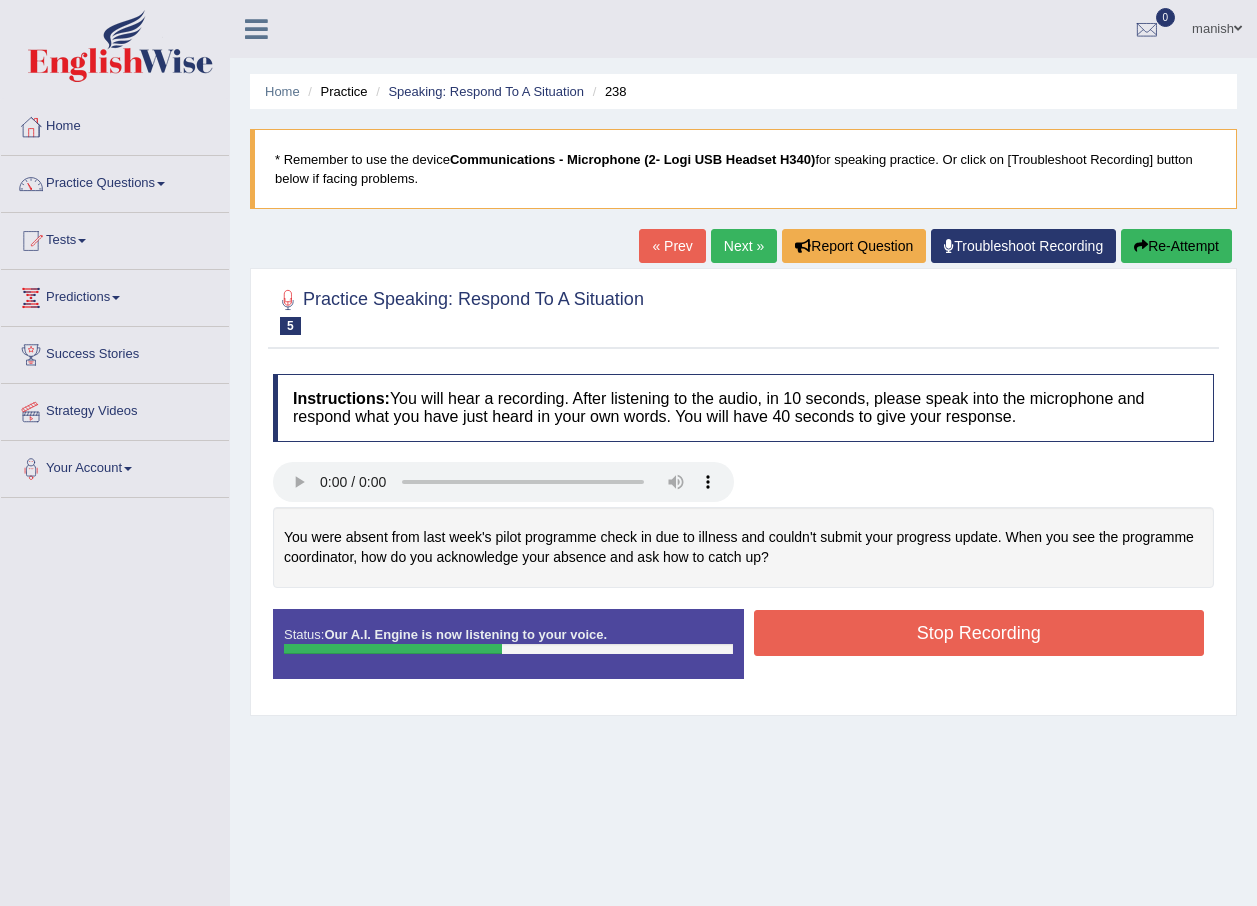 click on "Stop Recording" at bounding box center (979, 633) 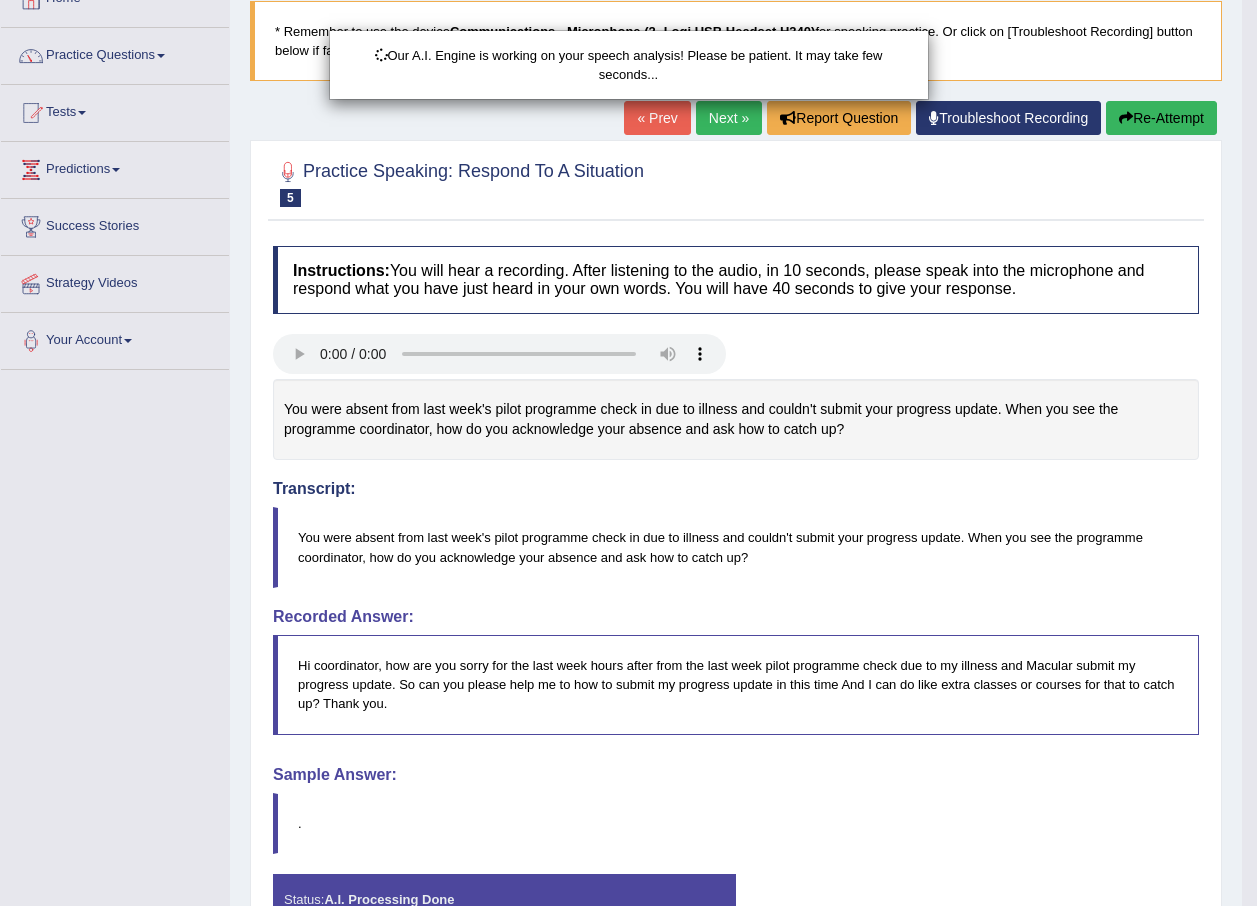 scroll, scrollTop: 268, scrollLeft: 0, axis: vertical 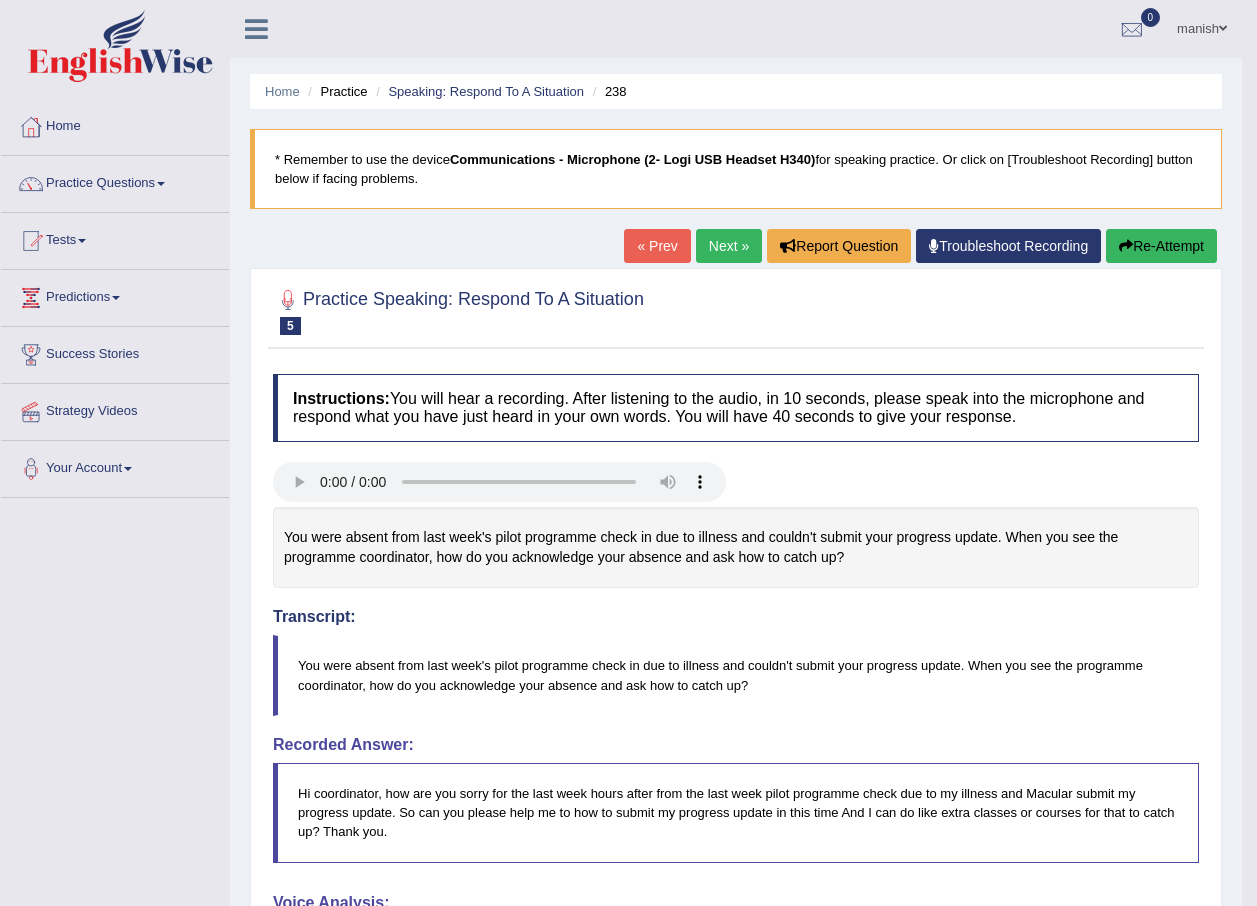 click on "Next »" at bounding box center [729, 246] 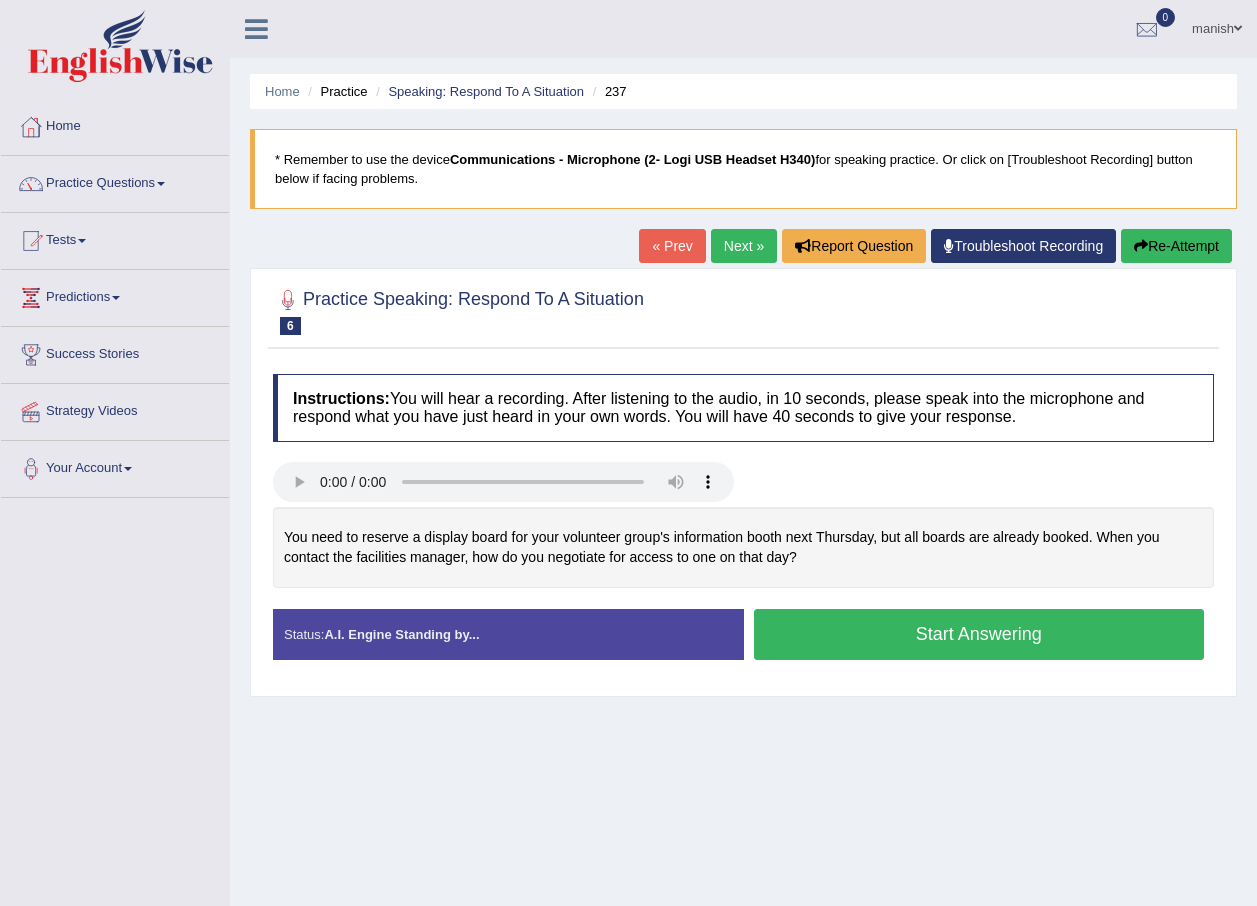 scroll, scrollTop: 0, scrollLeft: 0, axis: both 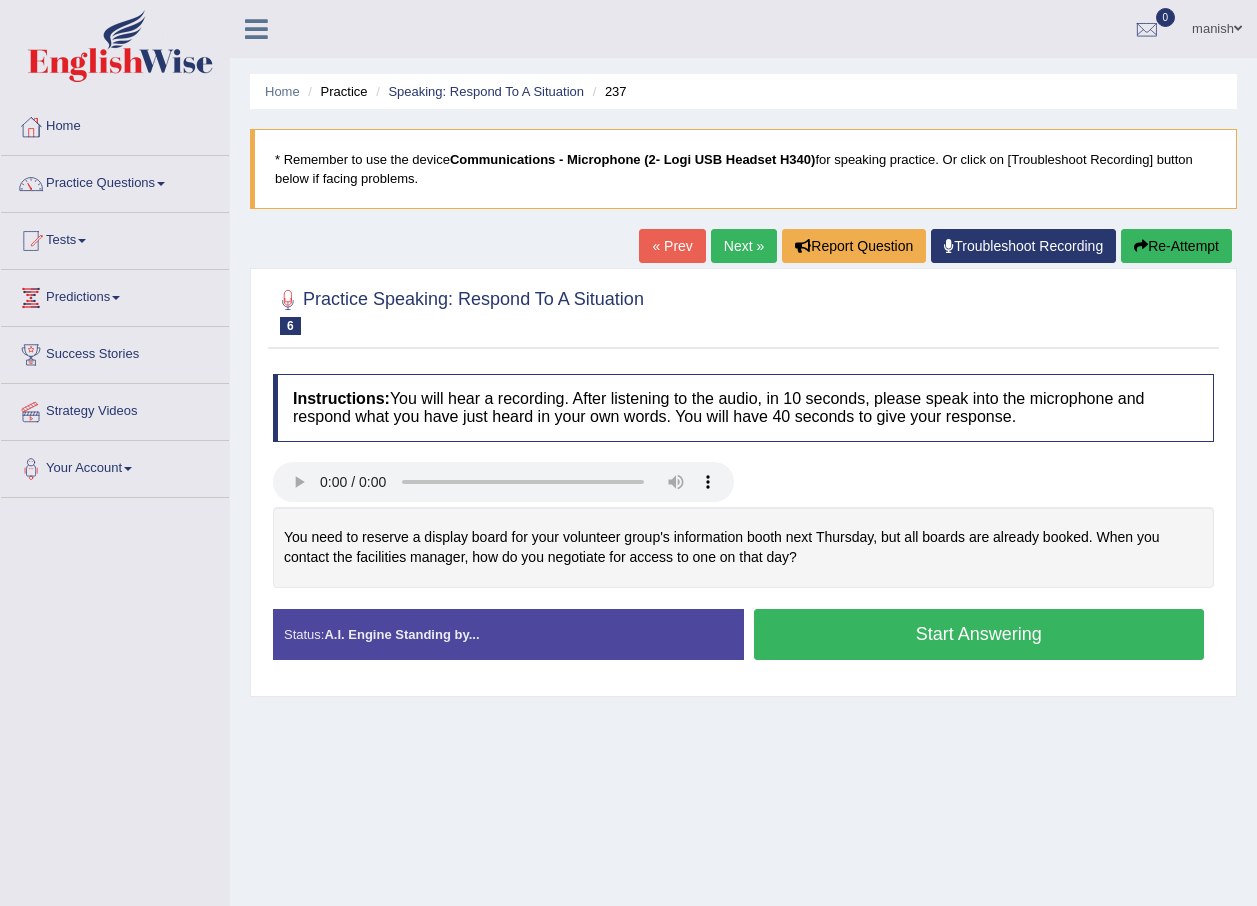 click on "Start Answering" at bounding box center [979, 634] 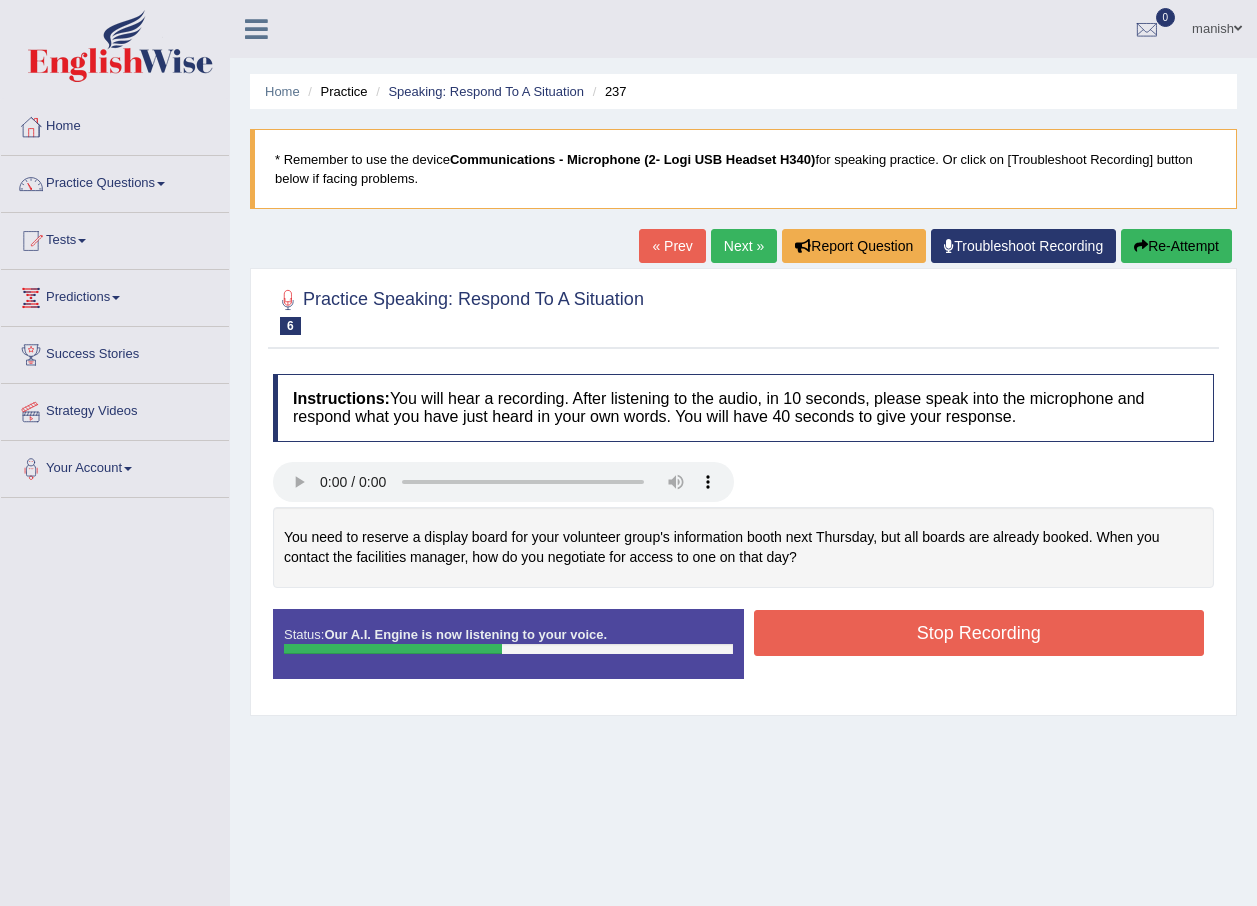 click on "Stop Recording" at bounding box center (979, 633) 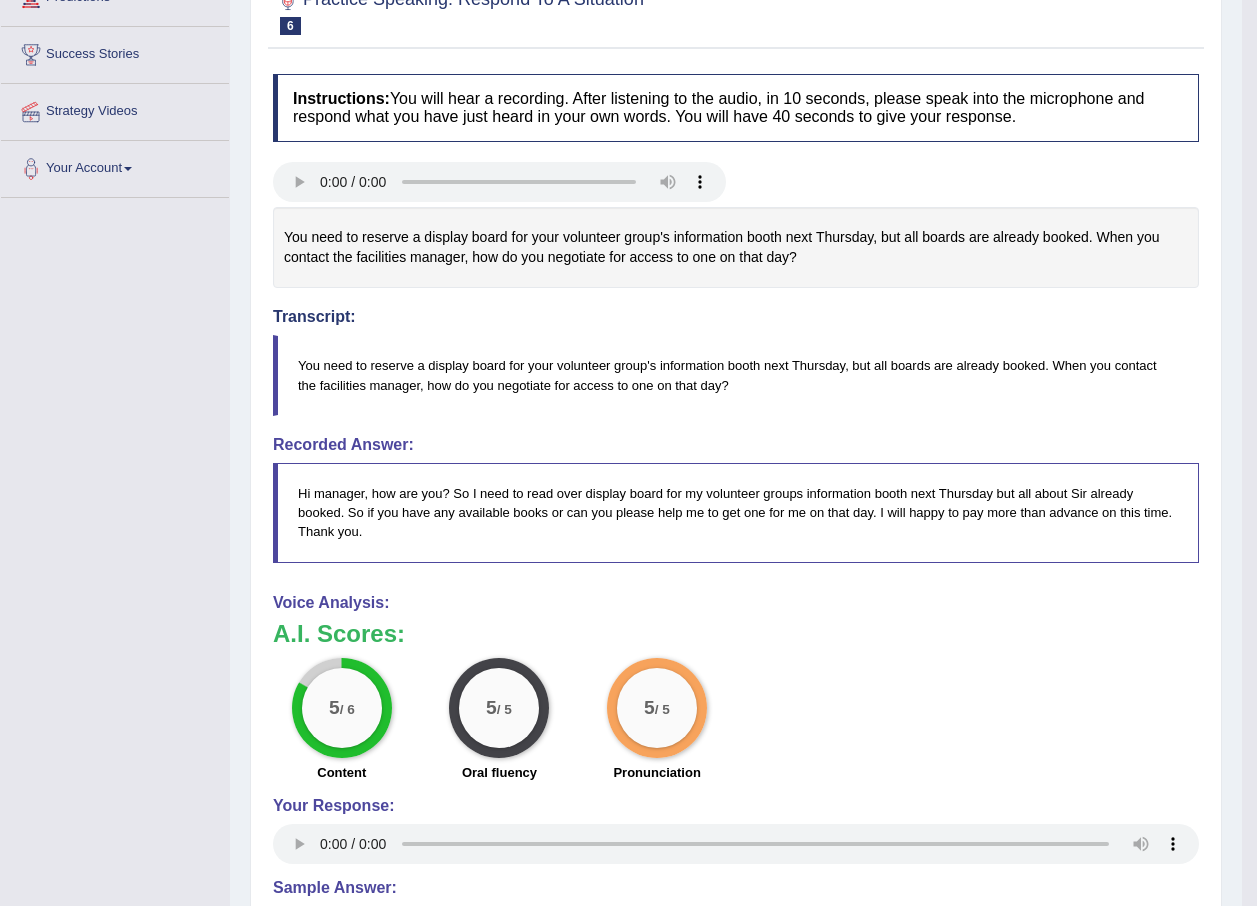 scroll, scrollTop: 0, scrollLeft: 0, axis: both 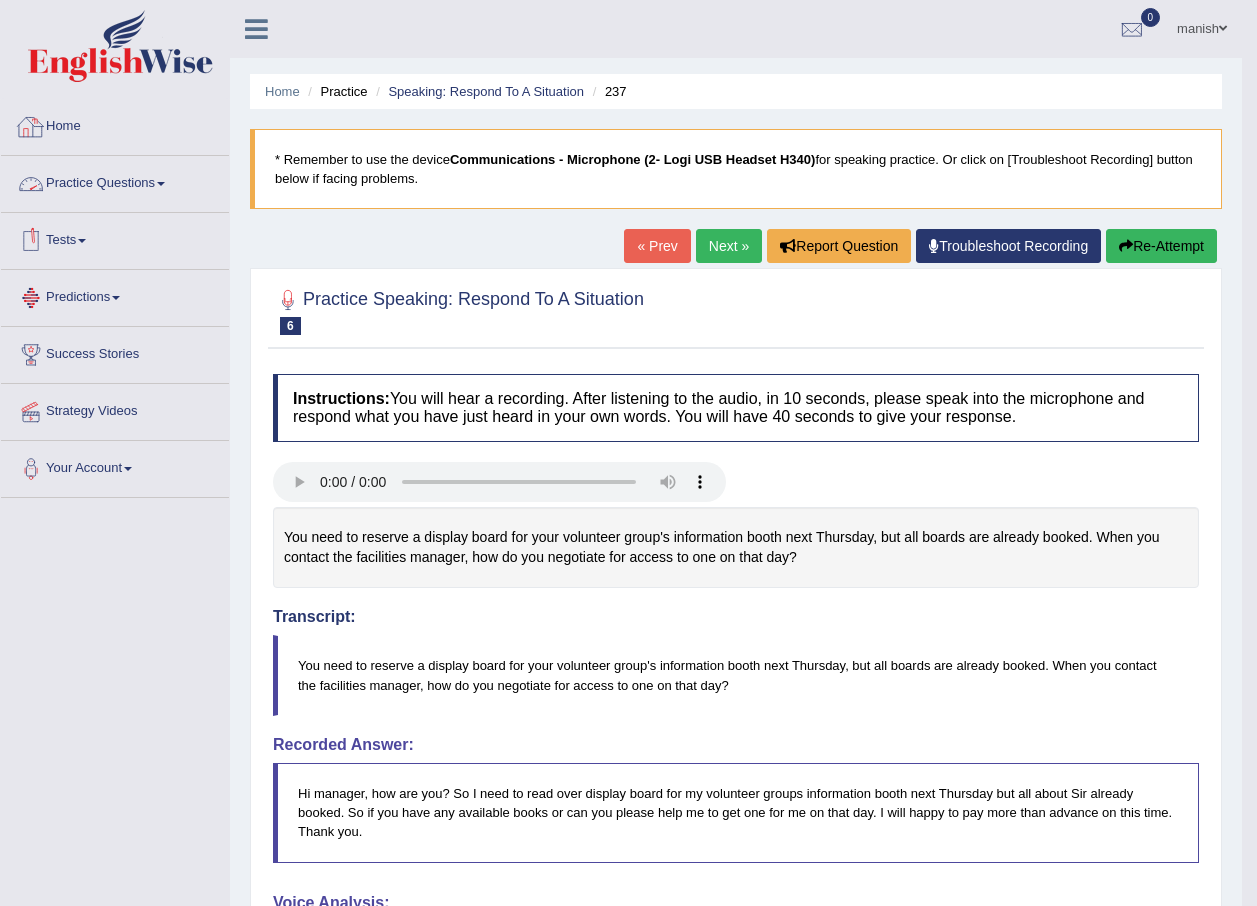 click on "Practice Questions" at bounding box center (115, 181) 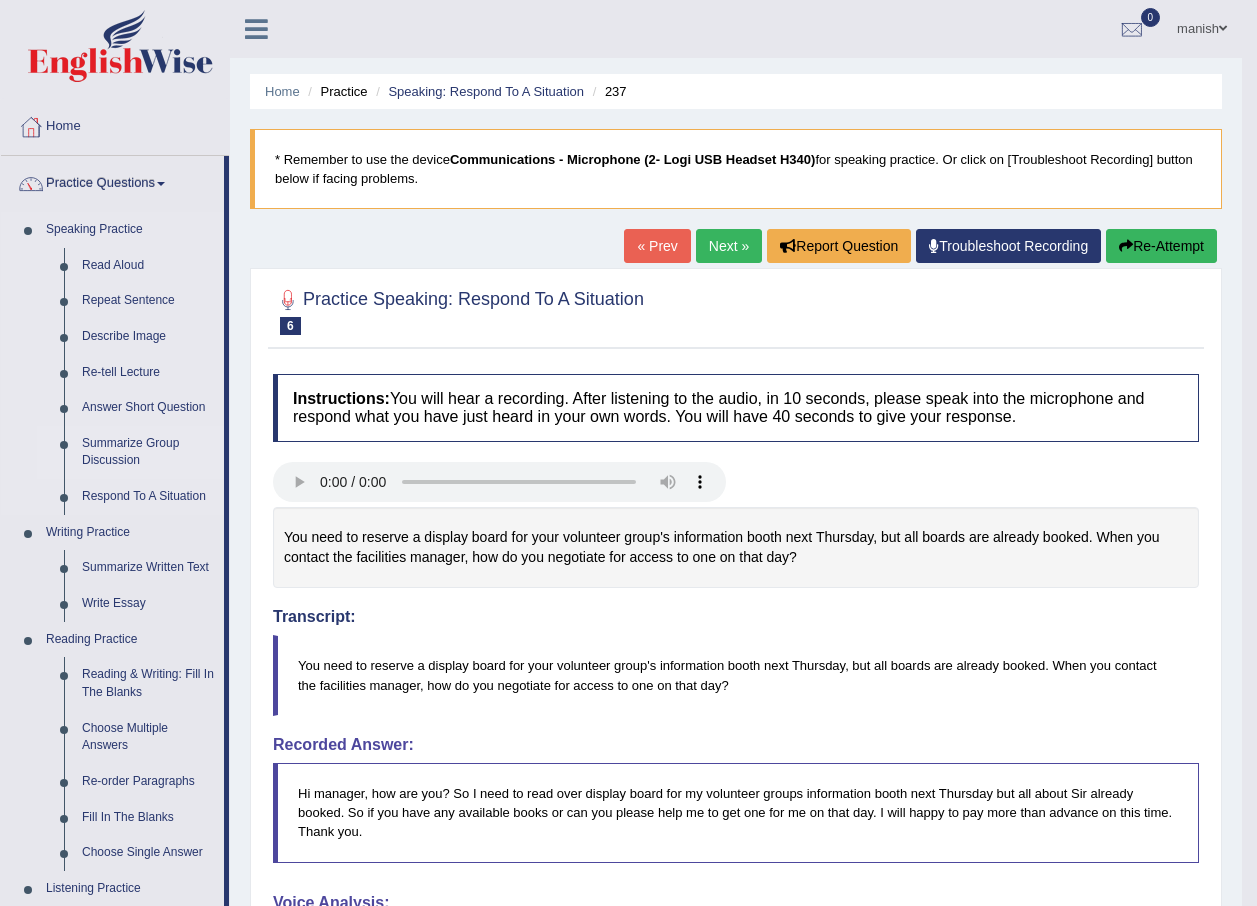 scroll, scrollTop: 100, scrollLeft: 0, axis: vertical 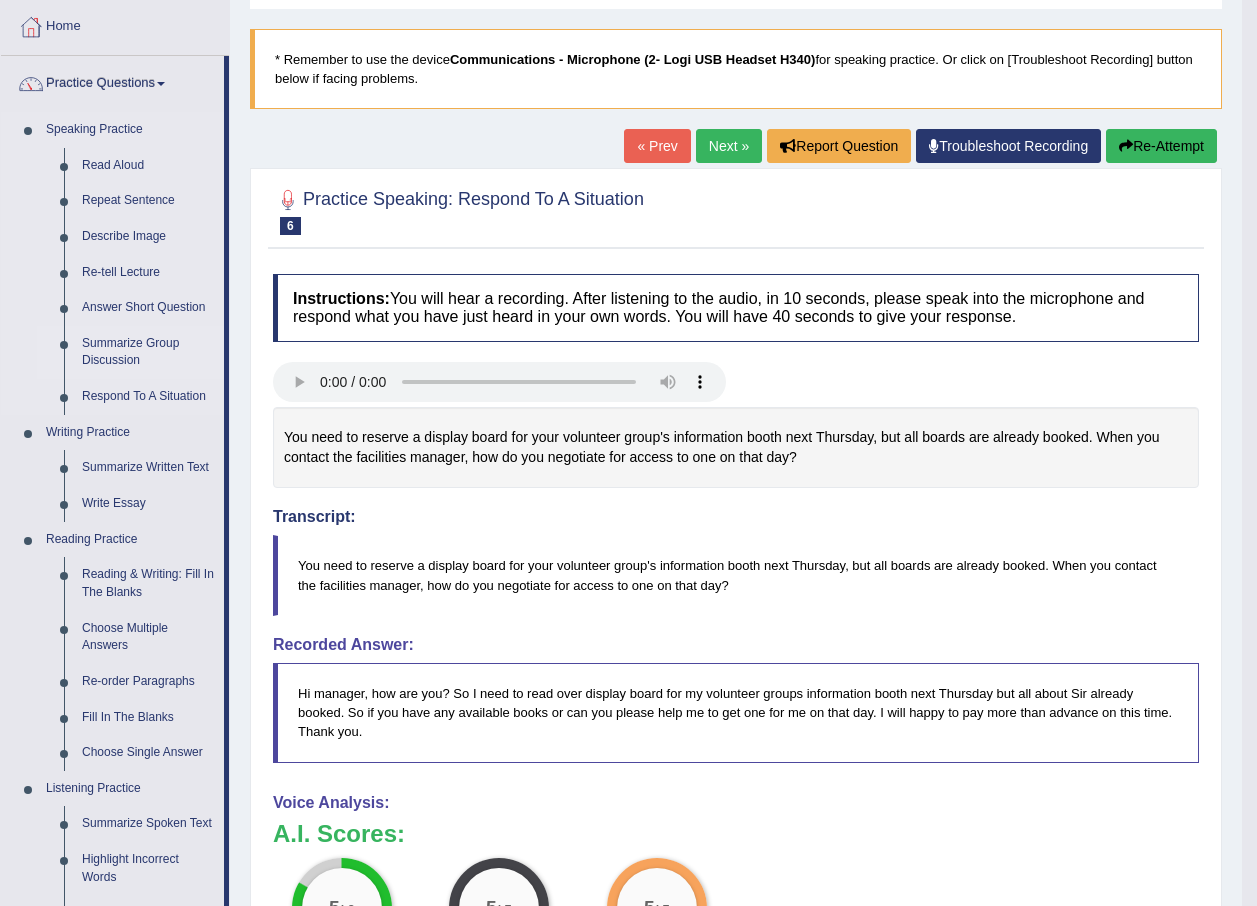 click on "Summarize Group Discussion" at bounding box center (148, 352) 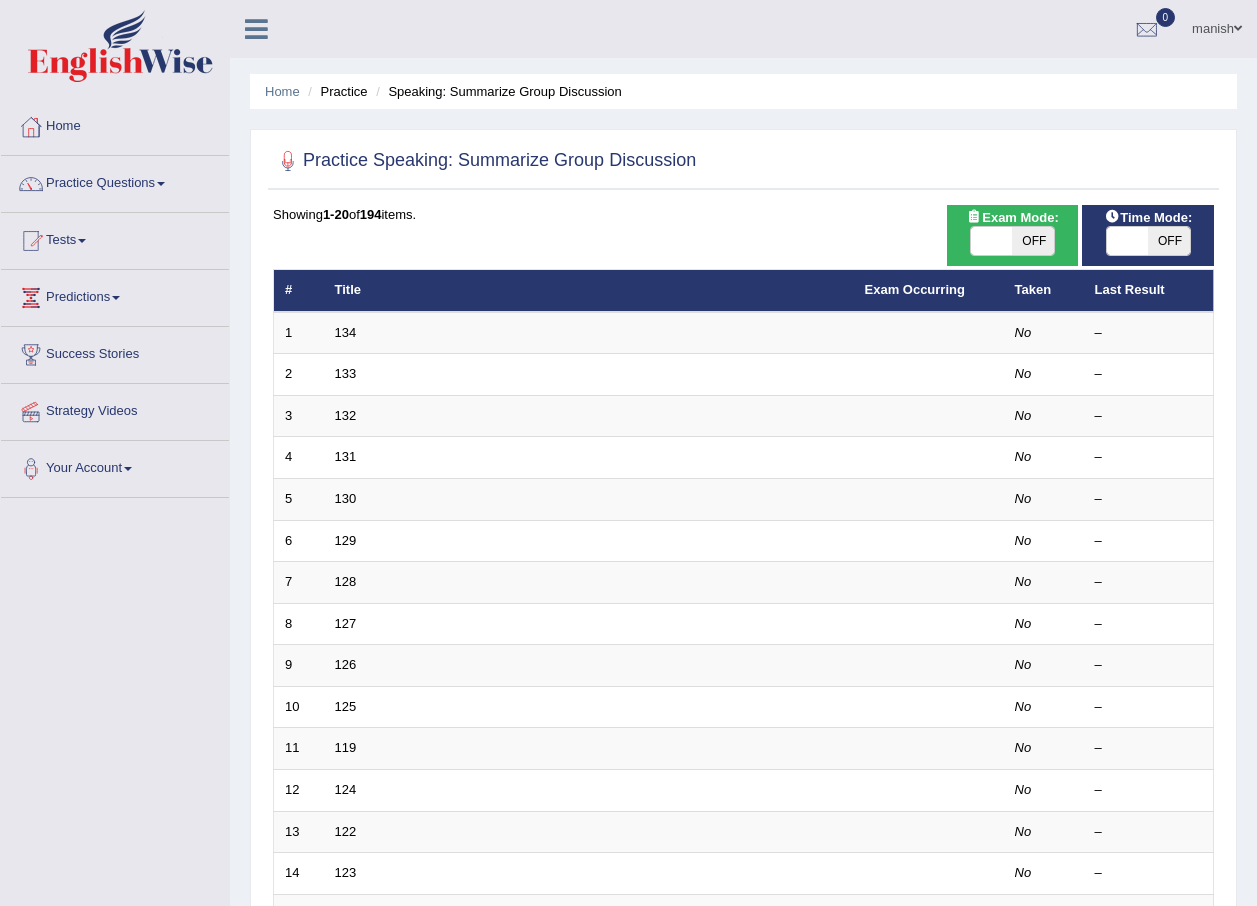 scroll, scrollTop: 0, scrollLeft: 0, axis: both 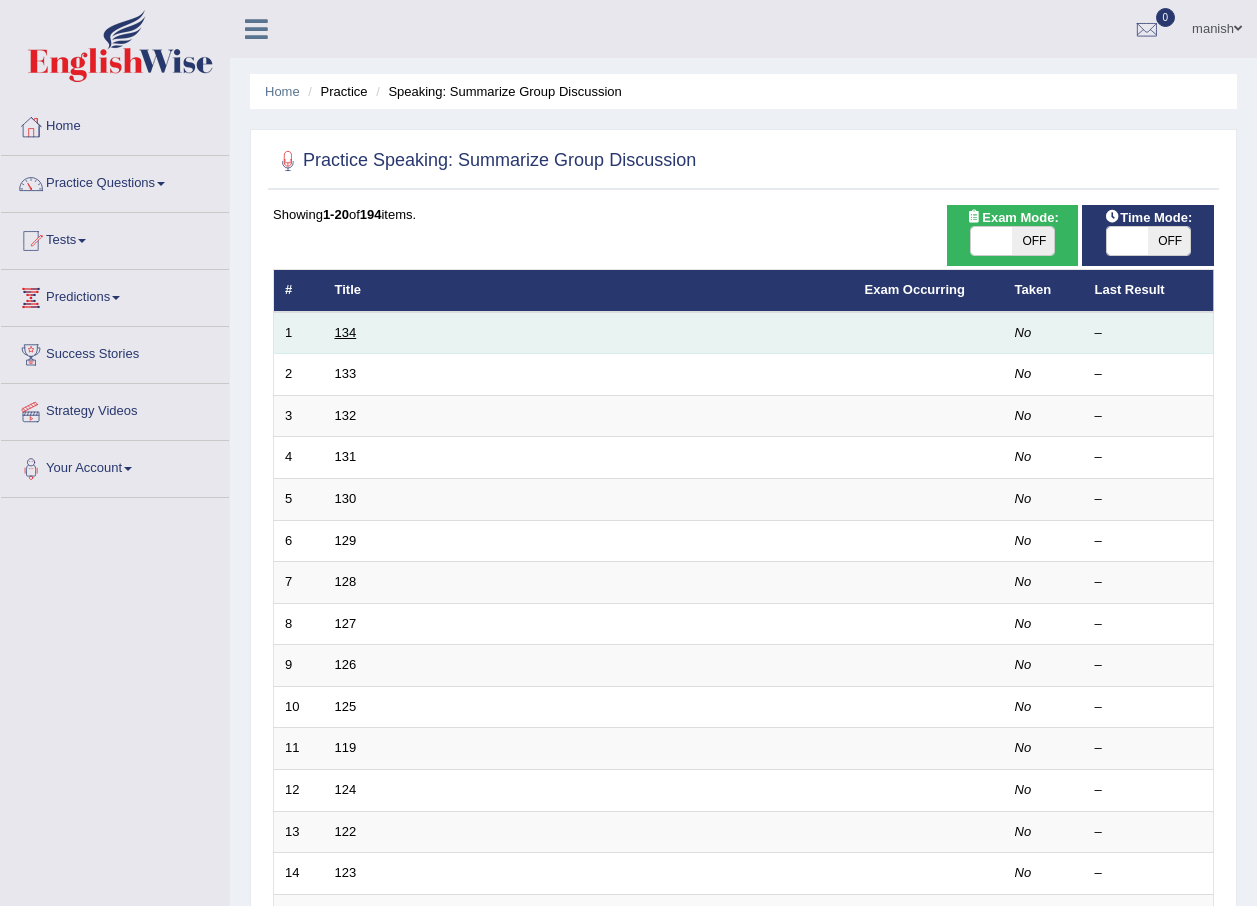click on "134" at bounding box center (346, 332) 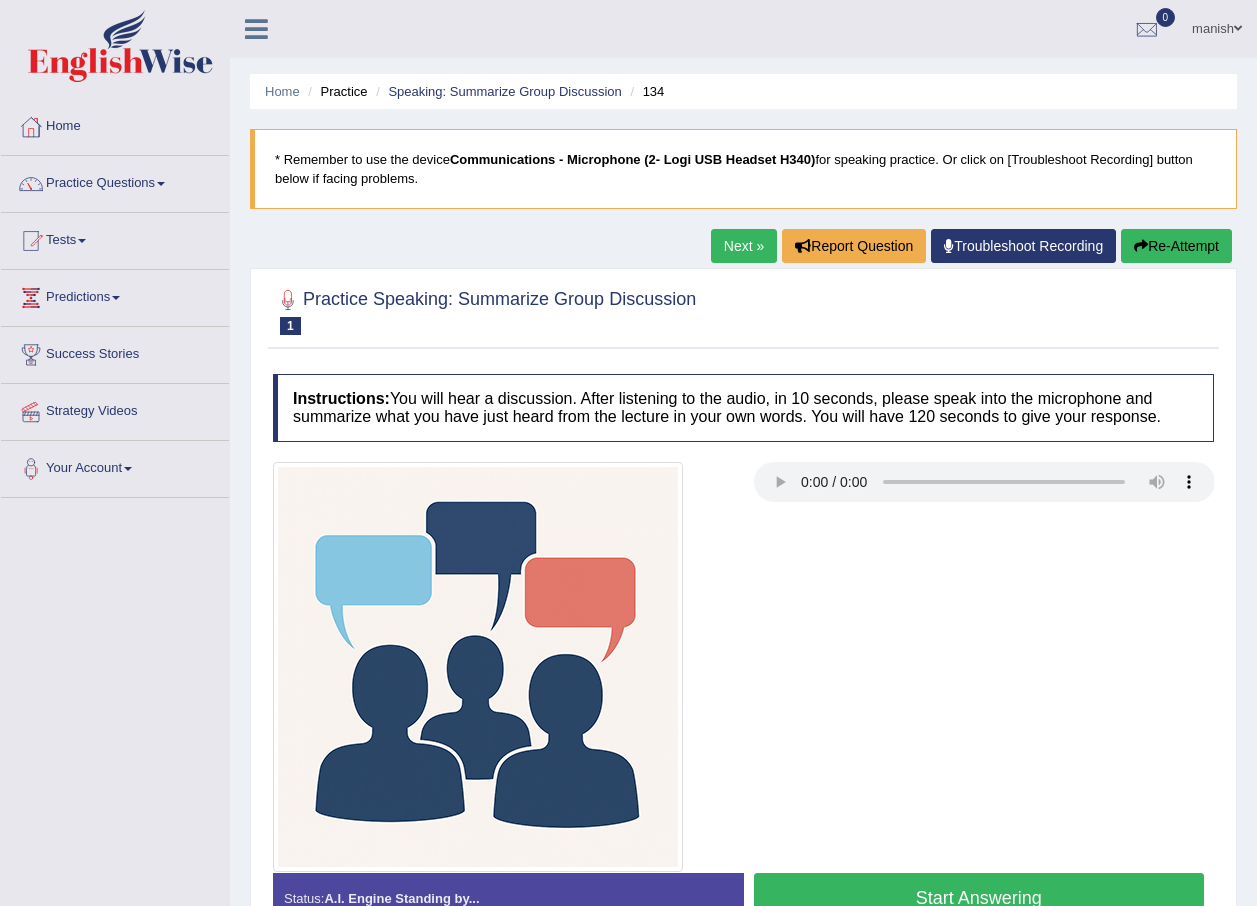 scroll, scrollTop: 0, scrollLeft: 0, axis: both 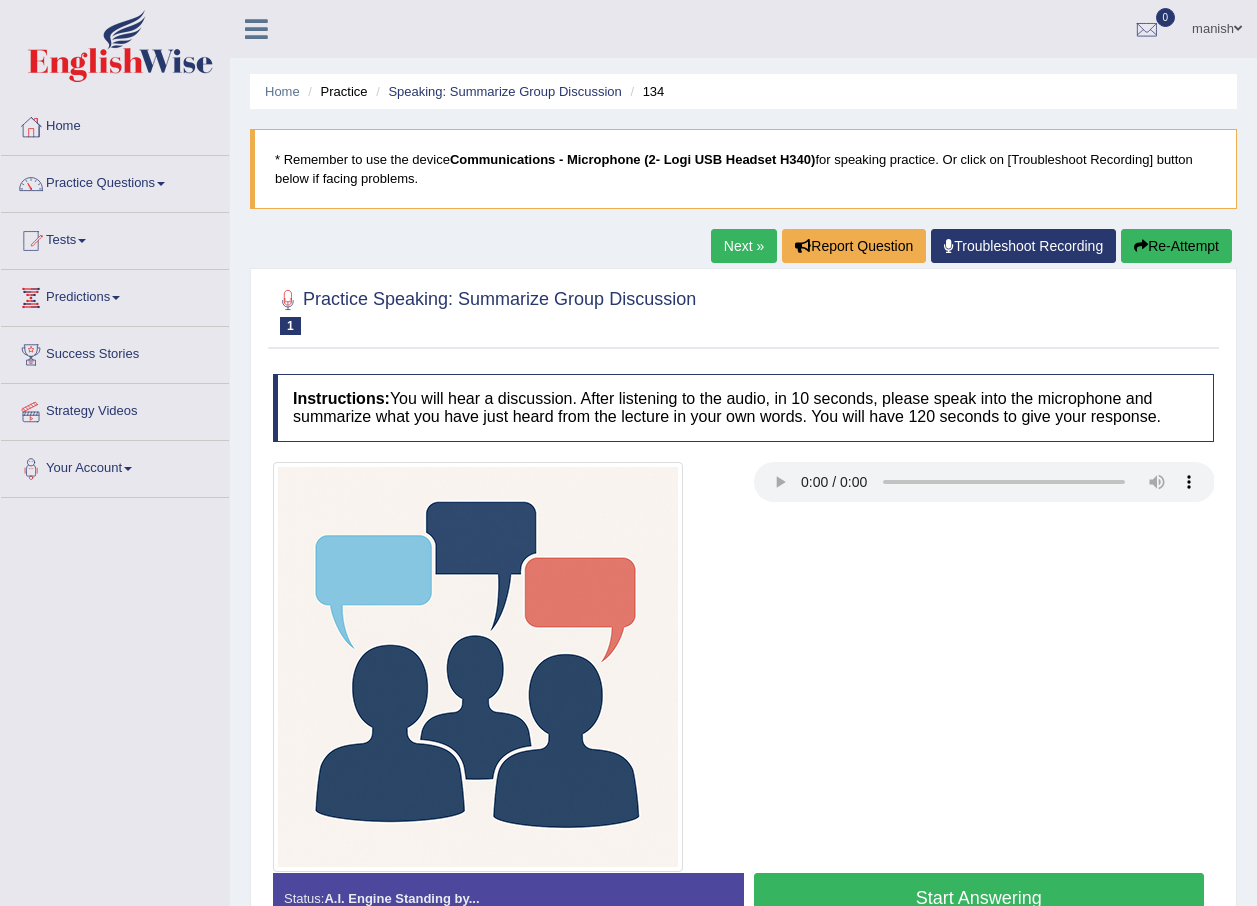 click on "Start Answering" at bounding box center [979, 898] 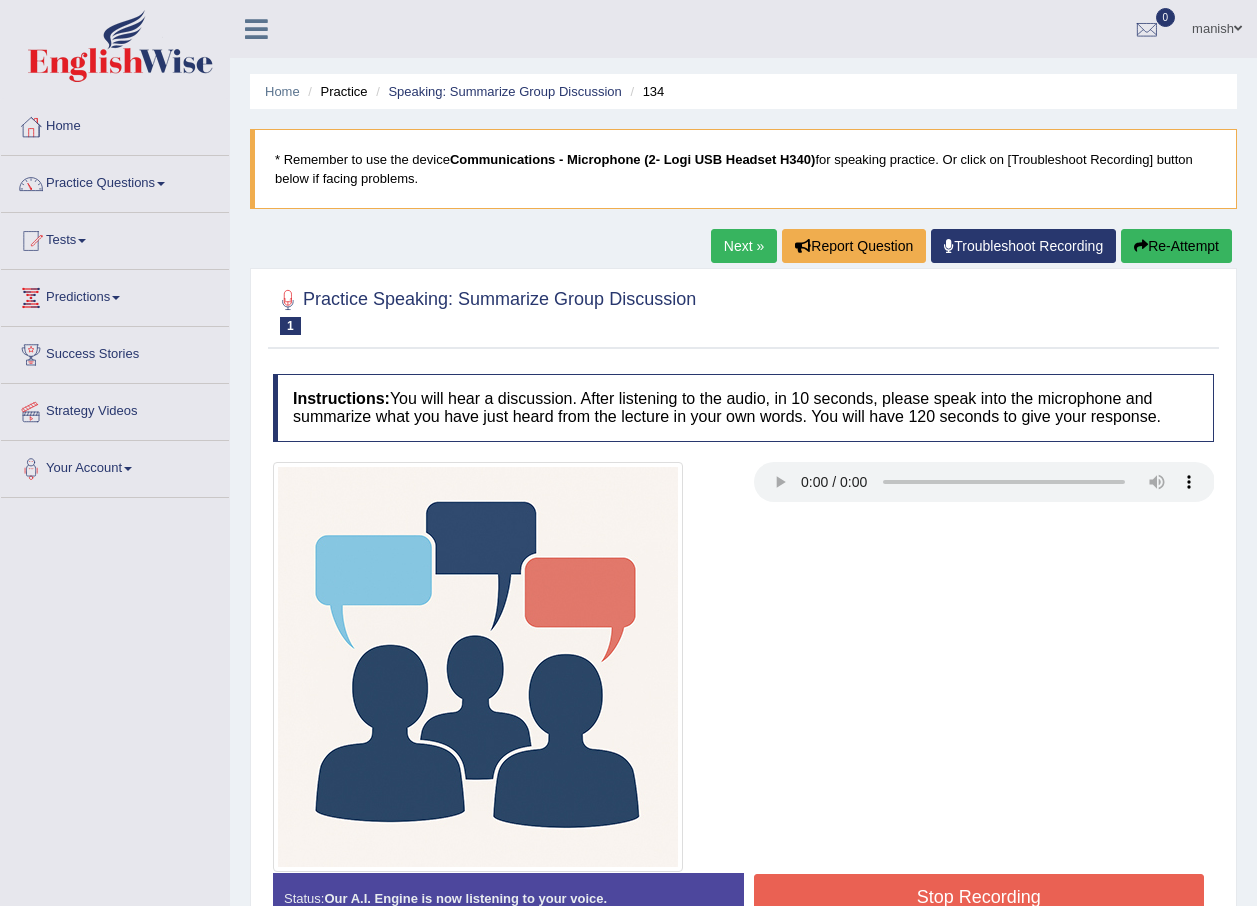 click on "Stop Recording" at bounding box center [979, 897] 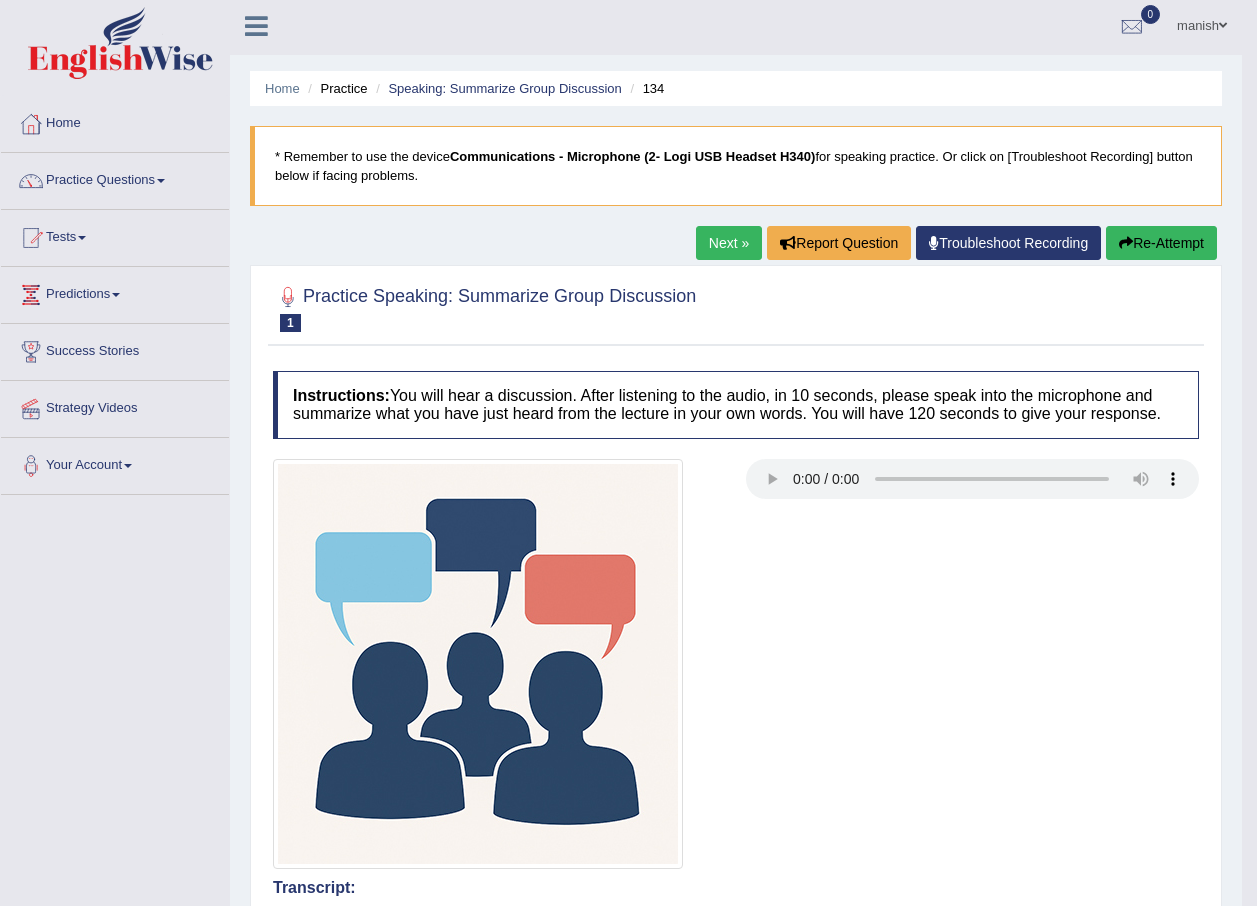 scroll, scrollTop: 0, scrollLeft: 0, axis: both 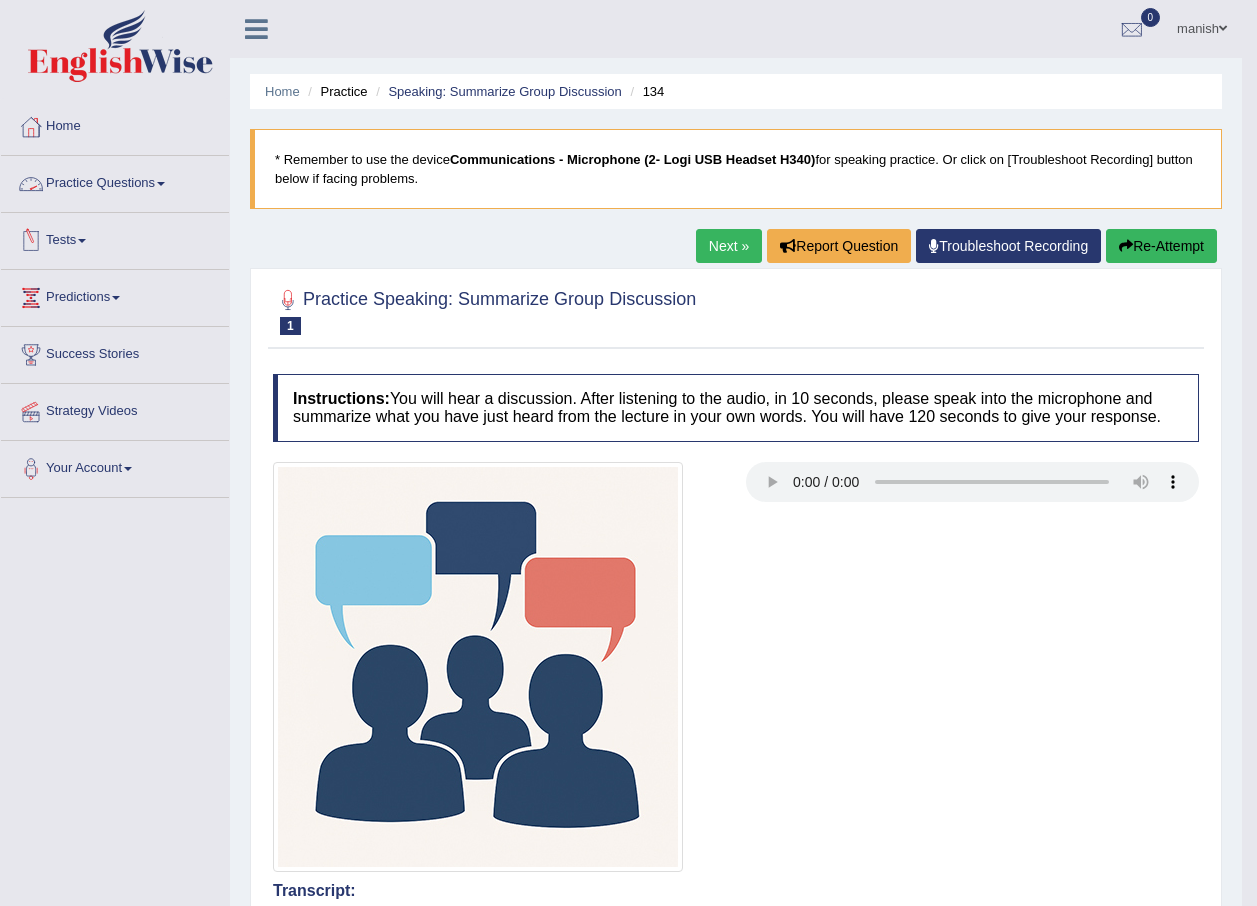 click on "Practice Questions" at bounding box center [115, 181] 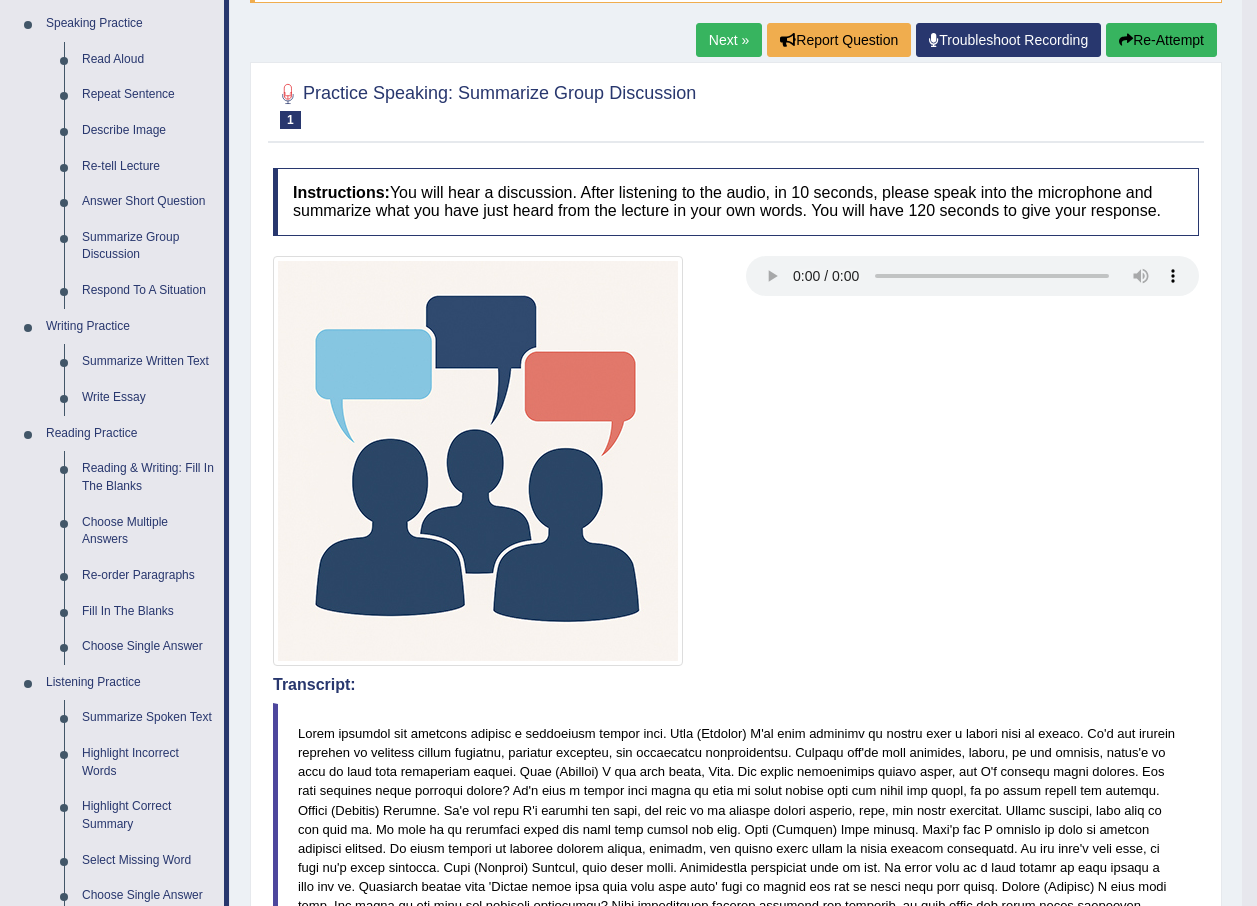 scroll, scrollTop: 72, scrollLeft: 0, axis: vertical 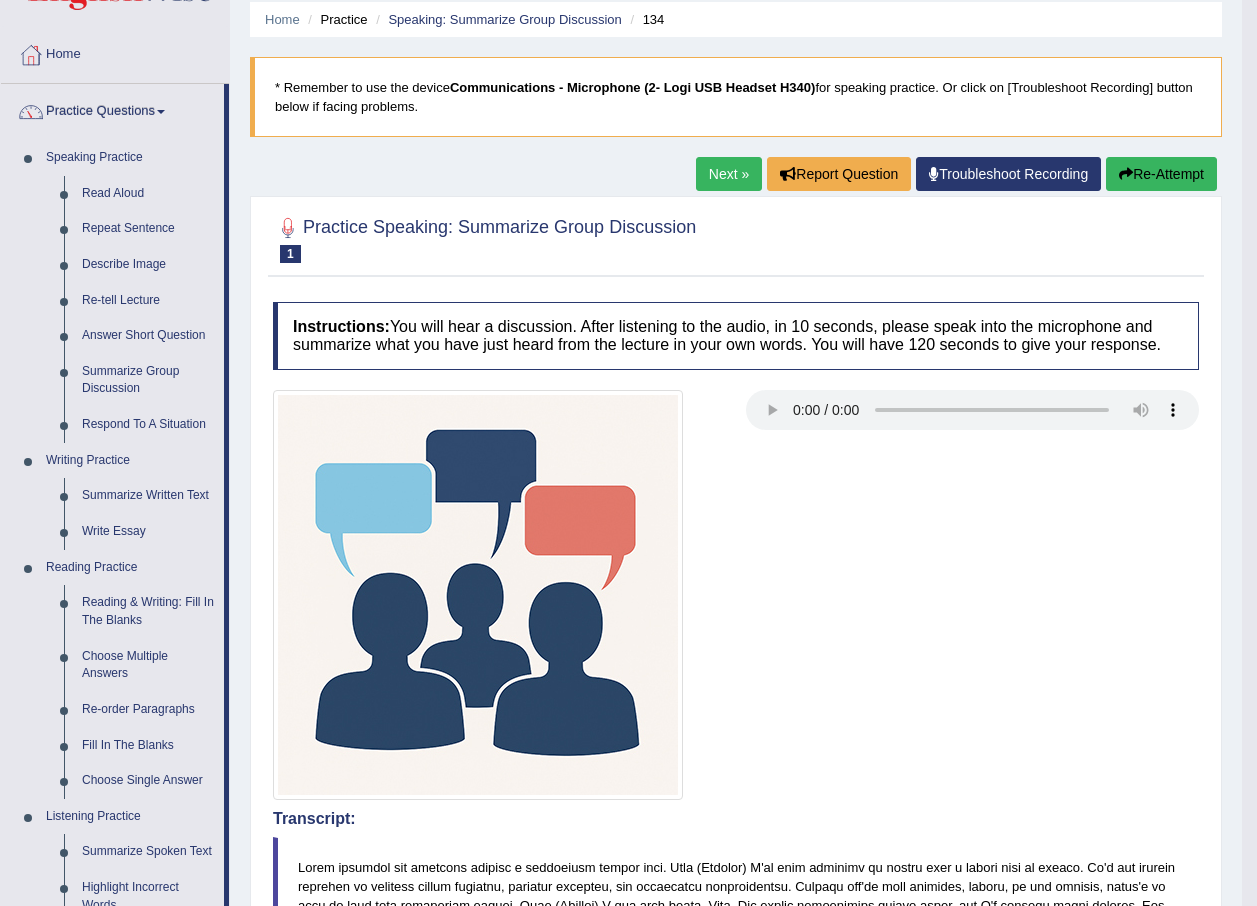 click on "Next »" at bounding box center [729, 174] 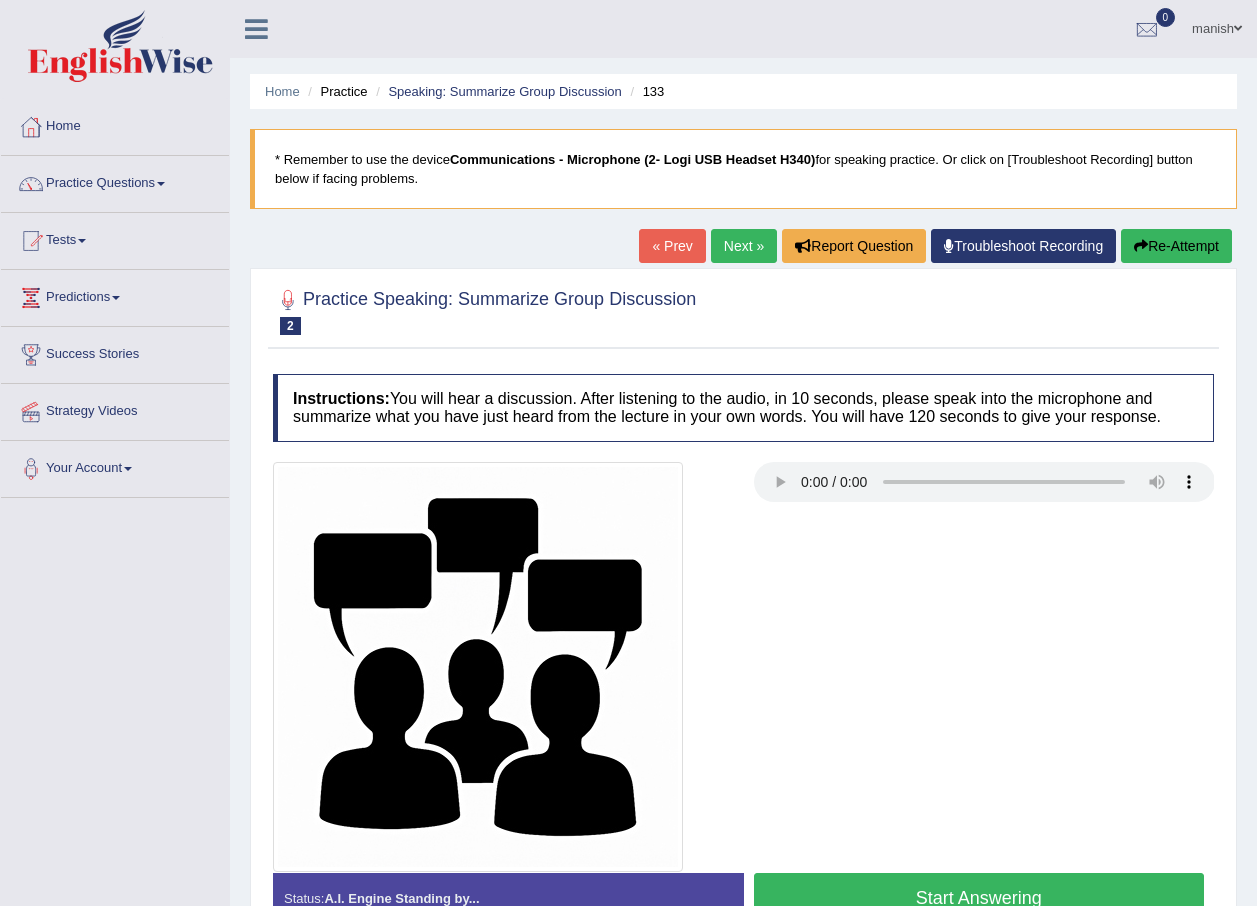 scroll, scrollTop: 0, scrollLeft: 0, axis: both 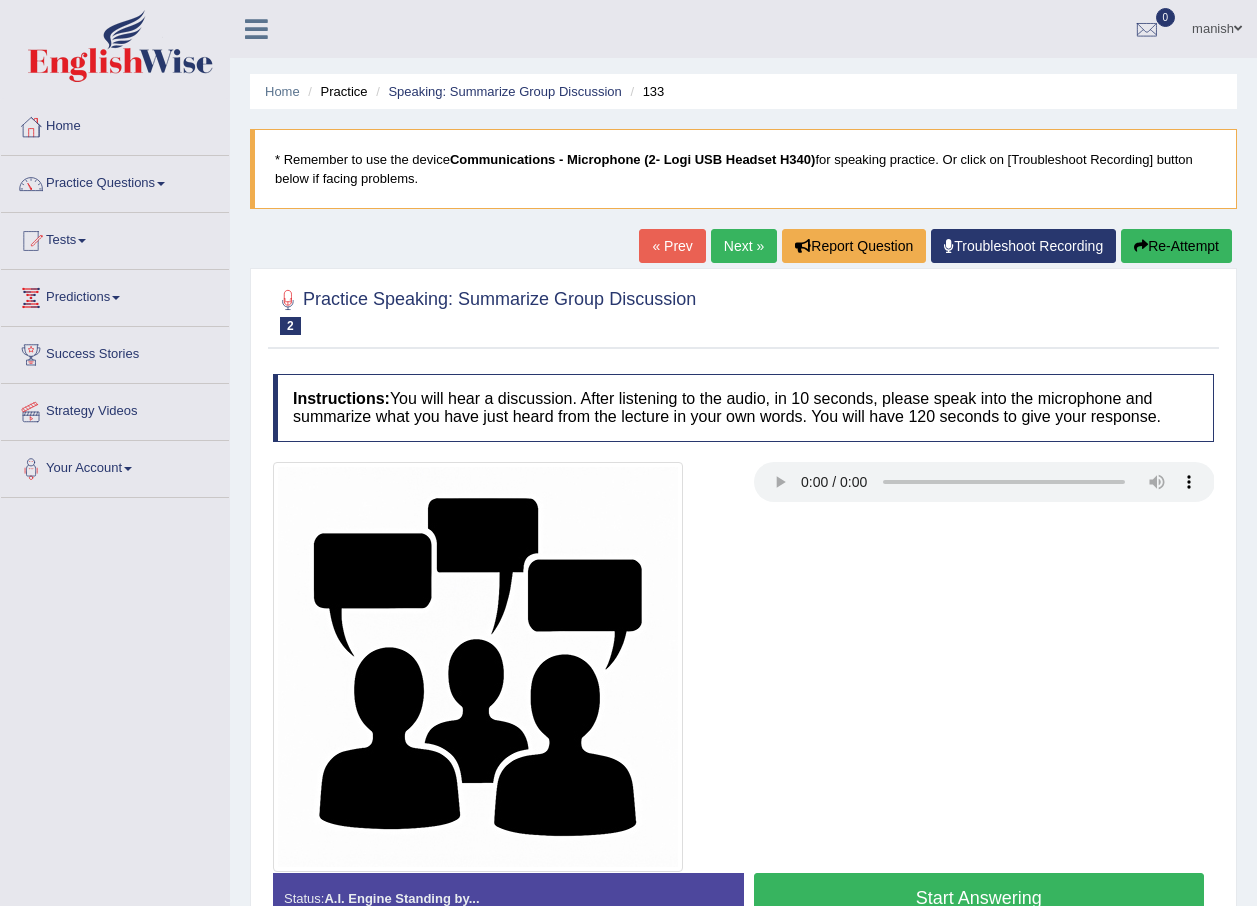 click on "Start Answering" at bounding box center [979, 898] 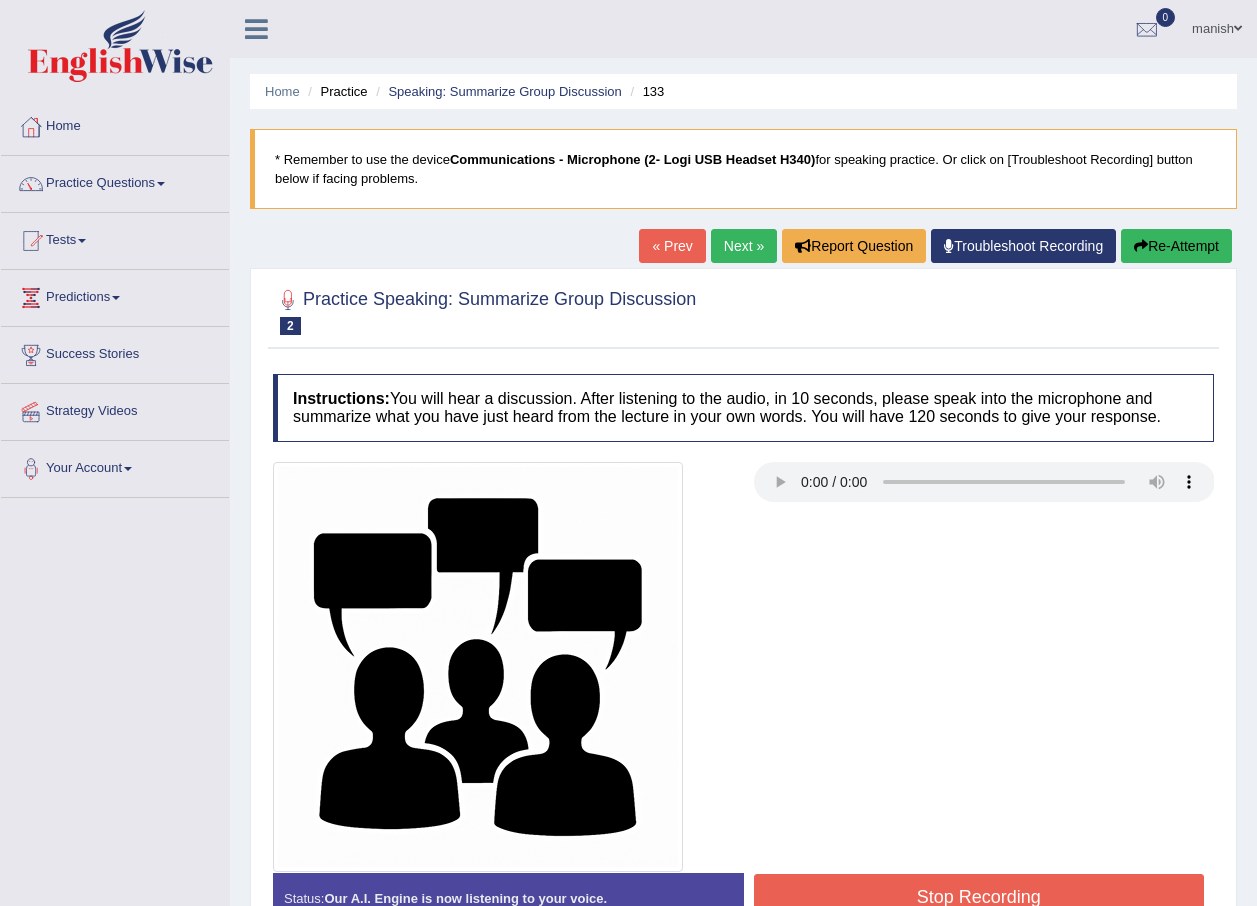 click on "Toggle navigation
Home
Practice Questions   Speaking Practice Read Aloud
Repeat Sentence
Describe Image
Re-tell Lecture
Answer Short Question
Summarize Group Discussion
Respond To A Situation
Writing Practice  Summarize Written Text
Write Essay
Reading Practice  Reading & Writing: Fill In The Blanks
Choose Multiple Answers
Re-order Paragraphs
Fill In The Blanks
Choose Single Answer
Listening Practice  Summarize Spoken Text
Highlight Incorrect Words
Highlight Correct Summary
Select Missing Word
Choose Single Answer
Choose Multiple Answers
Fill In The Blanks
Write From Dictation
Pronunciation
Tests  Take Practice Sectional Test
Take Mock Test" at bounding box center [628, 520] 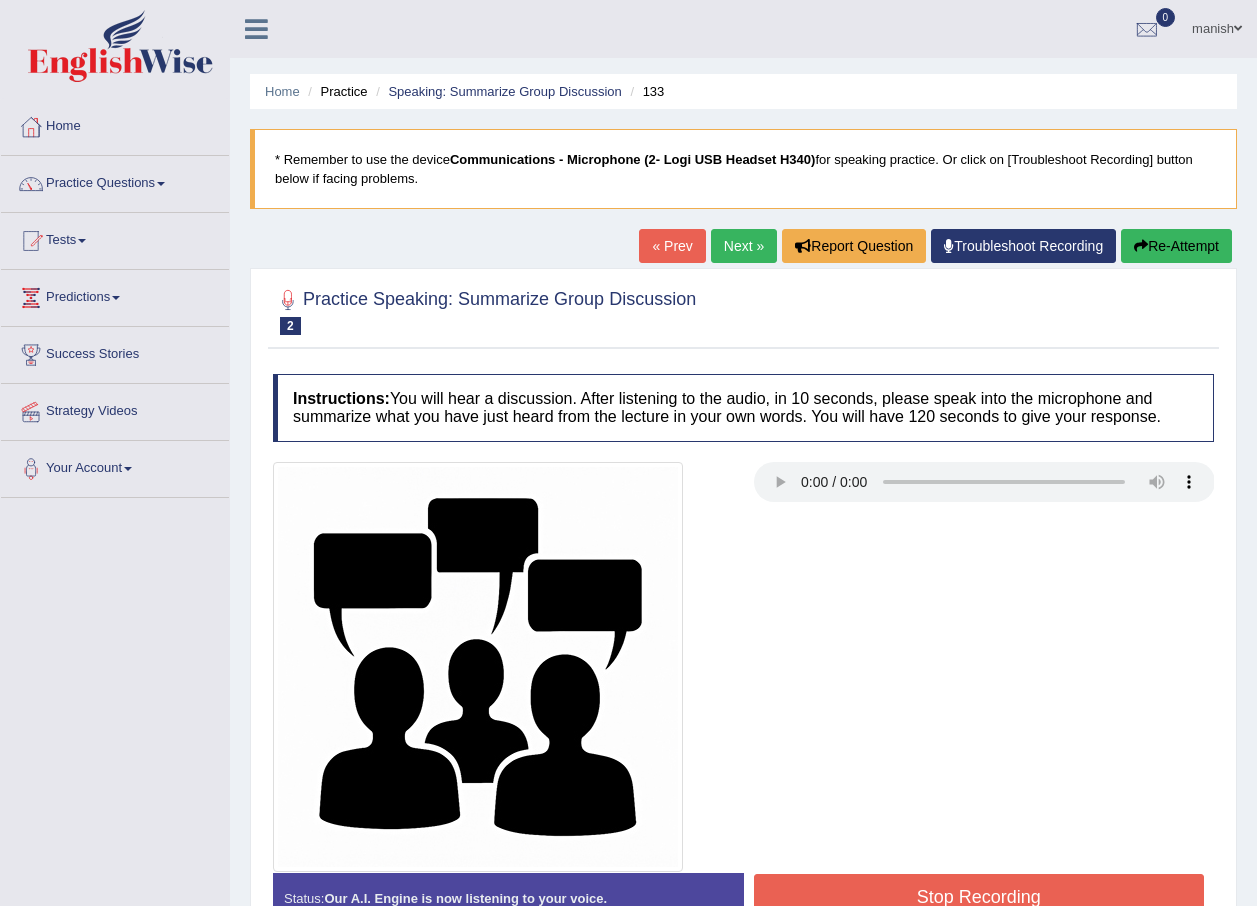 click on "Stop Recording" at bounding box center (979, 897) 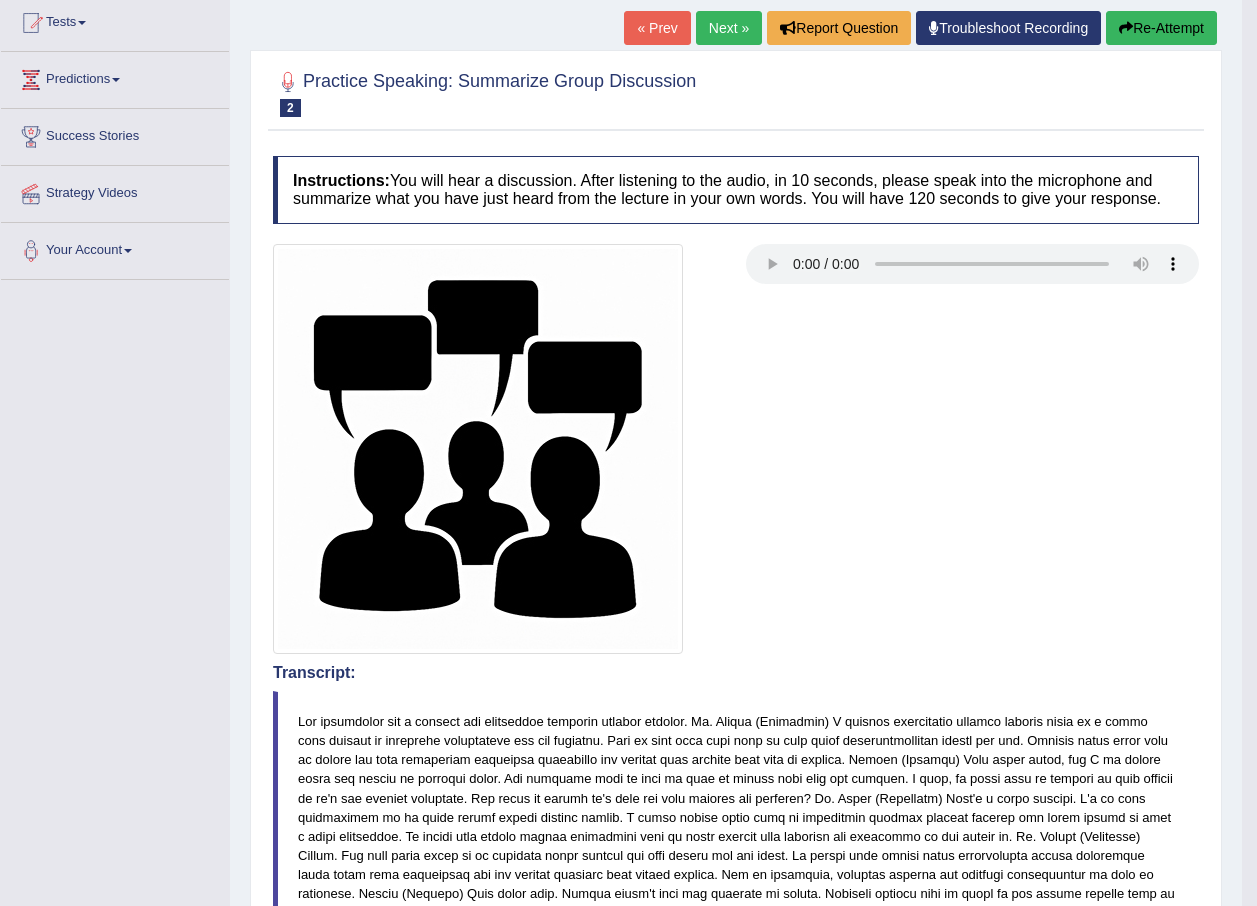 scroll, scrollTop: 0, scrollLeft: 0, axis: both 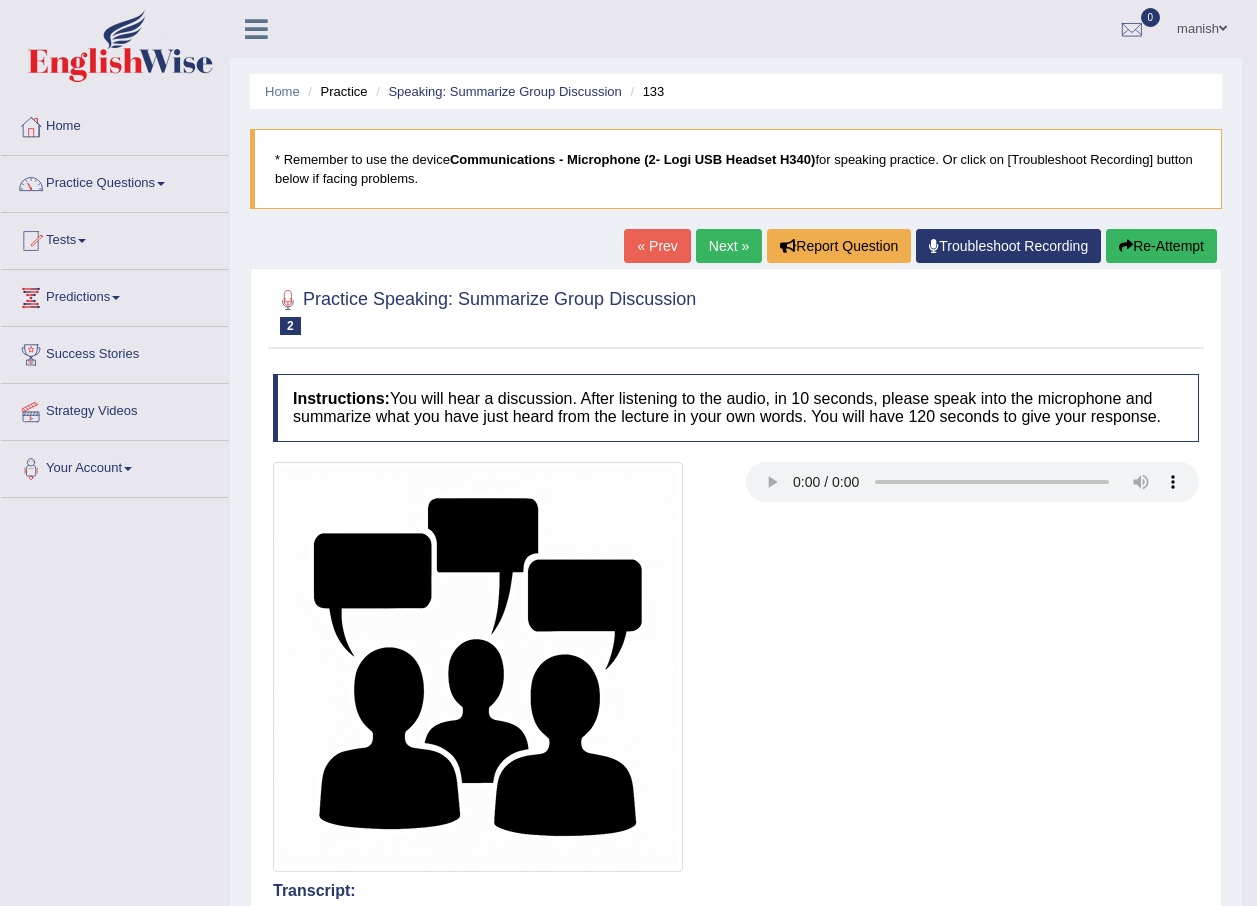 click on "Next »" at bounding box center [729, 246] 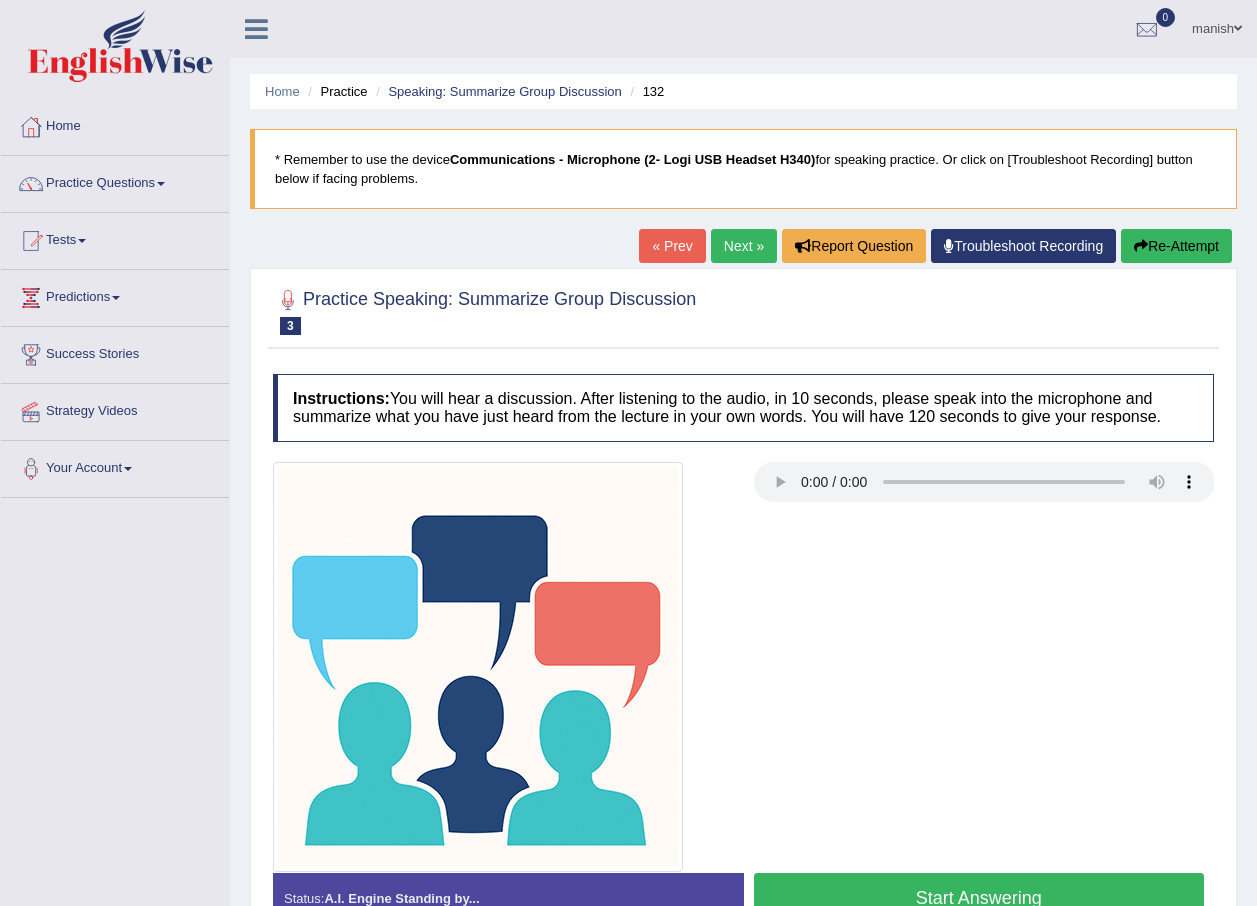 scroll, scrollTop: 0, scrollLeft: 0, axis: both 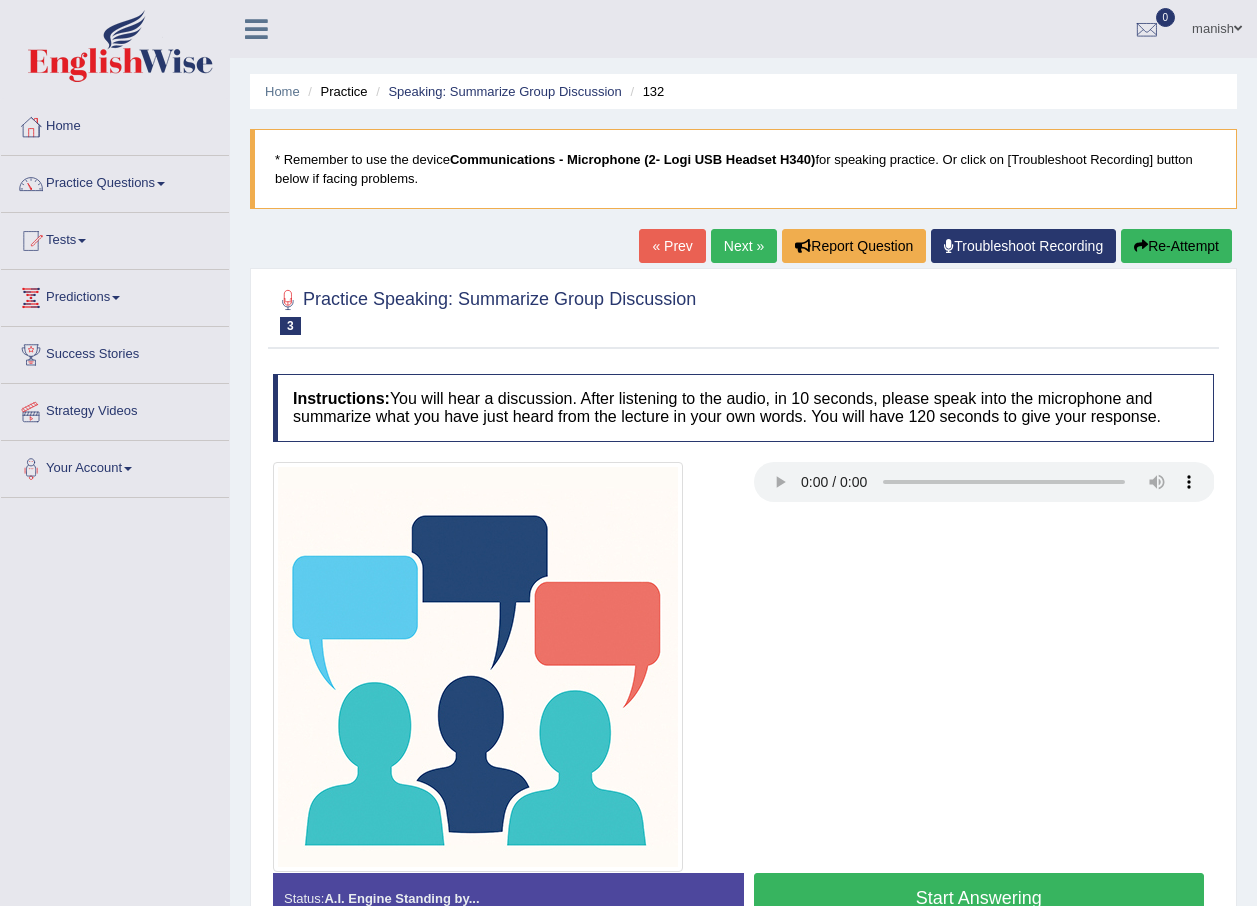 type 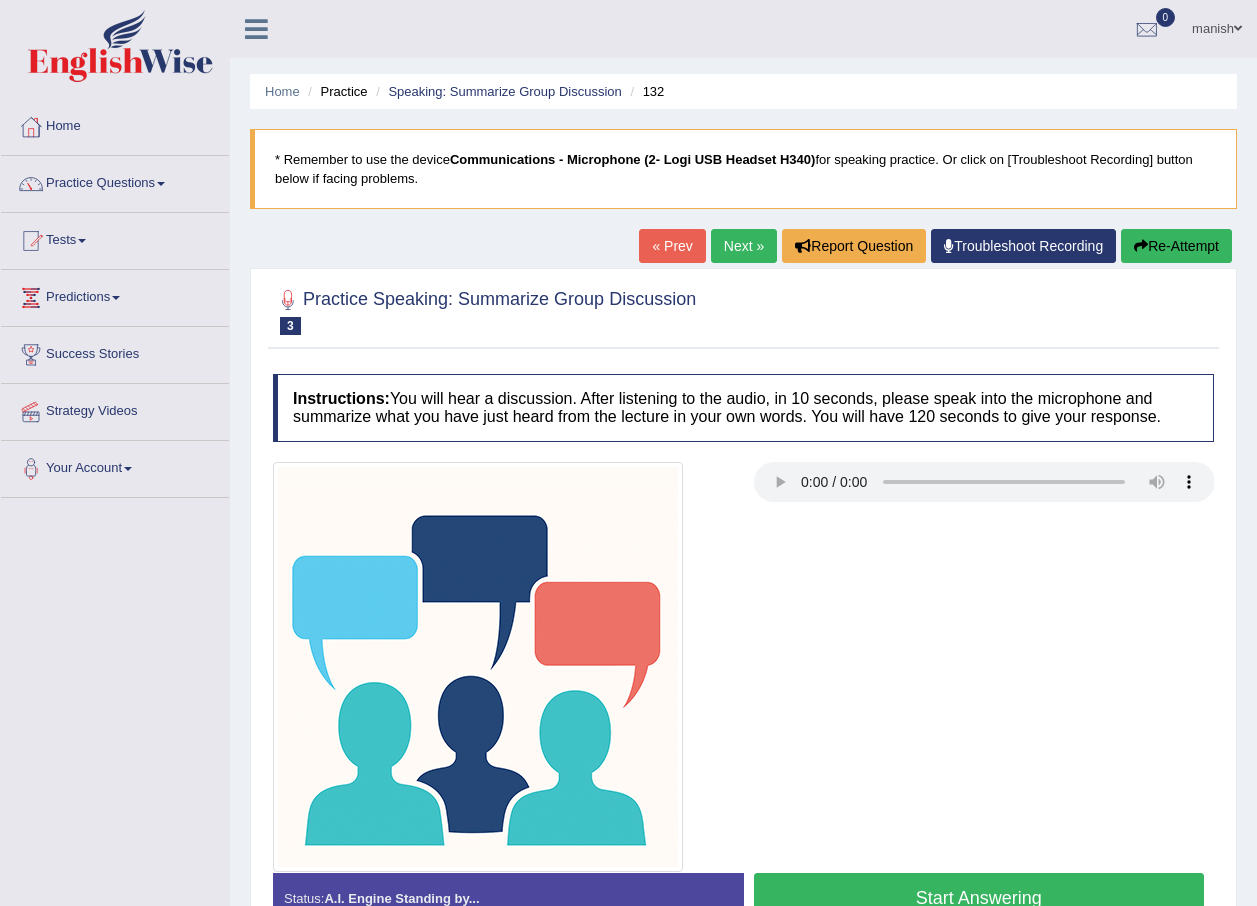 click on "Start Answering" at bounding box center [979, 898] 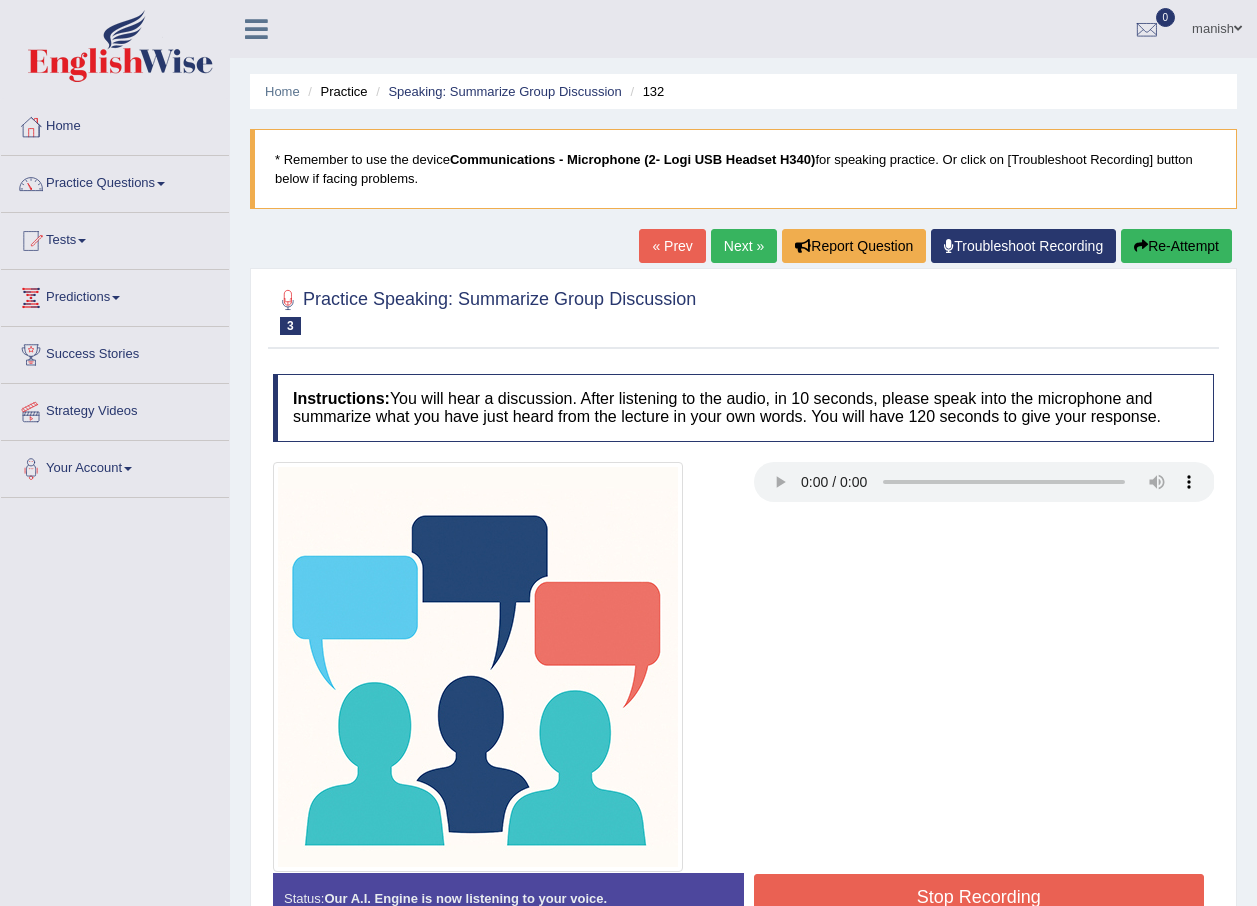 click on "Stop Recording" at bounding box center (979, 897) 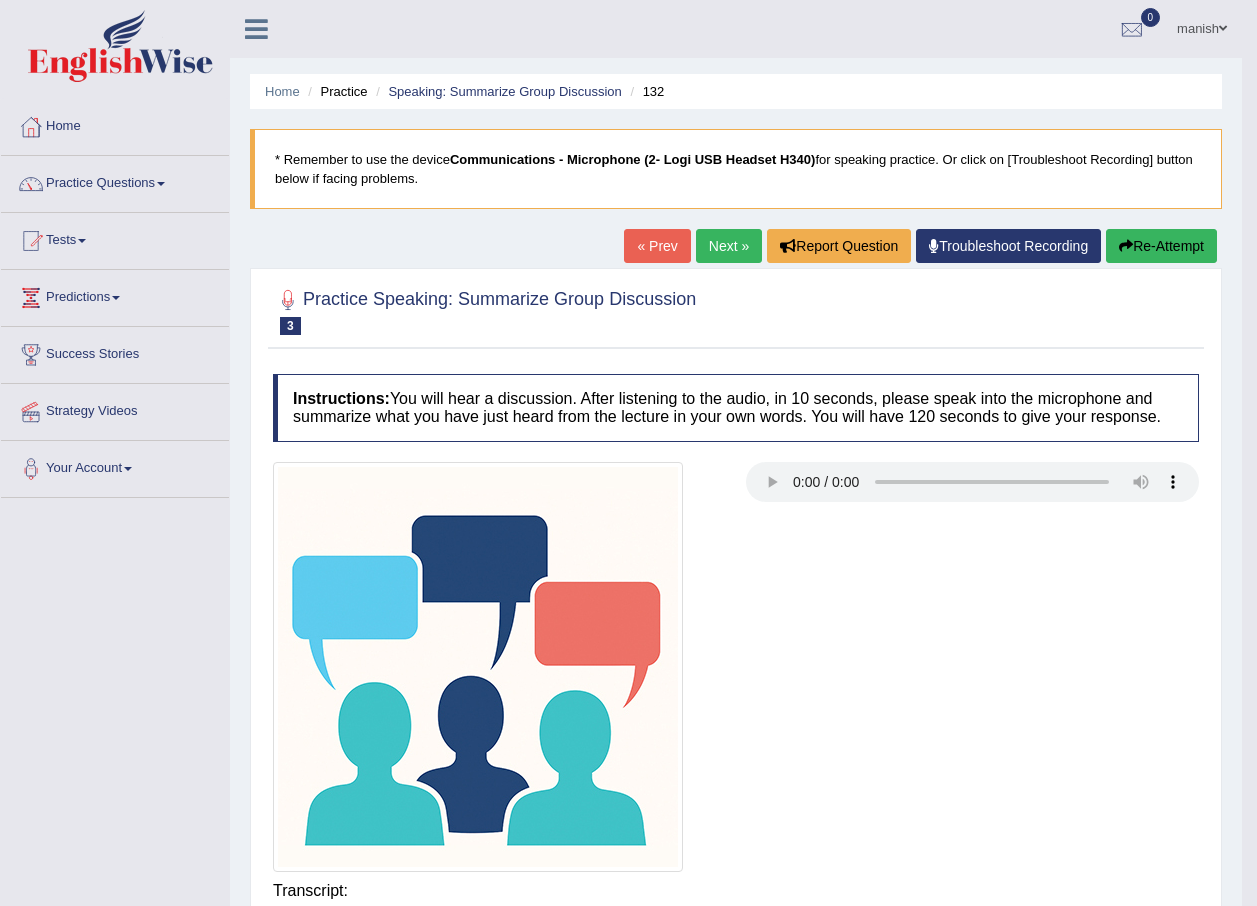 scroll, scrollTop: 100, scrollLeft: 0, axis: vertical 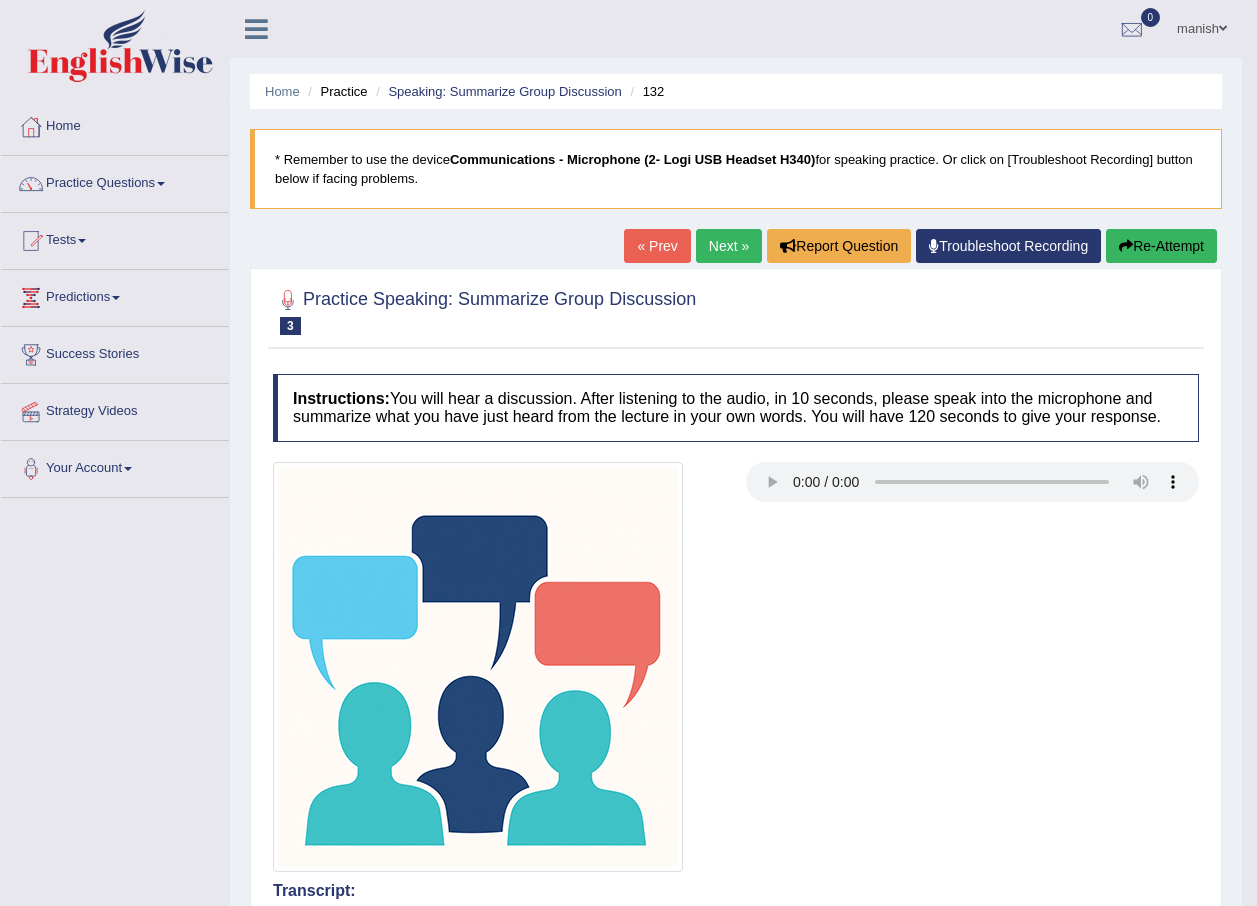 click on "manish" at bounding box center (1202, 26) 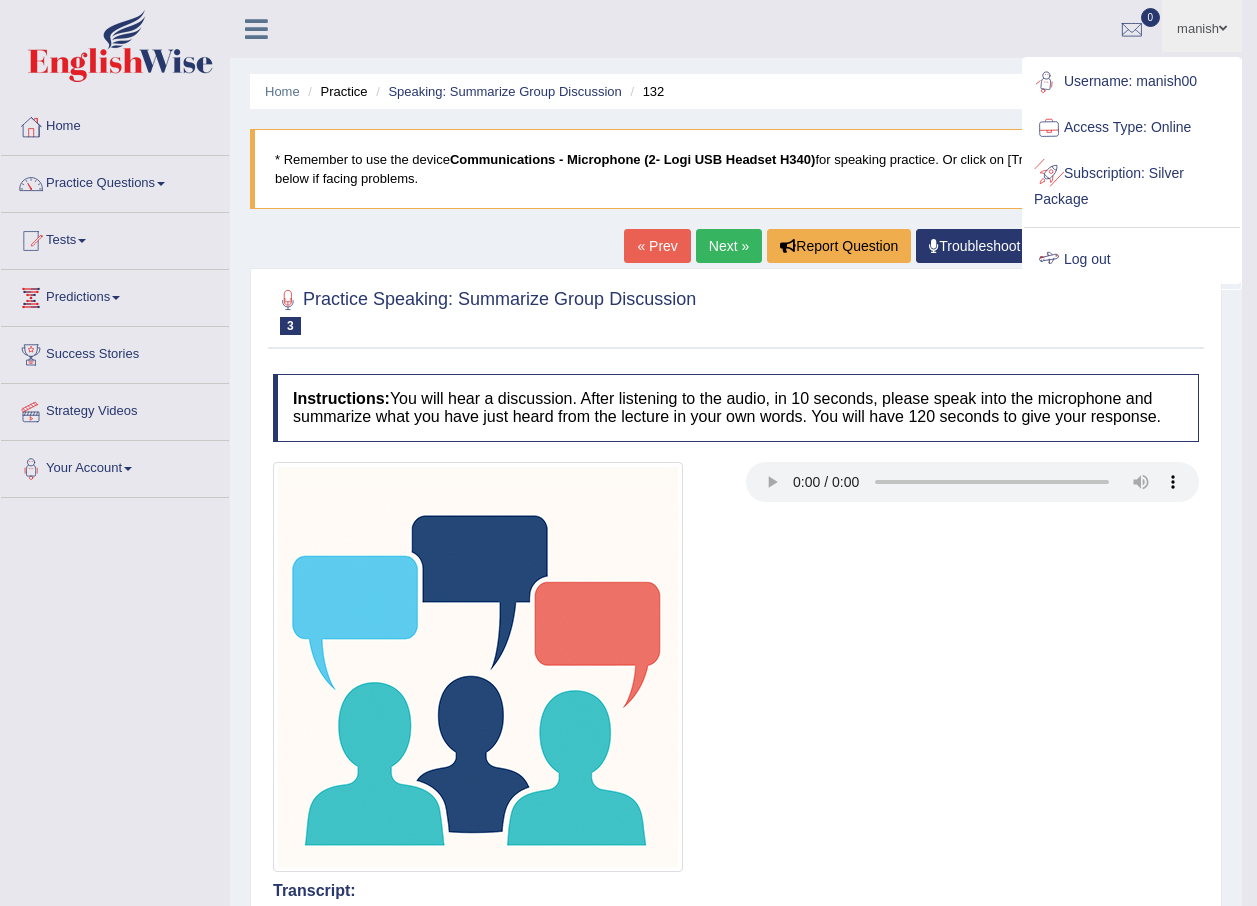 click on "Log out" at bounding box center (1132, 260) 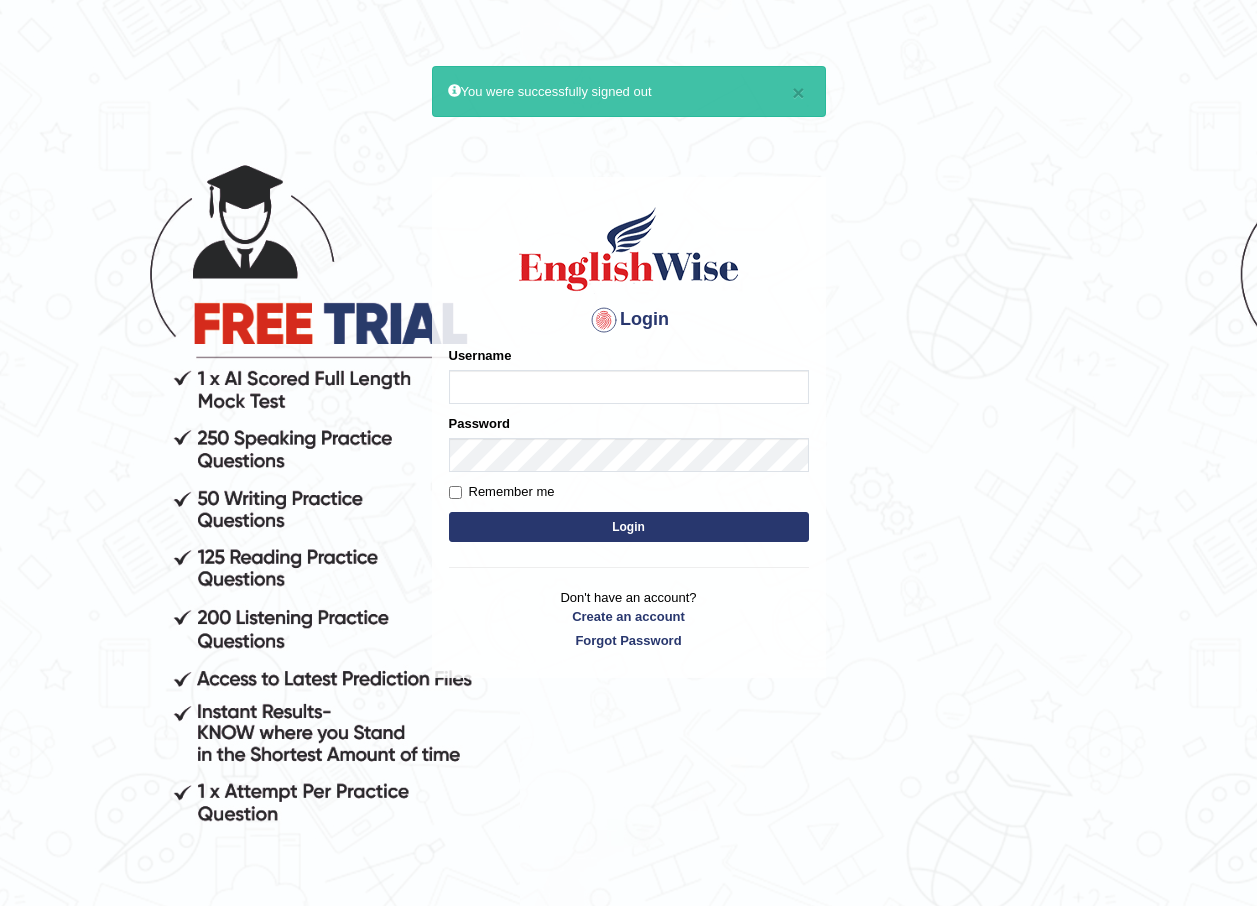 scroll, scrollTop: 0, scrollLeft: 0, axis: both 